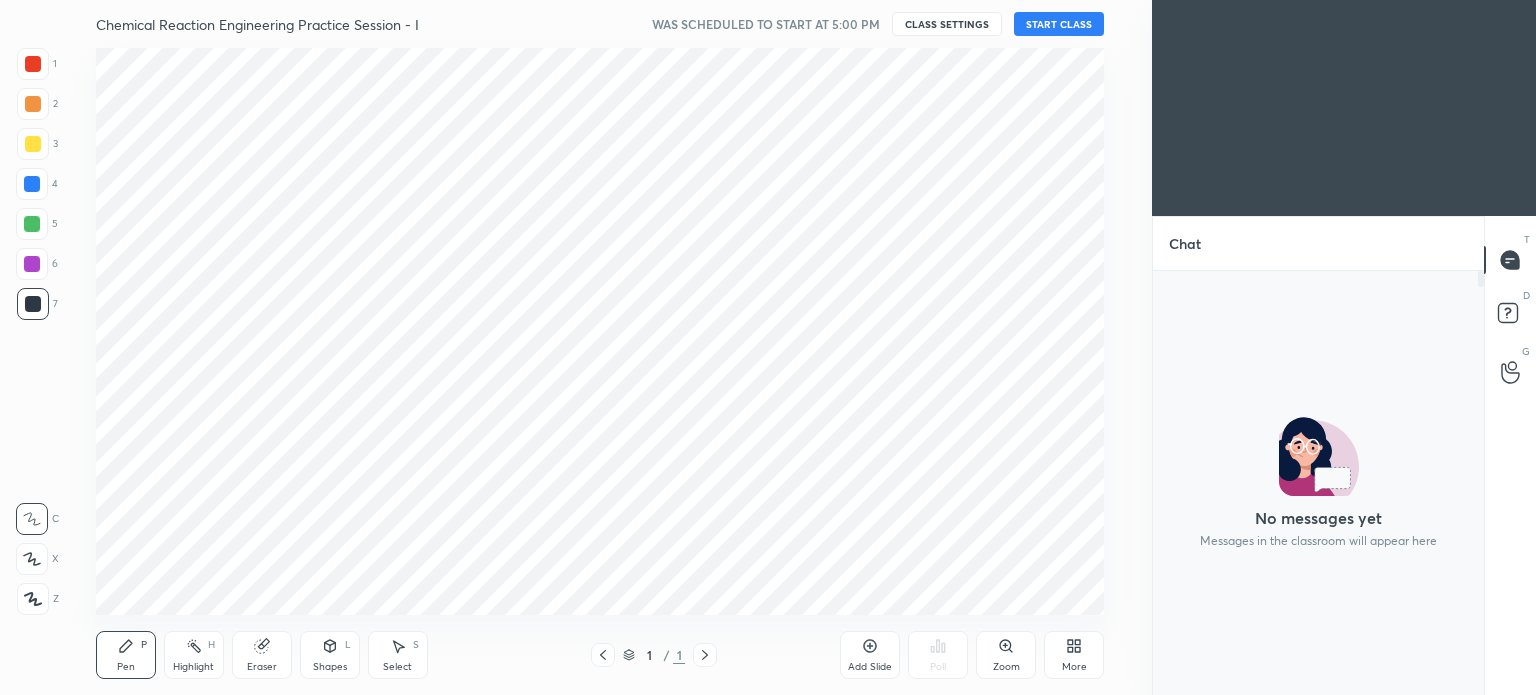 scroll, scrollTop: 0, scrollLeft: 0, axis: both 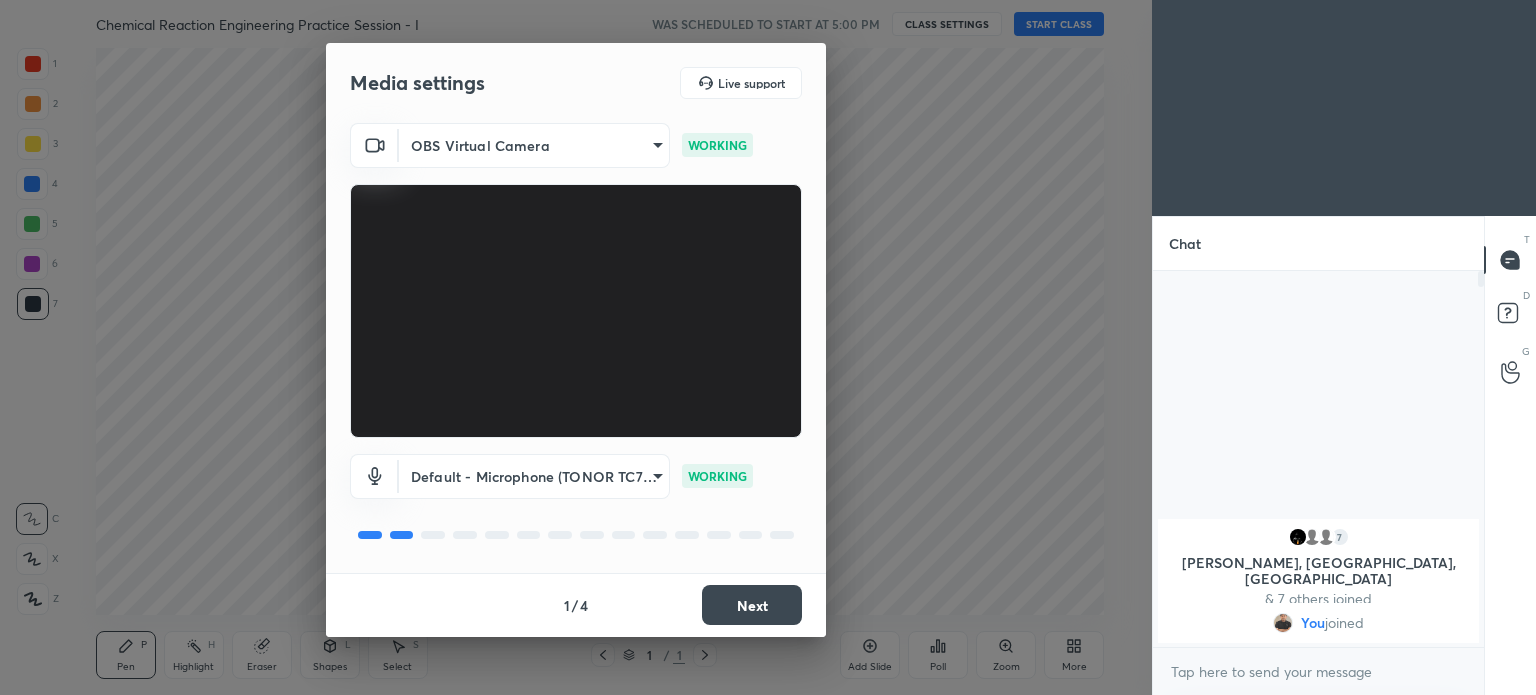 click on "Next" at bounding box center [752, 605] 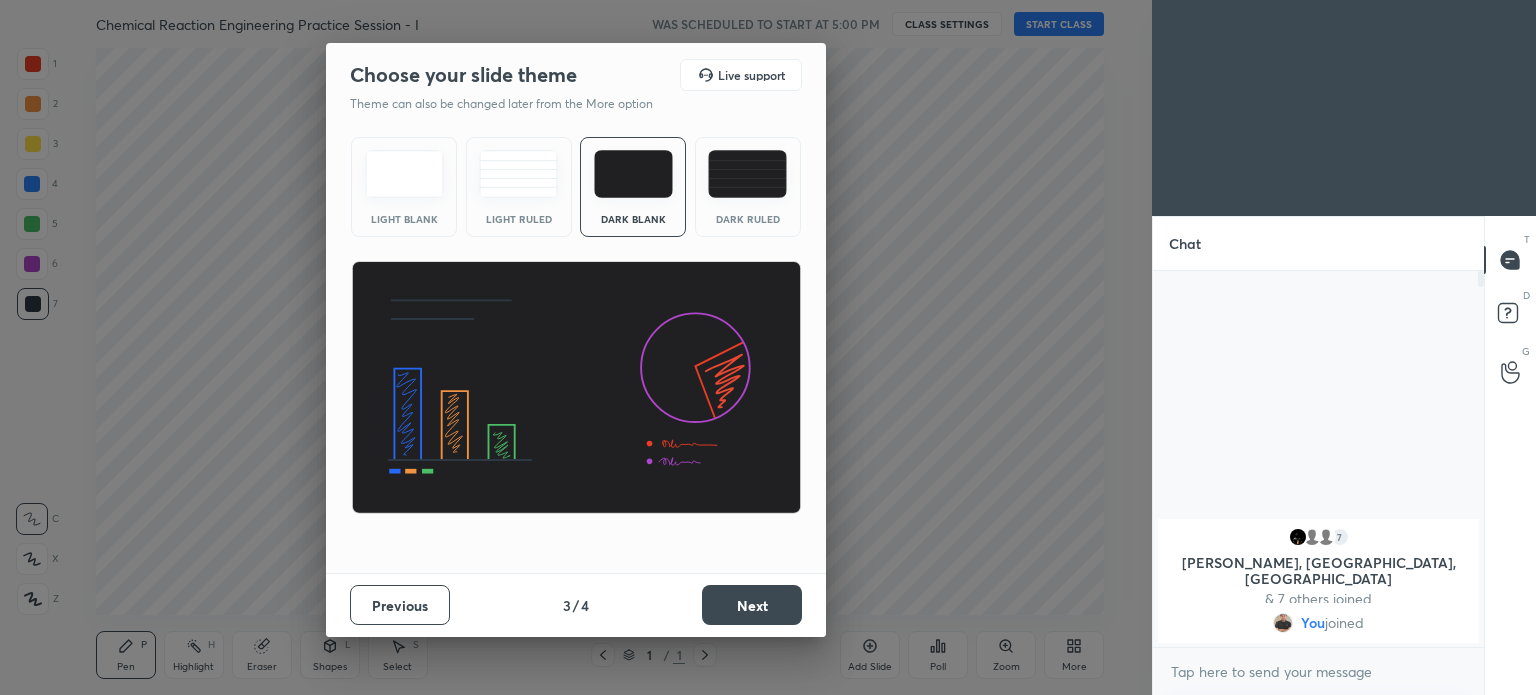 click on "Next" at bounding box center (752, 605) 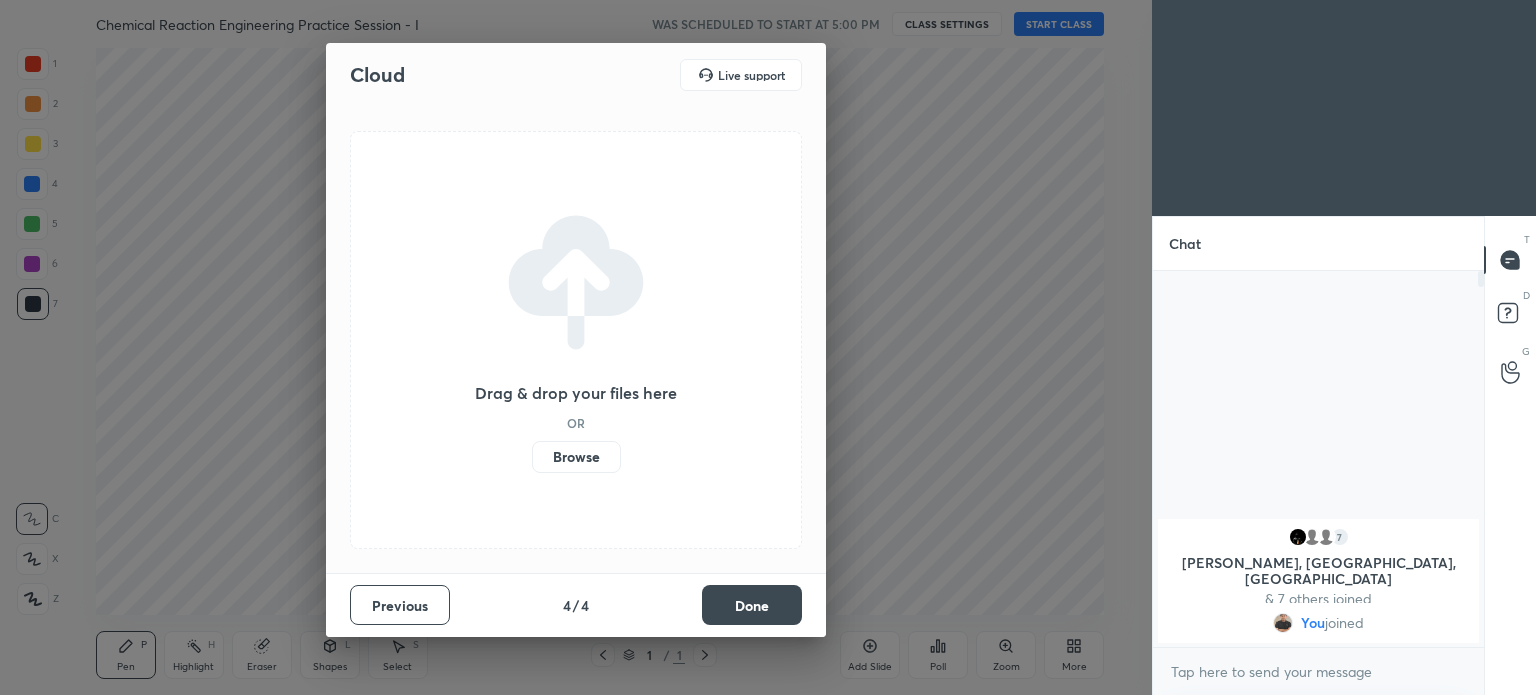 click on "Done" at bounding box center (752, 605) 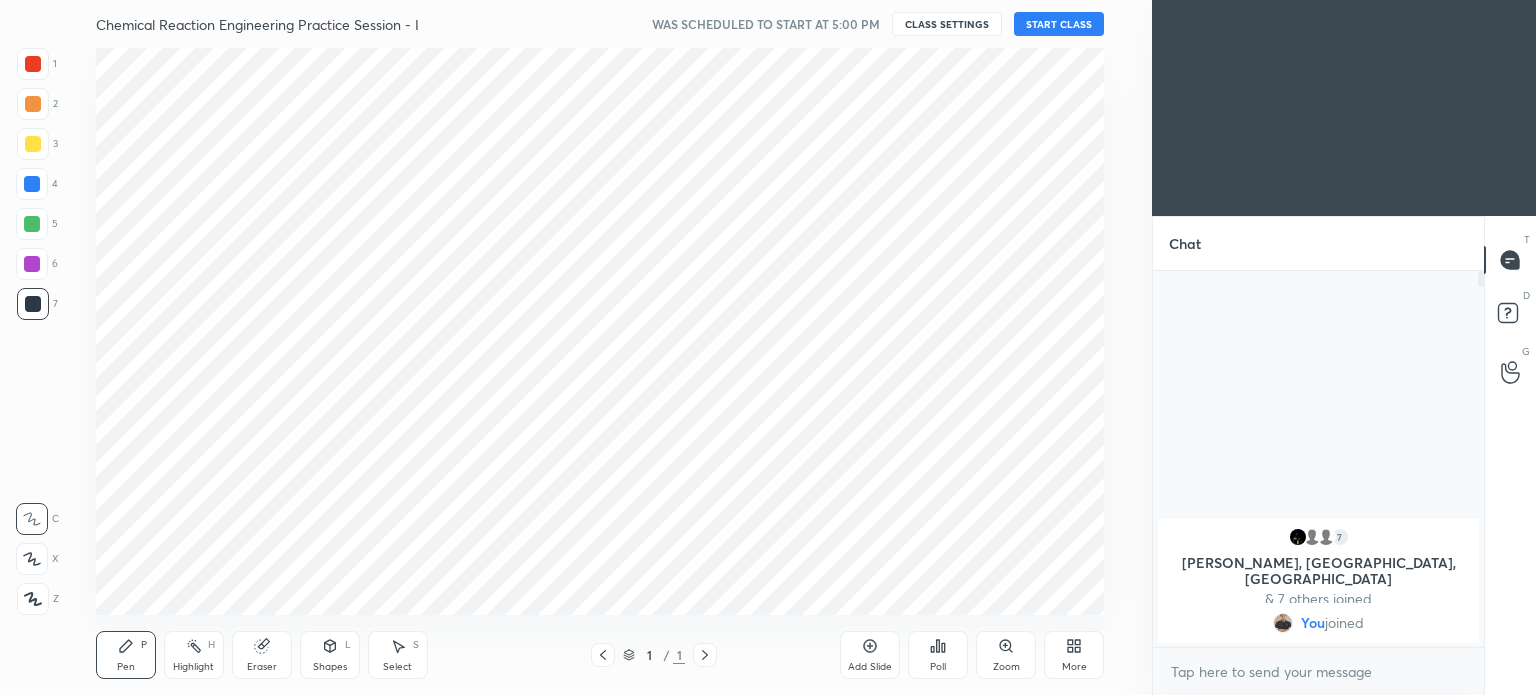 click on "START CLASS" at bounding box center [1059, 24] 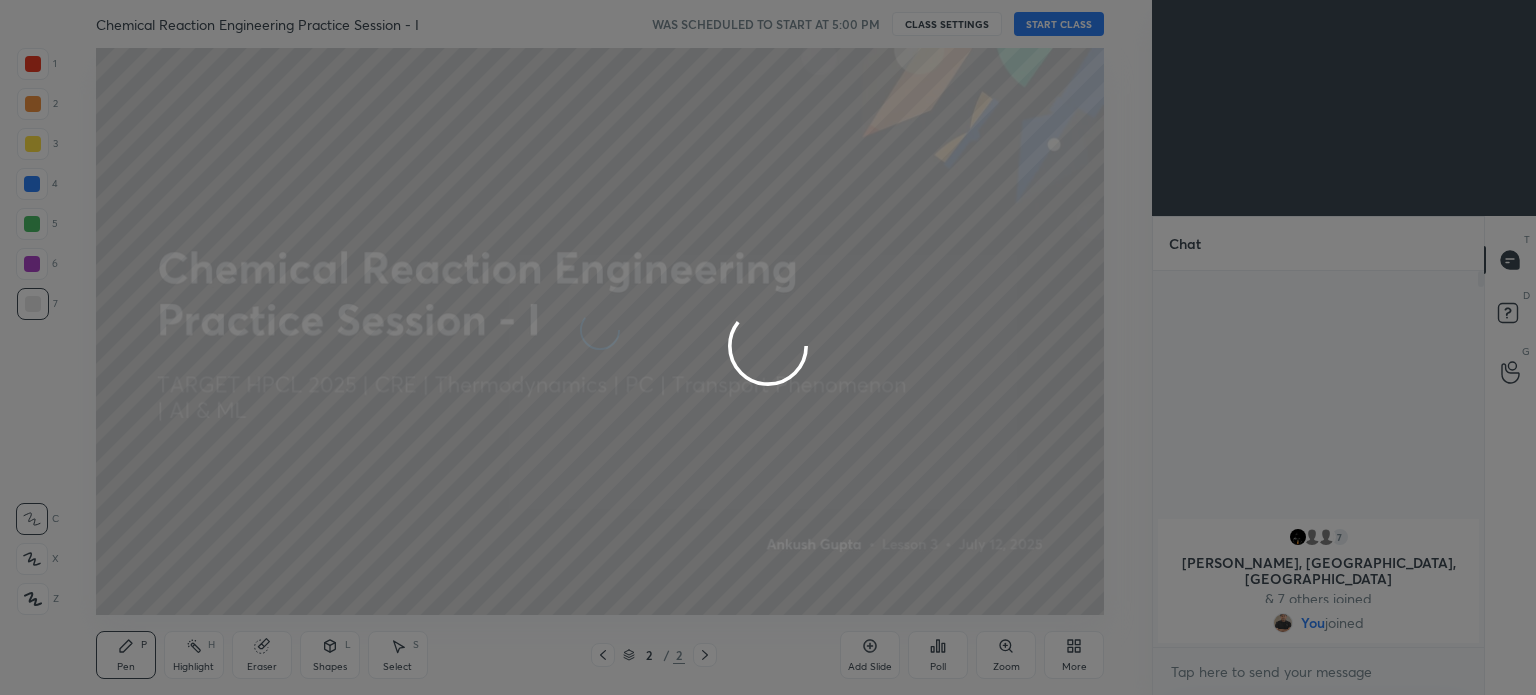 type on "x" 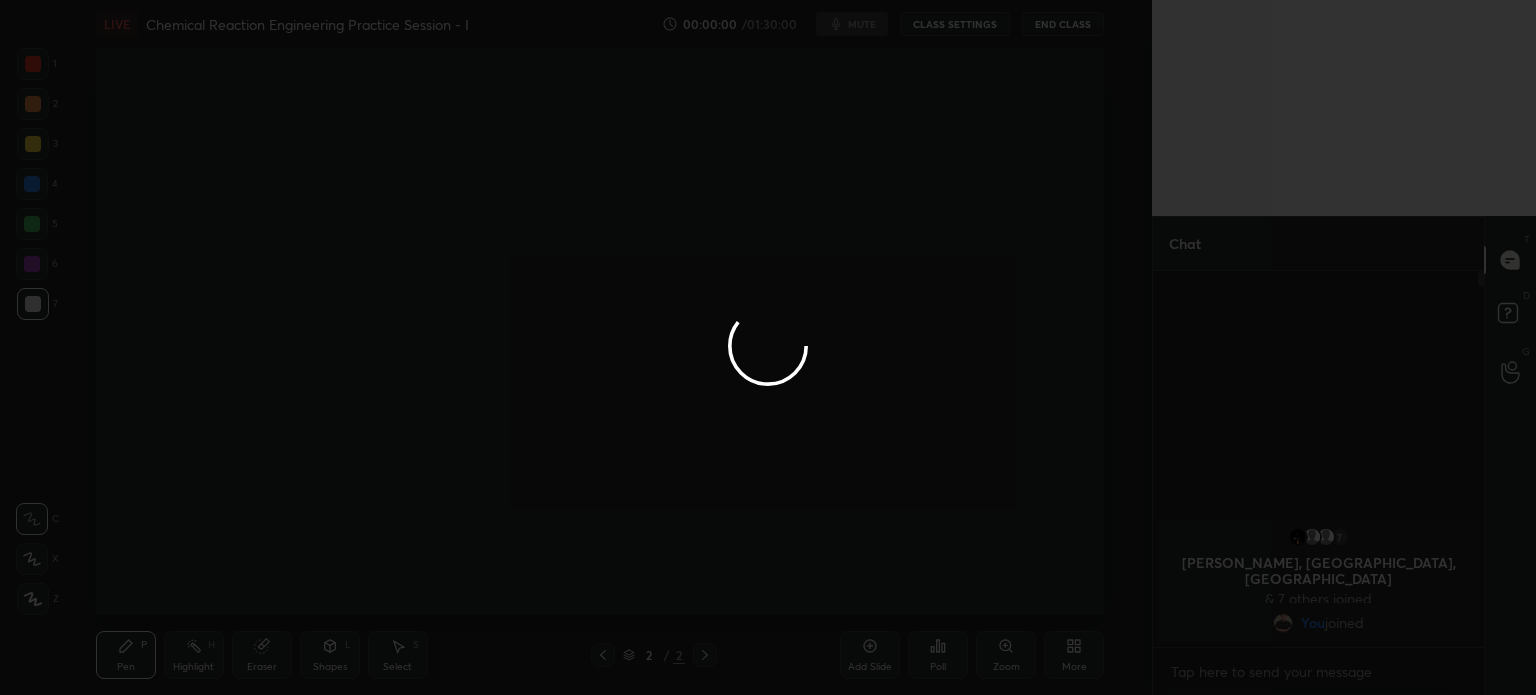 click at bounding box center (768, 347) 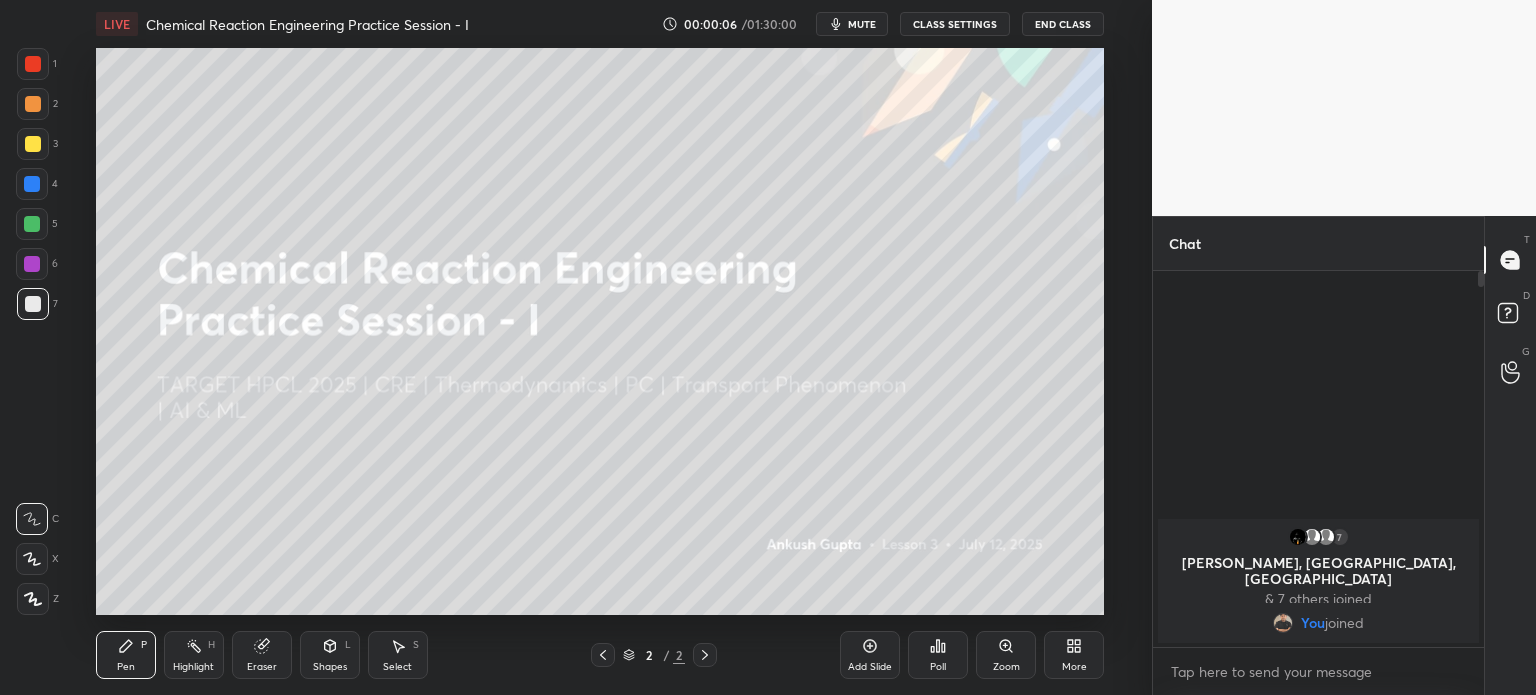 click on "More" at bounding box center (1074, 655) 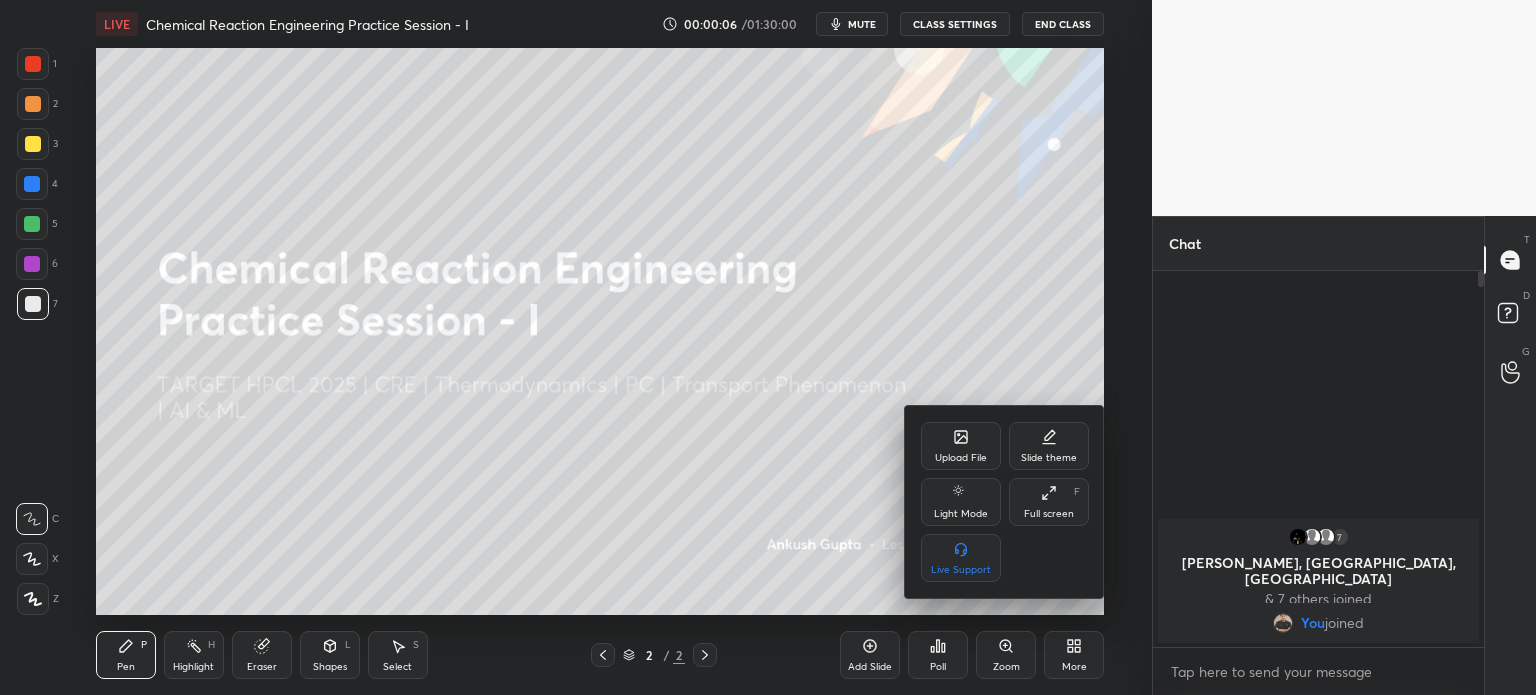 click on "Upload File" at bounding box center [961, 458] 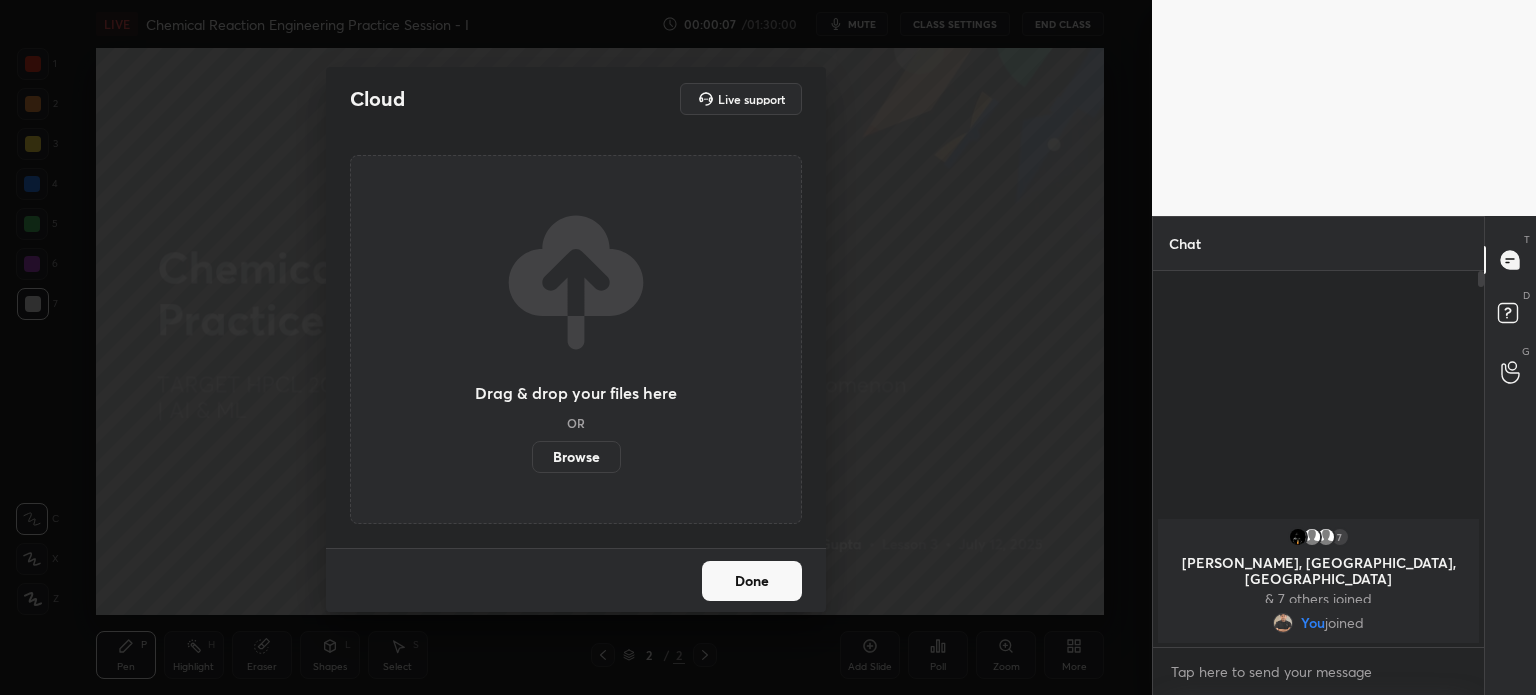click on "Browse" at bounding box center [576, 457] 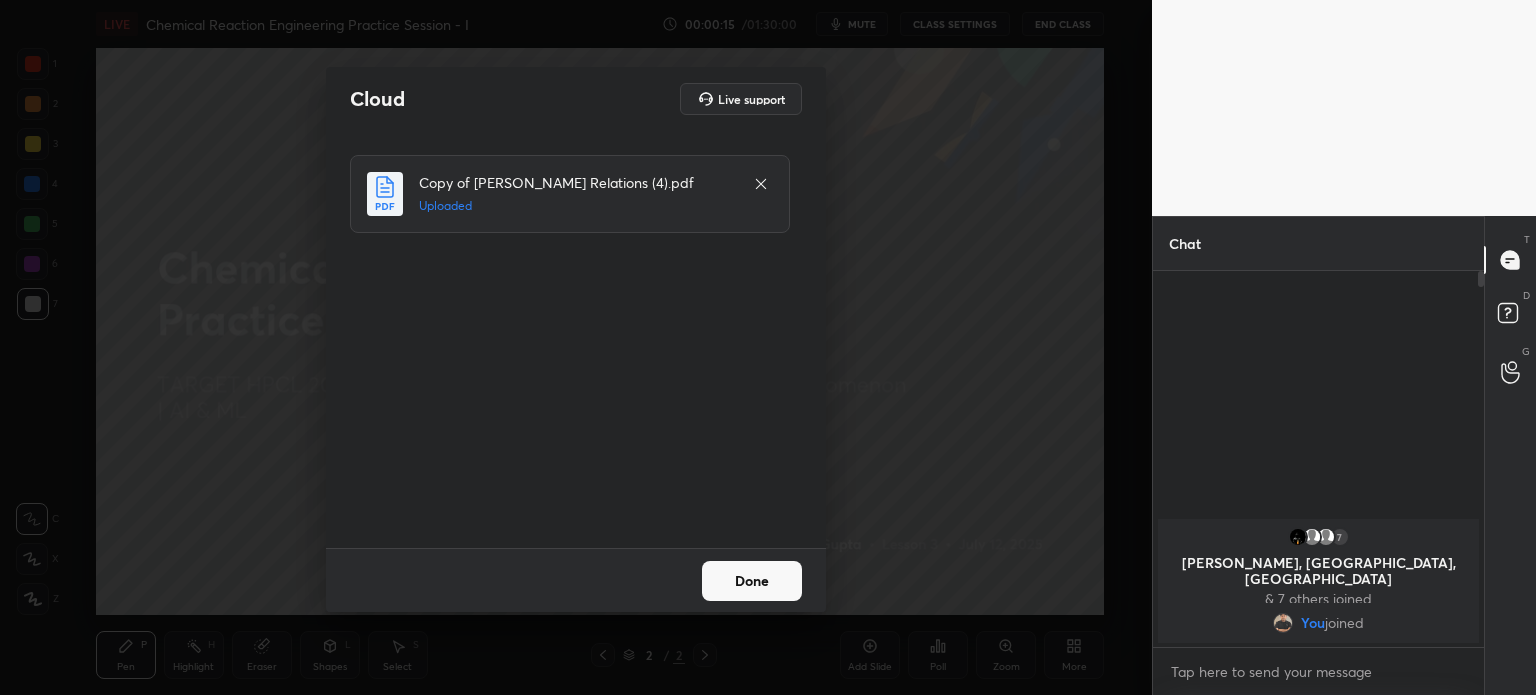 click on "Done" at bounding box center (752, 581) 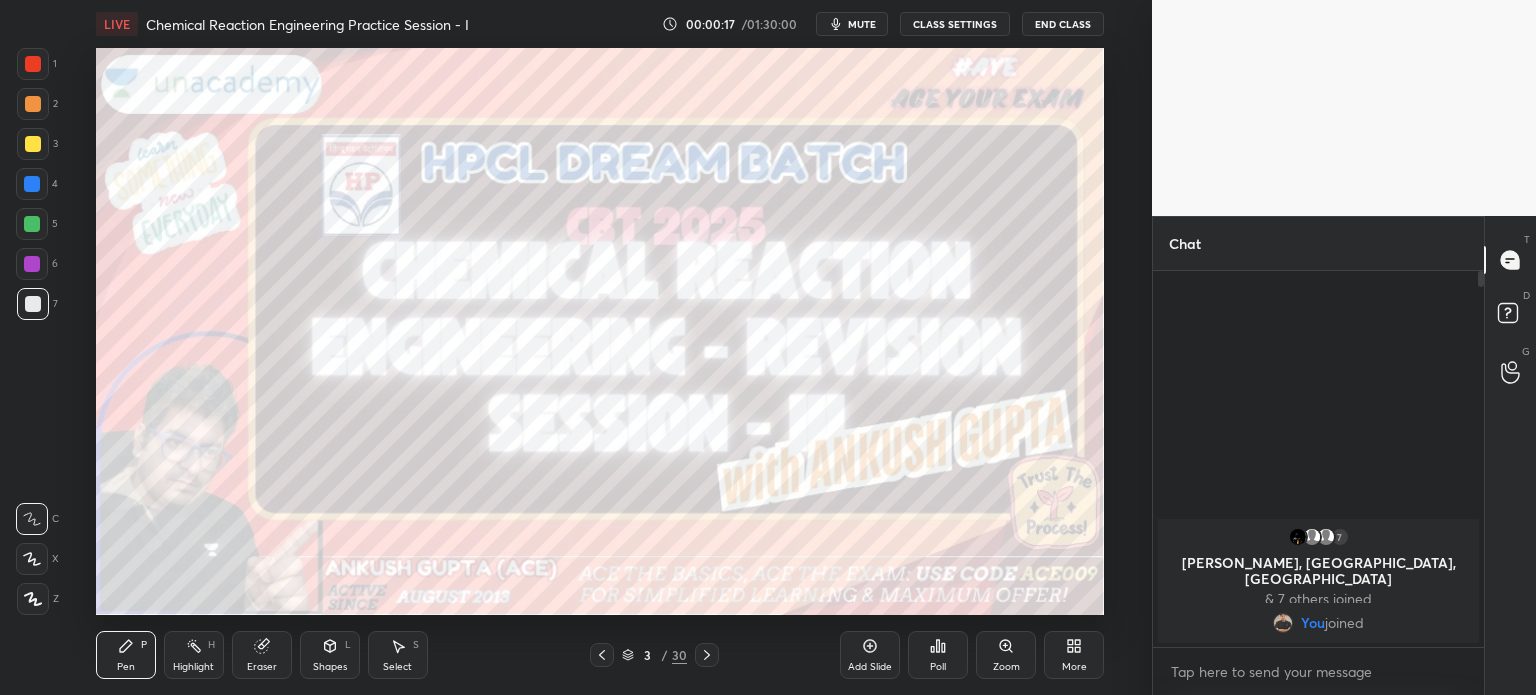 click at bounding box center (33, 144) 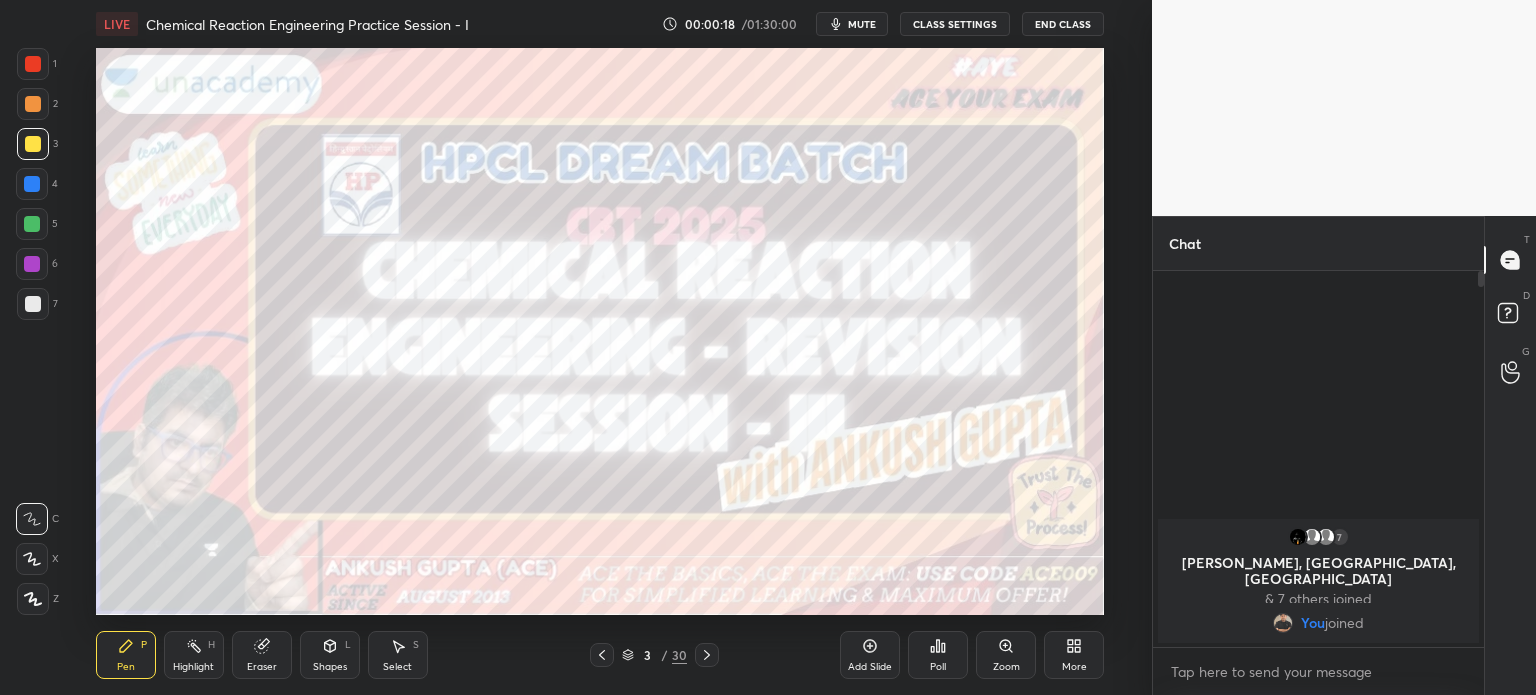 click 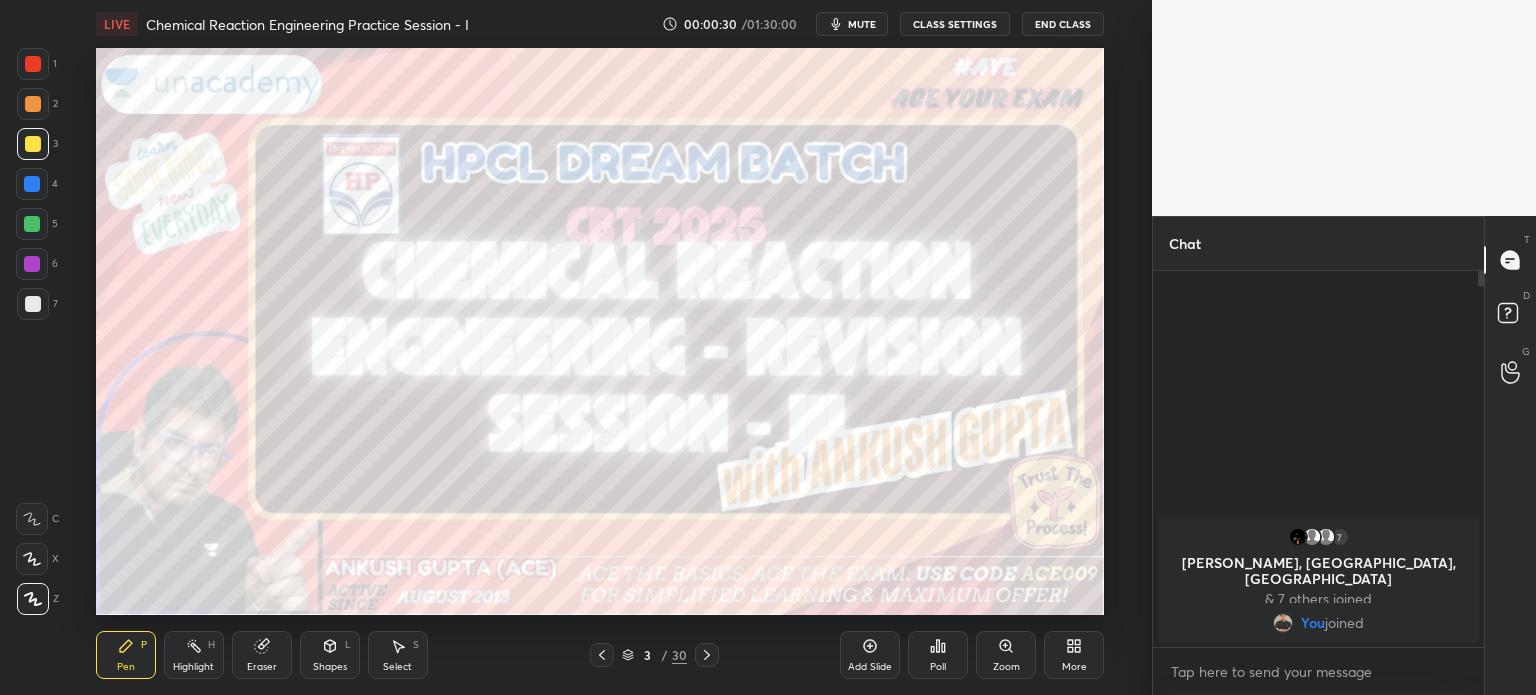 click 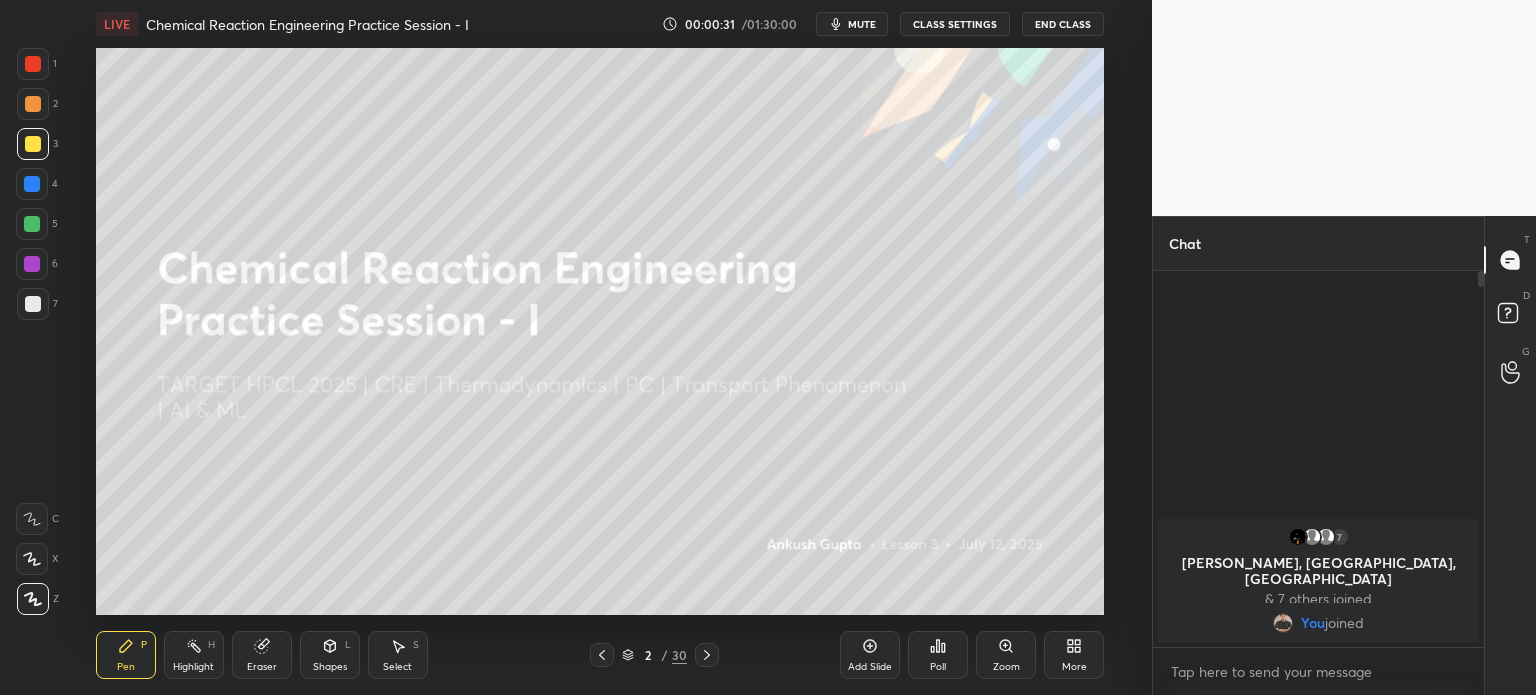 click 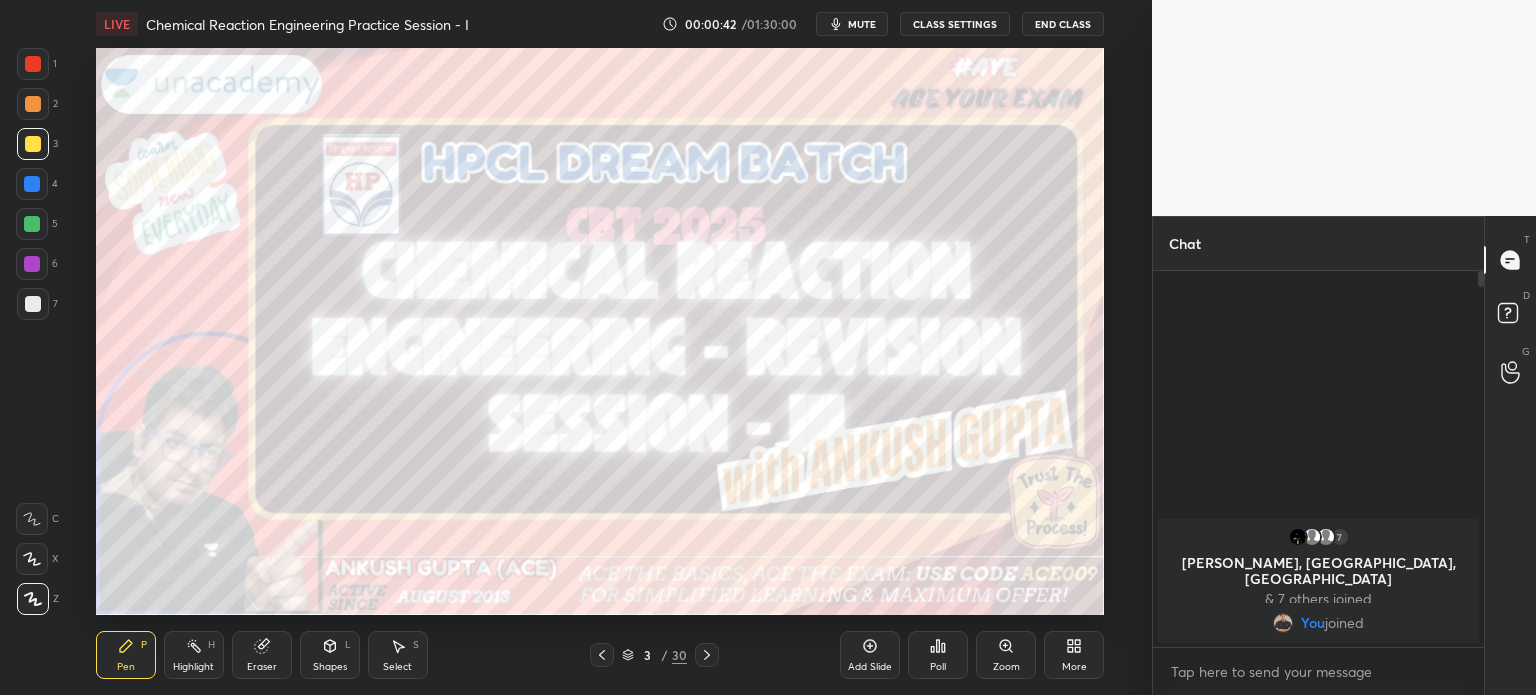 click 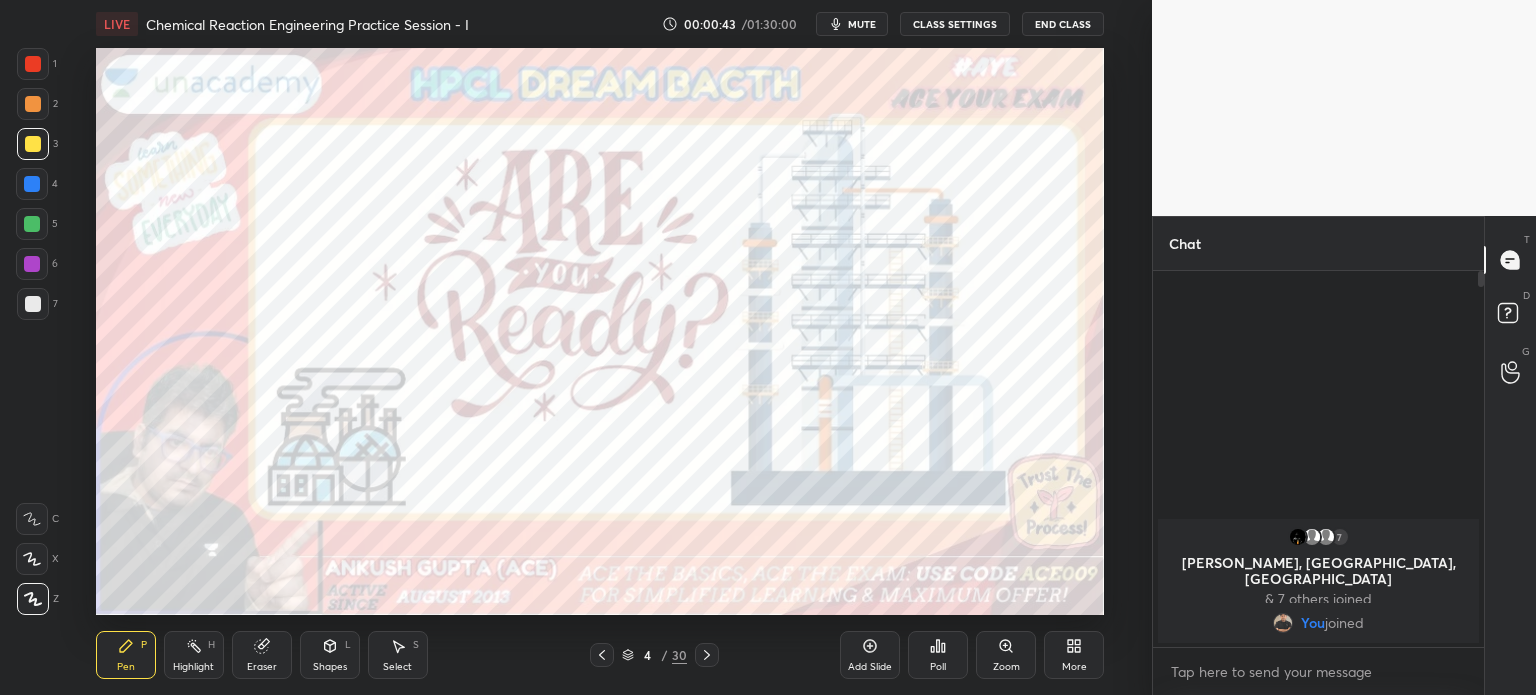 click 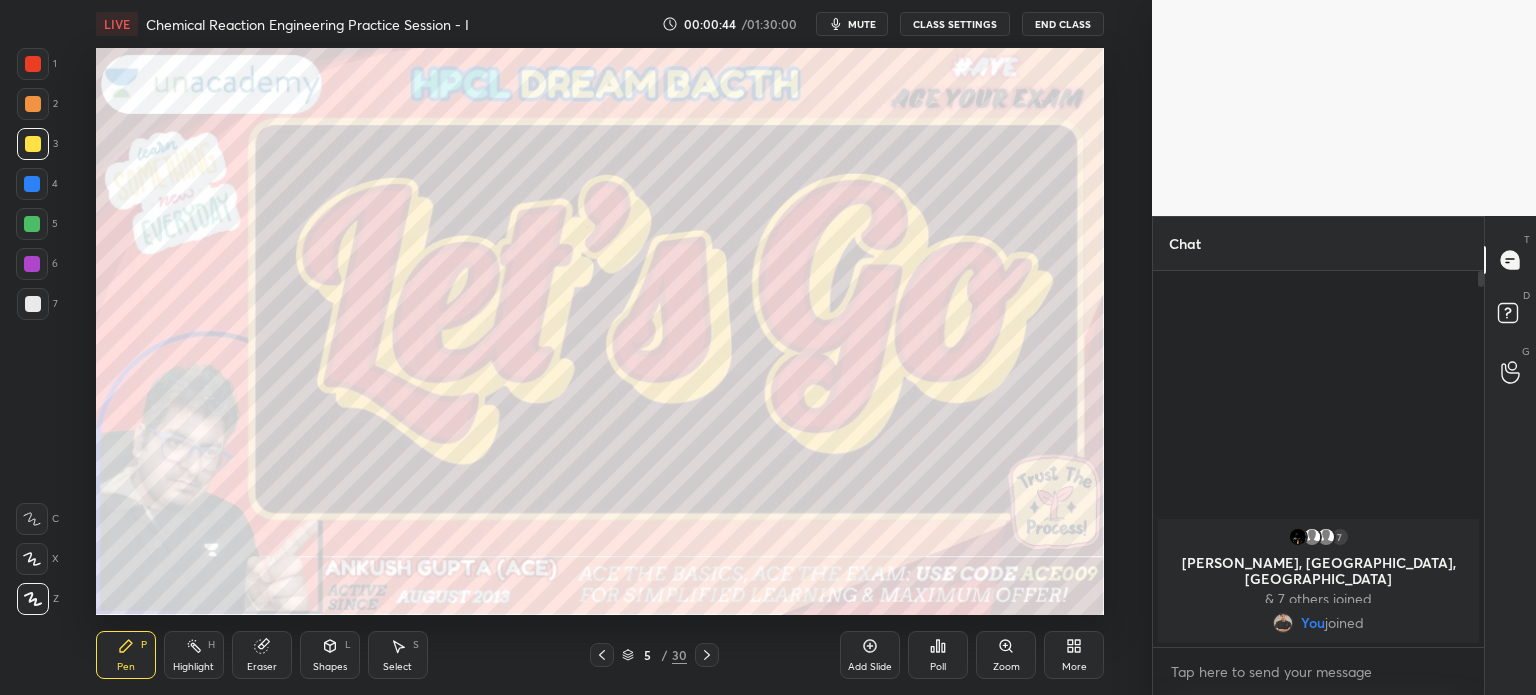 click 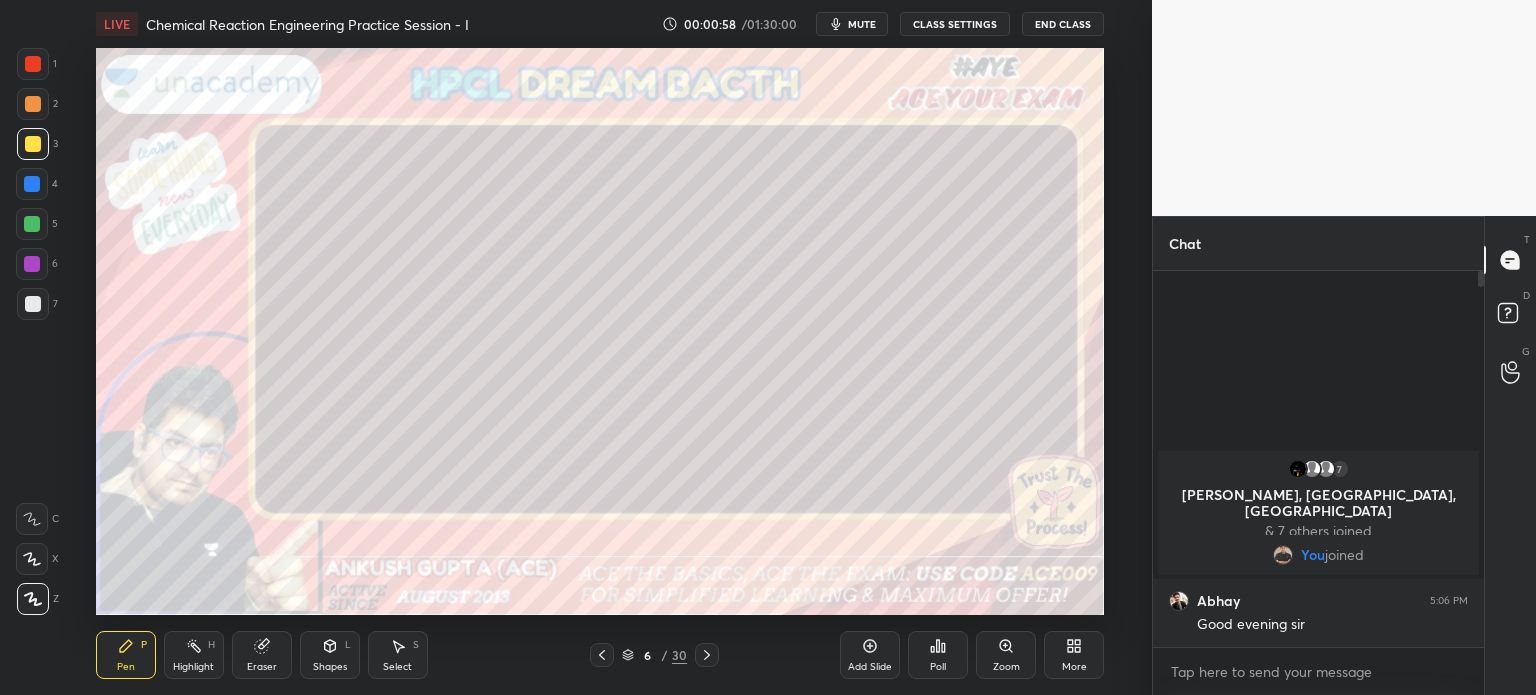 click 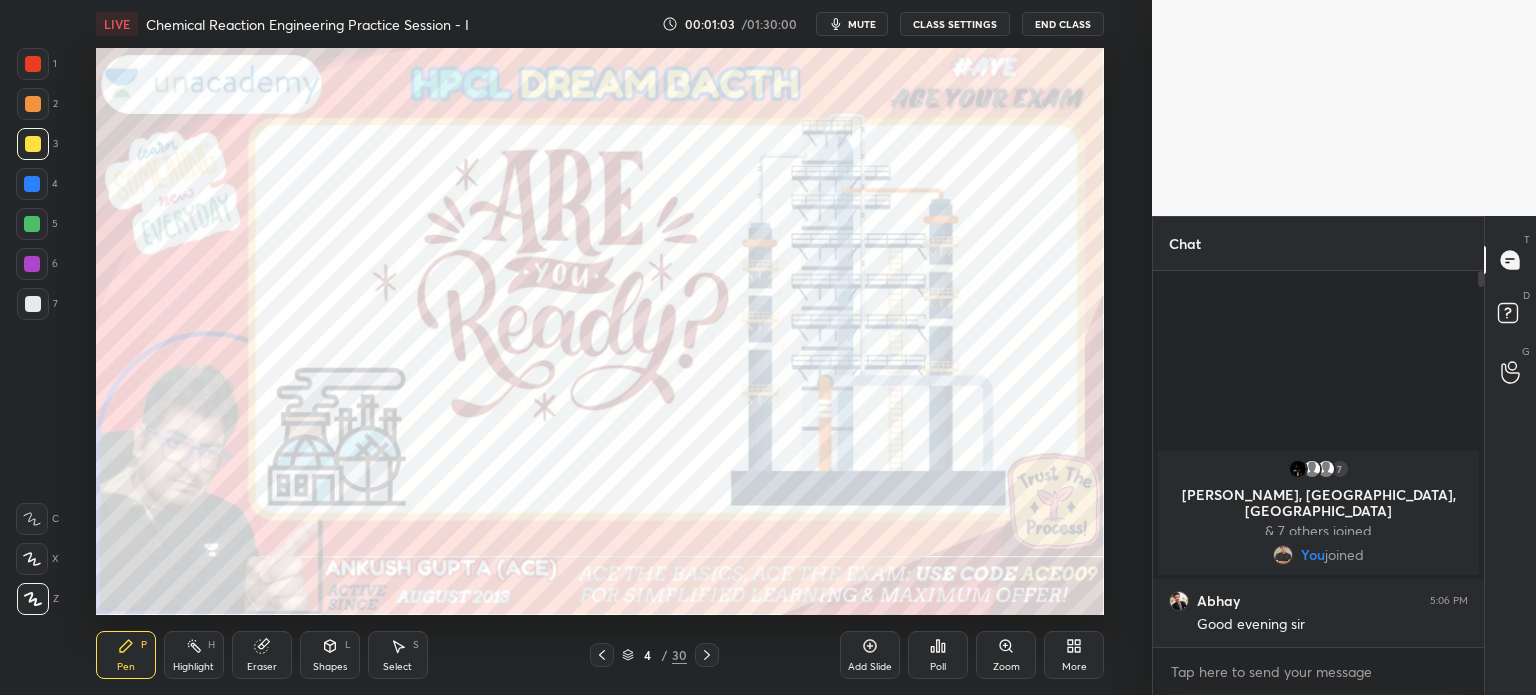 click on "mute" at bounding box center (862, 24) 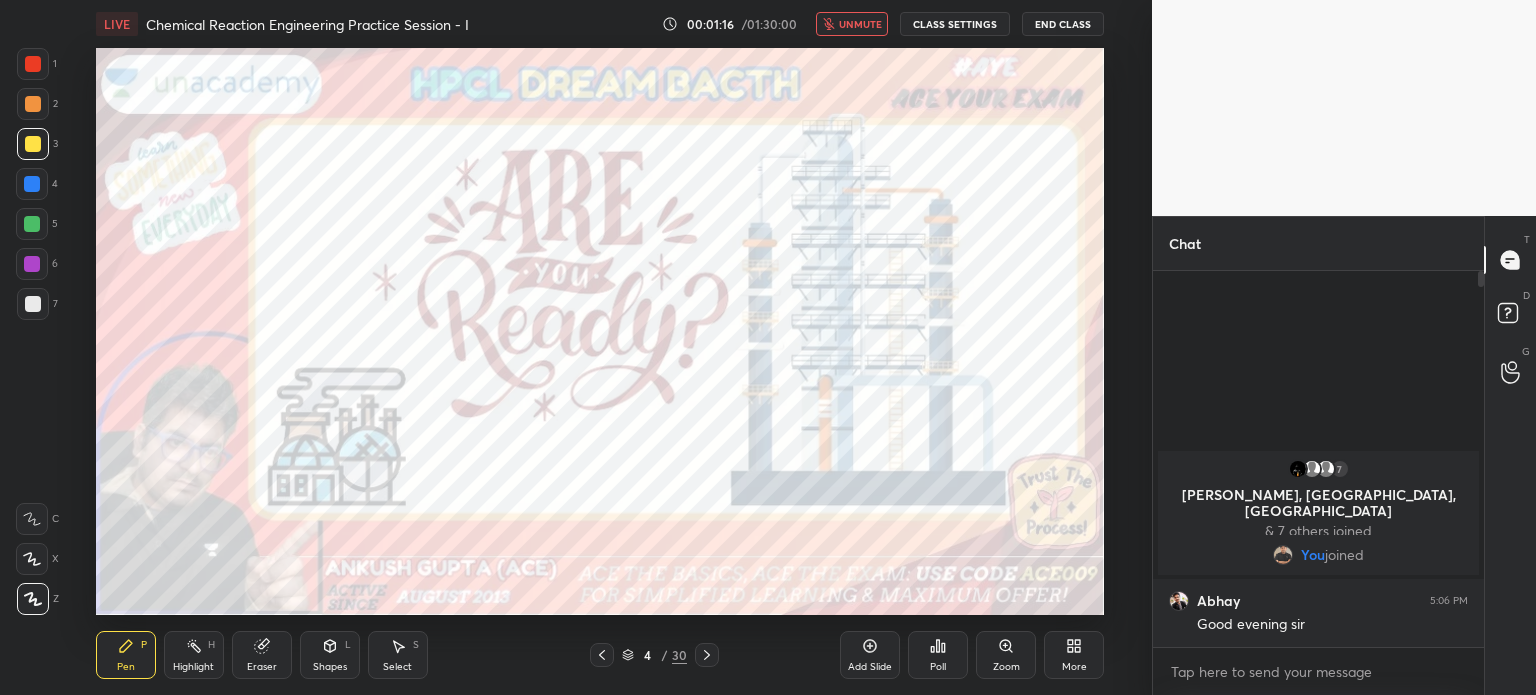 click on "unmute" at bounding box center (860, 24) 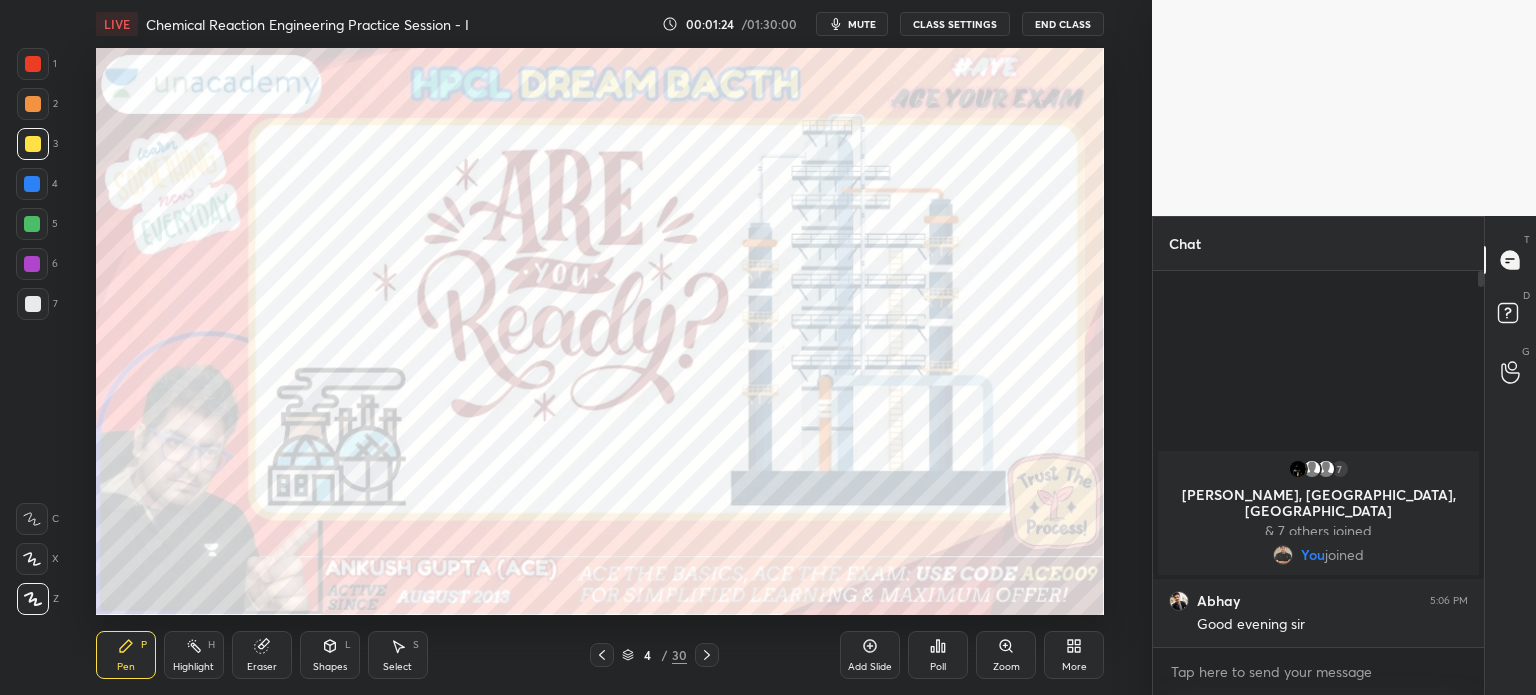click on "CLASS SETTINGS" at bounding box center (955, 24) 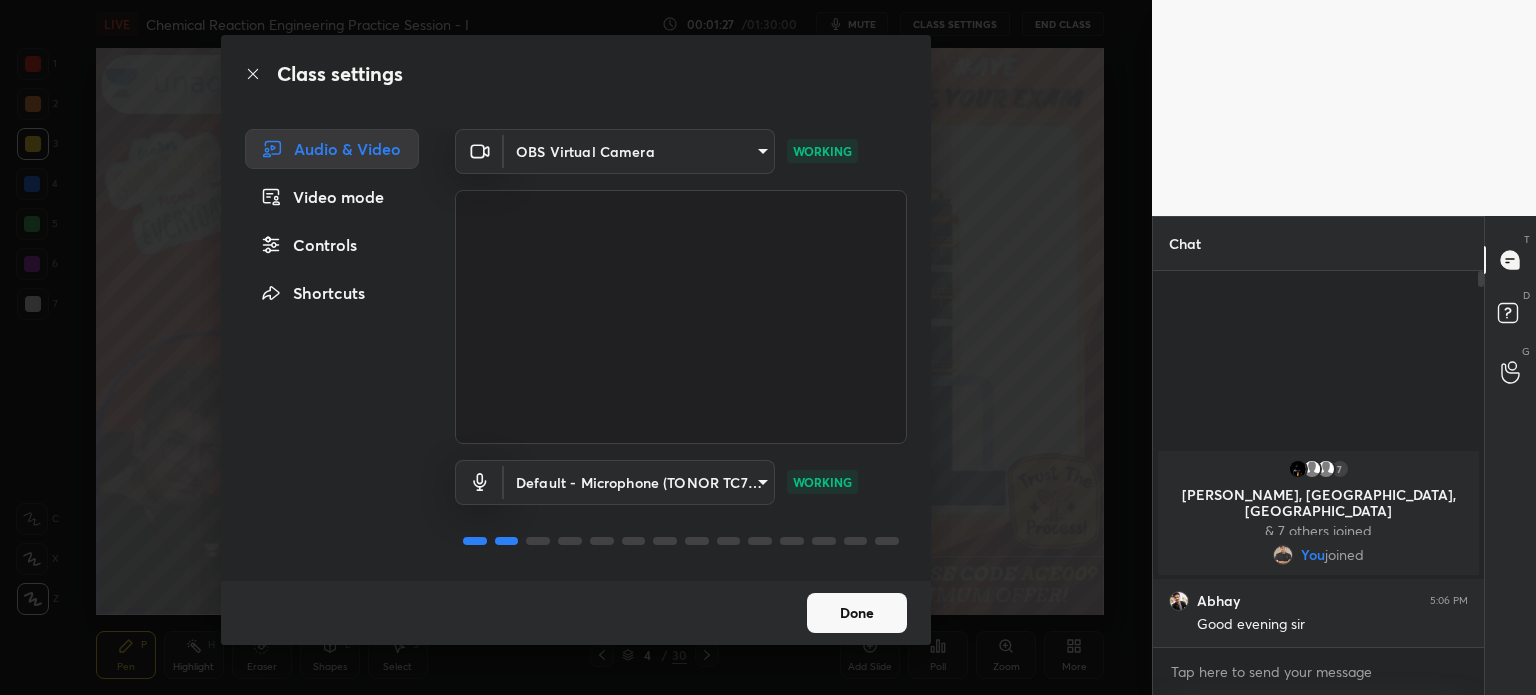 click on "Done" at bounding box center [857, 613] 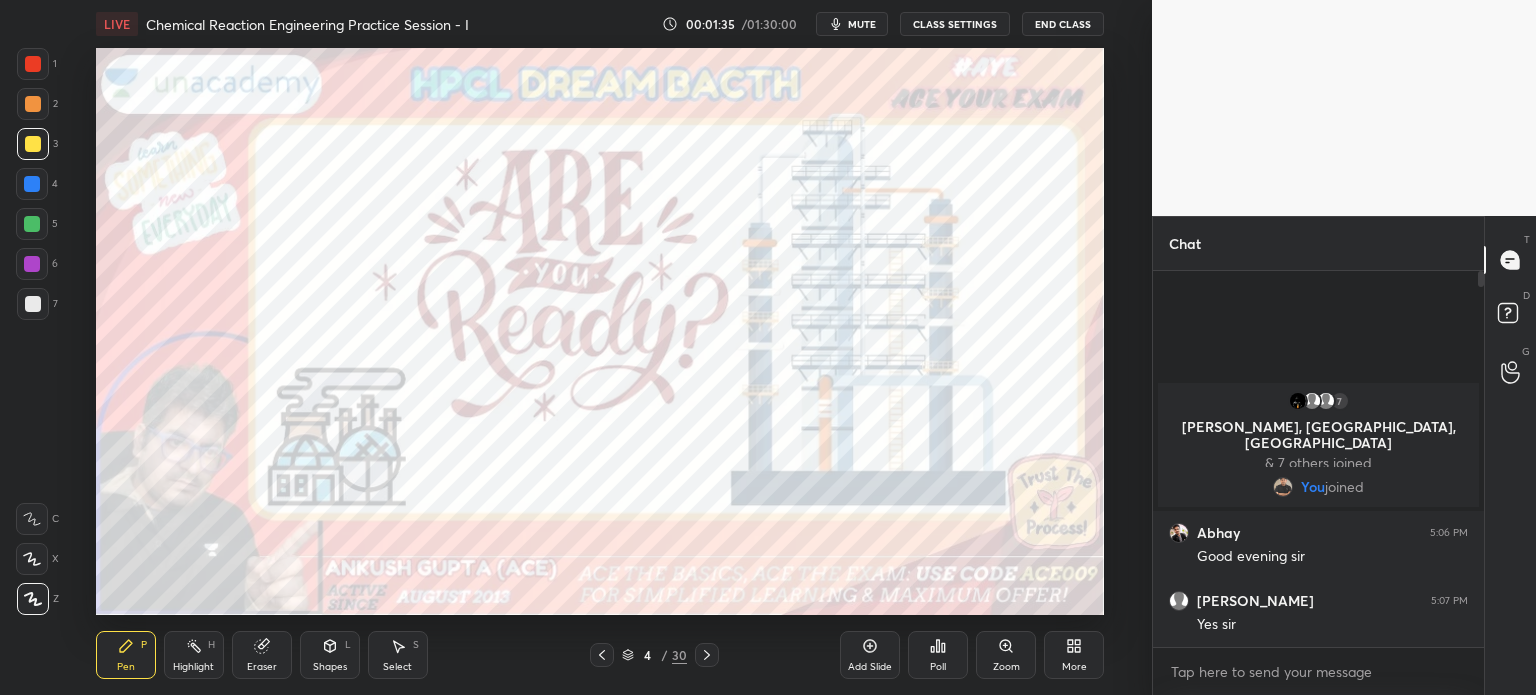 click on "mute" at bounding box center (862, 24) 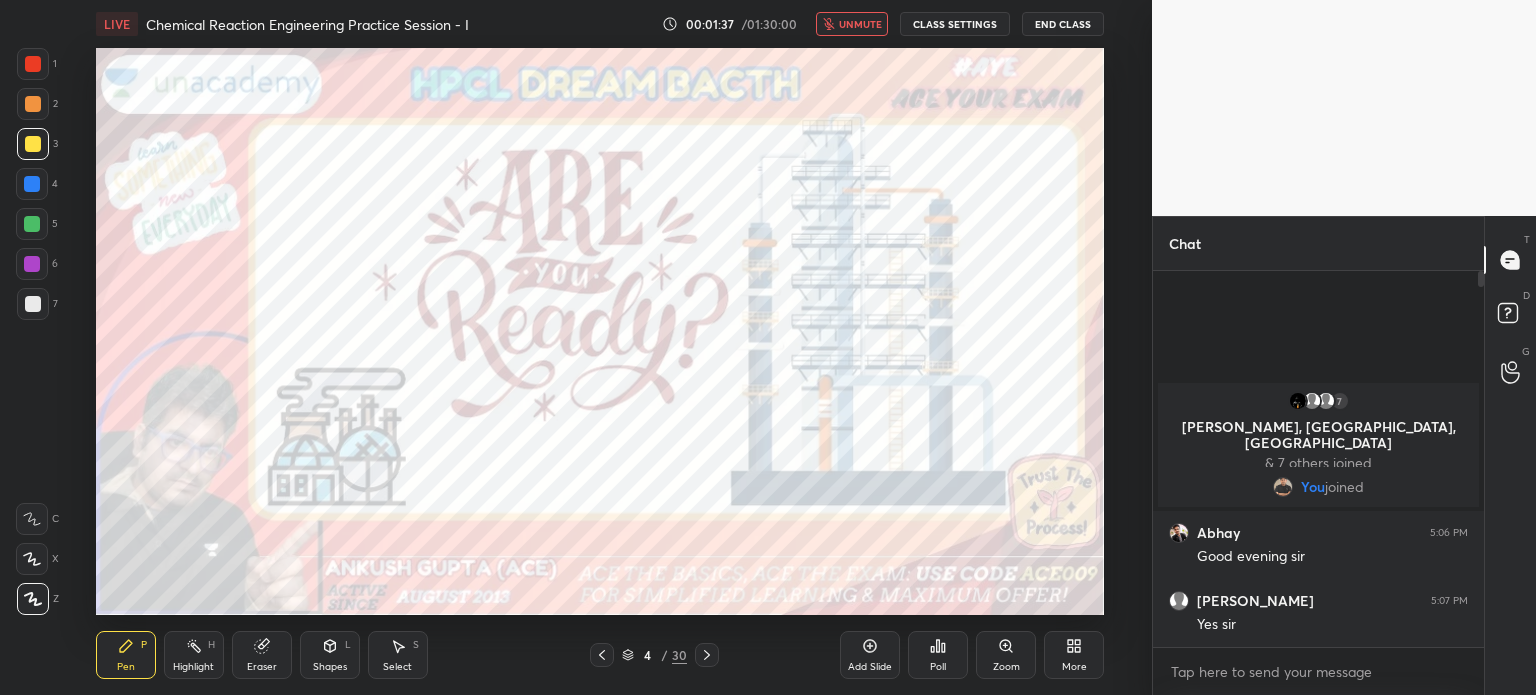 click on "unmute" at bounding box center (860, 24) 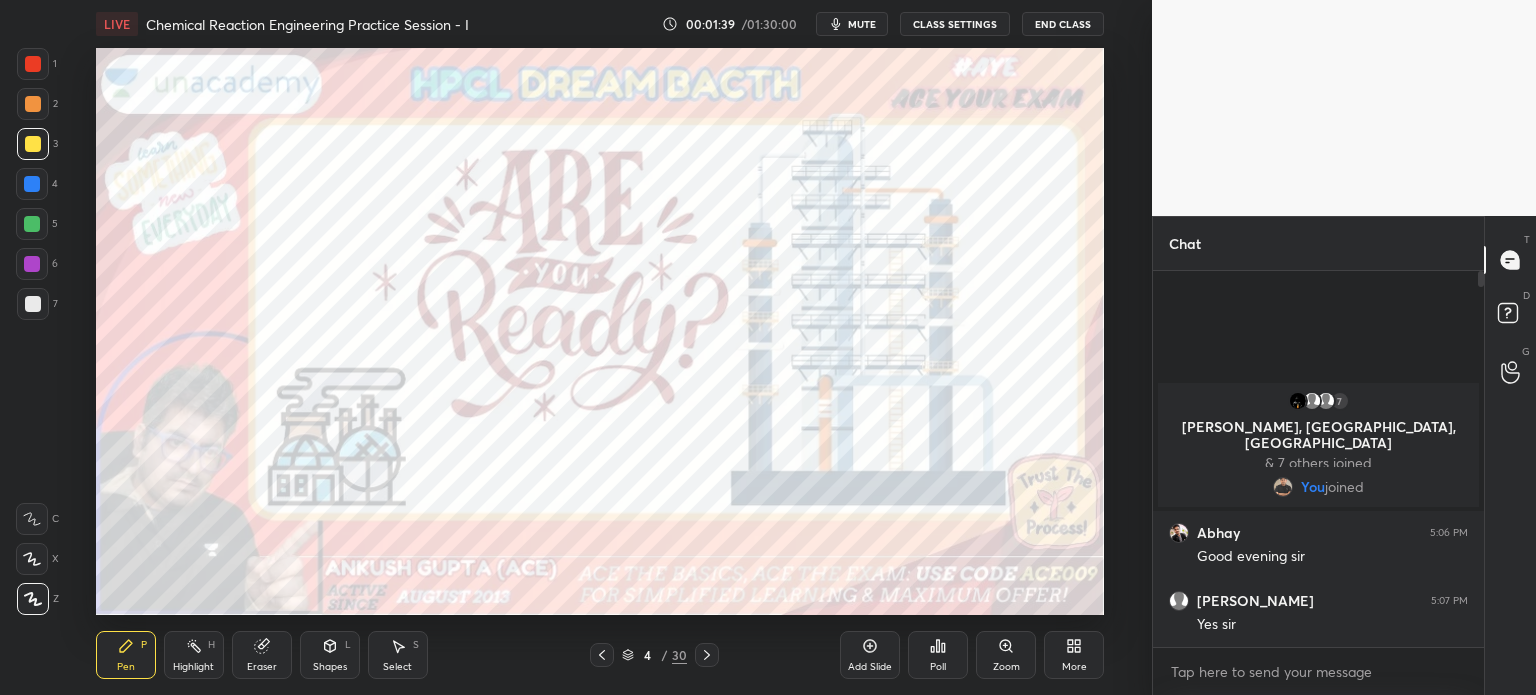 click 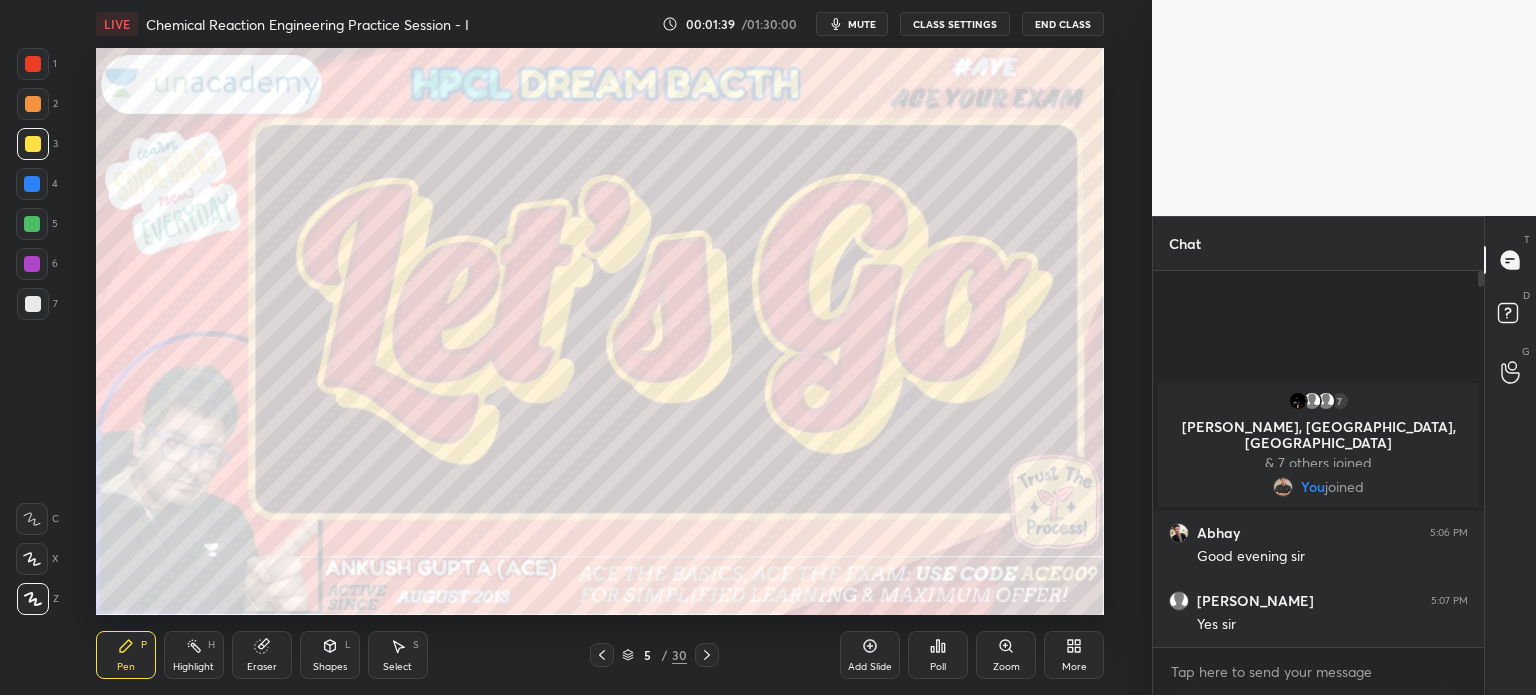 click 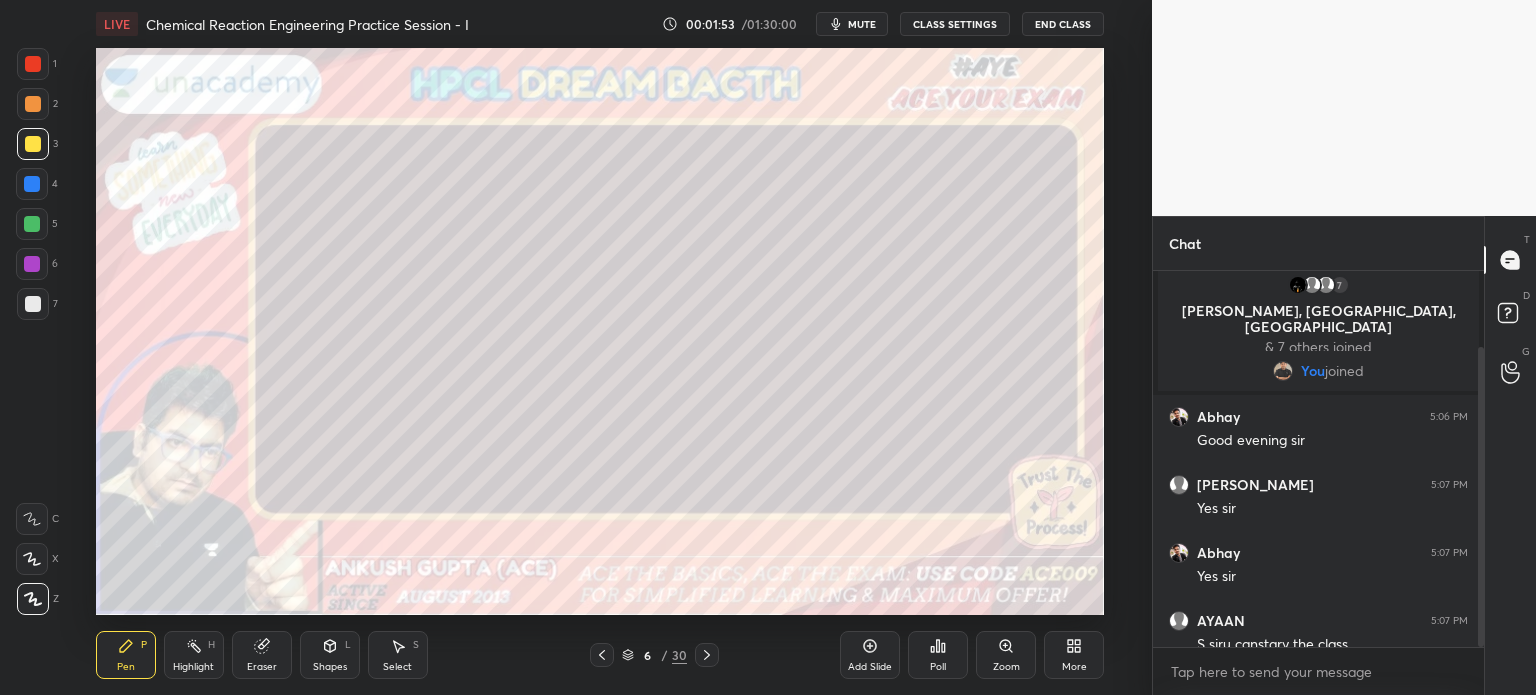 scroll, scrollTop: 0, scrollLeft: 0, axis: both 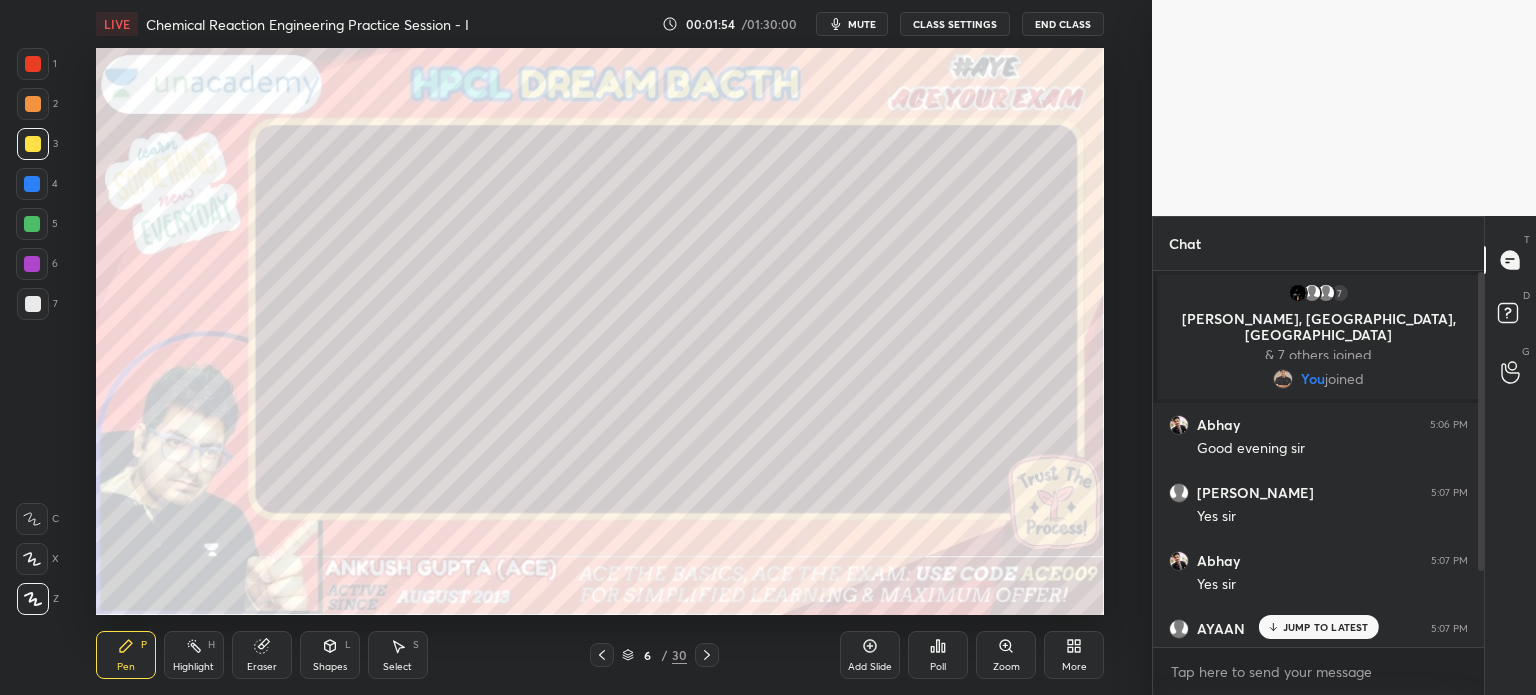 click on "JUMP TO LATEST" at bounding box center [1318, 627] 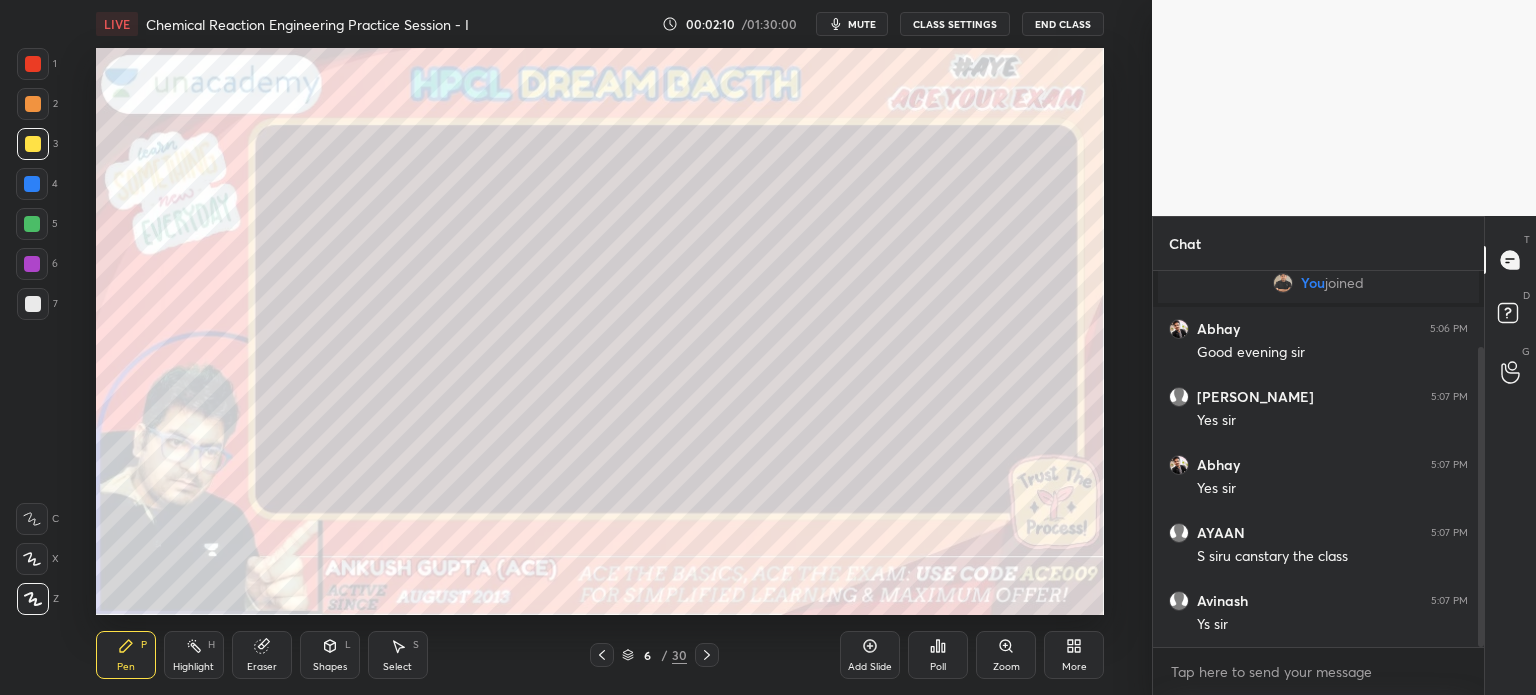 scroll, scrollTop: 164, scrollLeft: 0, axis: vertical 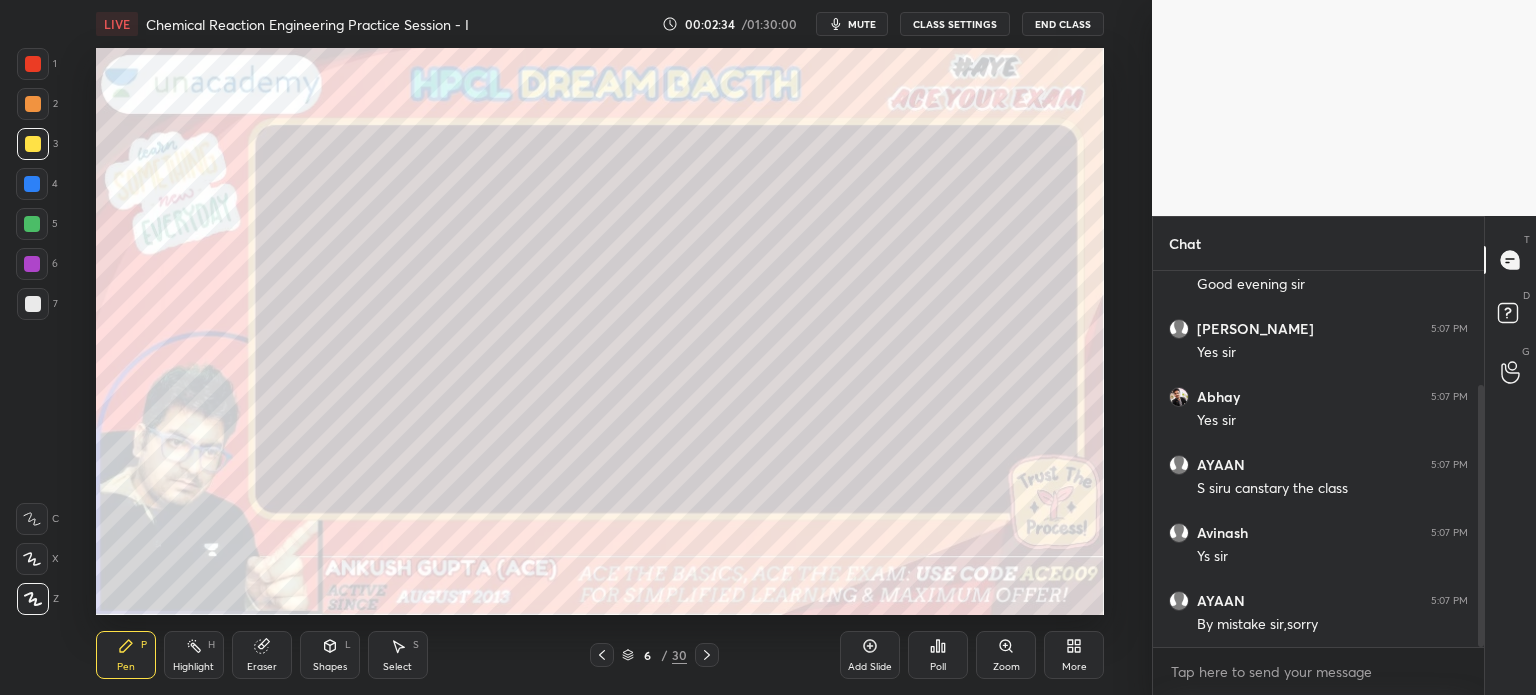 click at bounding box center (33, 144) 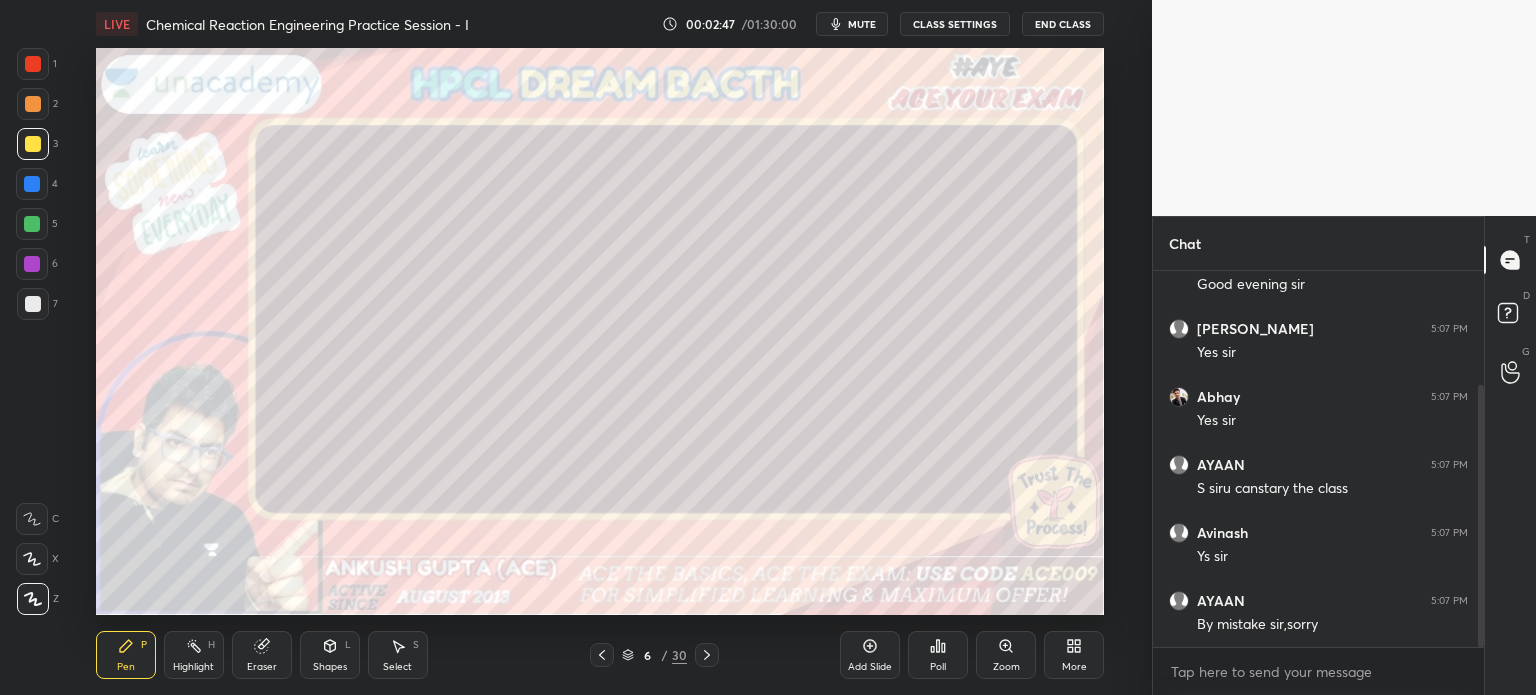 click on "Eraser" at bounding box center [262, 655] 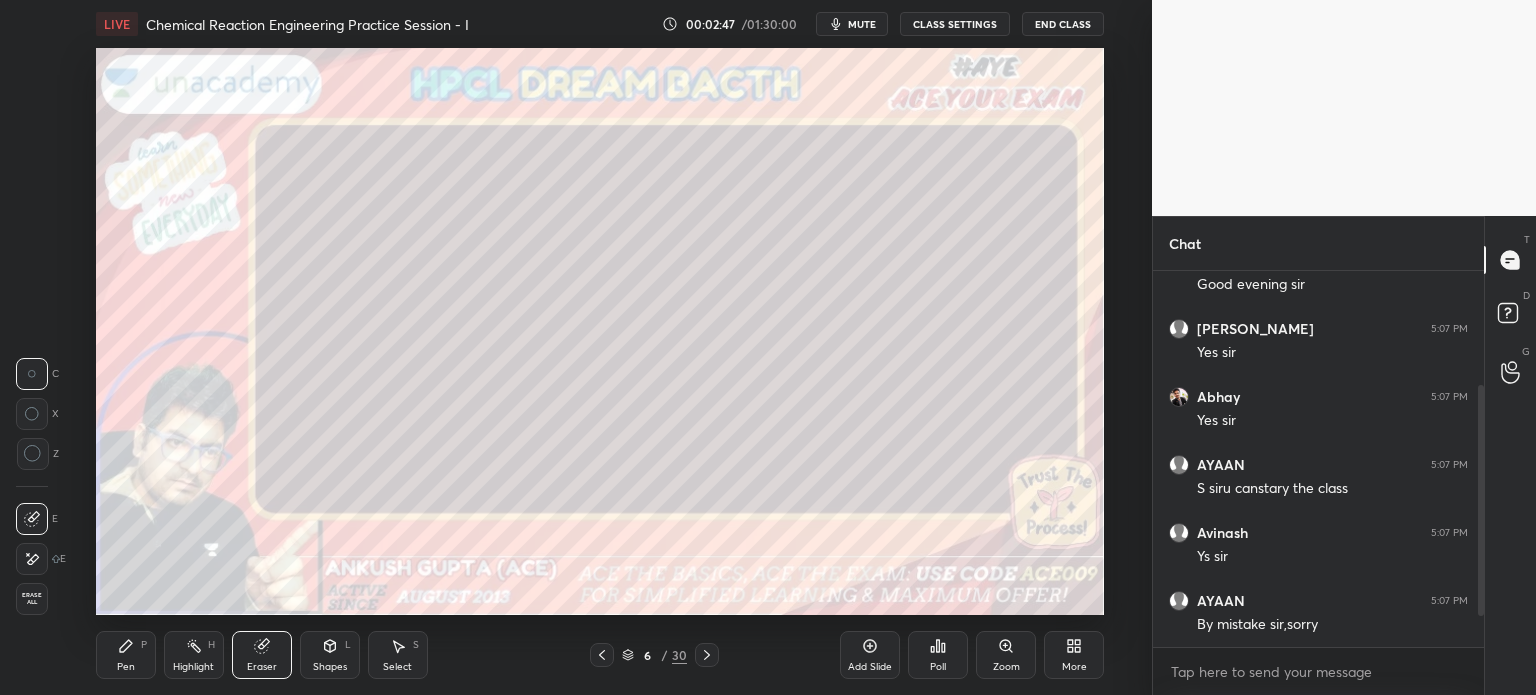 scroll, scrollTop: 236, scrollLeft: 0, axis: vertical 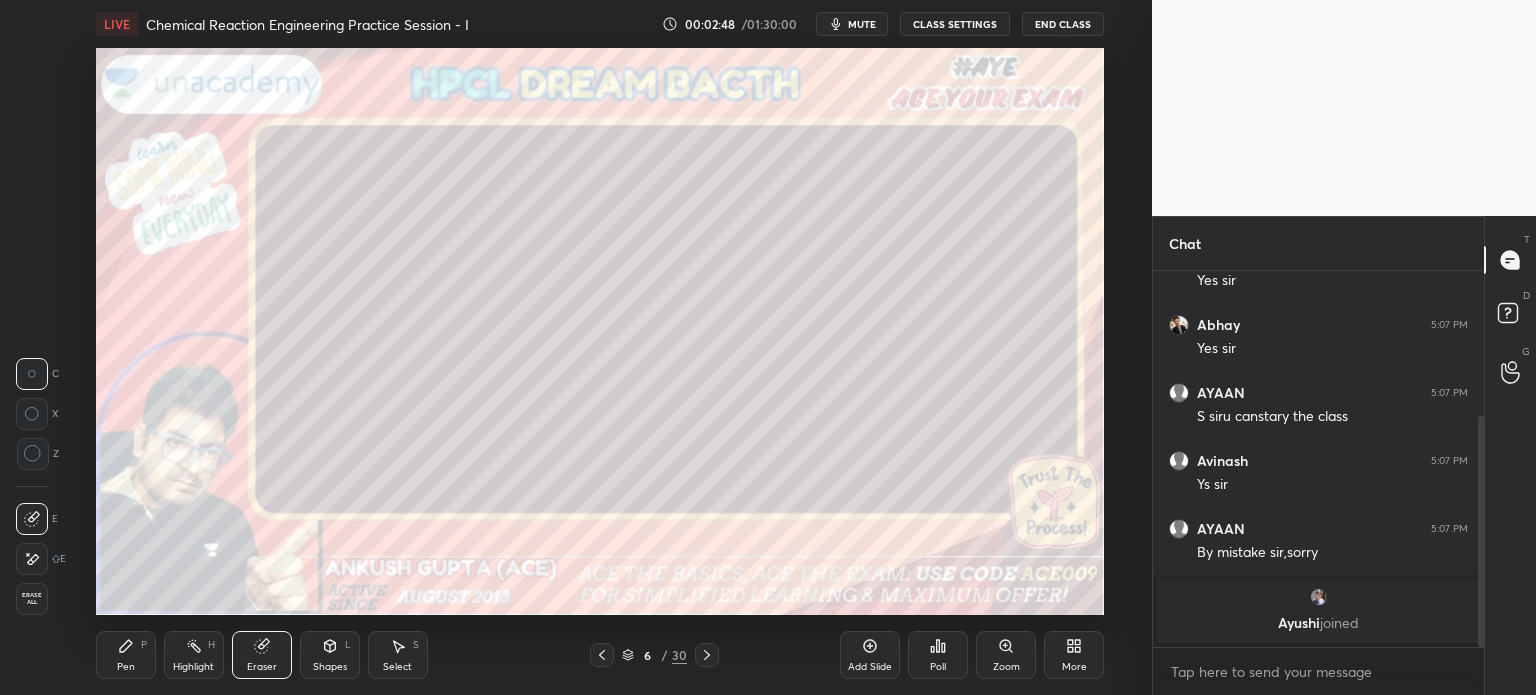 click 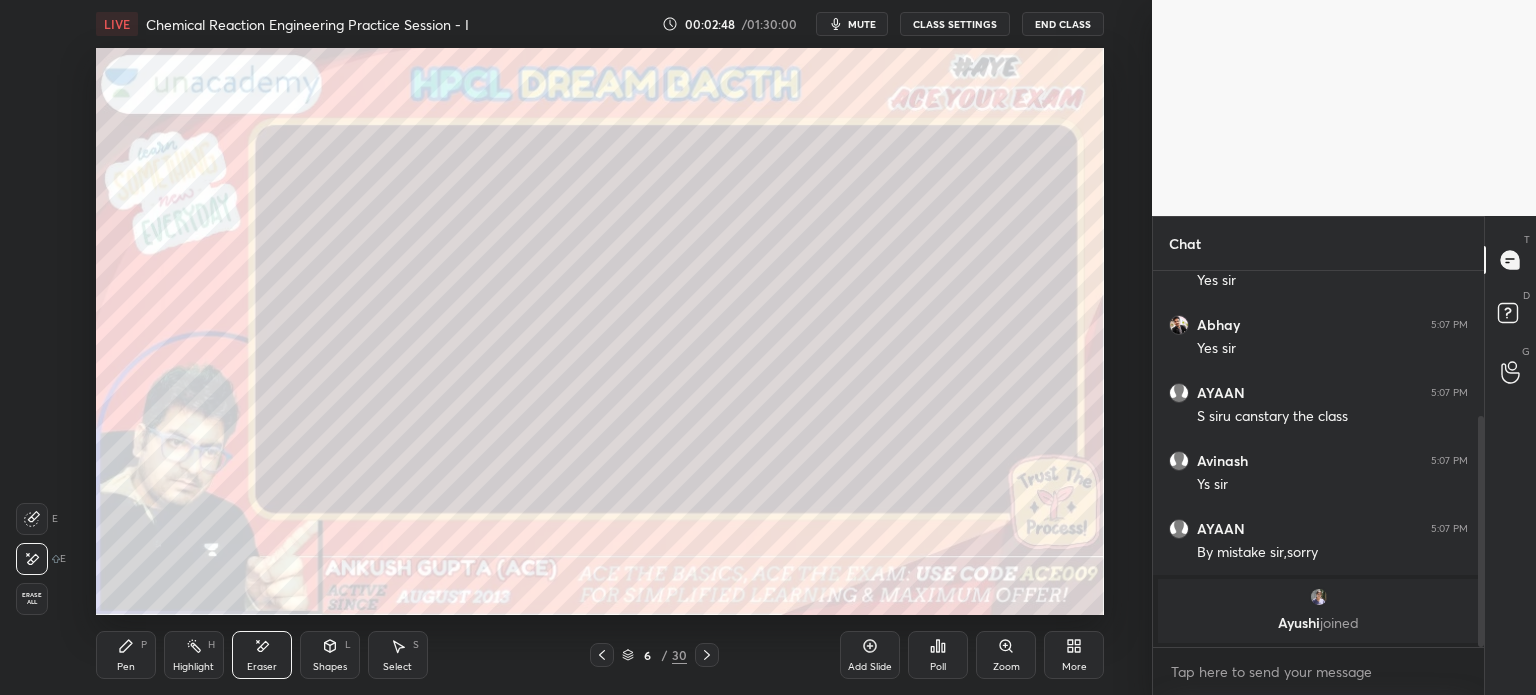 click on "Erase all" at bounding box center [32, 599] 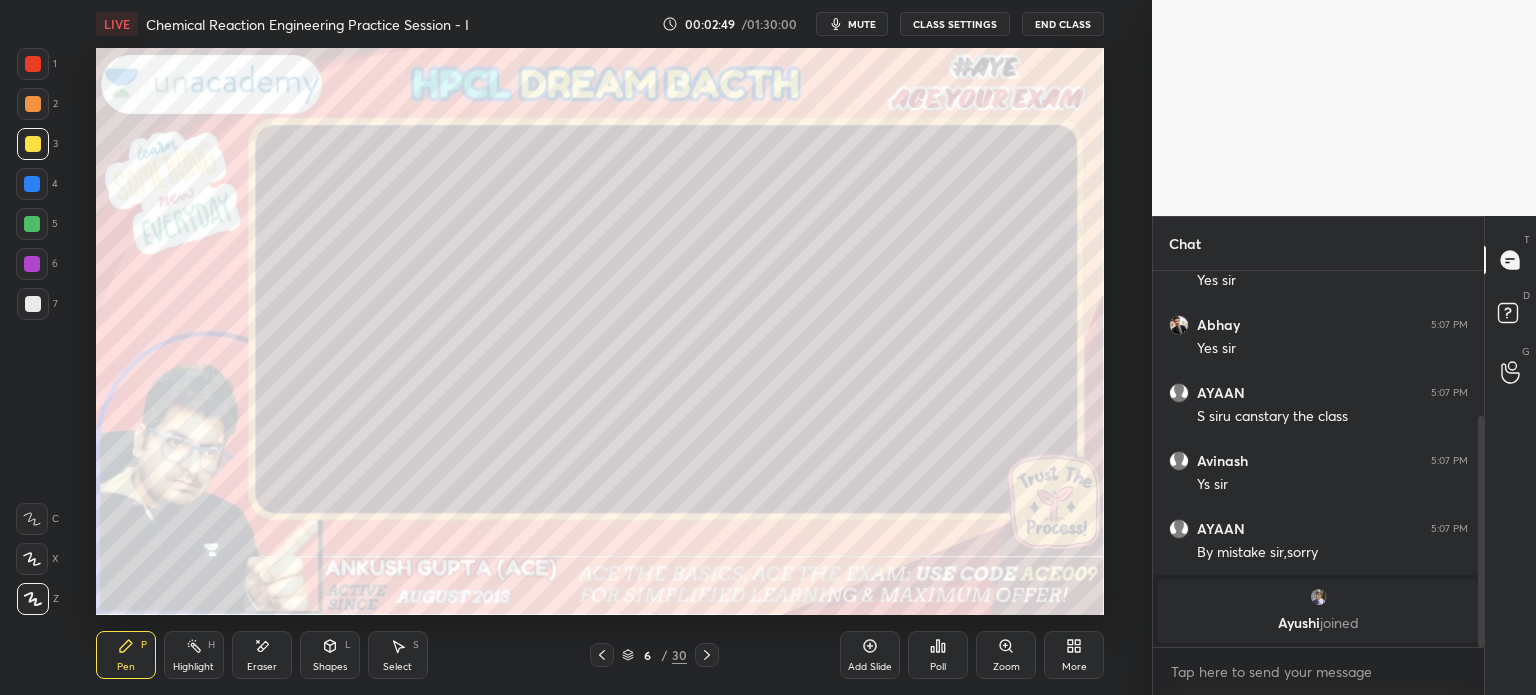 click on "Pen P" at bounding box center [126, 655] 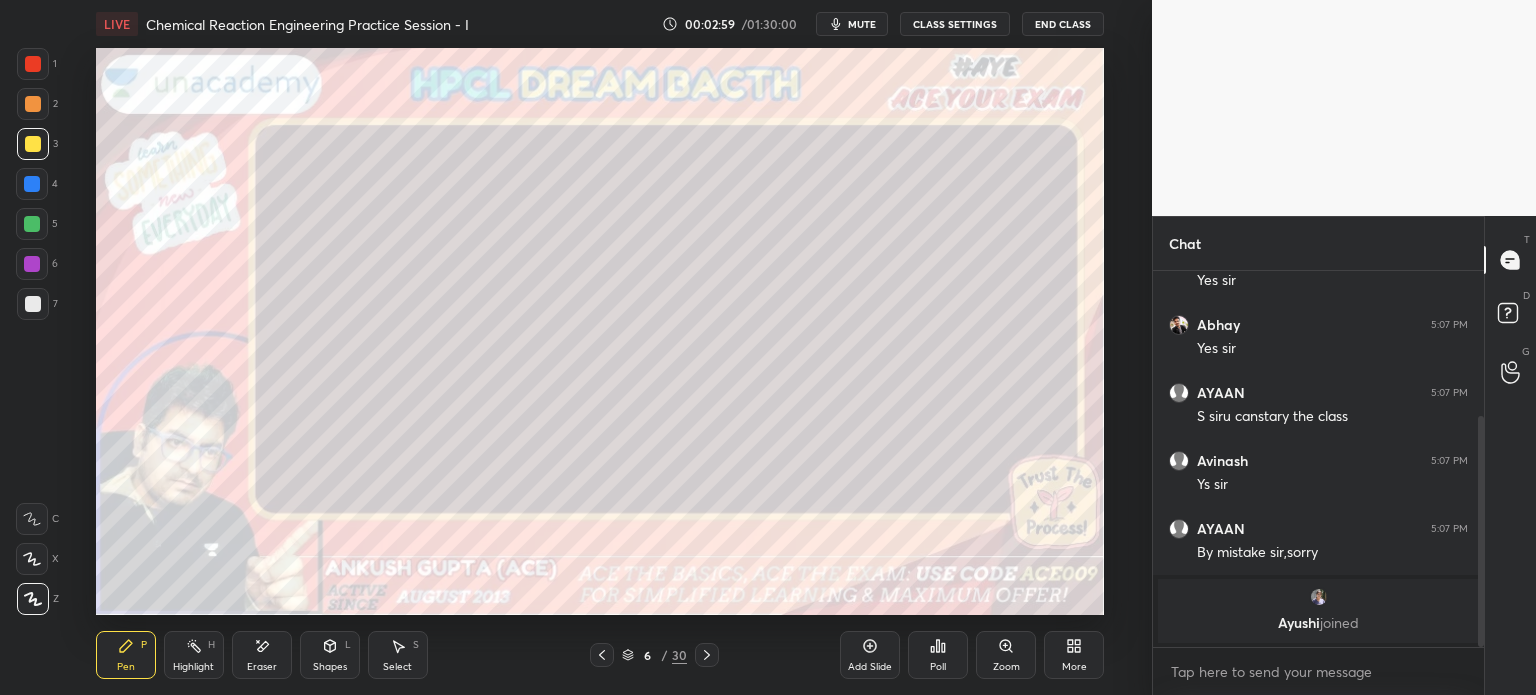 click at bounding box center (32, 184) 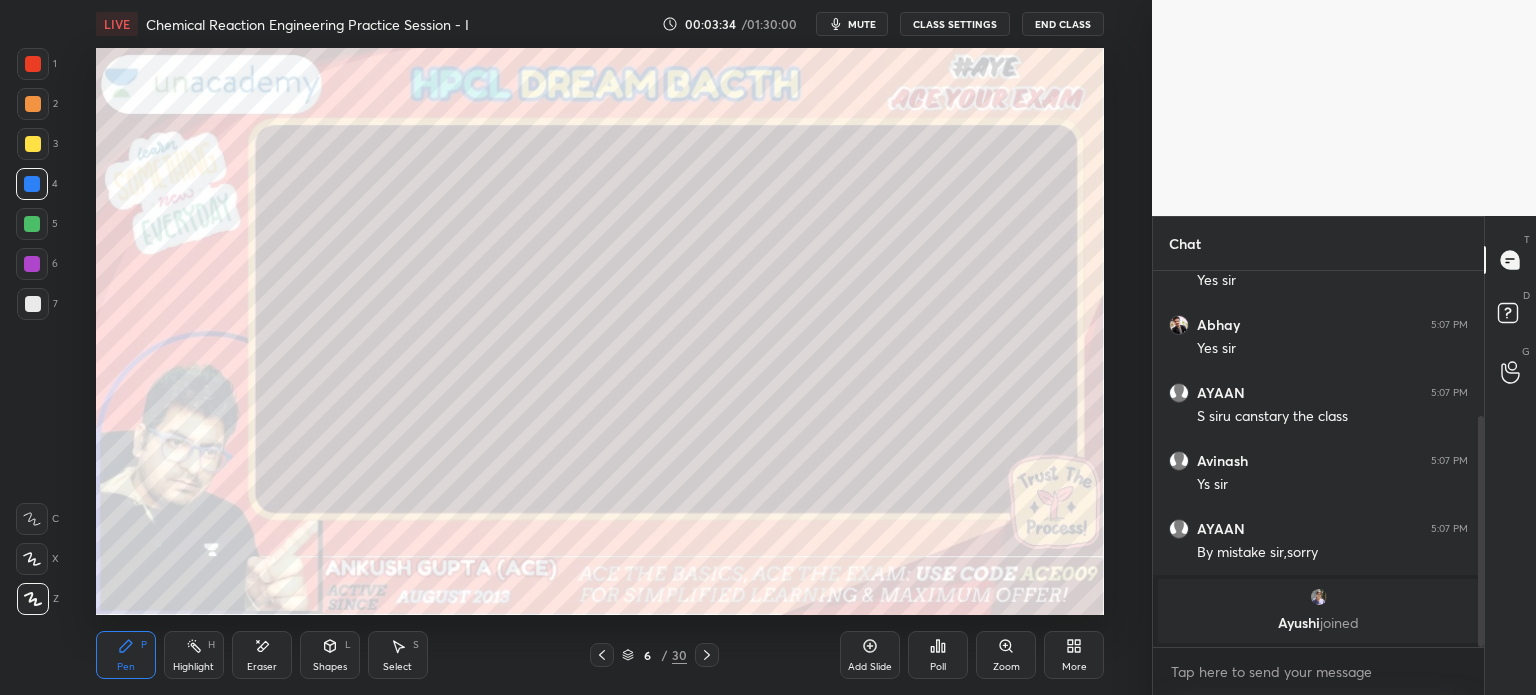 click at bounding box center (33, 304) 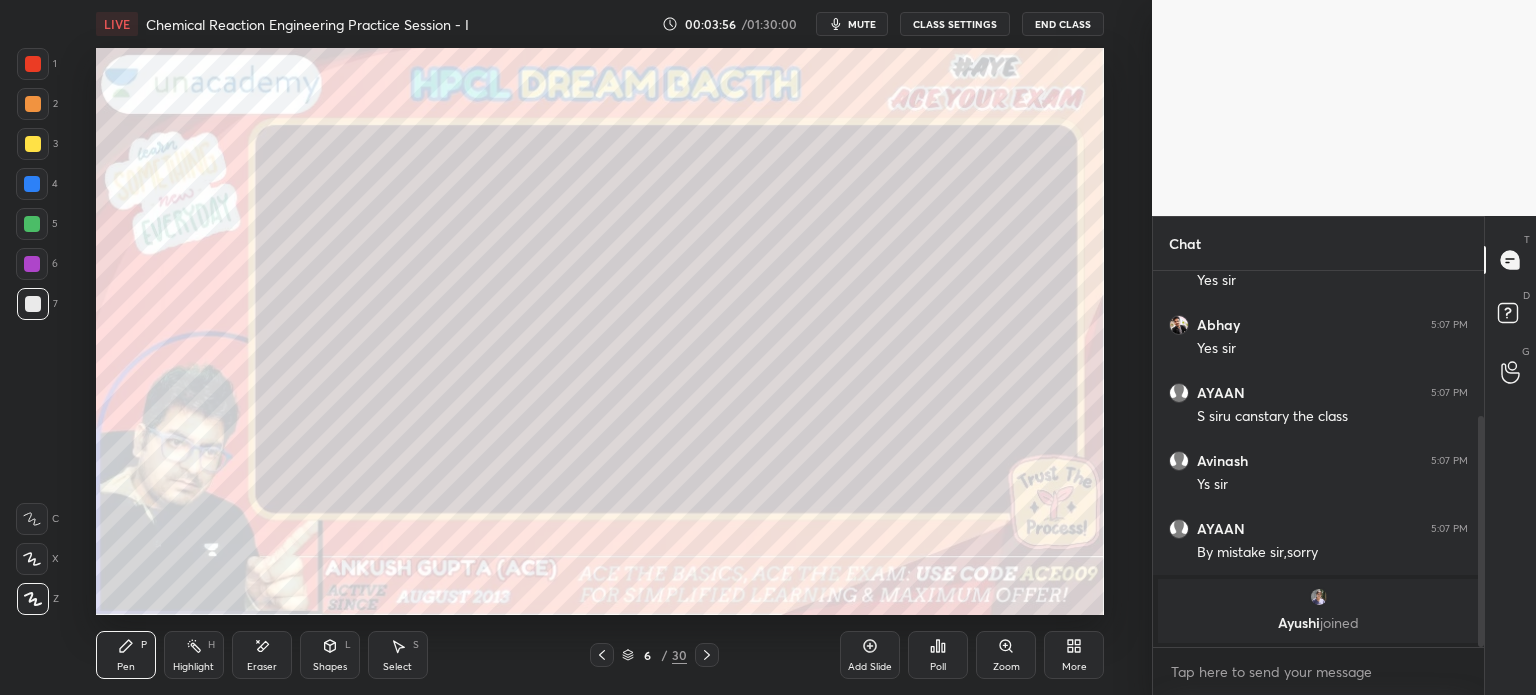 click on "Highlight" at bounding box center (193, 667) 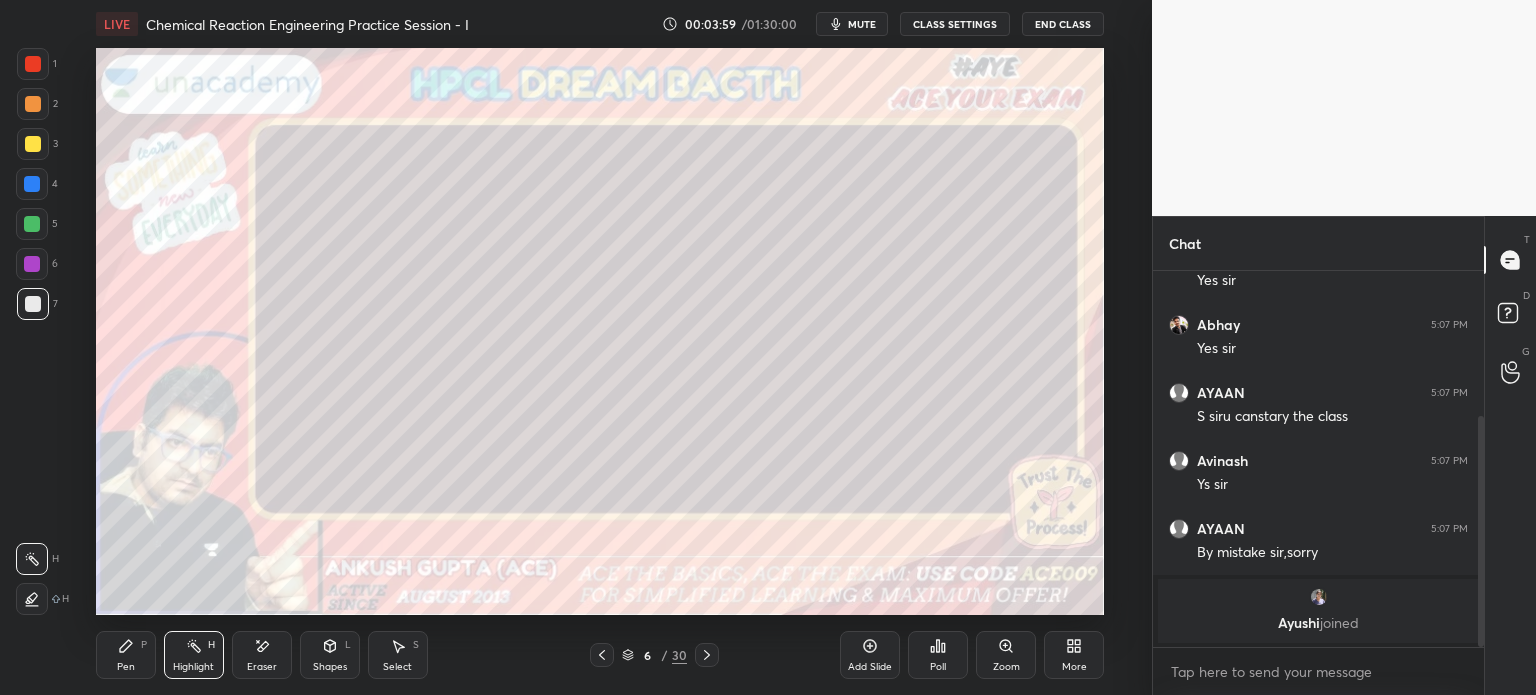 click 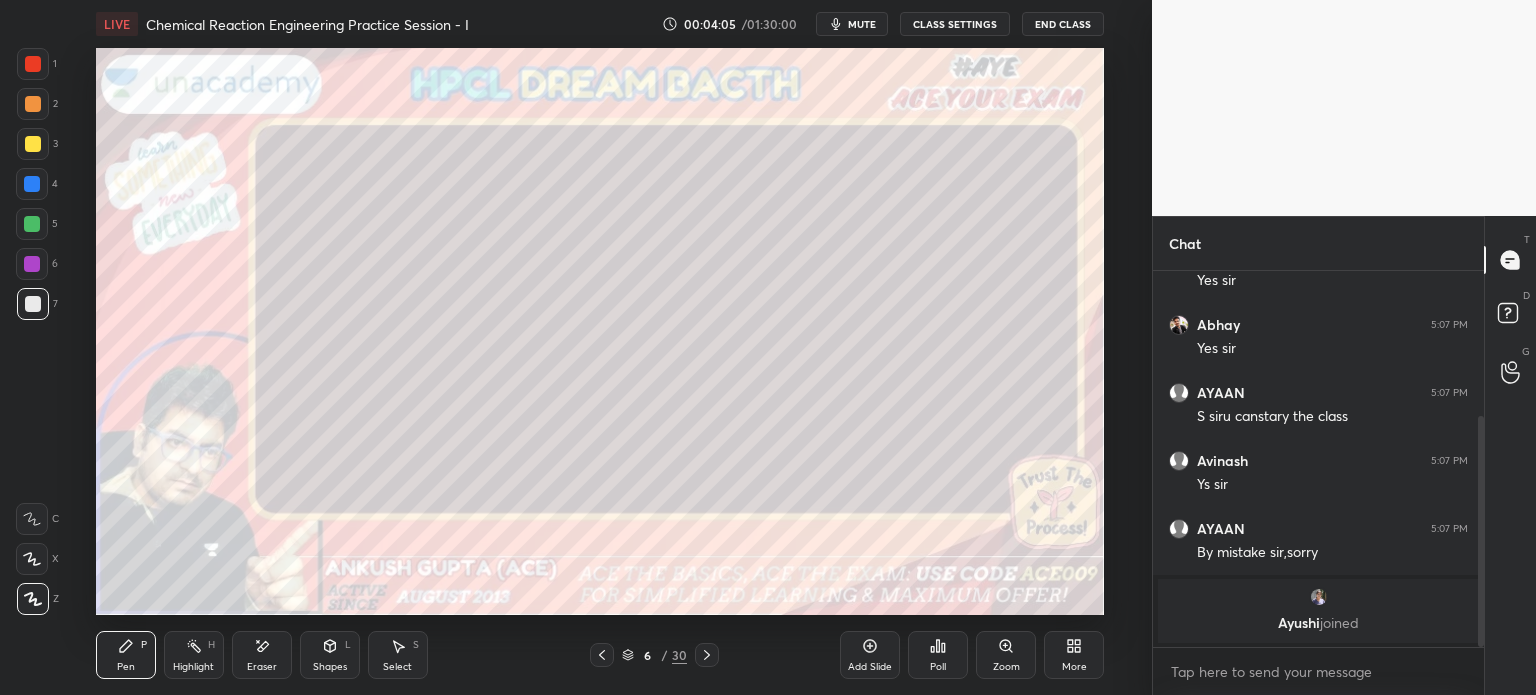click at bounding box center [33, 104] 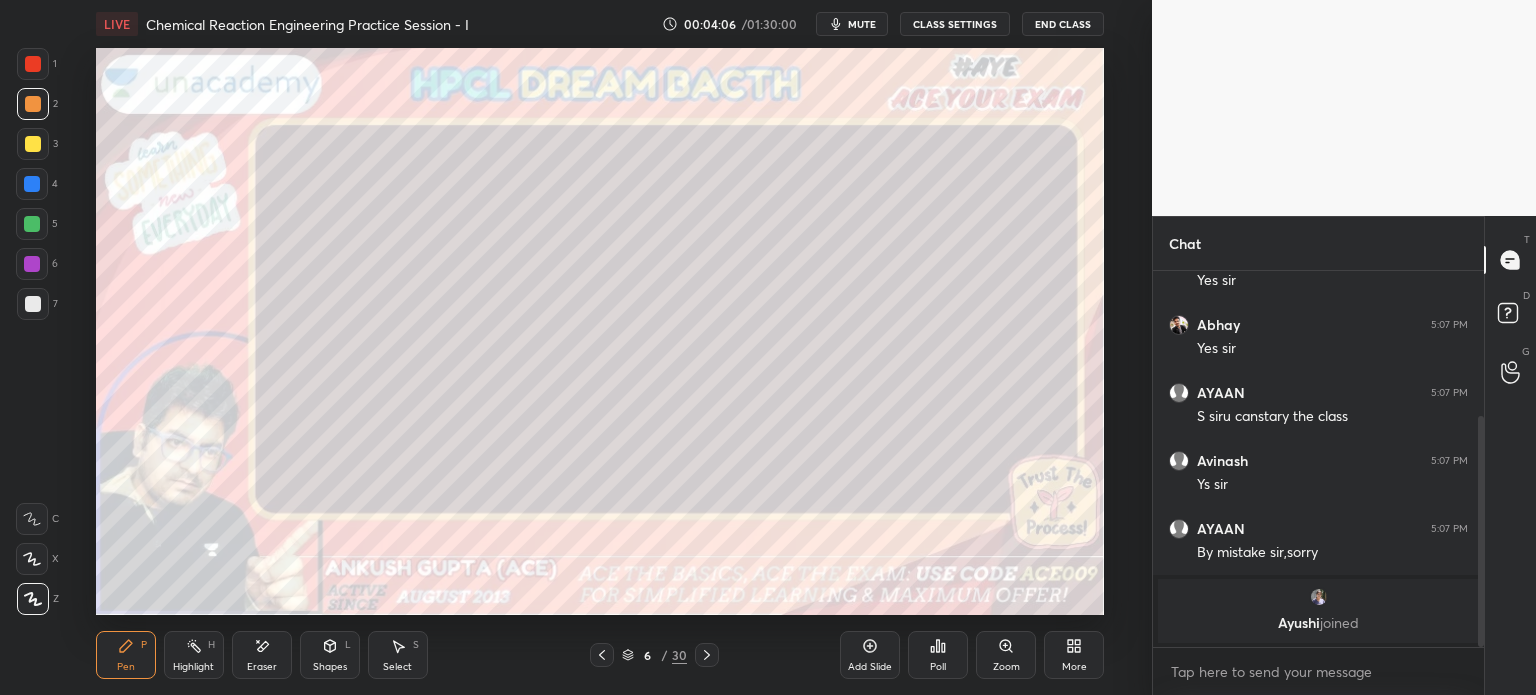 click 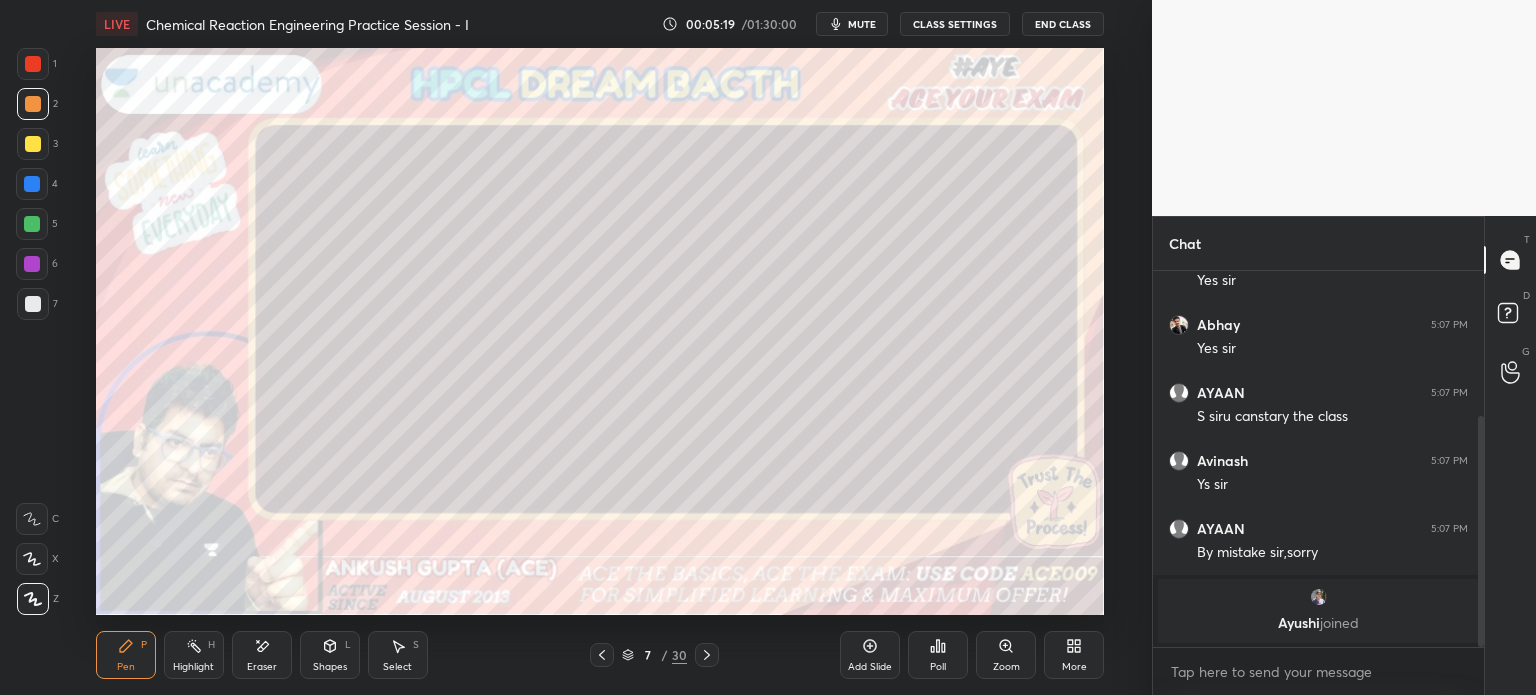 click at bounding box center [33, 304] 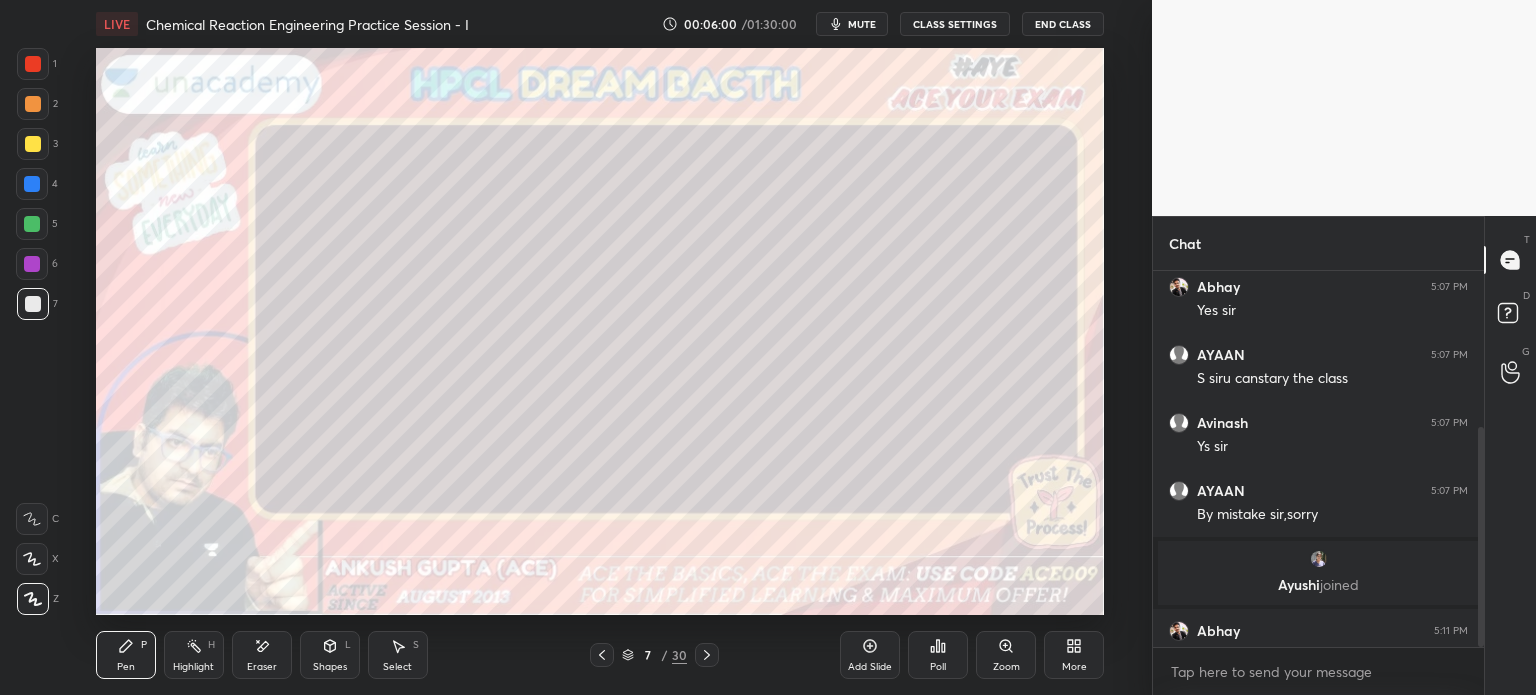 scroll, scrollTop: 266, scrollLeft: 0, axis: vertical 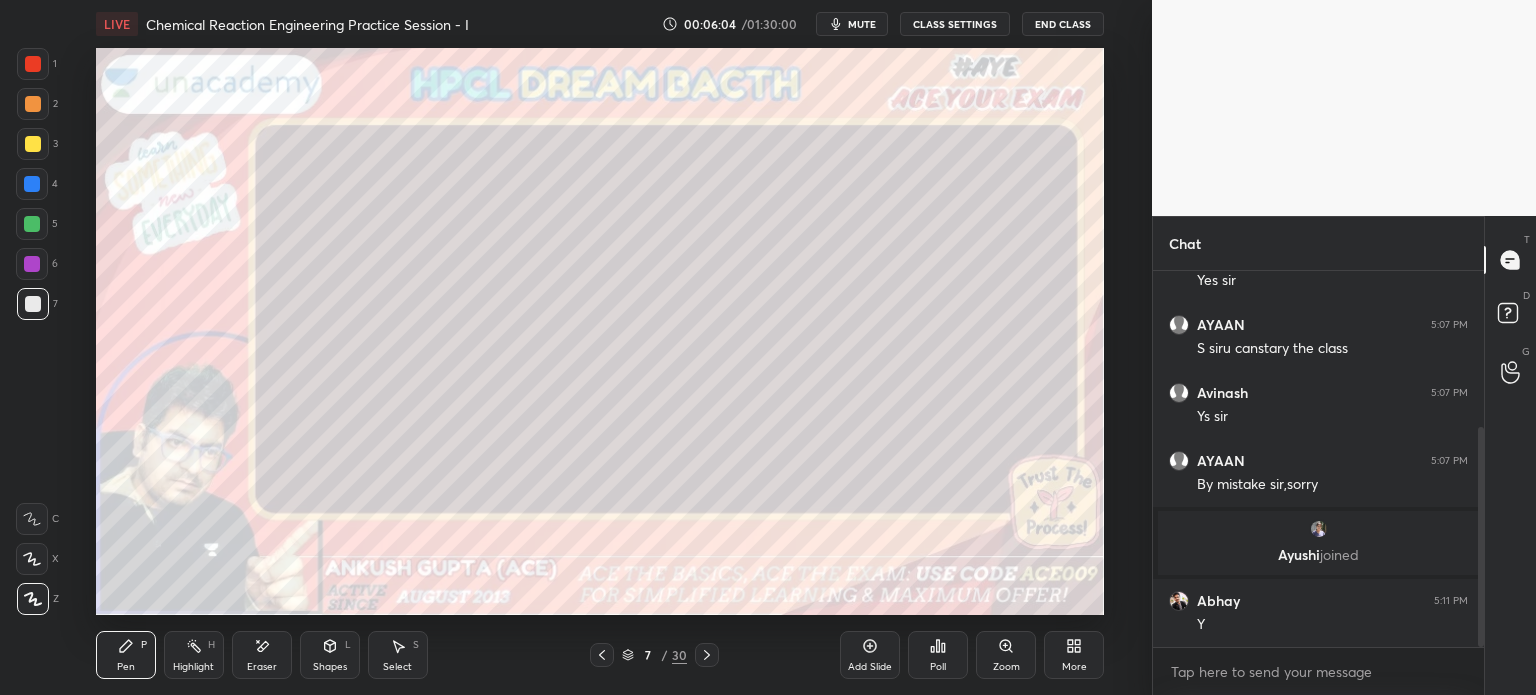 click 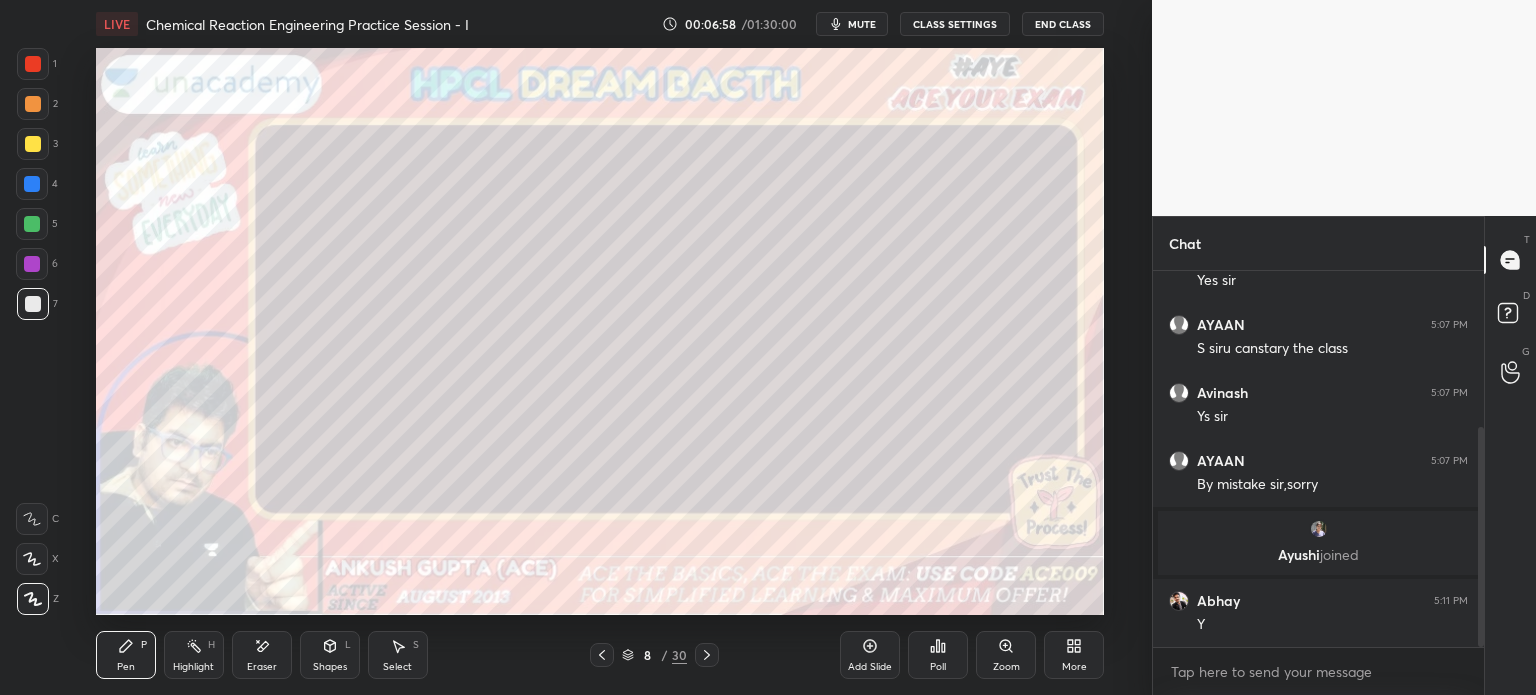 click 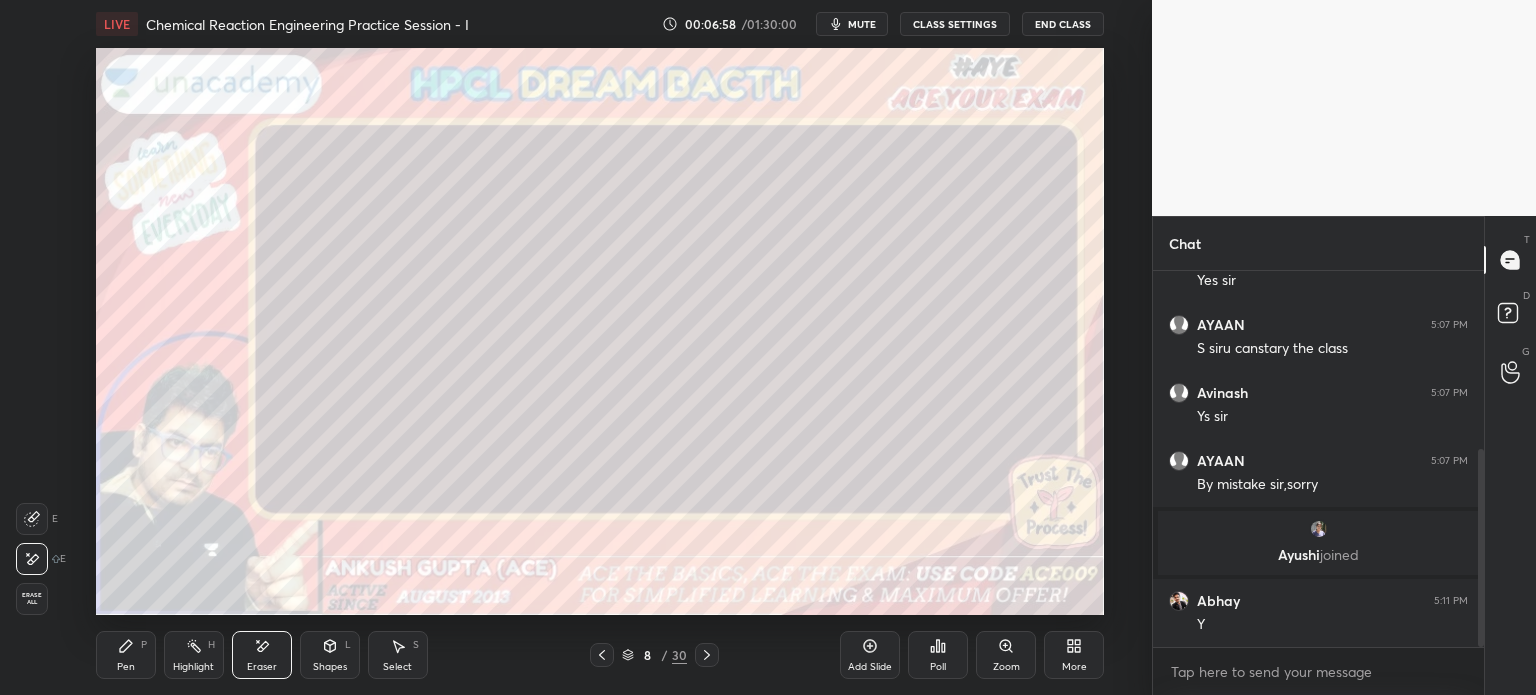 scroll, scrollTop: 338, scrollLeft: 0, axis: vertical 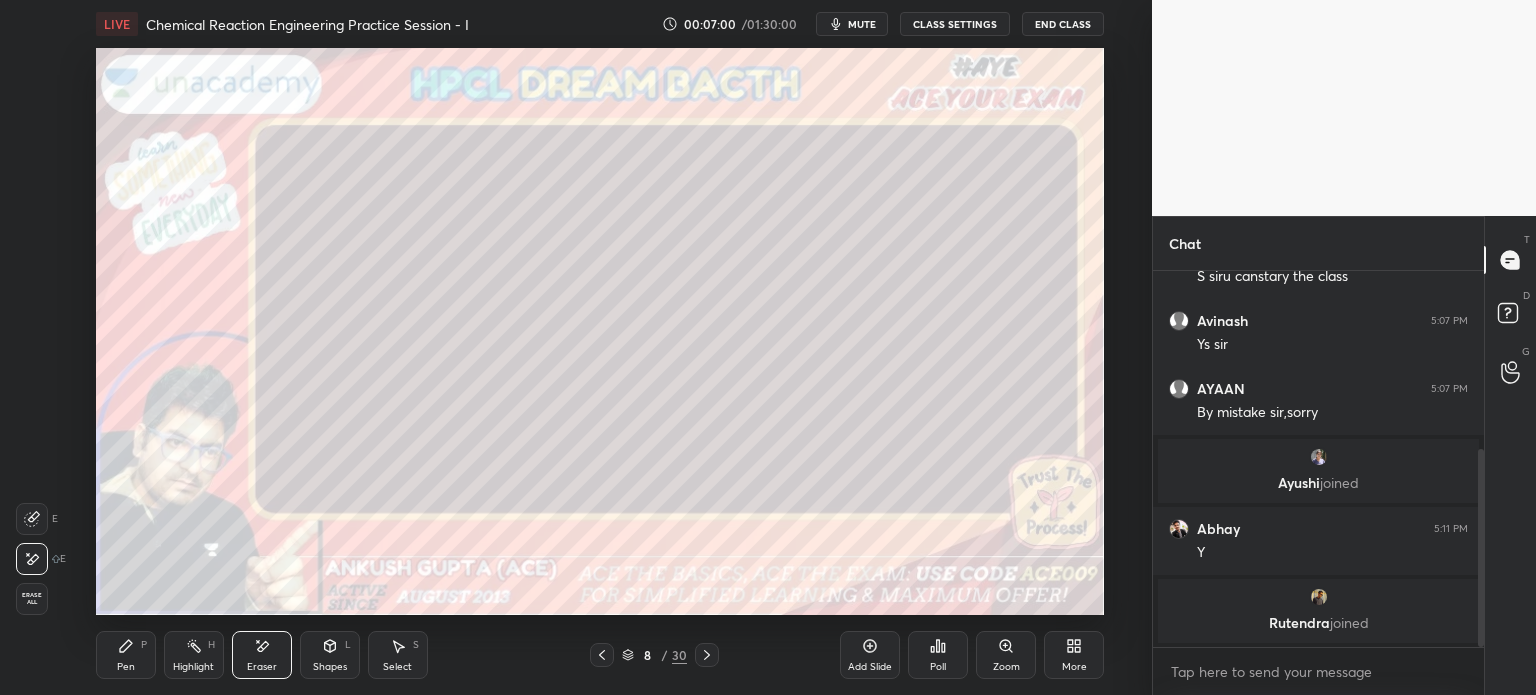 click on "Pen P" at bounding box center [126, 655] 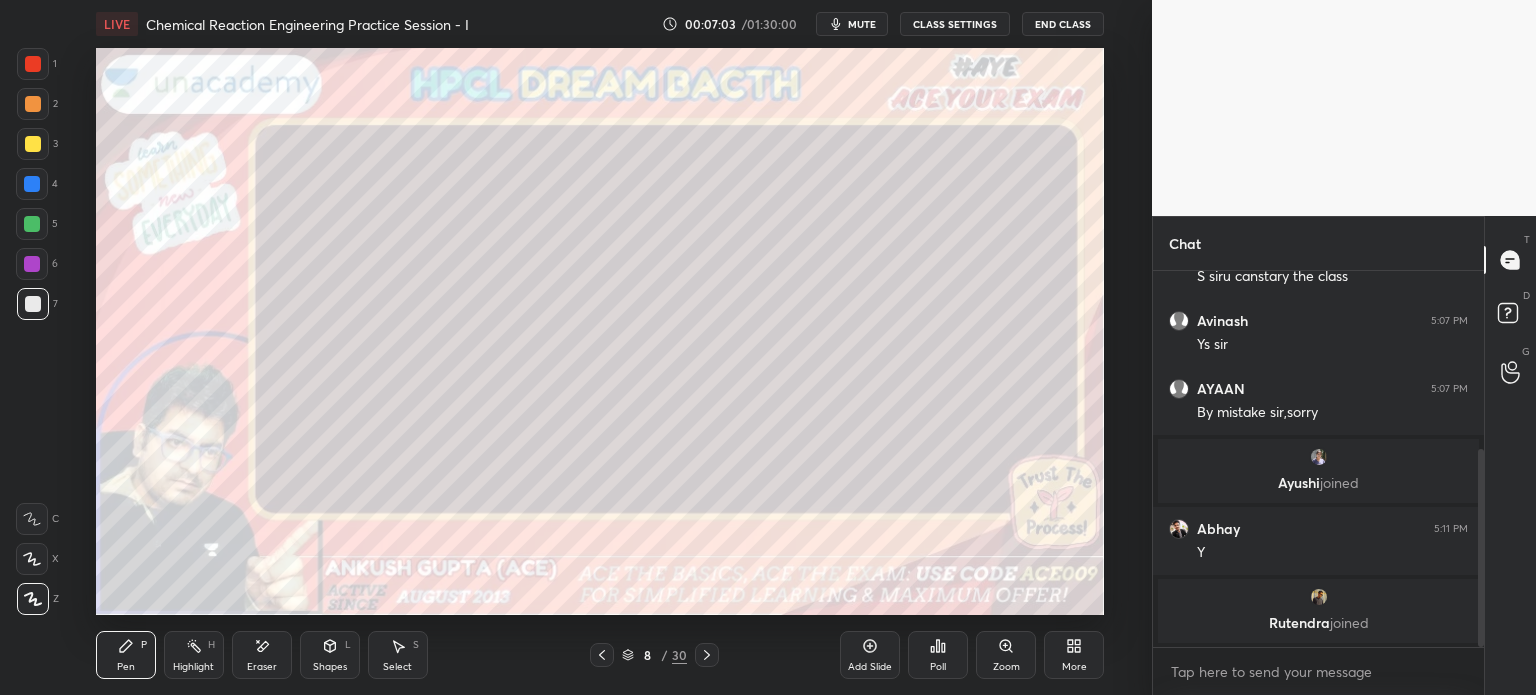click 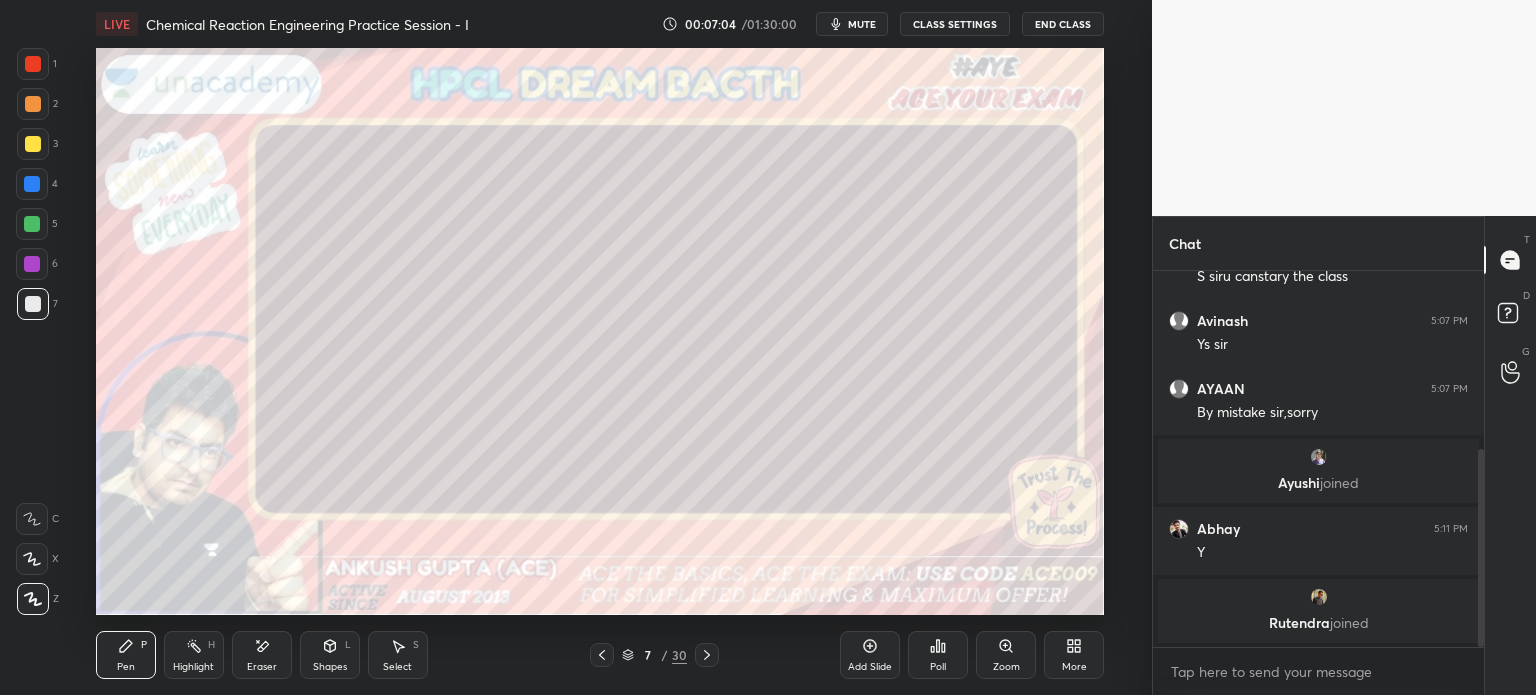 click at bounding box center (707, 655) 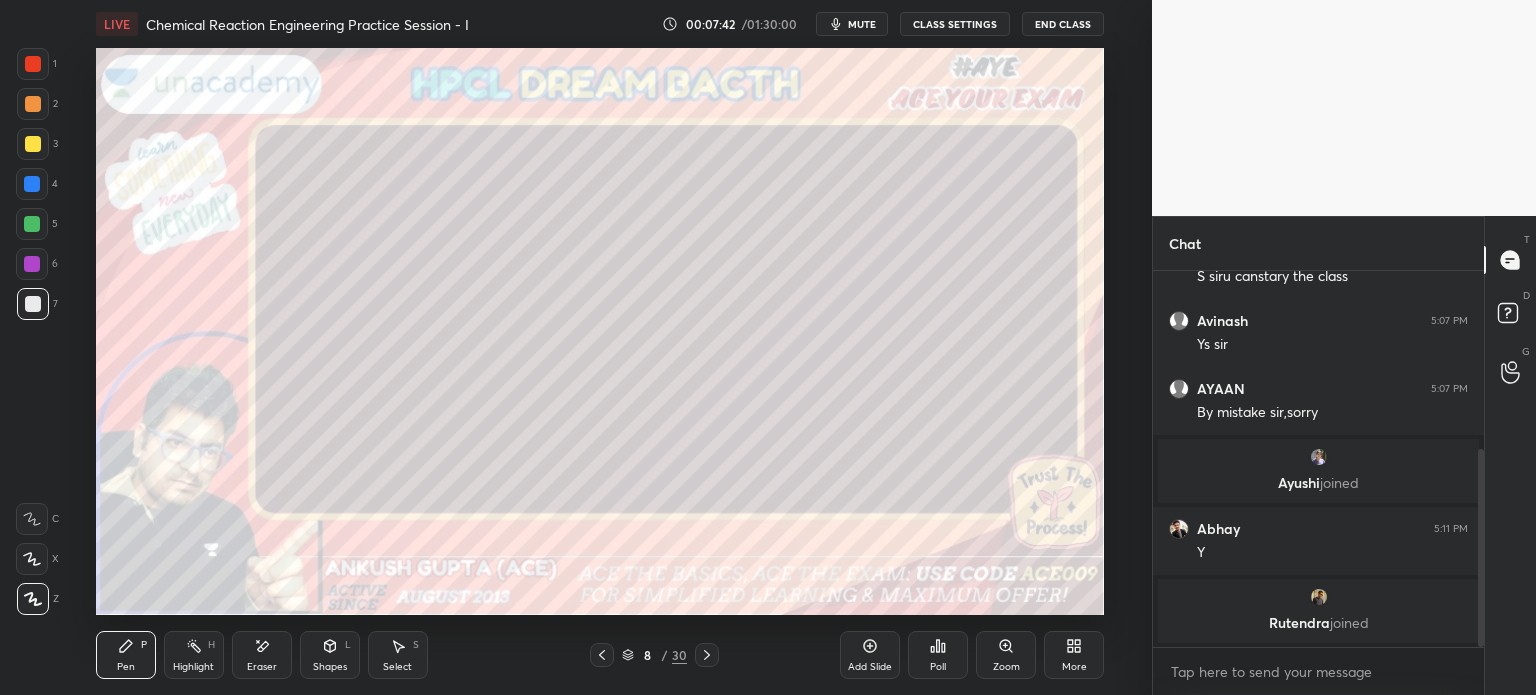 click 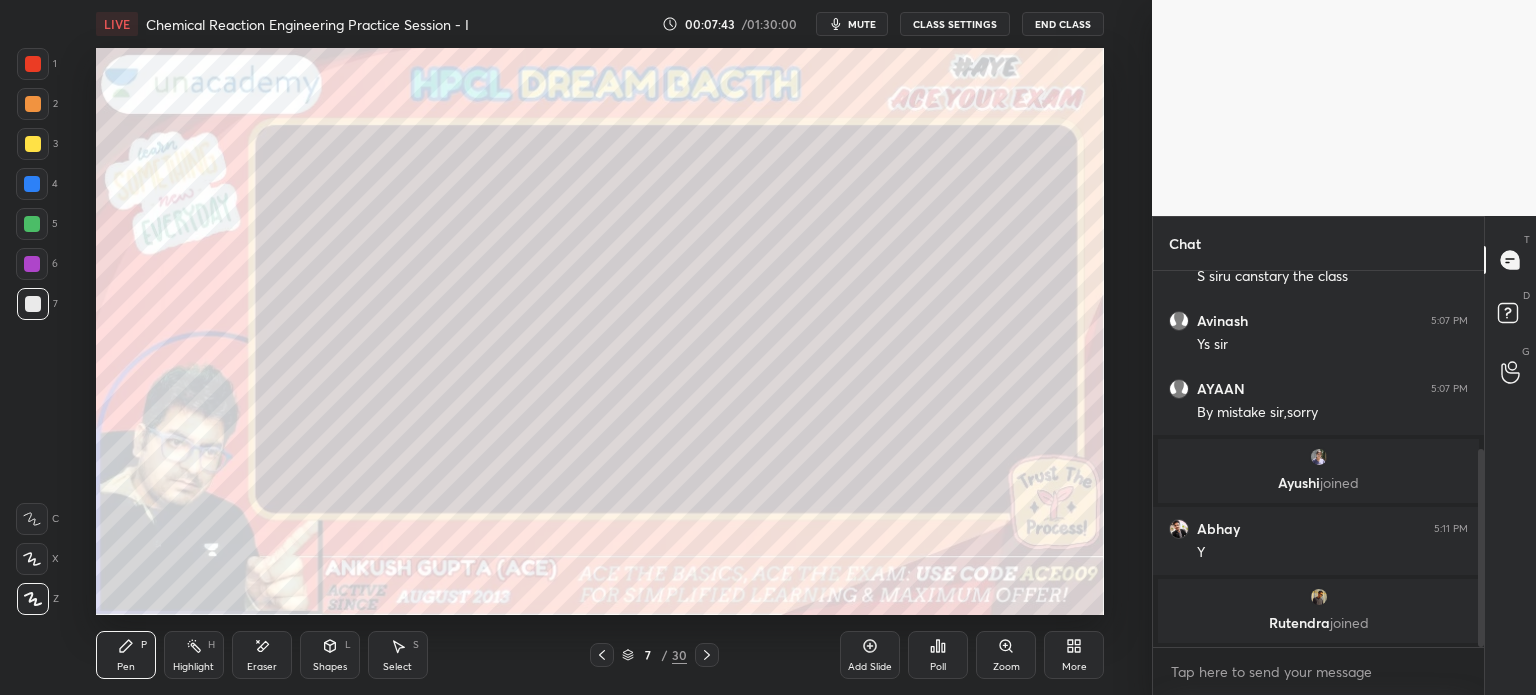 click 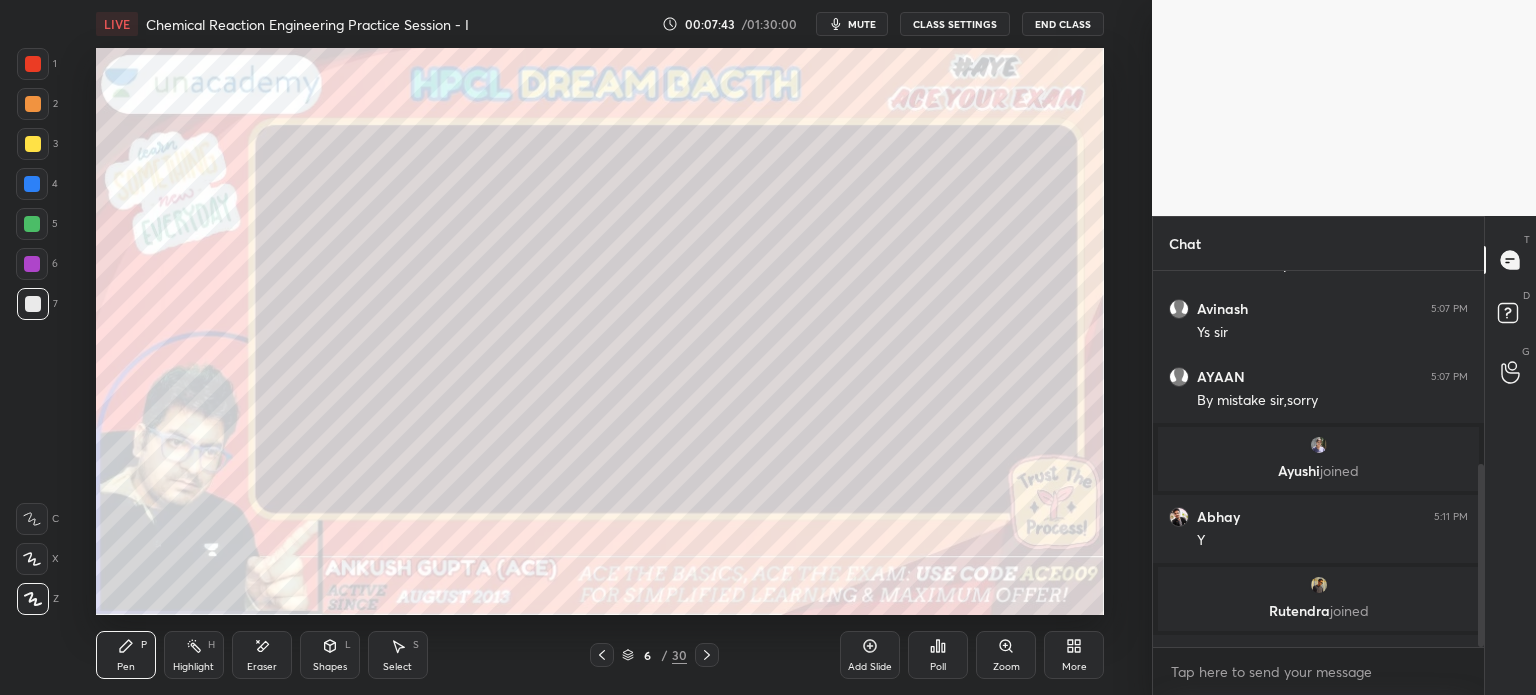 scroll, scrollTop: 394, scrollLeft: 0, axis: vertical 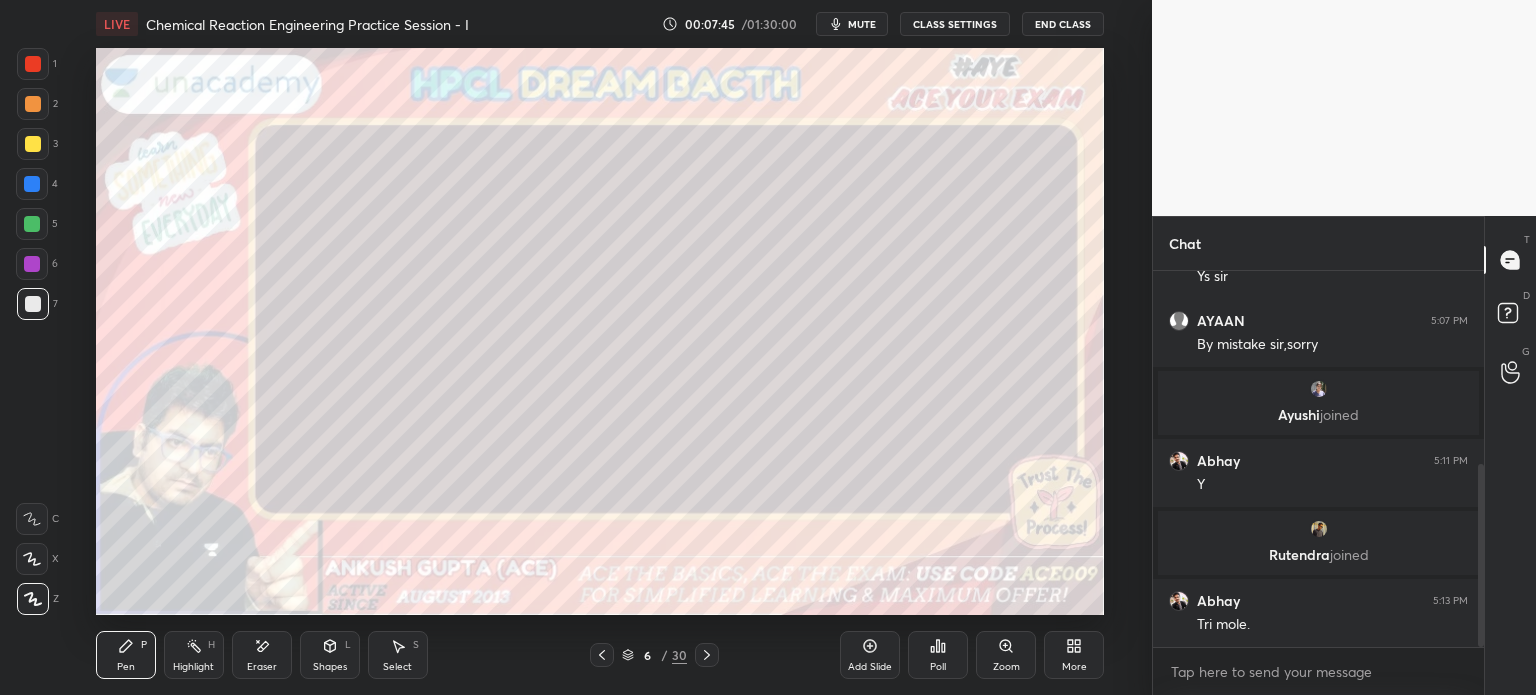 click at bounding box center (33, 144) 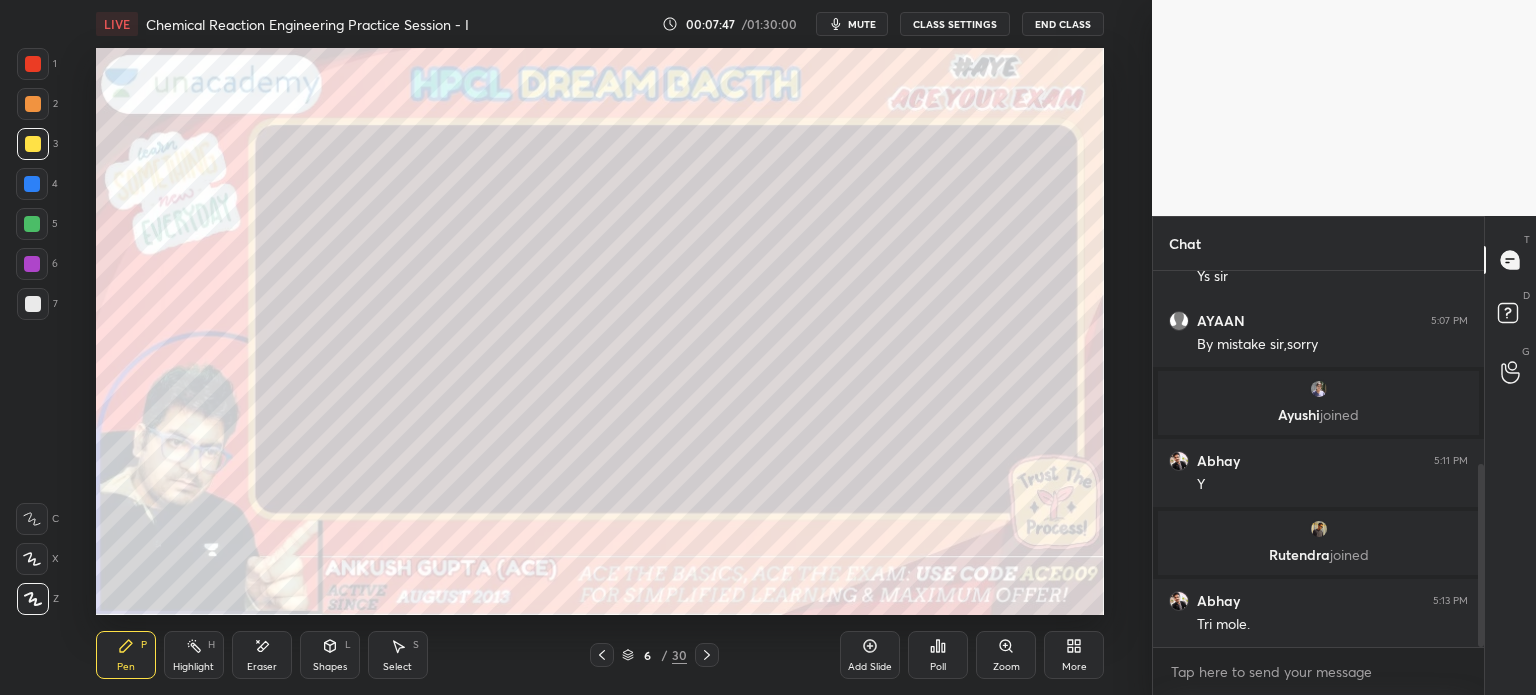 click 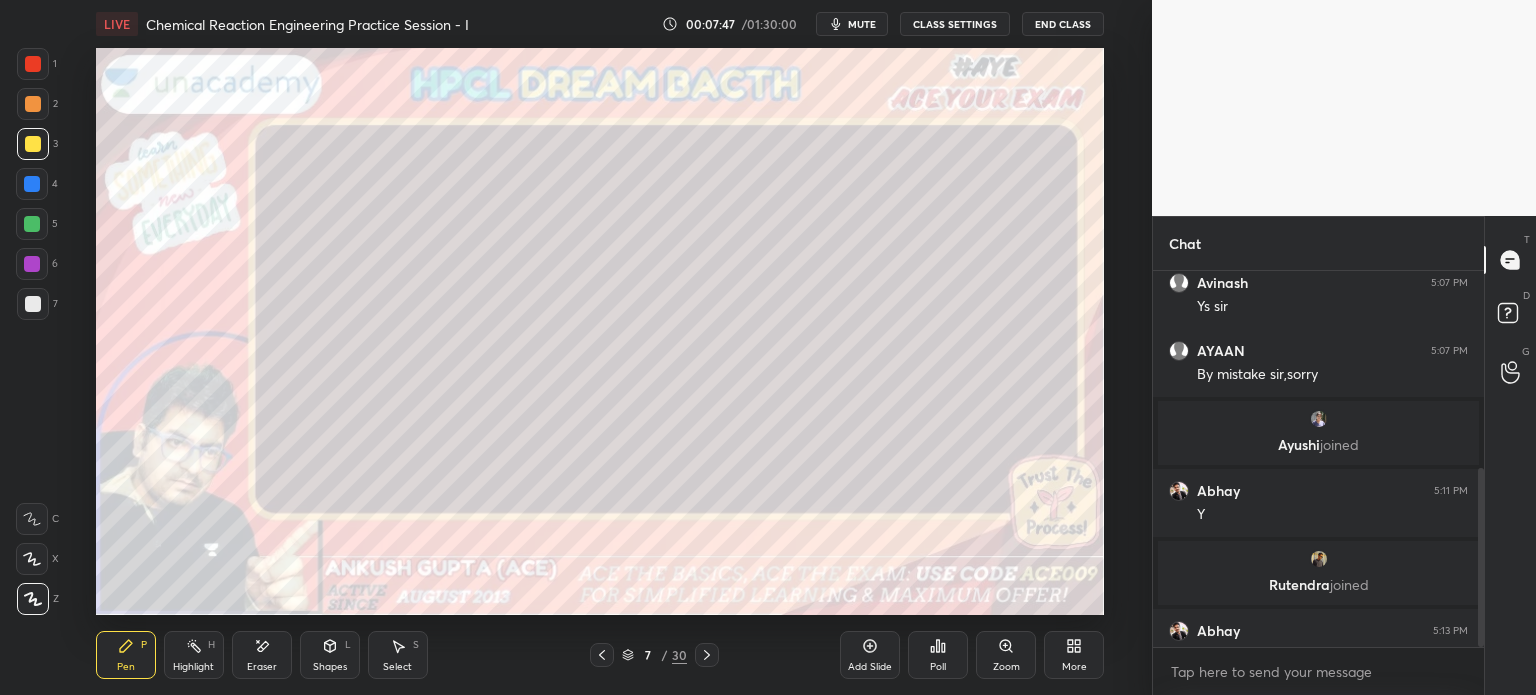 click 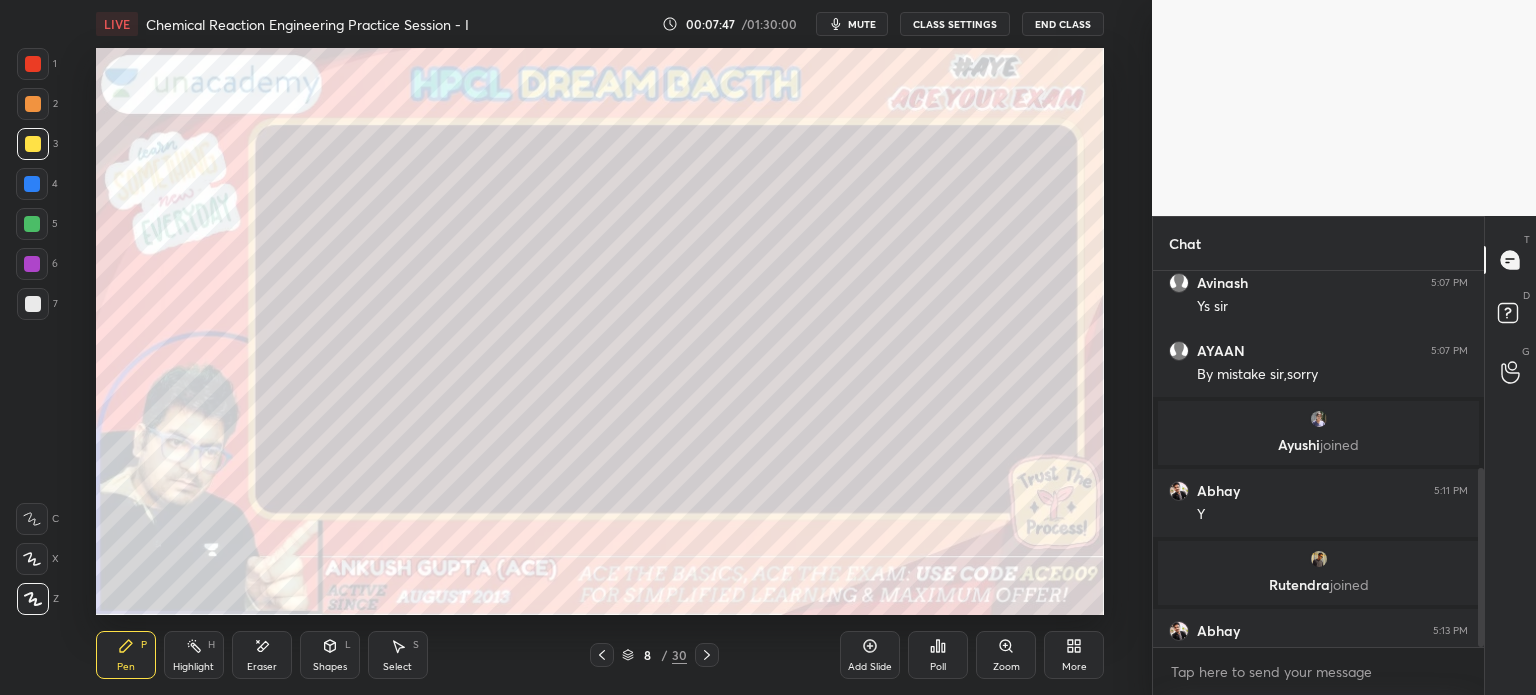 click at bounding box center (707, 655) 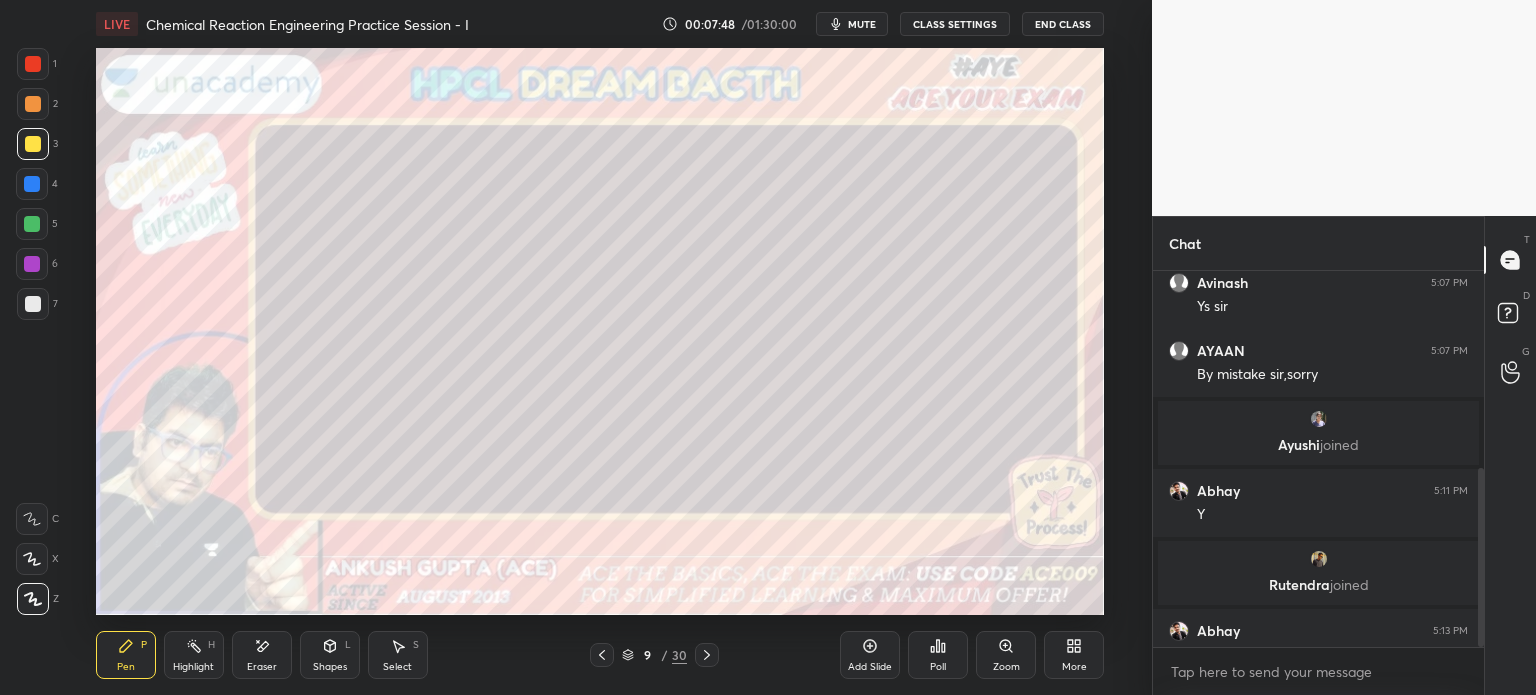 scroll, scrollTop: 532, scrollLeft: 0, axis: vertical 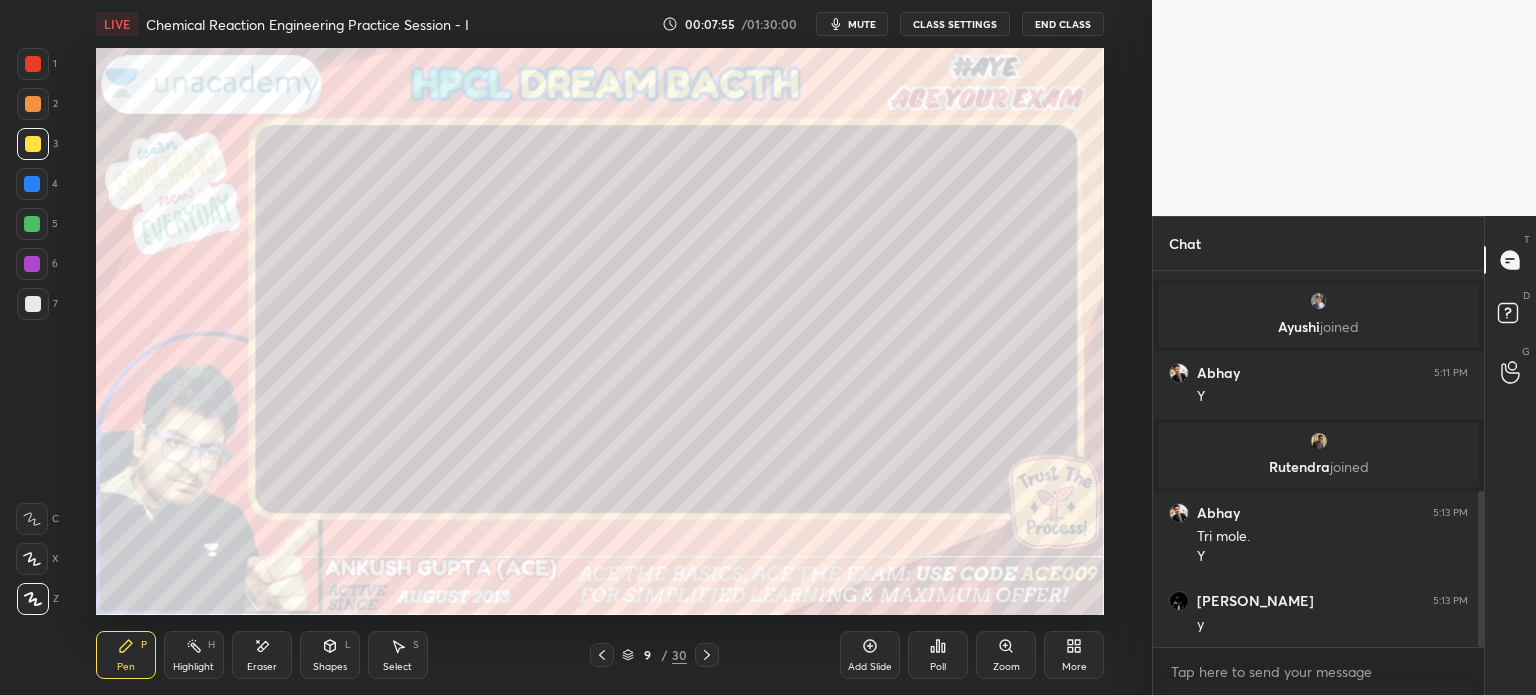 click at bounding box center [32, 184] 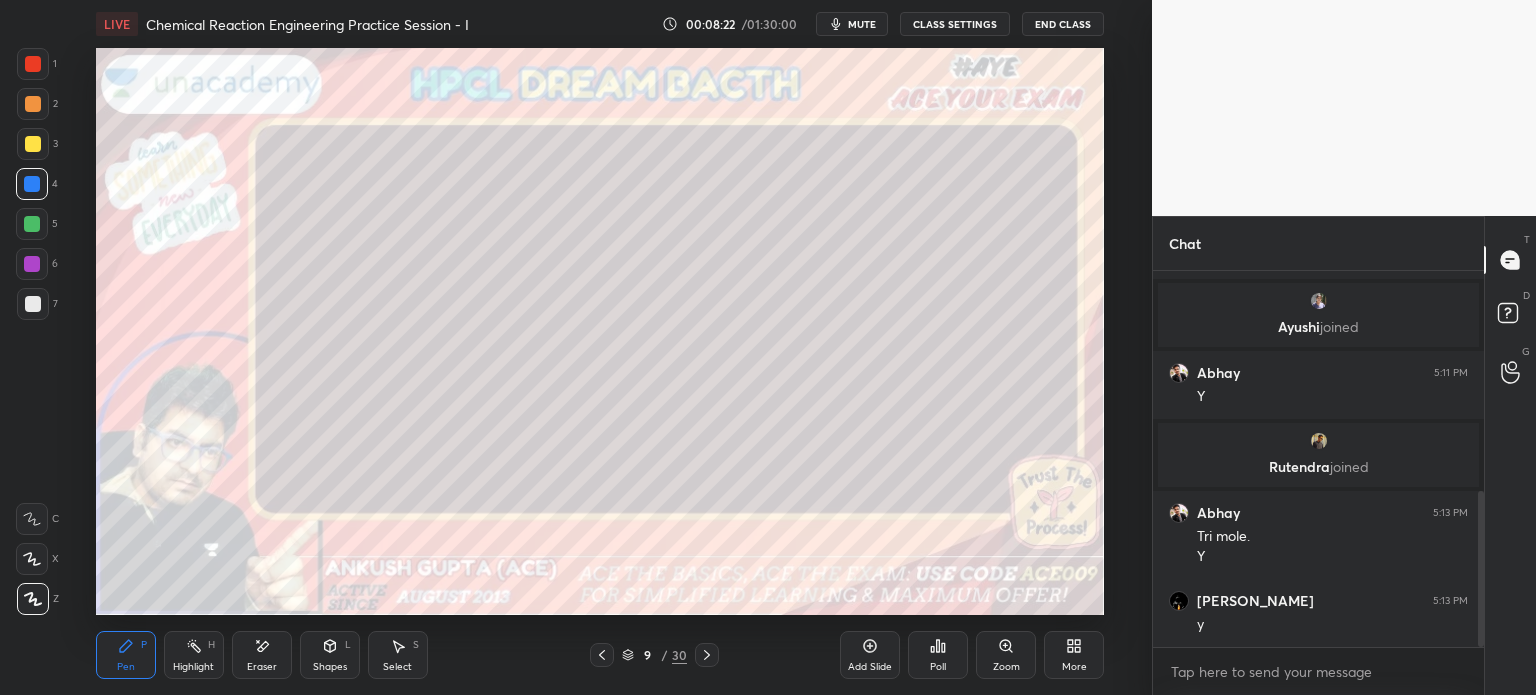 click at bounding box center (32, 224) 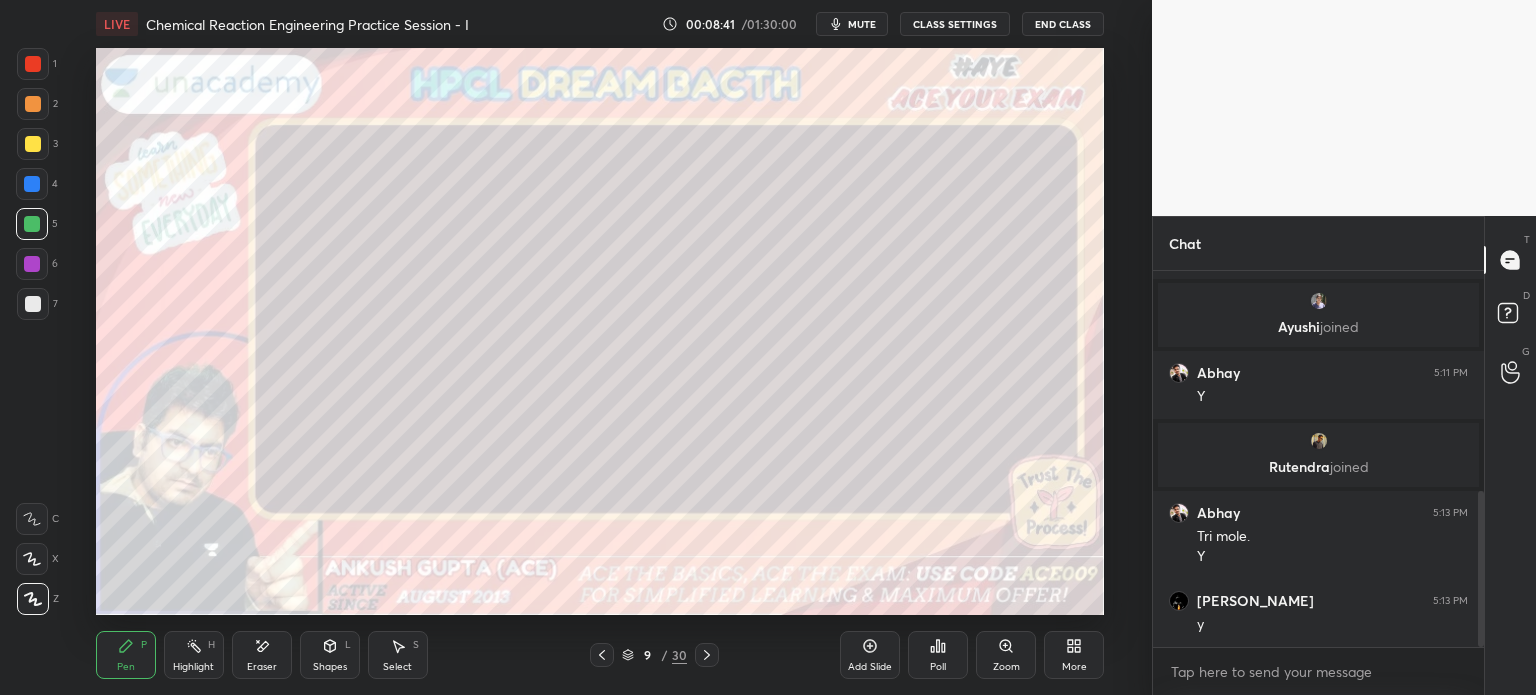 click at bounding box center (33, 304) 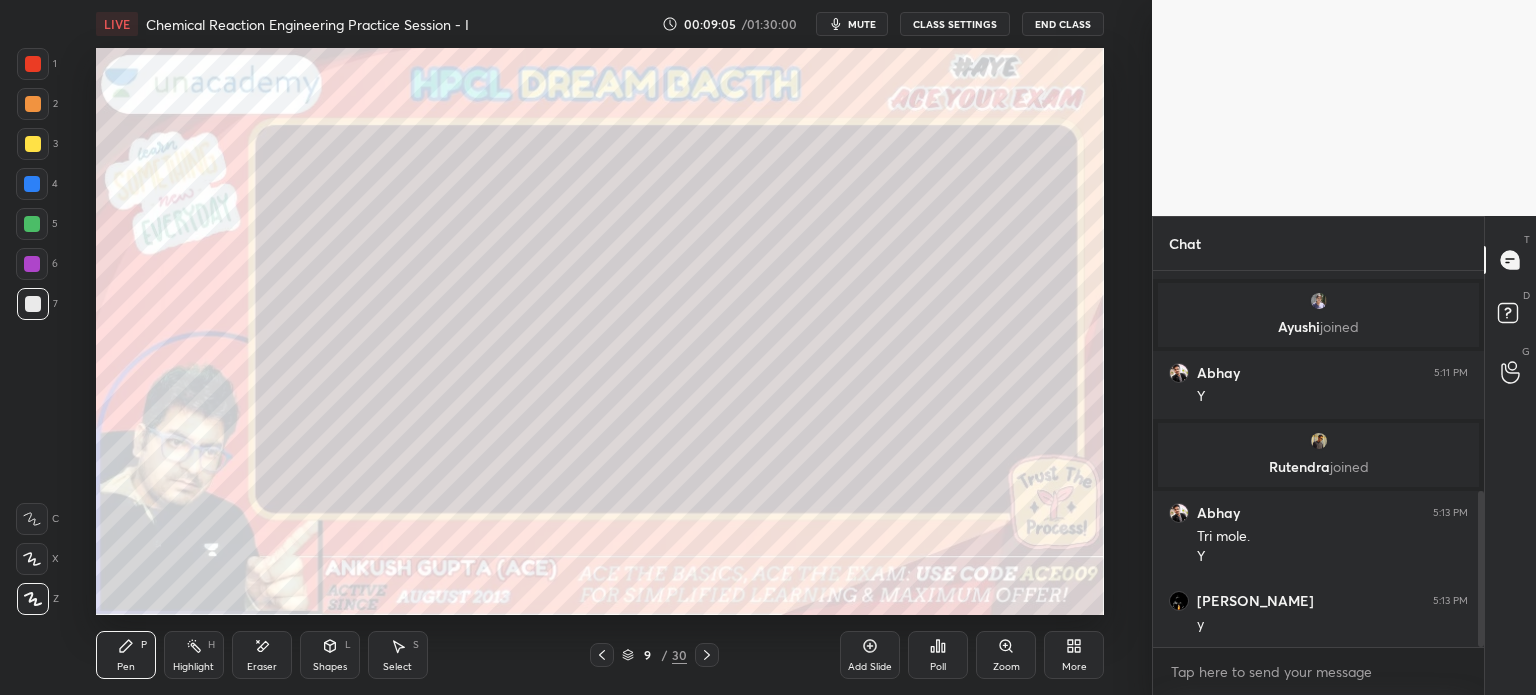 click 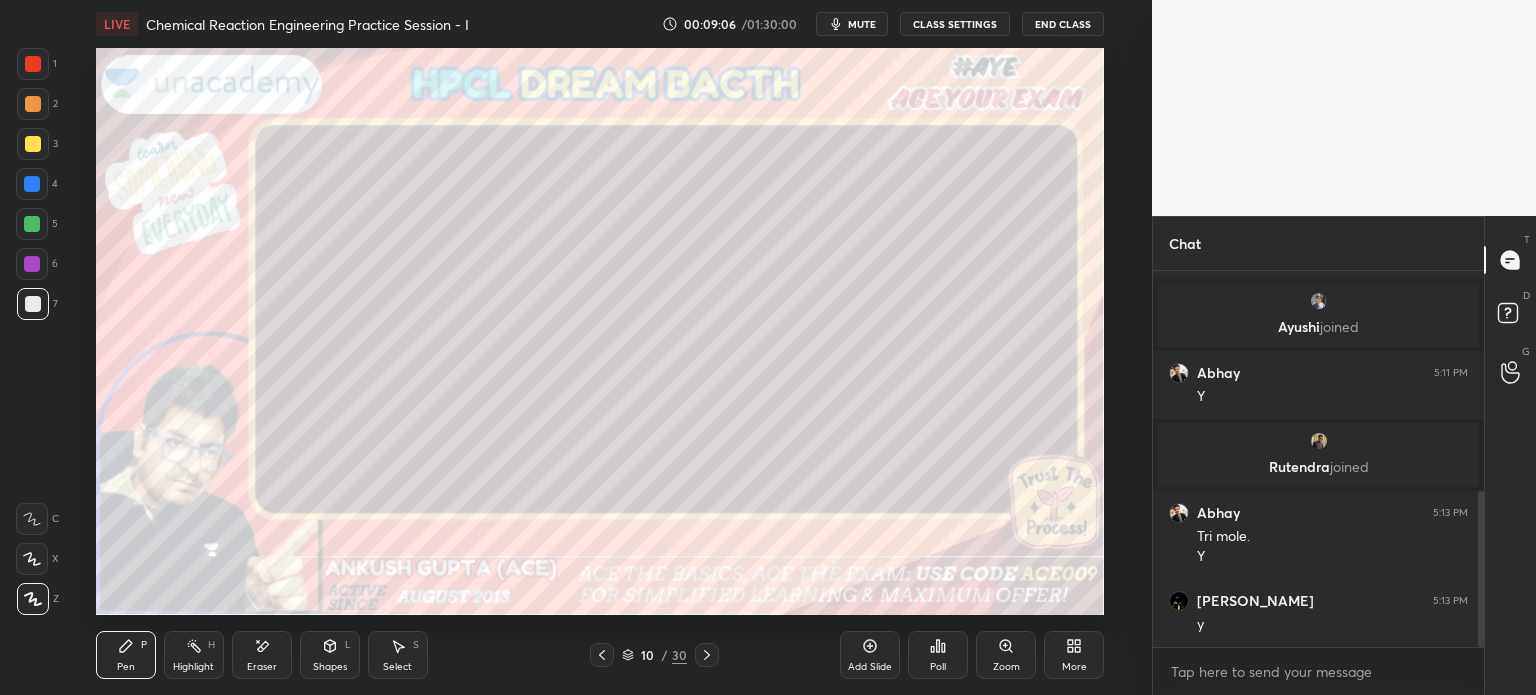 click on "Shapes L" at bounding box center [330, 655] 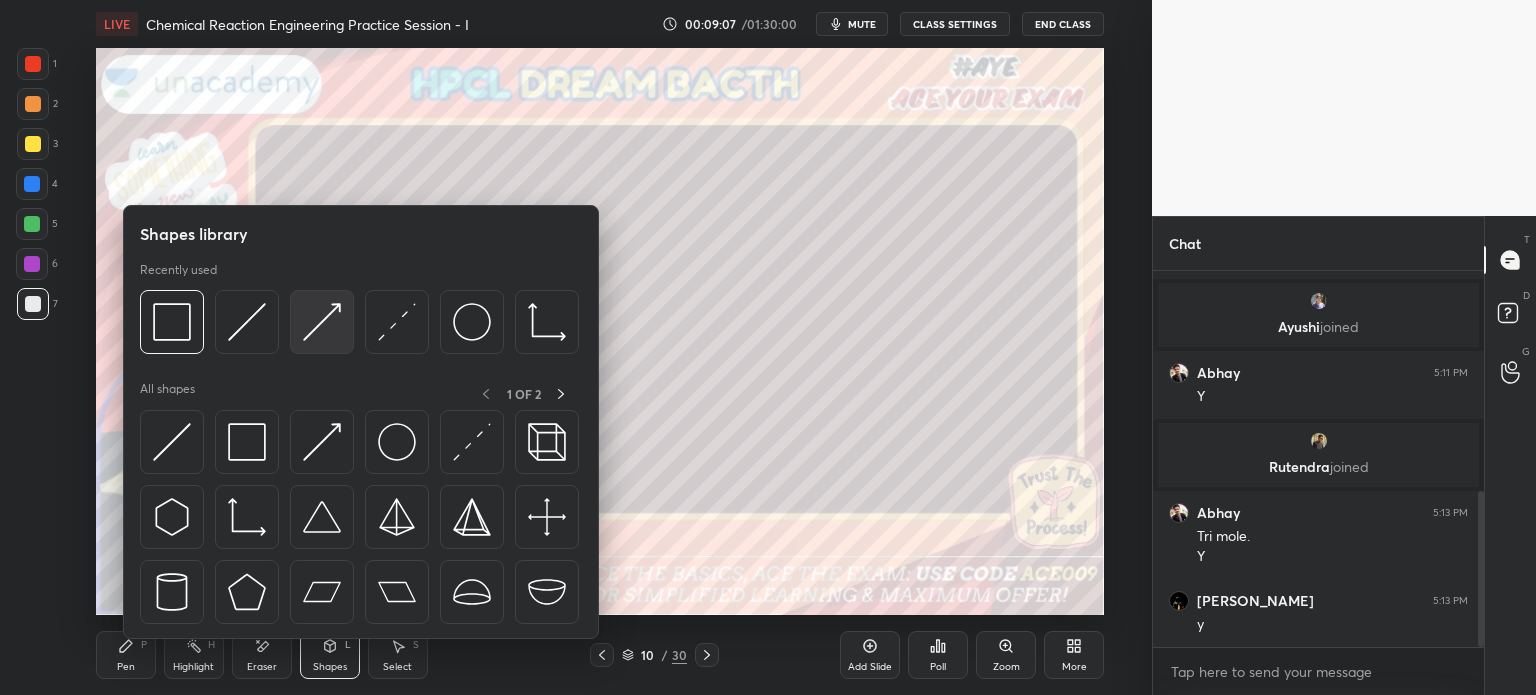 click at bounding box center (322, 322) 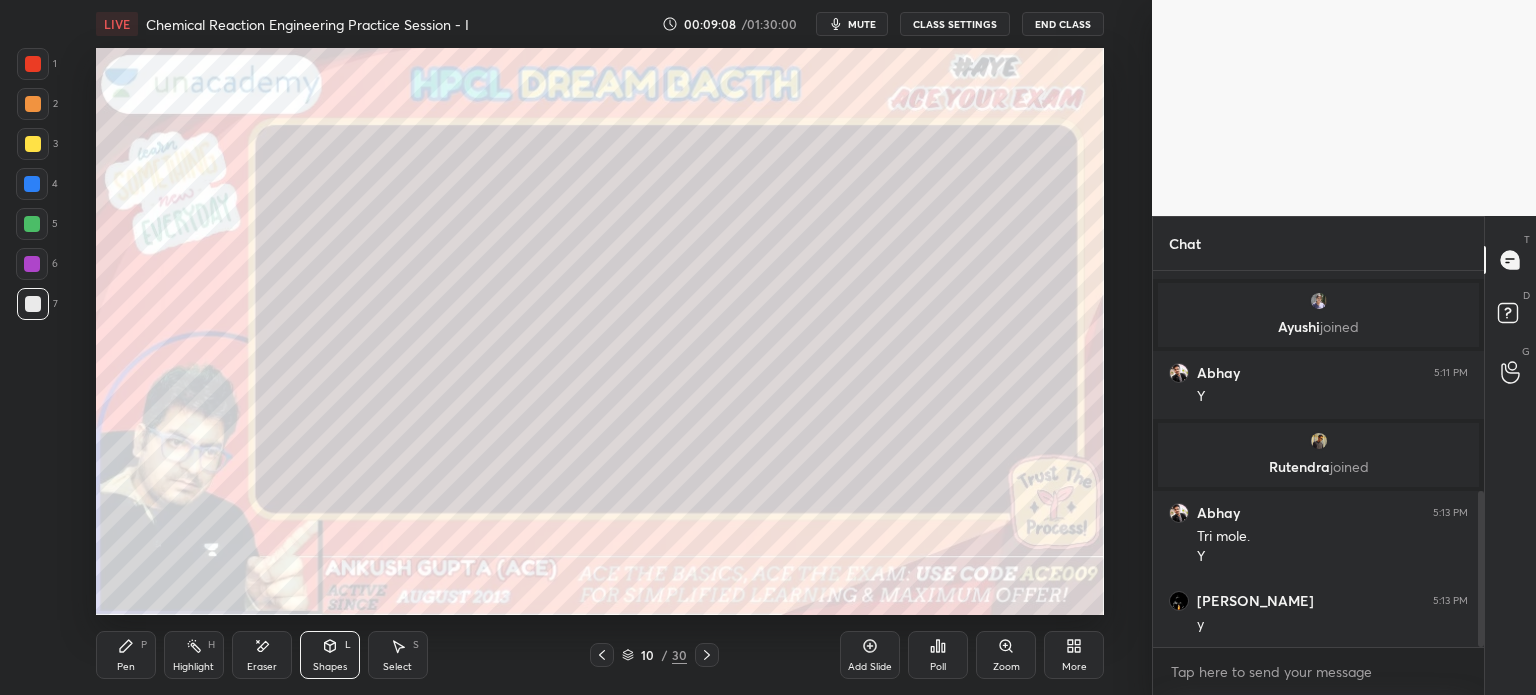 click on "Shapes L" at bounding box center [330, 655] 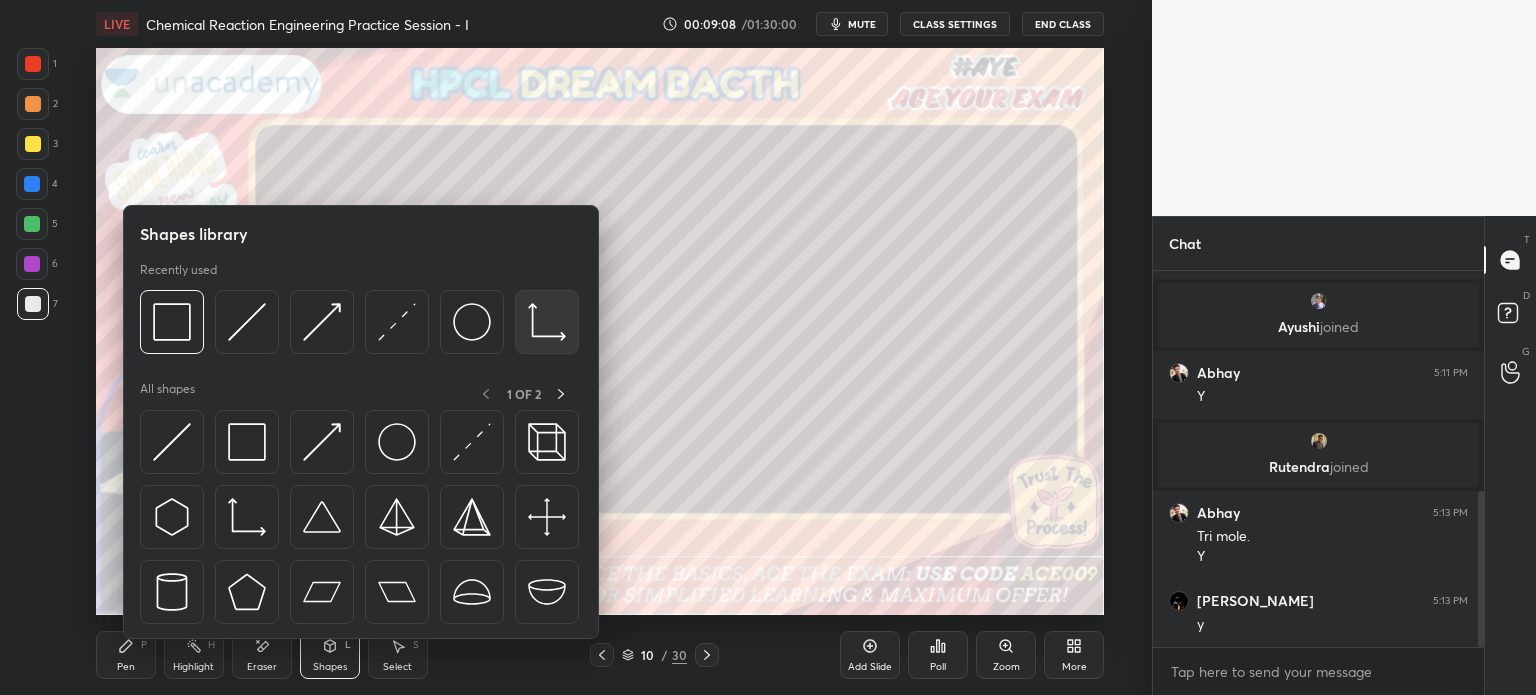 click at bounding box center [547, 322] 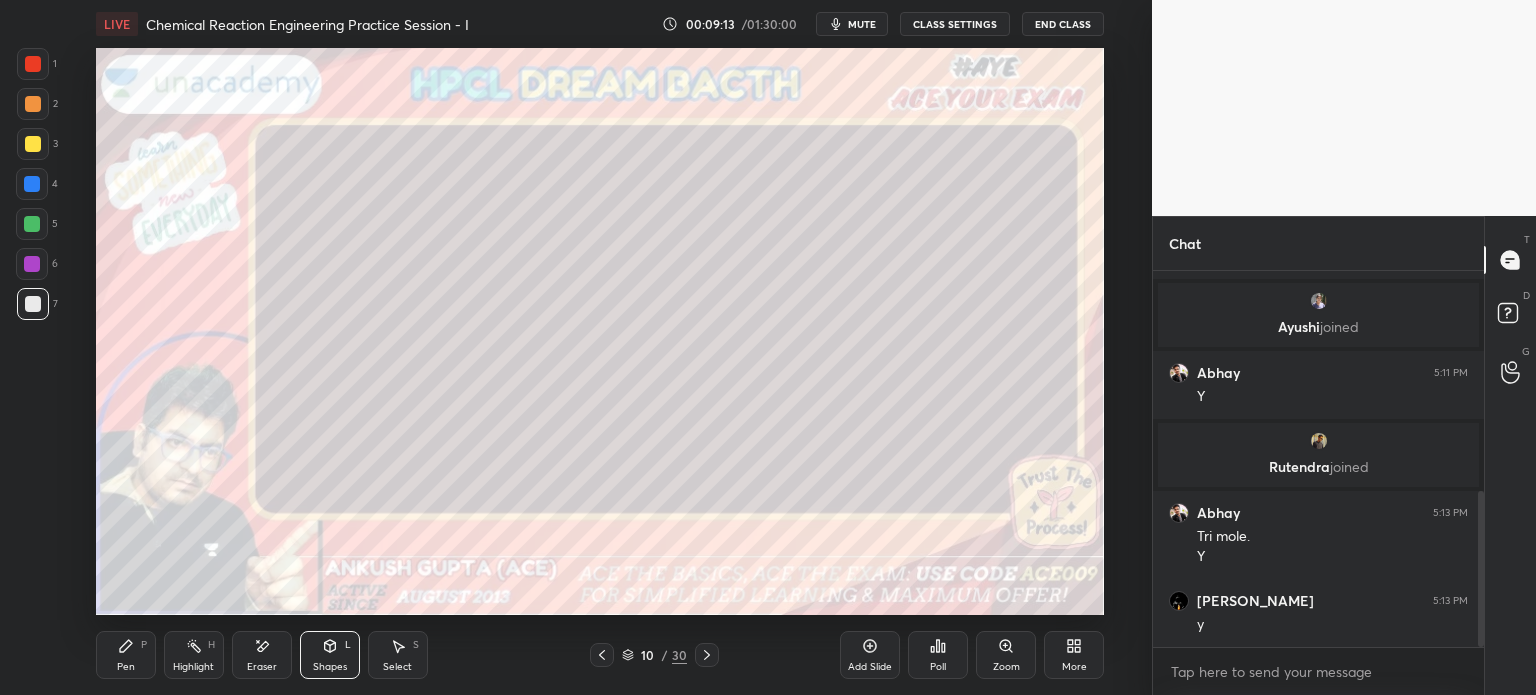click on "Pen P" at bounding box center [126, 655] 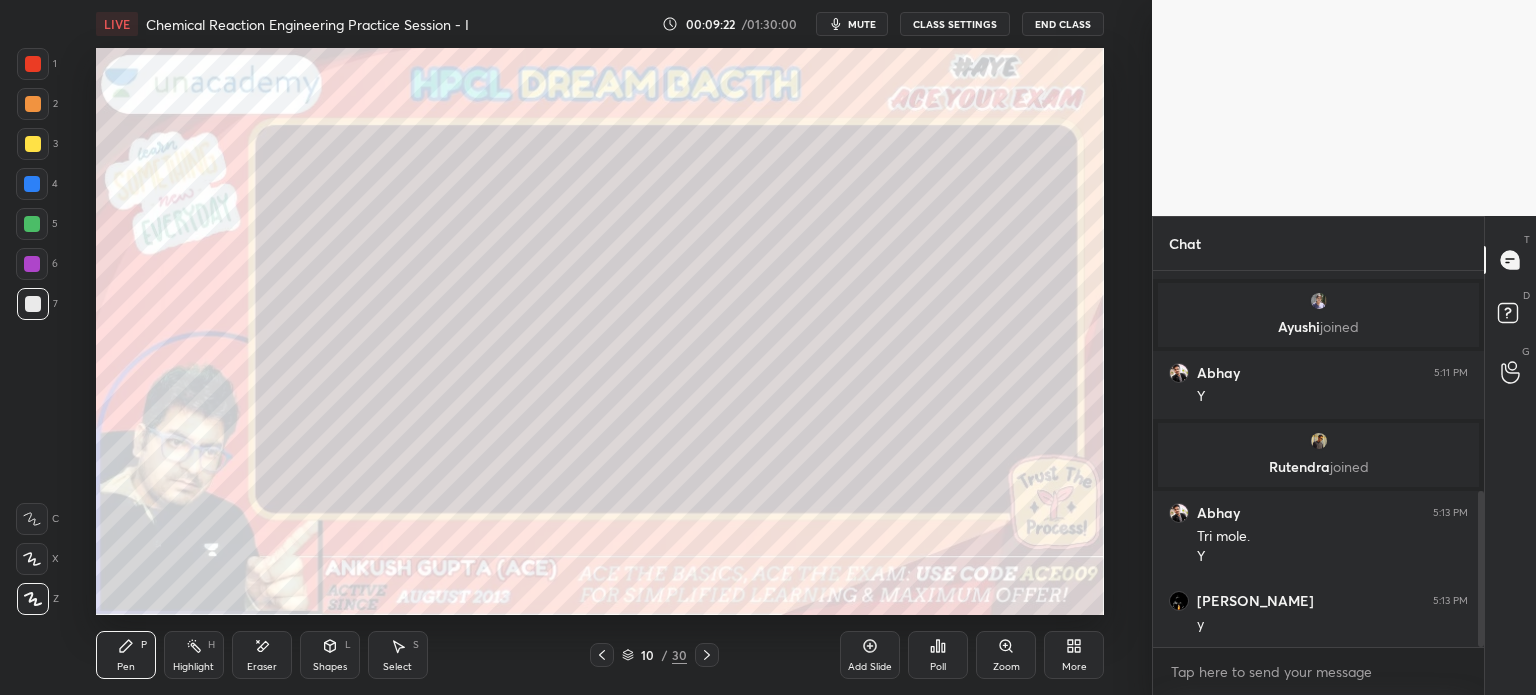 click at bounding box center (32, 184) 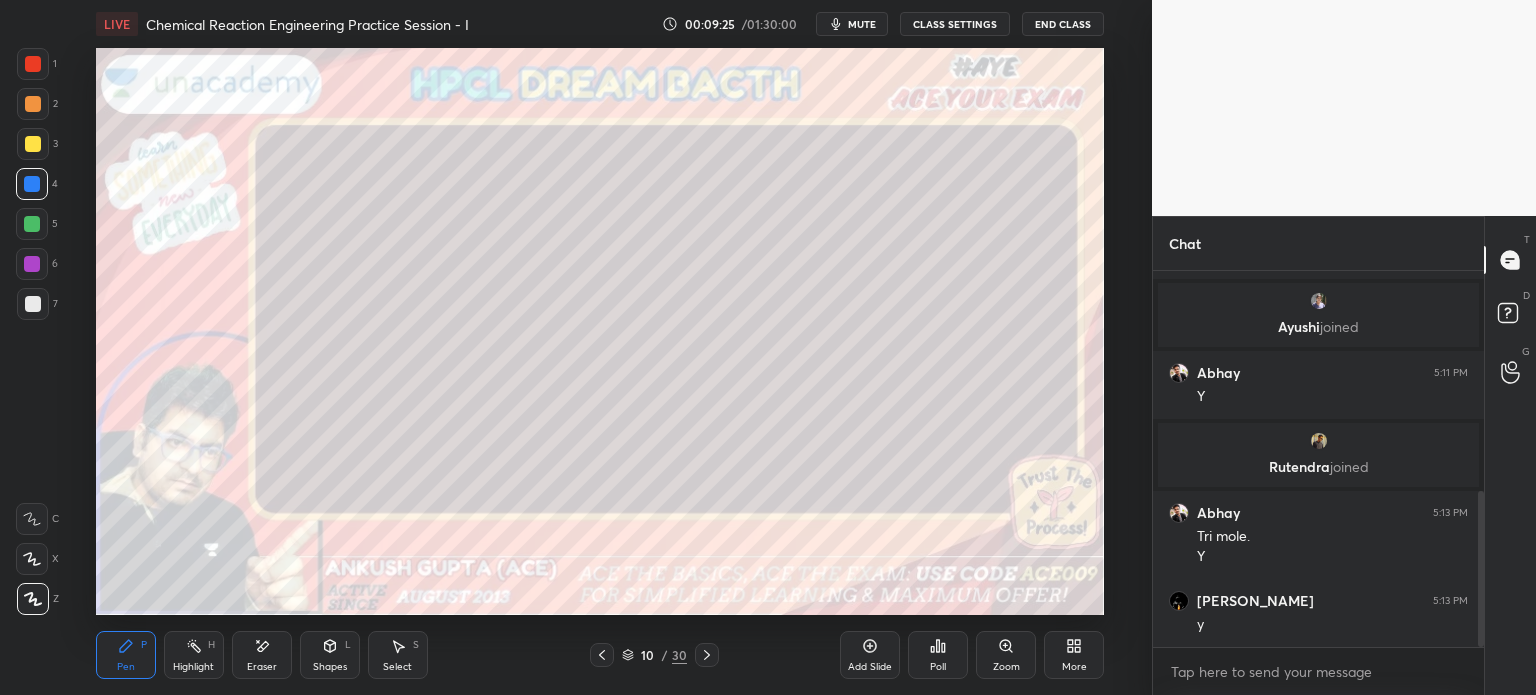 click on "Shapes" at bounding box center (330, 667) 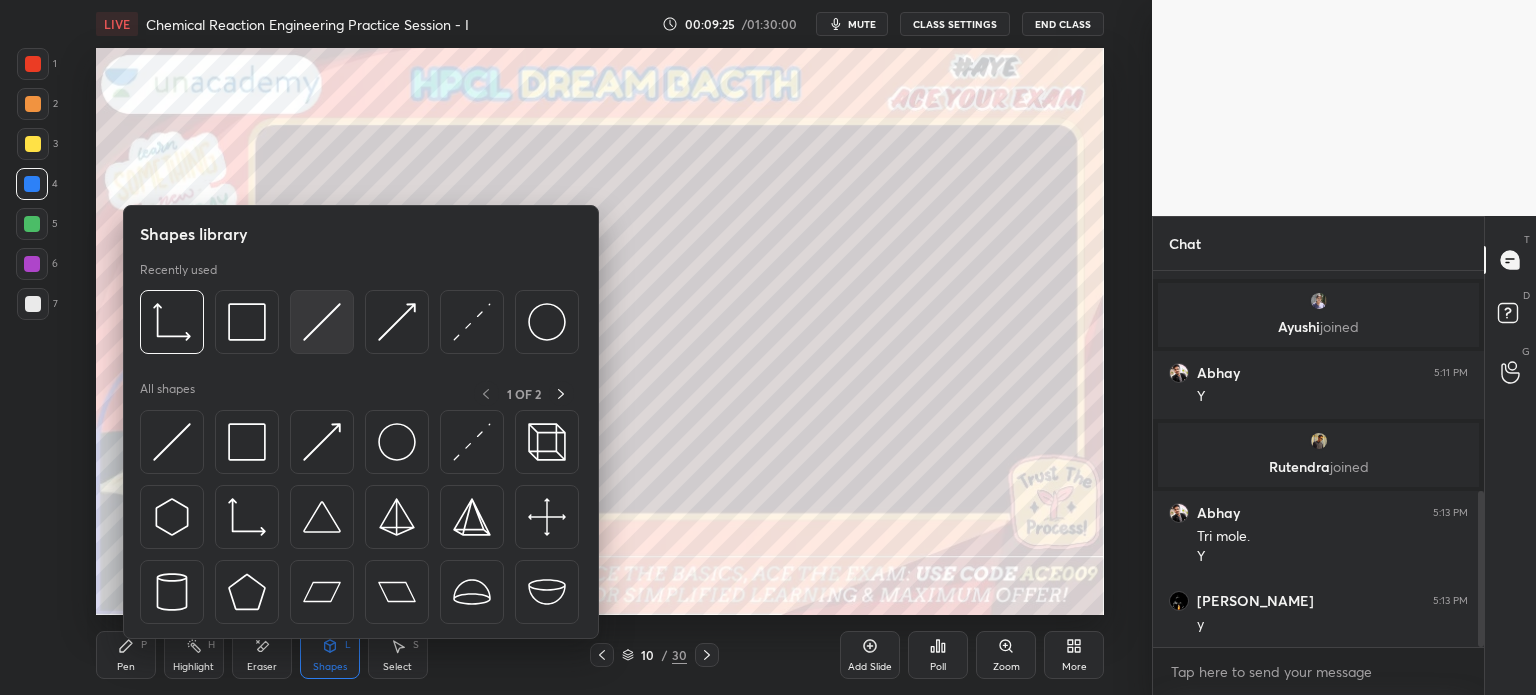 click at bounding box center (322, 322) 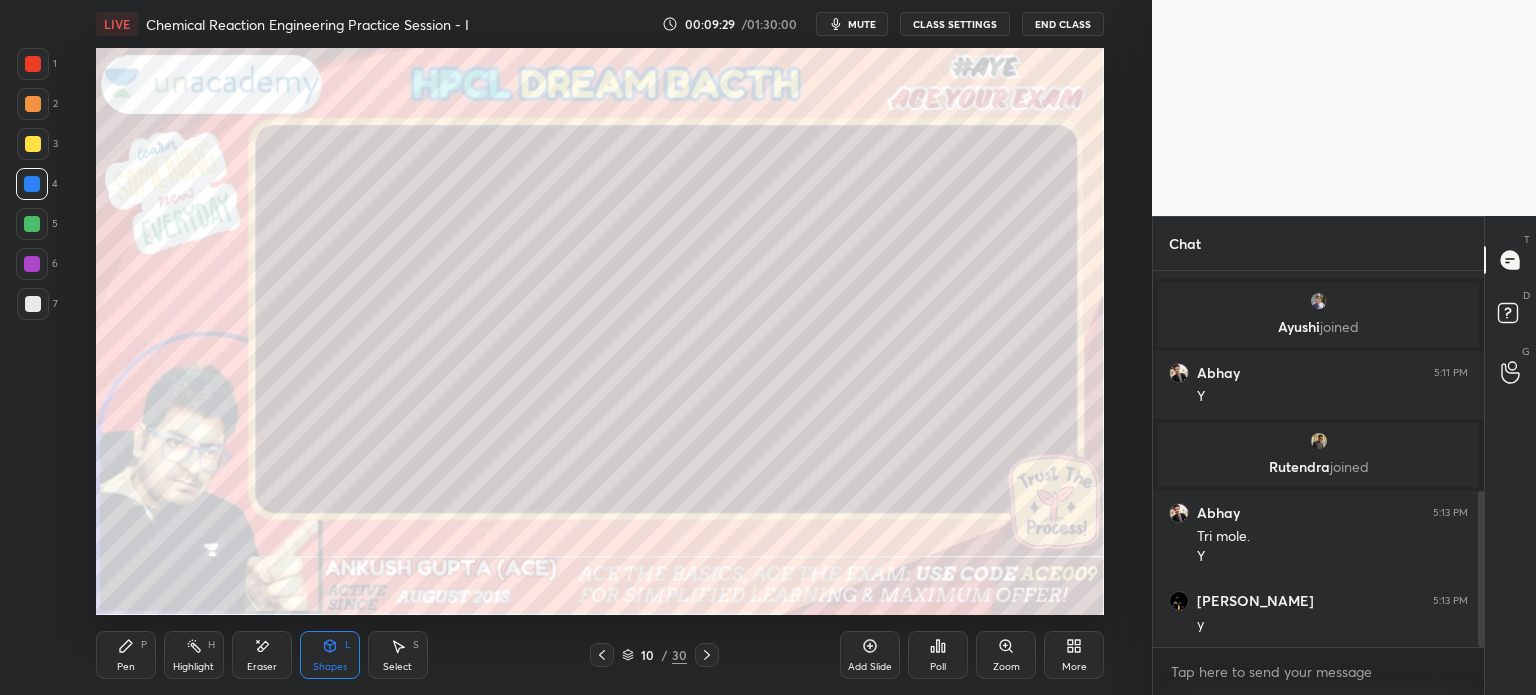 click on "Pen P" at bounding box center [126, 655] 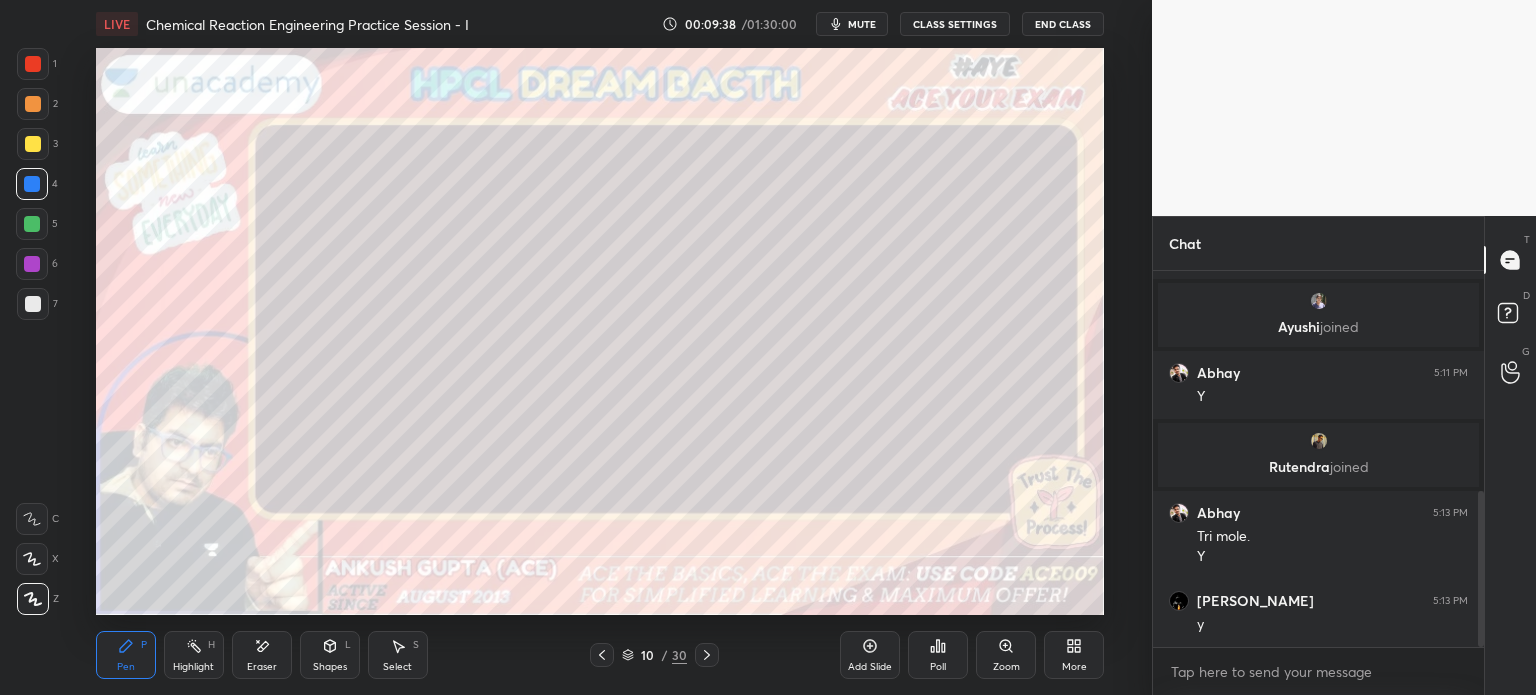 click at bounding box center [32, 224] 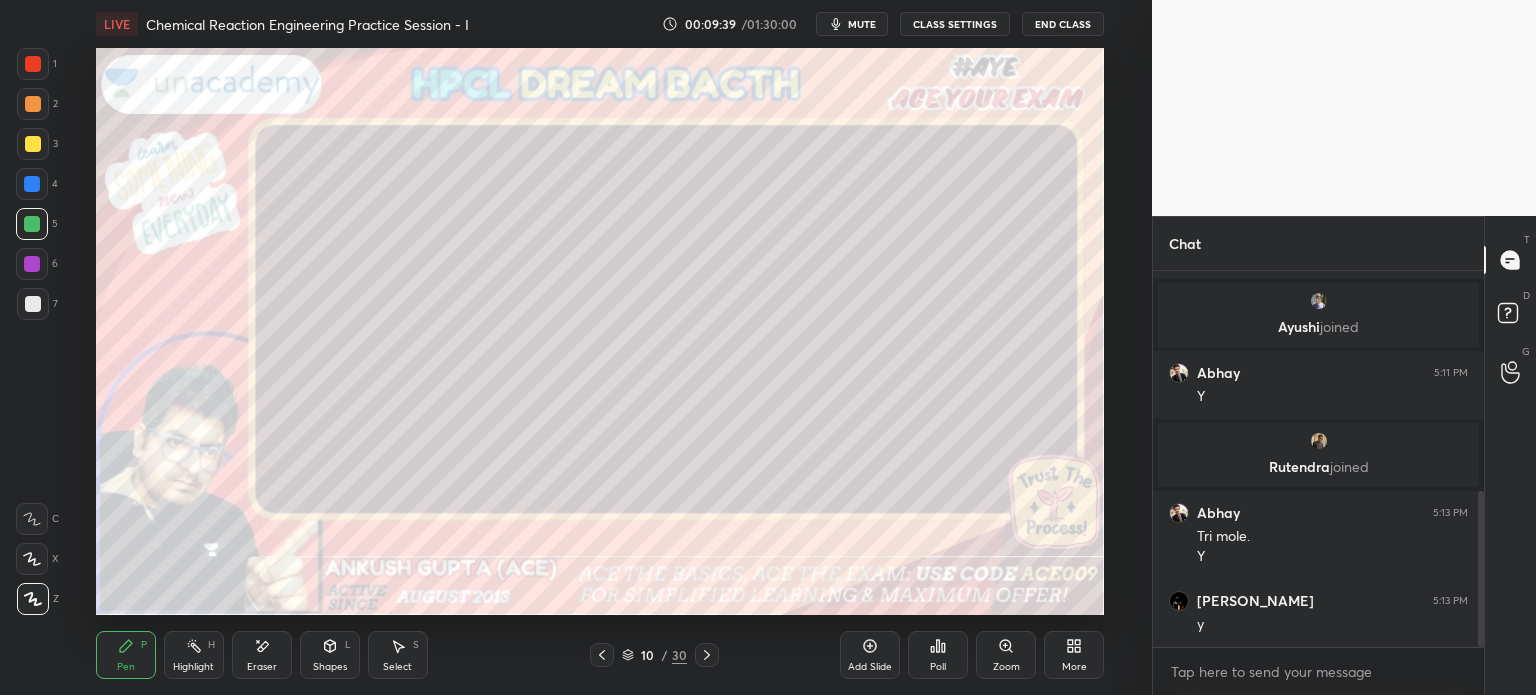 click 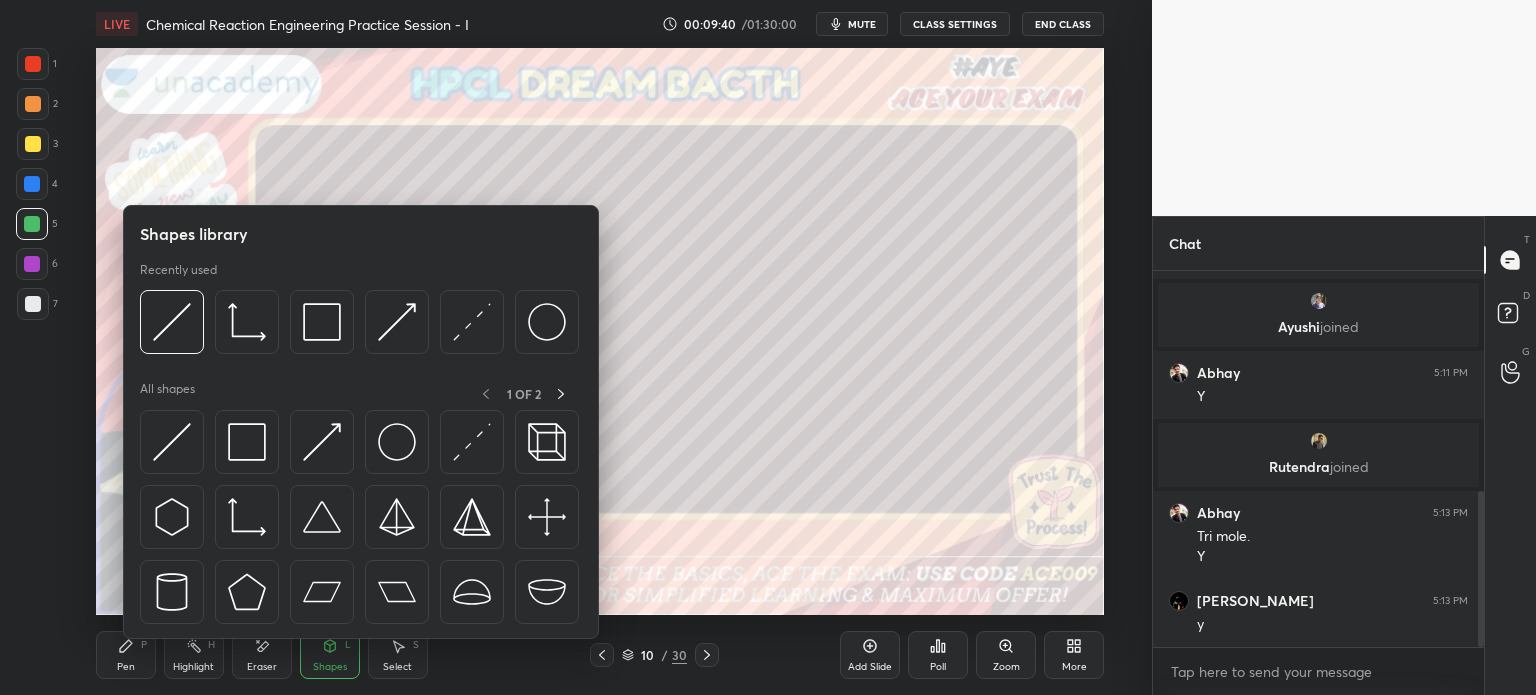 click on "Shapes L" at bounding box center [330, 655] 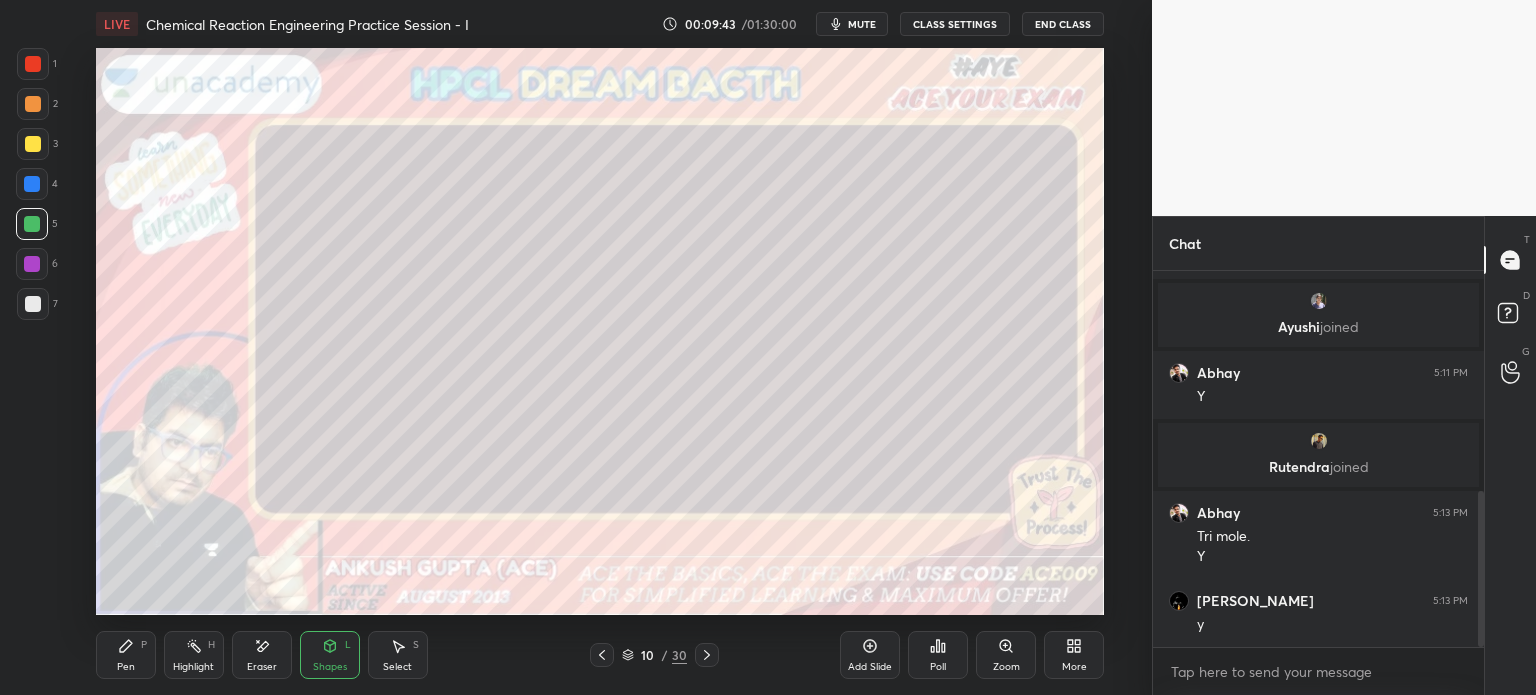 click on "Pen P" at bounding box center [126, 655] 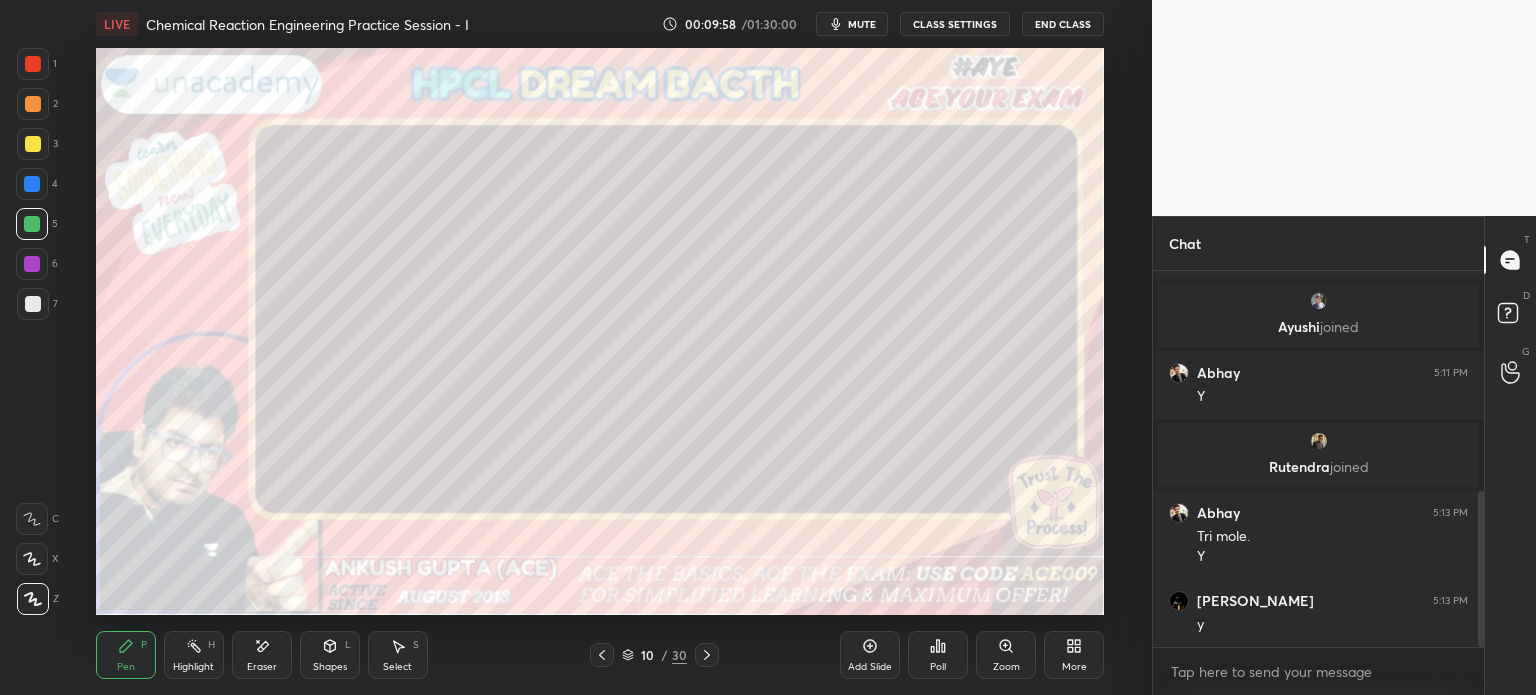 click at bounding box center [33, 144] 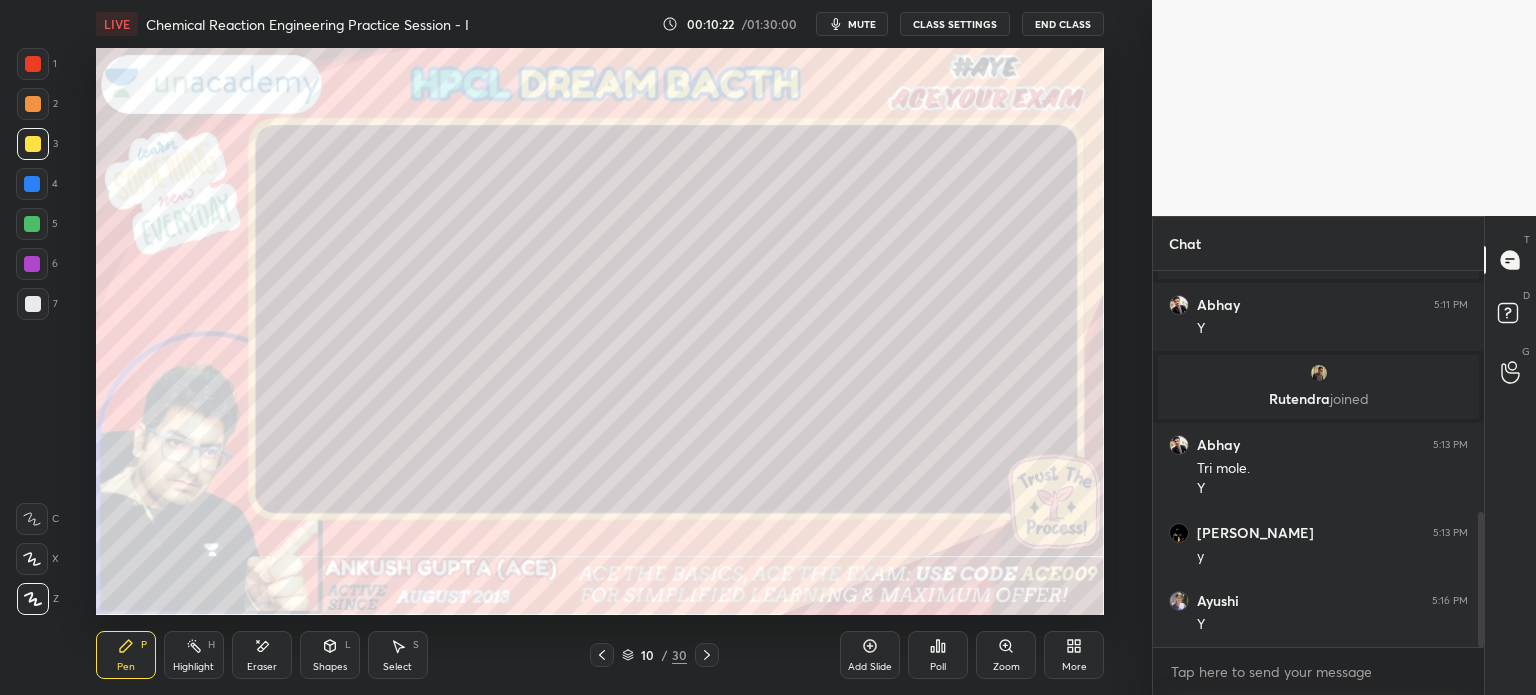 scroll, scrollTop: 668, scrollLeft: 0, axis: vertical 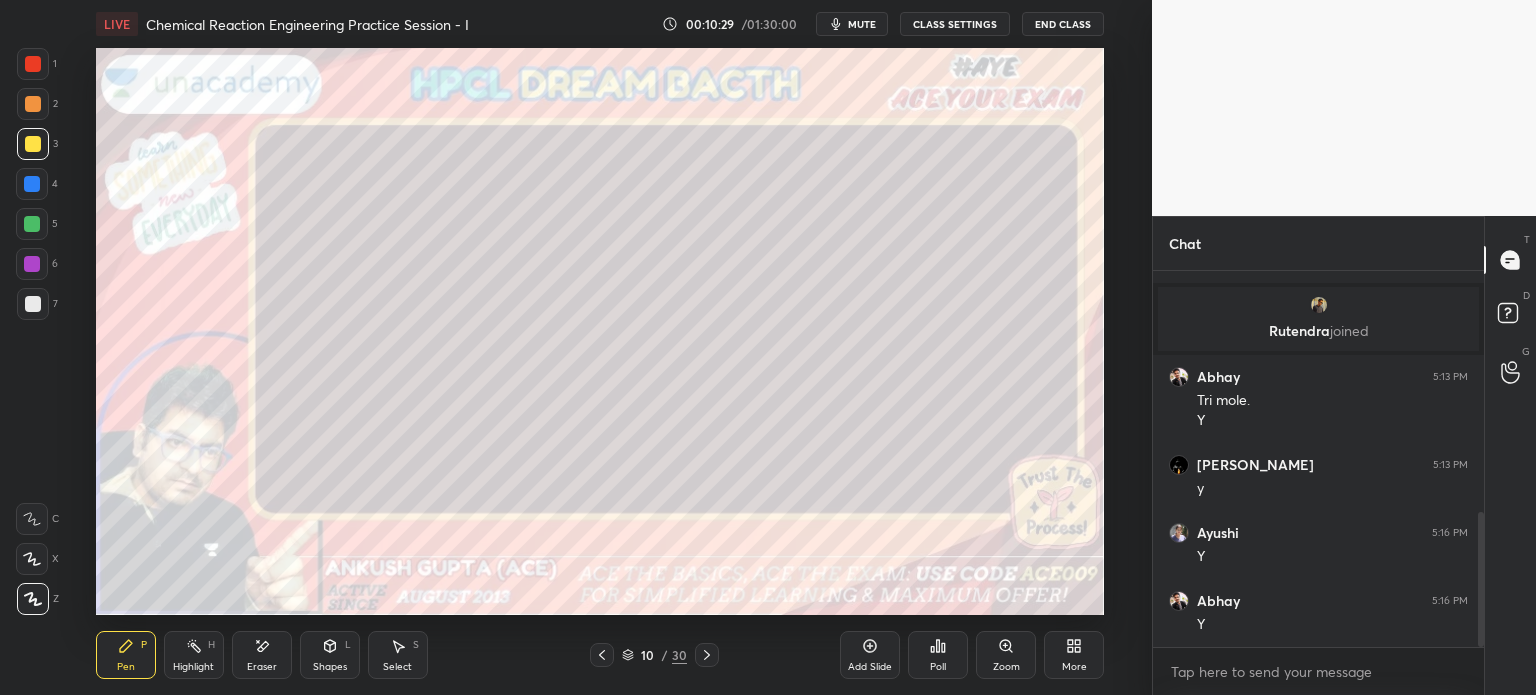 click 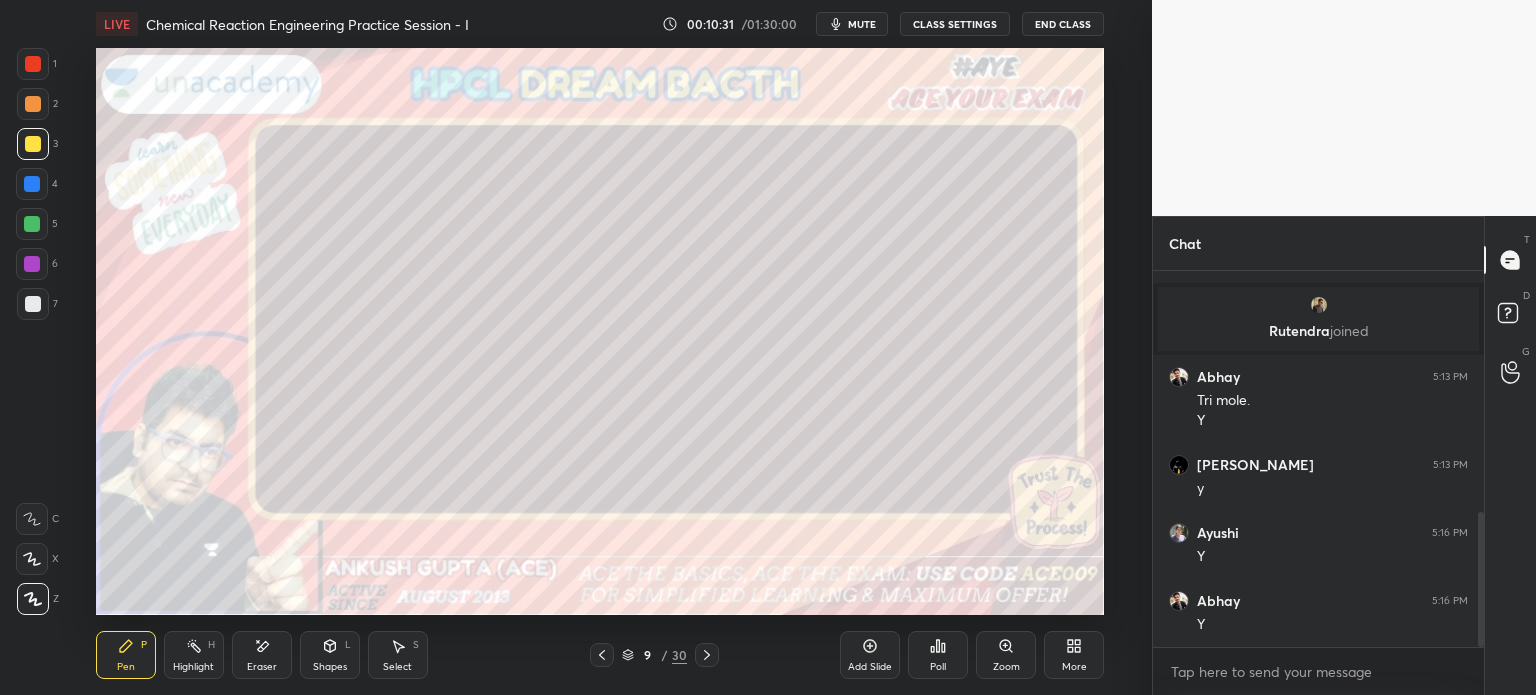 click 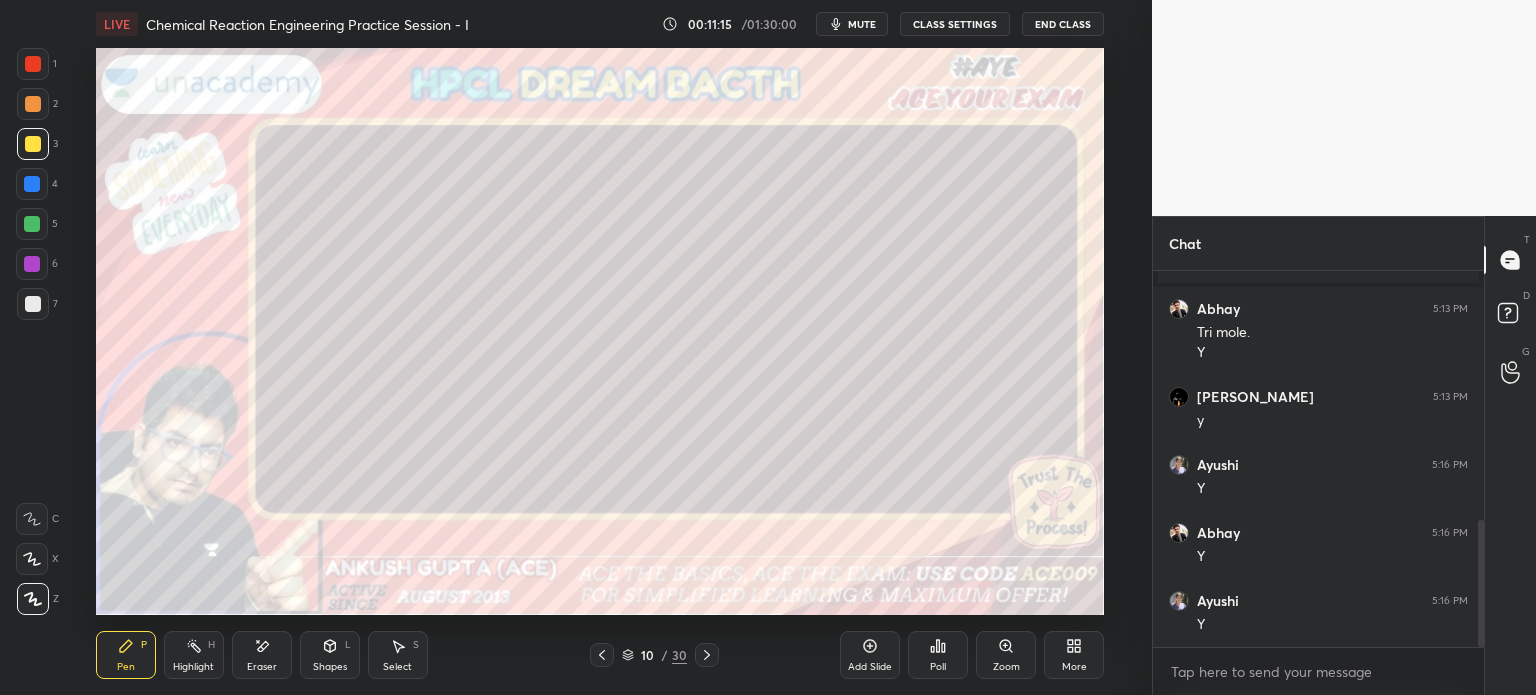 scroll, scrollTop: 804, scrollLeft: 0, axis: vertical 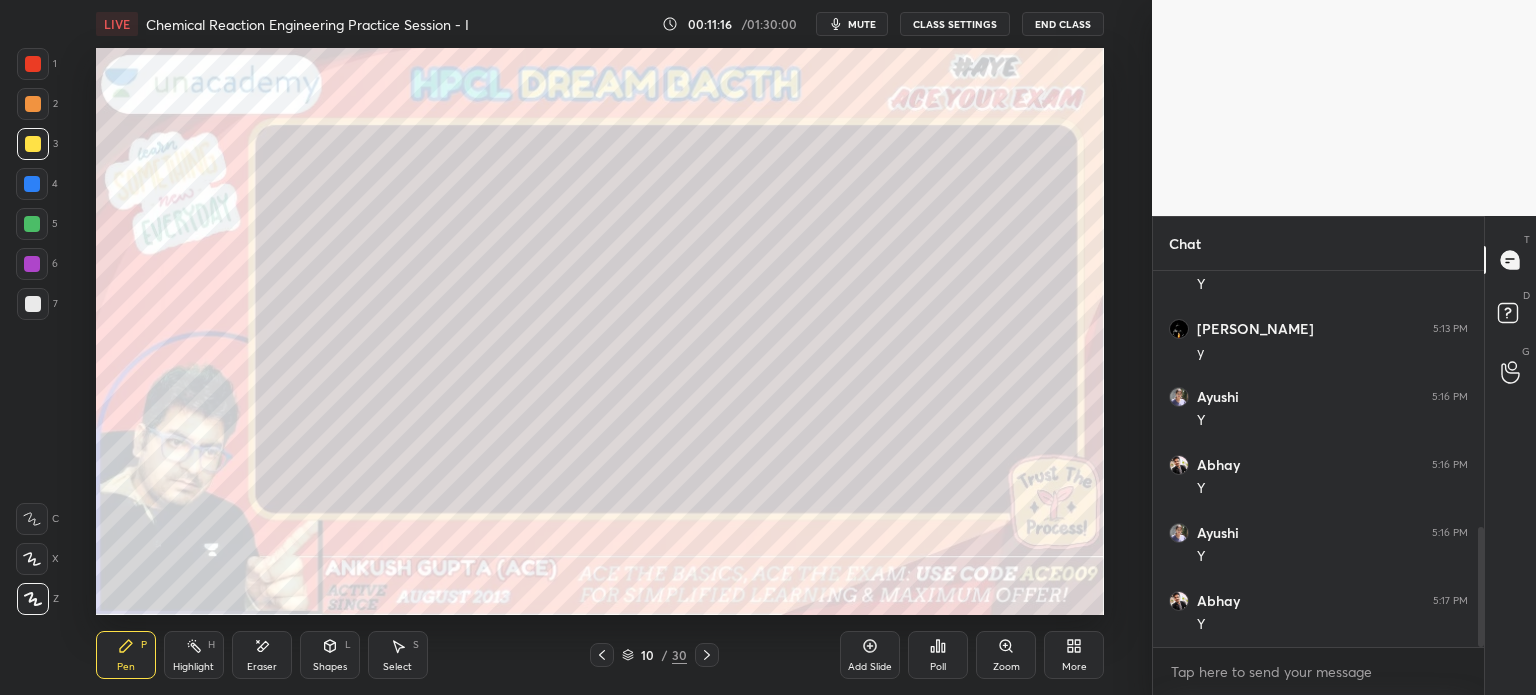 click at bounding box center [32, 184] 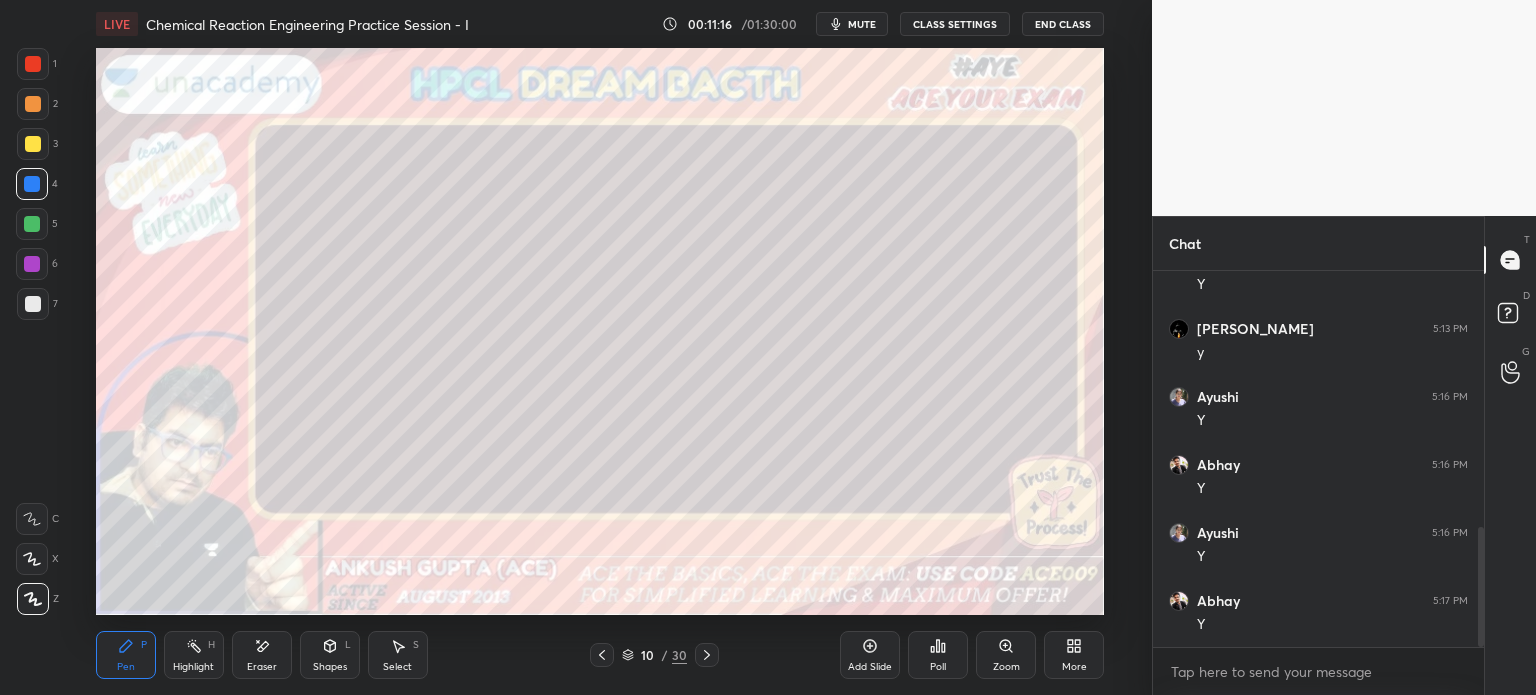 scroll, scrollTop: 872, scrollLeft: 0, axis: vertical 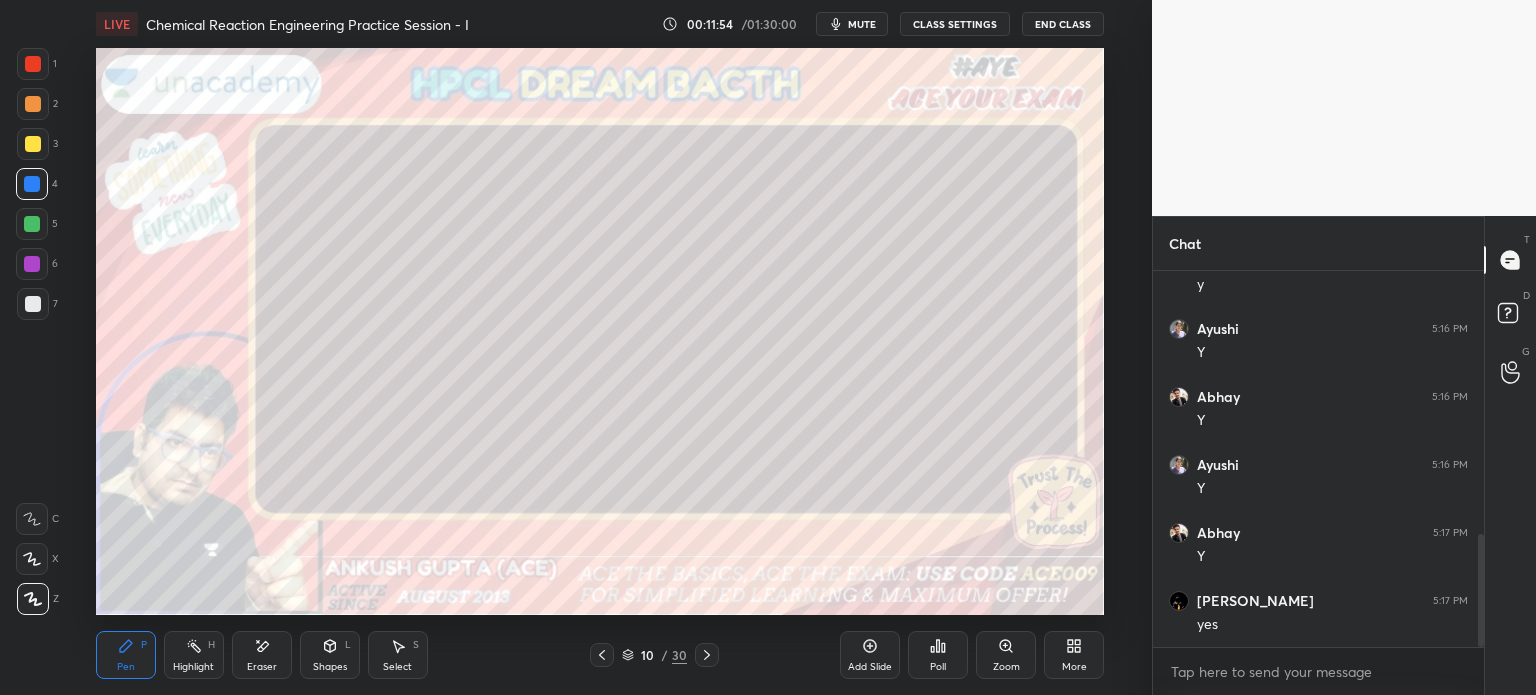 click 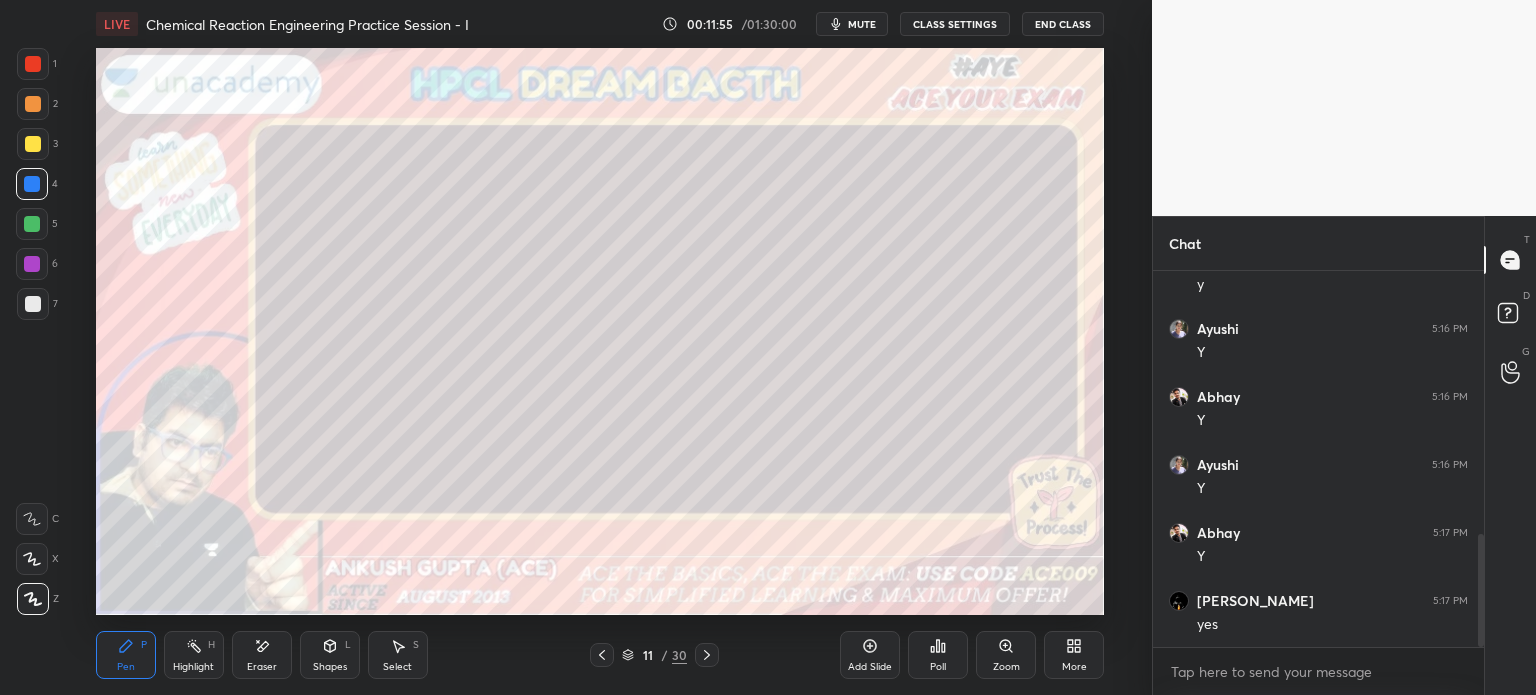 click at bounding box center (32, 224) 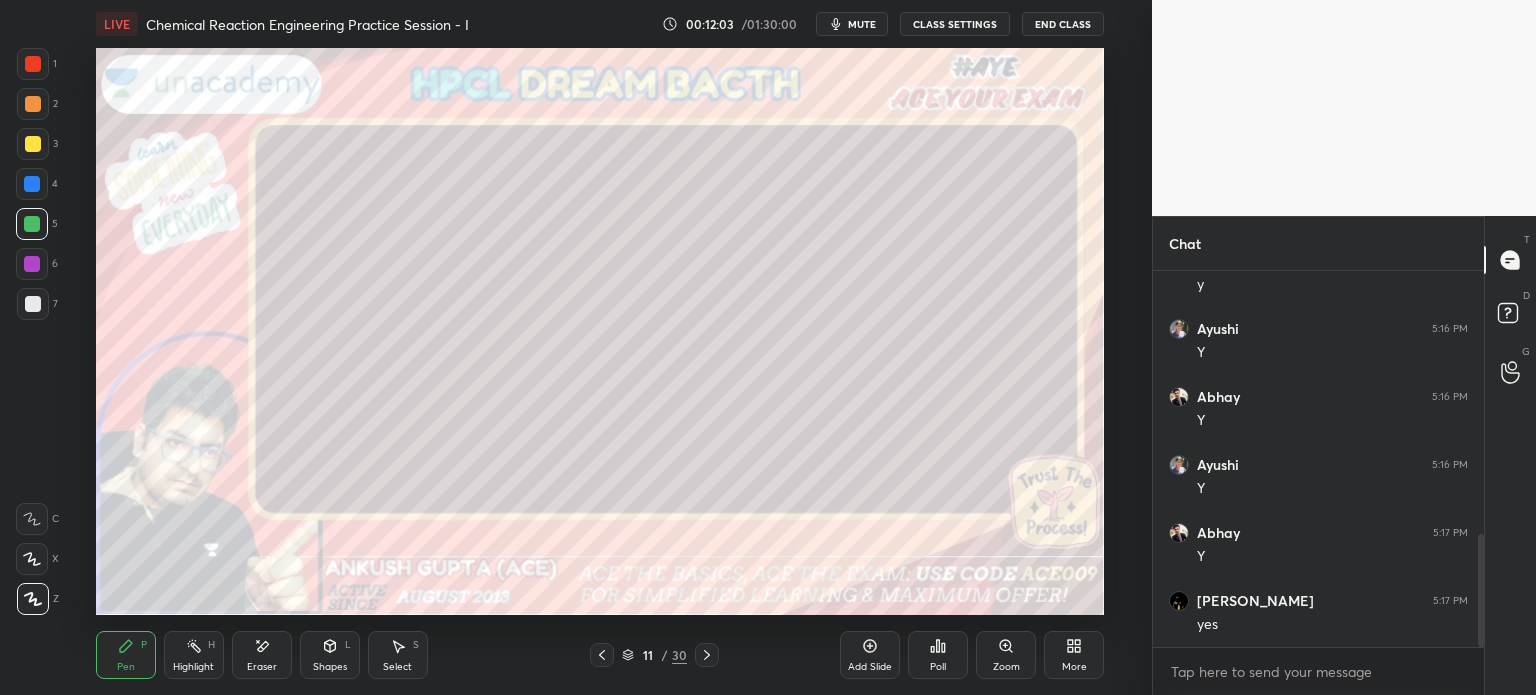 click at bounding box center (32, 184) 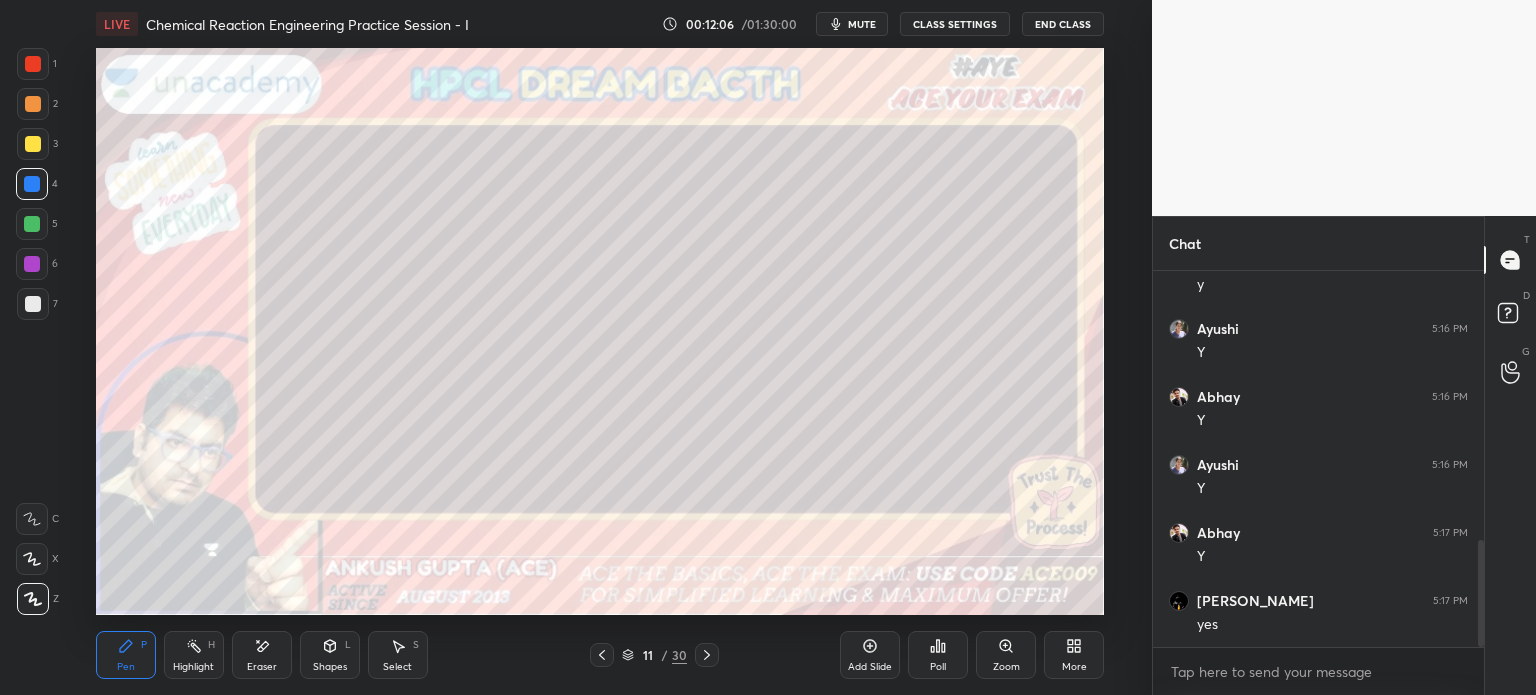 scroll, scrollTop: 944, scrollLeft: 0, axis: vertical 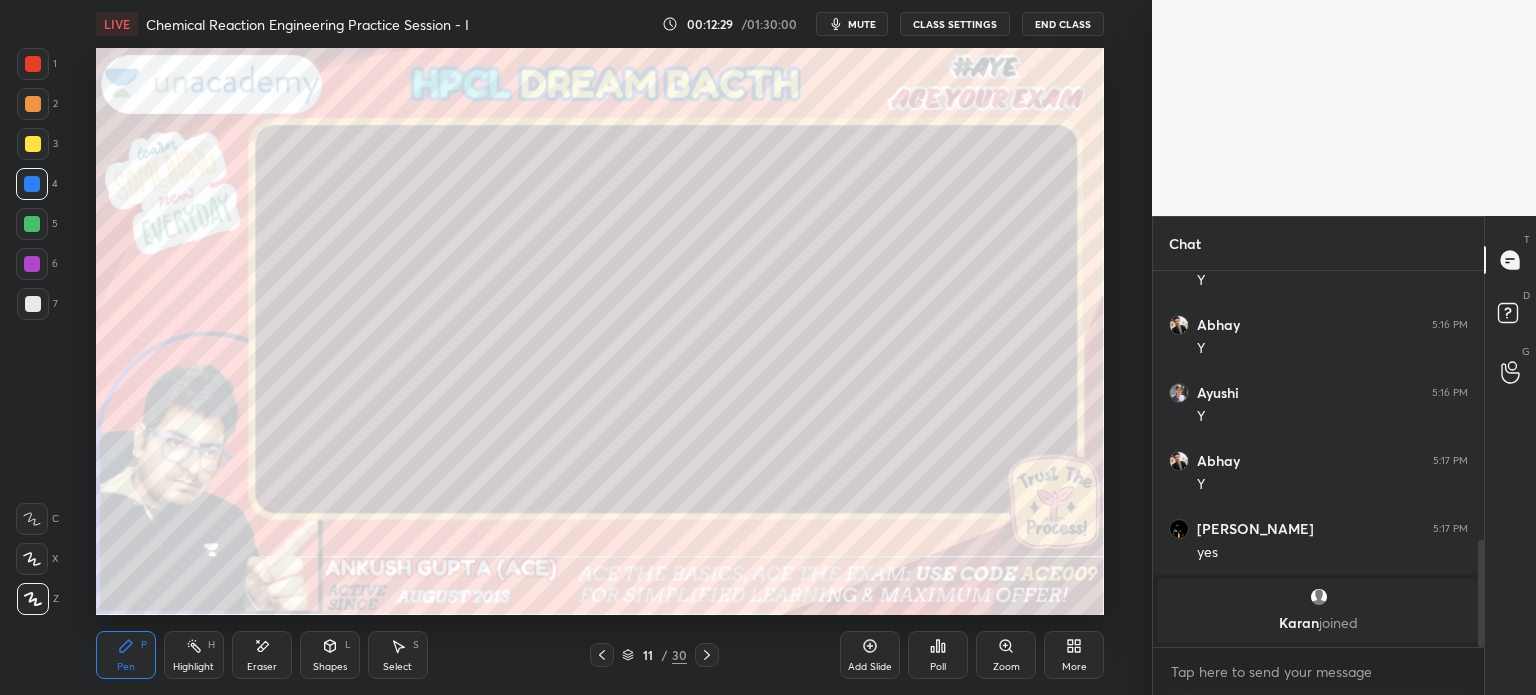 click at bounding box center (33, 304) 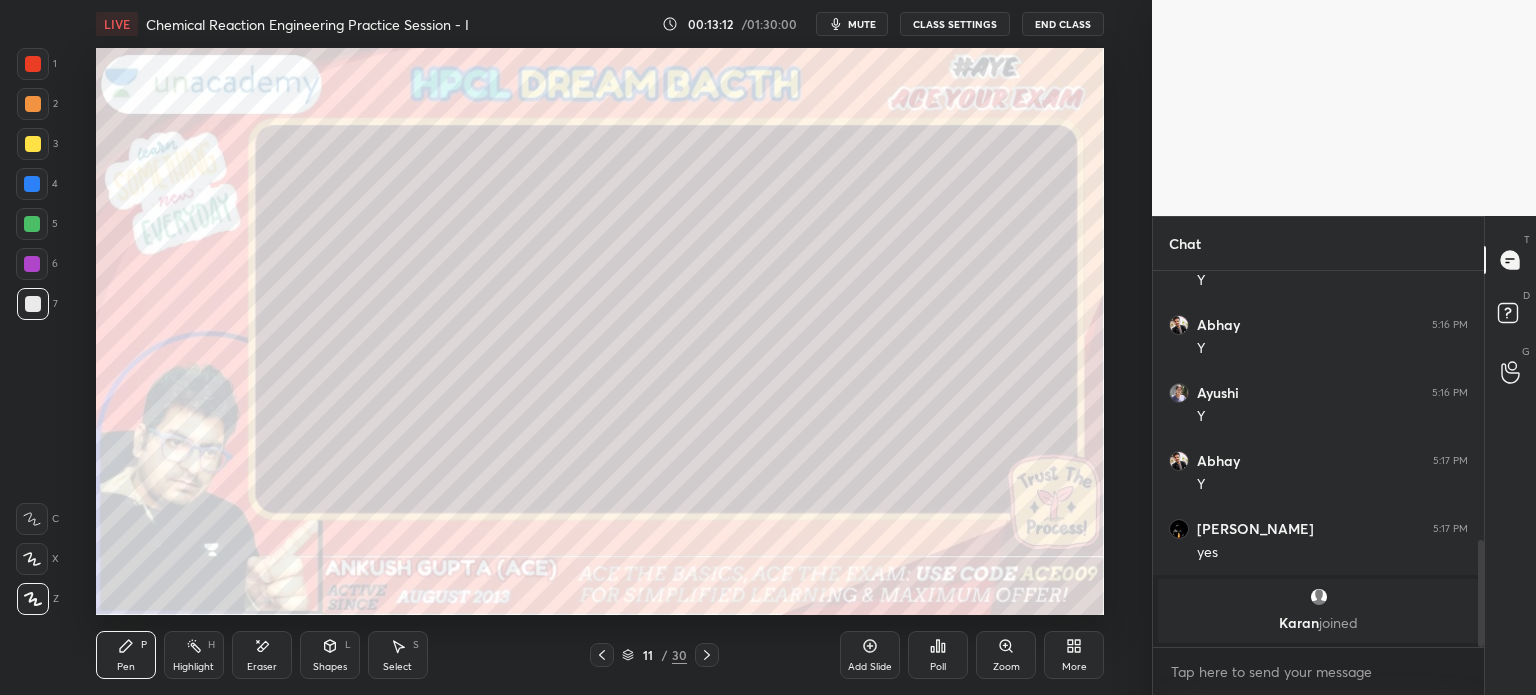 click at bounding box center [707, 655] 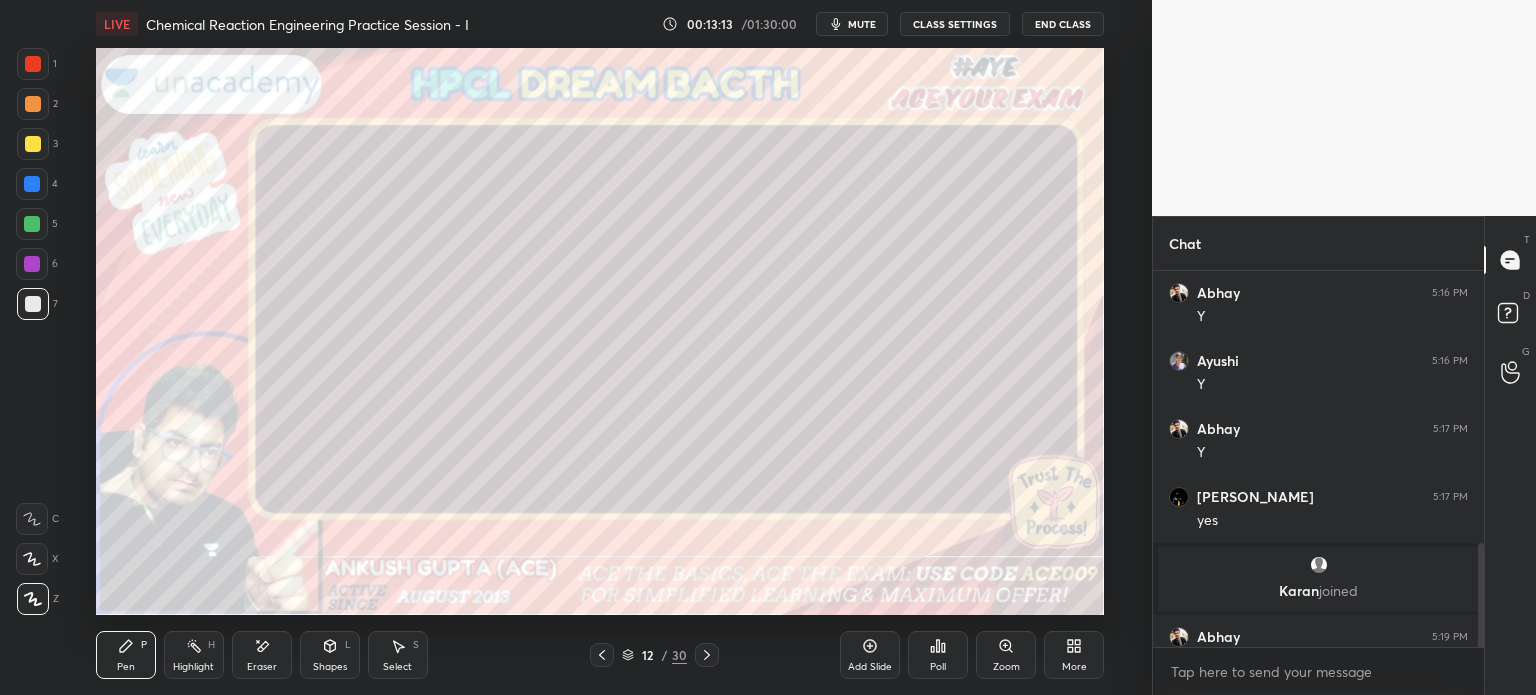 scroll, scrollTop: 980, scrollLeft: 0, axis: vertical 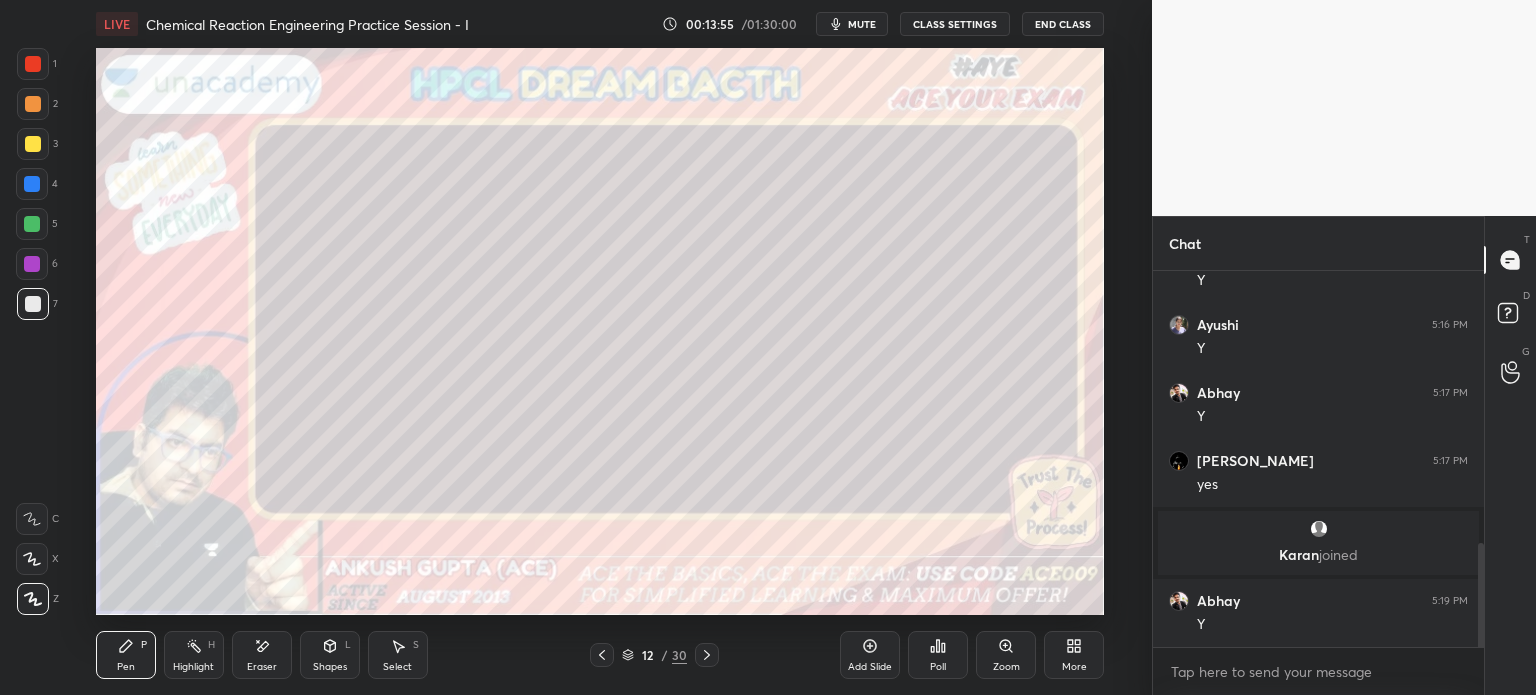 click at bounding box center [32, 184] 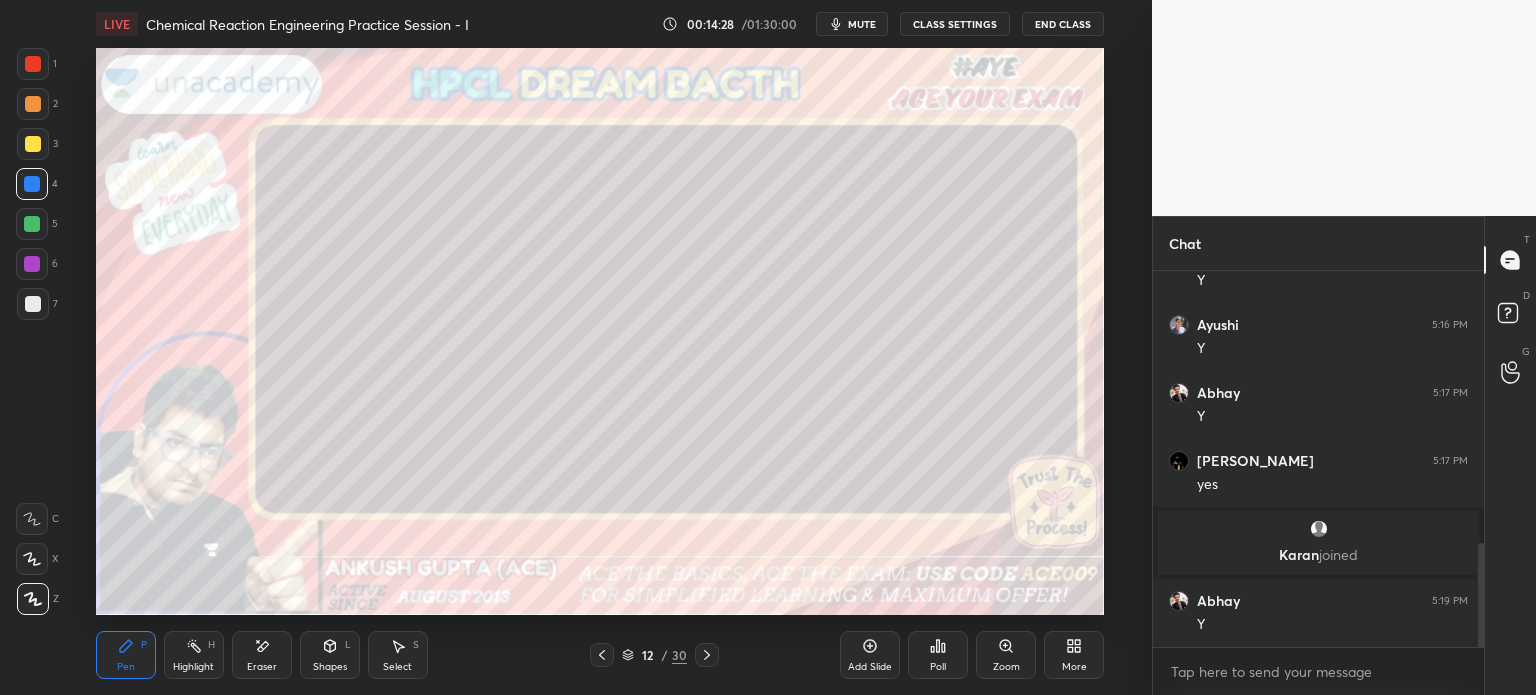 click on "Add Slide" at bounding box center (870, 655) 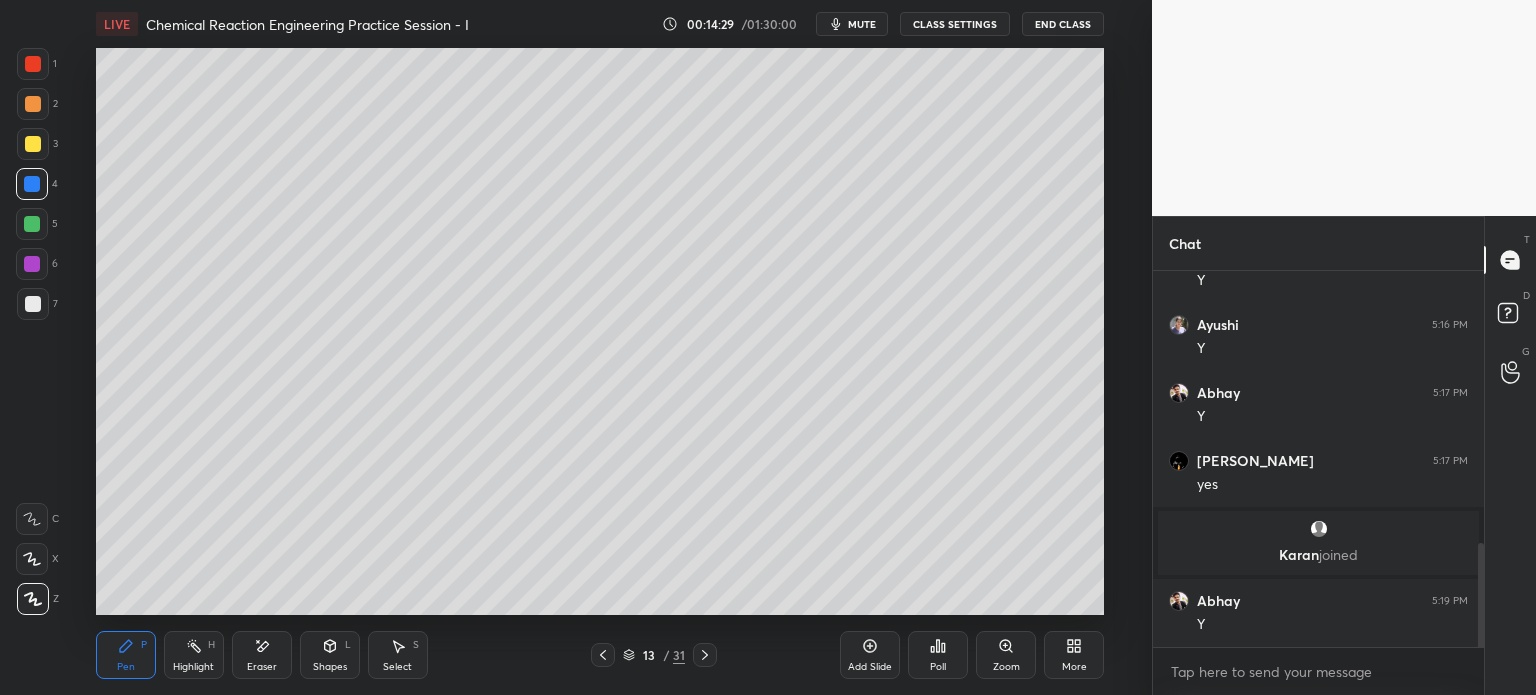 click at bounding box center [33, 304] 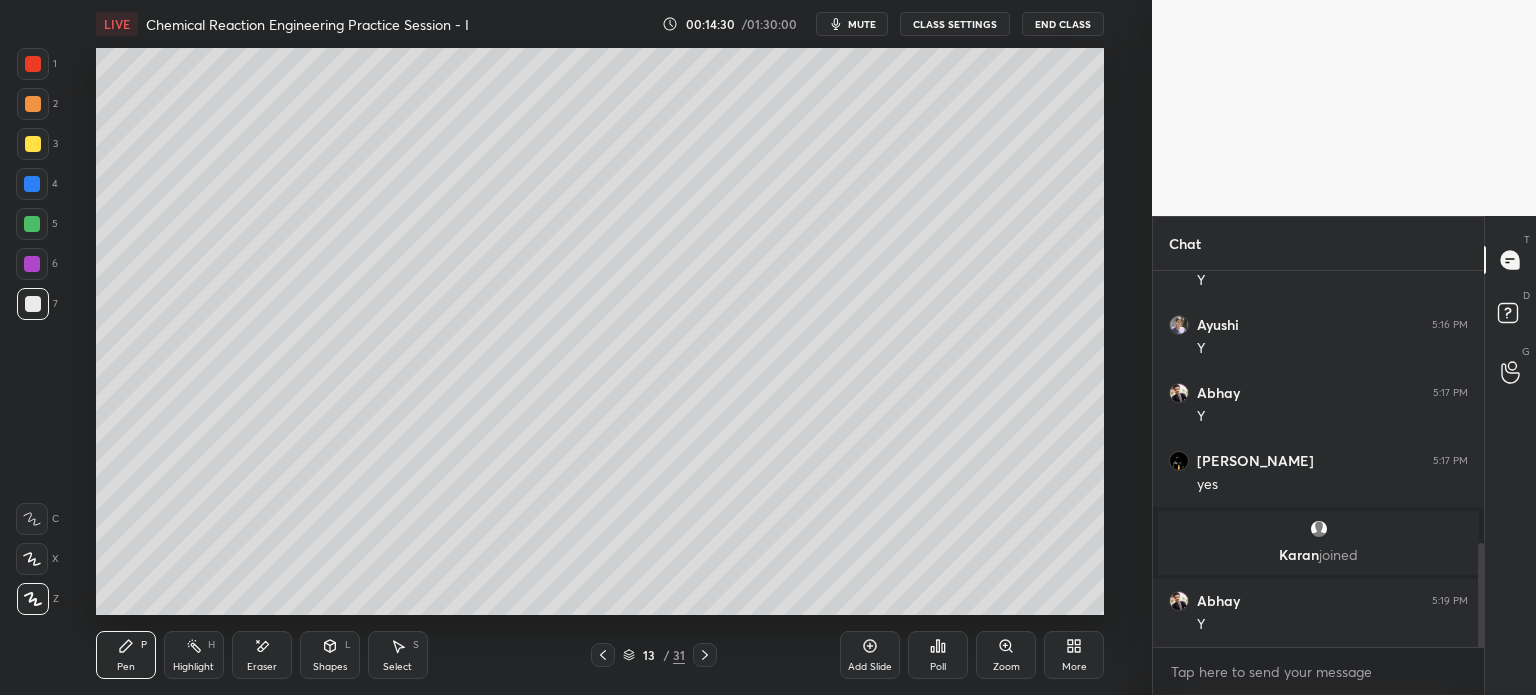 click at bounding box center (33, 144) 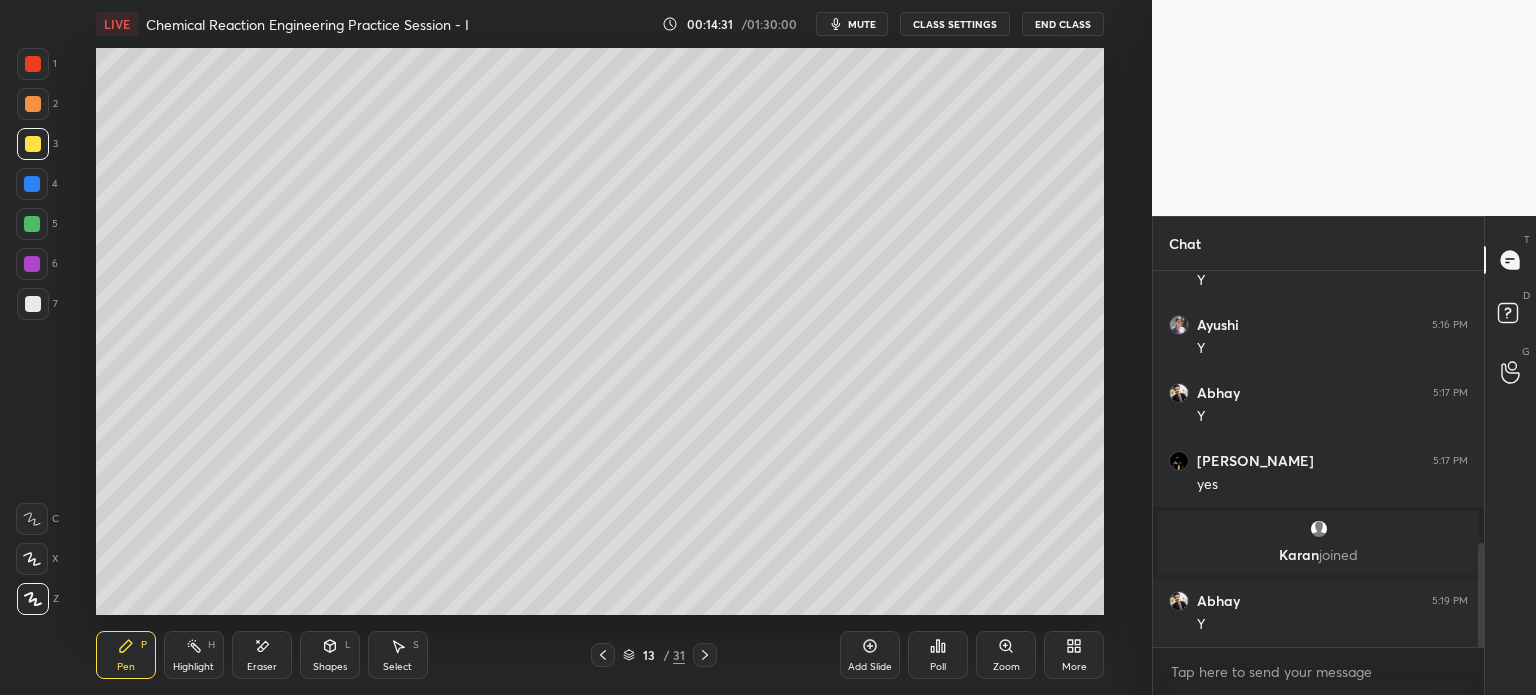 click on "Shapes" at bounding box center [330, 667] 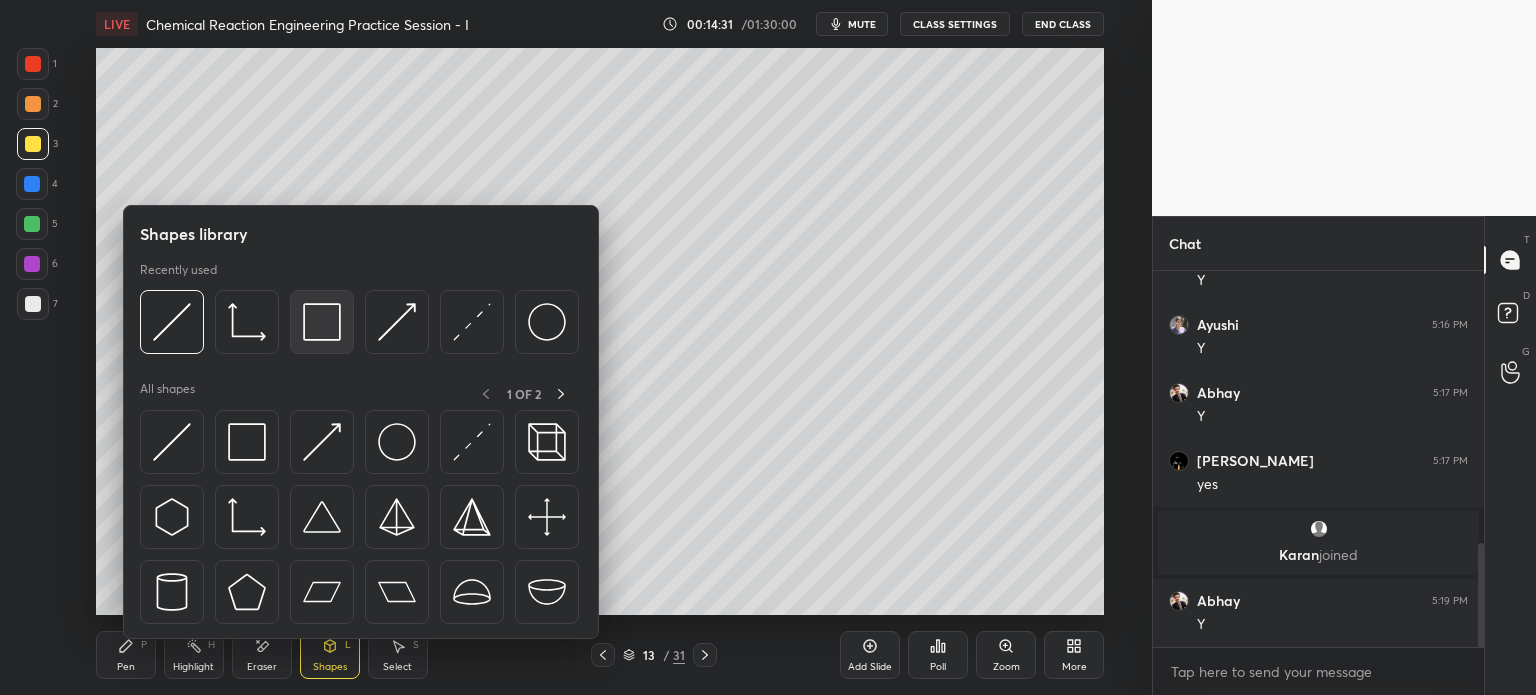 click at bounding box center (322, 322) 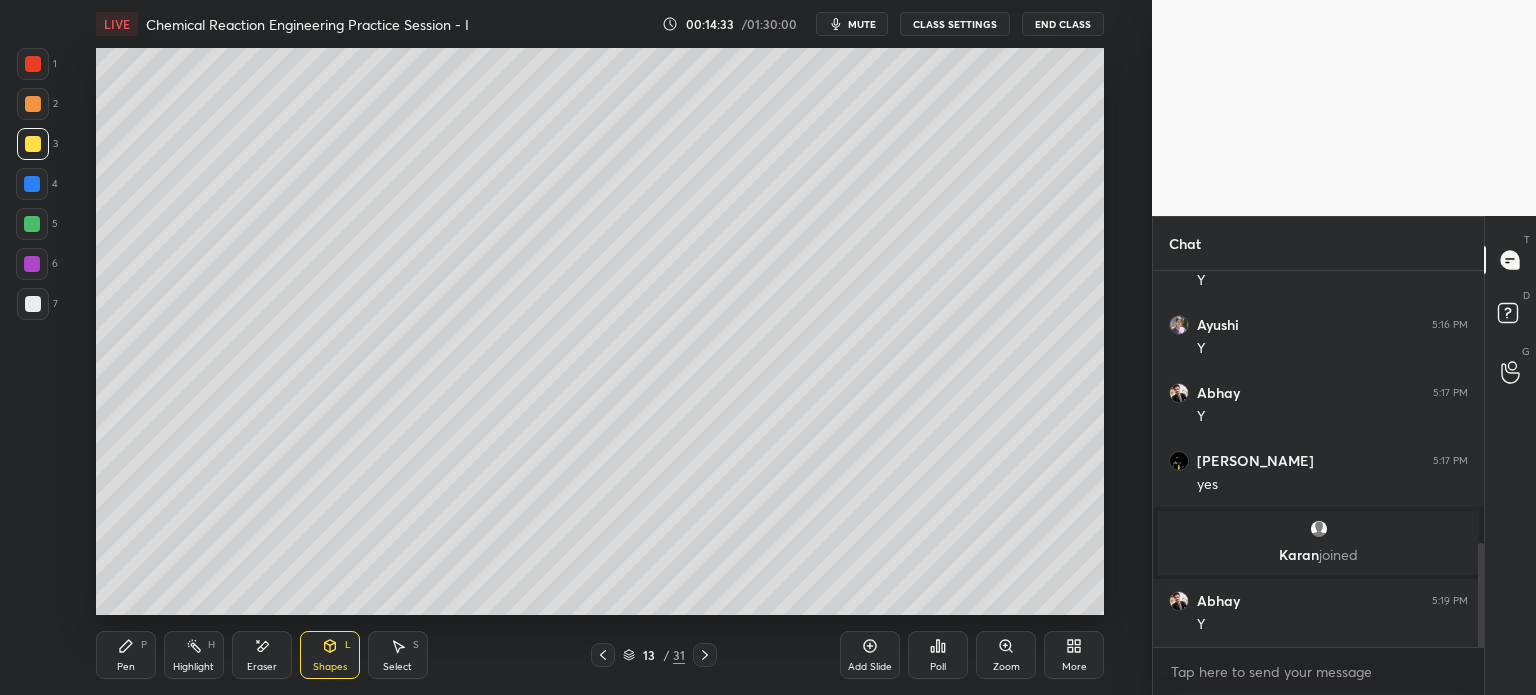 click on "Pen P" at bounding box center (126, 655) 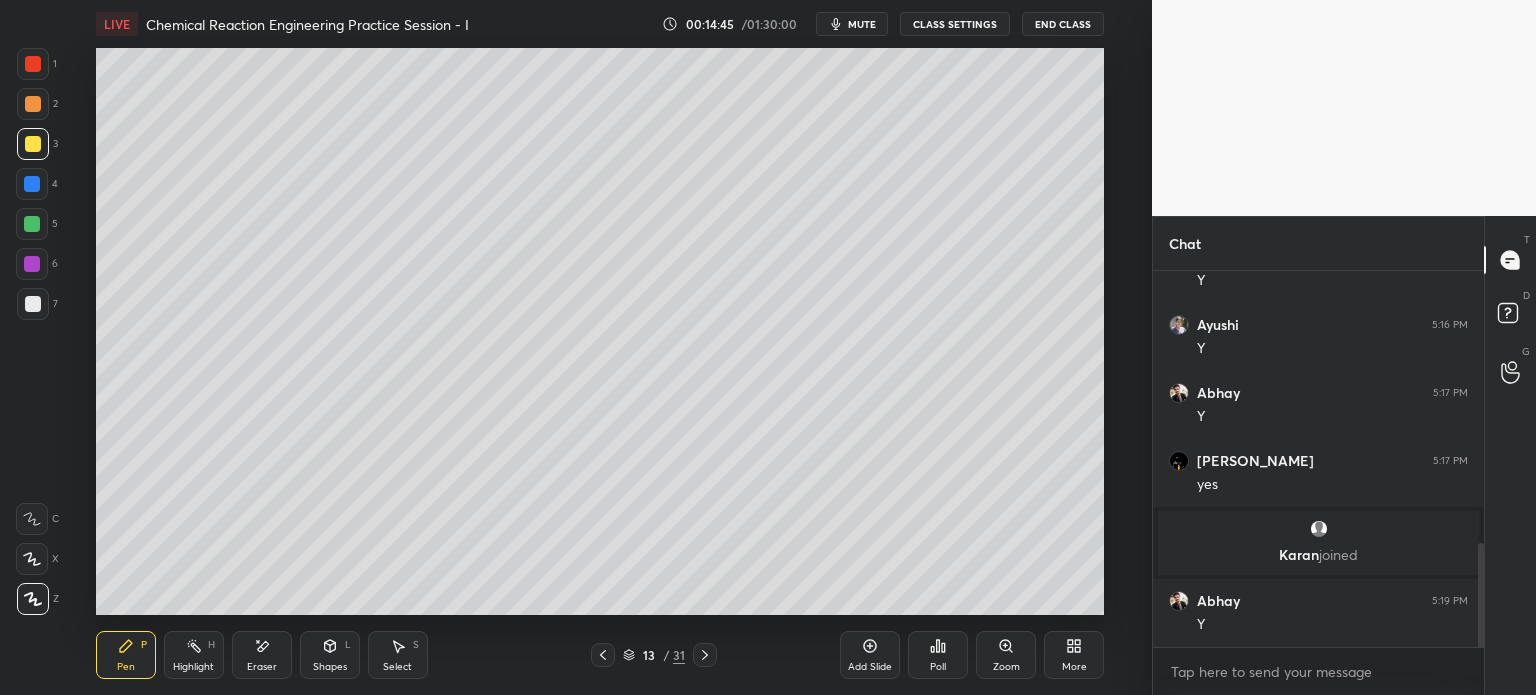 click at bounding box center (32, 184) 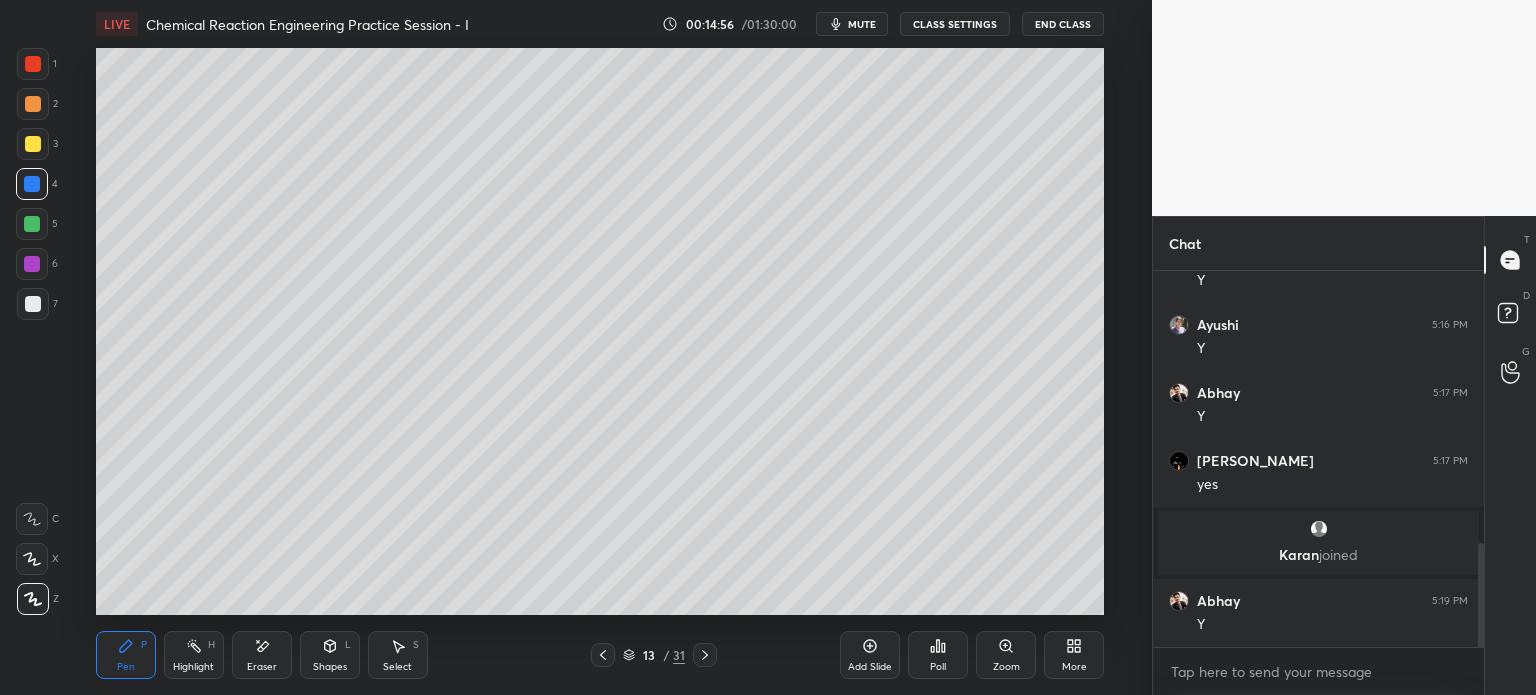 click at bounding box center (32, 224) 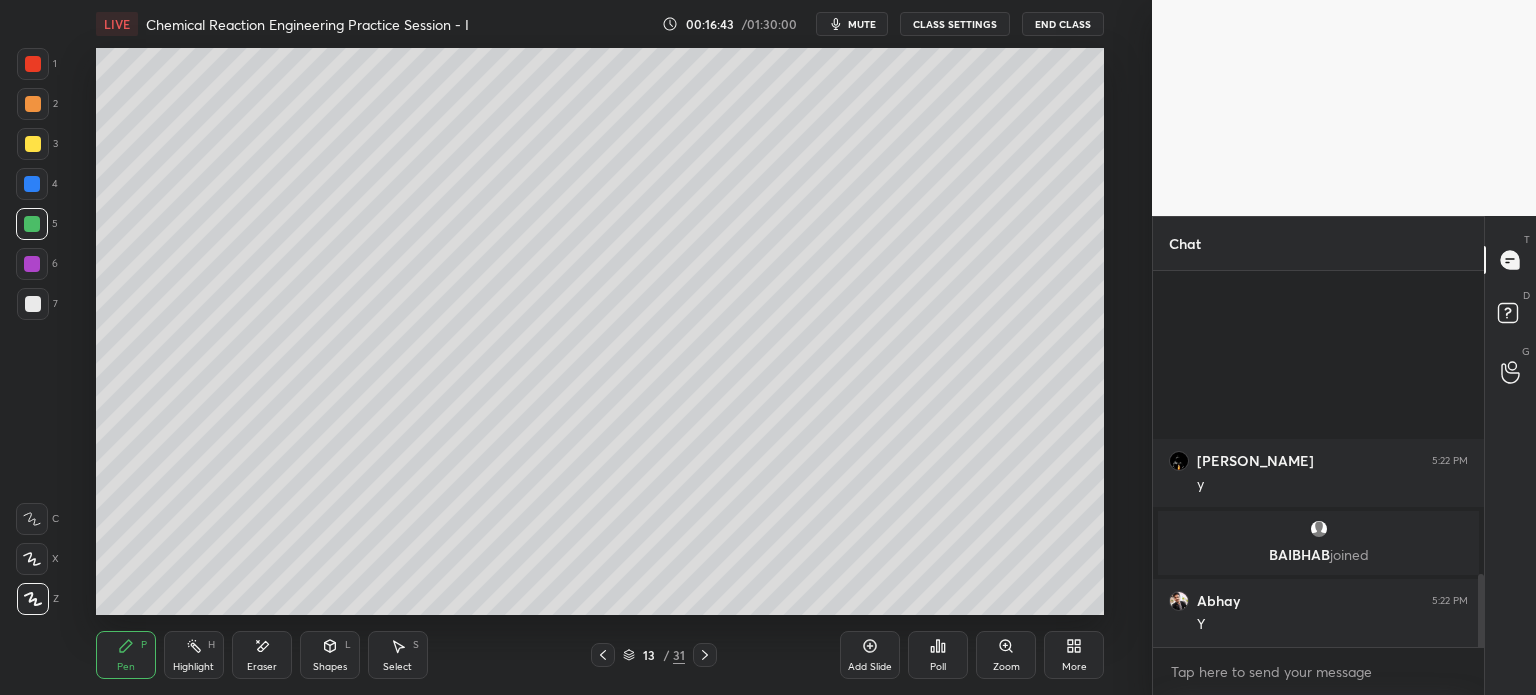 scroll, scrollTop: 1466, scrollLeft: 0, axis: vertical 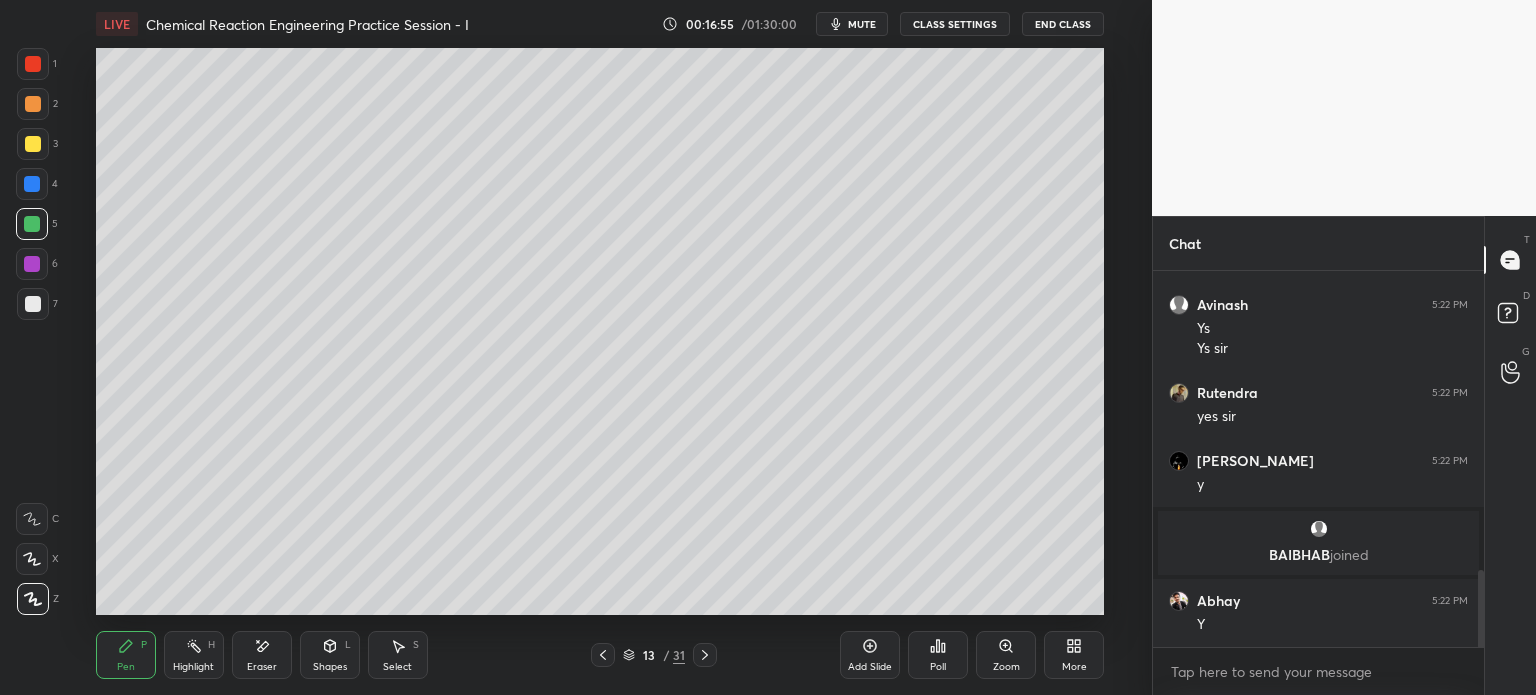 click at bounding box center (33, 64) 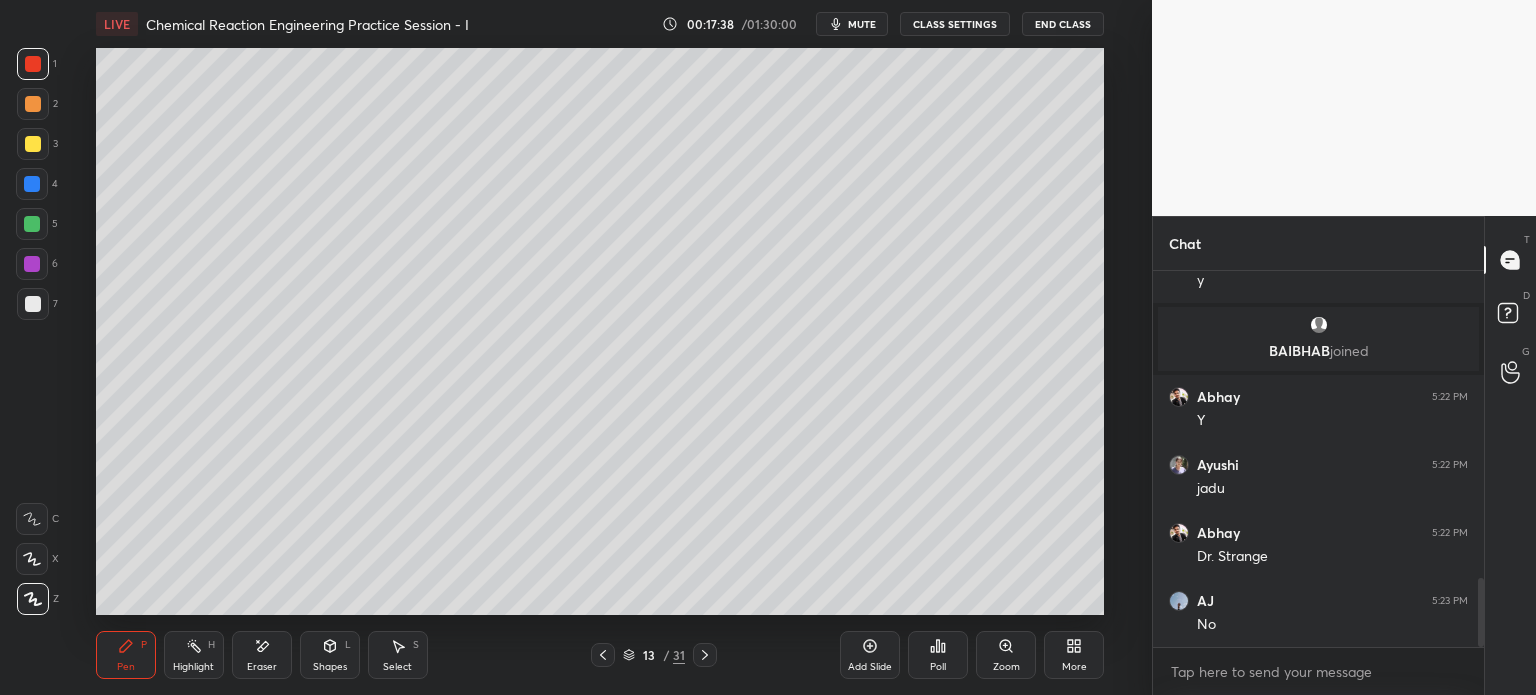 scroll, scrollTop: 1738, scrollLeft: 0, axis: vertical 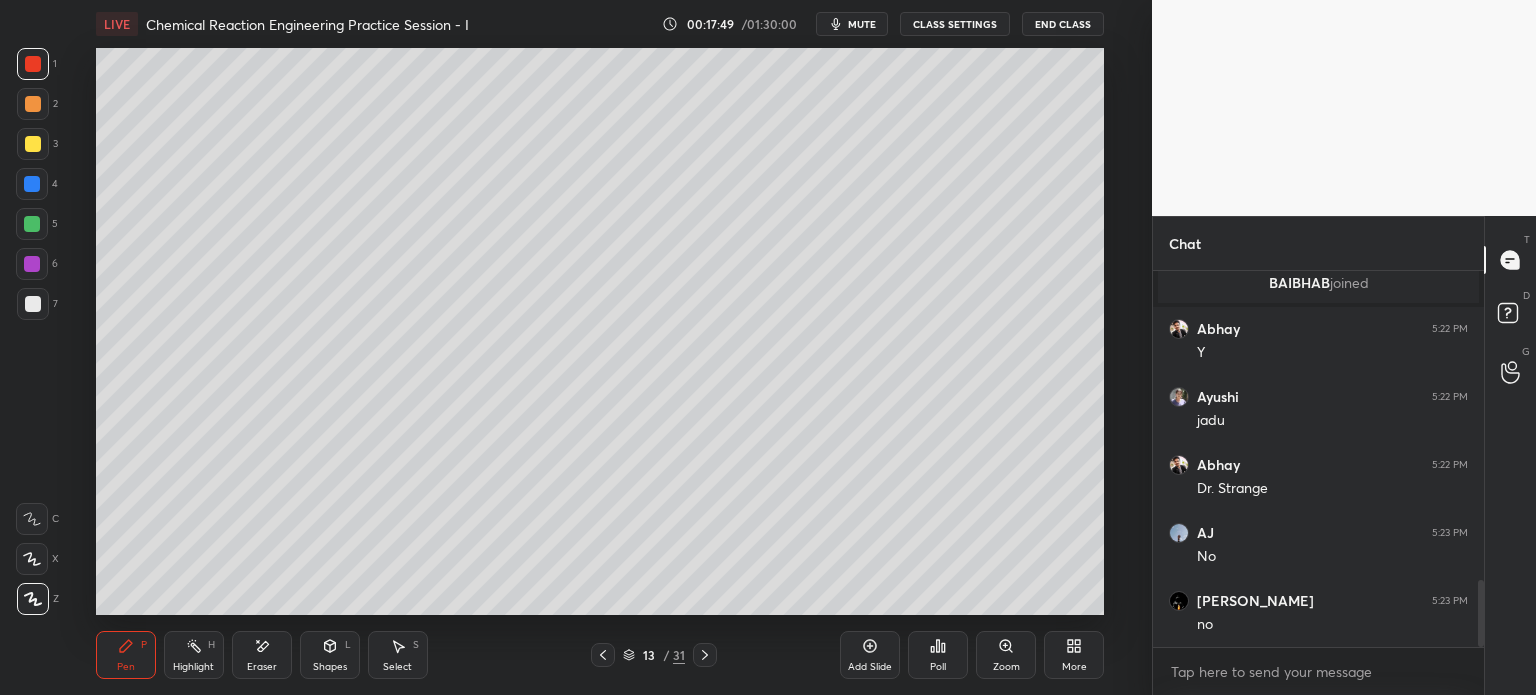 click at bounding box center (32, 184) 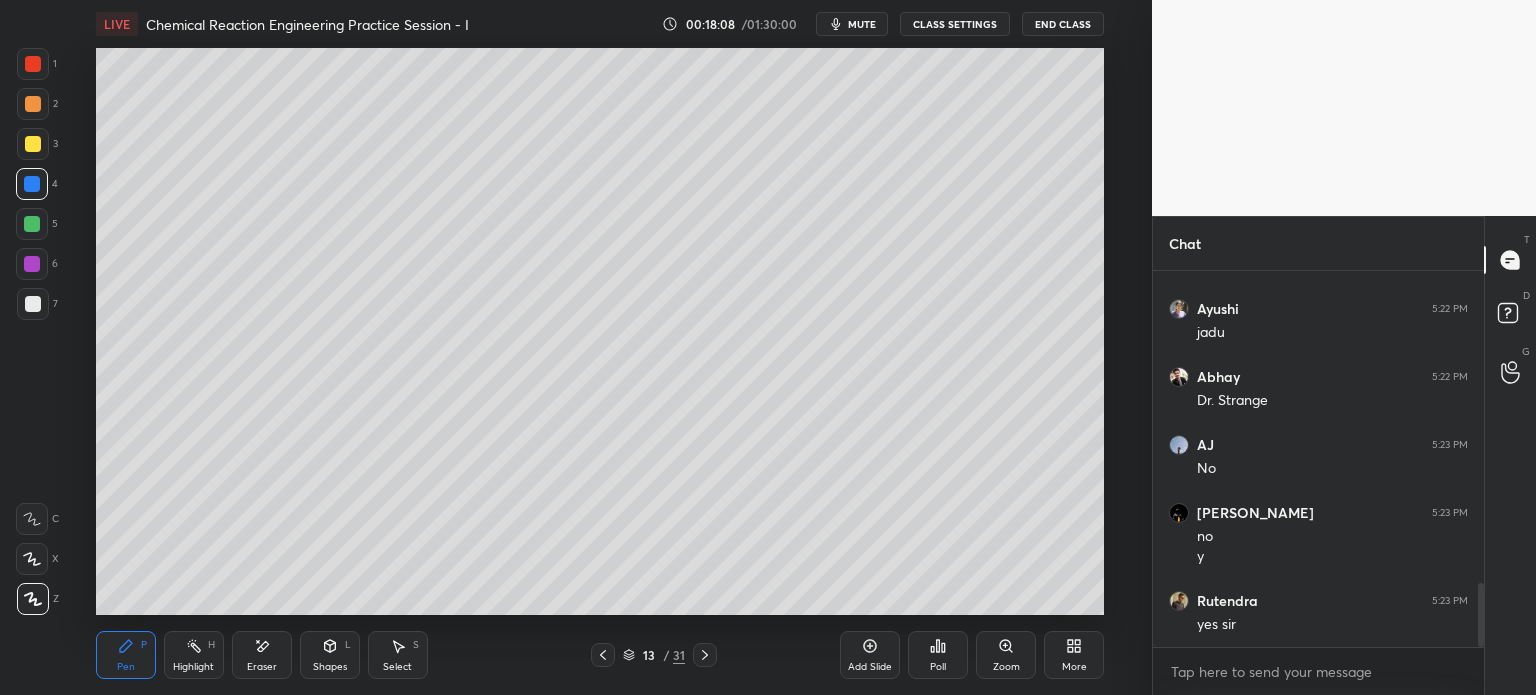 scroll, scrollTop: 1894, scrollLeft: 0, axis: vertical 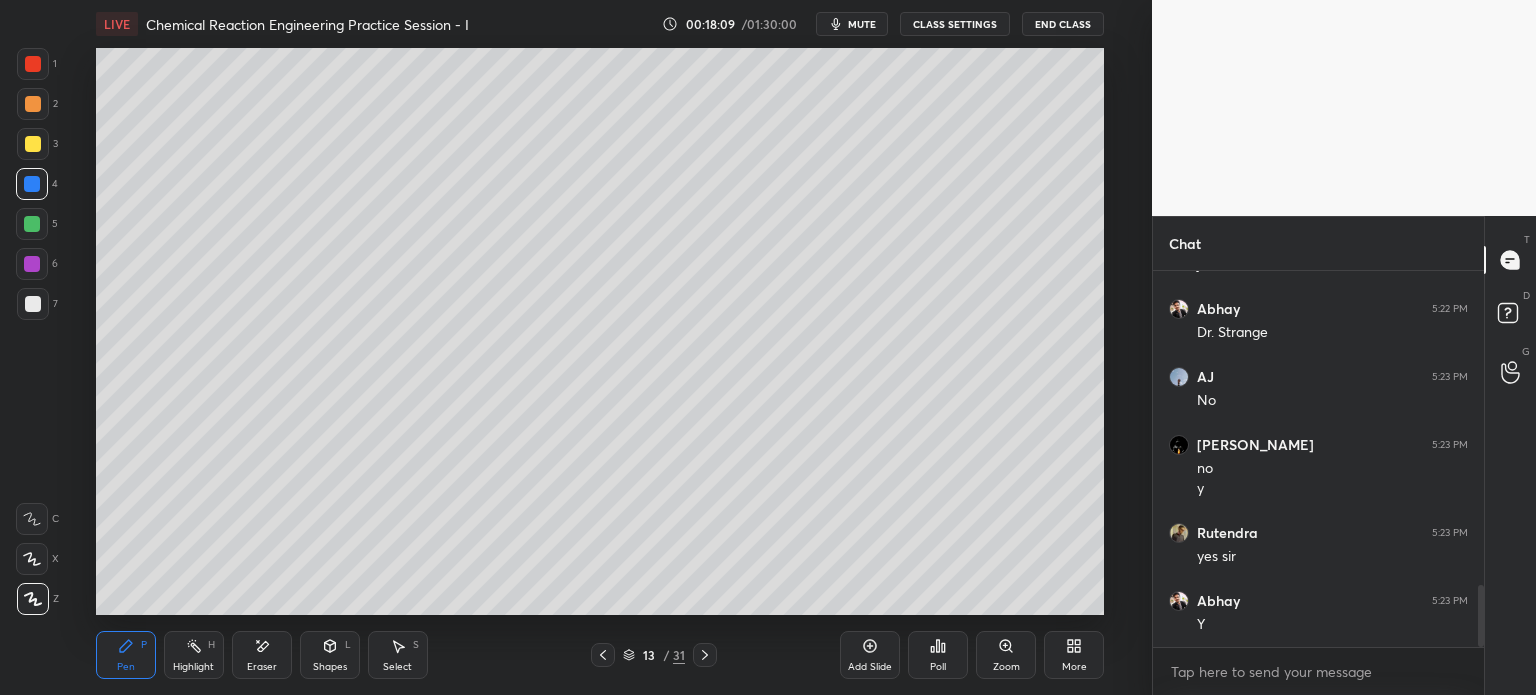 click on "13 / 31" at bounding box center (654, 655) 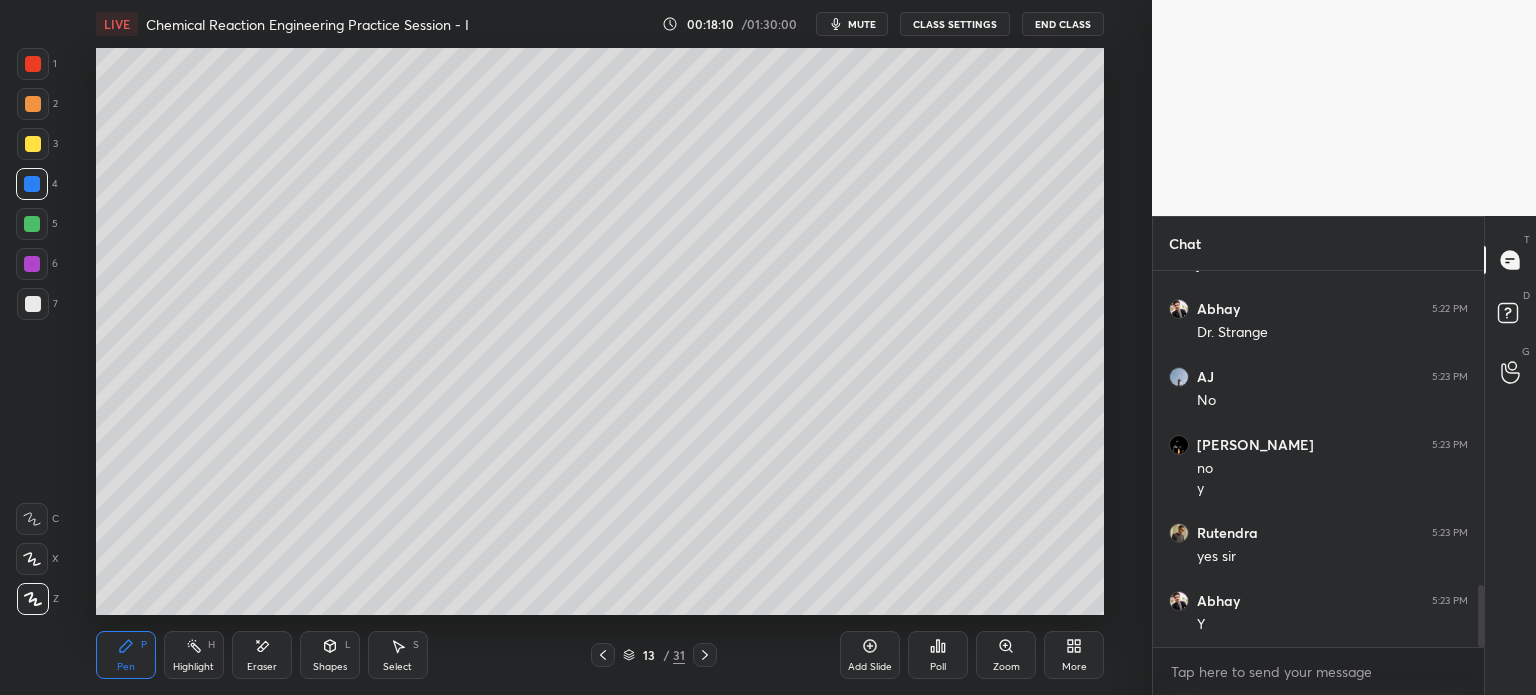 click 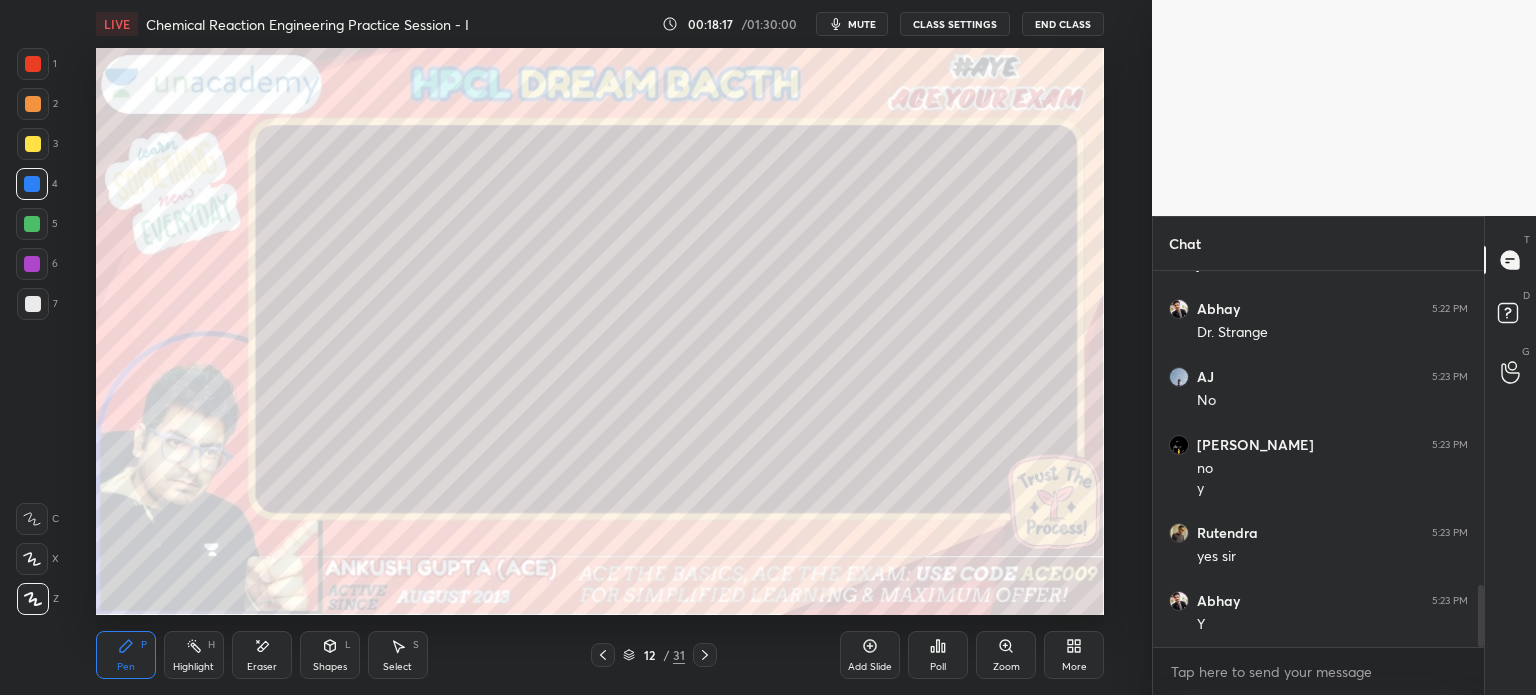 click at bounding box center [32, 224] 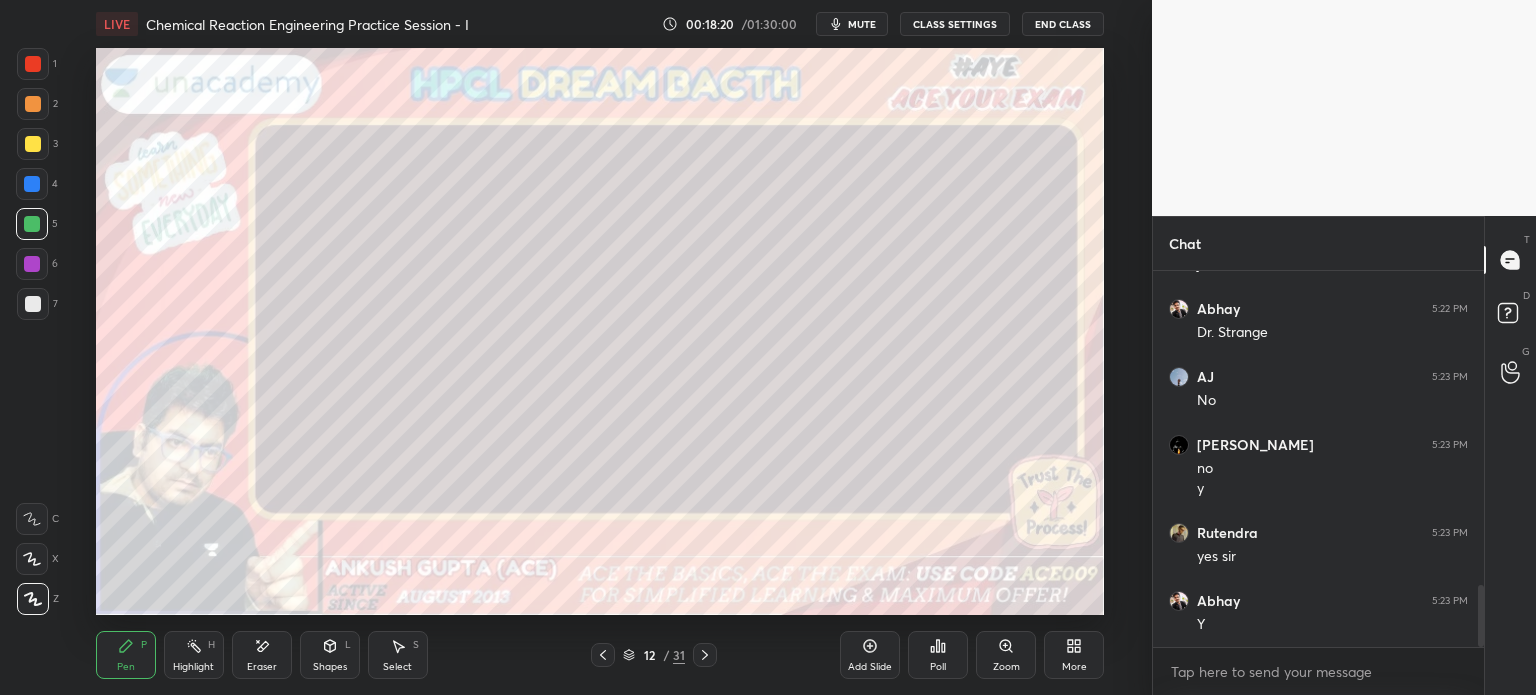 click on "Select" at bounding box center [397, 667] 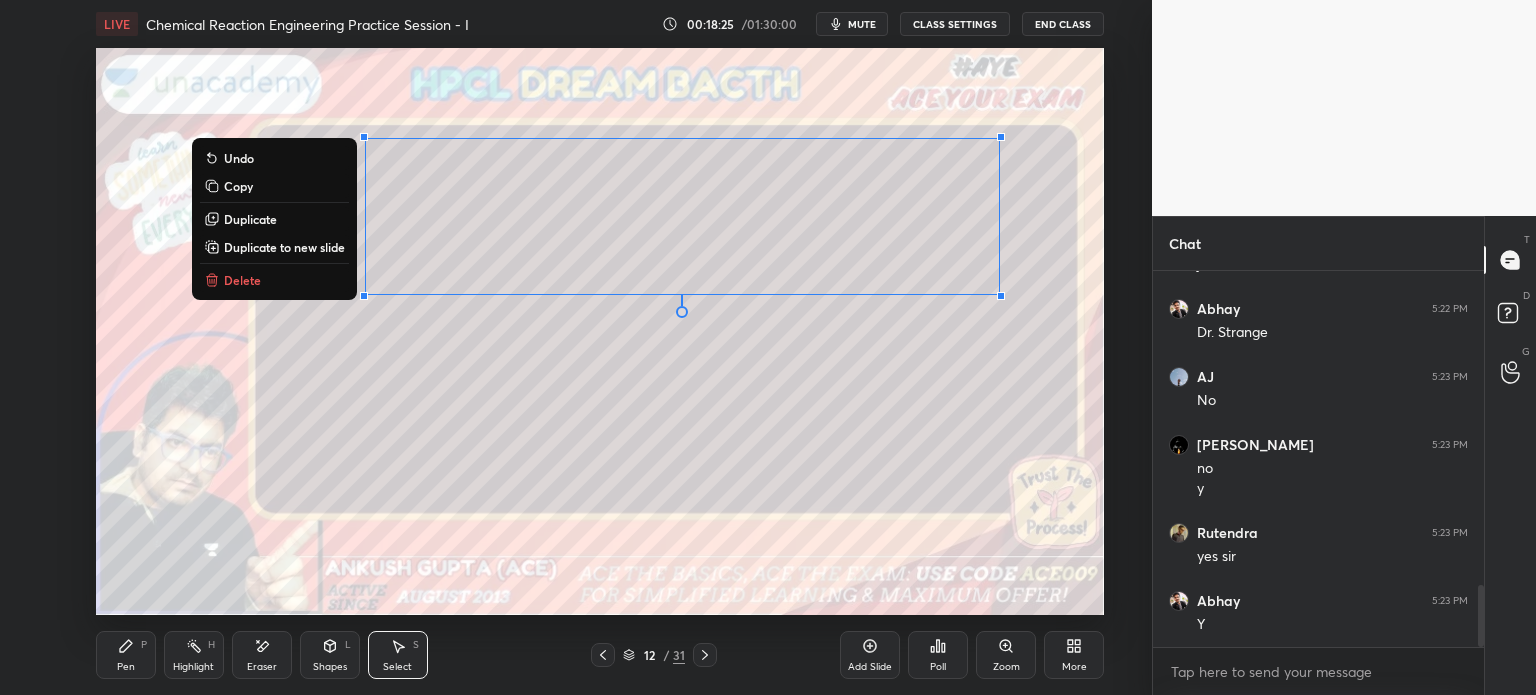 click on "Pen P" at bounding box center (126, 655) 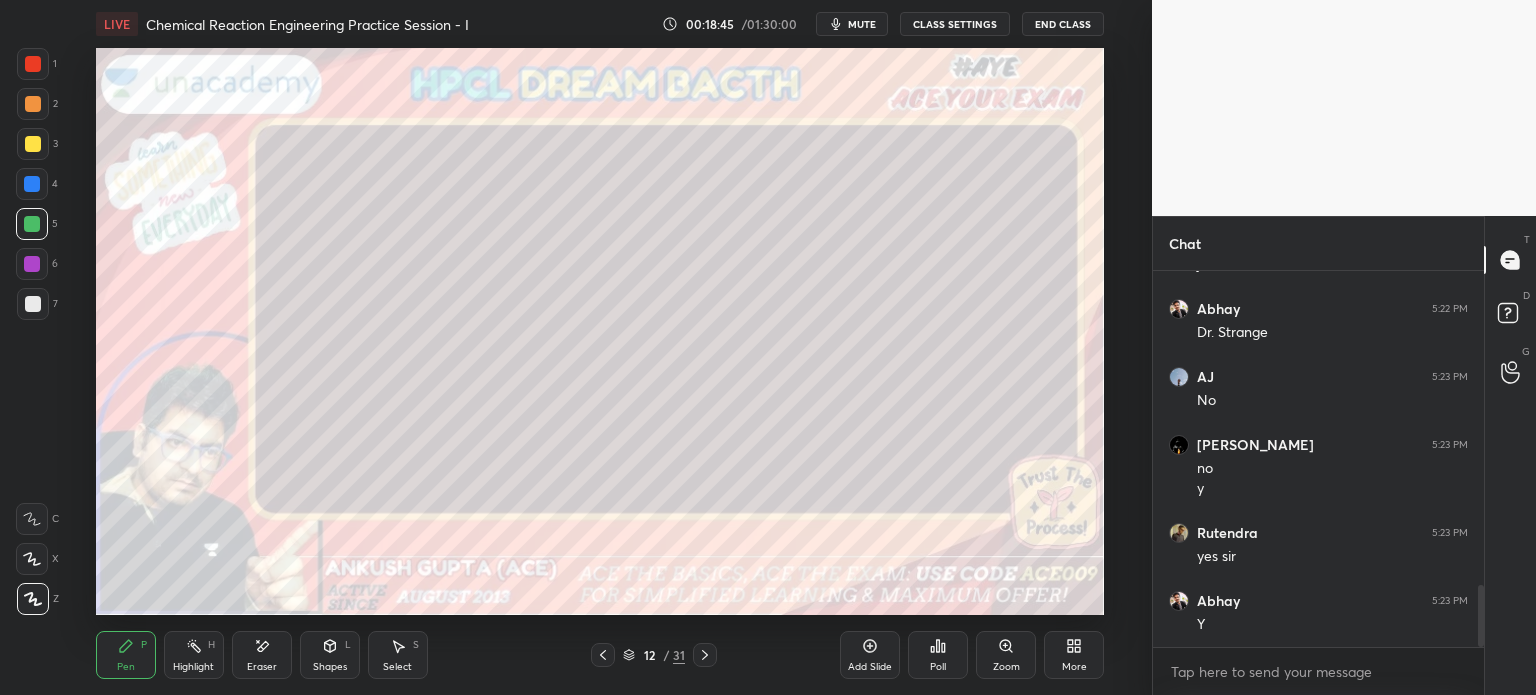 click at bounding box center (33, 104) 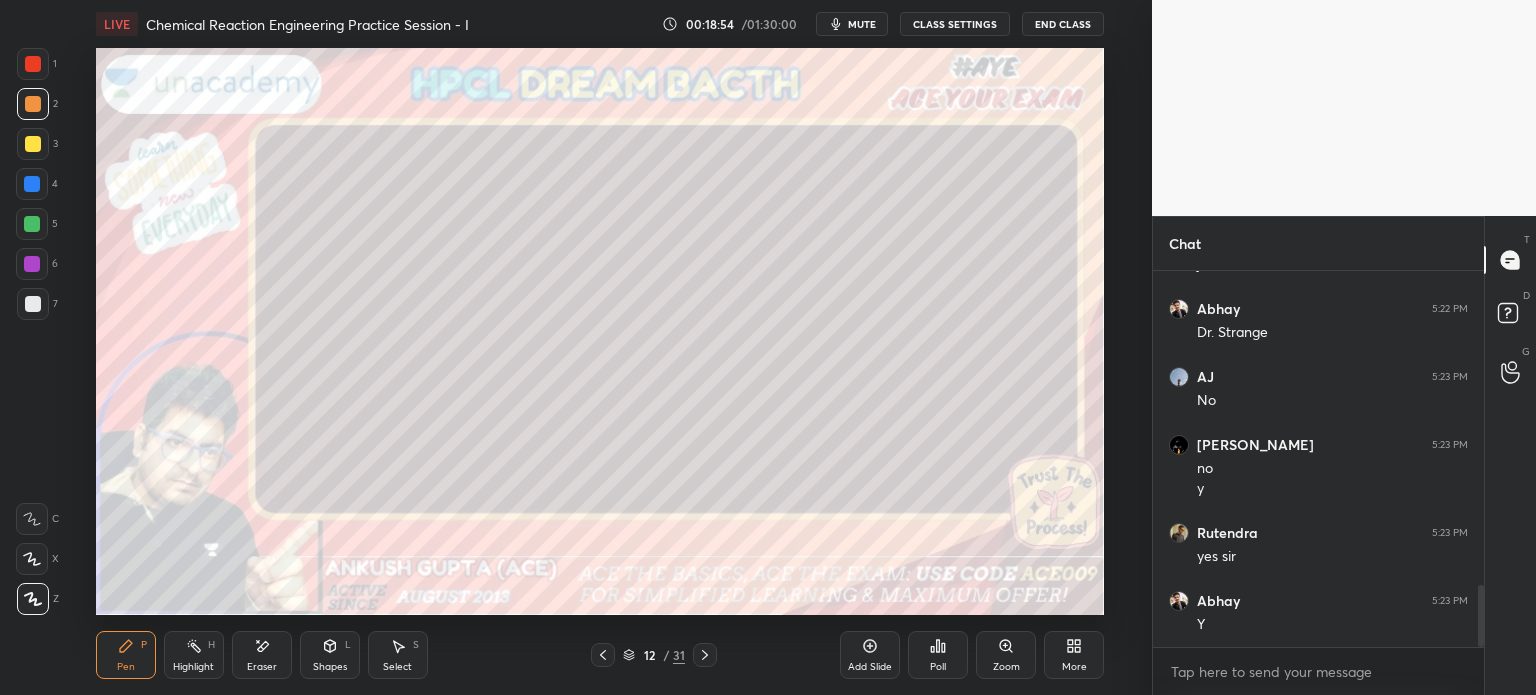 click on "Highlight H" at bounding box center [194, 655] 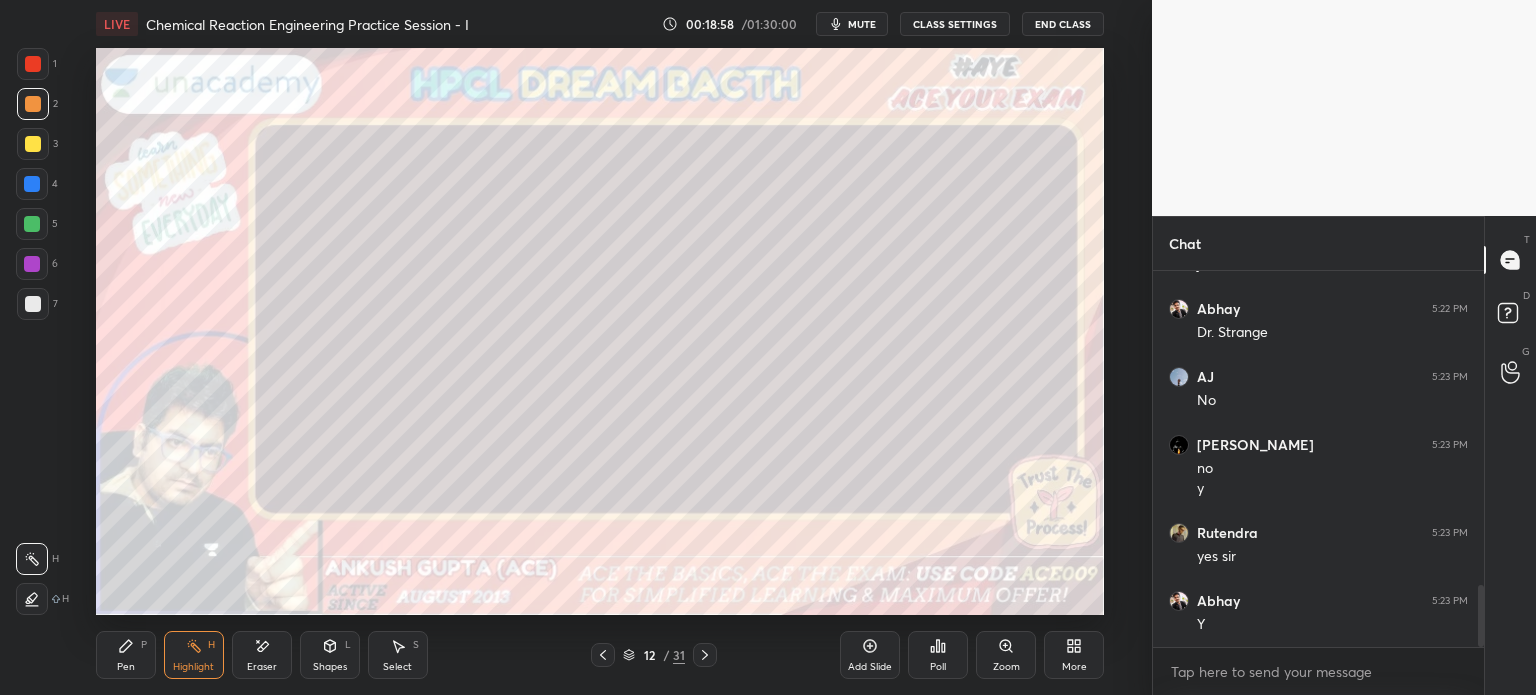 click on "Pen P" at bounding box center (126, 655) 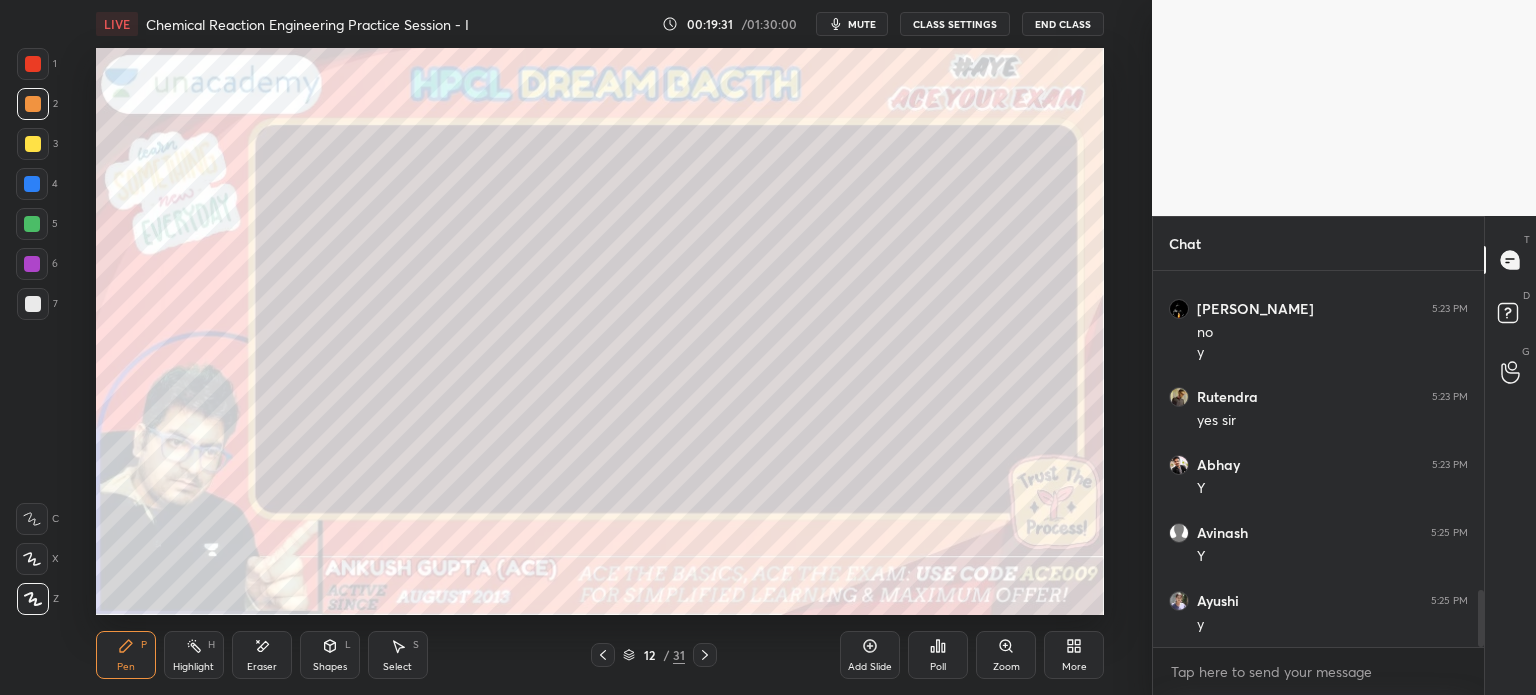 scroll, scrollTop: 2098, scrollLeft: 0, axis: vertical 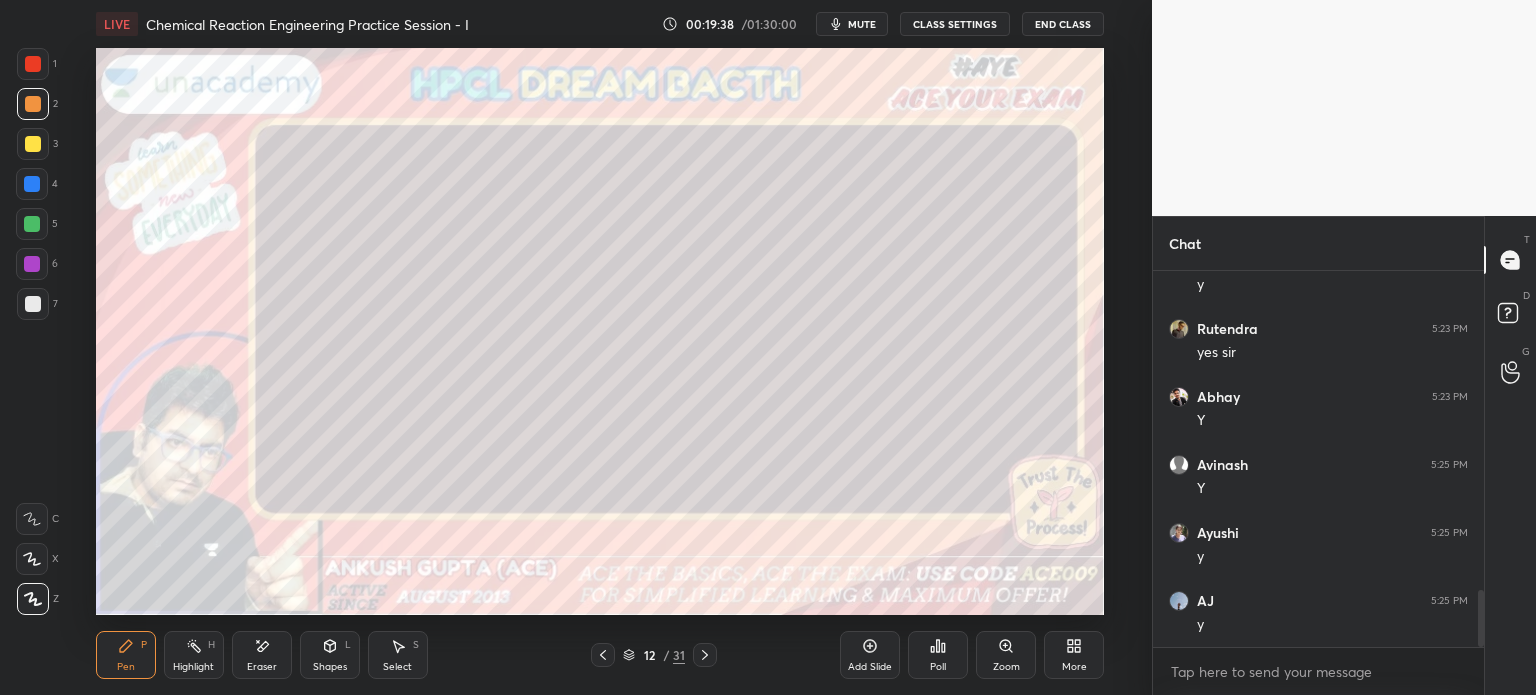 click on "mute" at bounding box center [862, 24] 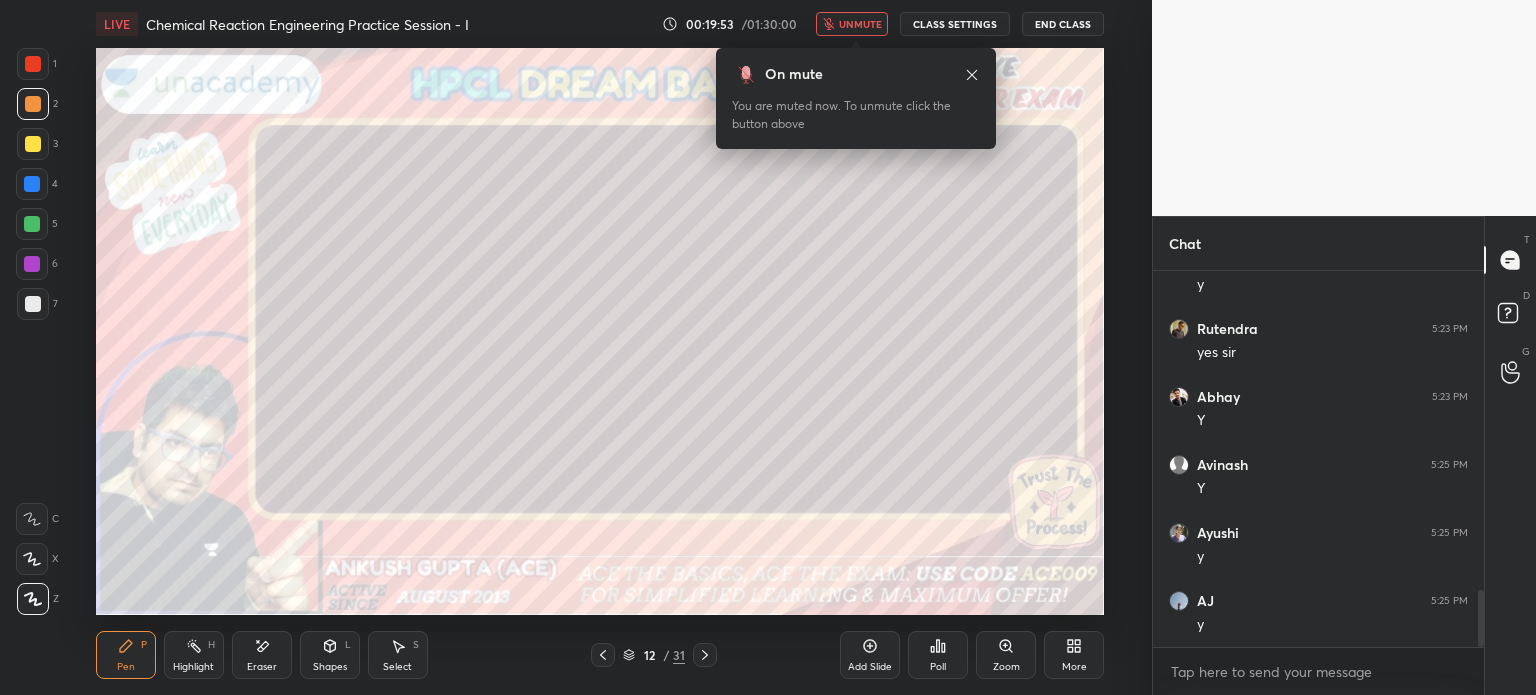 click on "unmute" at bounding box center [860, 24] 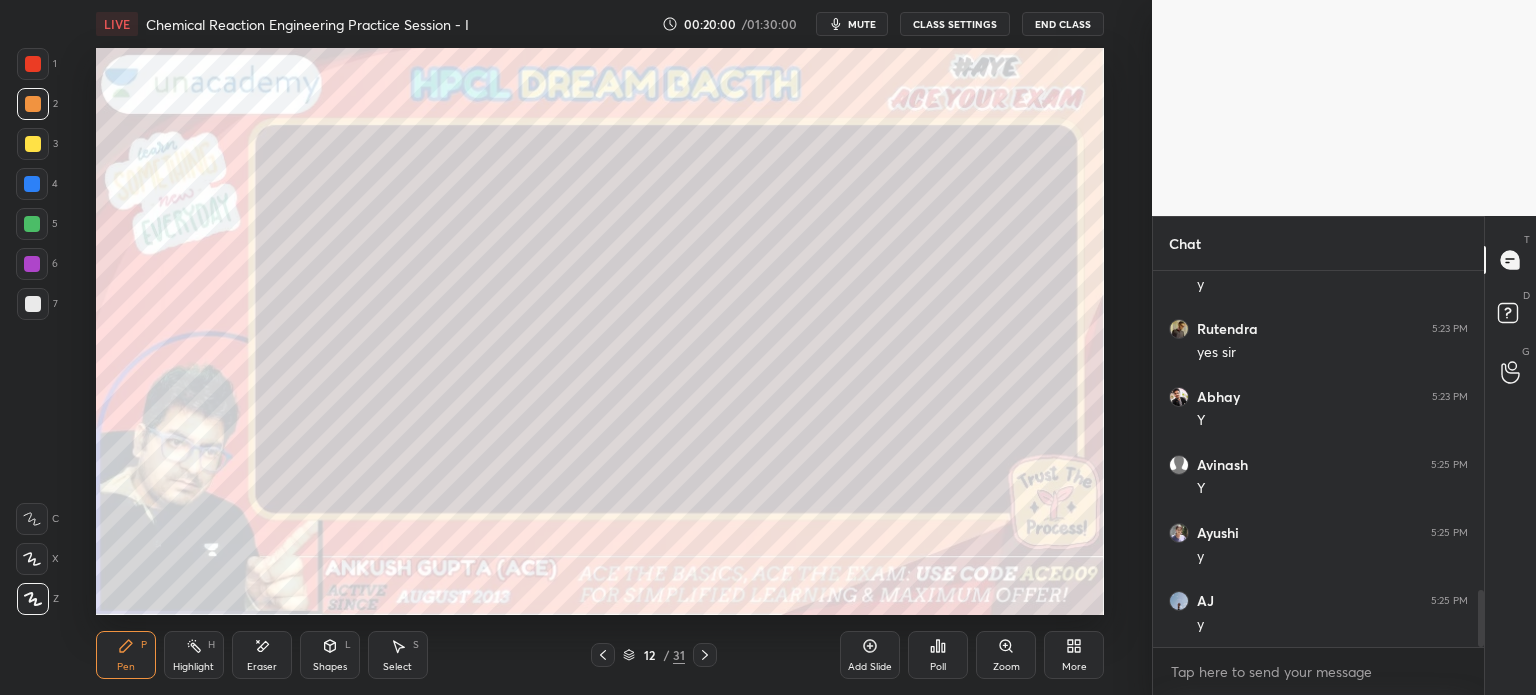 click at bounding box center [32, 224] 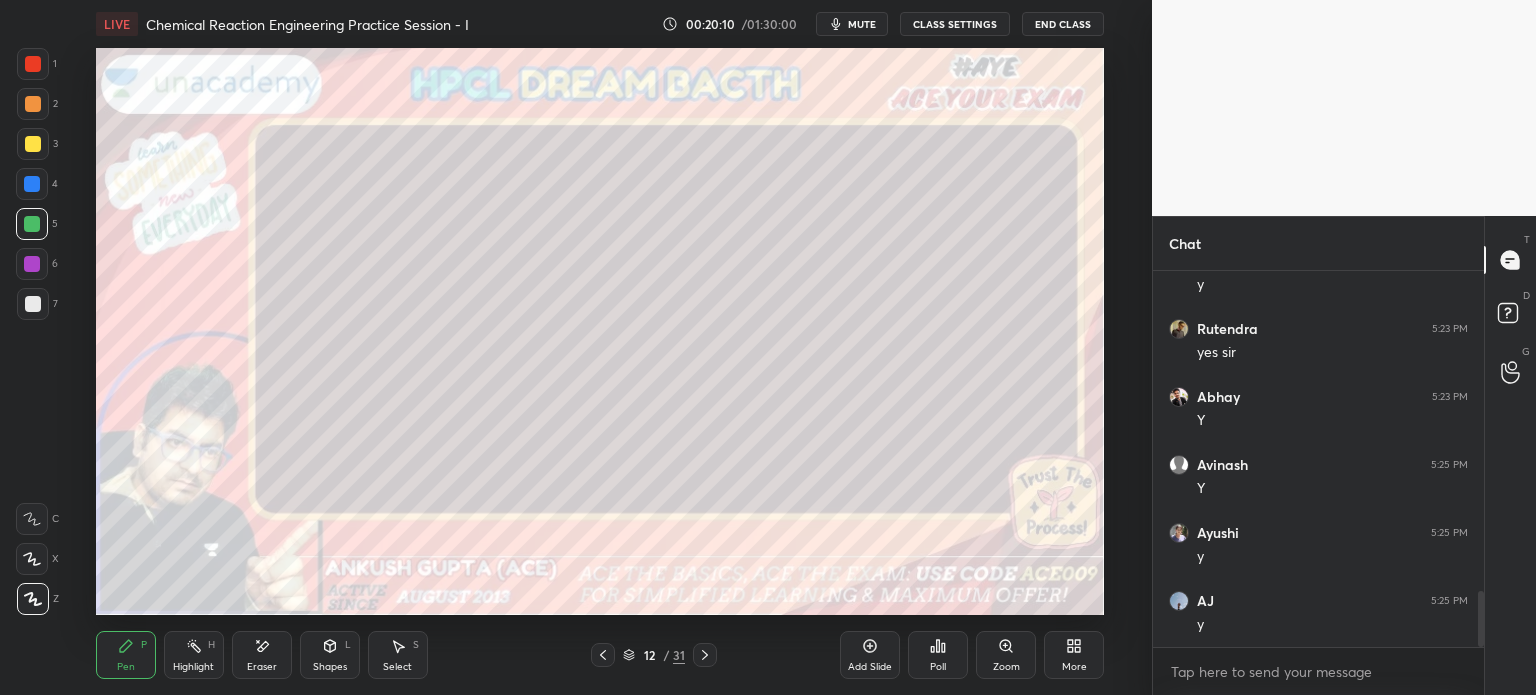 scroll, scrollTop: 2166, scrollLeft: 0, axis: vertical 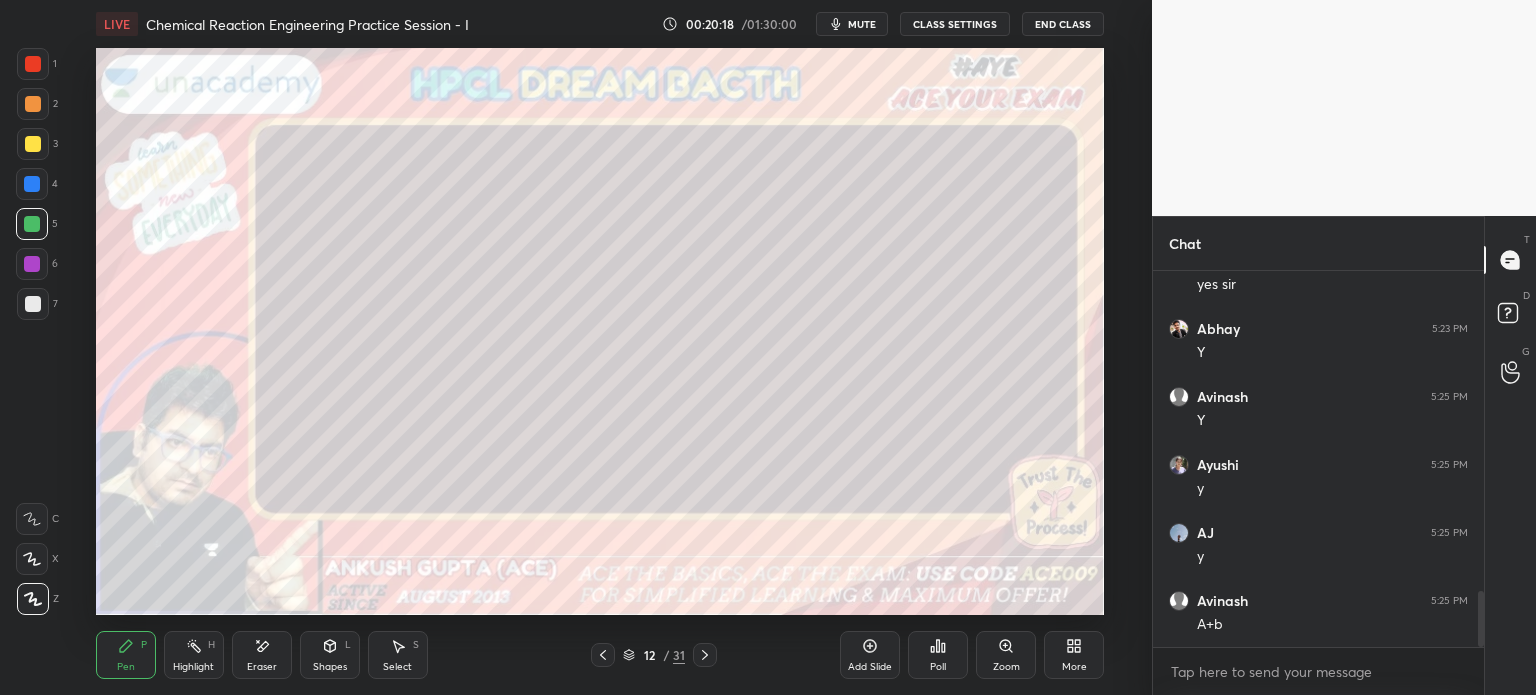 click at bounding box center [32, 184] 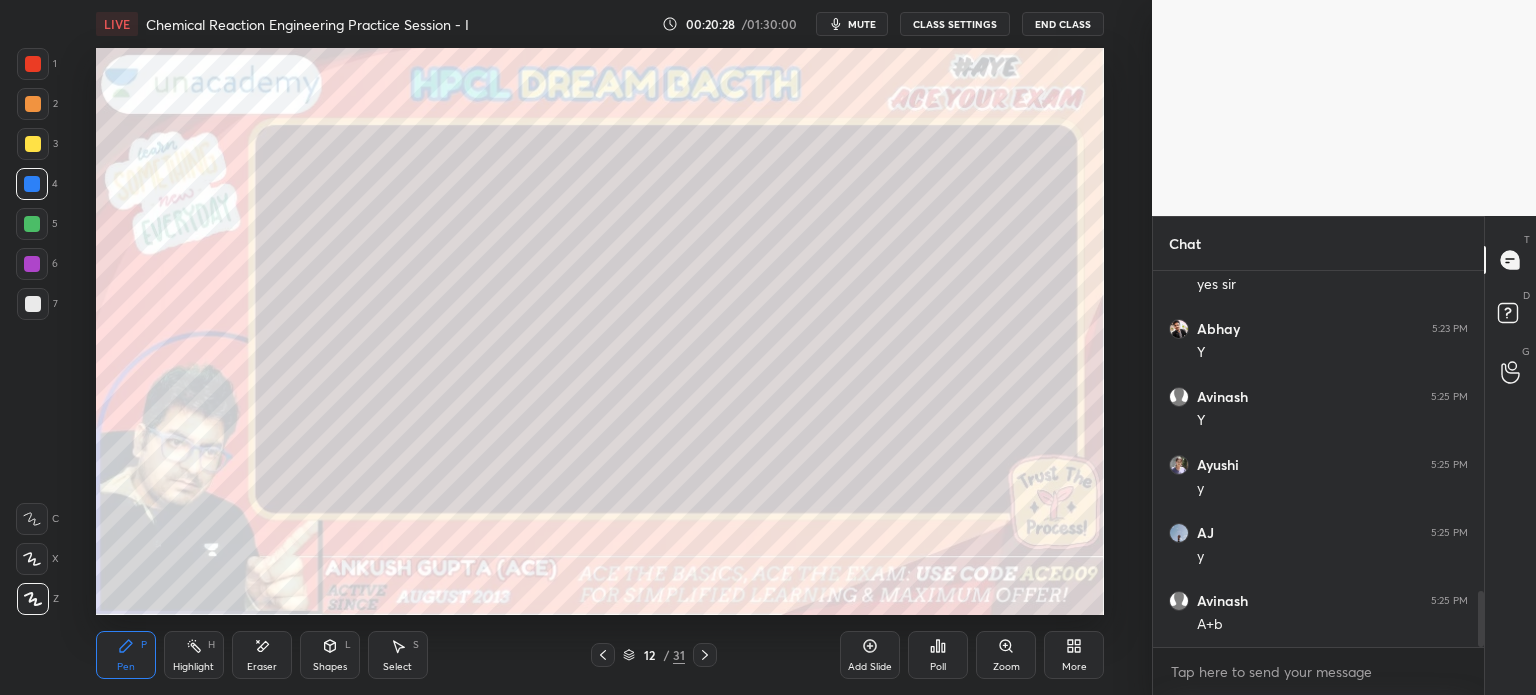 click at bounding box center [33, 64] 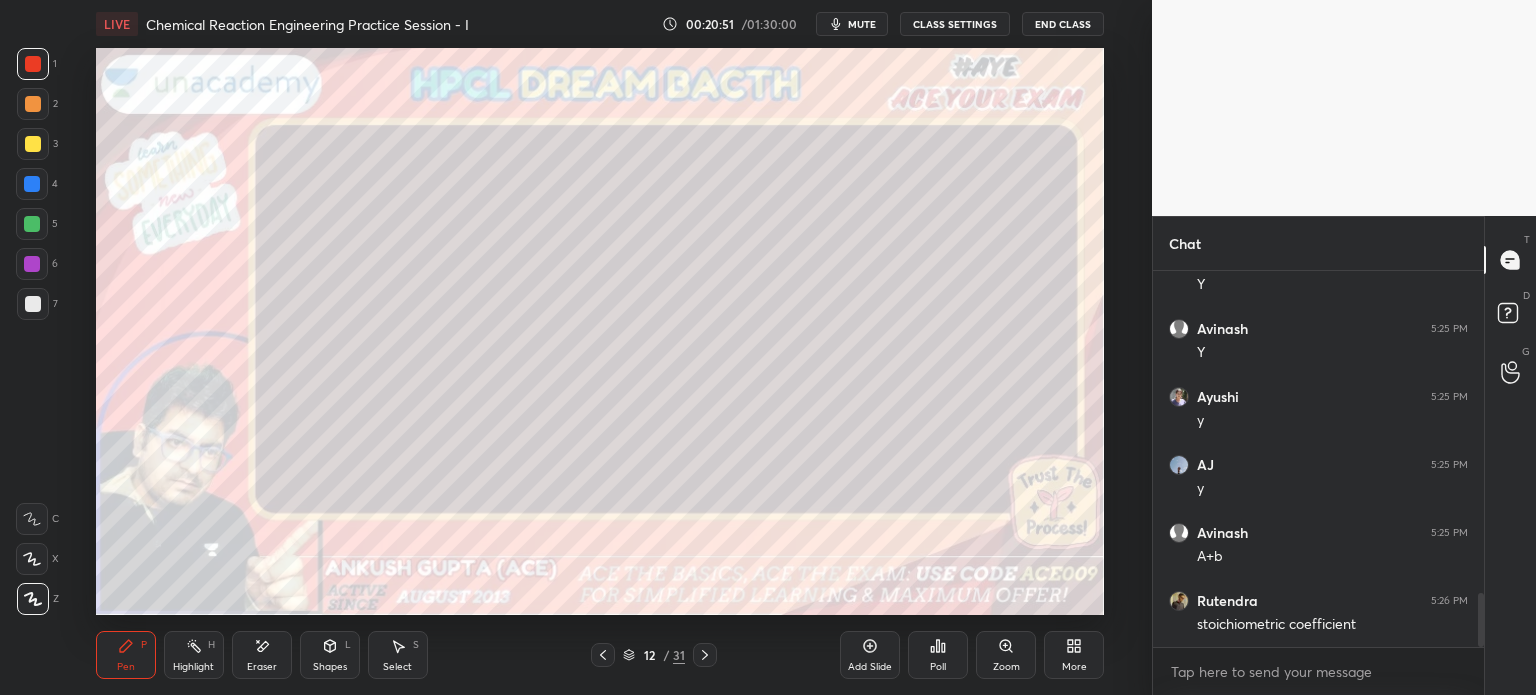 scroll, scrollTop: 2302, scrollLeft: 0, axis: vertical 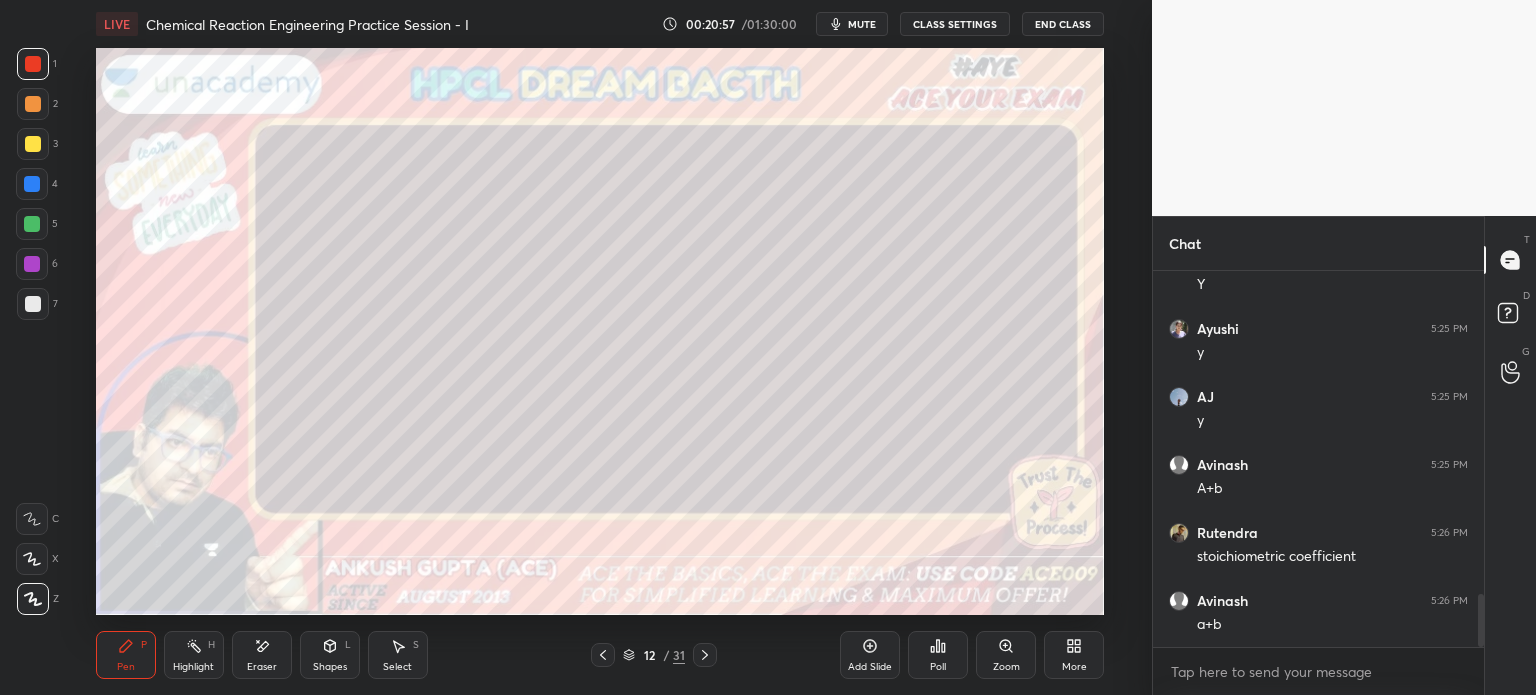 click at bounding box center (33, 144) 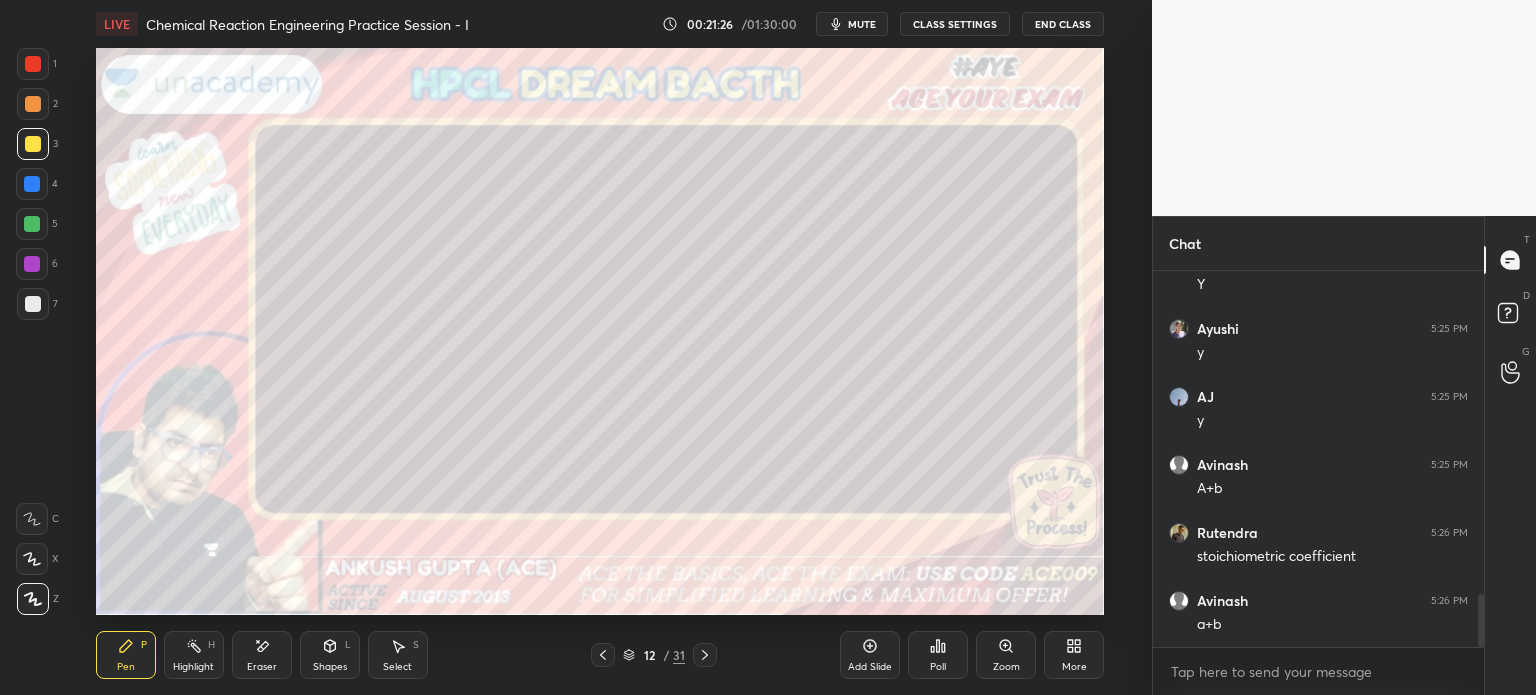 click 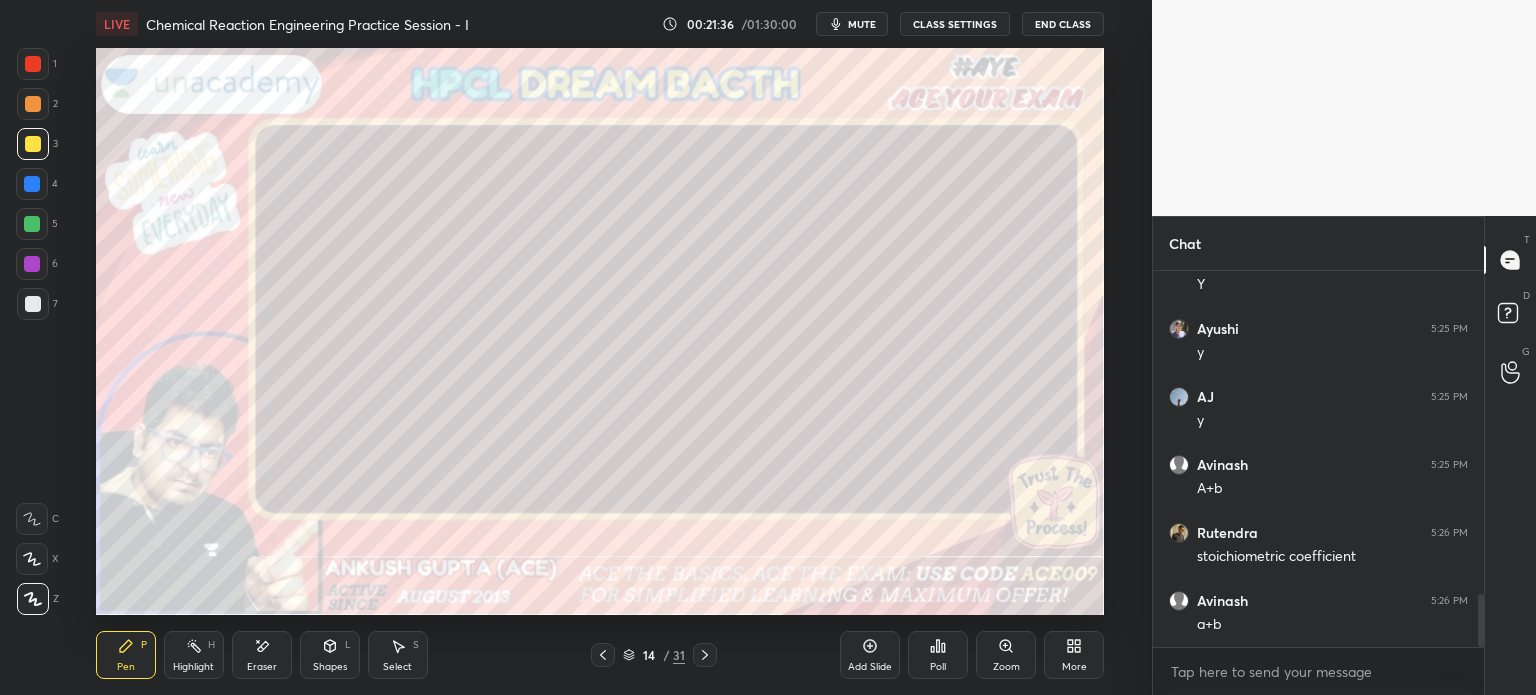 click at bounding box center (33, 304) 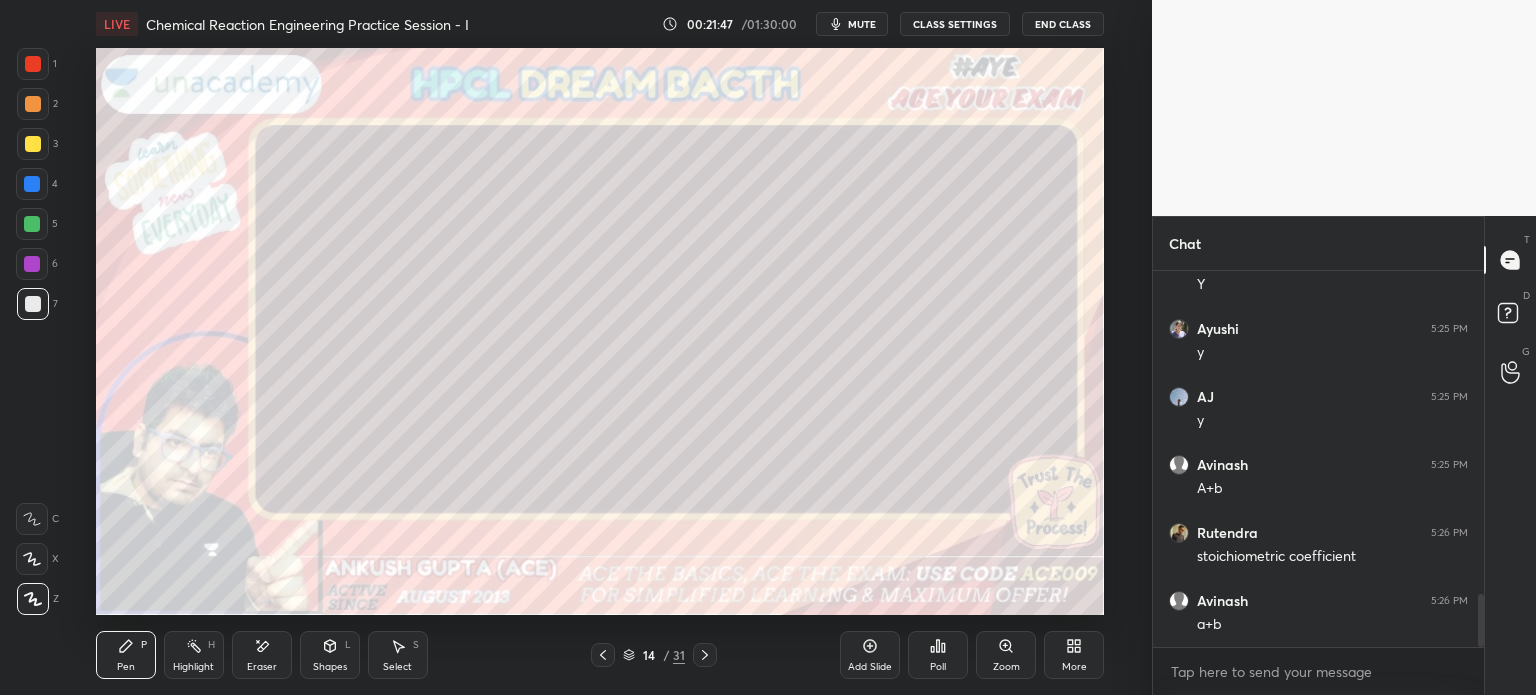 click at bounding box center [33, 64] 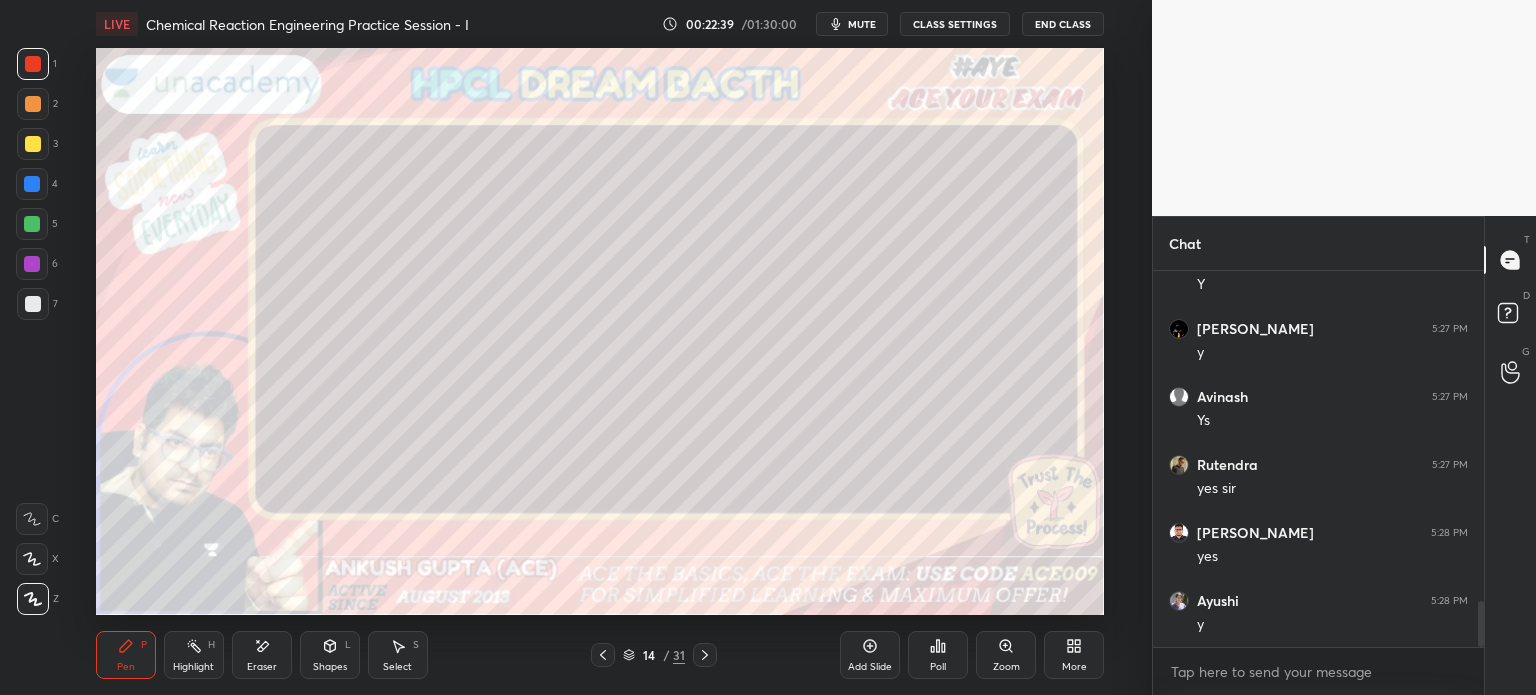 scroll, scrollTop: 2778, scrollLeft: 0, axis: vertical 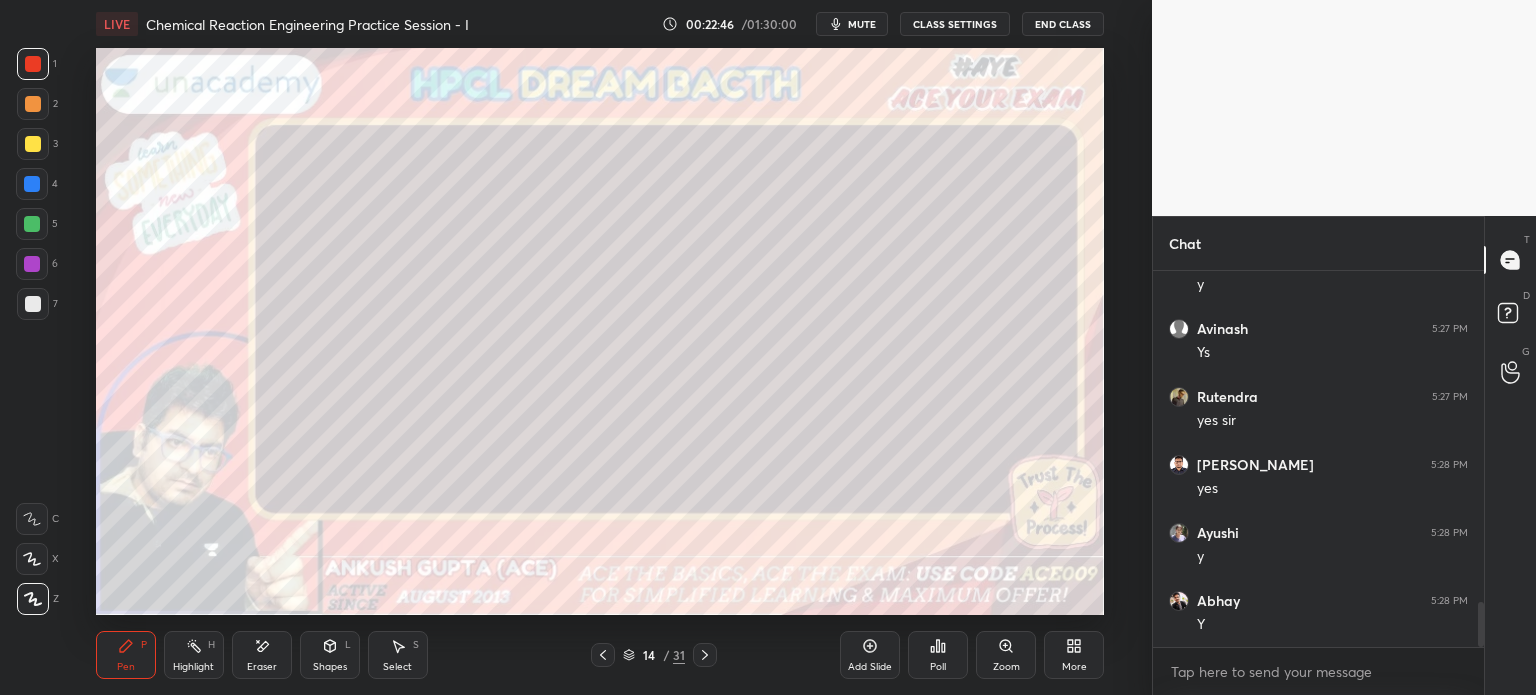 click 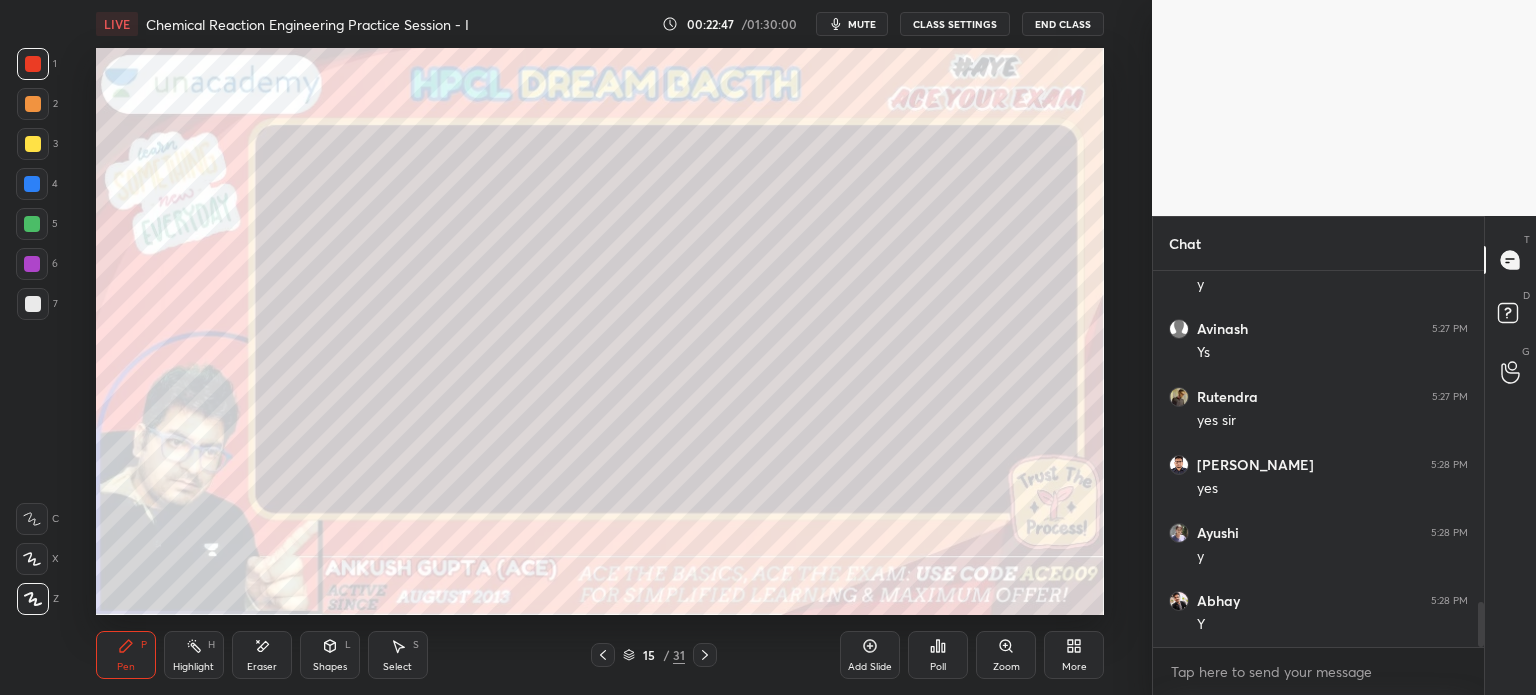 click at bounding box center [33, 304] 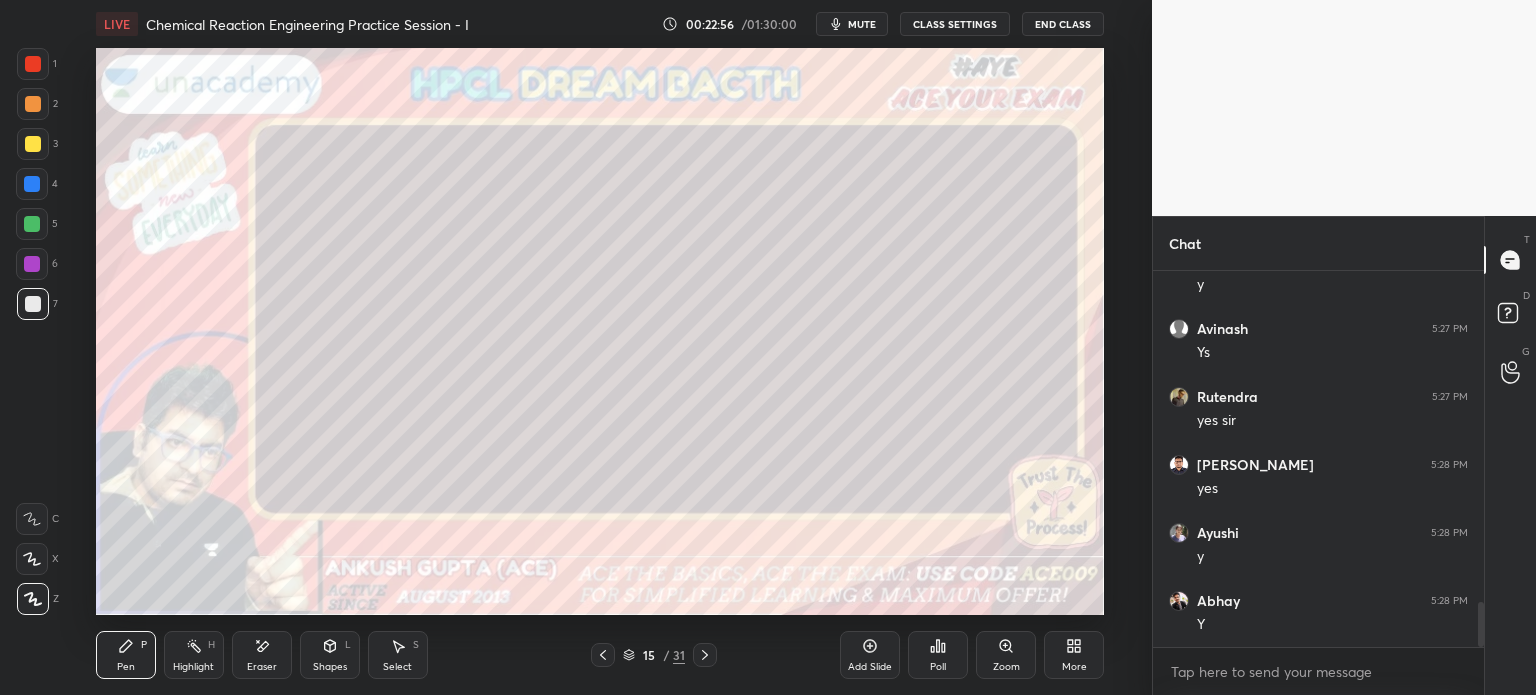 click at bounding box center [32, 184] 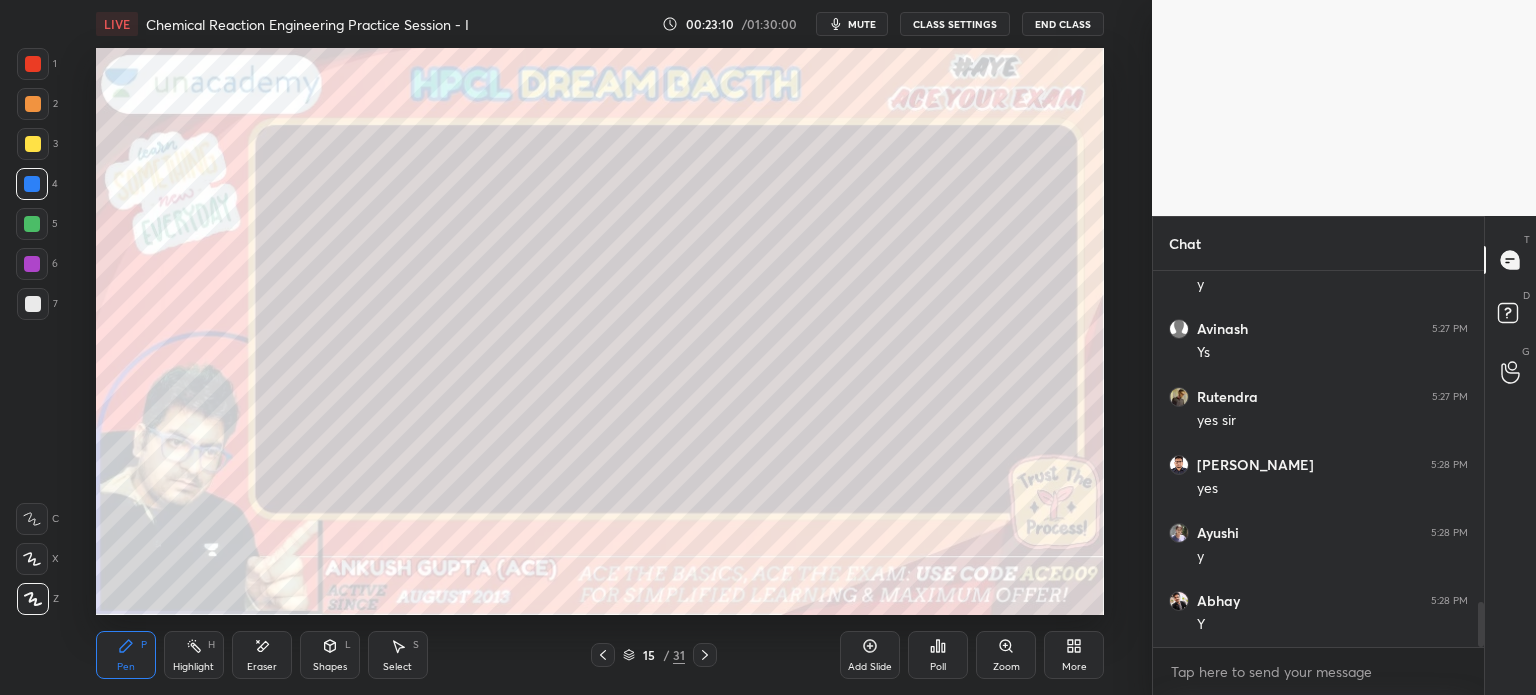 click at bounding box center [32, 224] 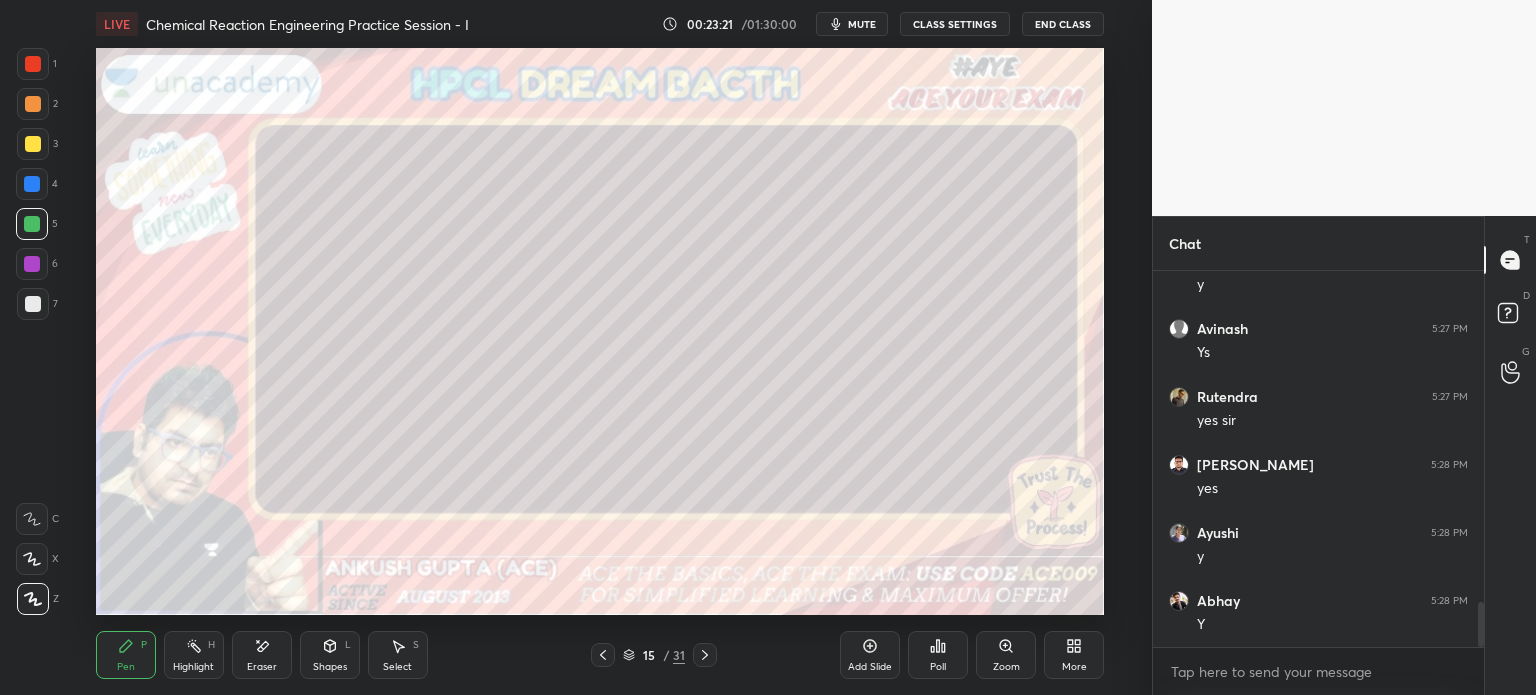 click at bounding box center (33, 64) 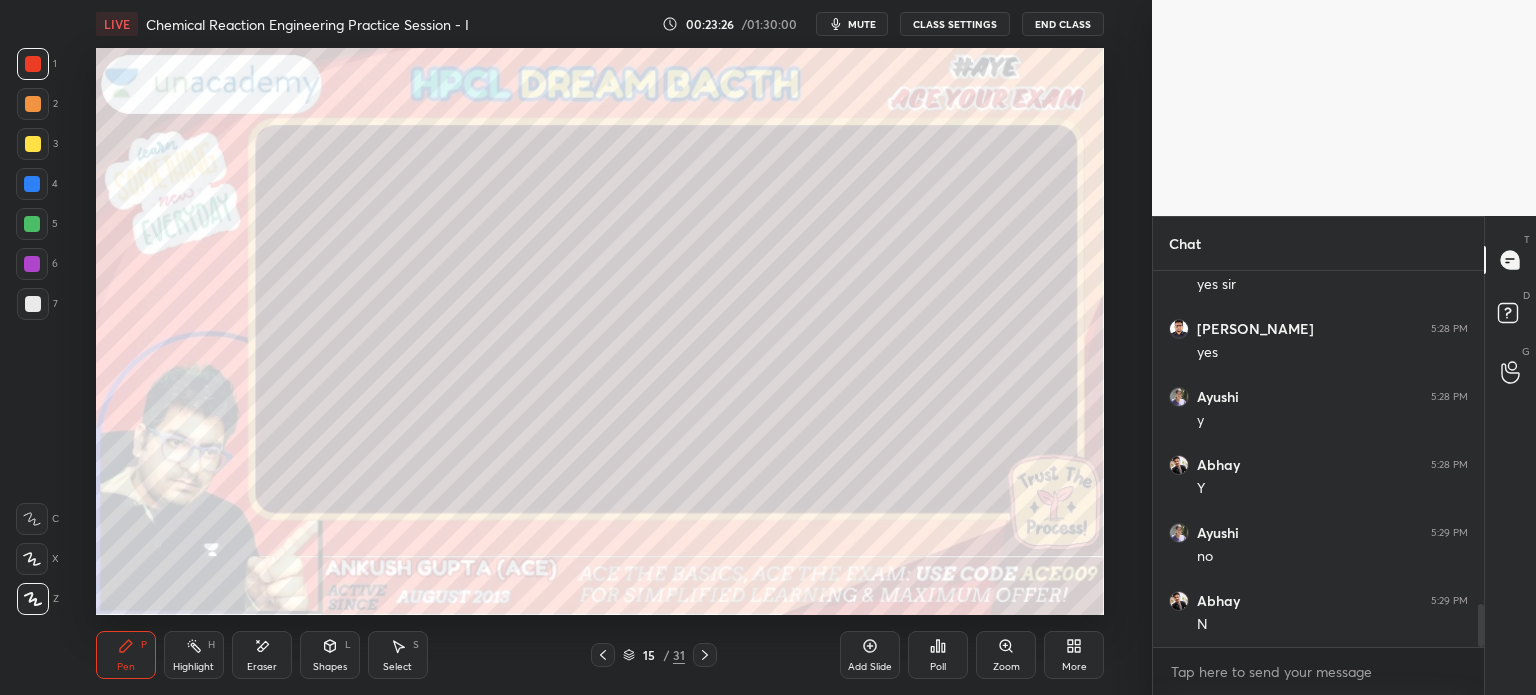scroll, scrollTop: 2982, scrollLeft: 0, axis: vertical 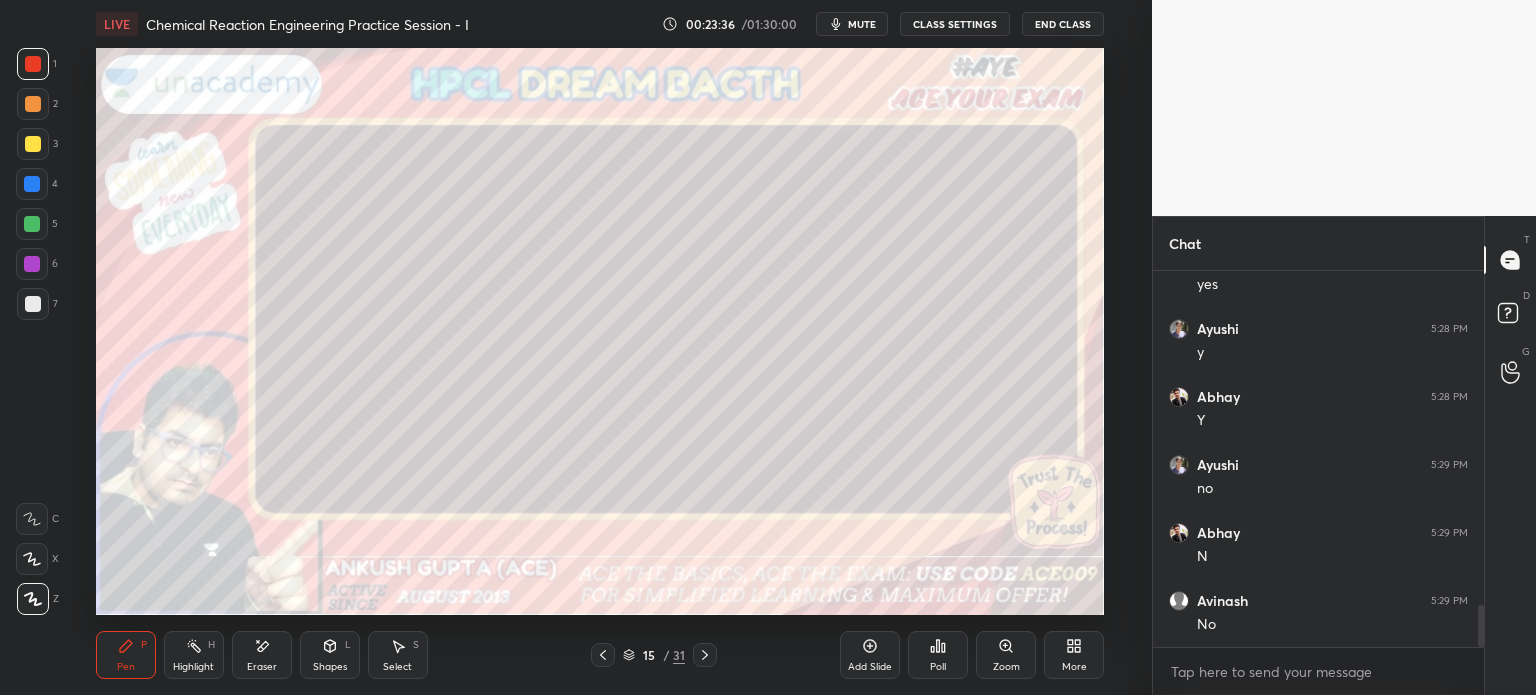 click at bounding box center [33, 304] 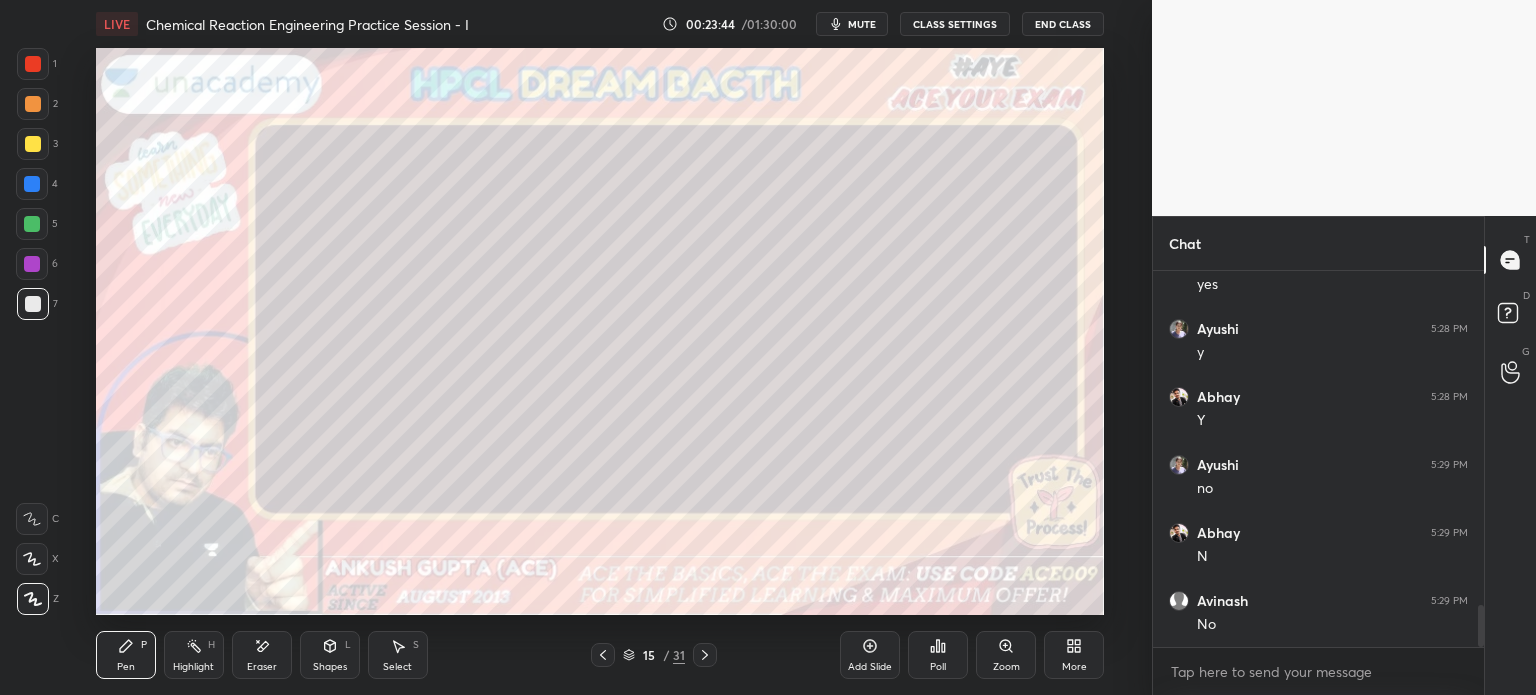 click at bounding box center (32, 184) 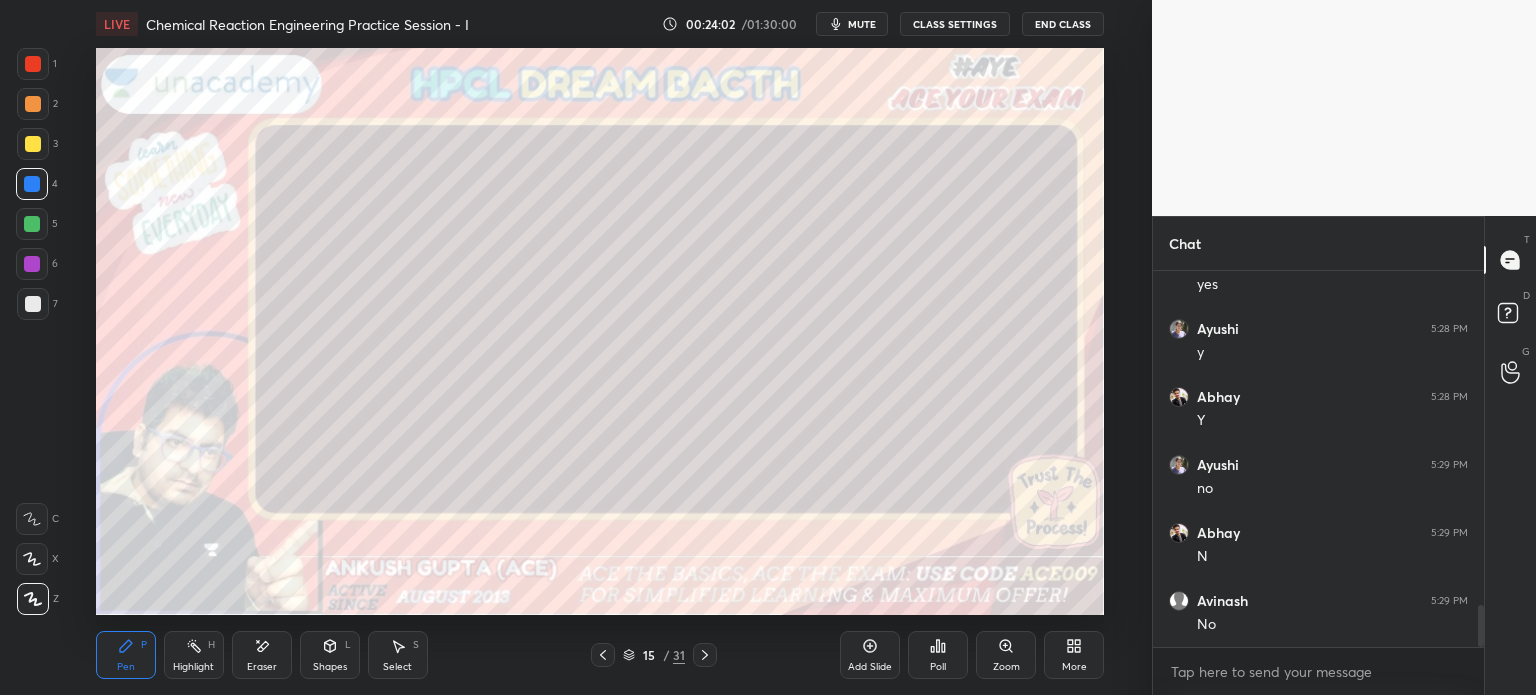 click on "S" at bounding box center [416, 645] 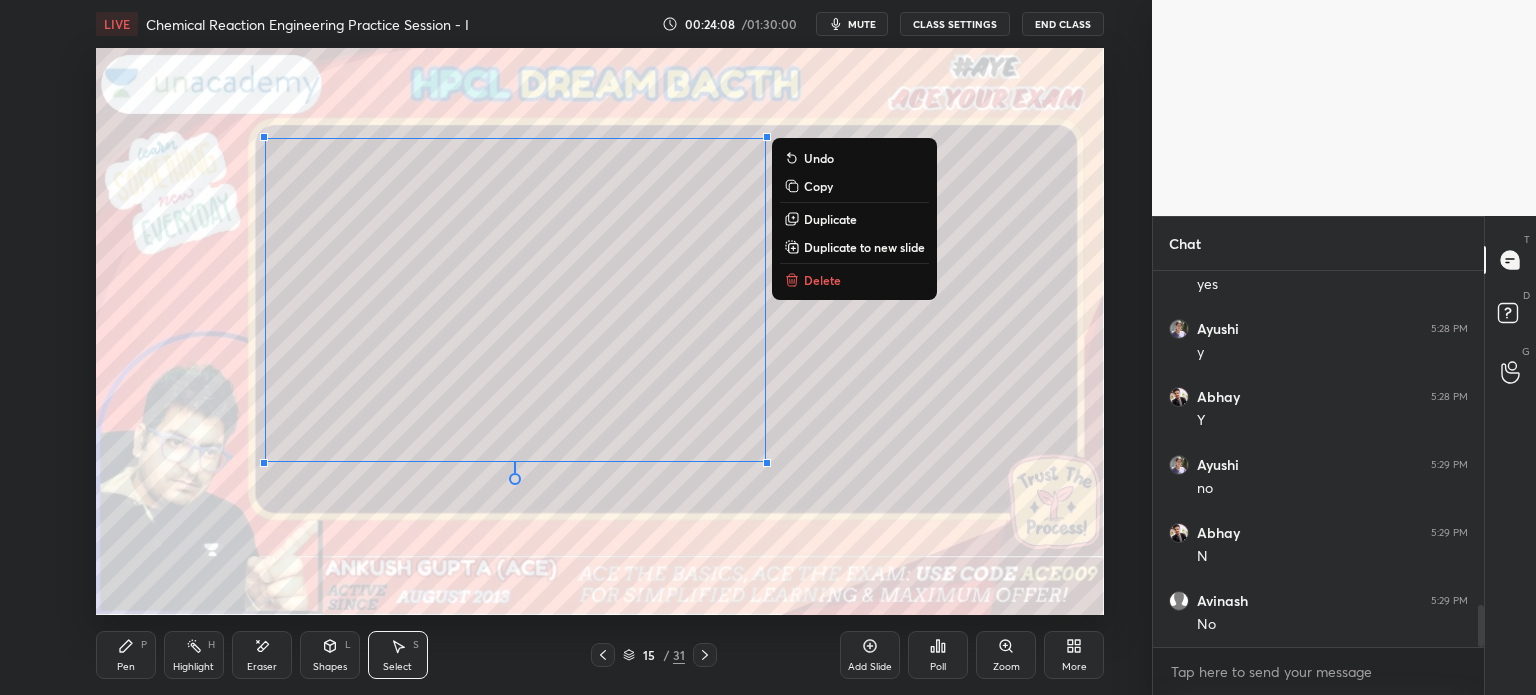 click 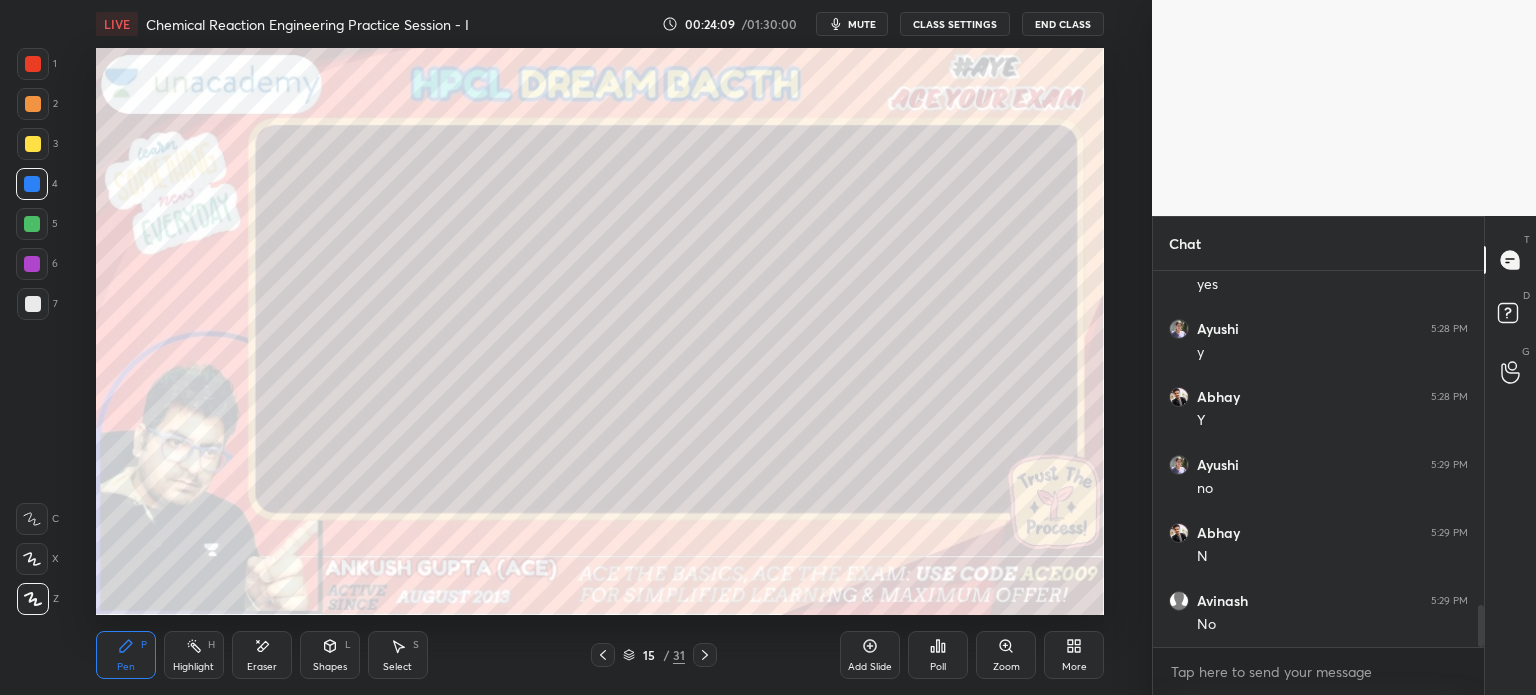click on "3" at bounding box center (37, 148) 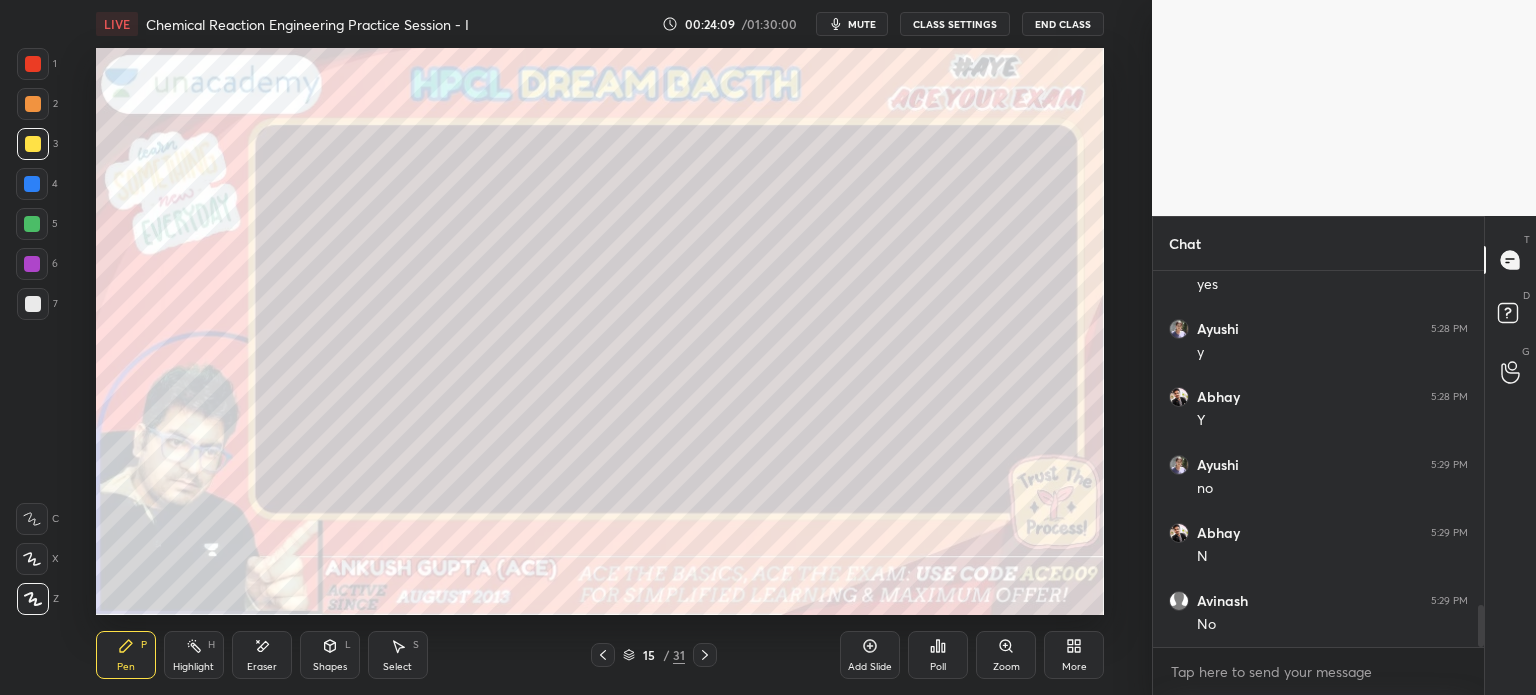 scroll, scrollTop: 3050, scrollLeft: 0, axis: vertical 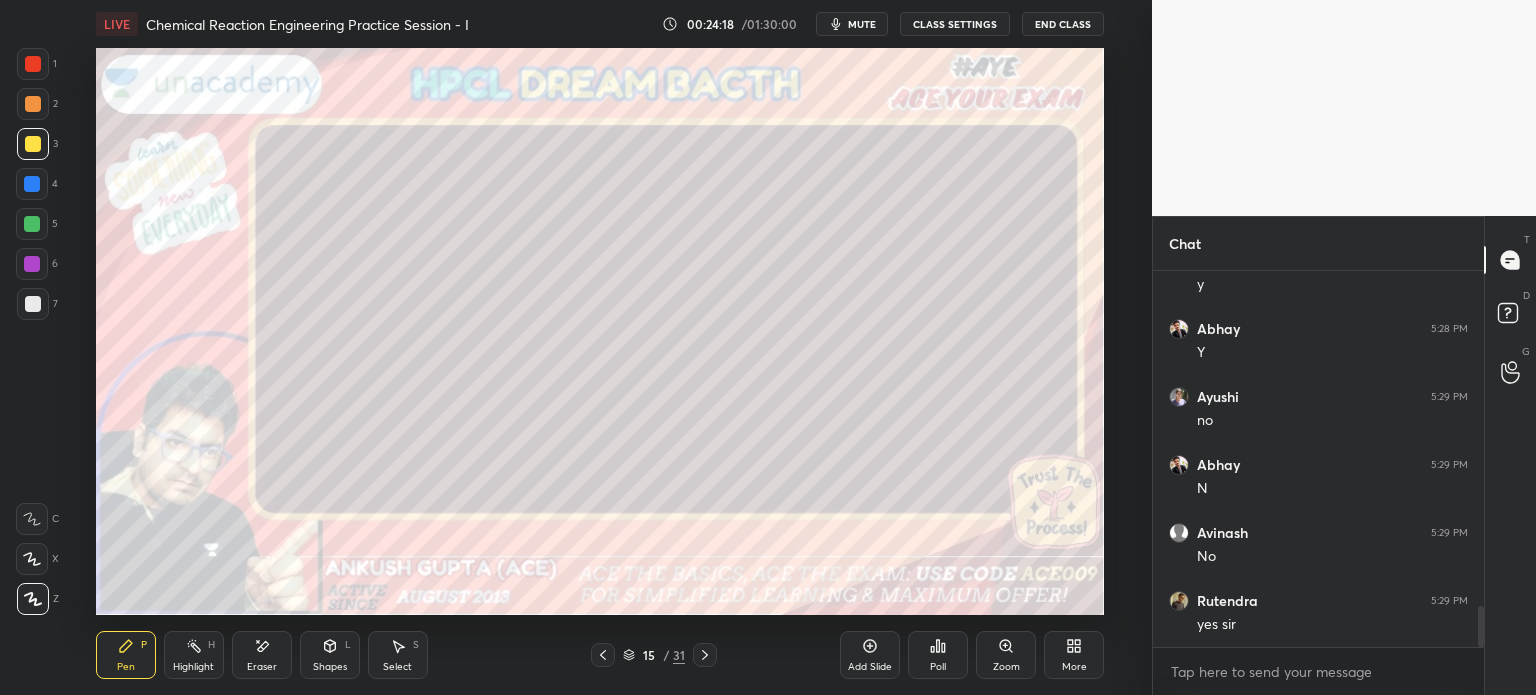 click at bounding box center (32, 184) 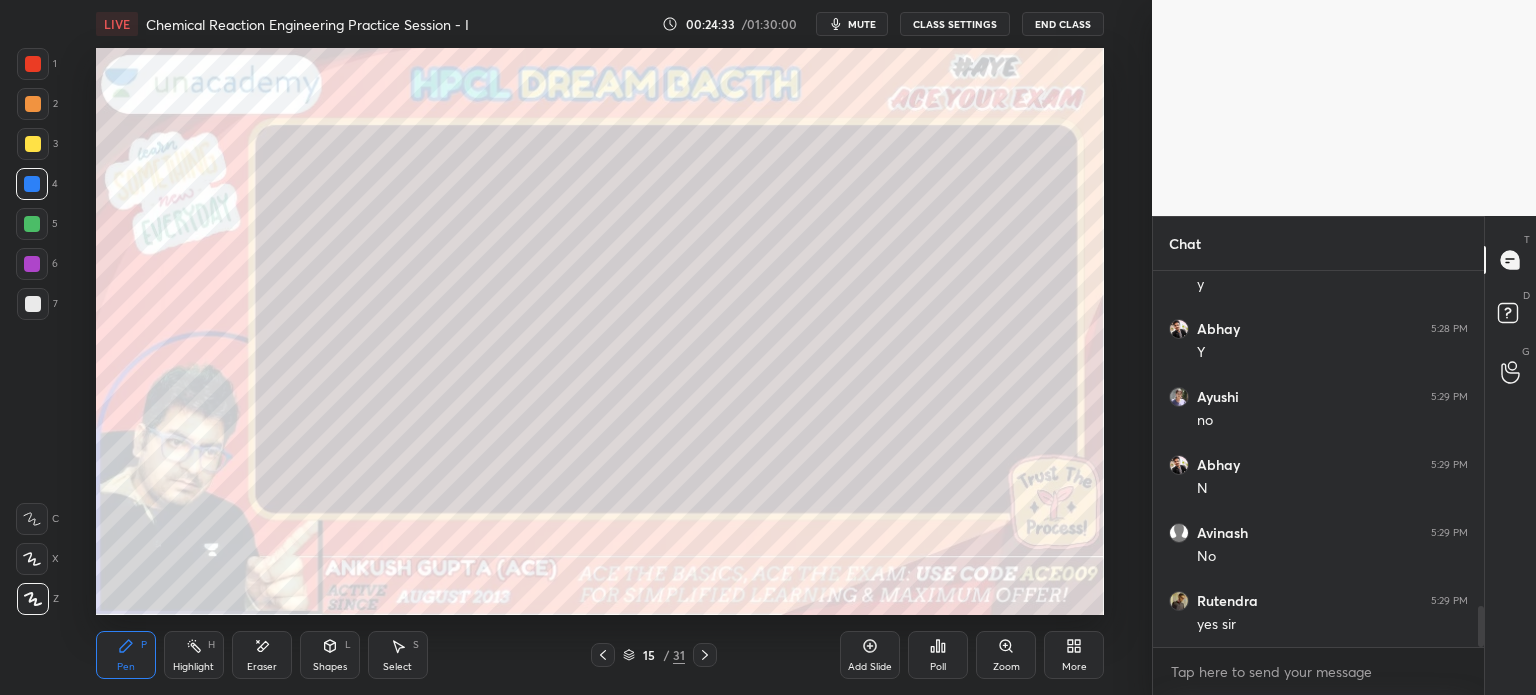 click at bounding box center (32, 224) 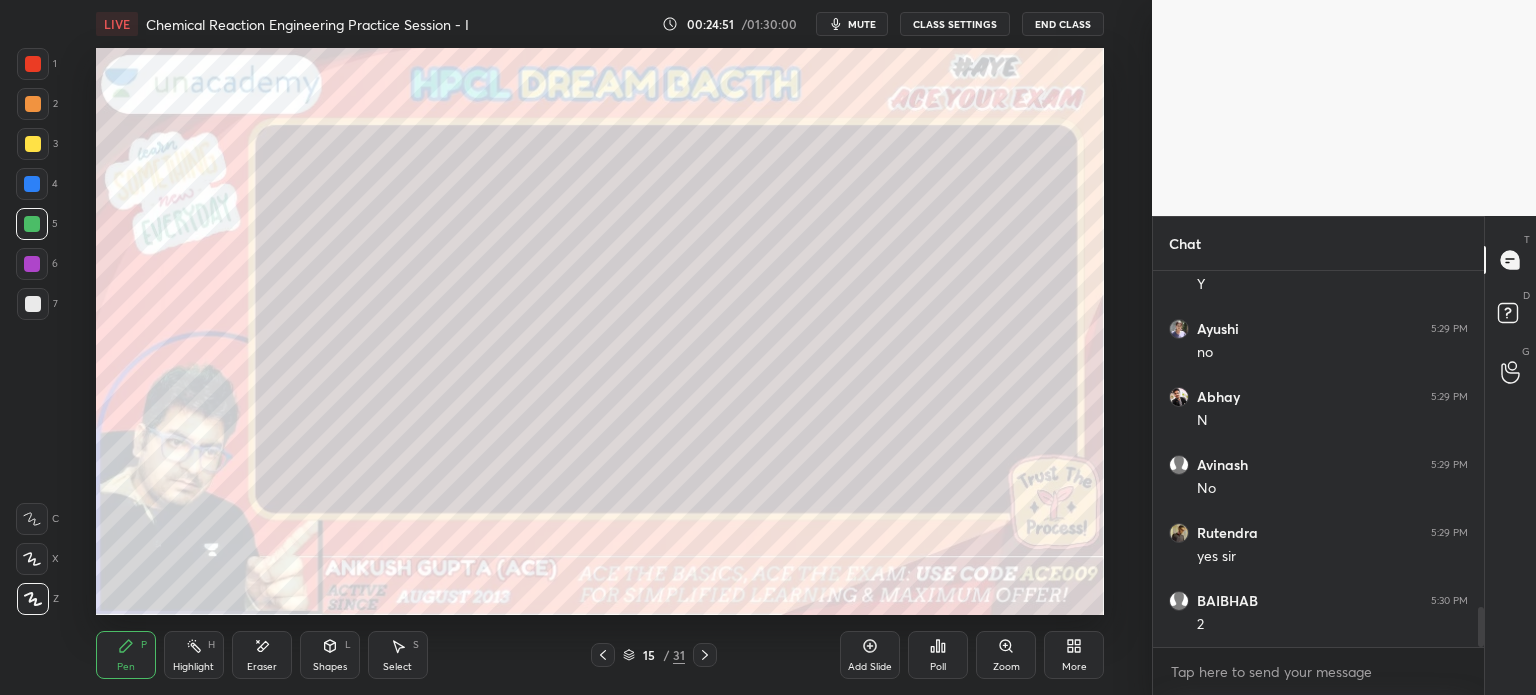 scroll, scrollTop: 3186, scrollLeft: 0, axis: vertical 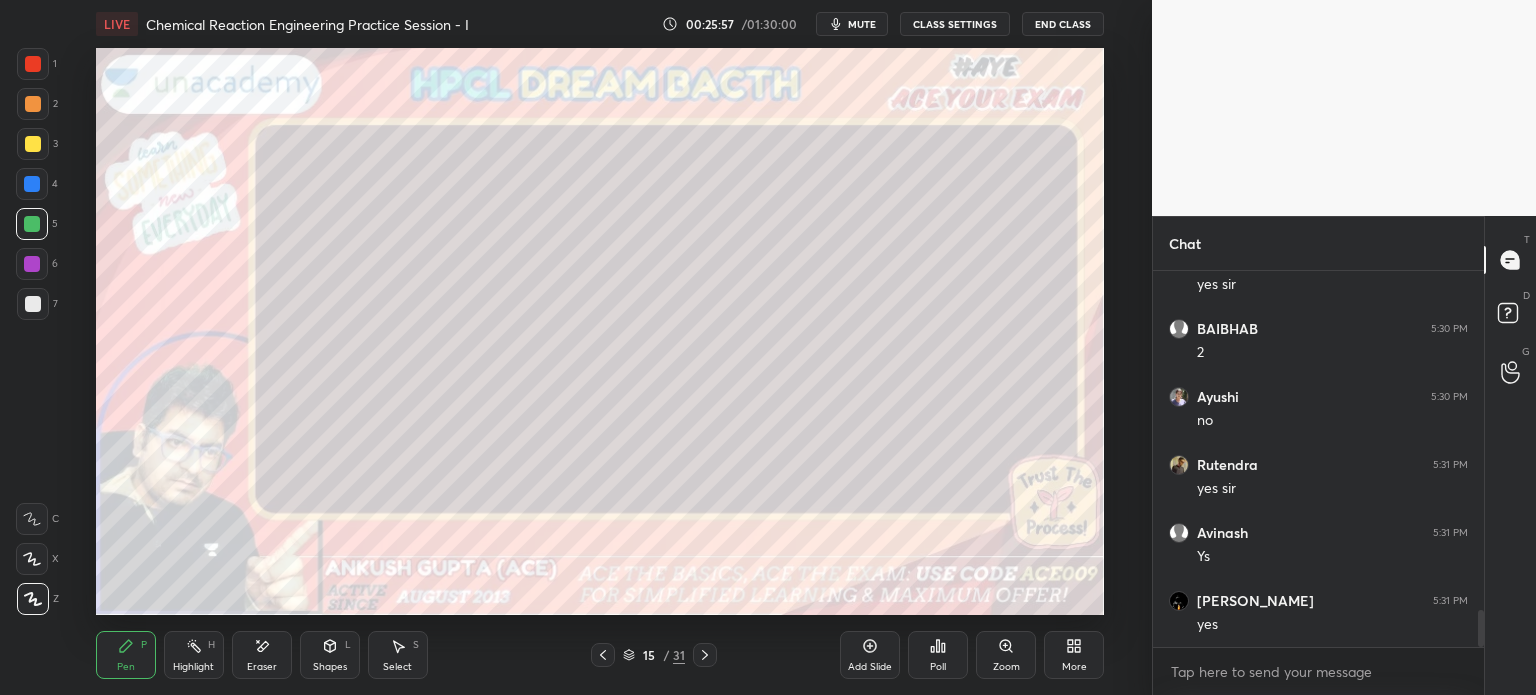 click on "More" at bounding box center [1074, 655] 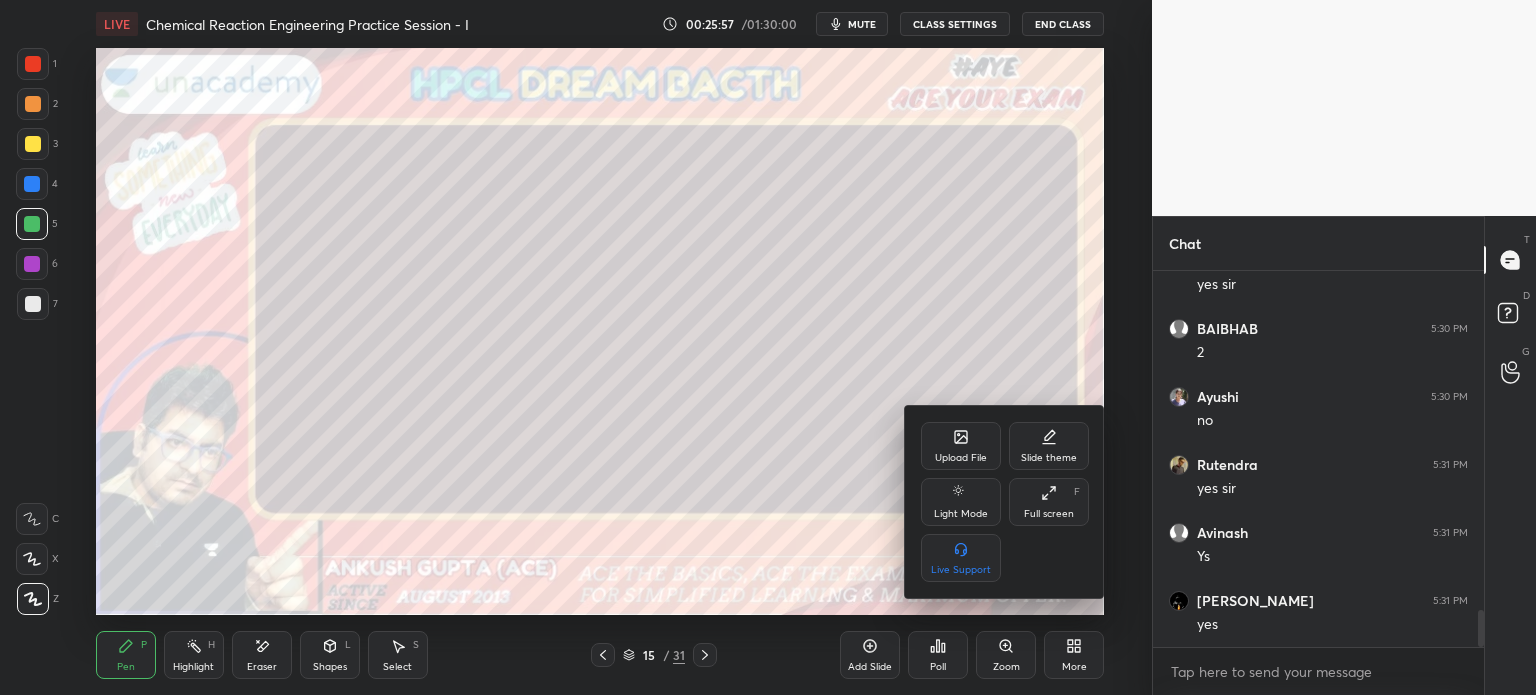 click on "Upload File" at bounding box center (961, 446) 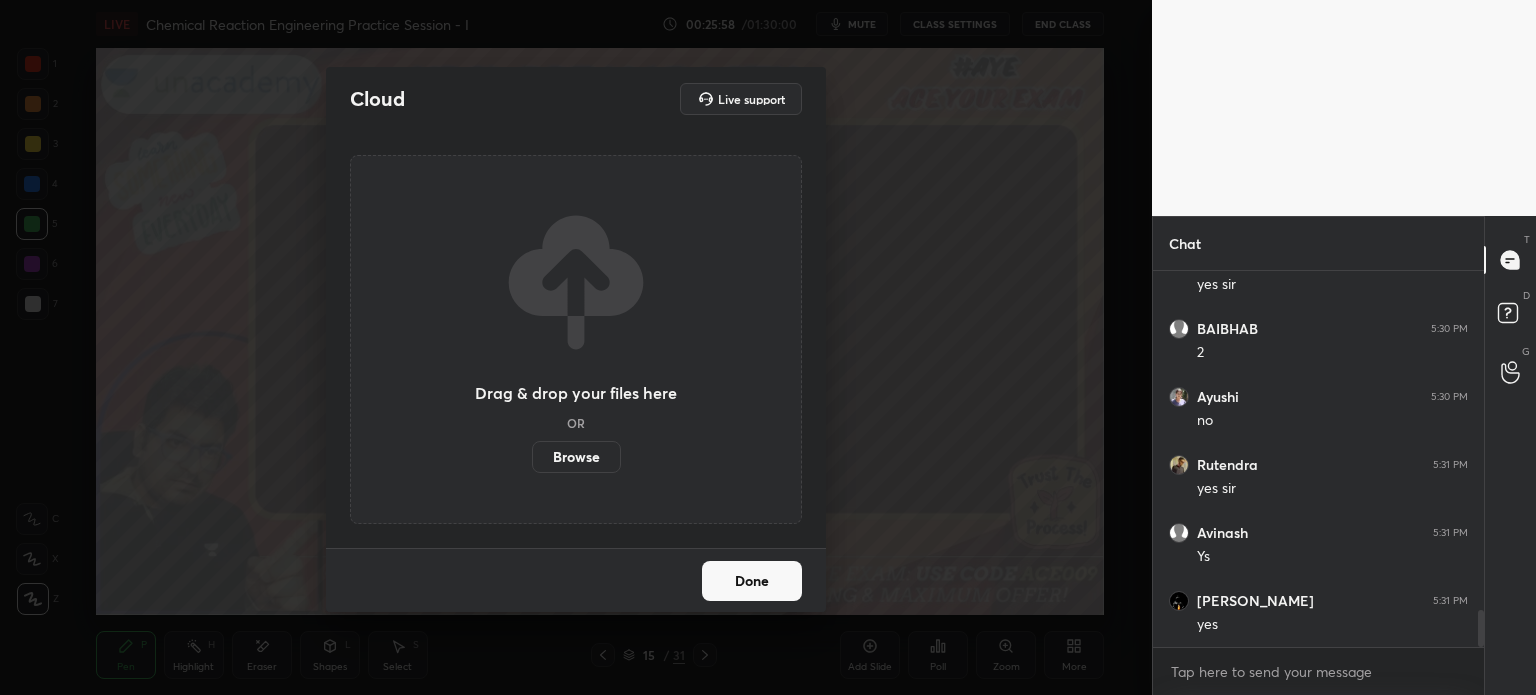 click on "Browse" at bounding box center [576, 457] 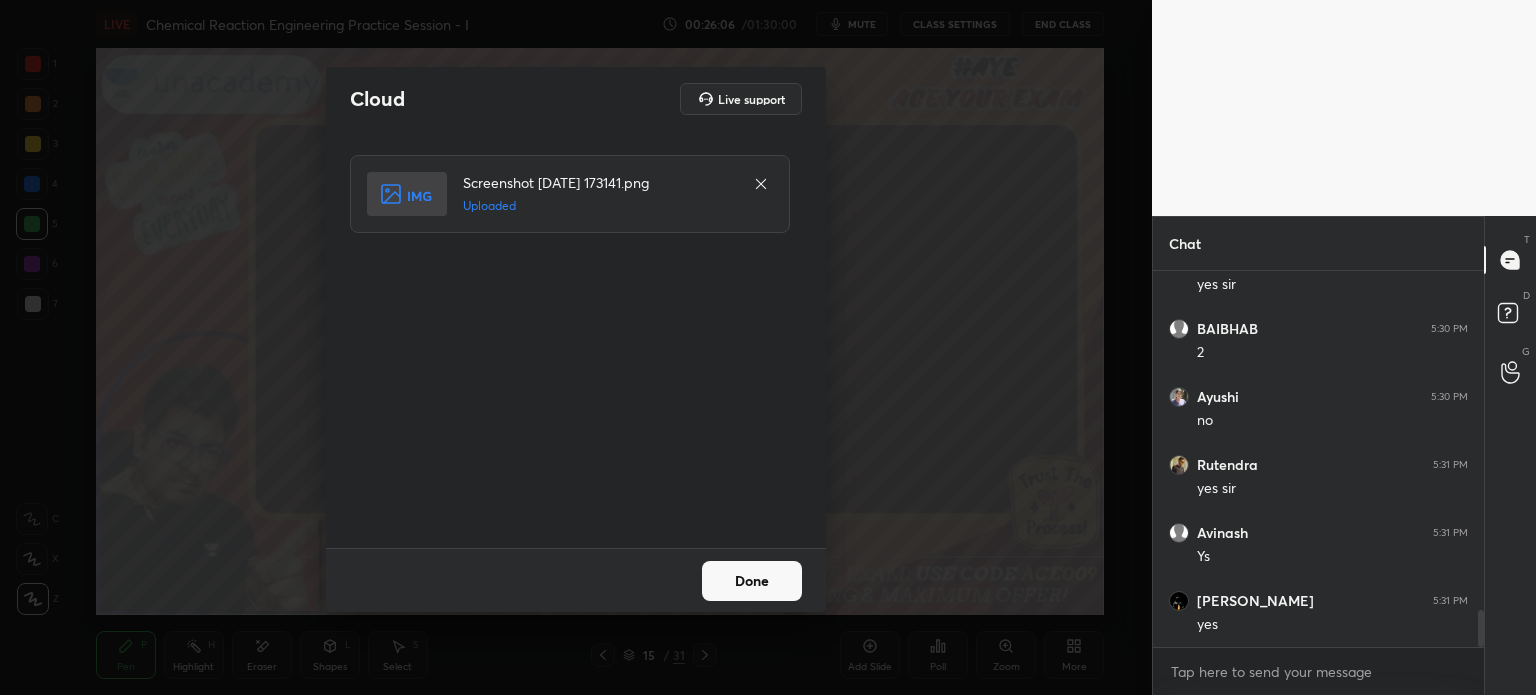 click on "Done" at bounding box center (752, 581) 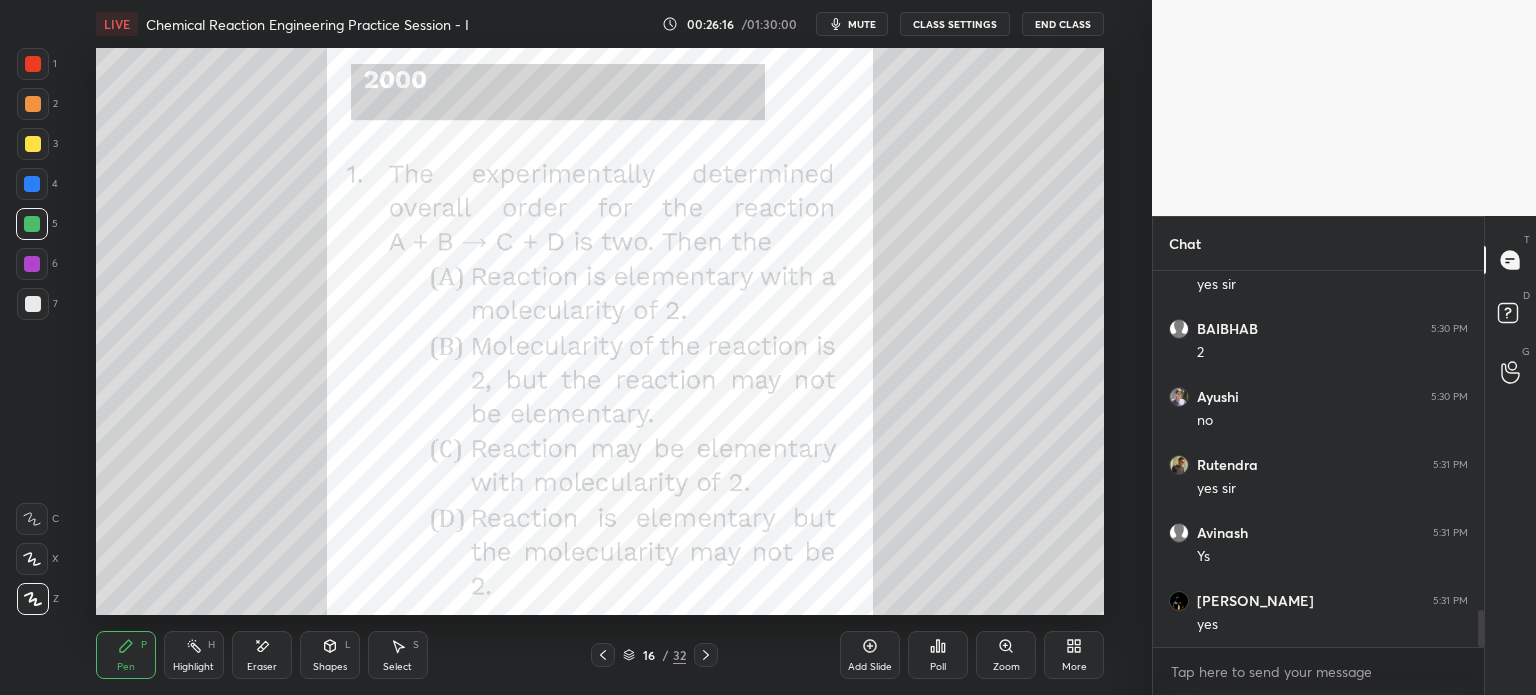 click at bounding box center (33, 64) 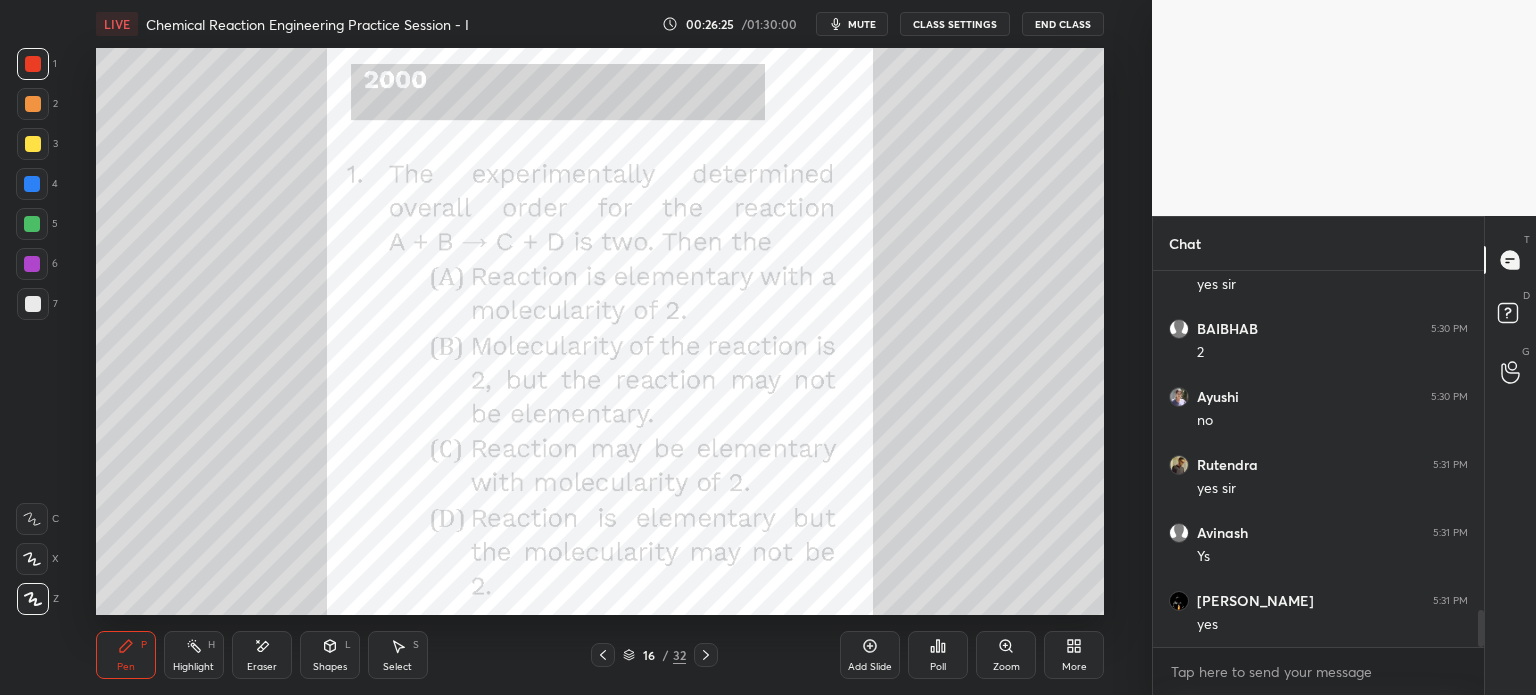 click on "Poll" at bounding box center (938, 655) 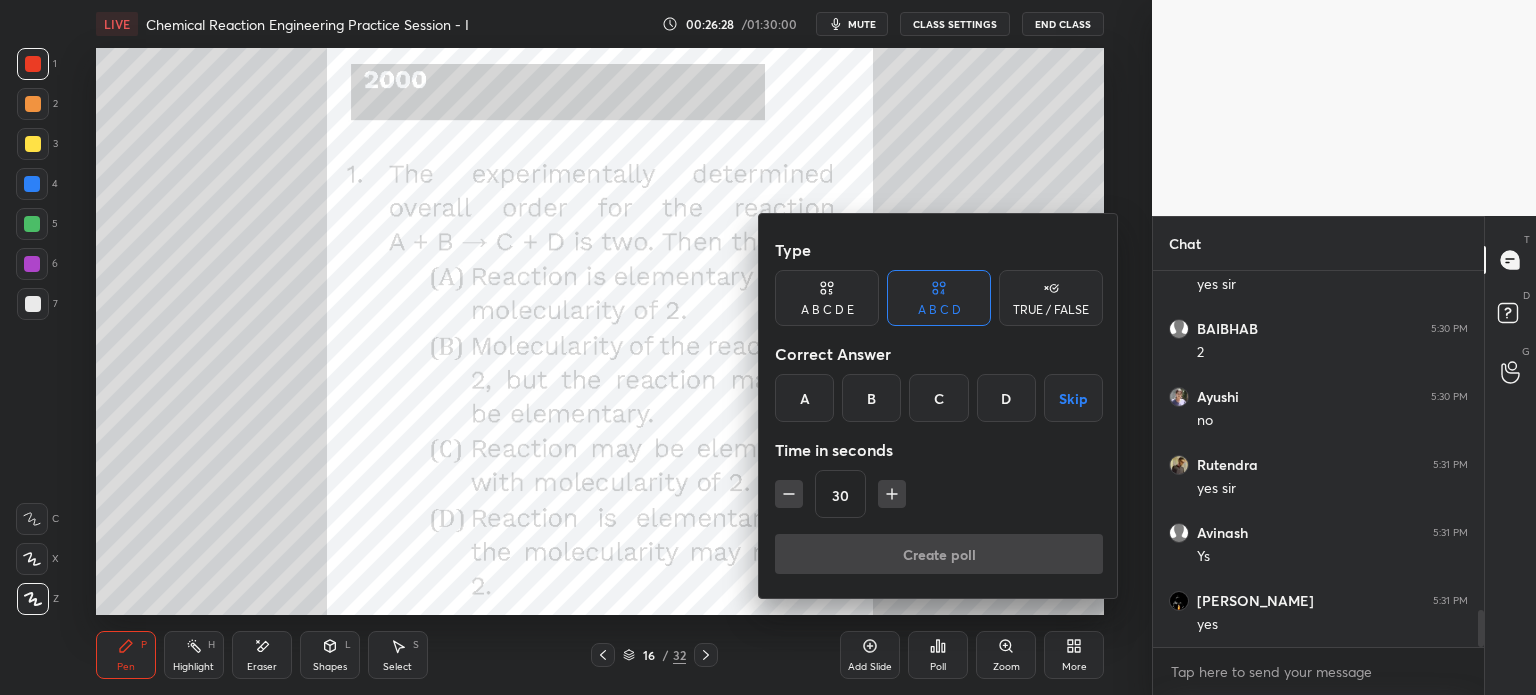 click 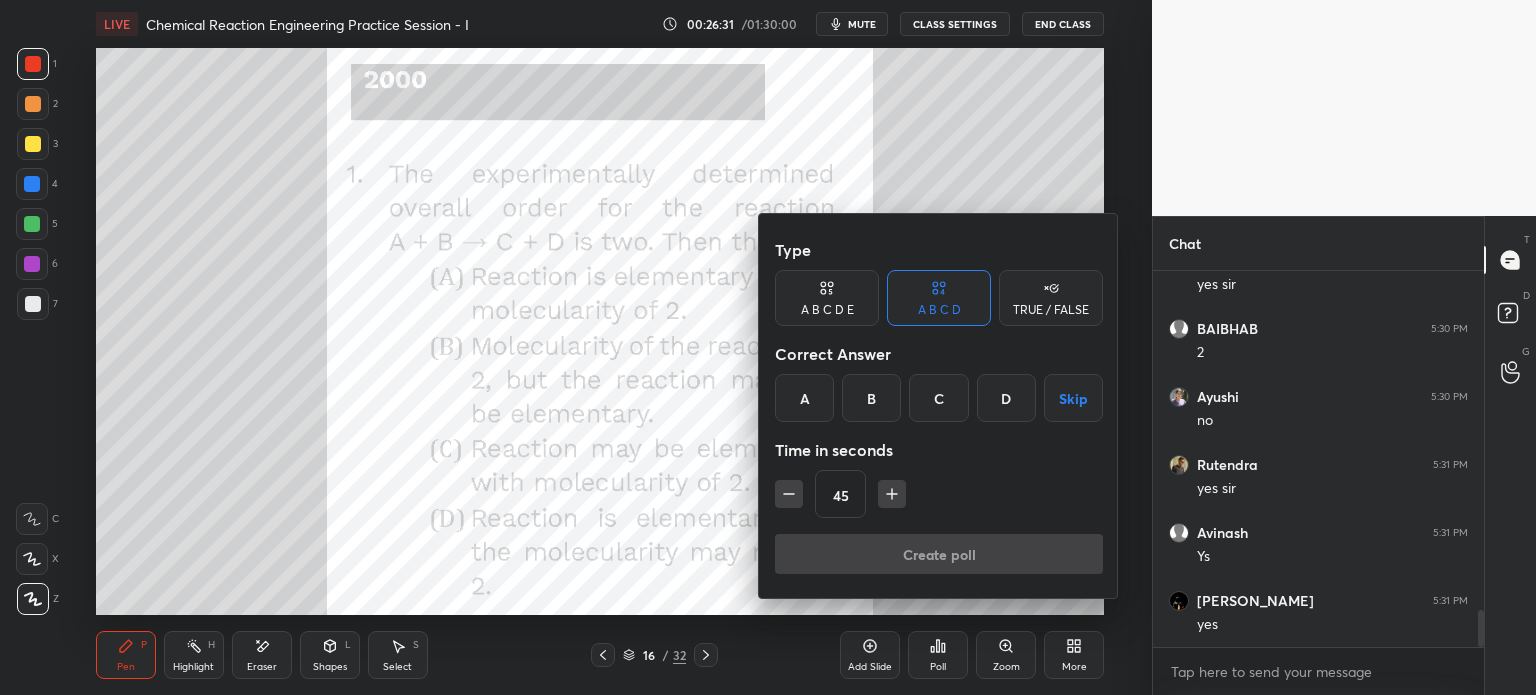 click on "C" at bounding box center (938, 398) 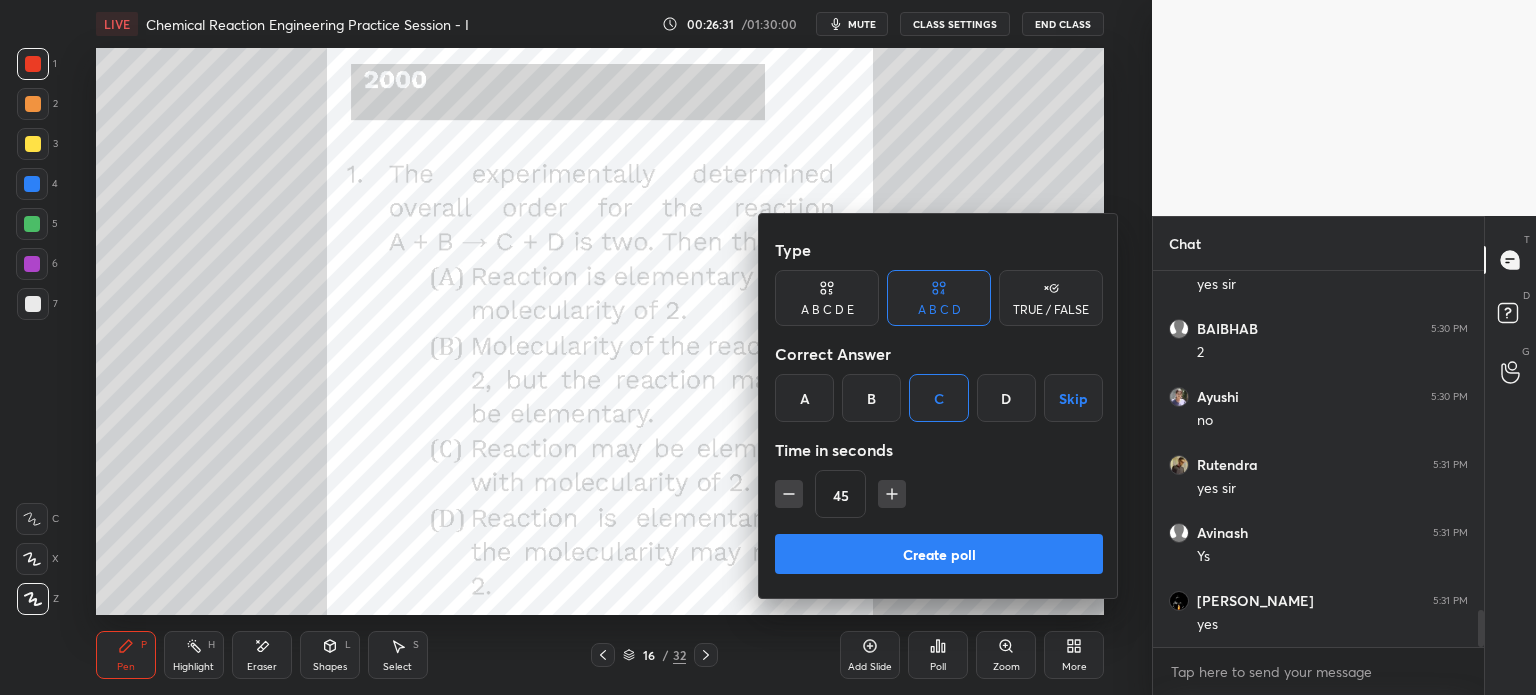 click on "Create poll" at bounding box center (939, 554) 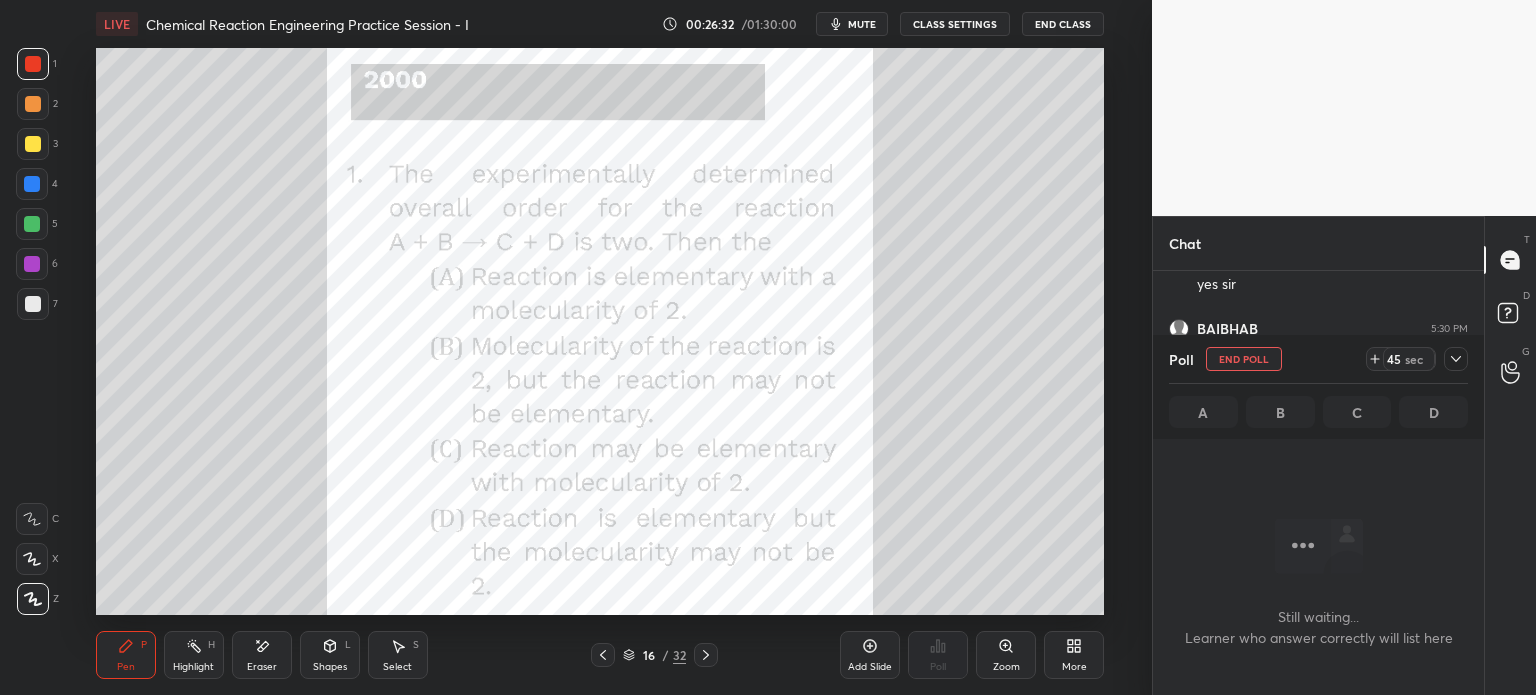 scroll, scrollTop: 329, scrollLeft: 325, axis: both 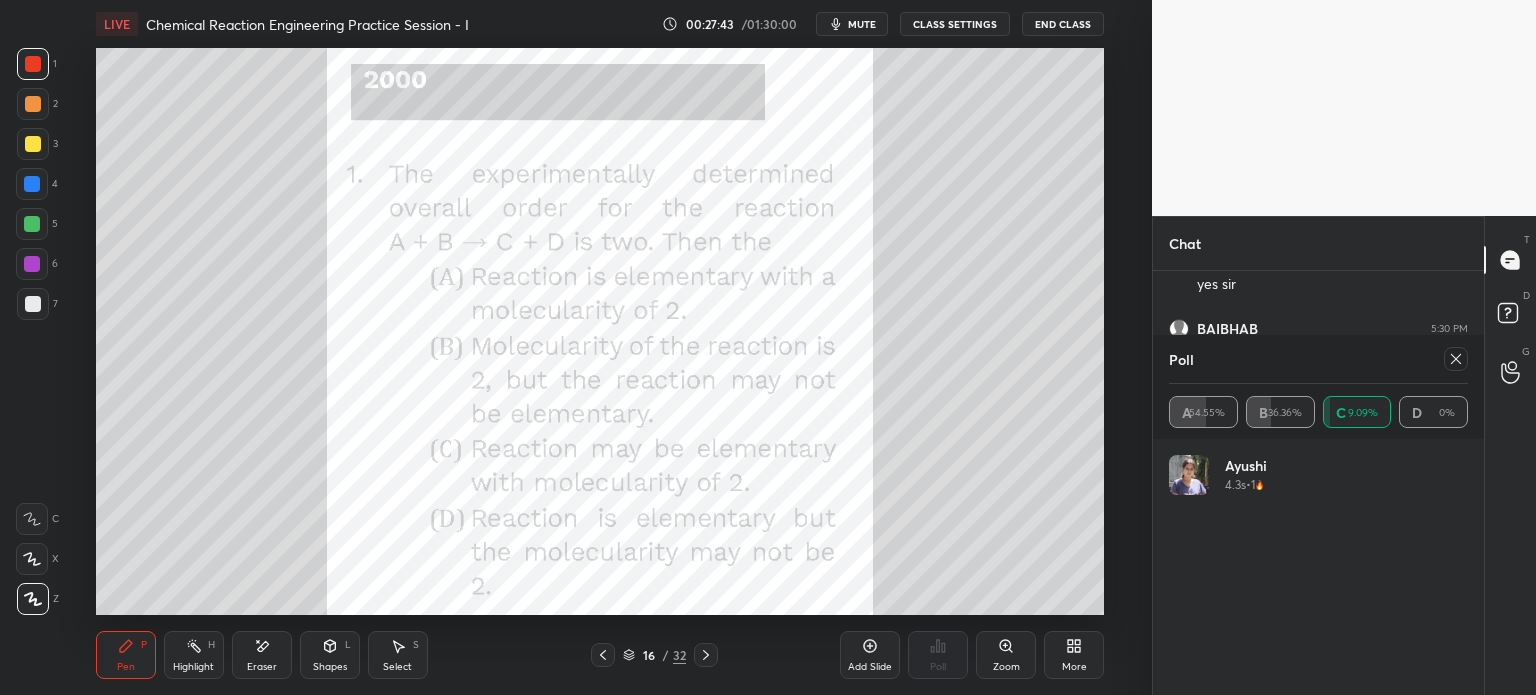 click 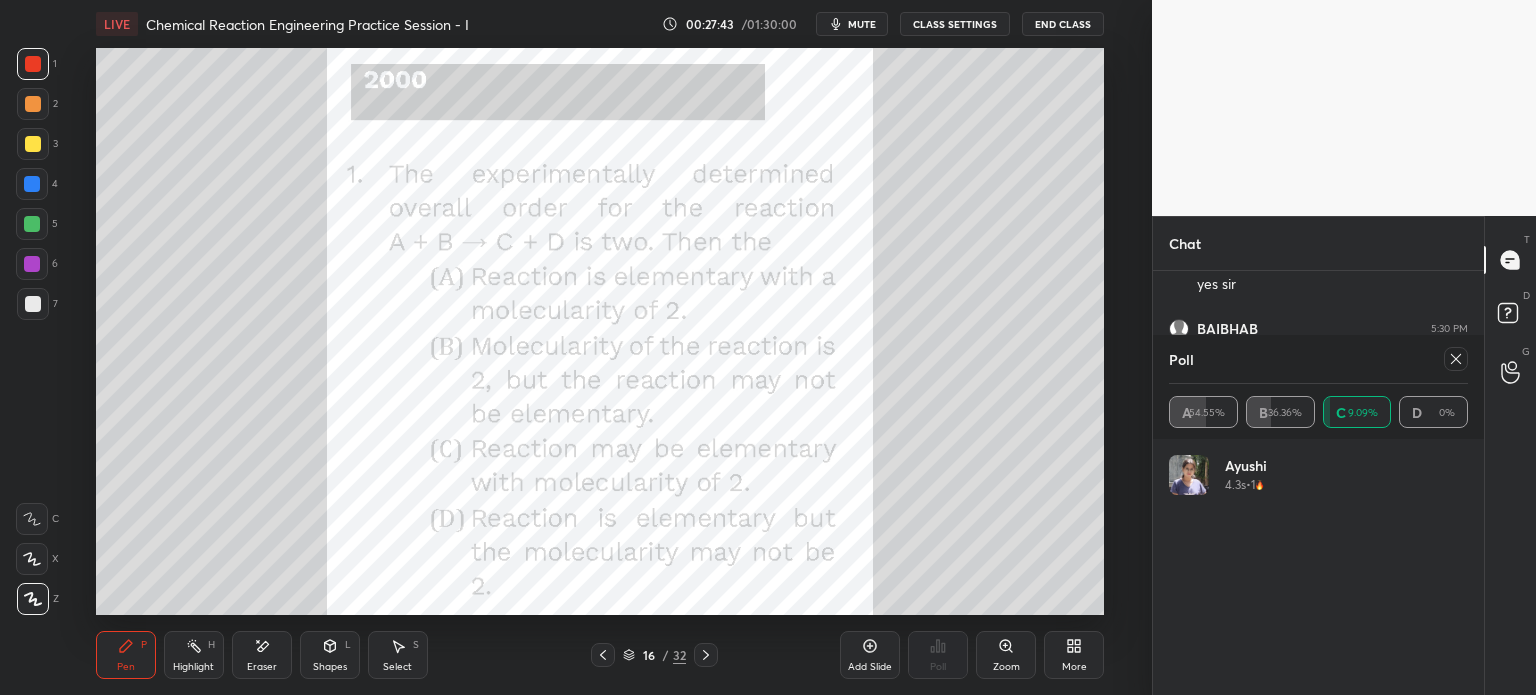 scroll, scrollTop: 176, scrollLeft: 293, axis: both 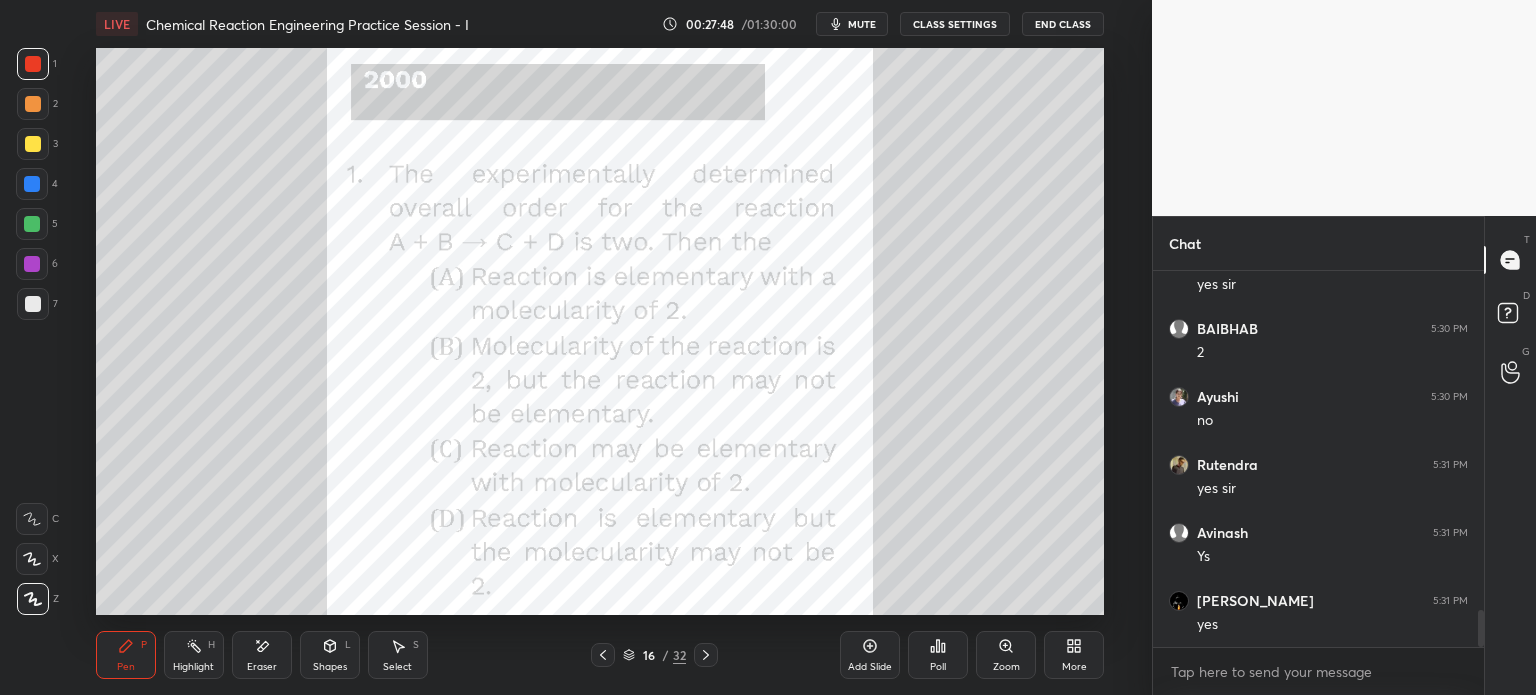 click at bounding box center [33, 144] 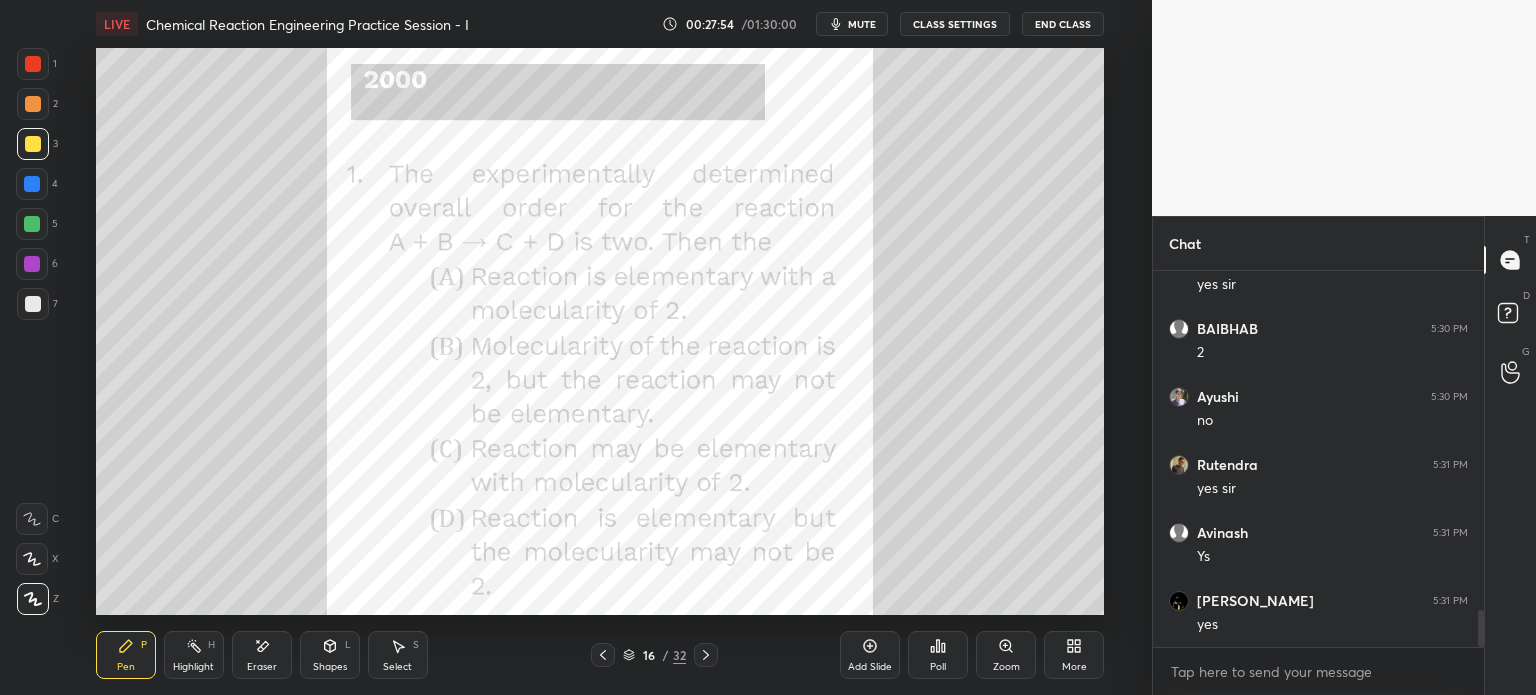 click at bounding box center (33, 64) 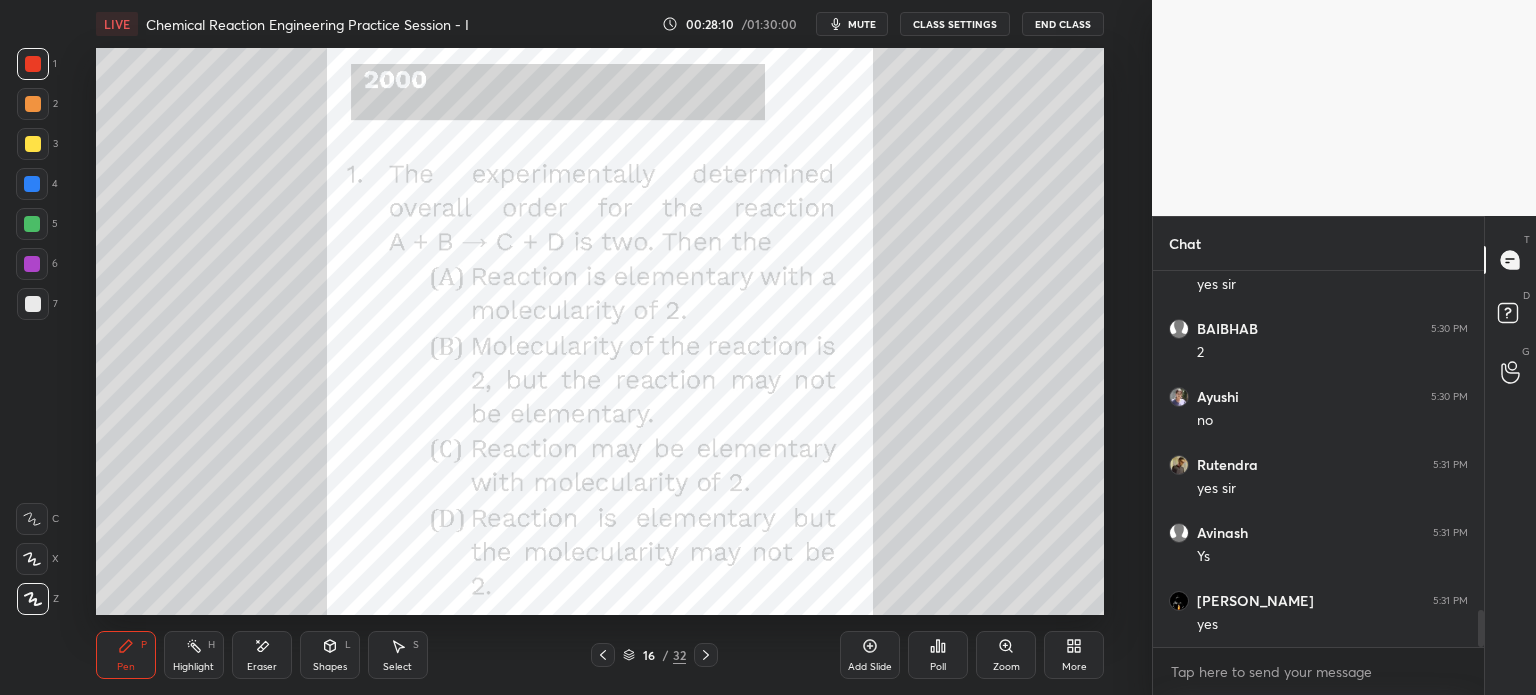 click at bounding box center [32, 184] 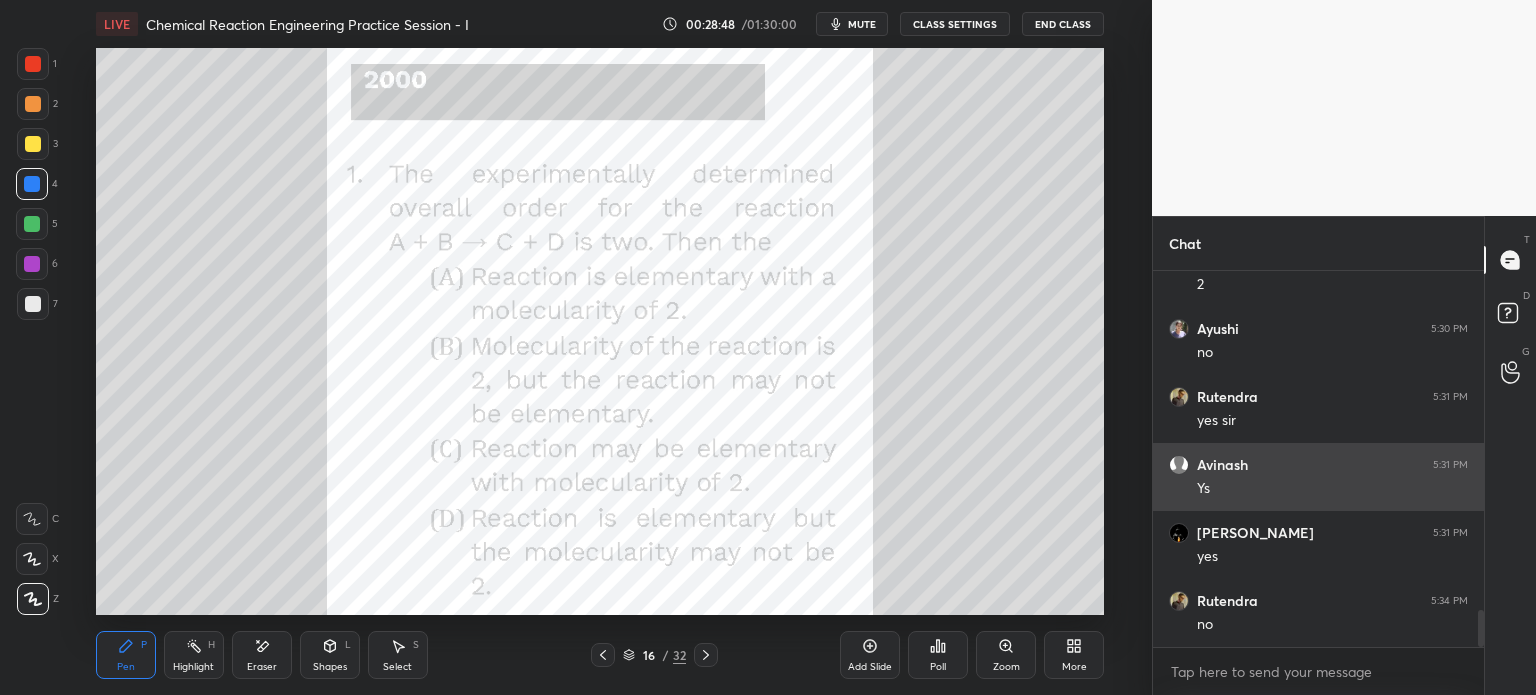 scroll, scrollTop: 3526, scrollLeft: 0, axis: vertical 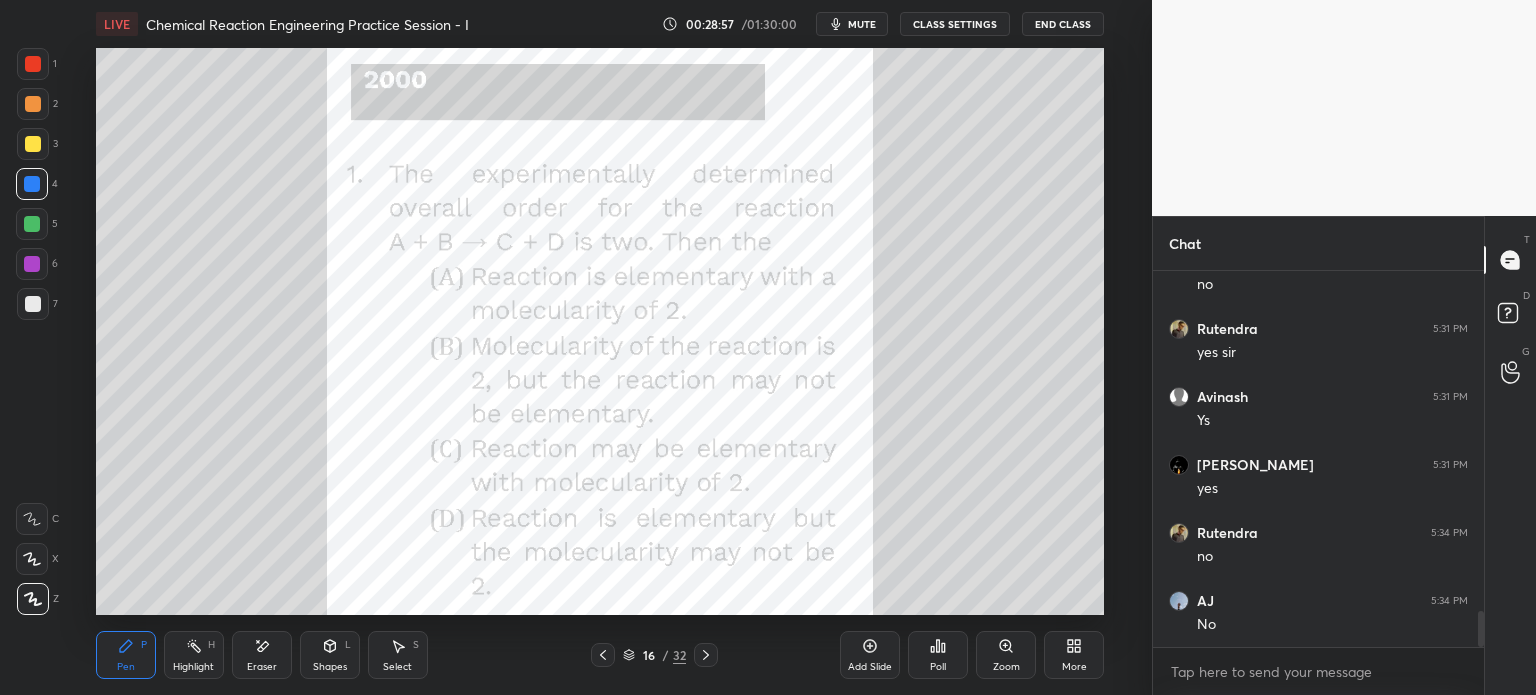 click at bounding box center [32, 264] 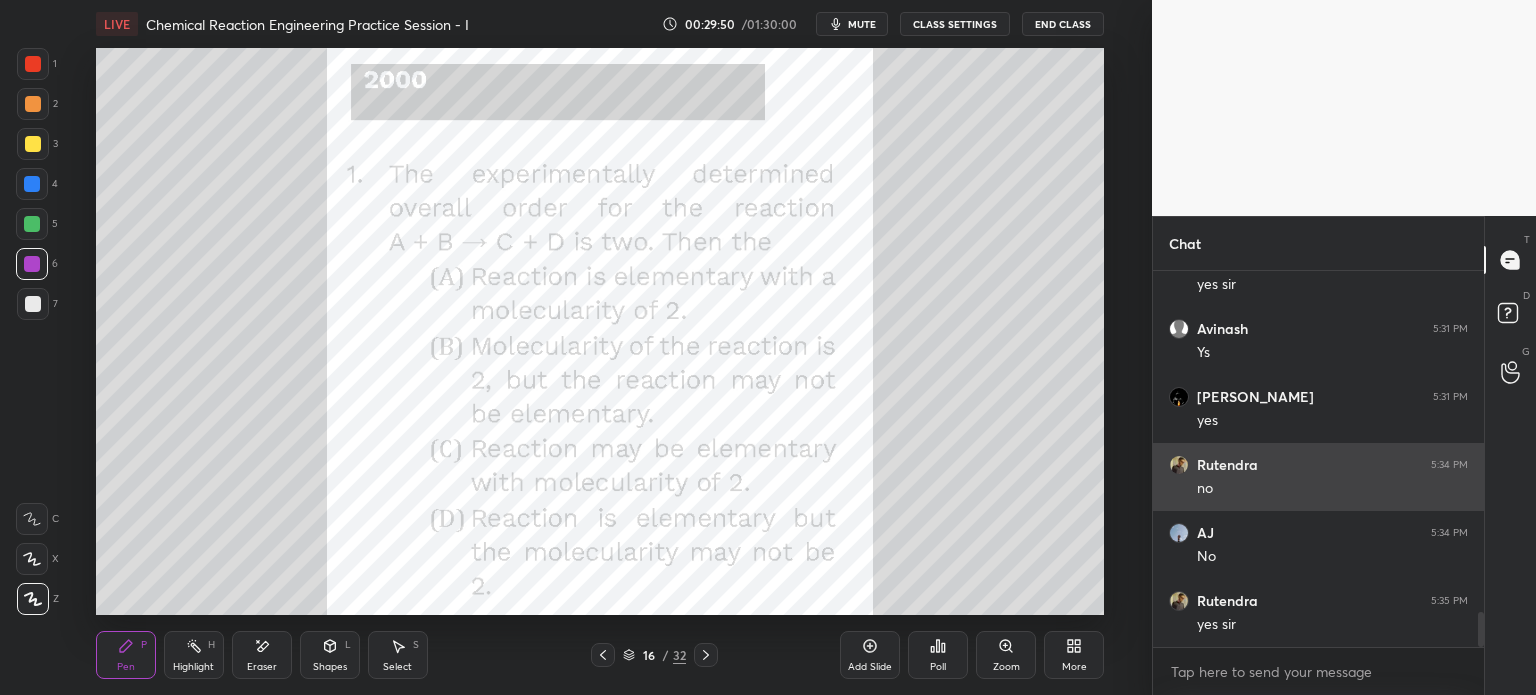 scroll, scrollTop: 3662, scrollLeft: 0, axis: vertical 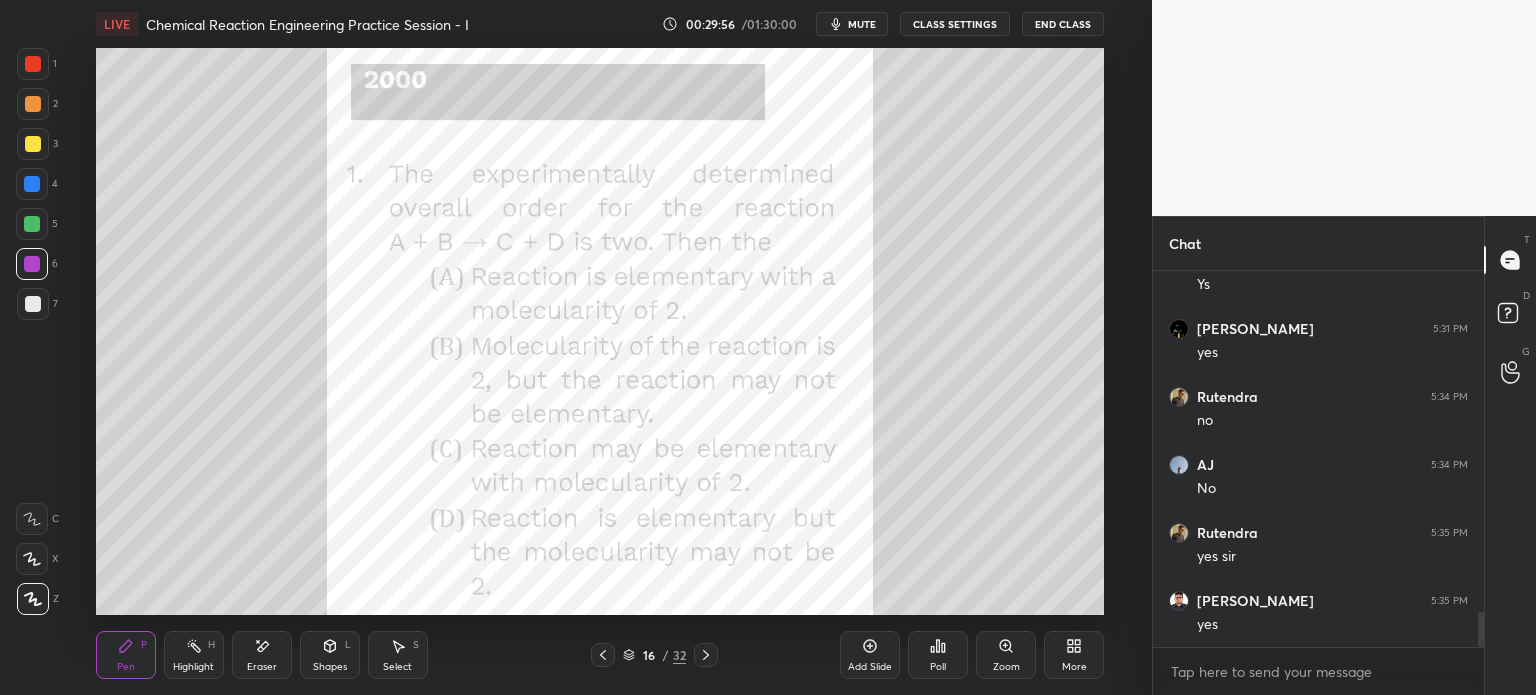 click 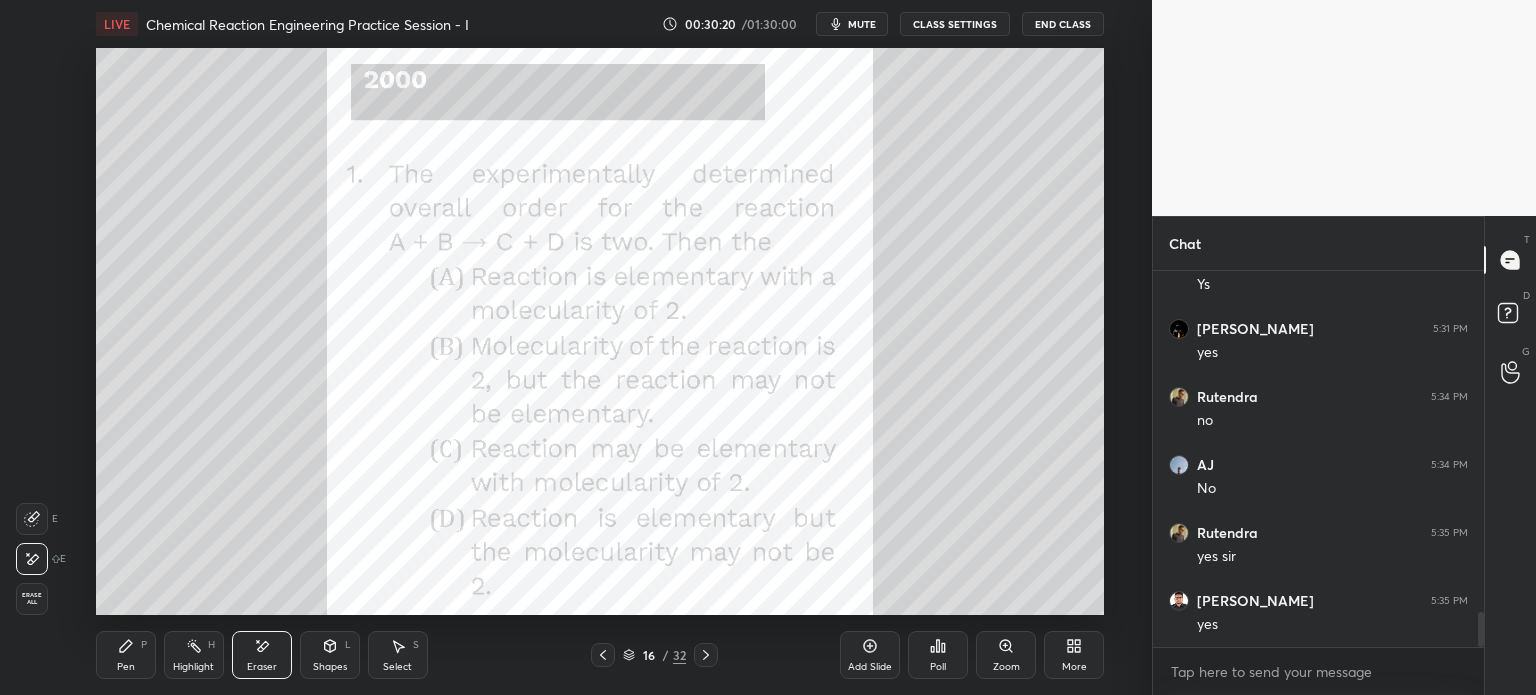 click on "Pen" at bounding box center (126, 667) 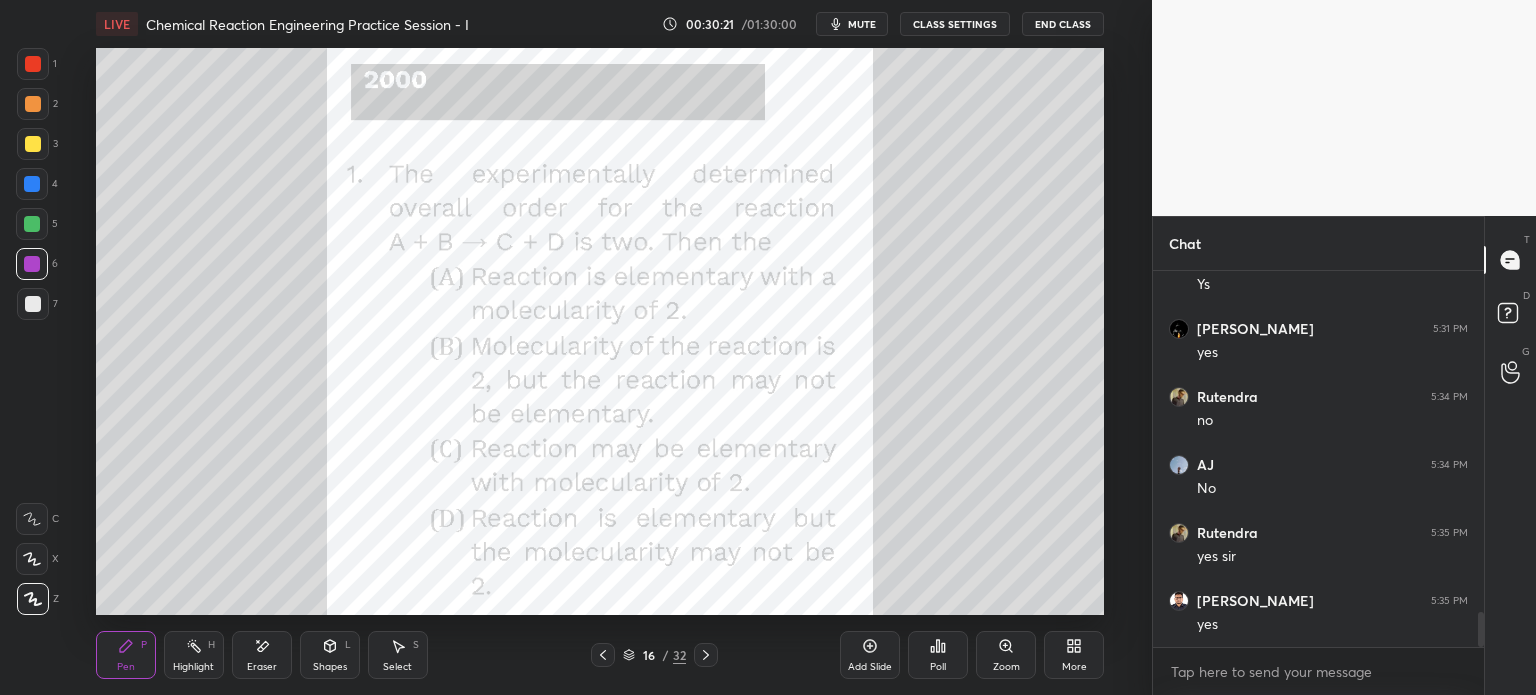 click at bounding box center [33, 64] 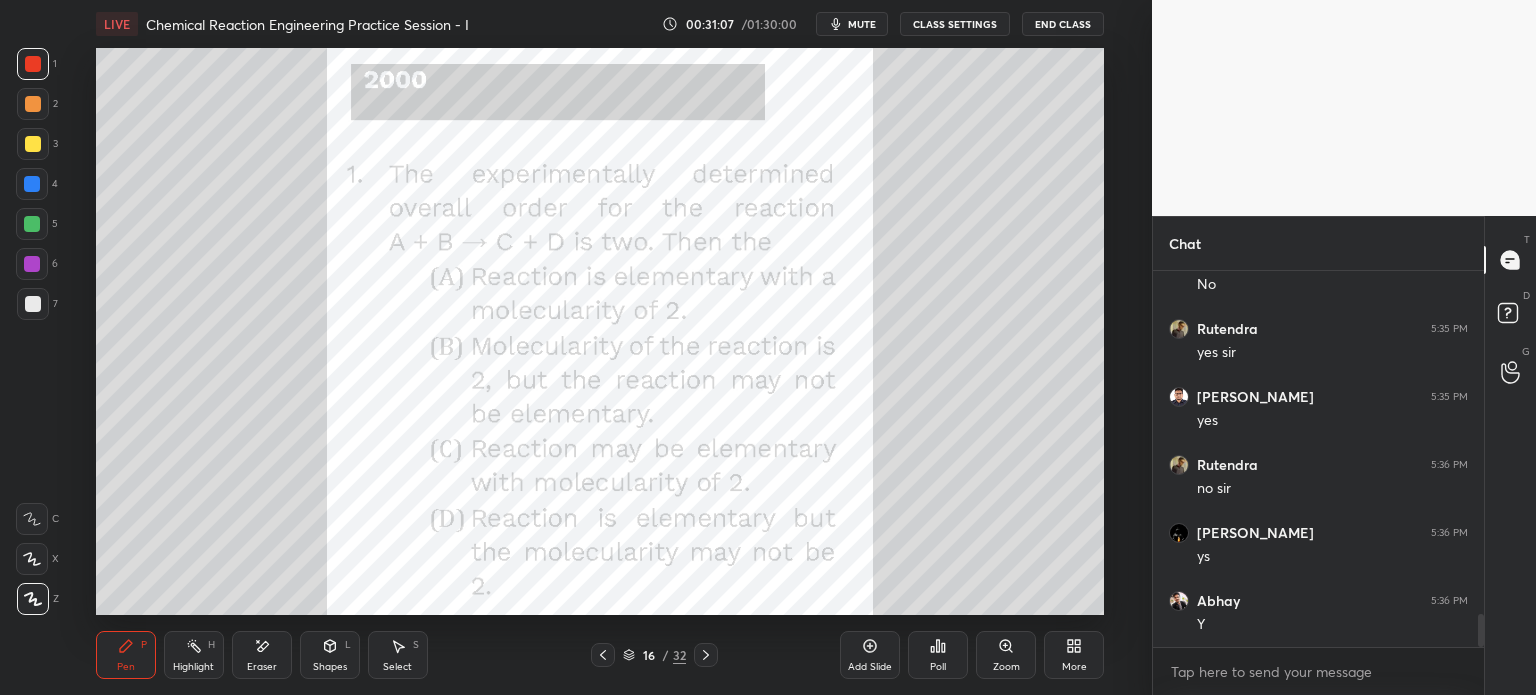 scroll, scrollTop: 3934, scrollLeft: 0, axis: vertical 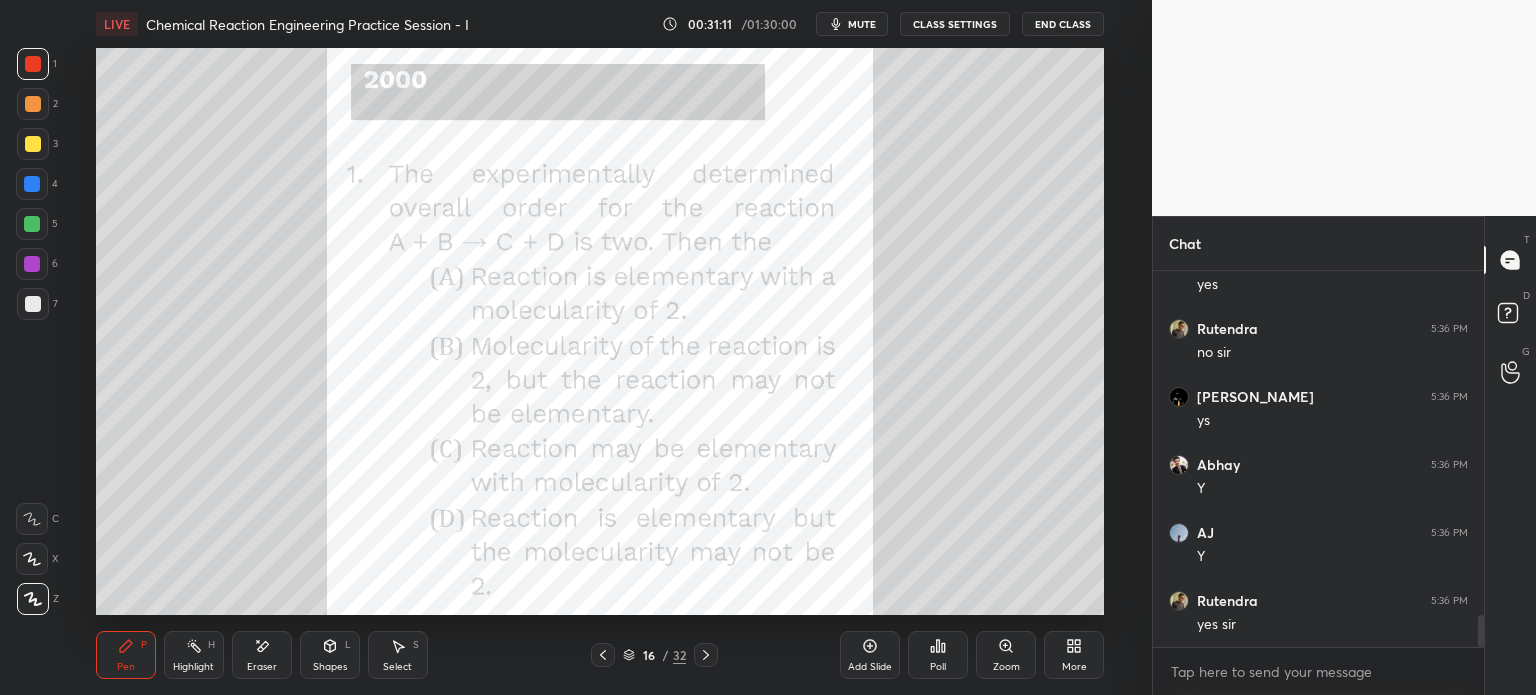click 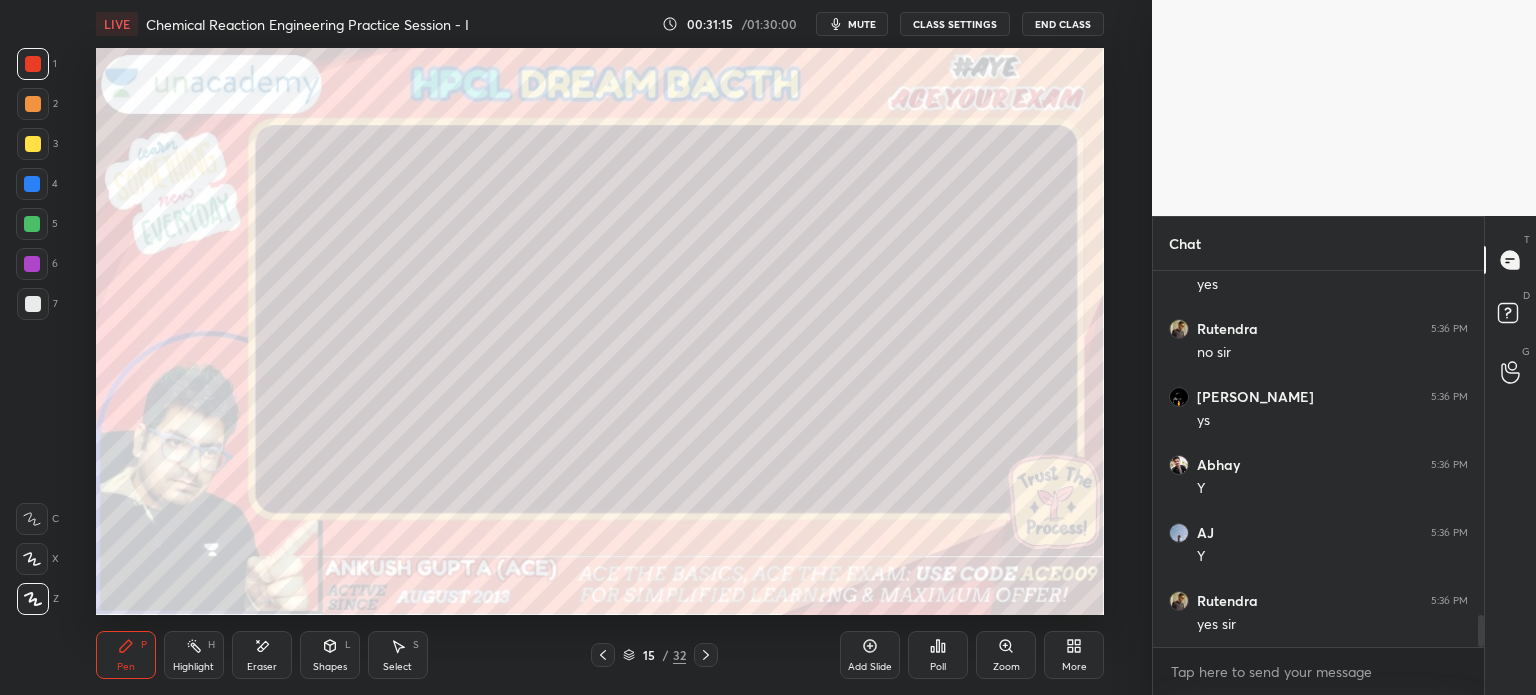 click 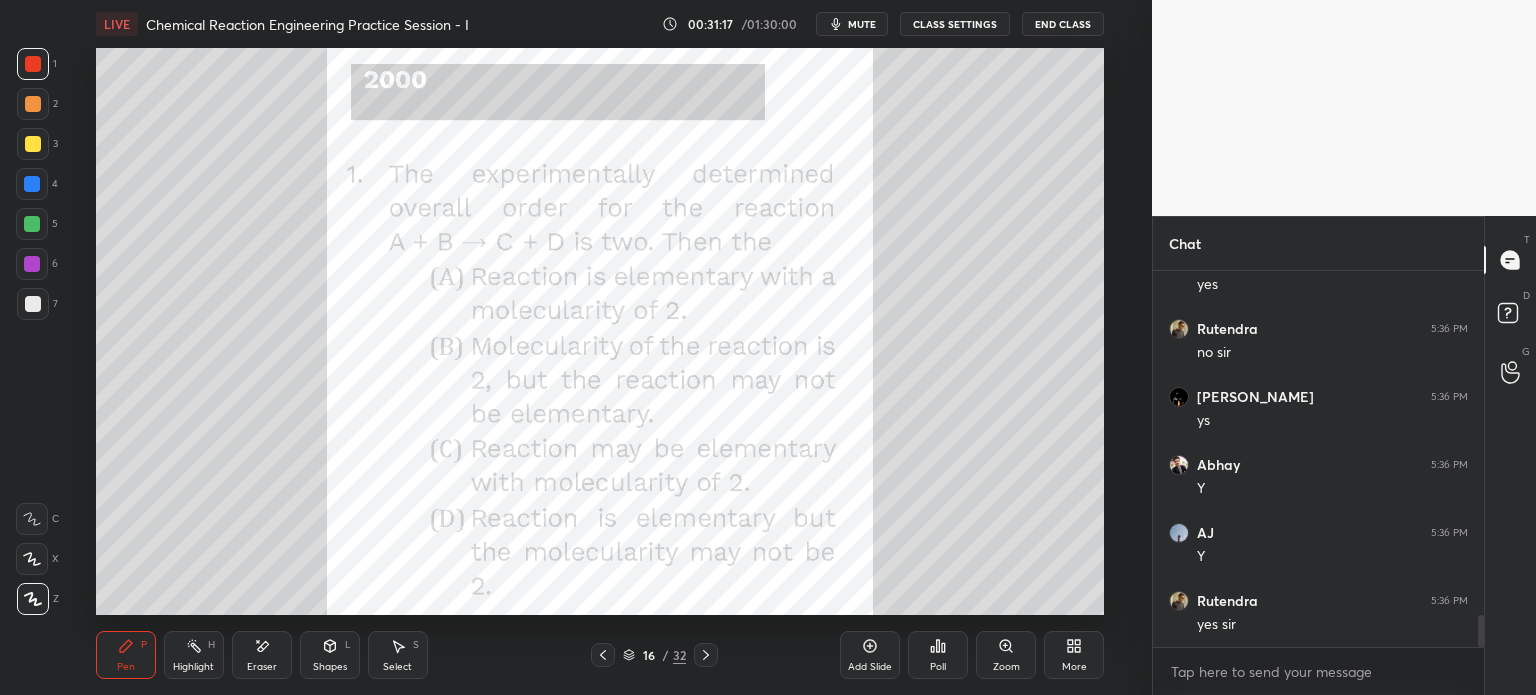 click 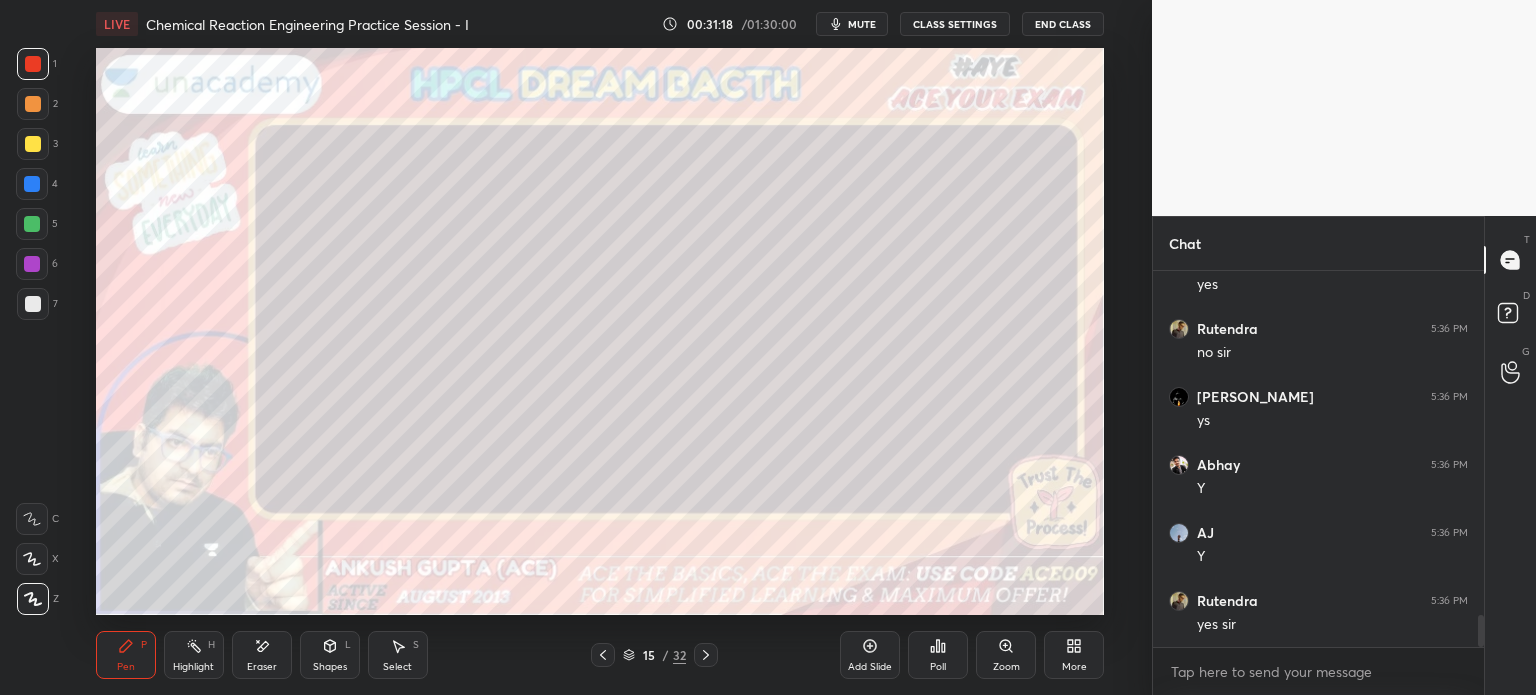 click 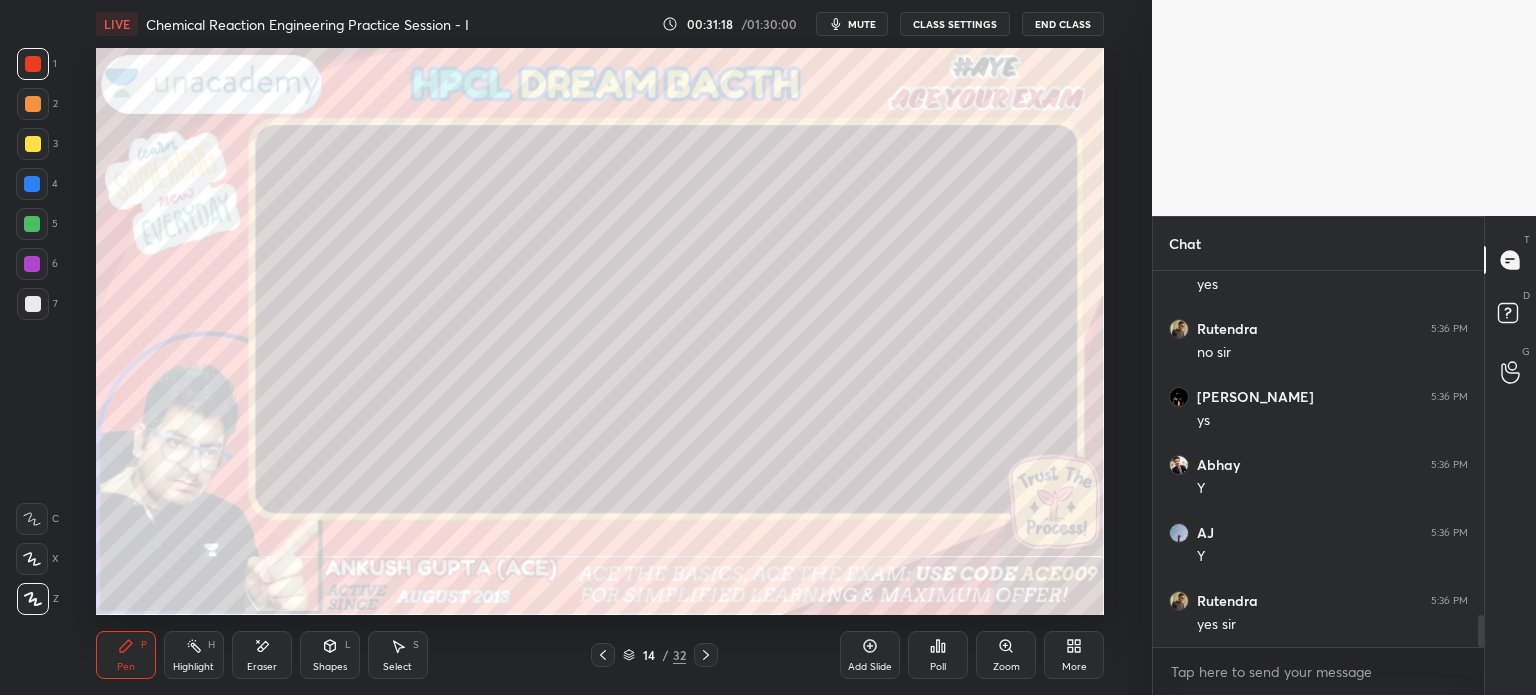 click 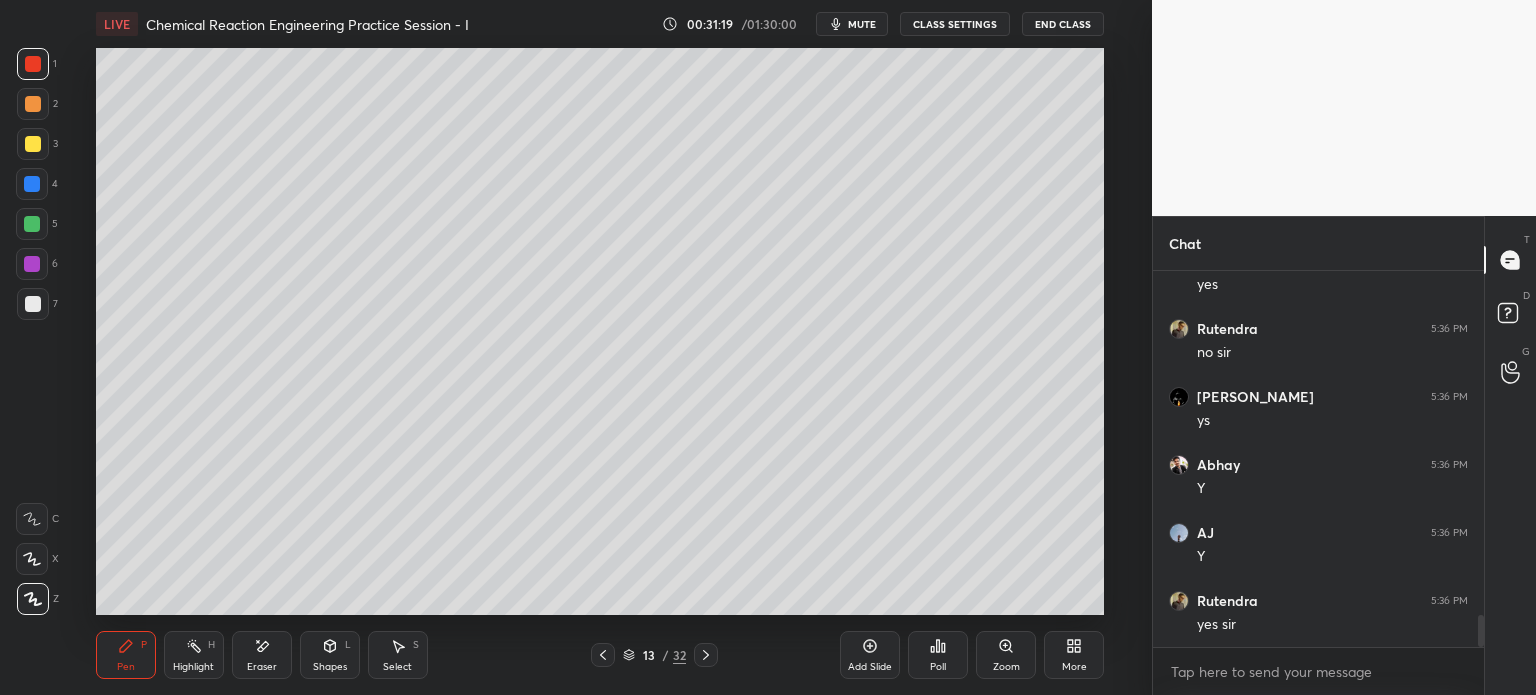 click 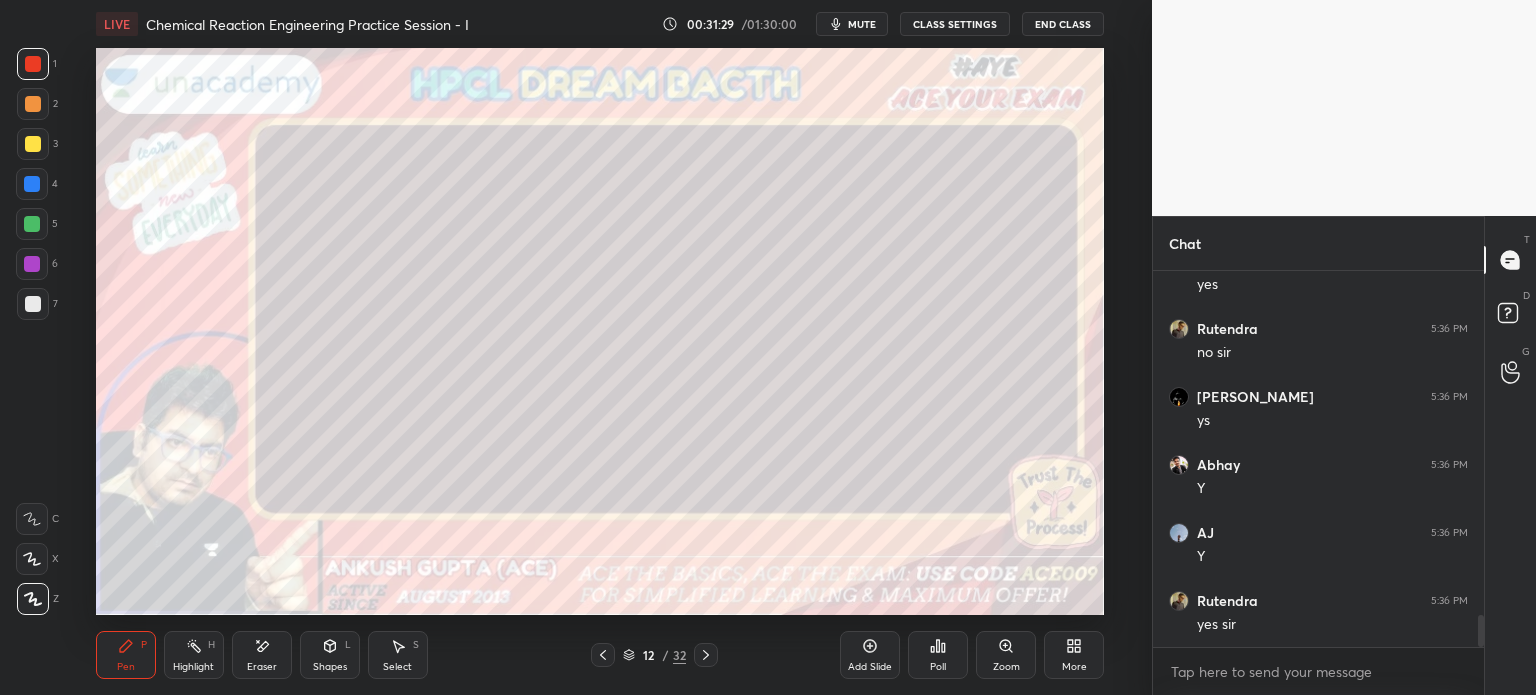 click at bounding box center [32, 224] 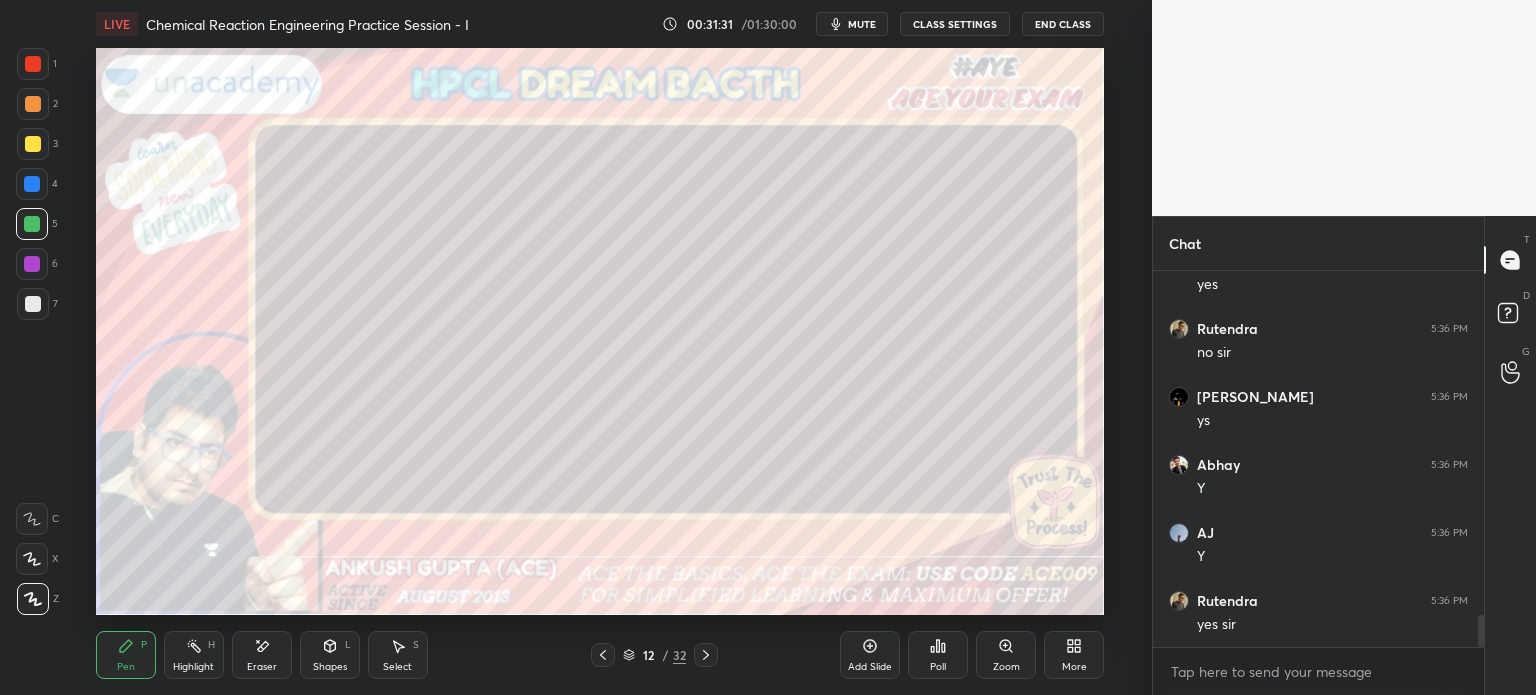 click at bounding box center [33, 144] 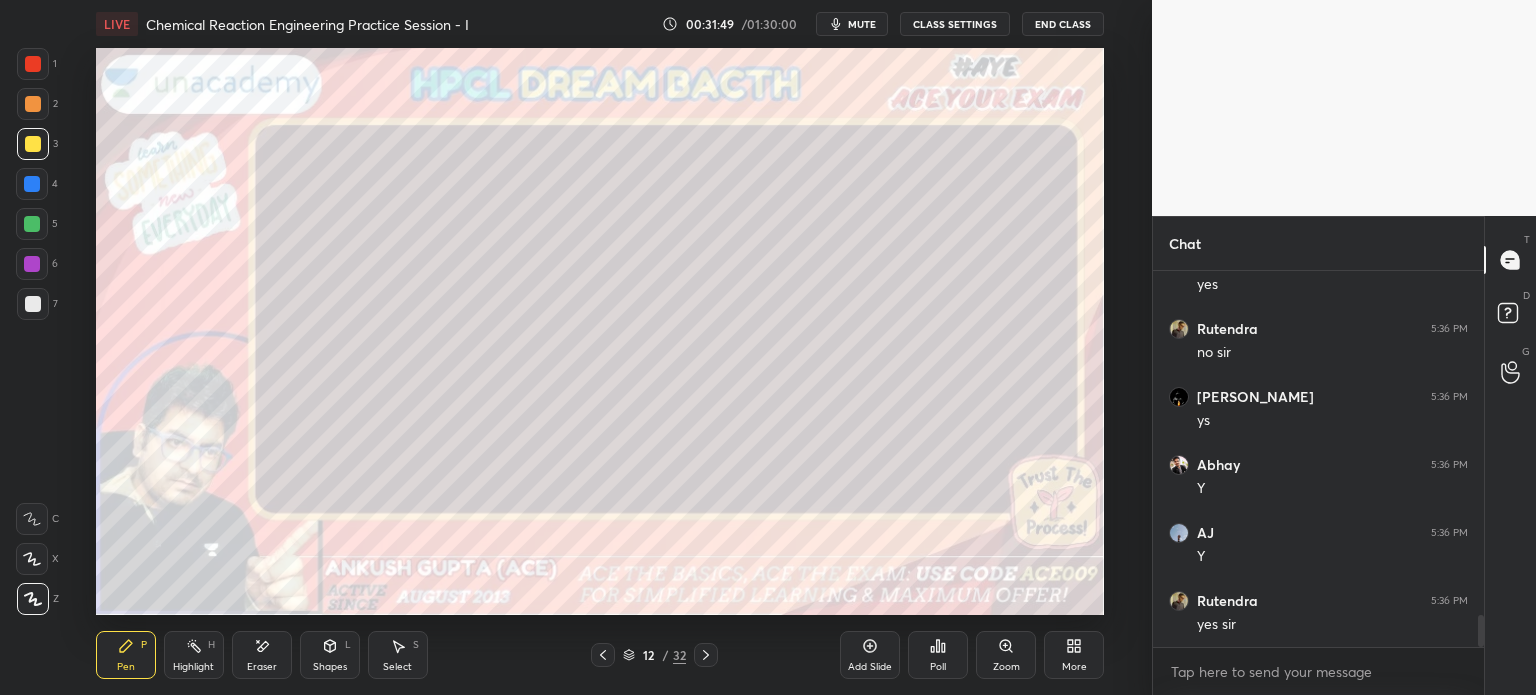 click on "4" at bounding box center [37, 184] 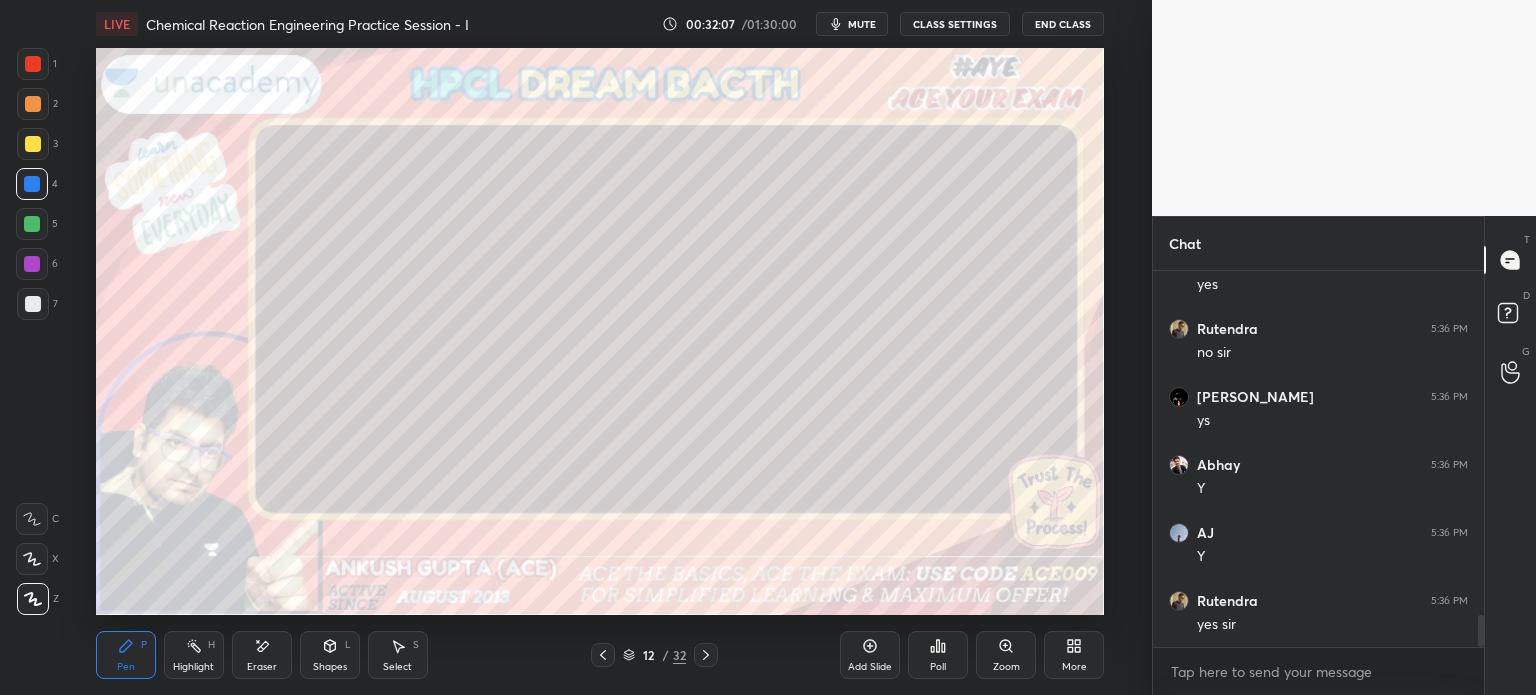 click at bounding box center (33, 304) 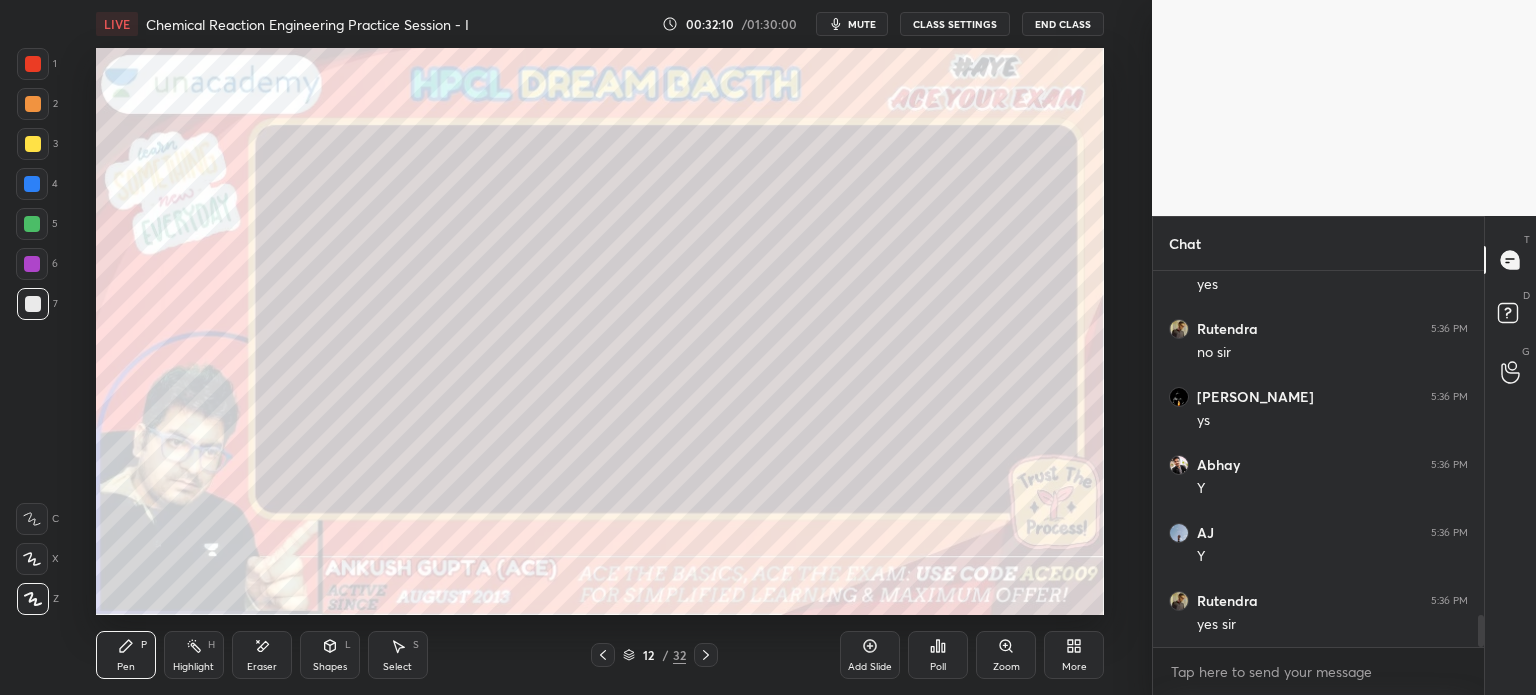 click on "Add Slide" at bounding box center [870, 655] 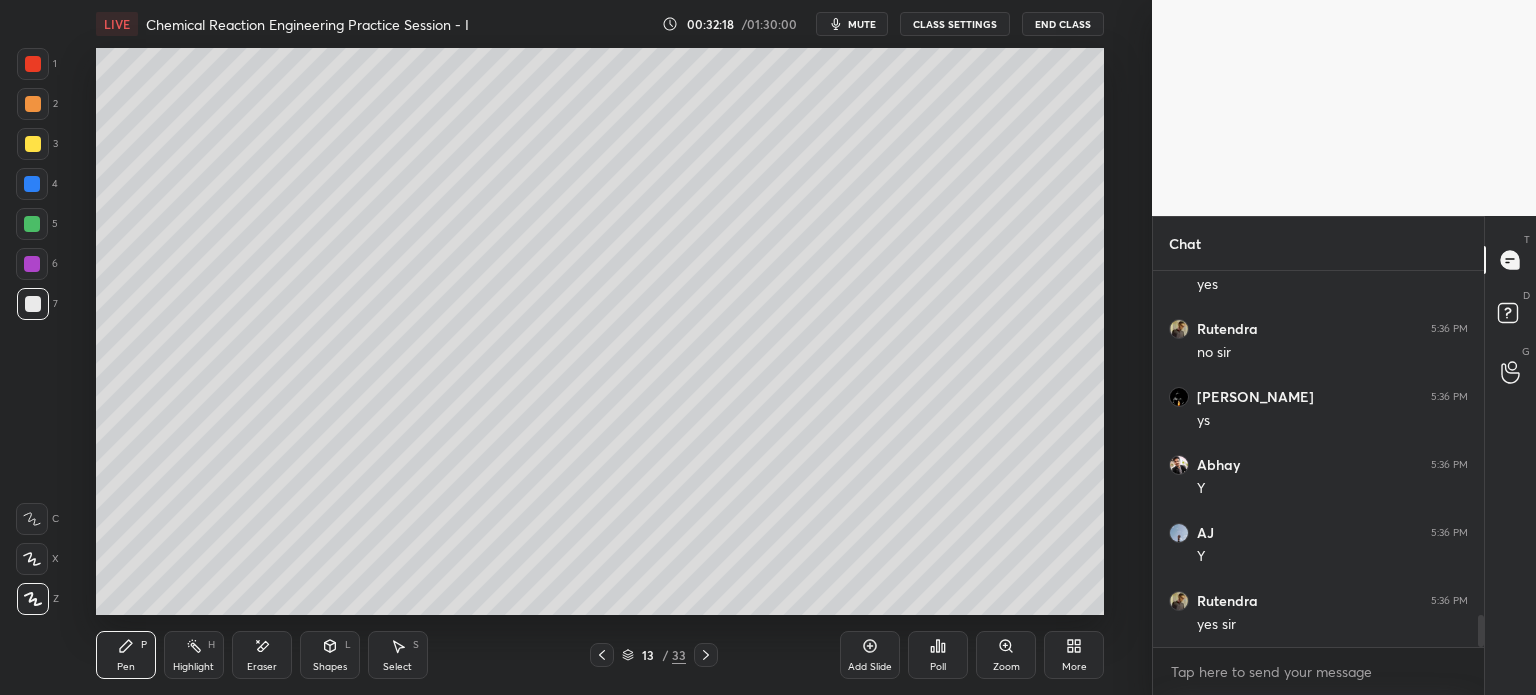 scroll, scrollTop: 4070, scrollLeft: 0, axis: vertical 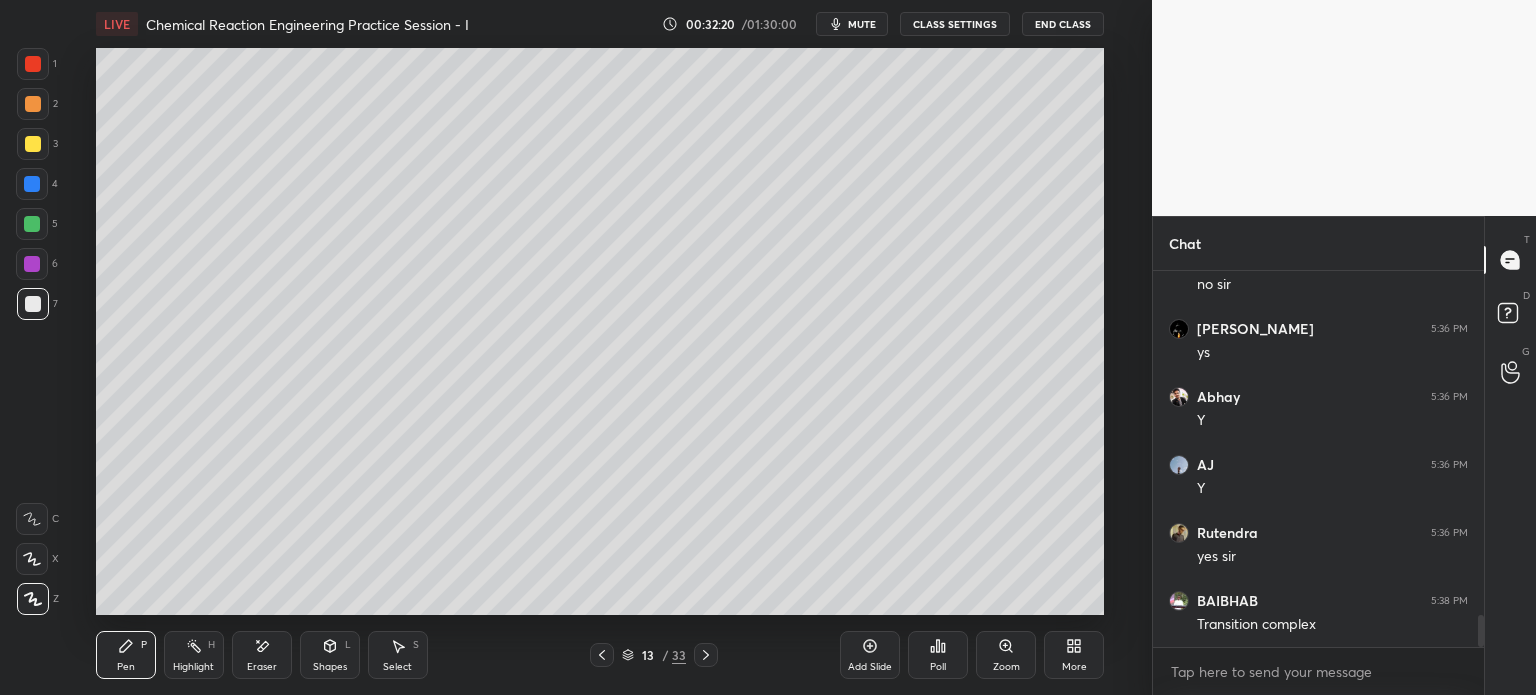 click at bounding box center (32, 184) 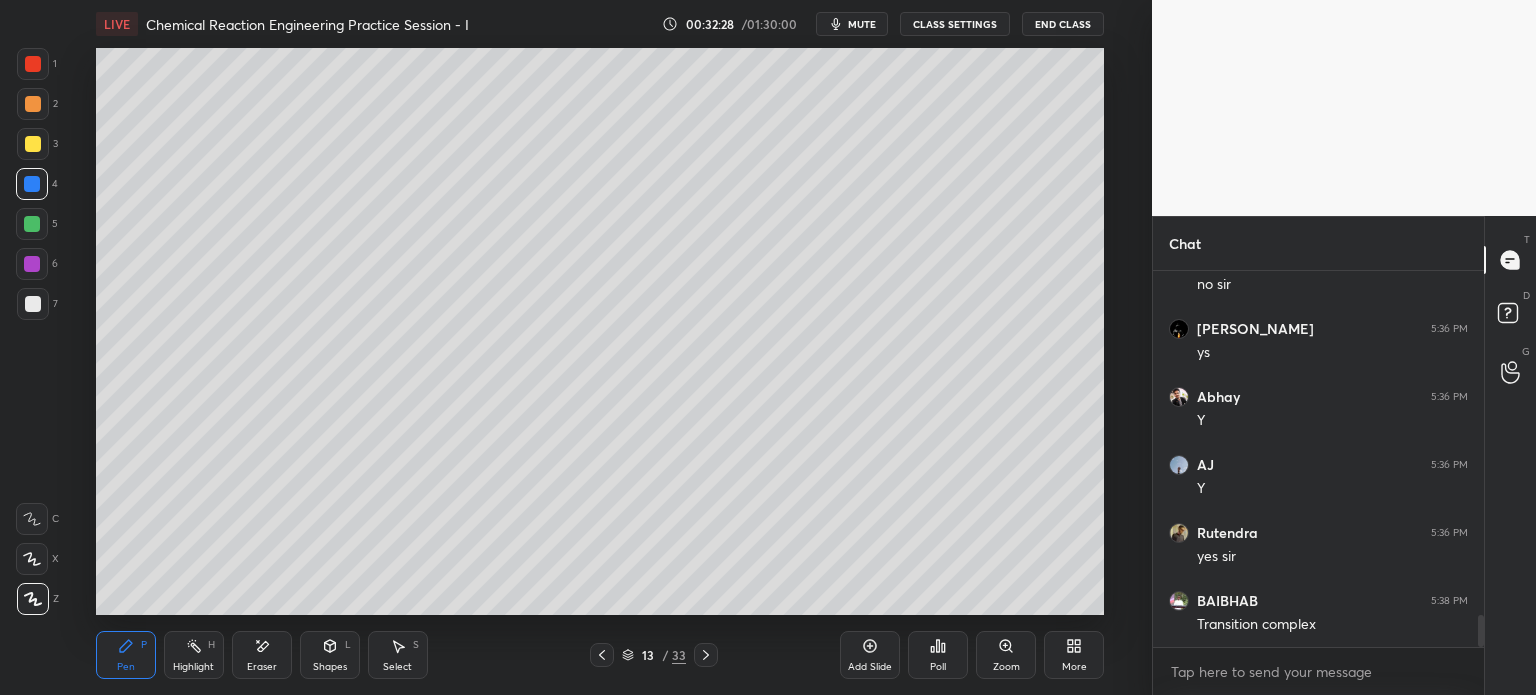 click 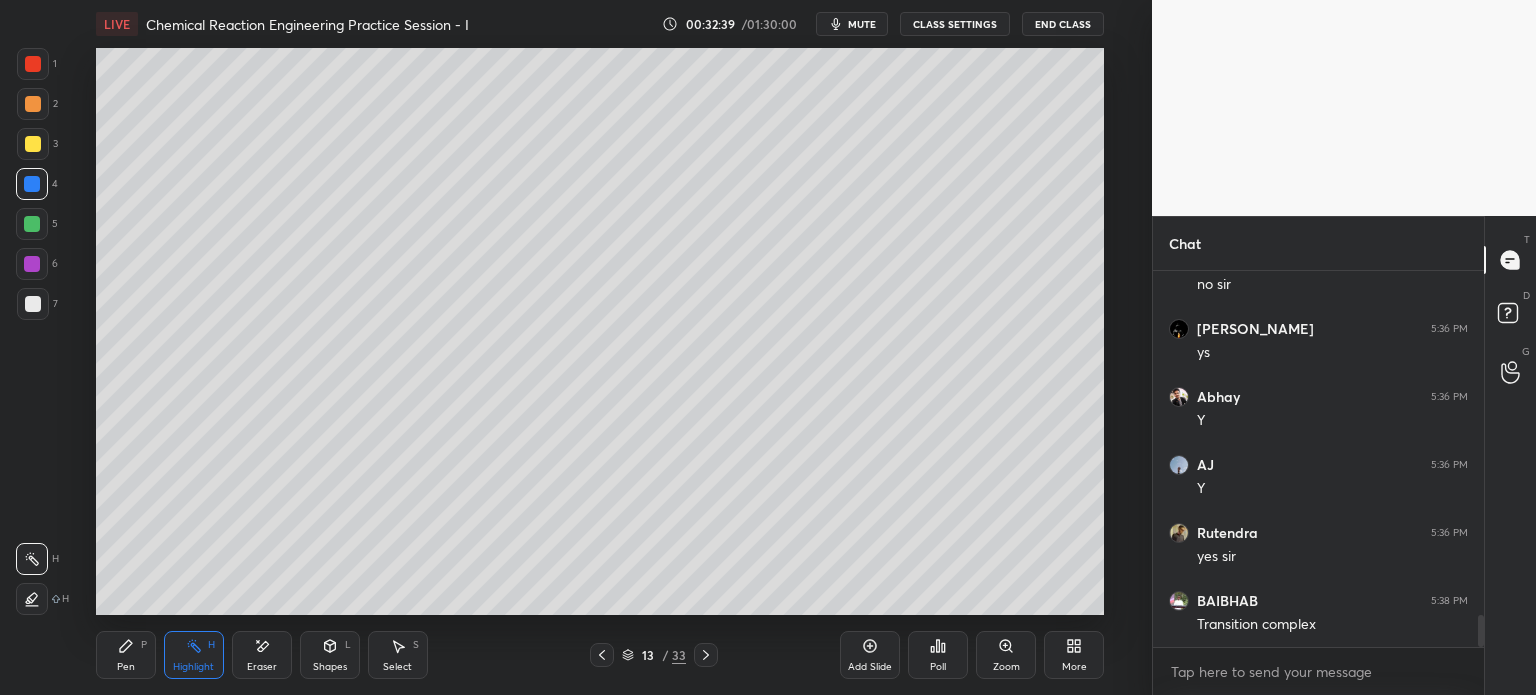 click on "Pen P" at bounding box center [126, 655] 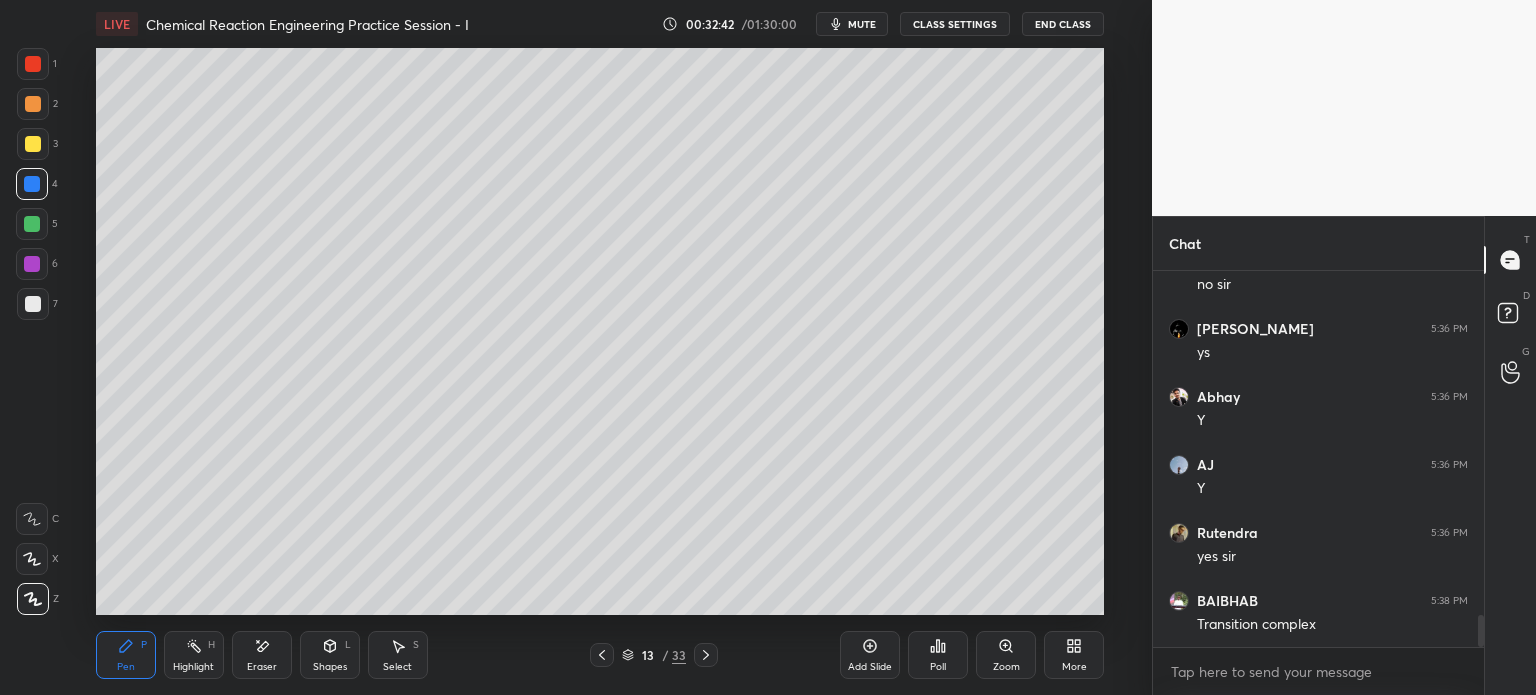 click 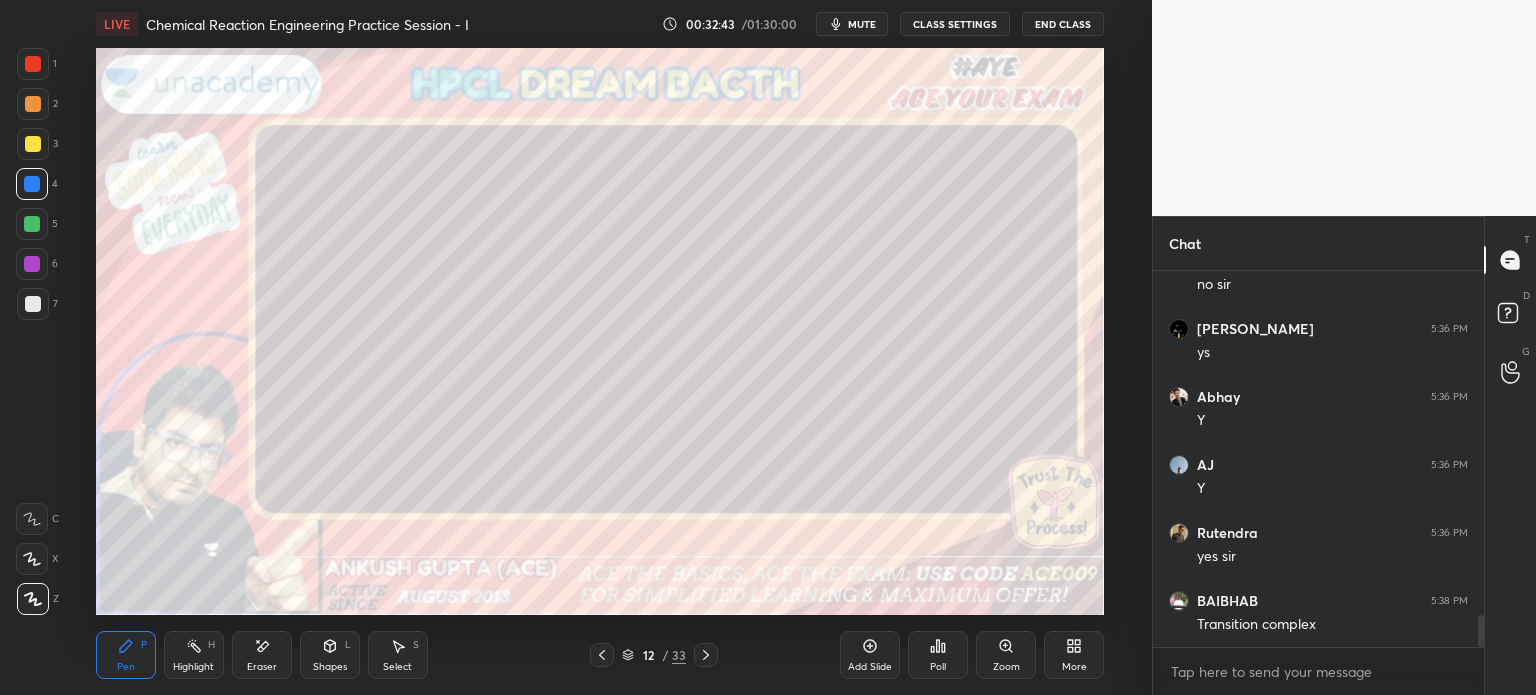 click on "Highlight H" at bounding box center [194, 655] 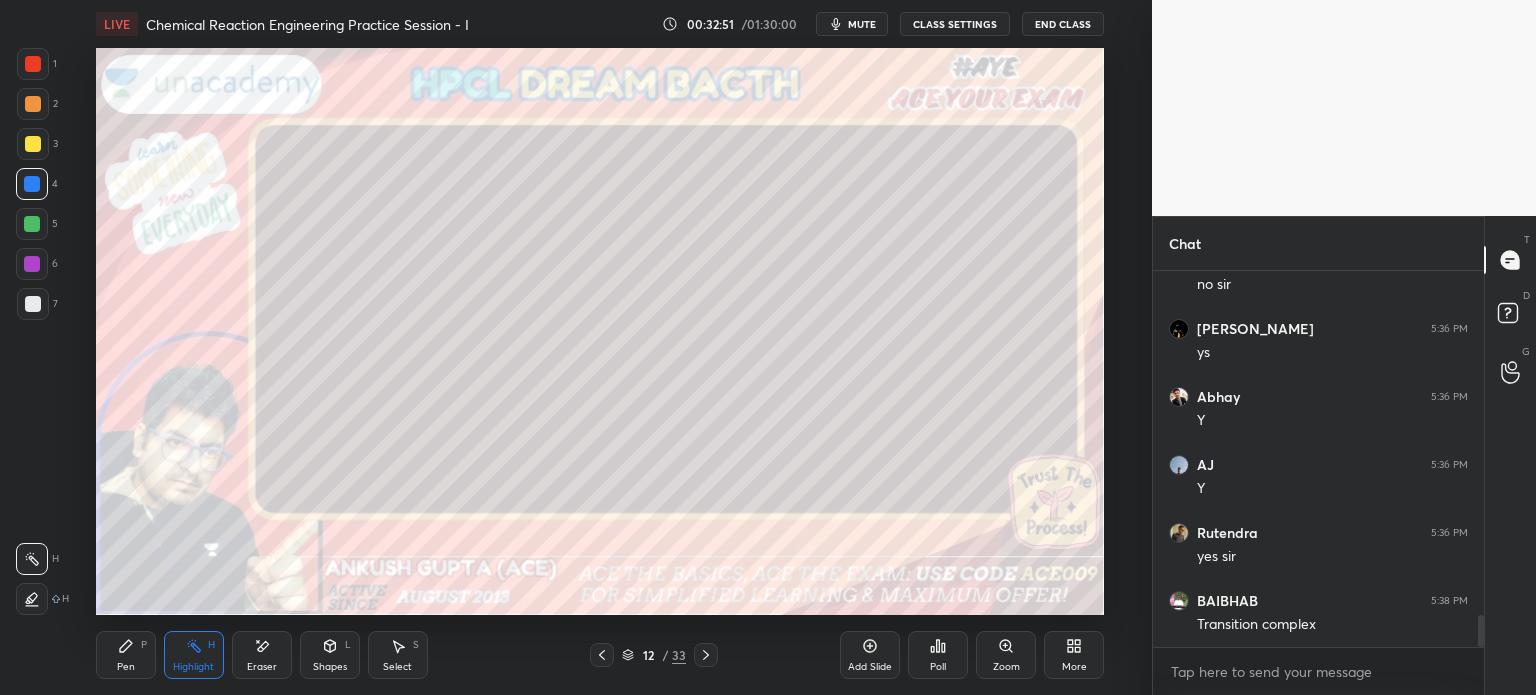 click 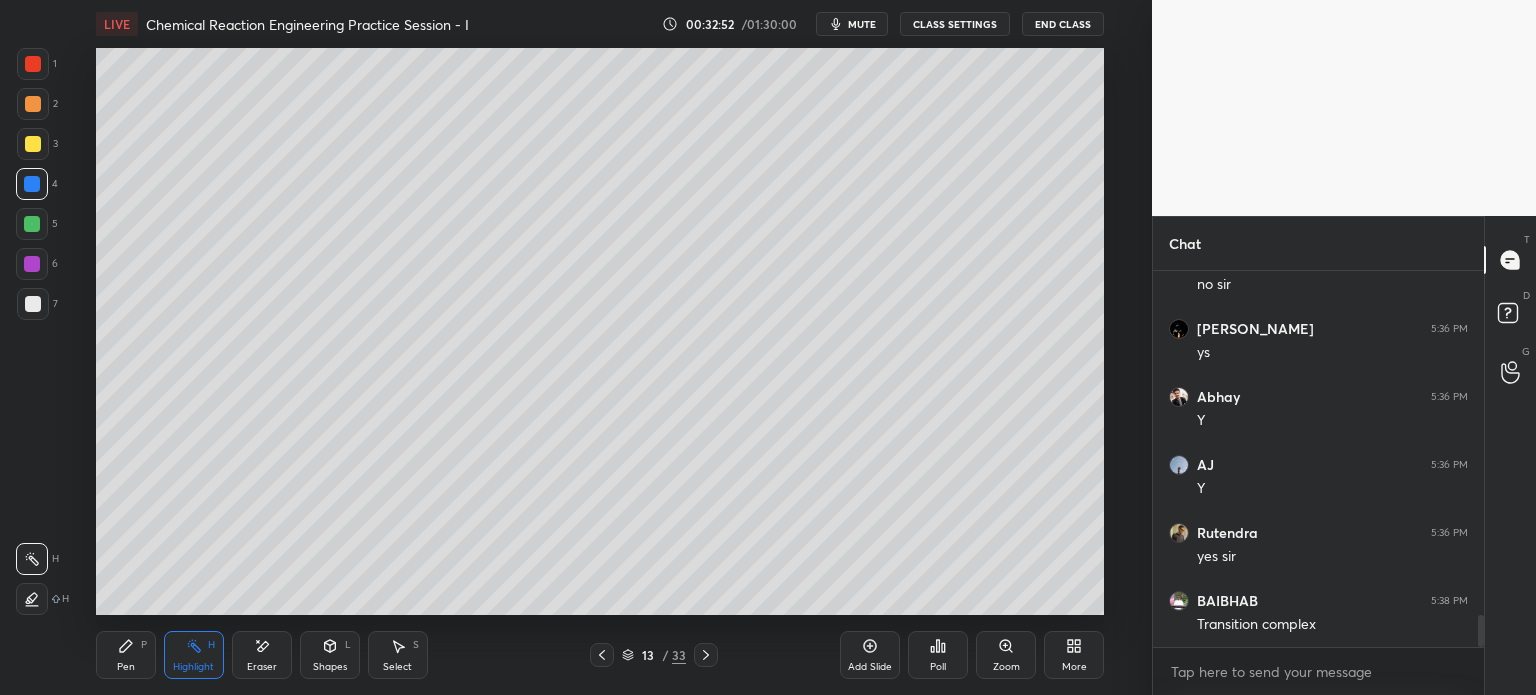 click at bounding box center (33, 304) 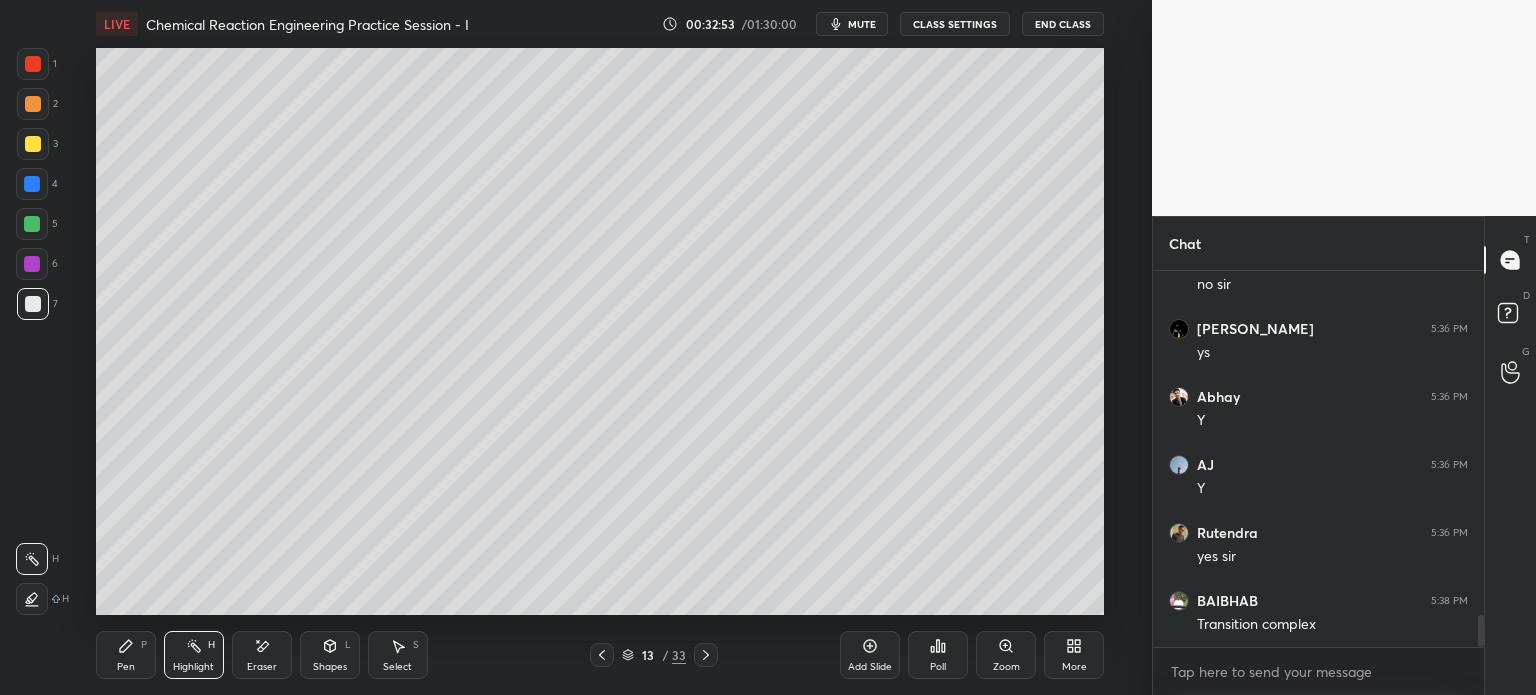 click on "Pen P" at bounding box center (126, 655) 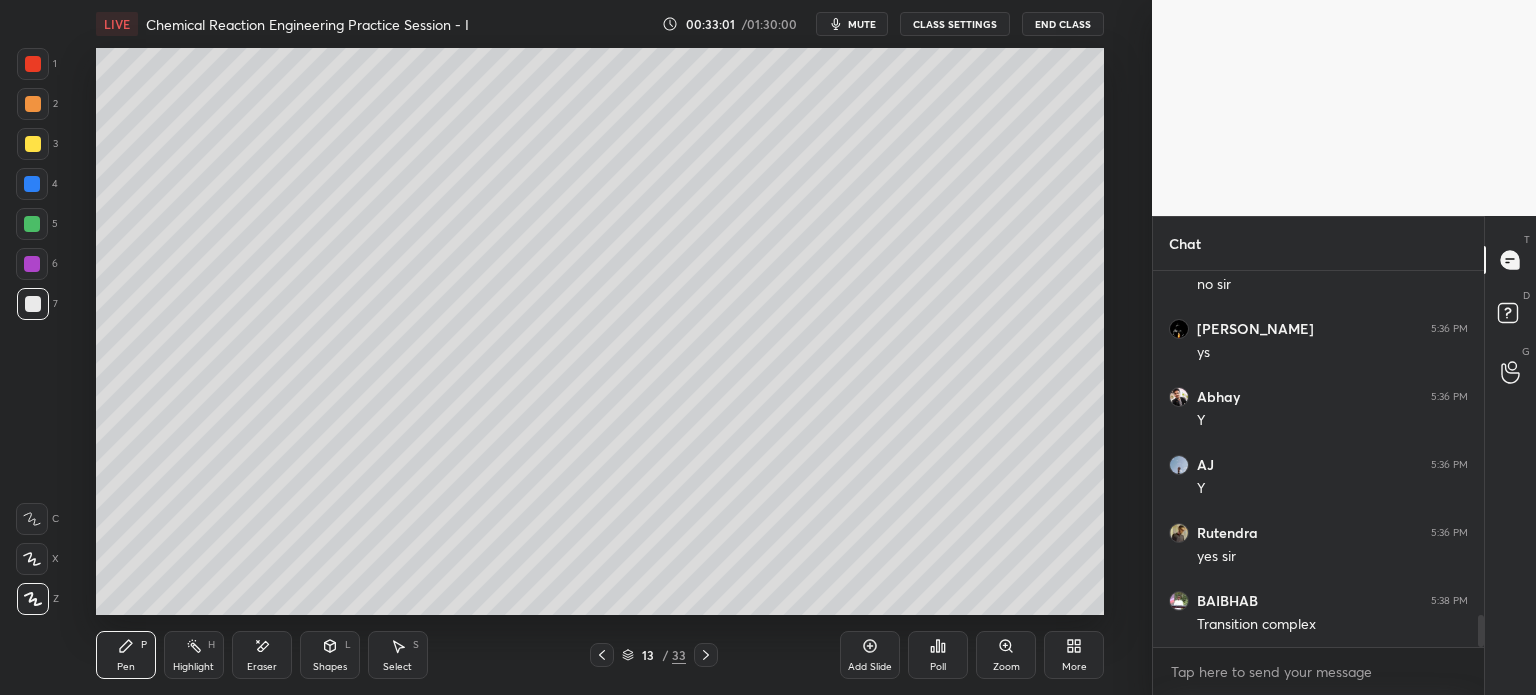 scroll, scrollTop: 4138, scrollLeft: 0, axis: vertical 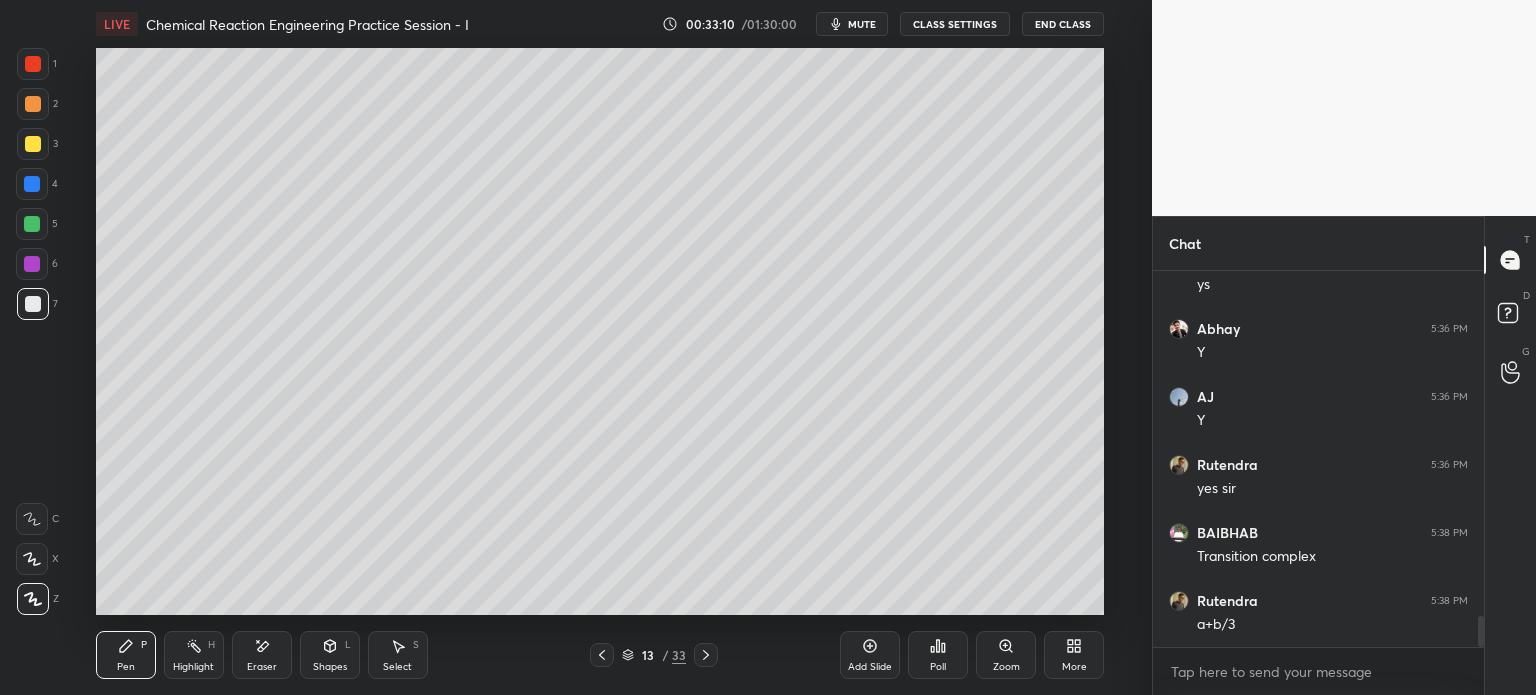 click at bounding box center (32, 224) 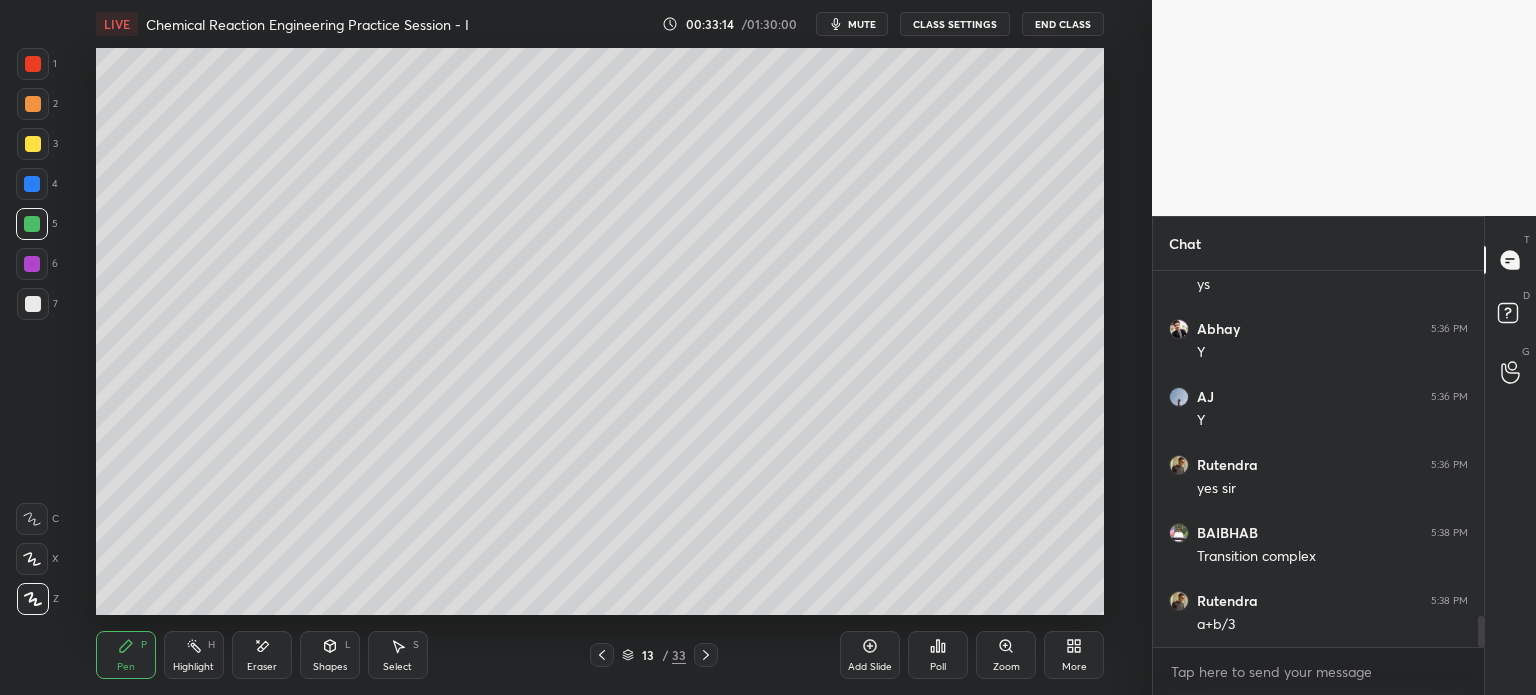 scroll, scrollTop: 4206, scrollLeft: 0, axis: vertical 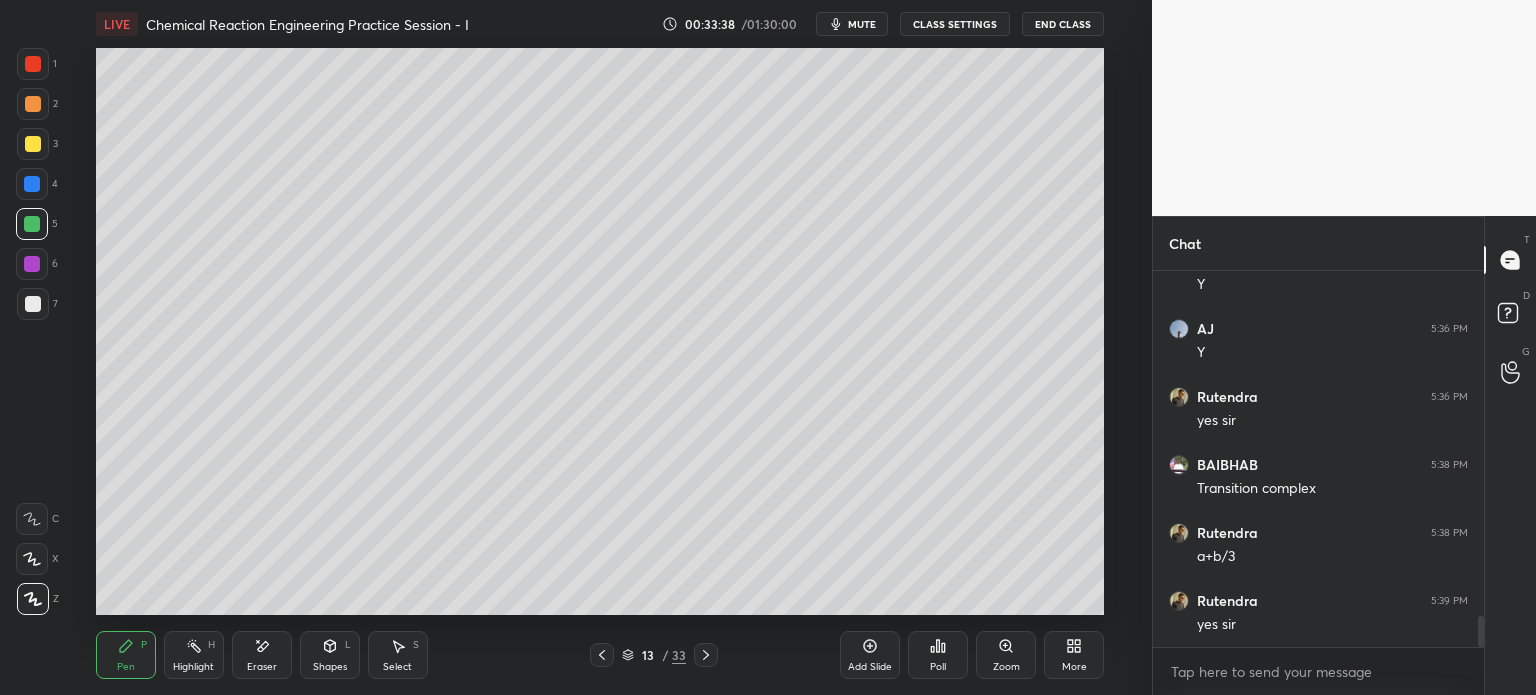click at bounding box center (33, 144) 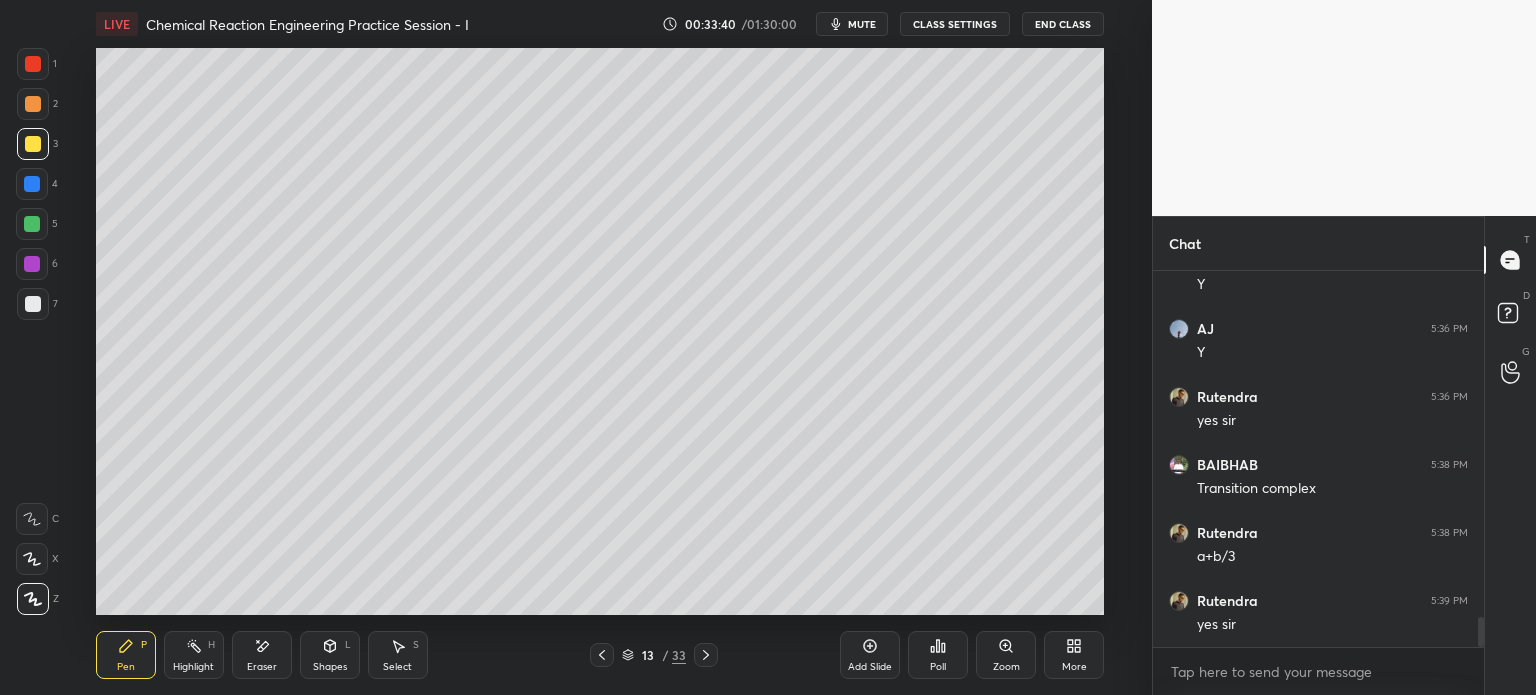 scroll, scrollTop: 4274, scrollLeft: 0, axis: vertical 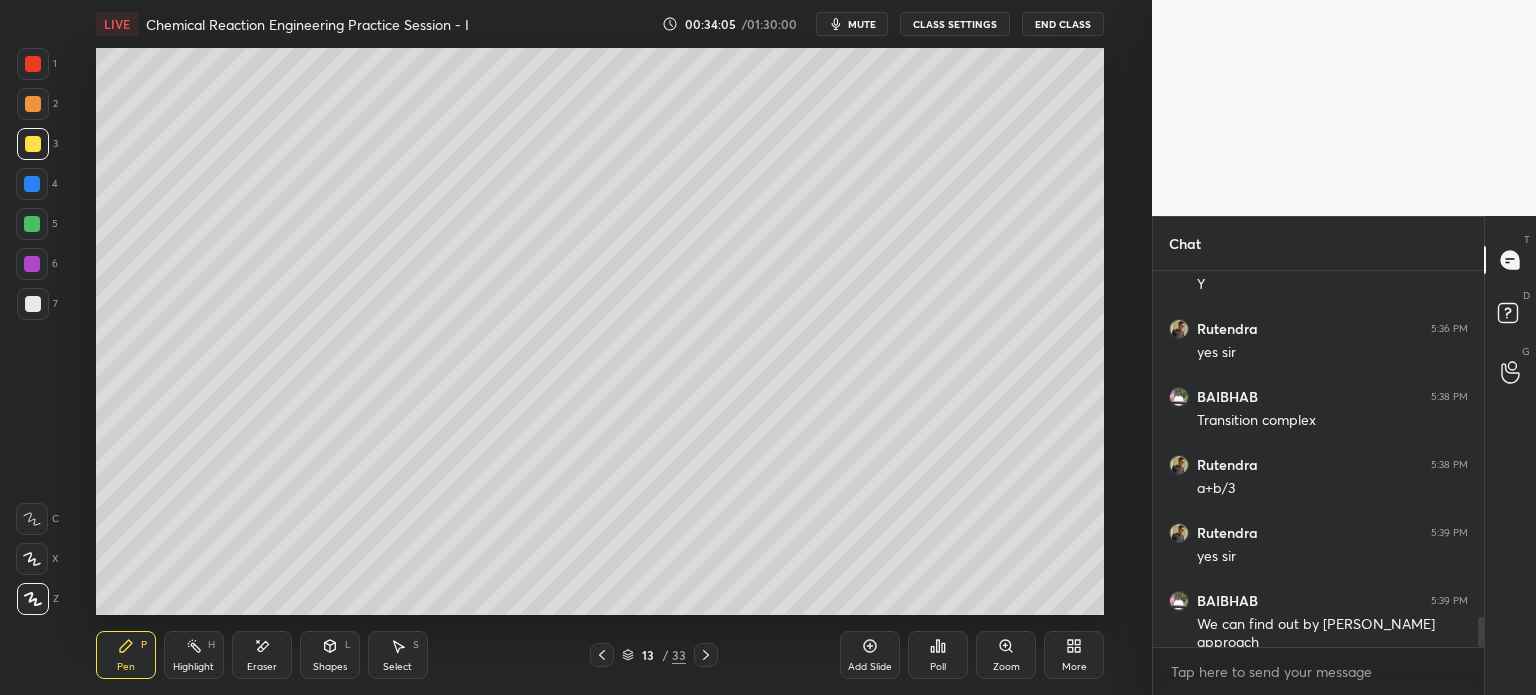 click 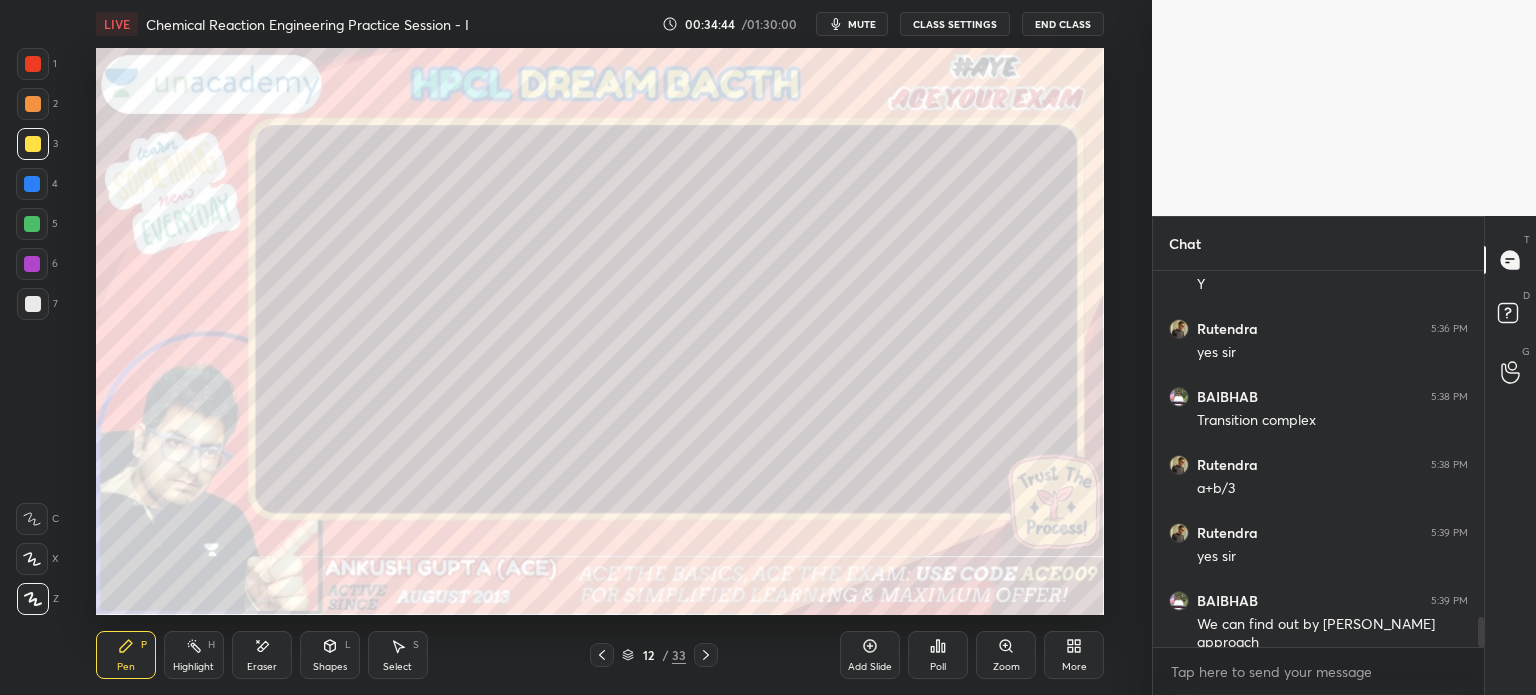 click at bounding box center (706, 655) 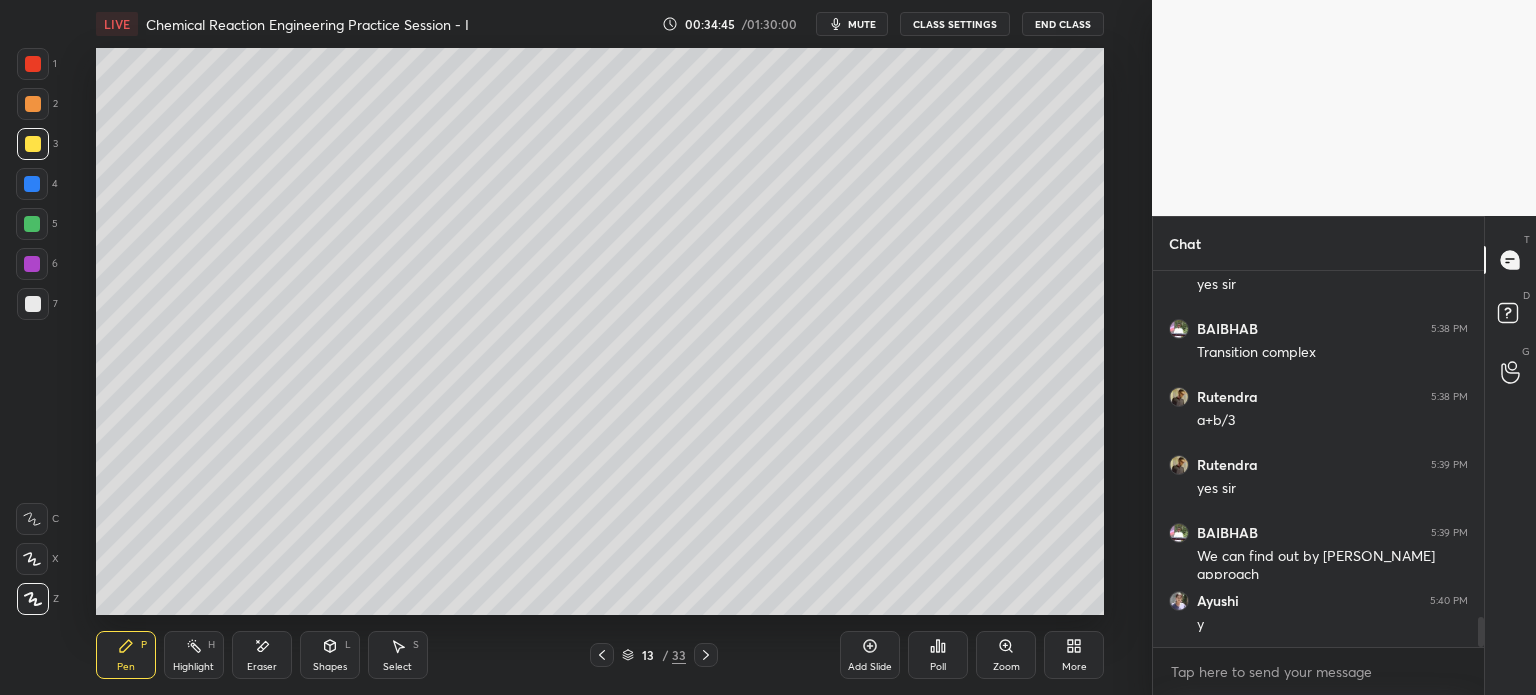 scroll, scrollTop: 4410, scrollLeft: 0, axis: vertical 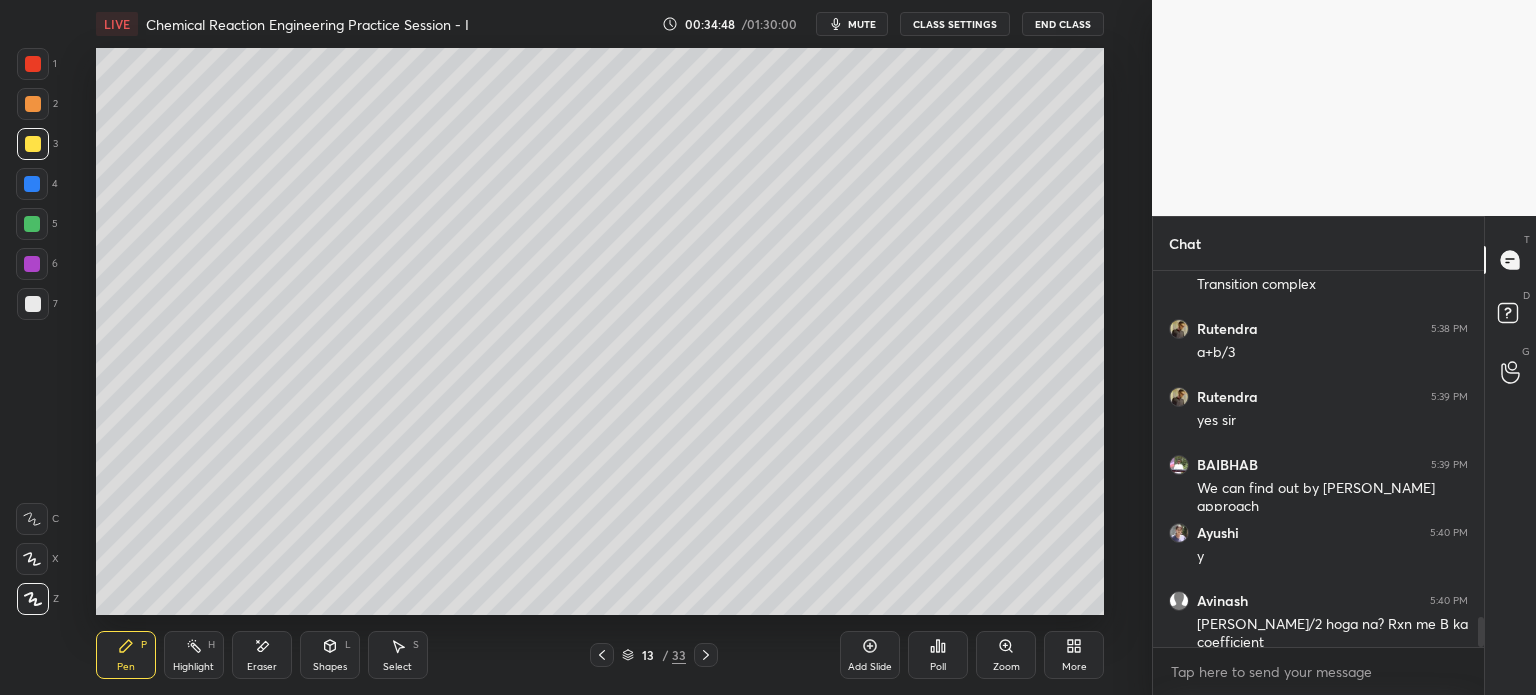 drag, startPoint x: 711, startPoint y: 665, endPoint x: 703, endPoint y: 725, distance: 60.530983 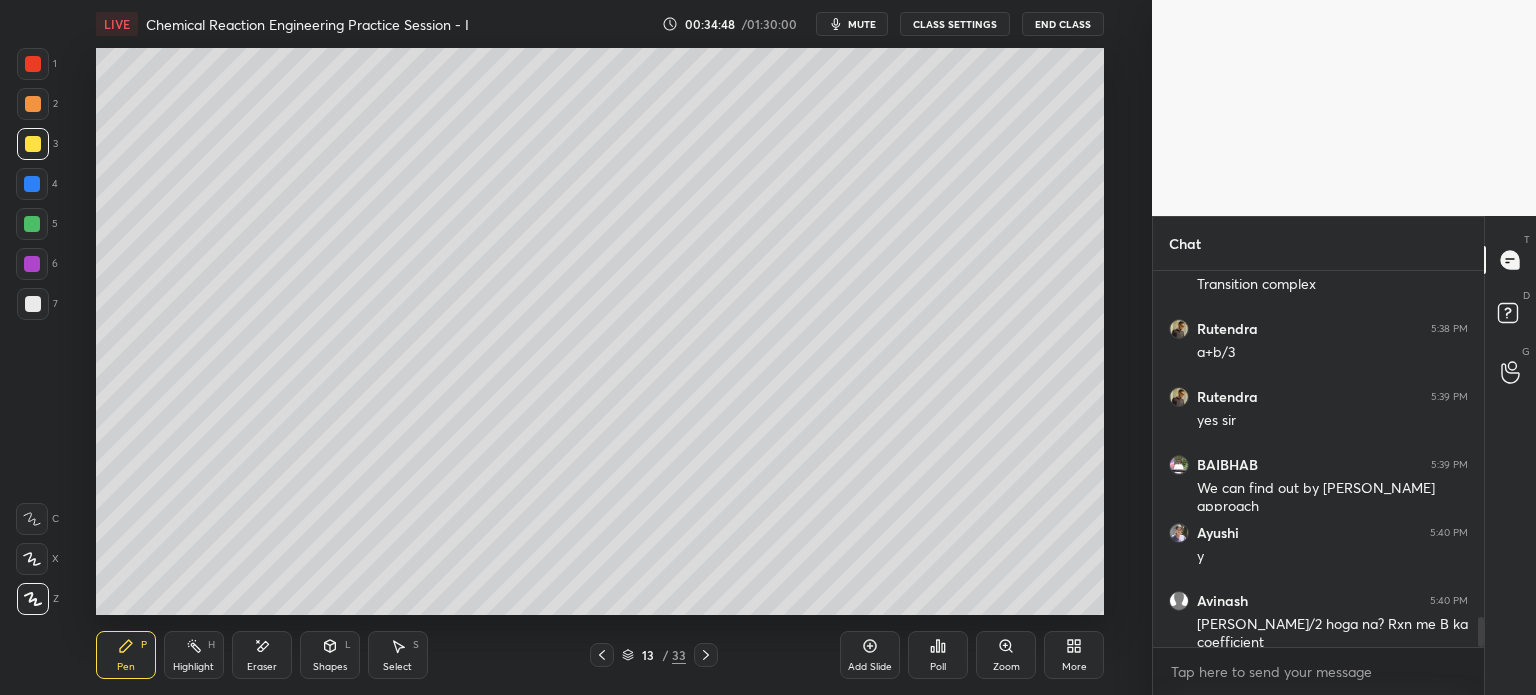 click on "1 2 3 4 5 6 7 C X Z E E Erase all   H H LIVE Chemical Reaction Engineering Practice Session - I 00:34:48 /  01:30:00 mute CLASS SETTINGS End Class Setting up your live class Poll for   secs No correct answer Start poll Back Chemical Reaction Engineering Practice Session - I • L3 of TARGET HPCL 2025 | CRE | Thermodynamics | PC | Transport Phenomenon | AI & ML [PERSON_NAME] Pen P Highlight H Eraser Shapes L Select S 13 / 33 Add Slide Poll Zoom More Chat Rutendra 5:36 PM yes sir BAIBHAB 5:38 PM Transition complex Rutendra 5:38 PM a+b/3 Rutendra 5:39 PM yes sir BAIBHAB 5:39 PM We can find out by [PERSON_NAME] approach [PERSON_NAME] 5:40 PM y Avinash 5:40 PM [PERSON_NAME]/2 hoga na? Rxn me B ka coefficient JUMP TO LATEST Enable hand raising Enable raise hand to speak to learners. Once enabled, chat will be turned off temporarily. Enable x   introducing Raise a hand with a doubt Now learners can raise their hand along with a doubt  How it works? Doubts asked by learners will show up here NEW DOUBTS ASKED No one has raised a hand yet" at bounding box center [768, 0] 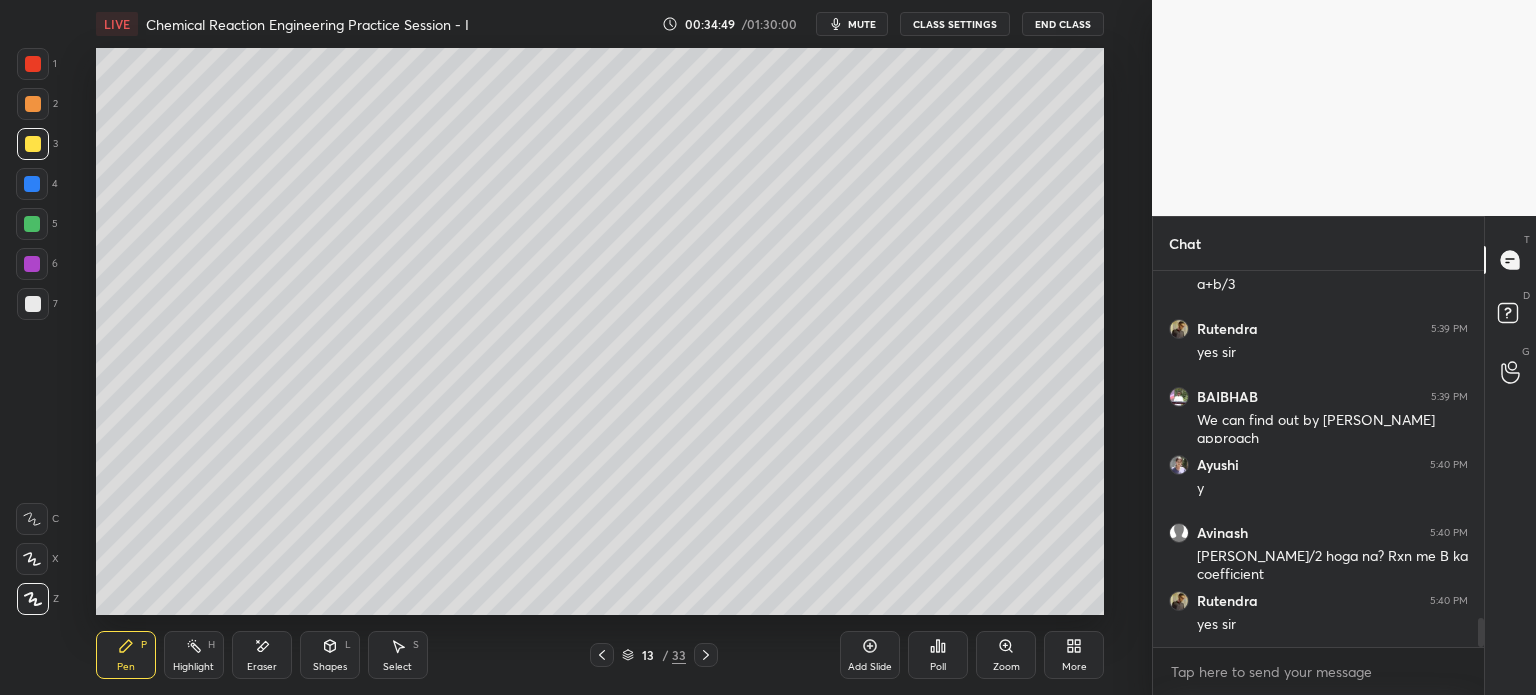 click 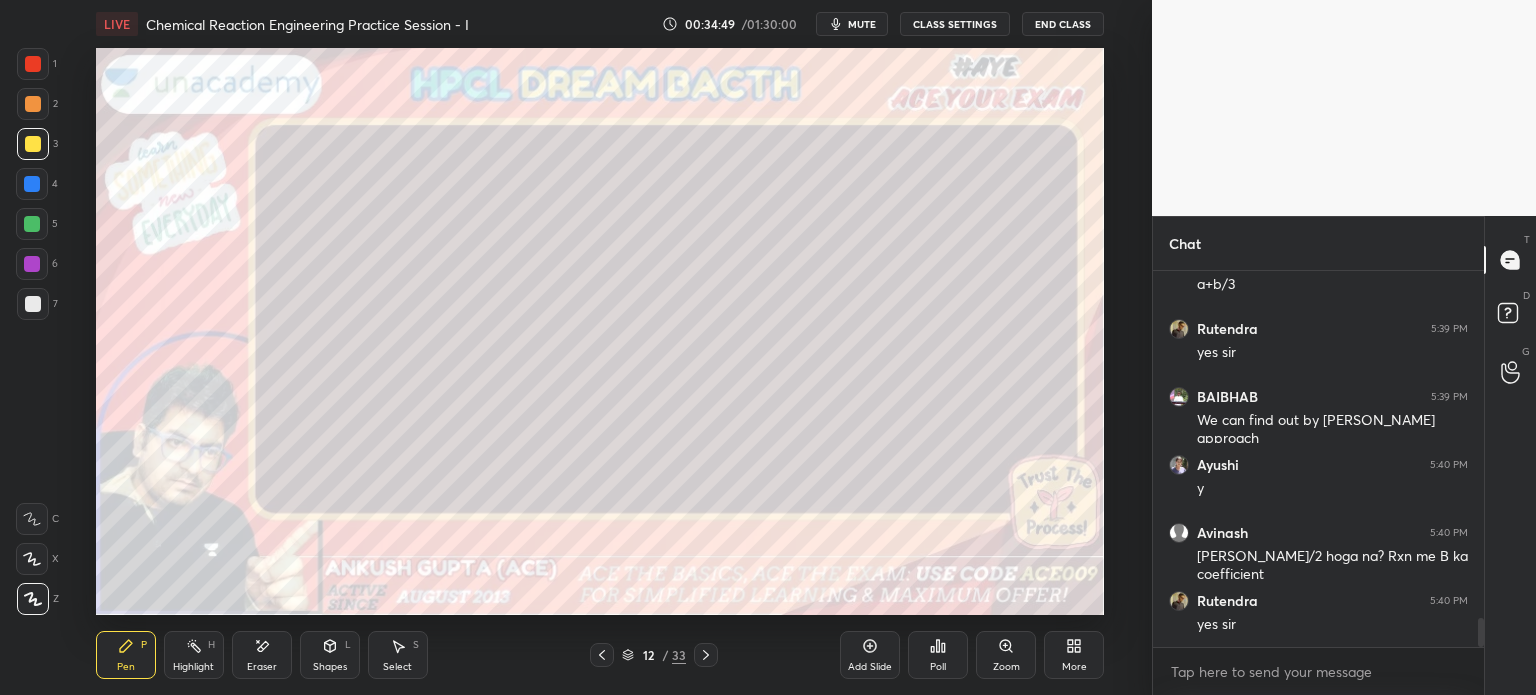 scroll, scrollTop: 4546, scrollLeft: 0, axis: vertical 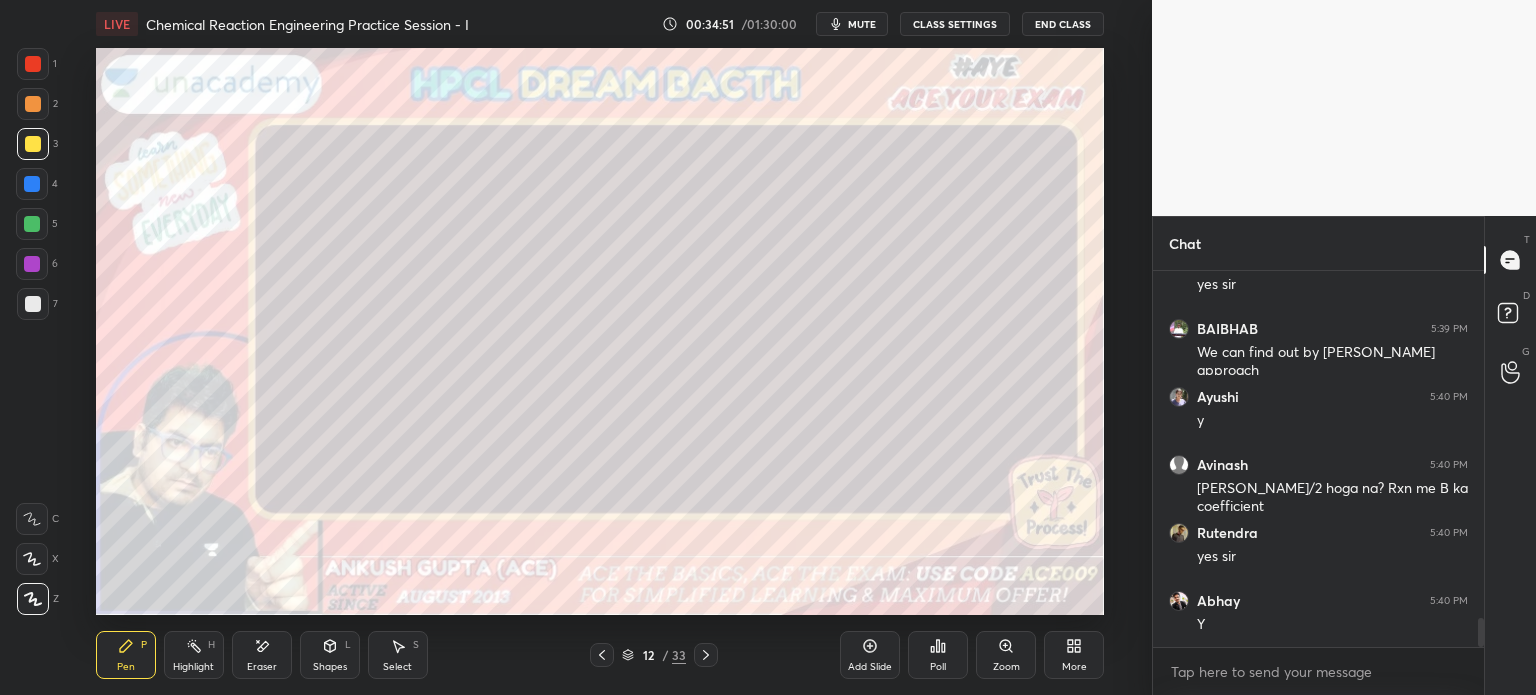 click 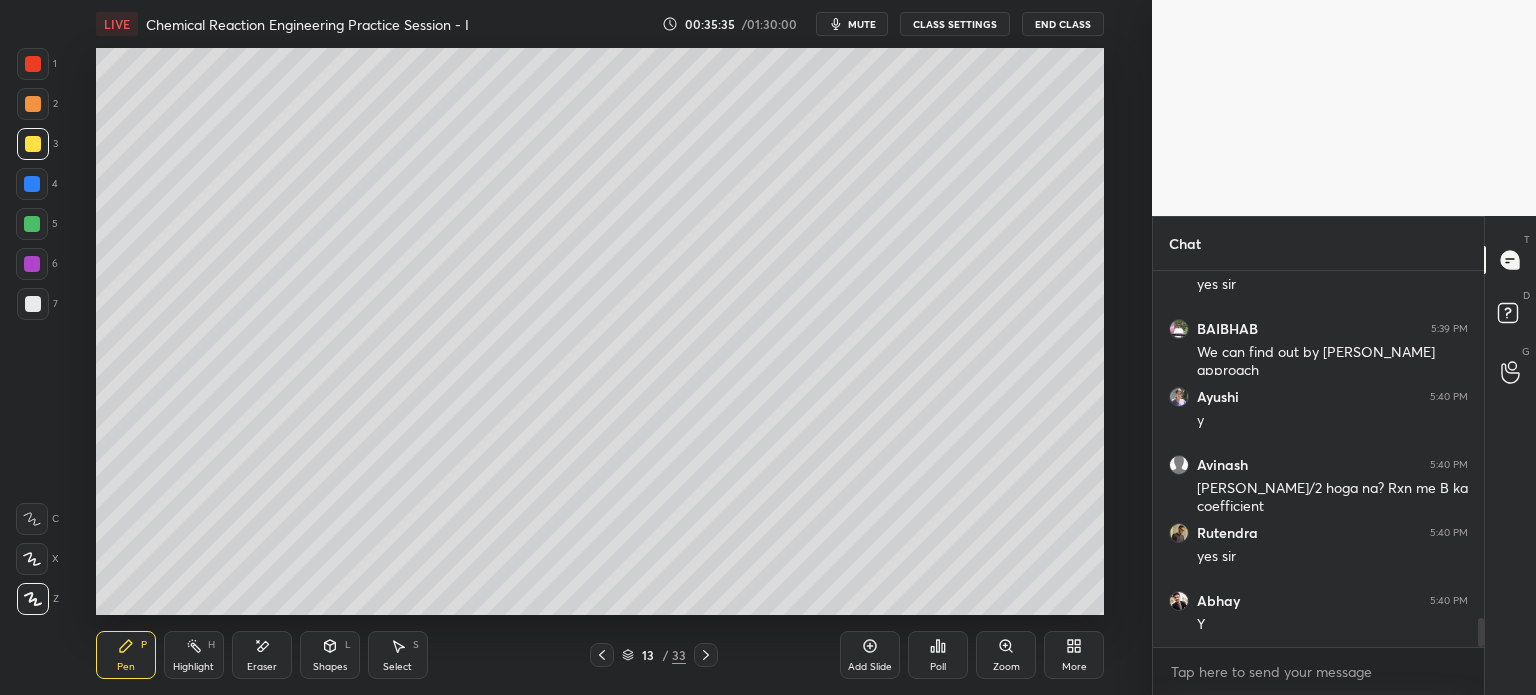 click at bounding box center [706, 655] 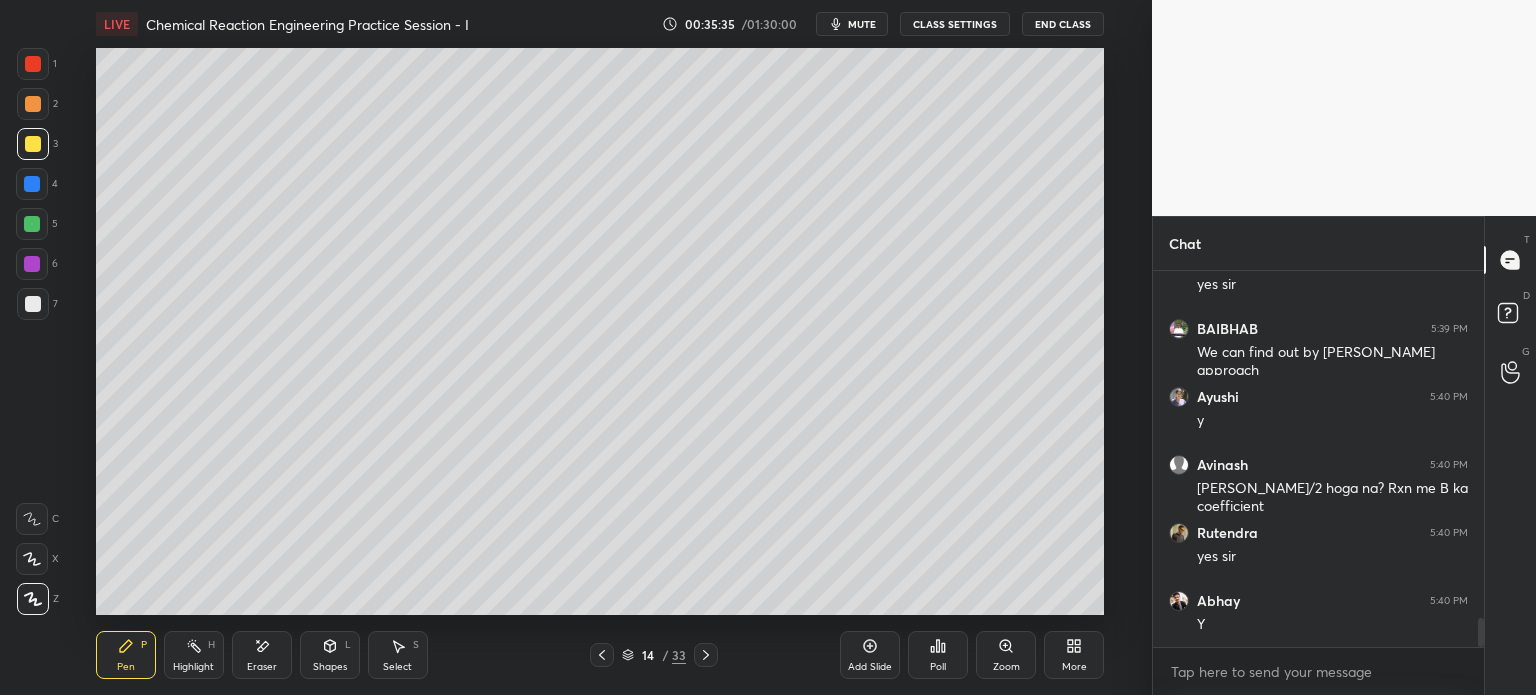 click at bounding box center (706, 655) 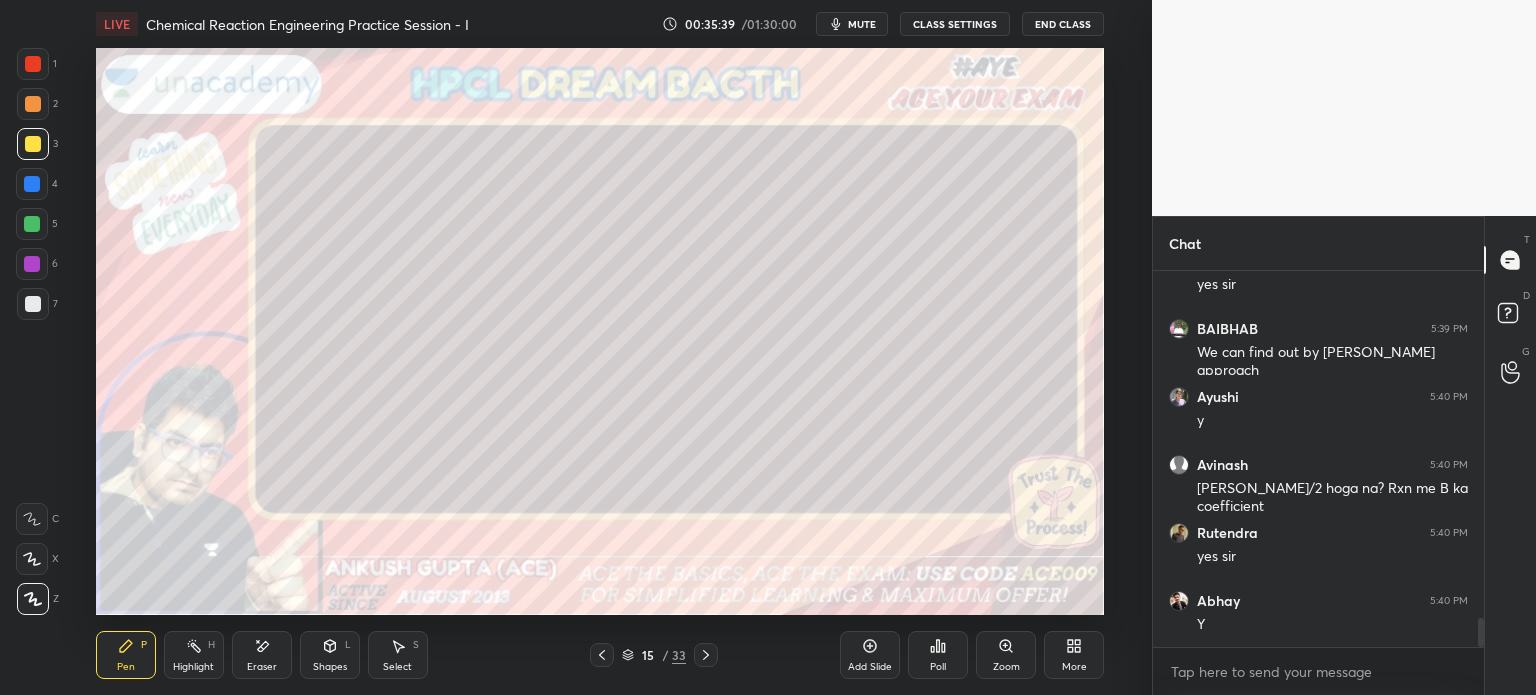 click 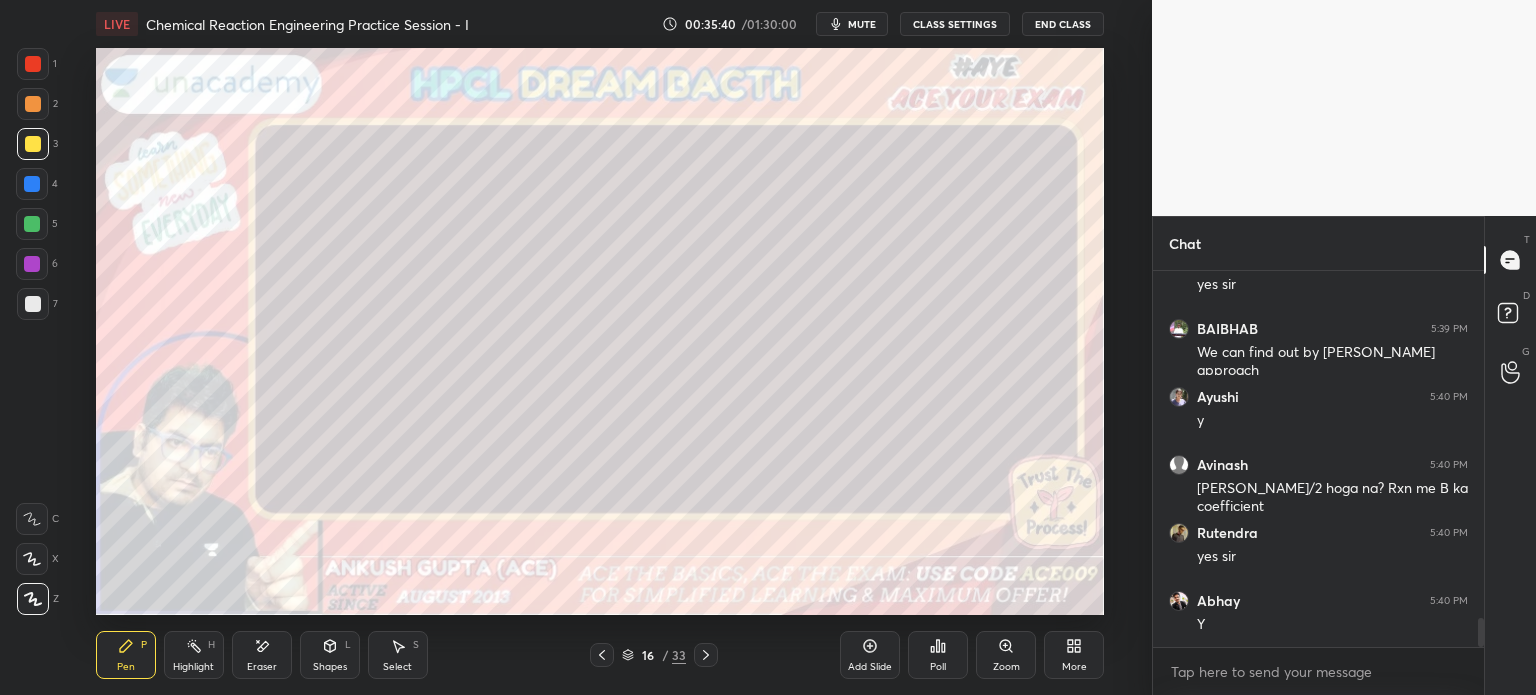 click 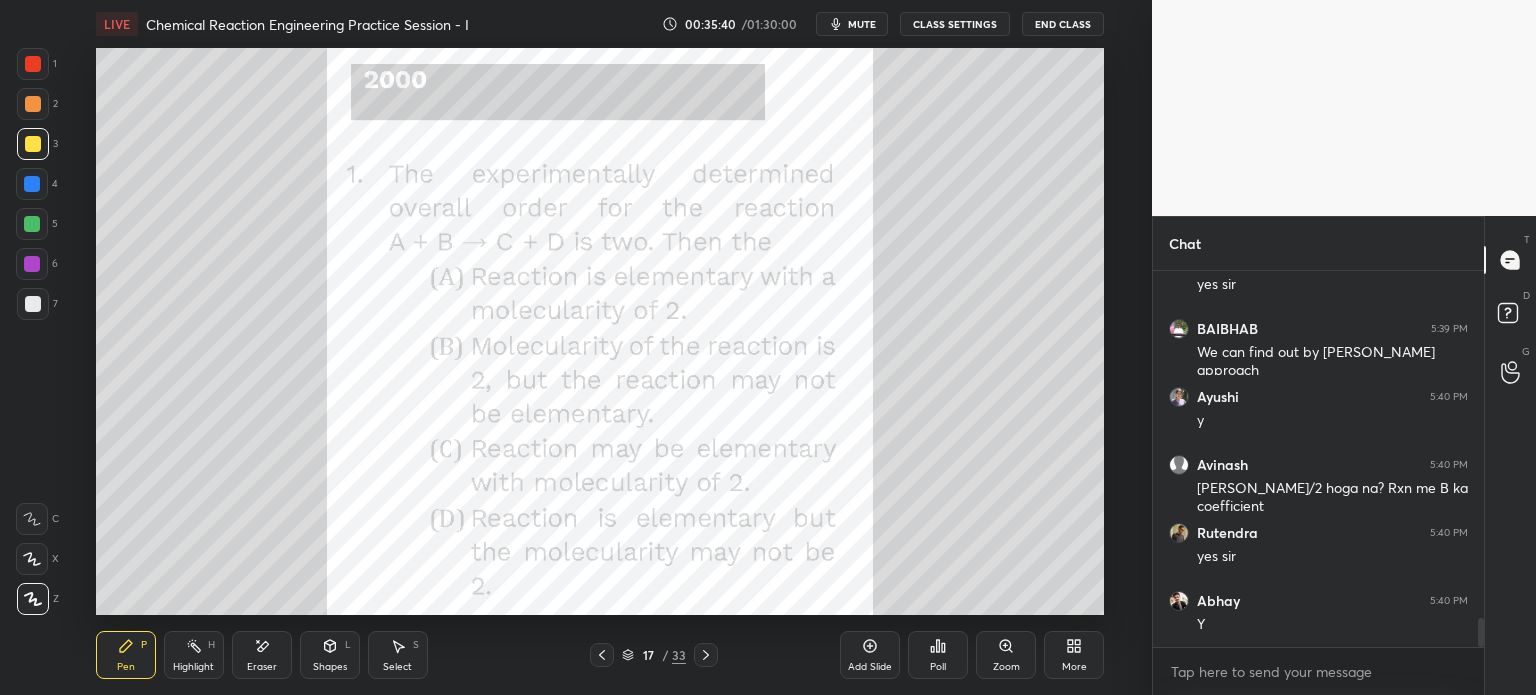 click 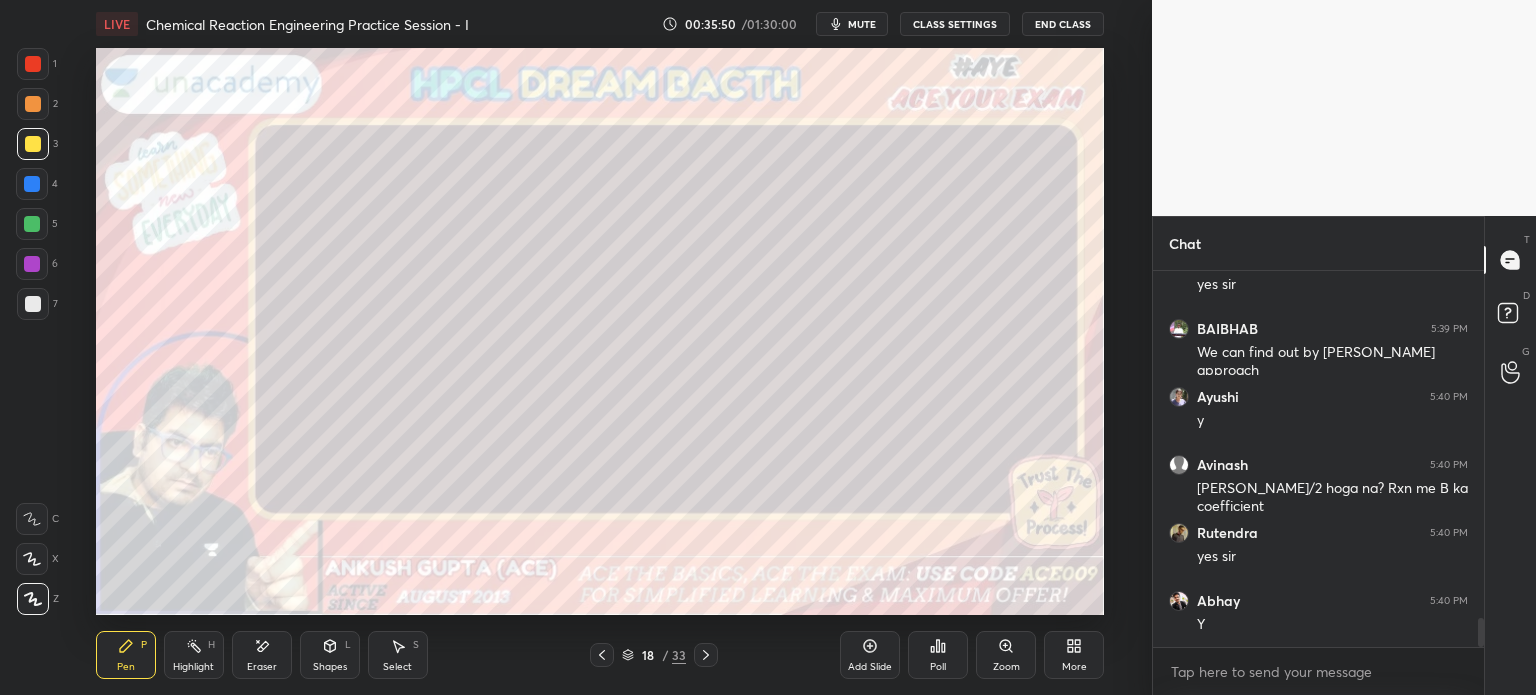 click at bounding box center [33, 304] 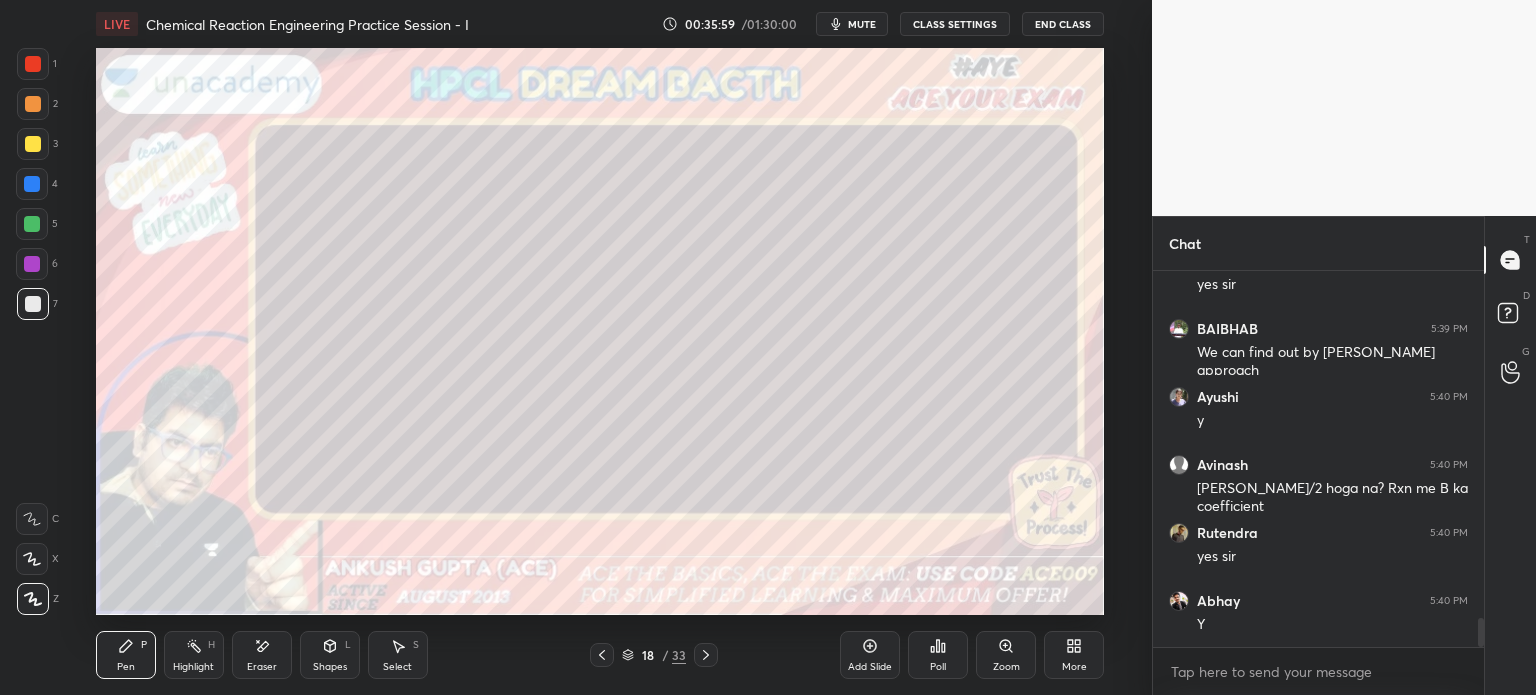 click at bounding box center (33, 144) 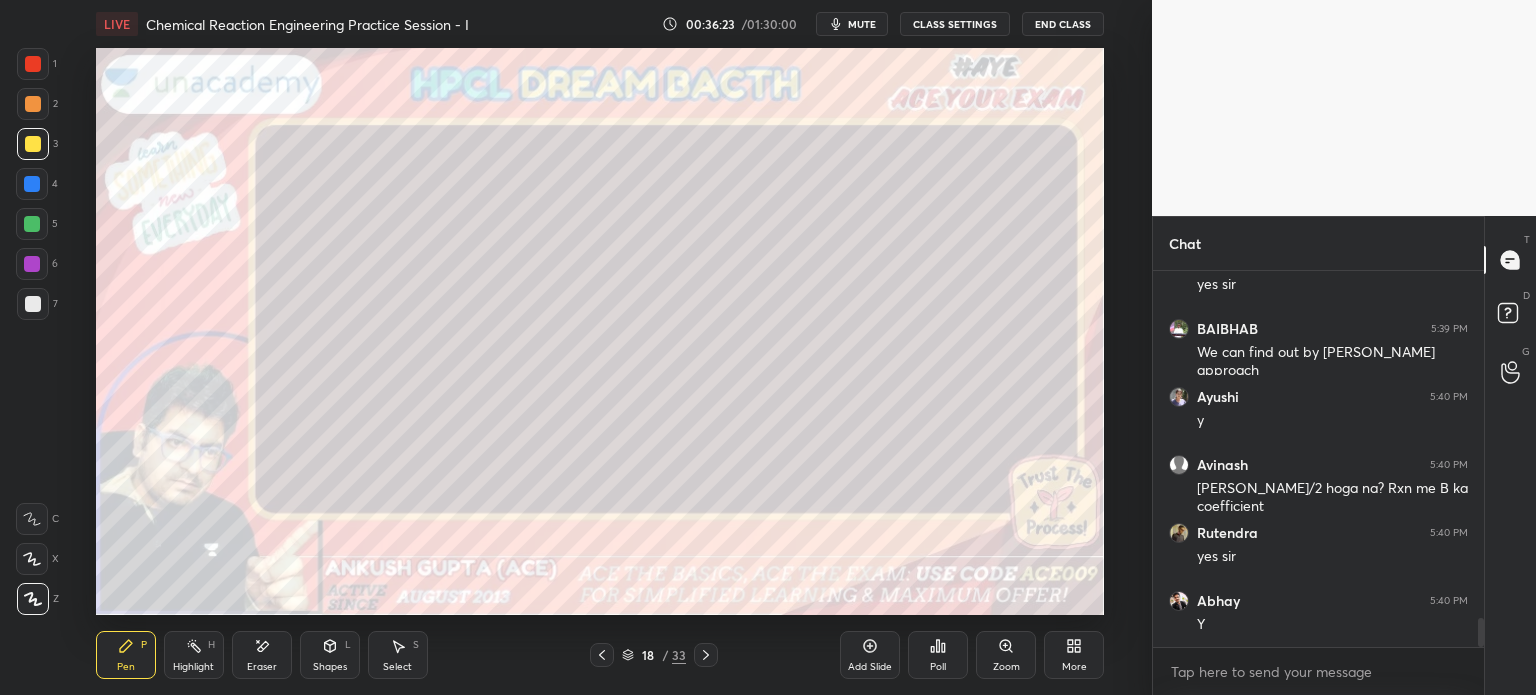 click at bounding box center [32, 184] 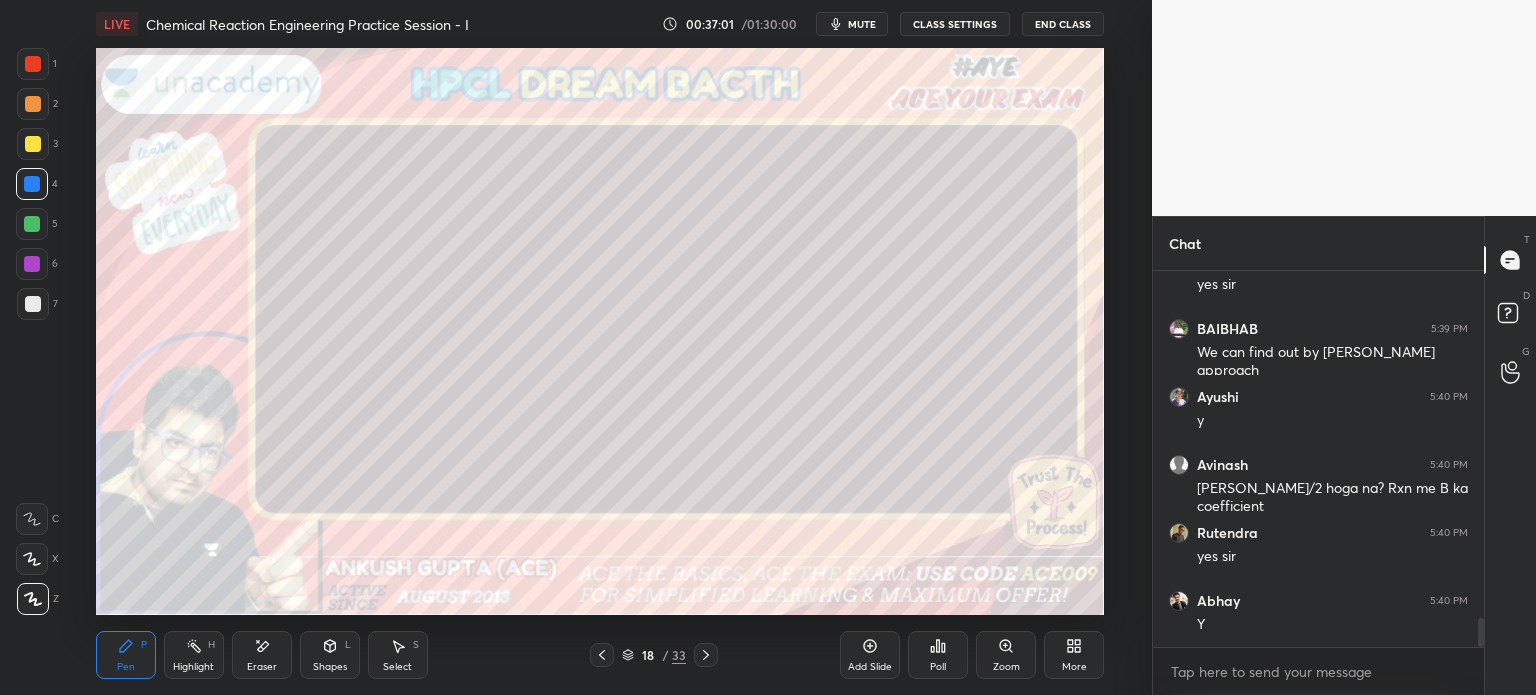 click at bounding box center [33, 304] 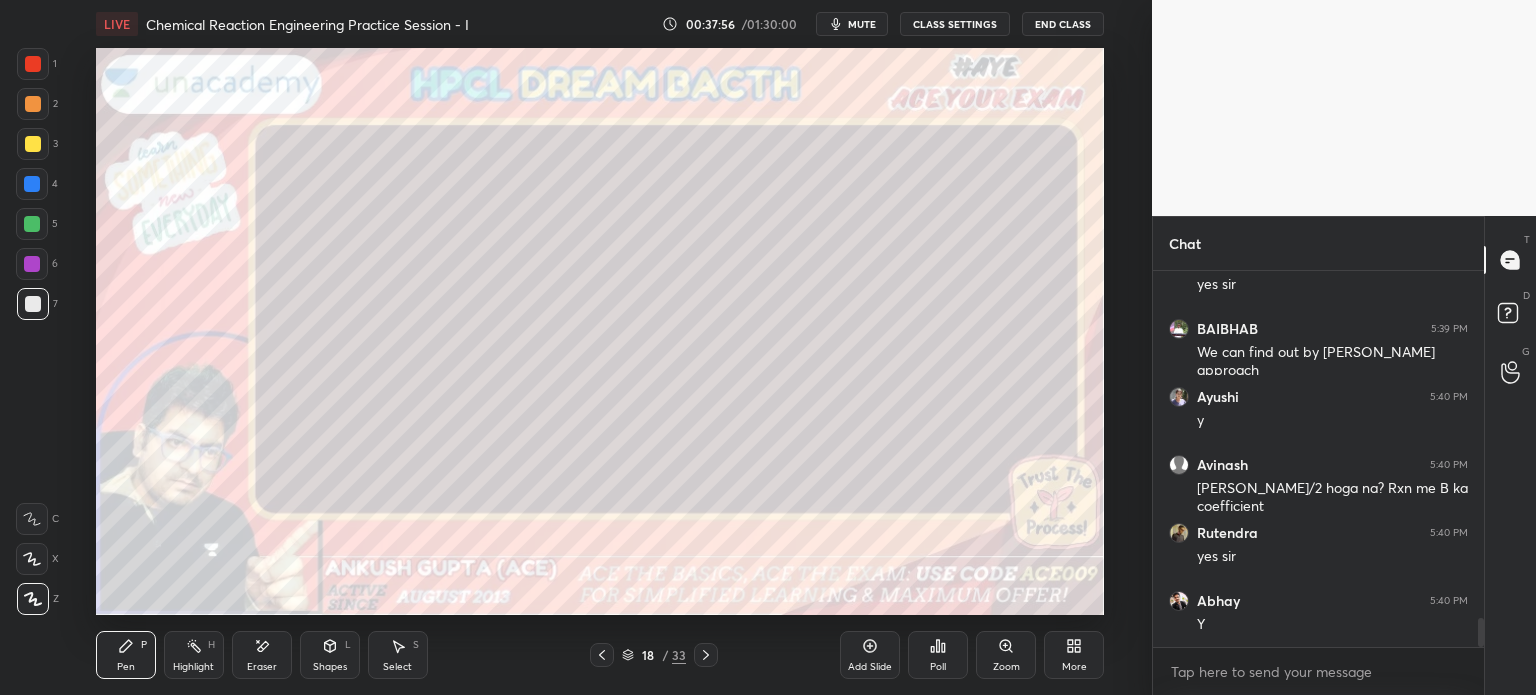 scroll, scrollTop: 4614, scrollLeft: 0, axis: vertical 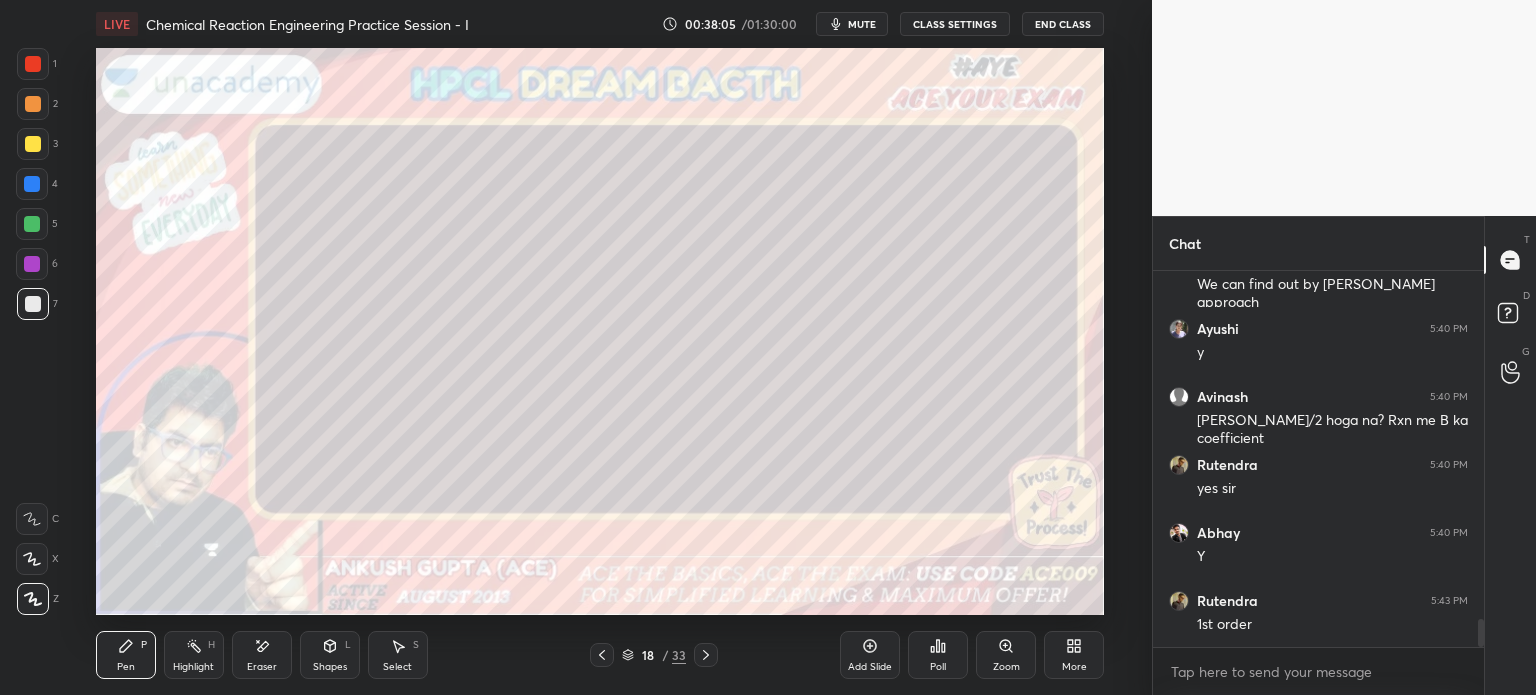 click on "Select S" at bounding box center [398, 655] 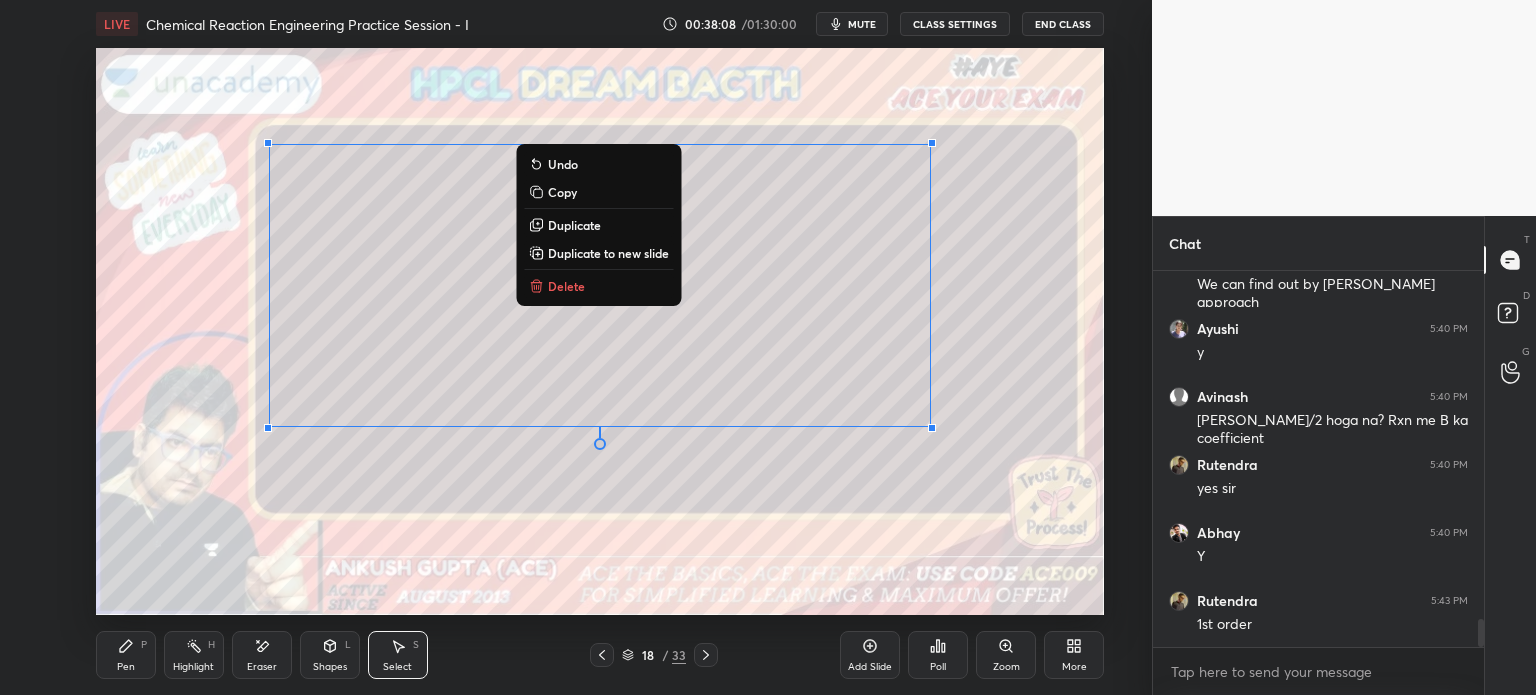 click on "Pen P" at bounding box center (126, 655) 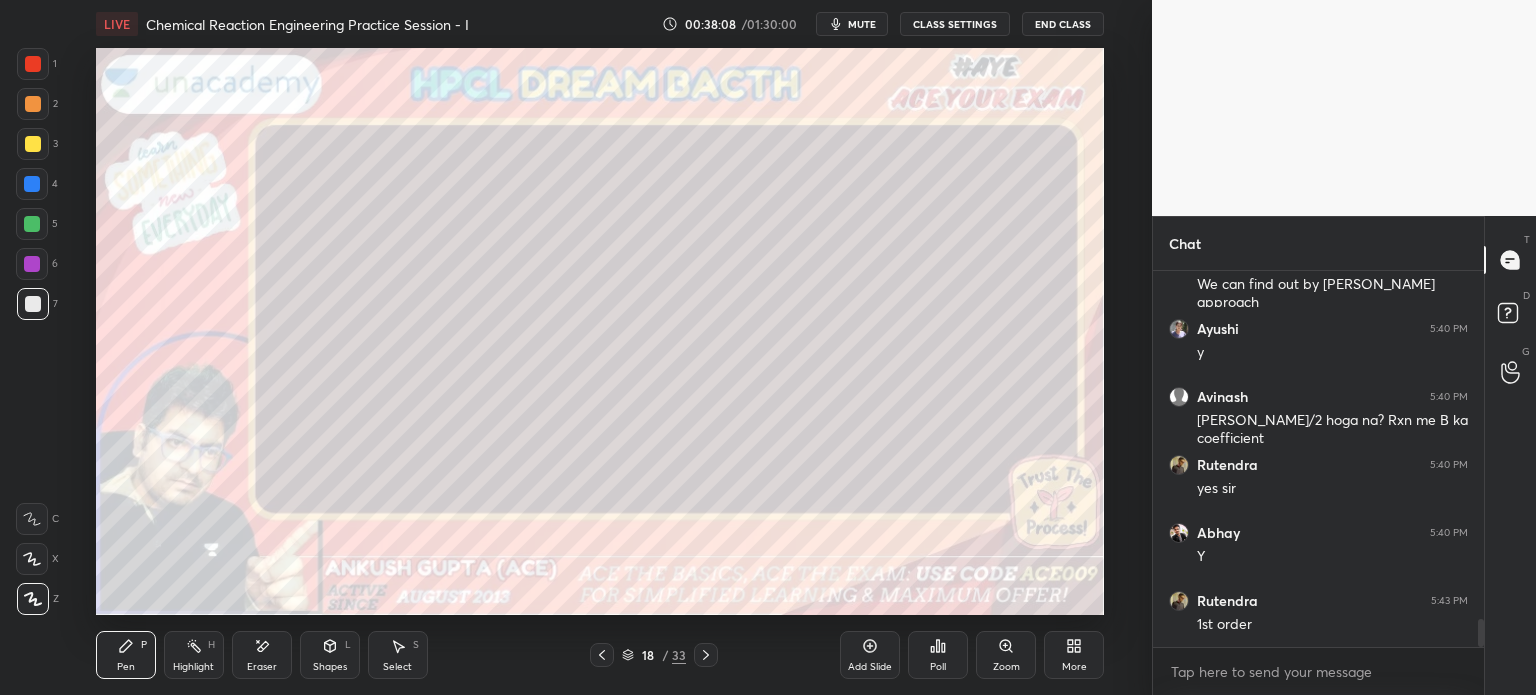 click at bounding box center [33, 64] 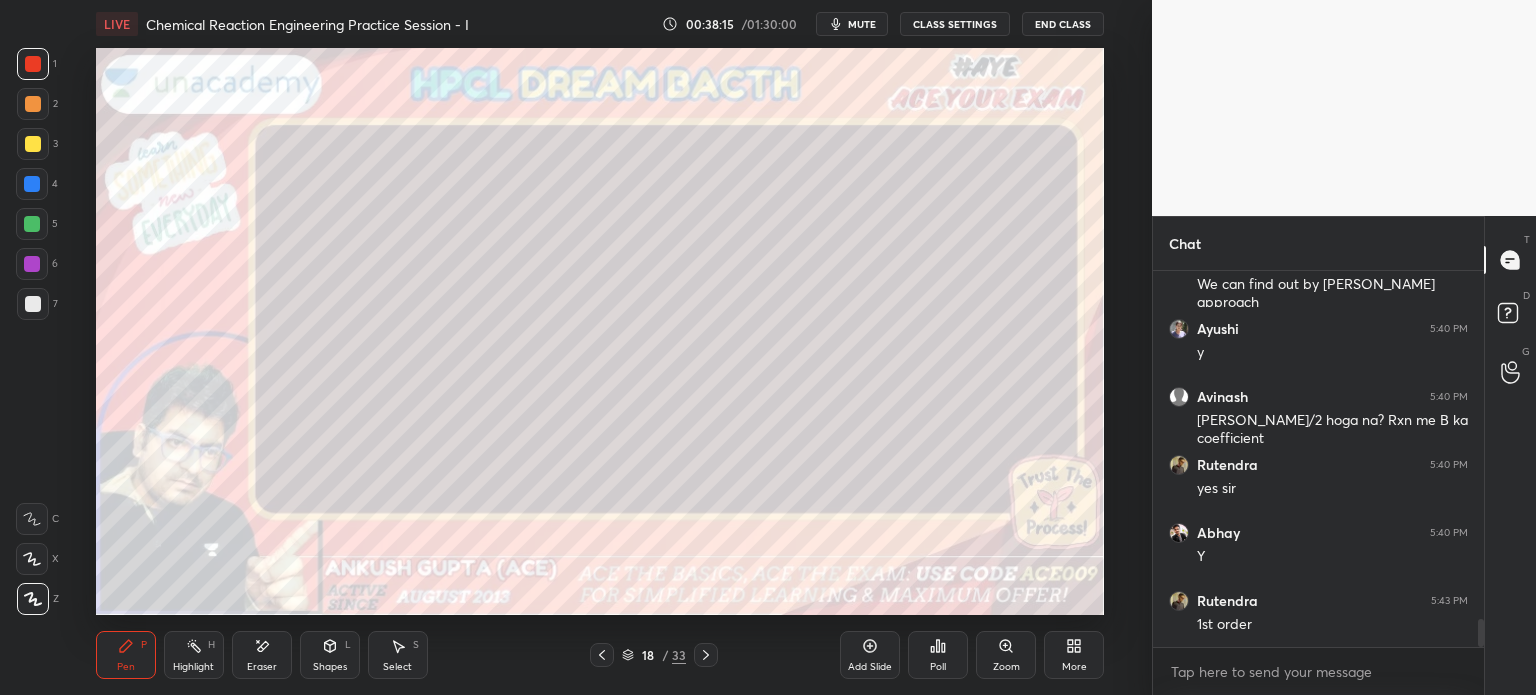 scroll, scrollTop: 4682, scrollLeft: 0, axis: vertical 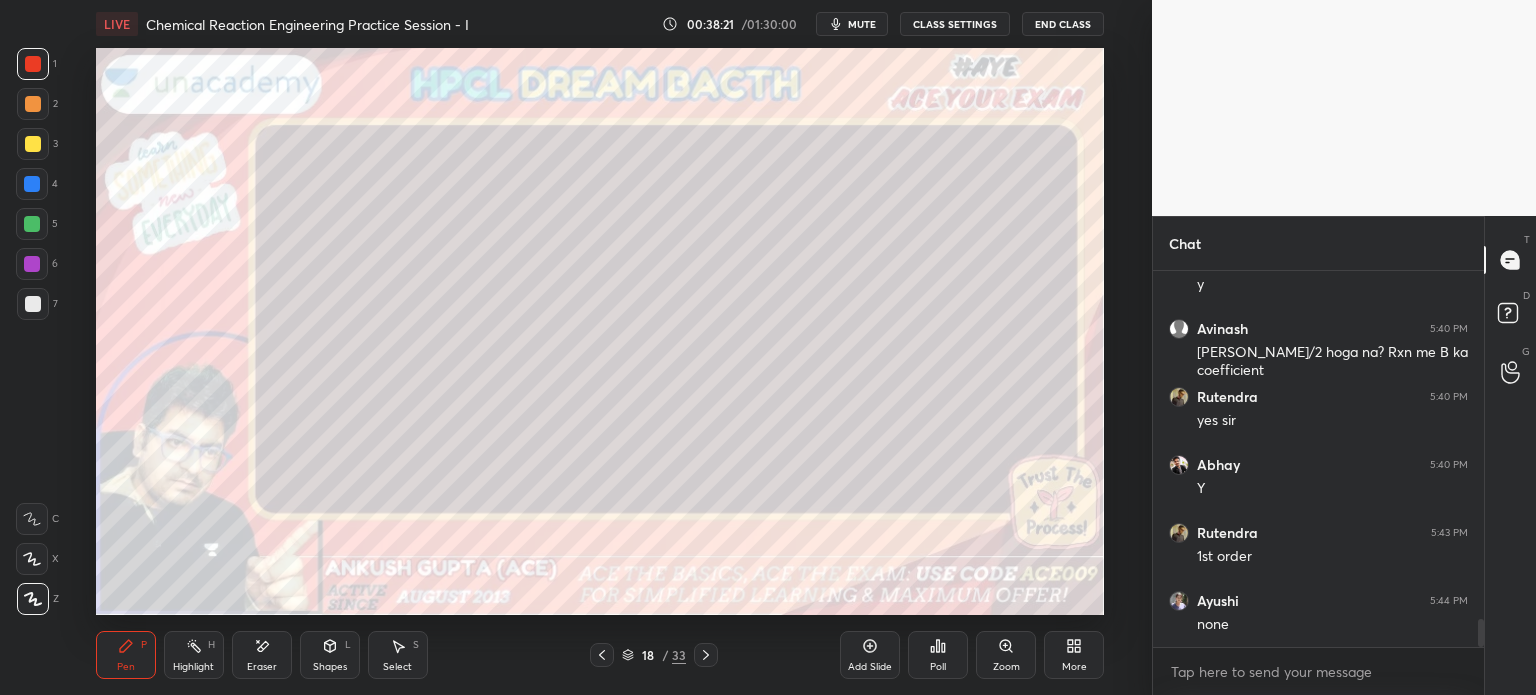 click on "Highlight H" at bounding box center [194, 655] 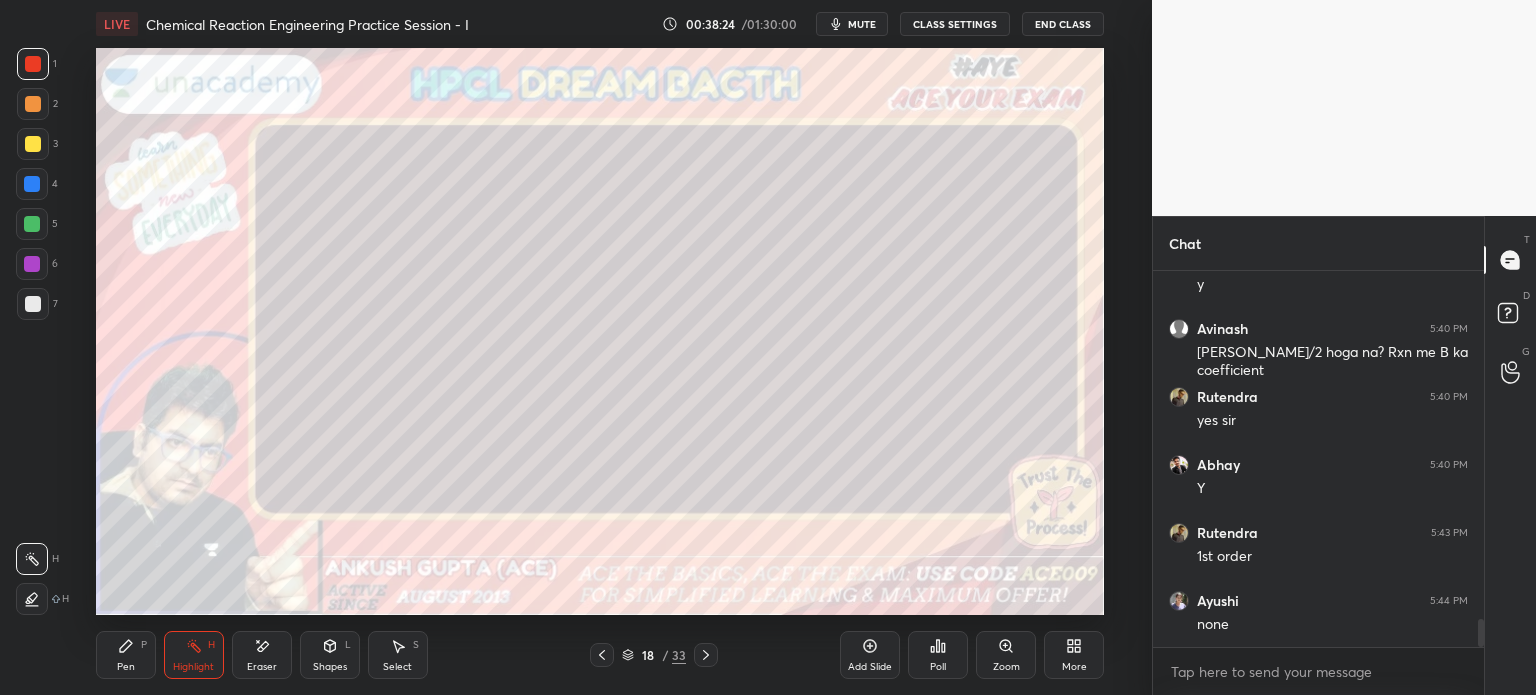 scroll, scrollTop: 4750, scrollLeft: 0, axis: vertical 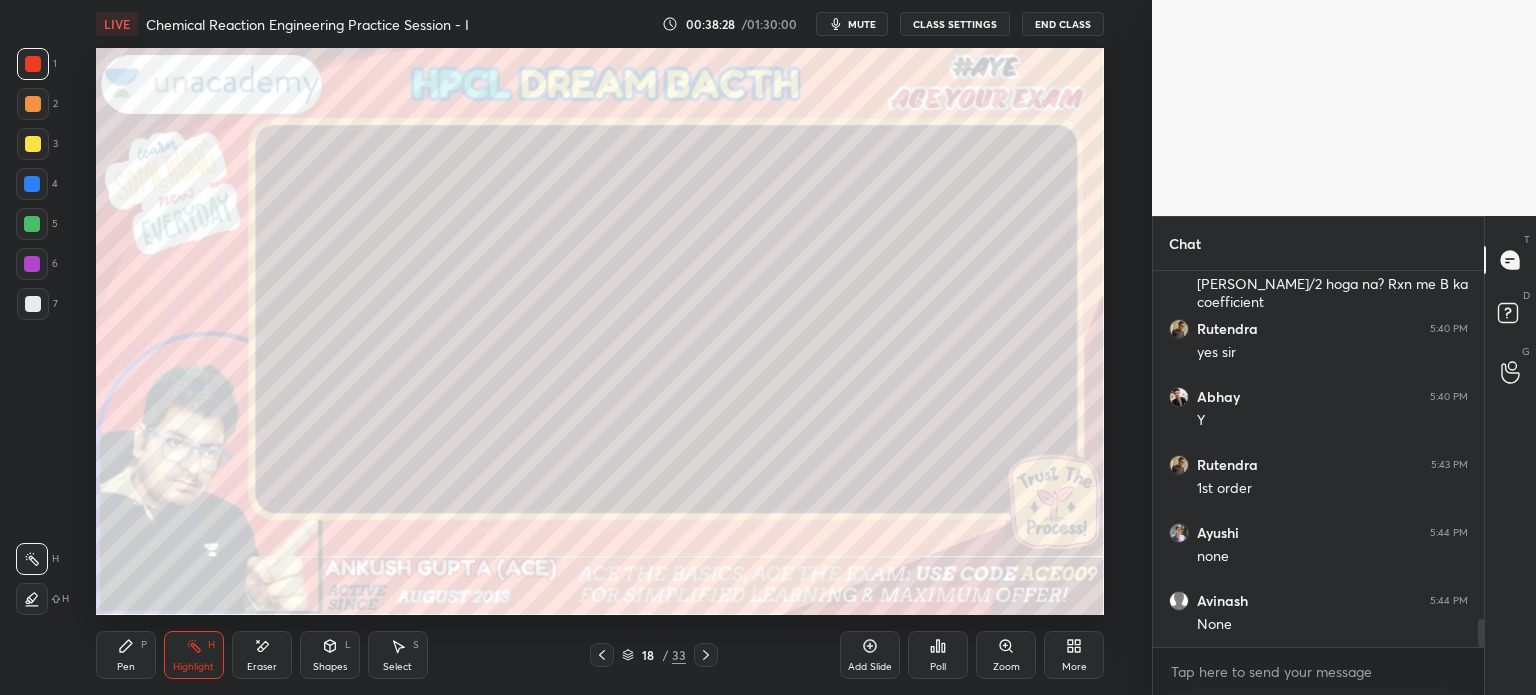 click on "Pen P" at bounding box center [126, 655] 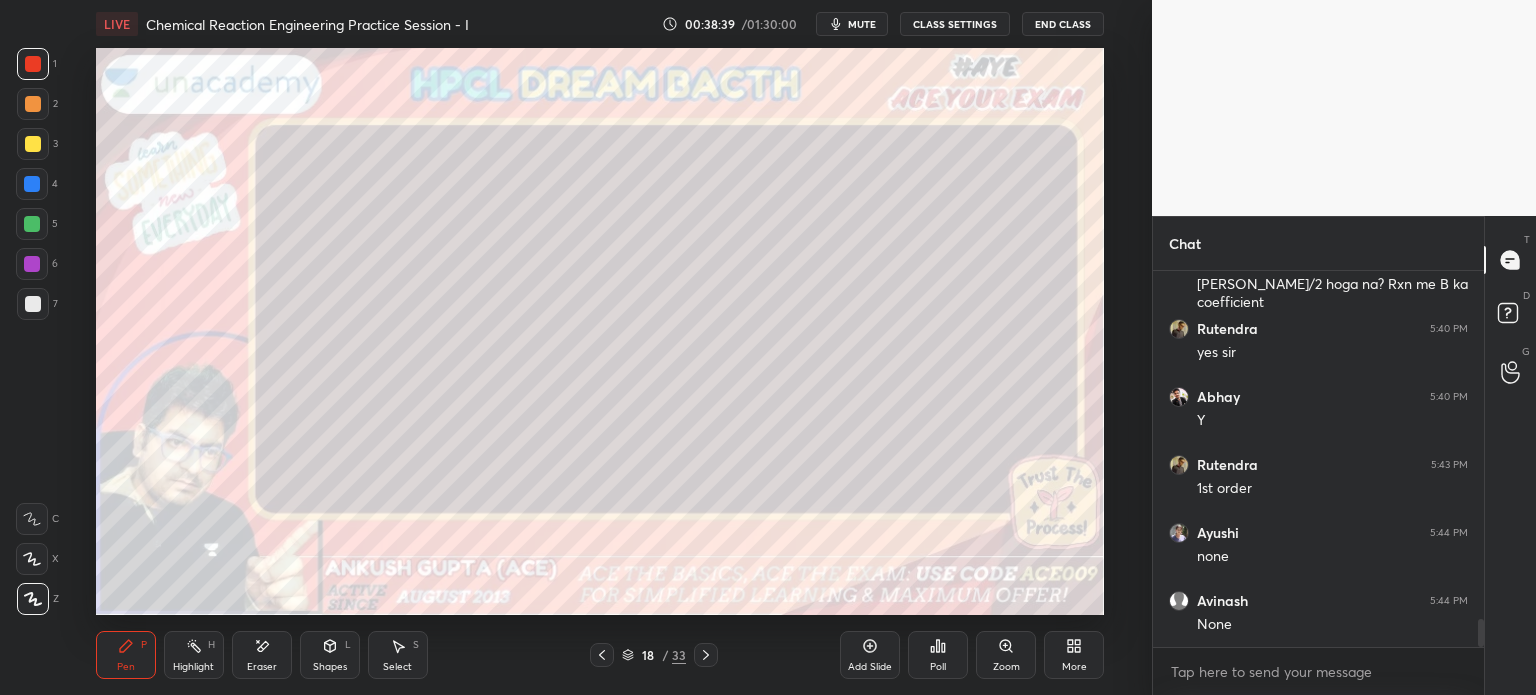 click at bounding box center (33, 144) 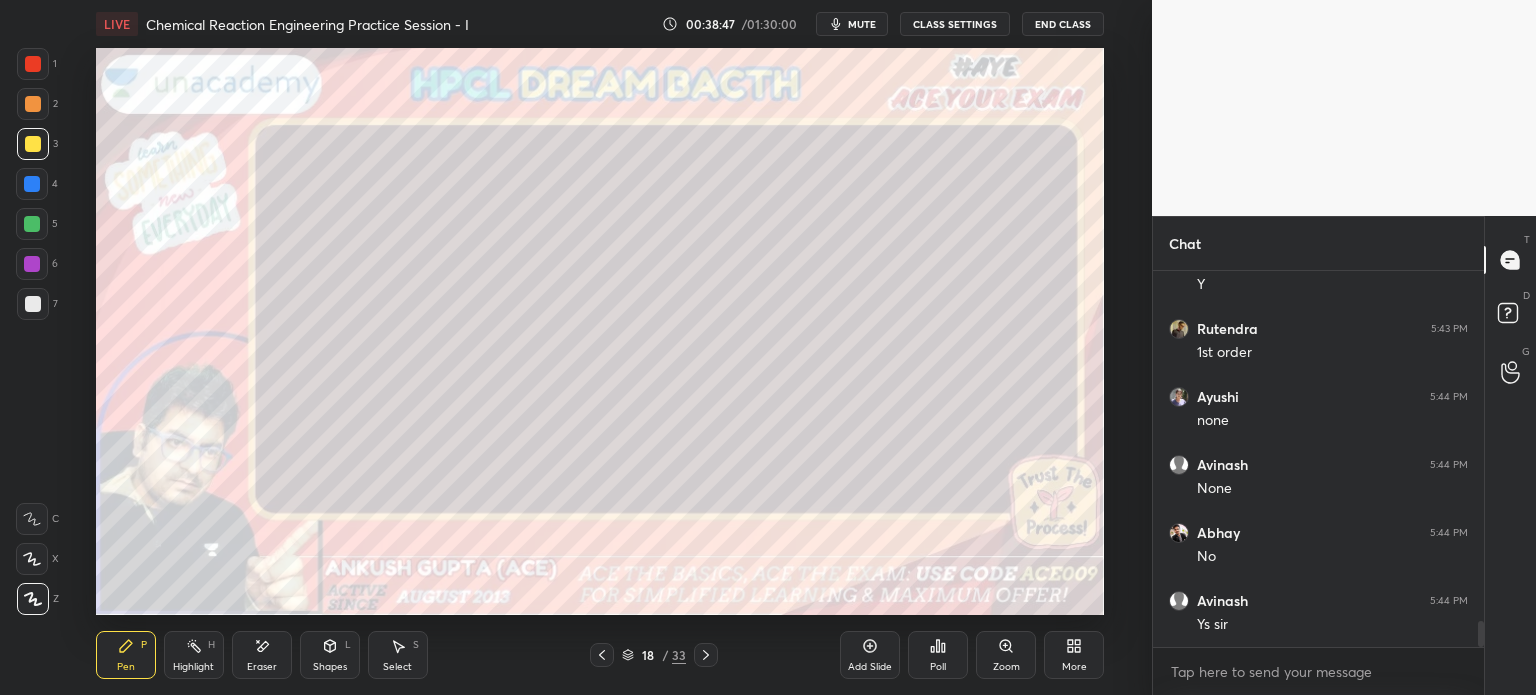 scroll, scrollTop: 4954, scrollLeft: 0, axis: vertical 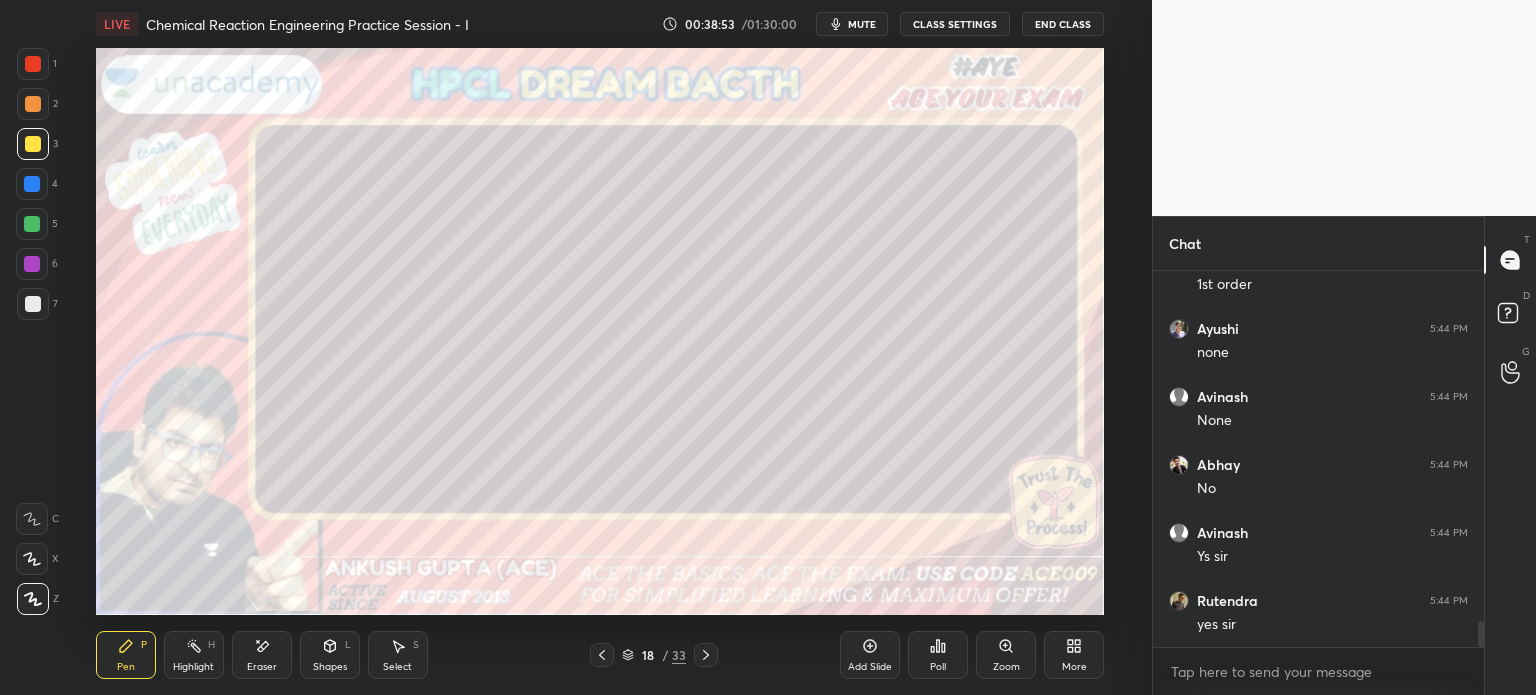 click 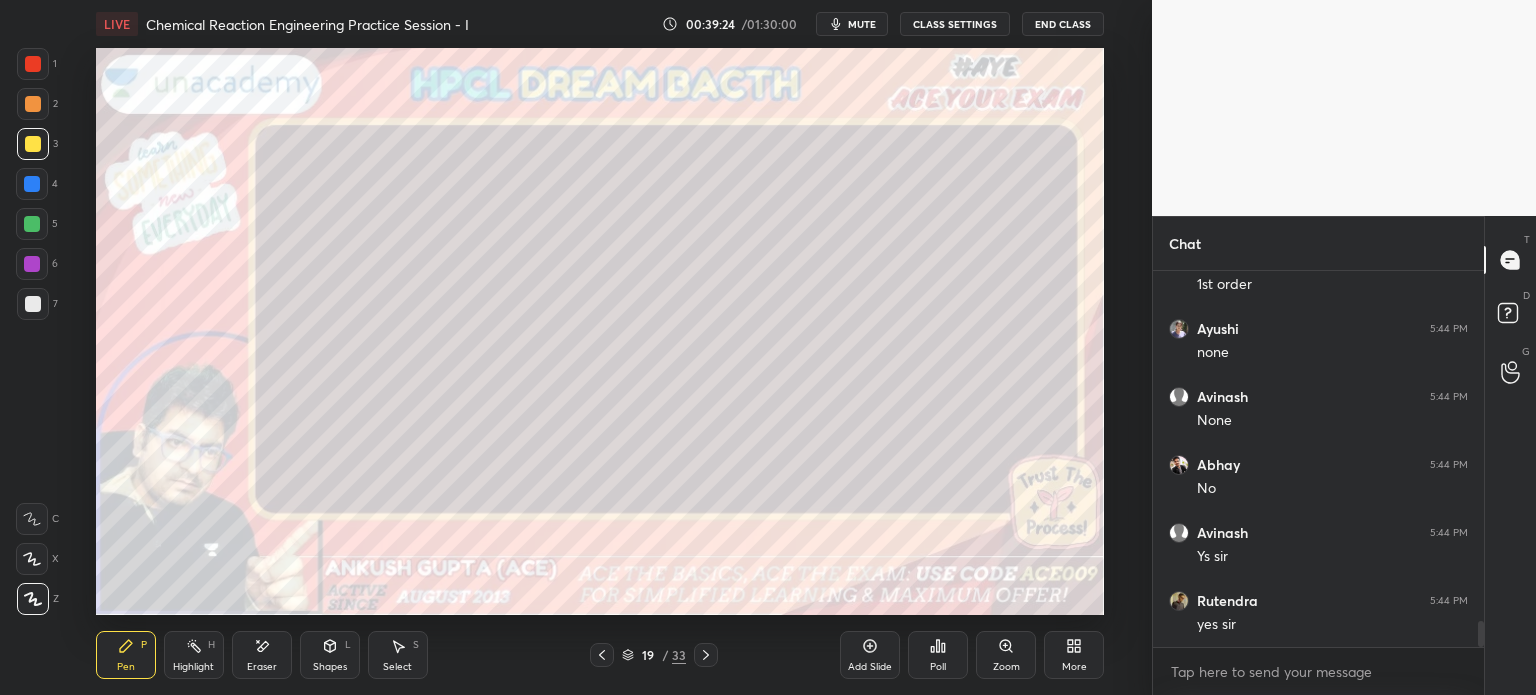 click at bounding box center (33, 304) 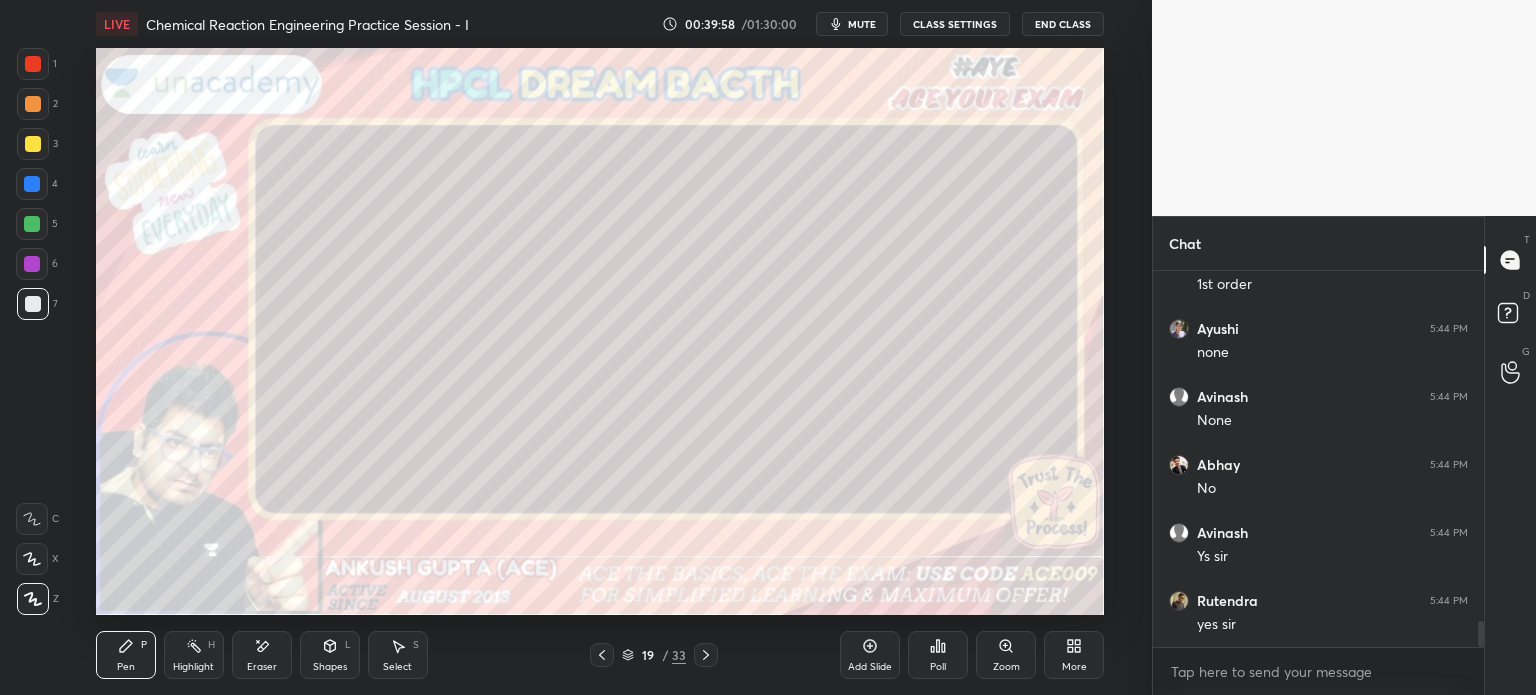 click at bounding box center [32, 224] 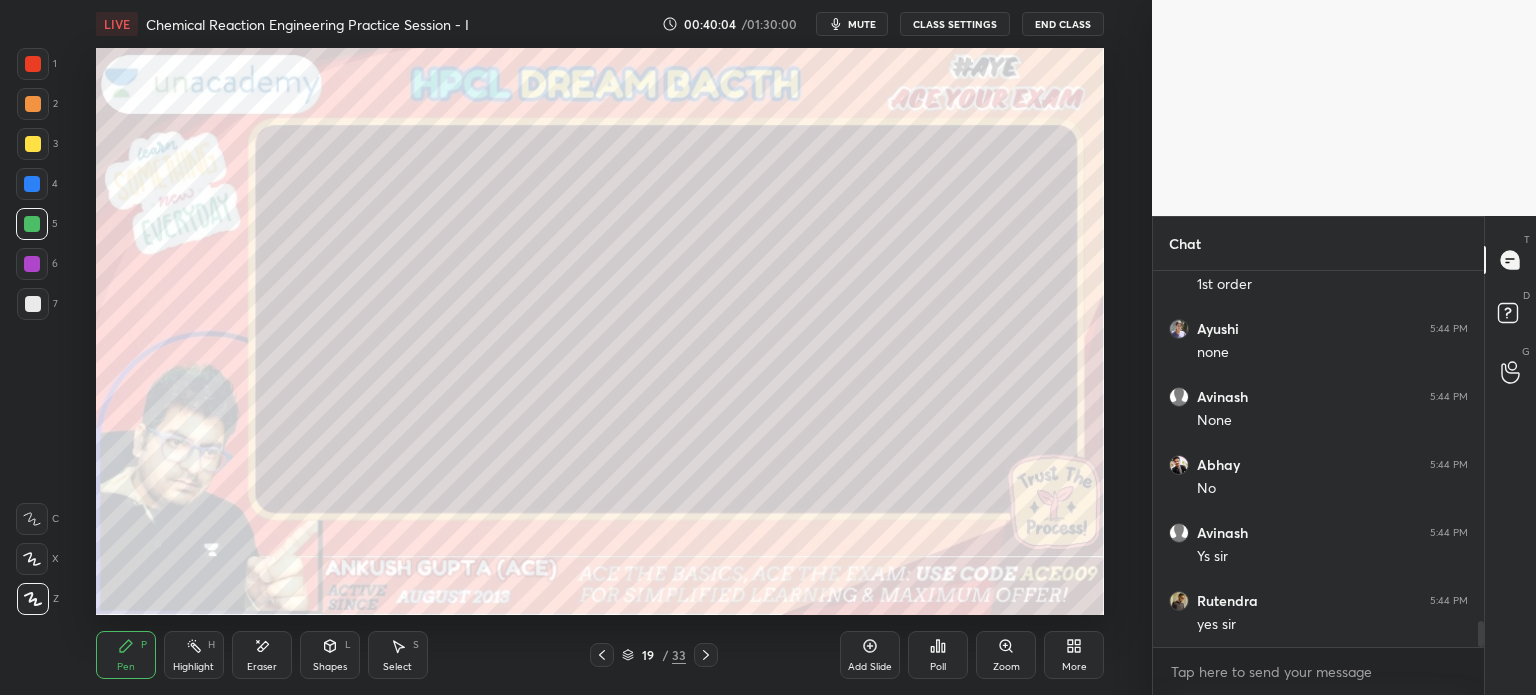 click on "Shapes" at bounding box center [330, 667] 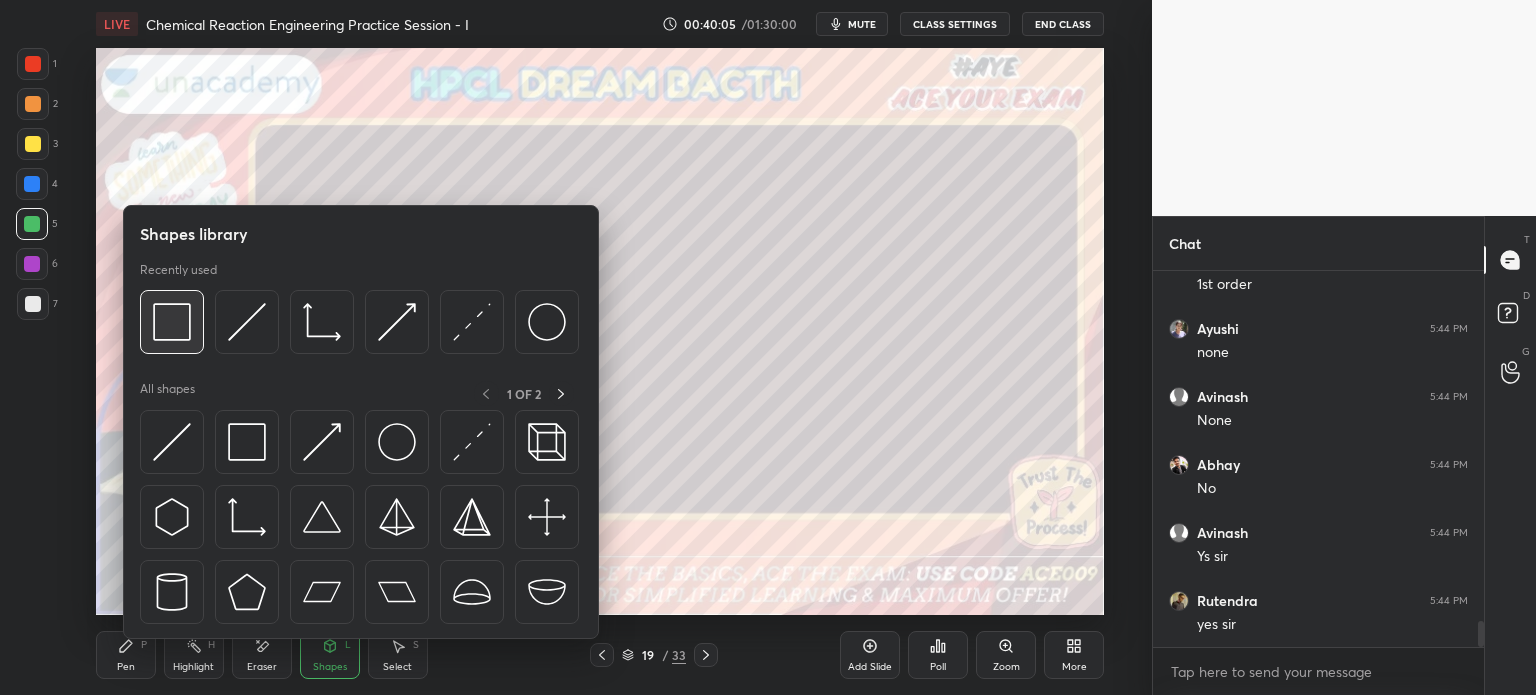 click at bounding box center (172, 322) 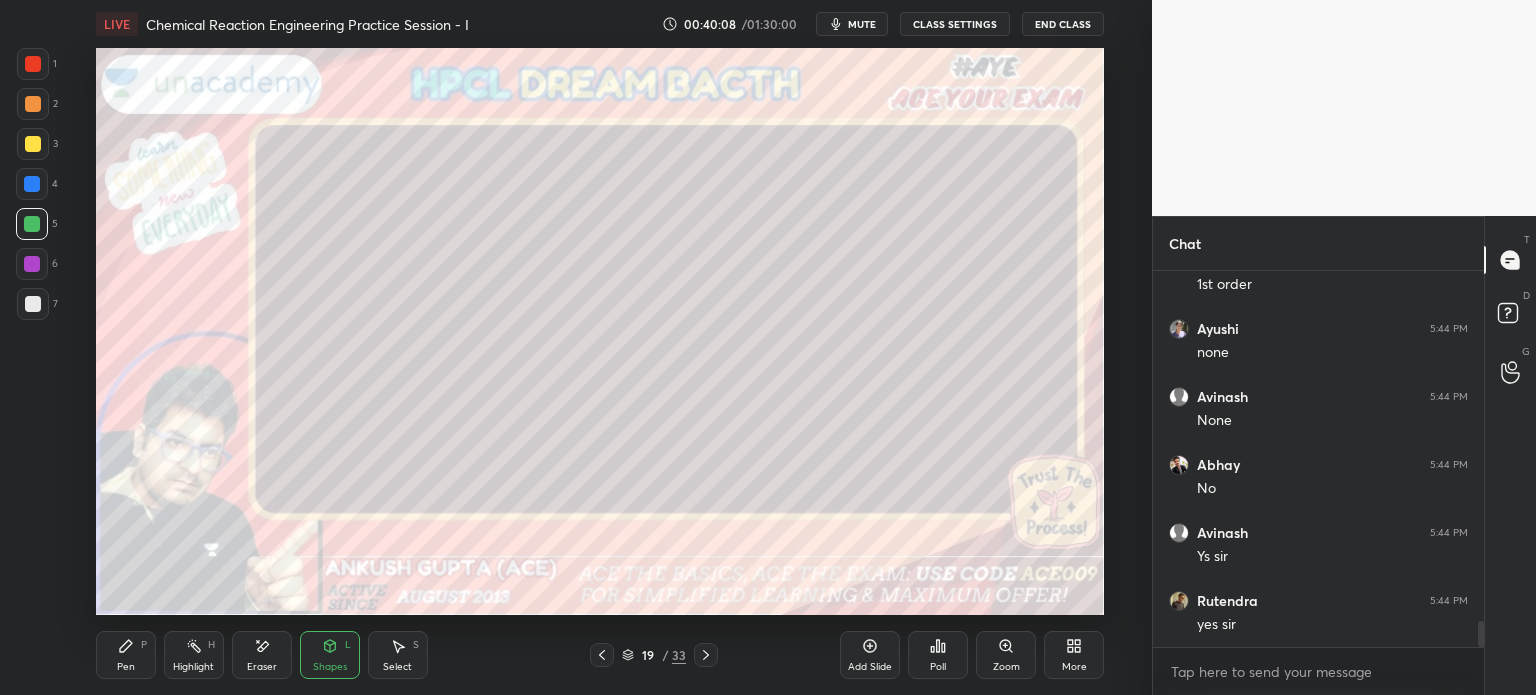 click on "LIVE Chemical Reaction Engineering Practice Session - I 00:40:08 /  01:30:00 mute CLASS SETTINGS End Class Setting up your live class Poll for   secs No correct answer Start poll Back Chemical Reaction Engineering Practice Session - I • L3 of TARGET HPCL 2025 | CRE | Thermodynamics | PC | Transport Phenomenon | AI & ML [PERSON_NAME] Pen P Highlight H Eraser Shapes L Select S 19 / 33 Add Slide Poll Zoom More" at bounding box center (600, 347) 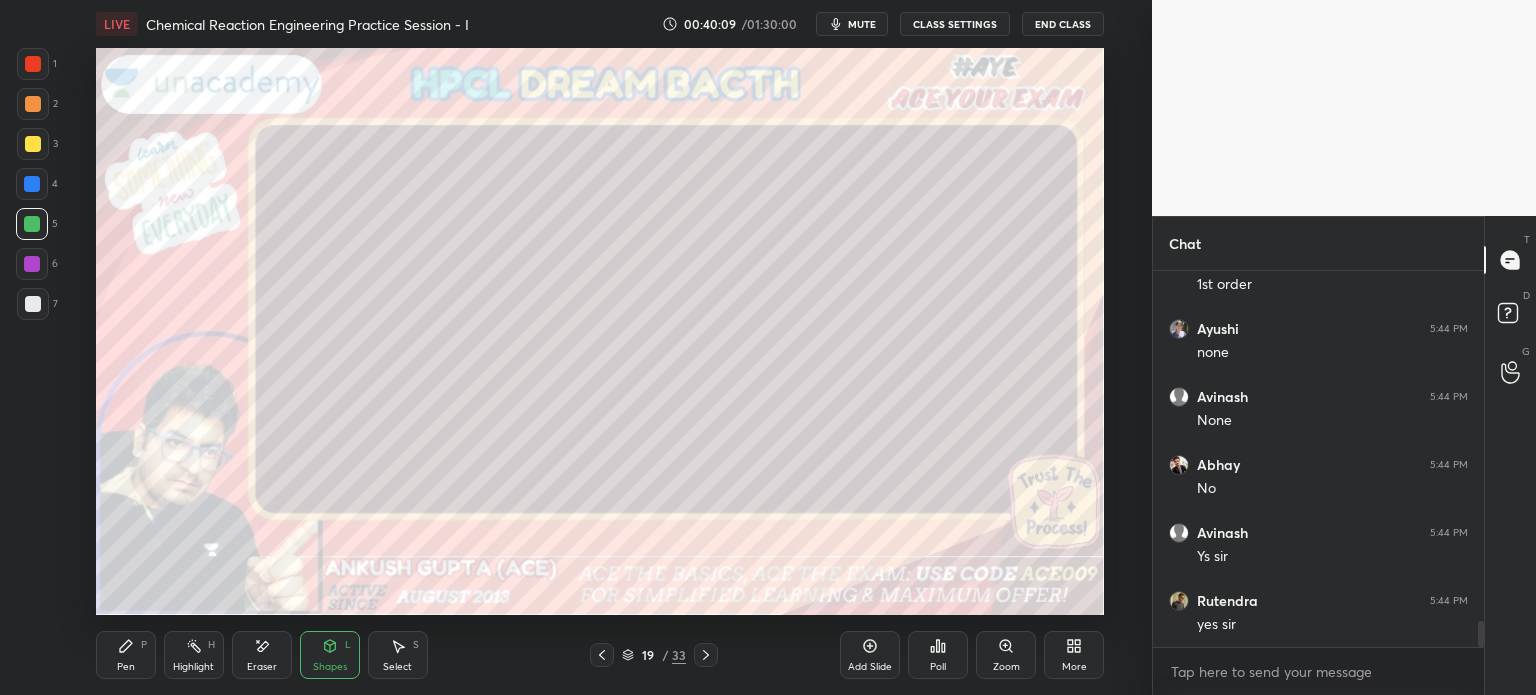 click on "Pen P" at bounding box center [126, 655] 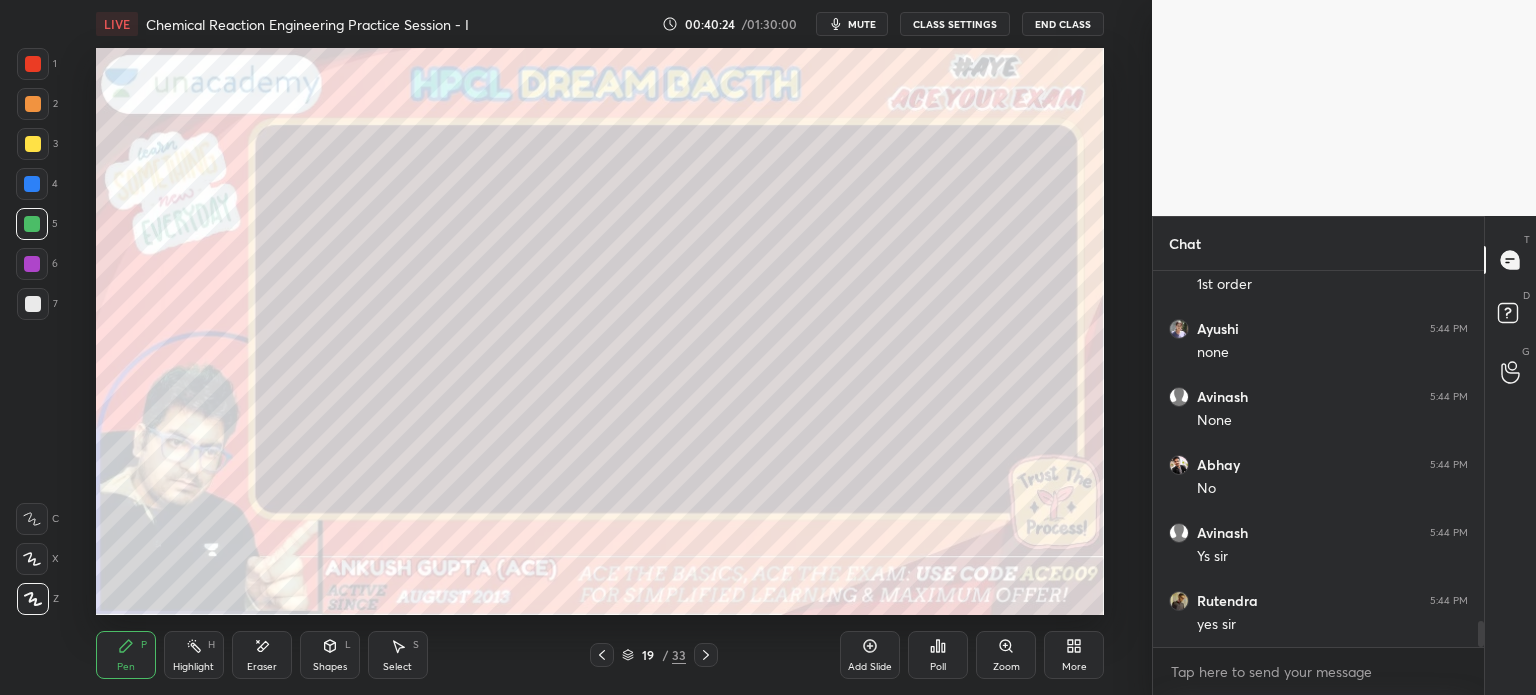 click at bounding box center [32, 184] 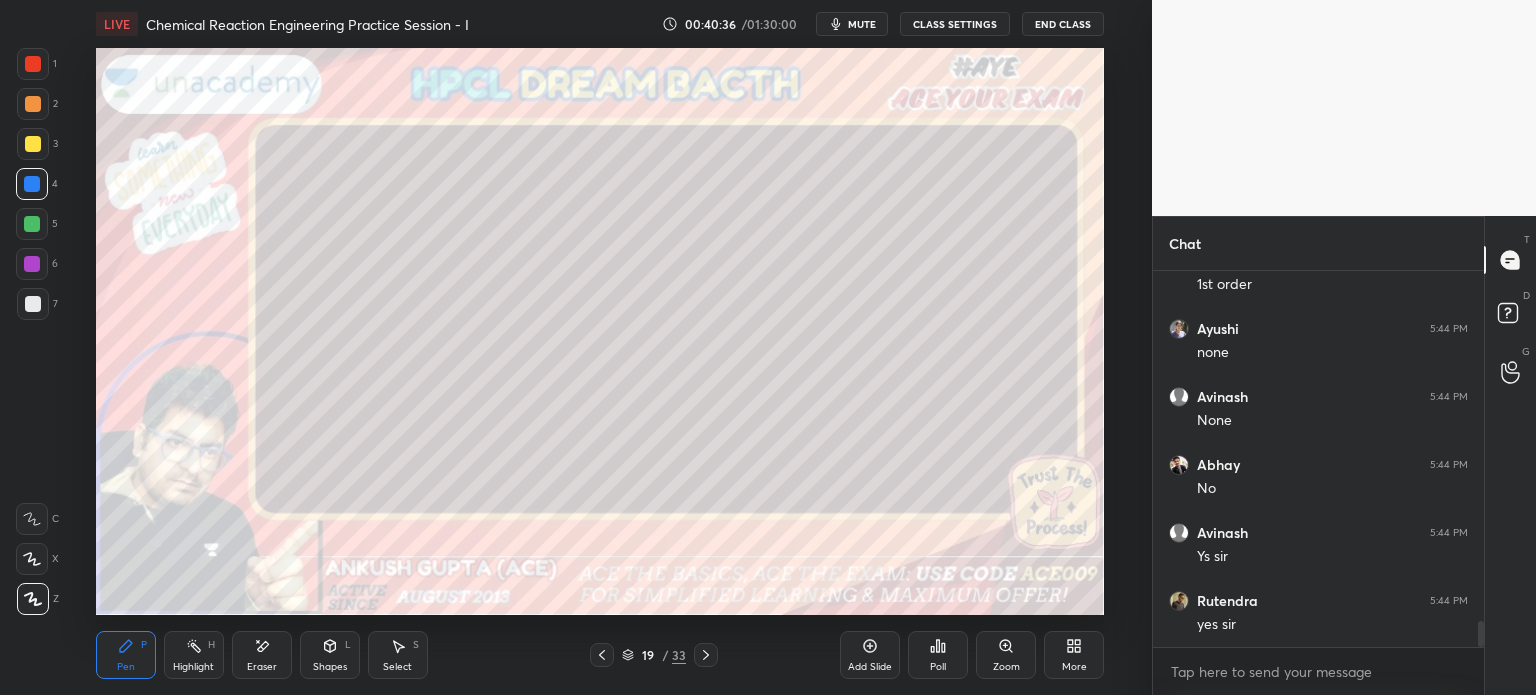 click at bounding box center [33, 64] 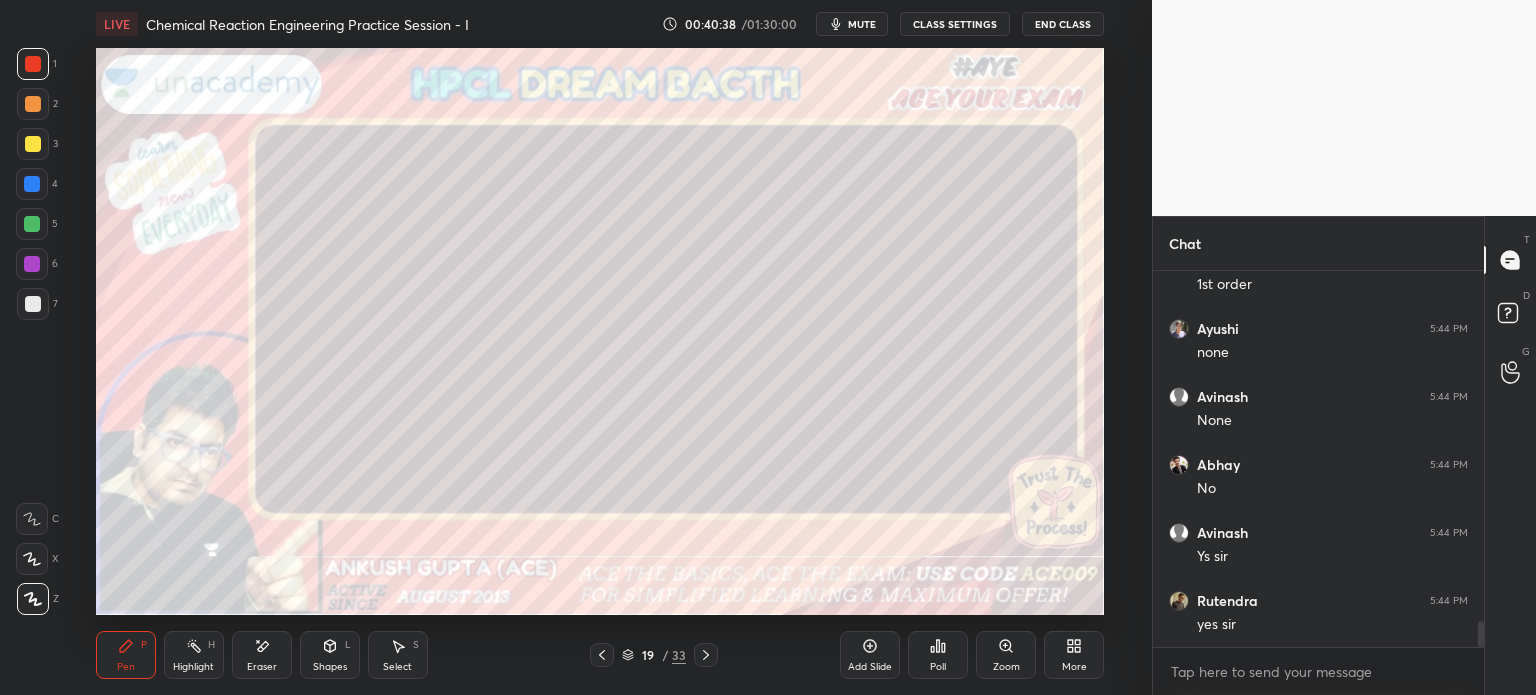 click on "Select S" at bounding box center [398, 655] 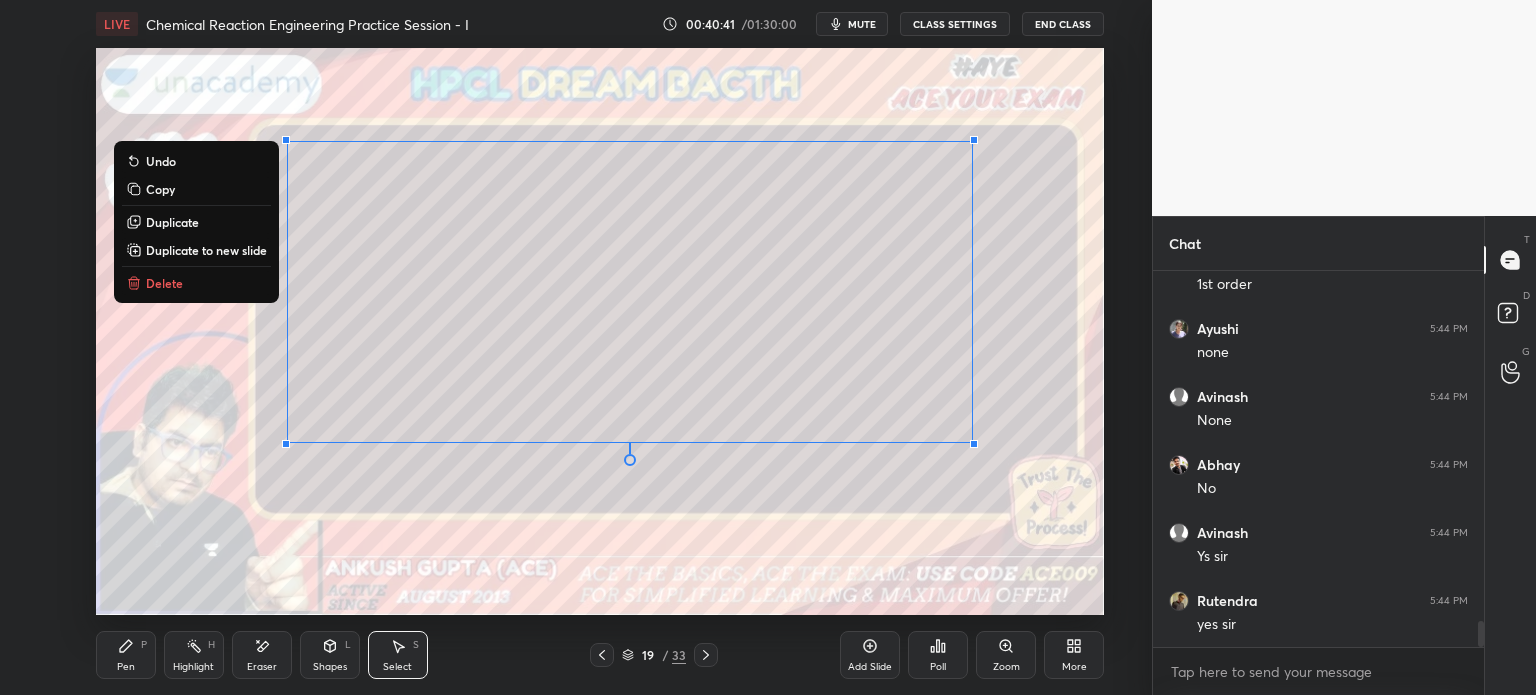 click 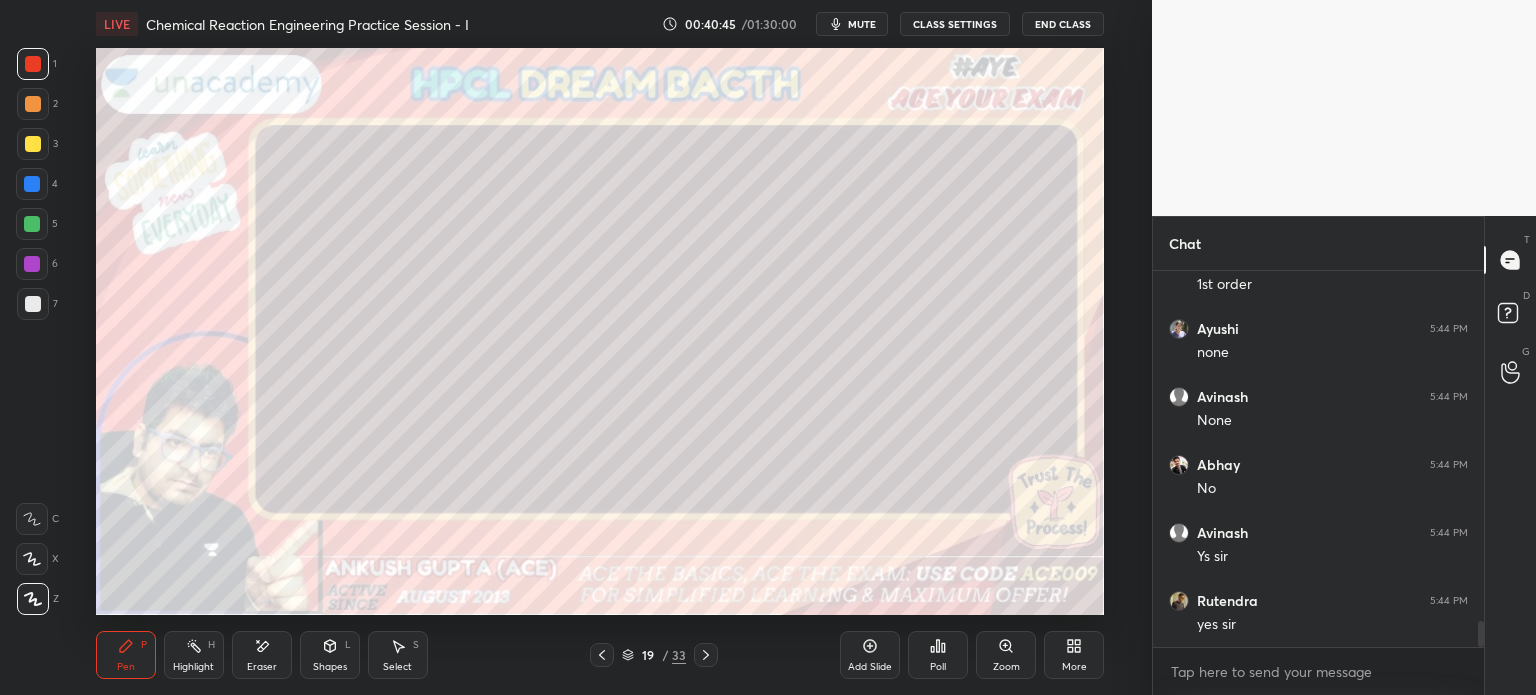 click 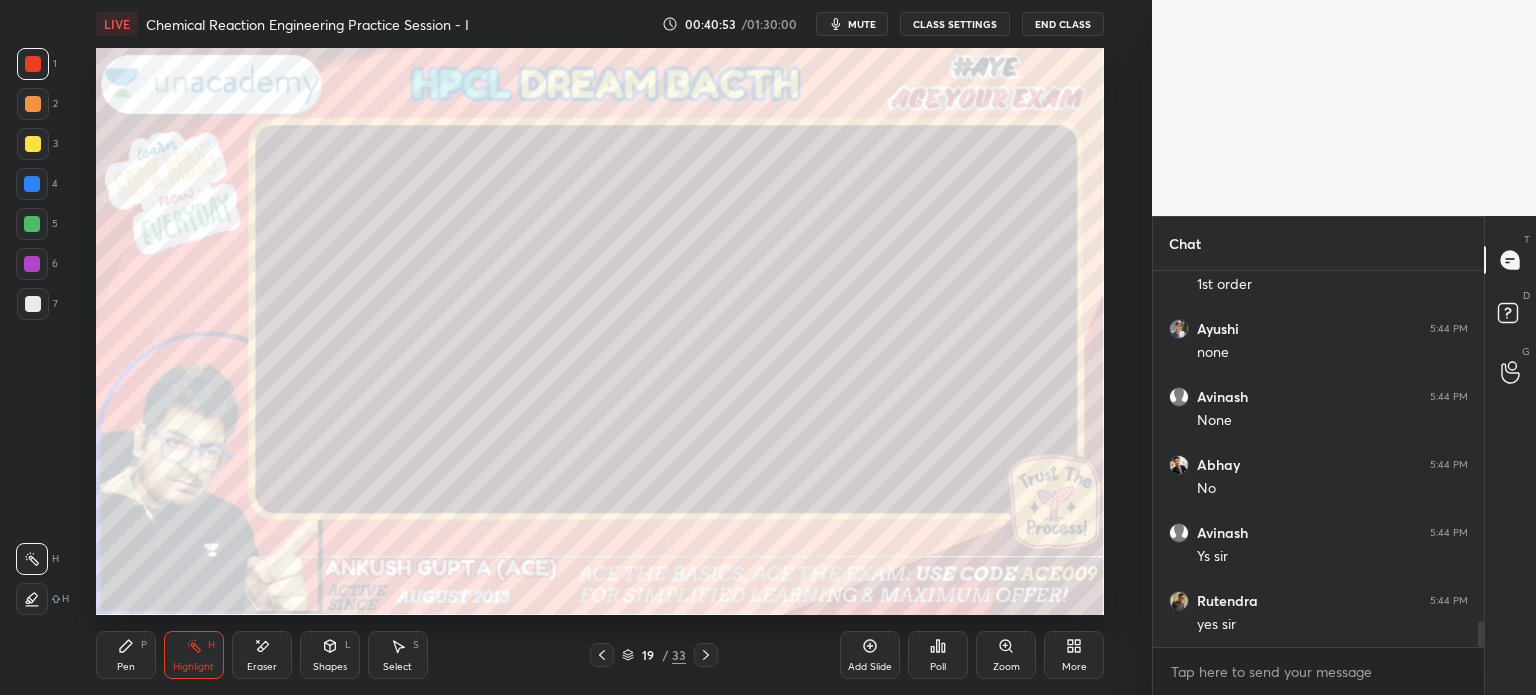 click 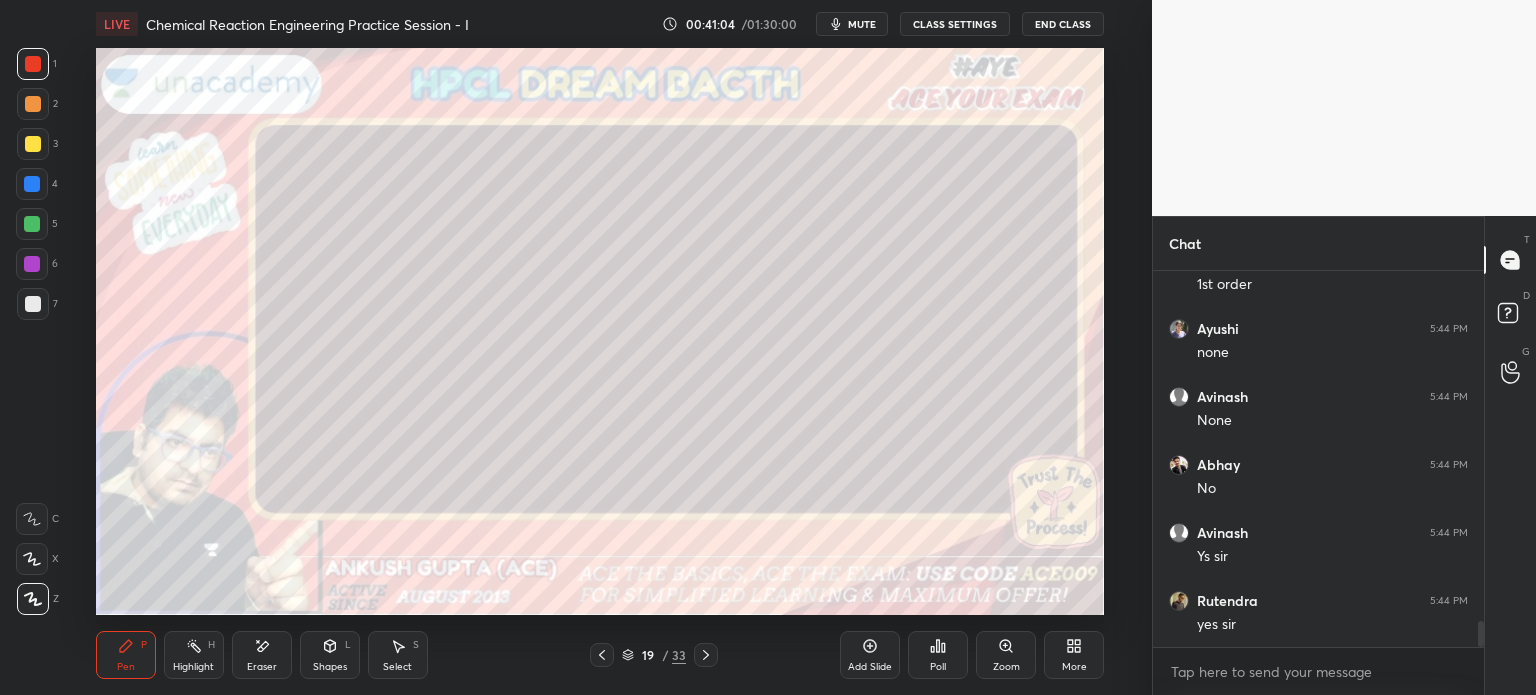 click at bounding box center [33, 144] 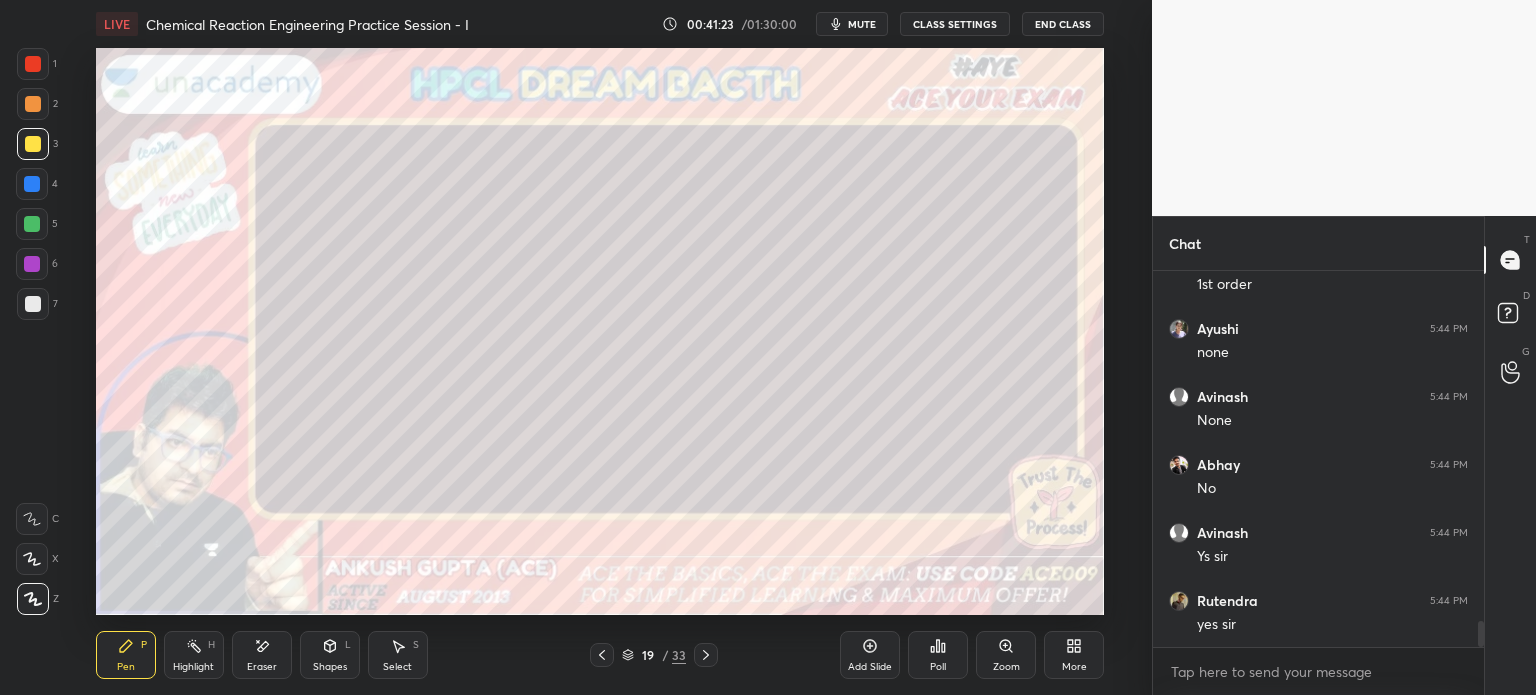 click at bounding box center [33, 304] 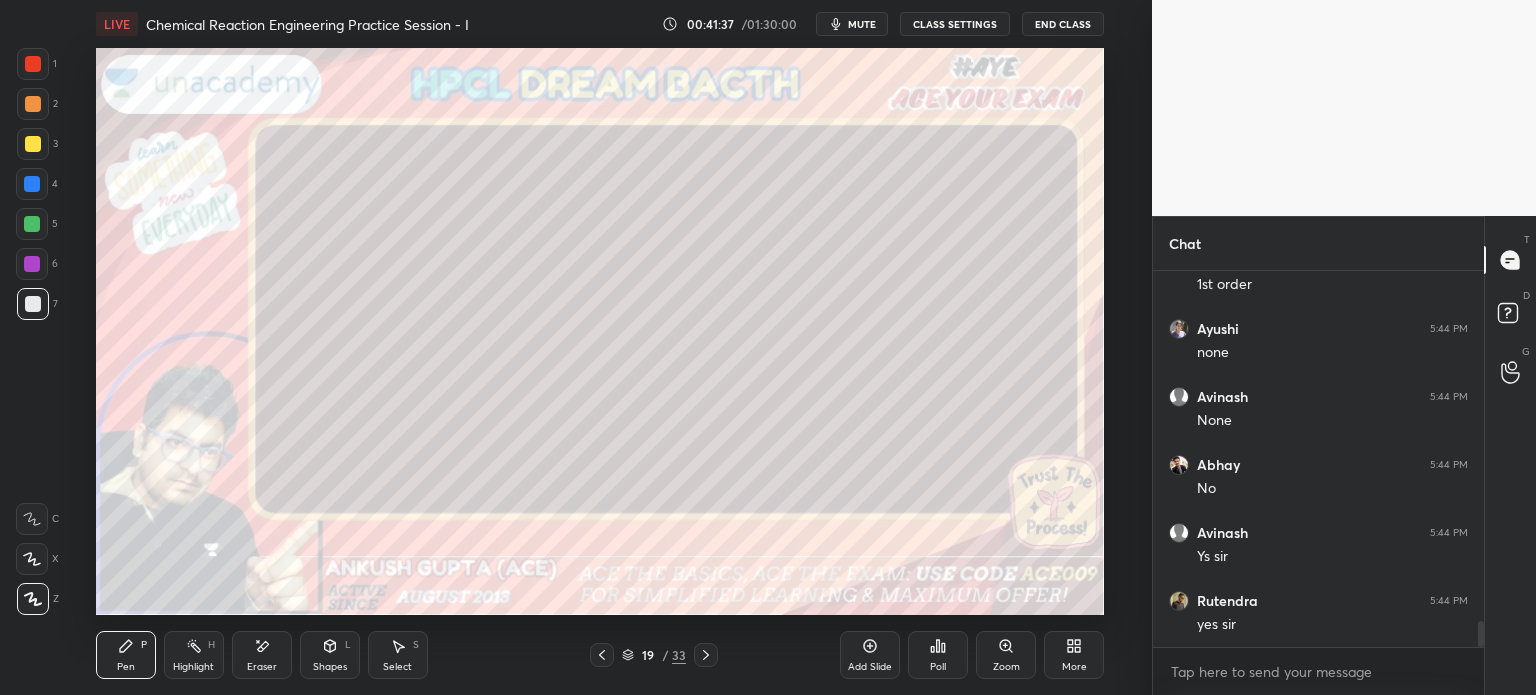 click on "Add Slide" at bounding box center [870, 655] 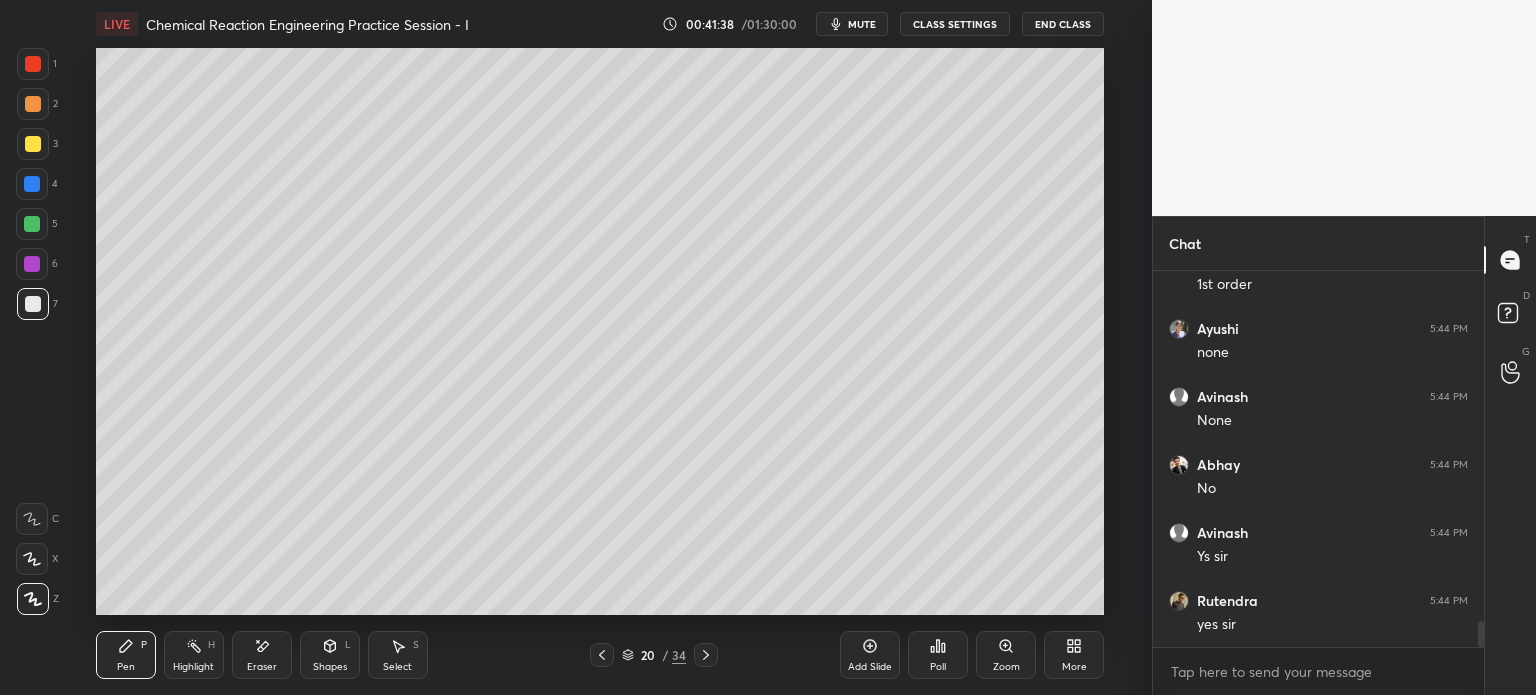 click at bounding box center (33, 144) 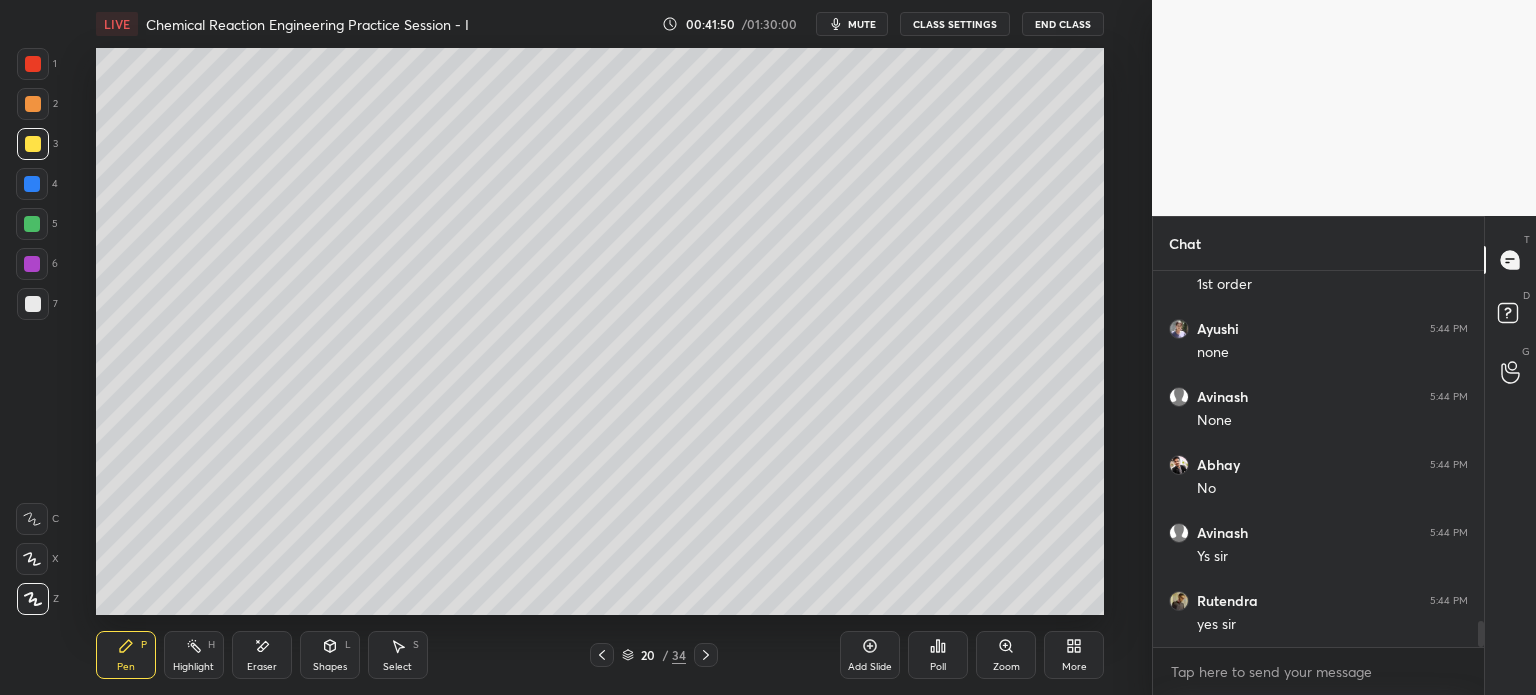 click at bounding box center (33, 304) 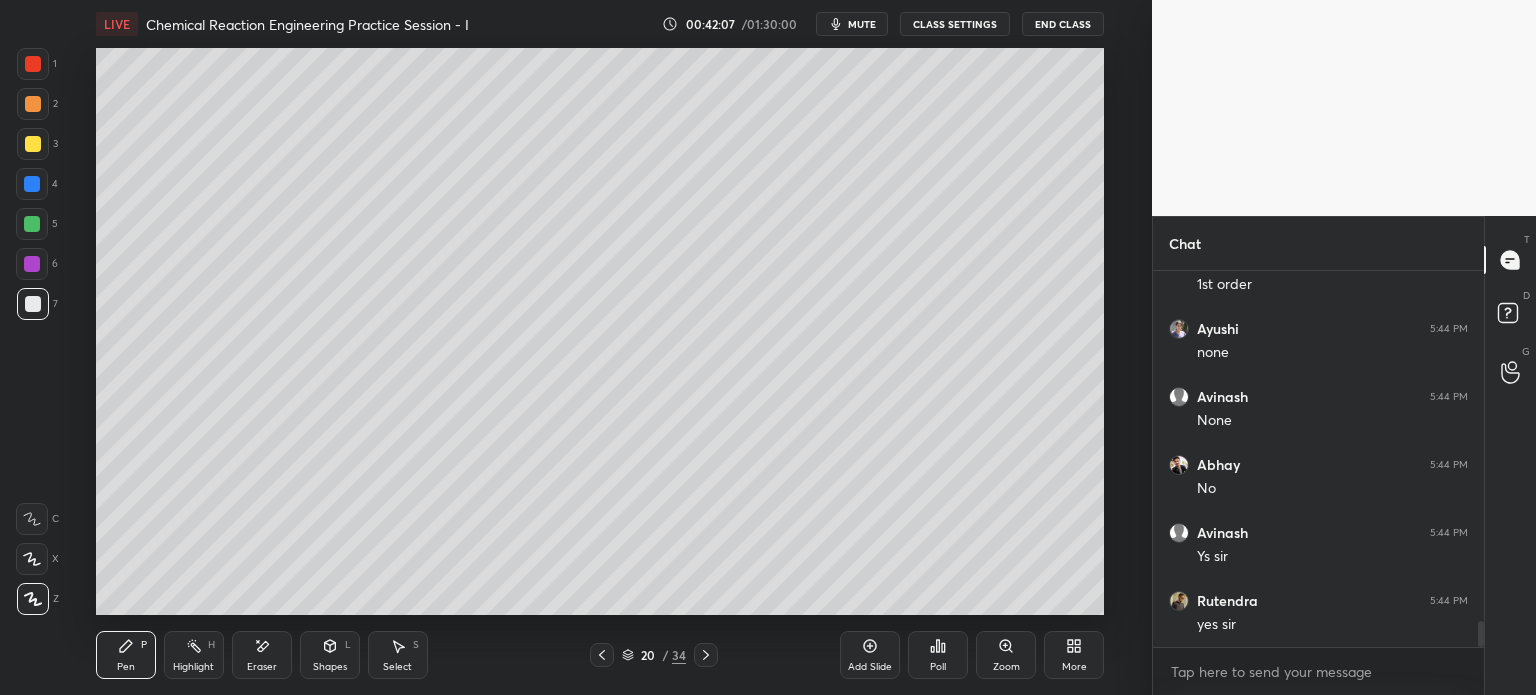 scroll, scrollTop: 5022, scrollLeft: 0, axis: vertical 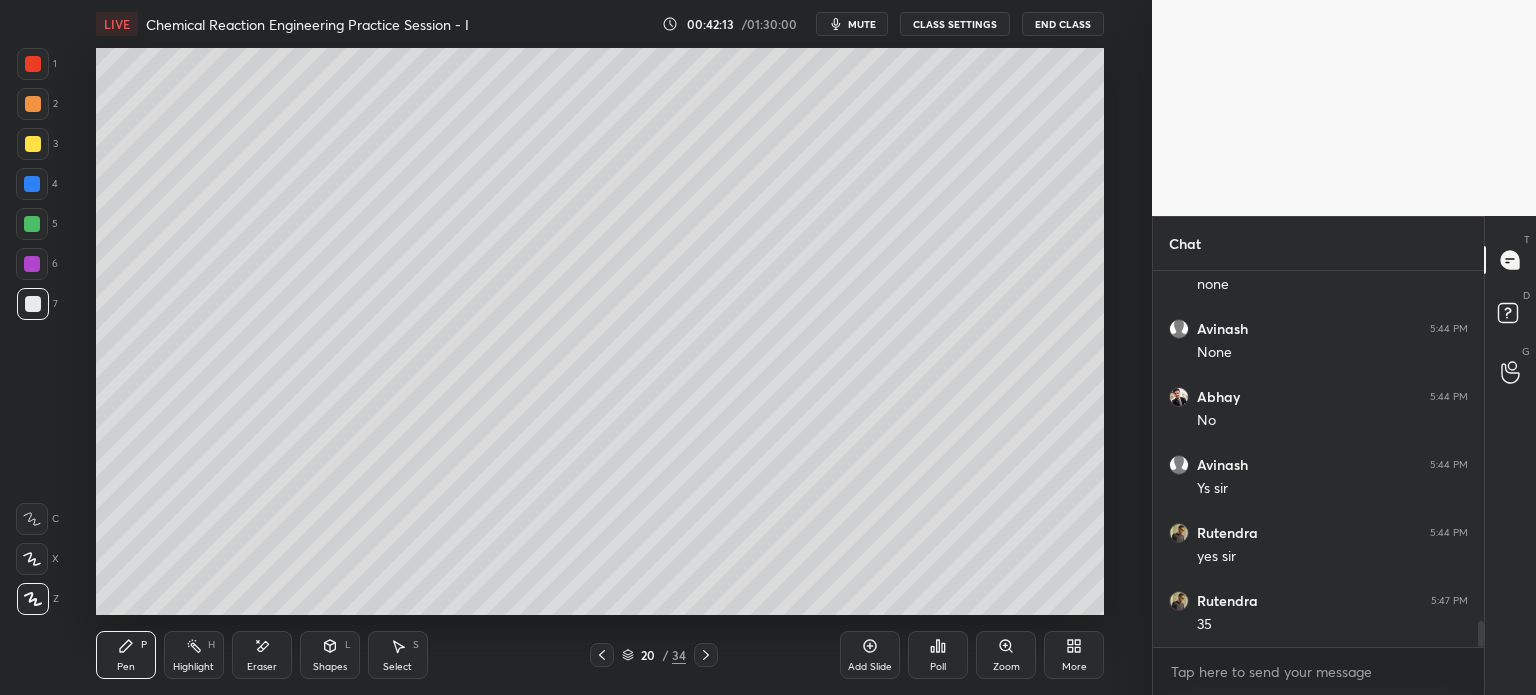 click at bounding box center (32, 184) 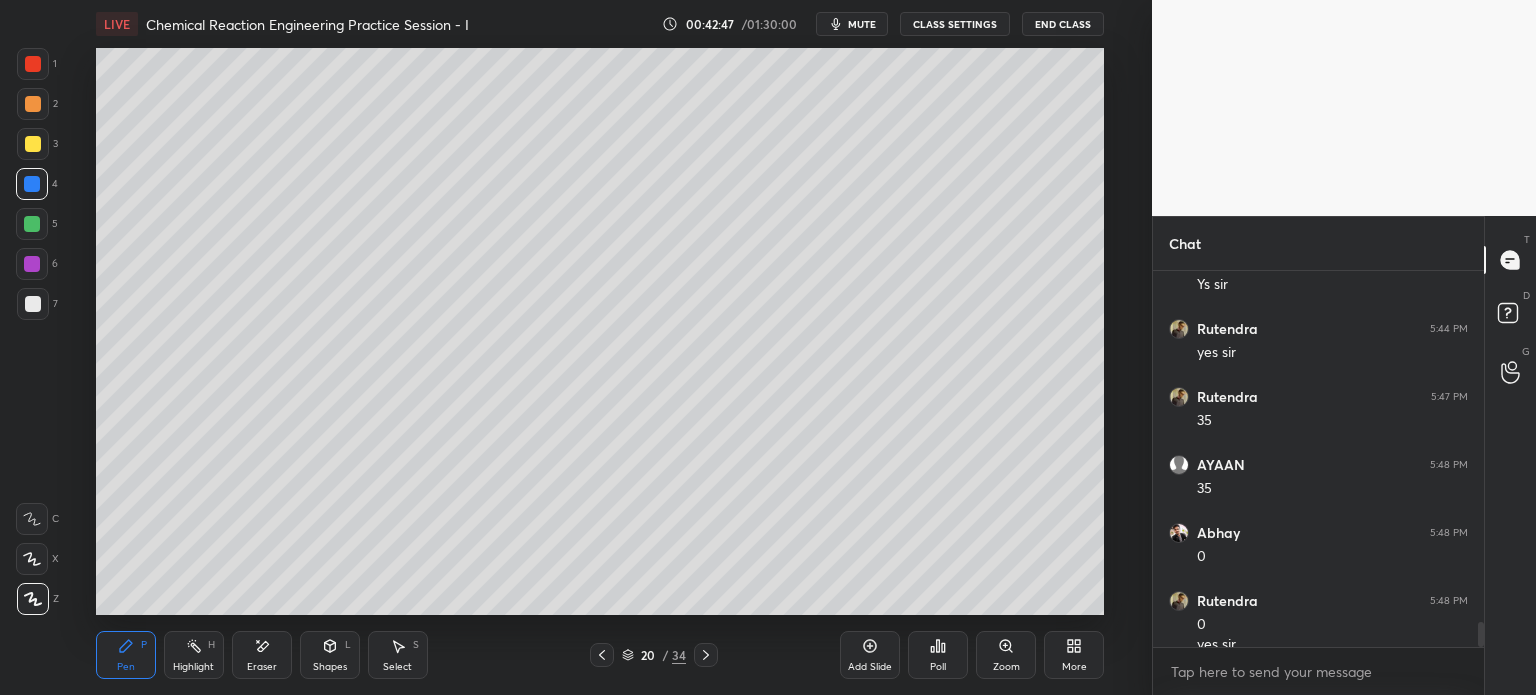 scroll, scrollTop: 5246, scrollLeft: 0, axis: vertical 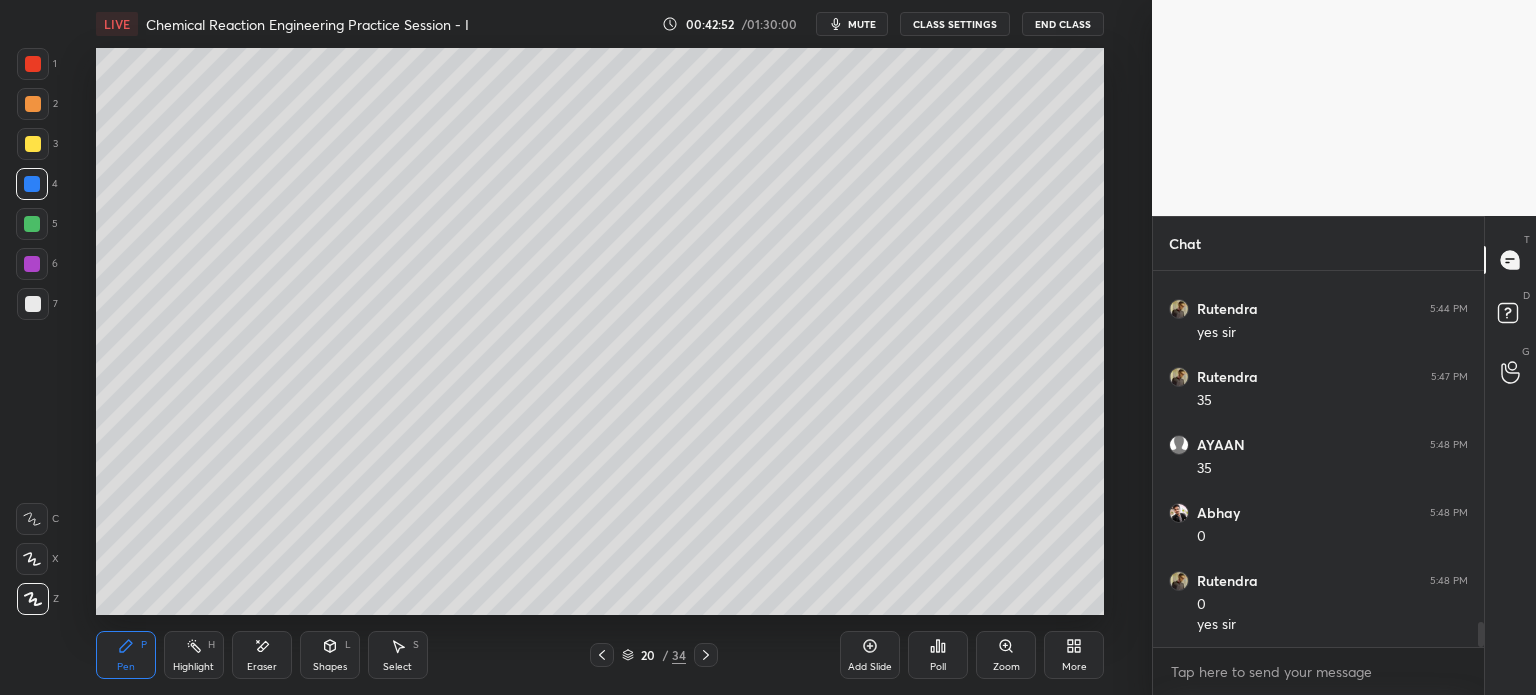 click at bounding box center (32, 184) 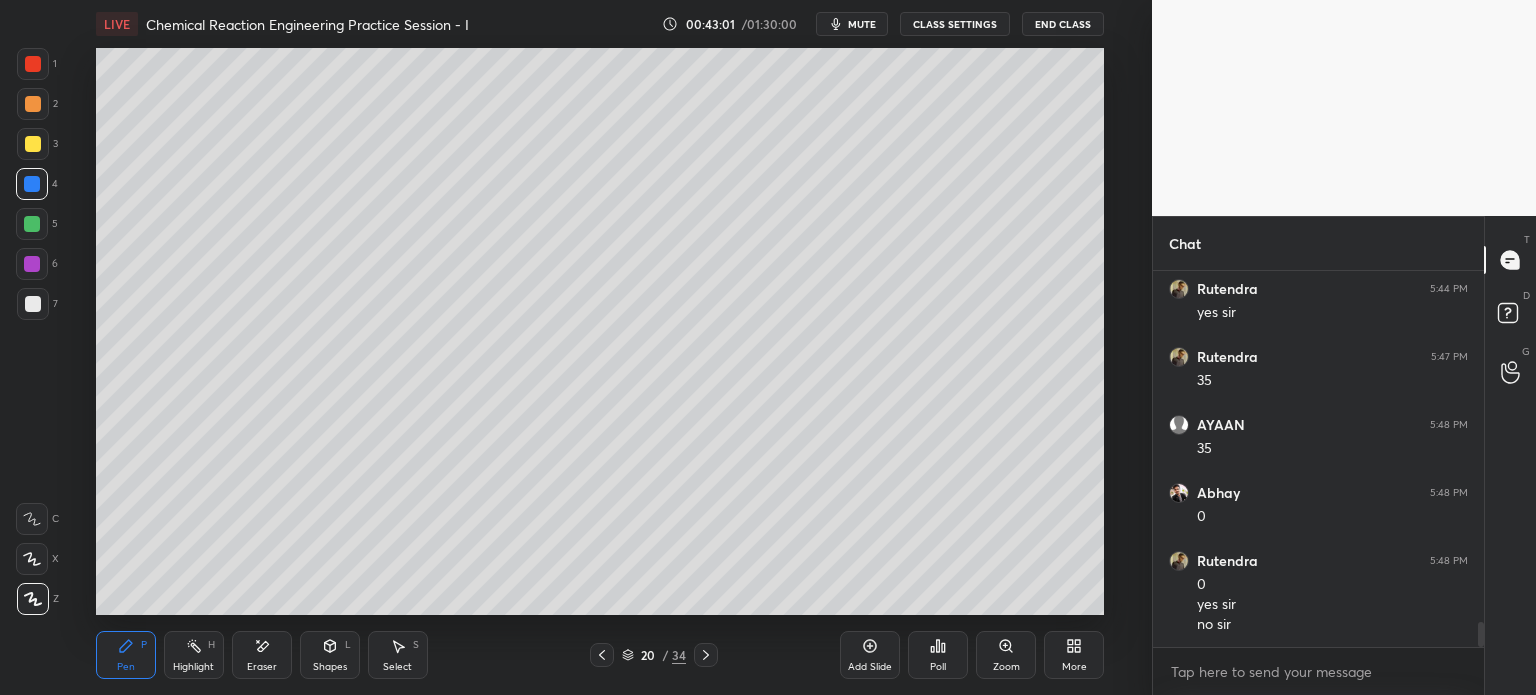 scroll, scrollTop: 5338, scrollLeft: 0, axis: vertical 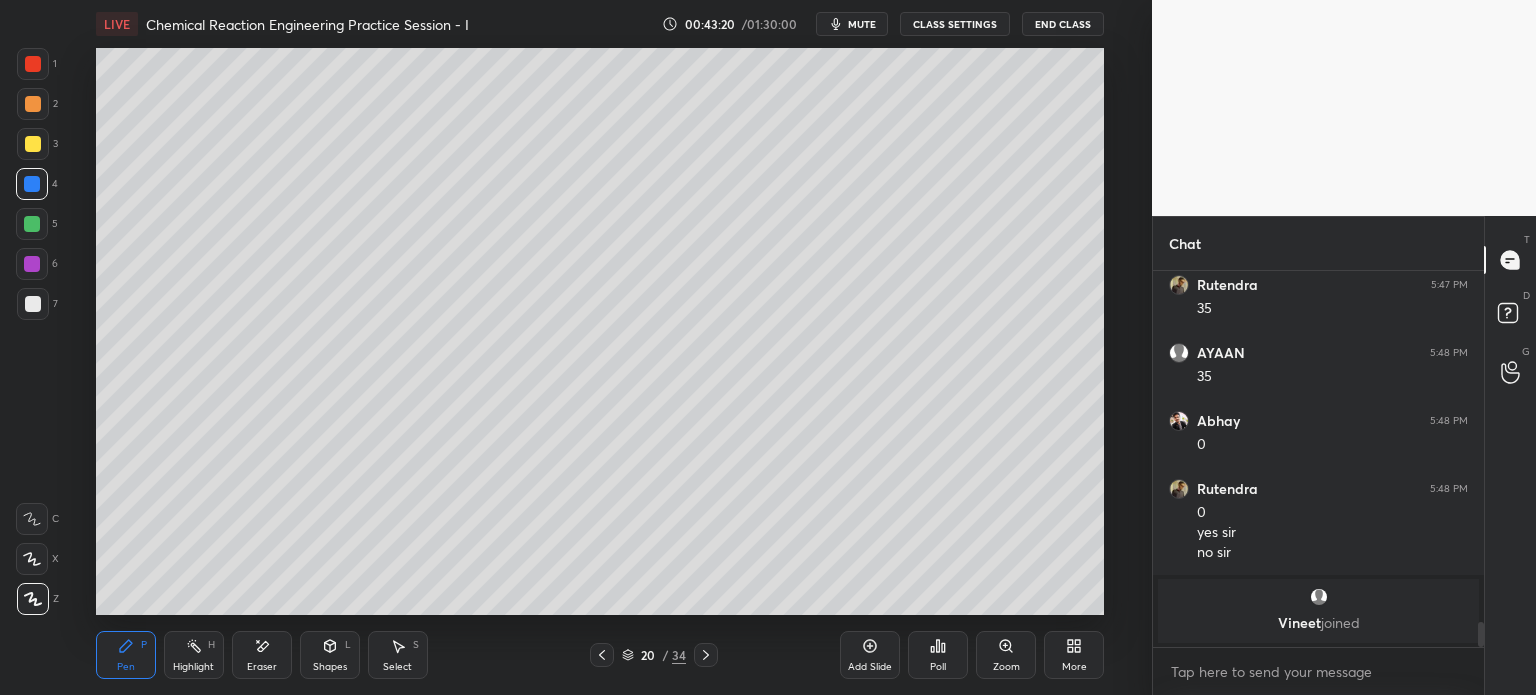 click at bounding box center (32, 224) 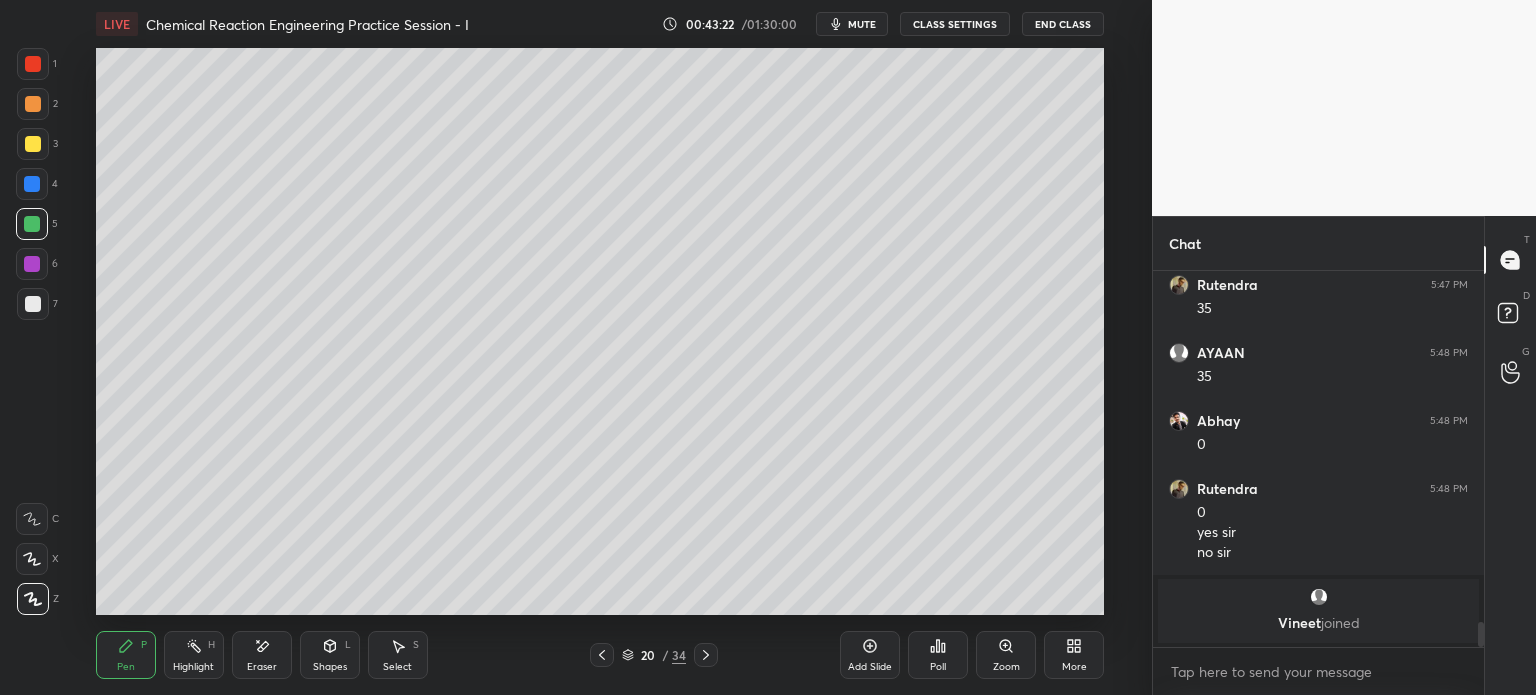 click at bounding box center [33, 104] 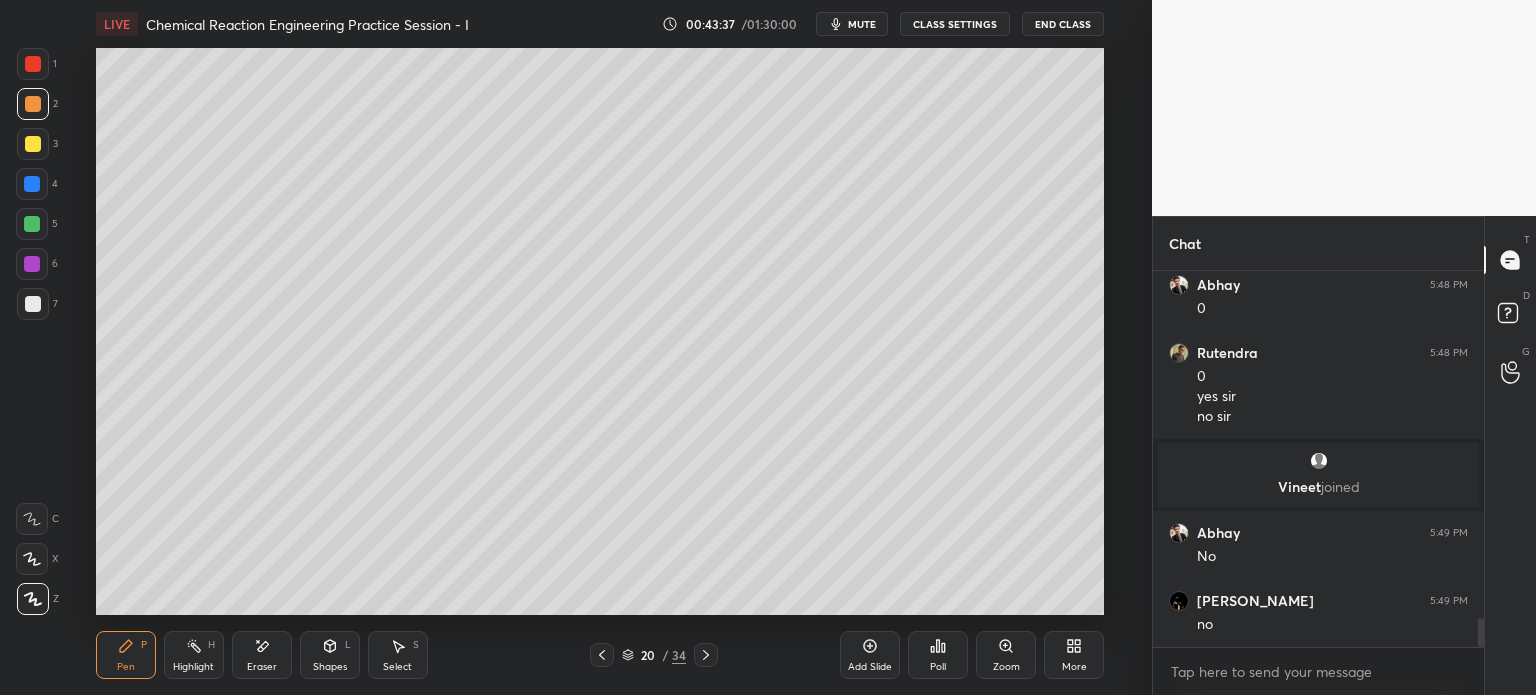 scroll, scrollTop: 4428, scrollLeft: 0, axis: vertical 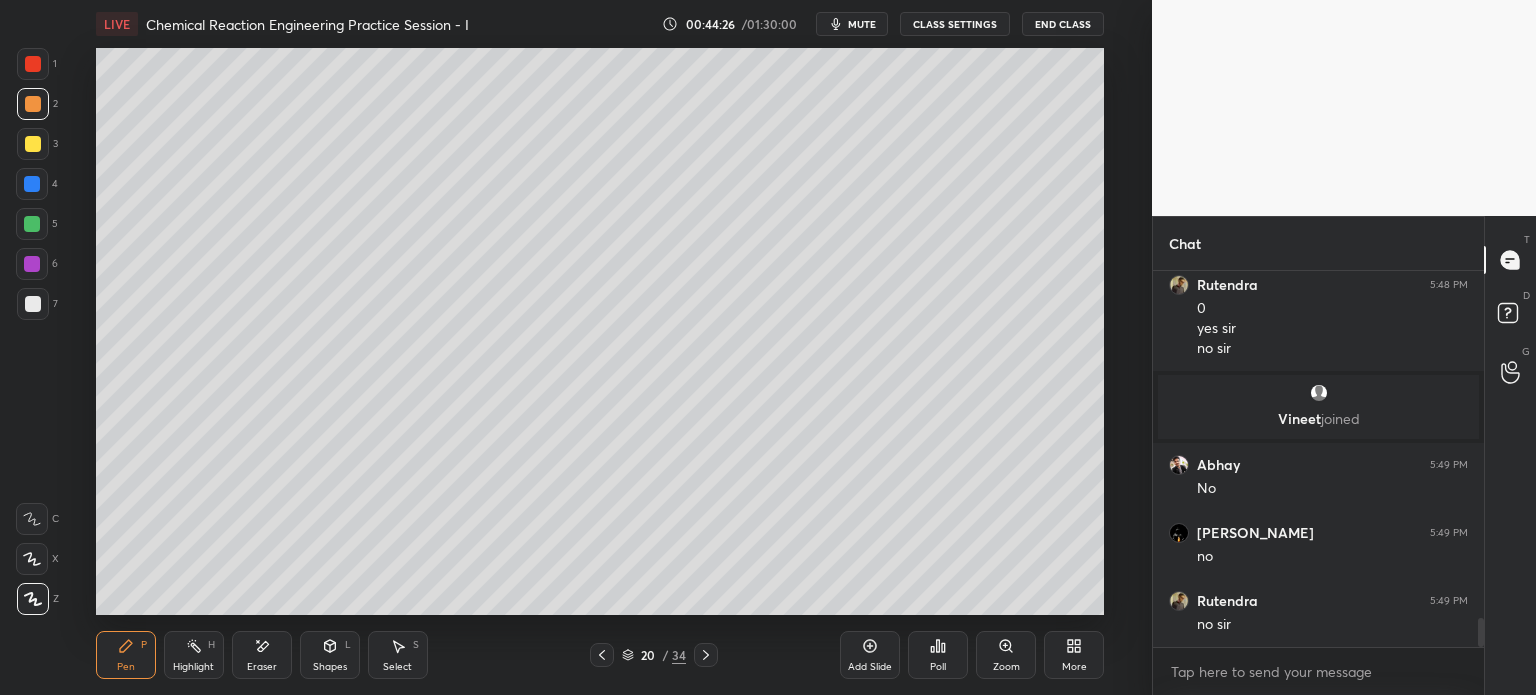 click at bounding box center (32, 224) 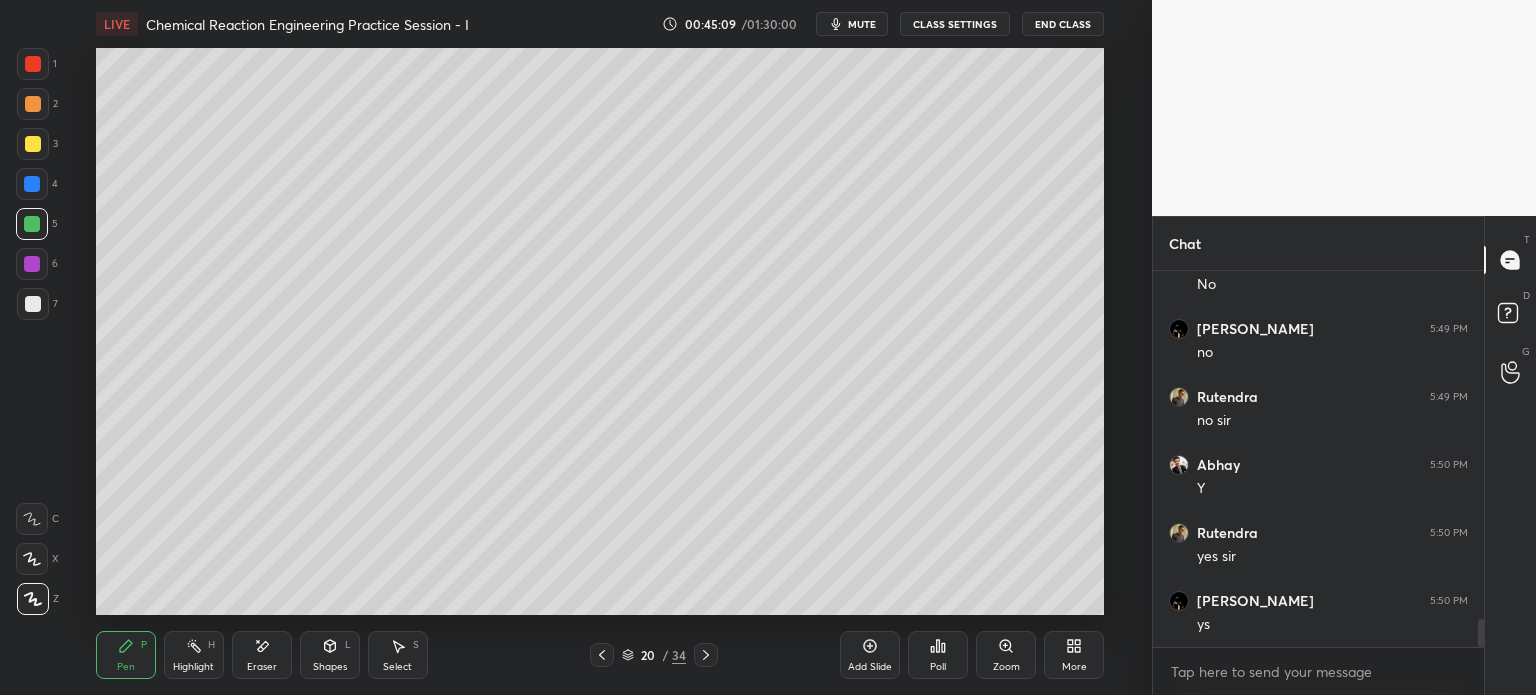 scroll, scrollTop: 4700, scrollLeft: 0, axis: vertical 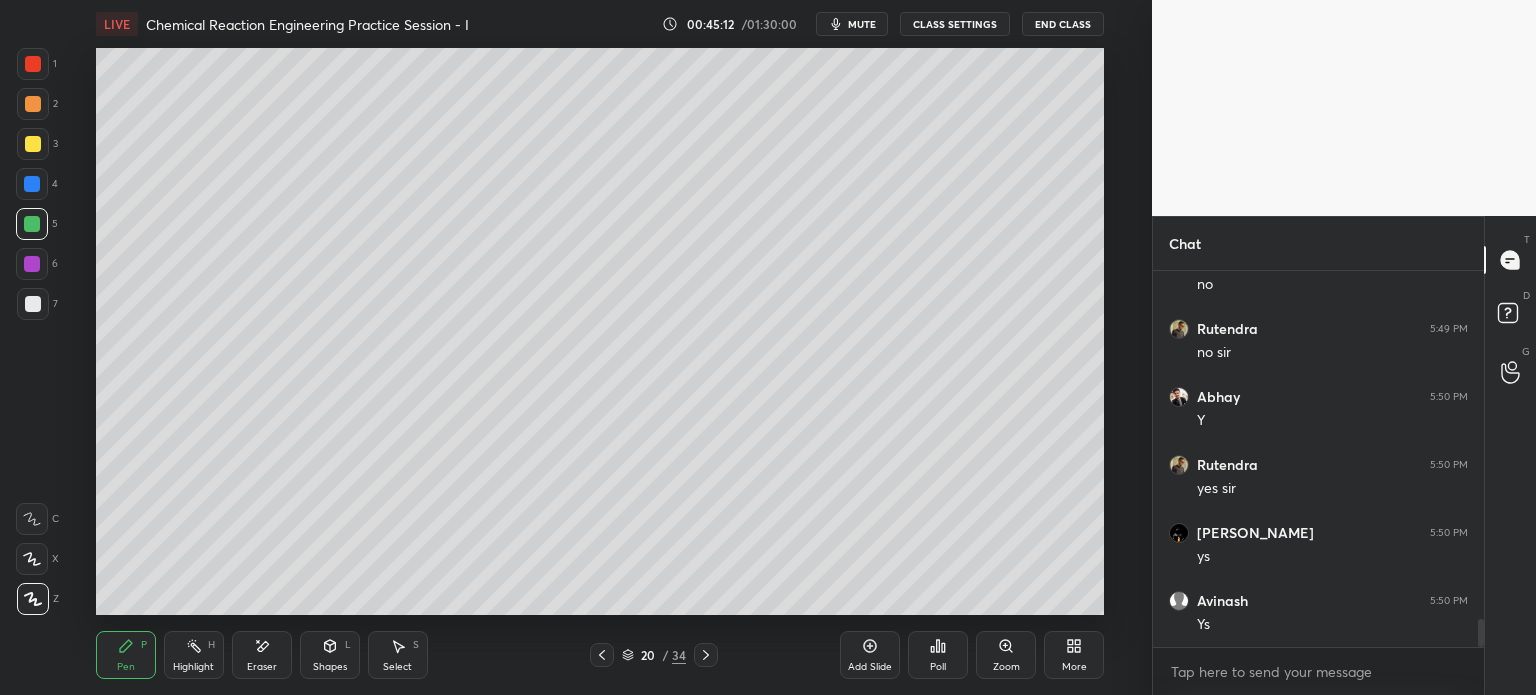 click at bounding box center (33, 304) 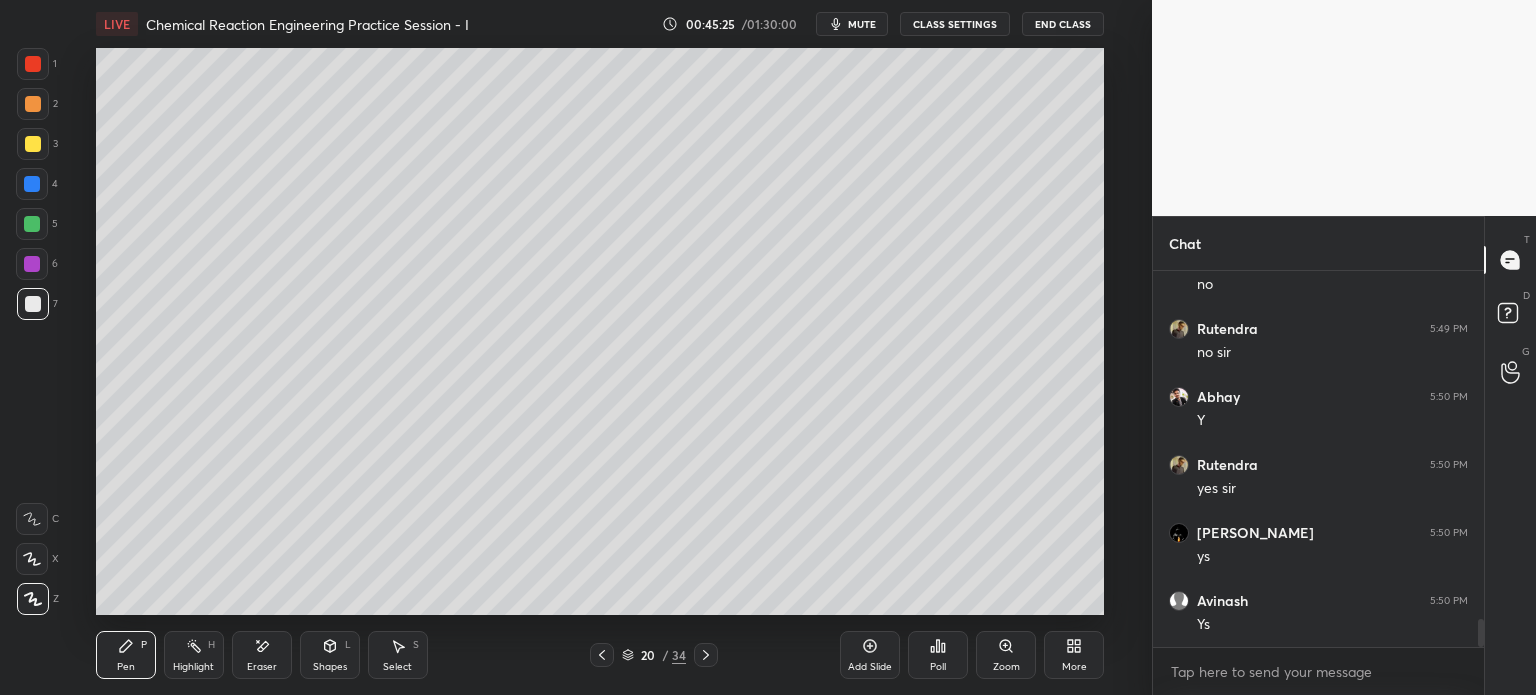 click at bounding box center (32, 184) 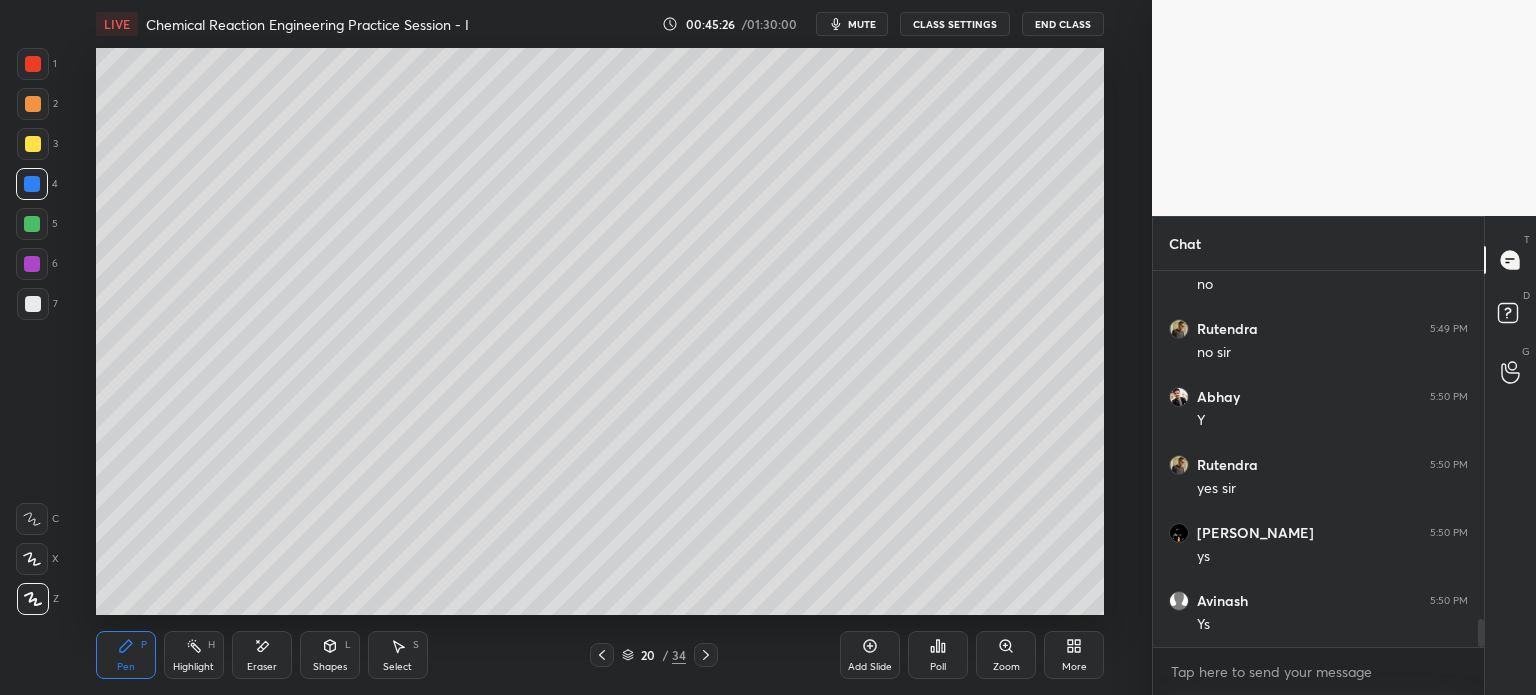 click 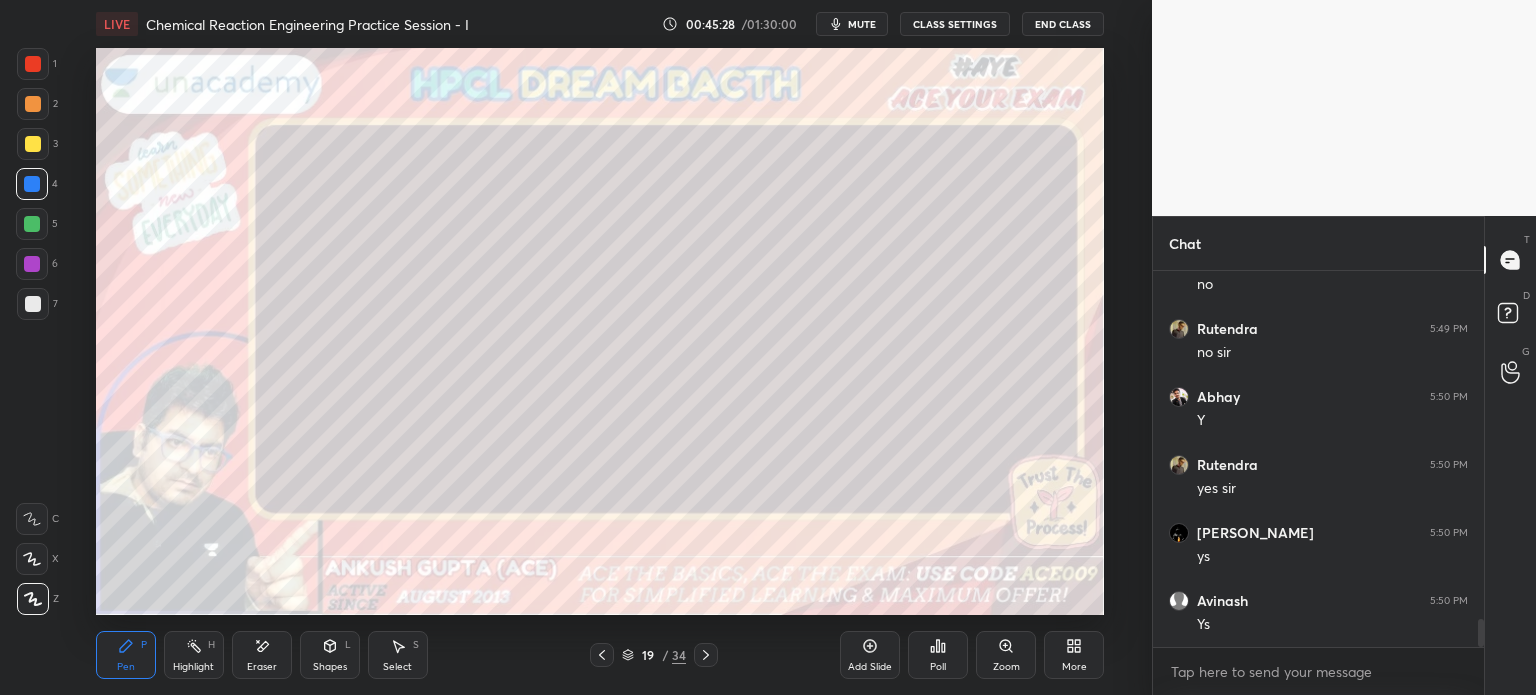 click 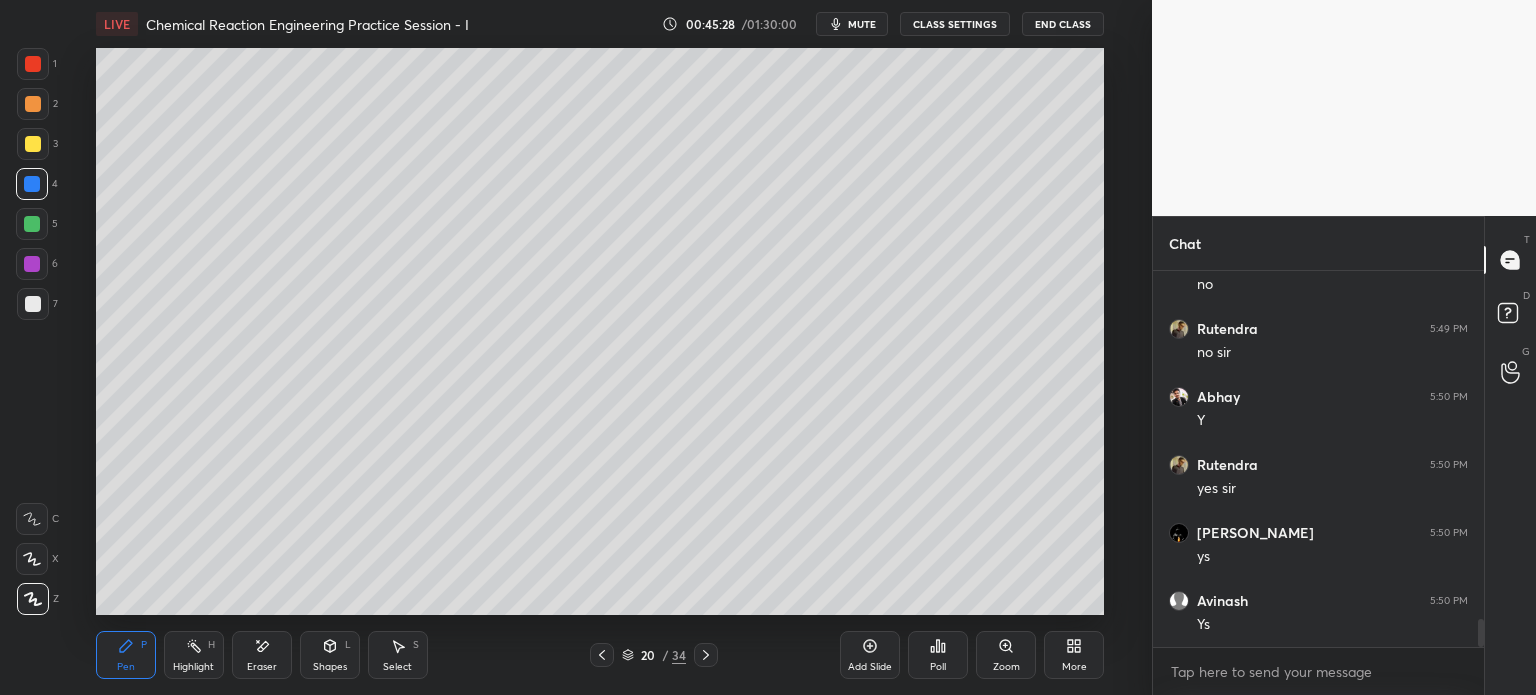 click 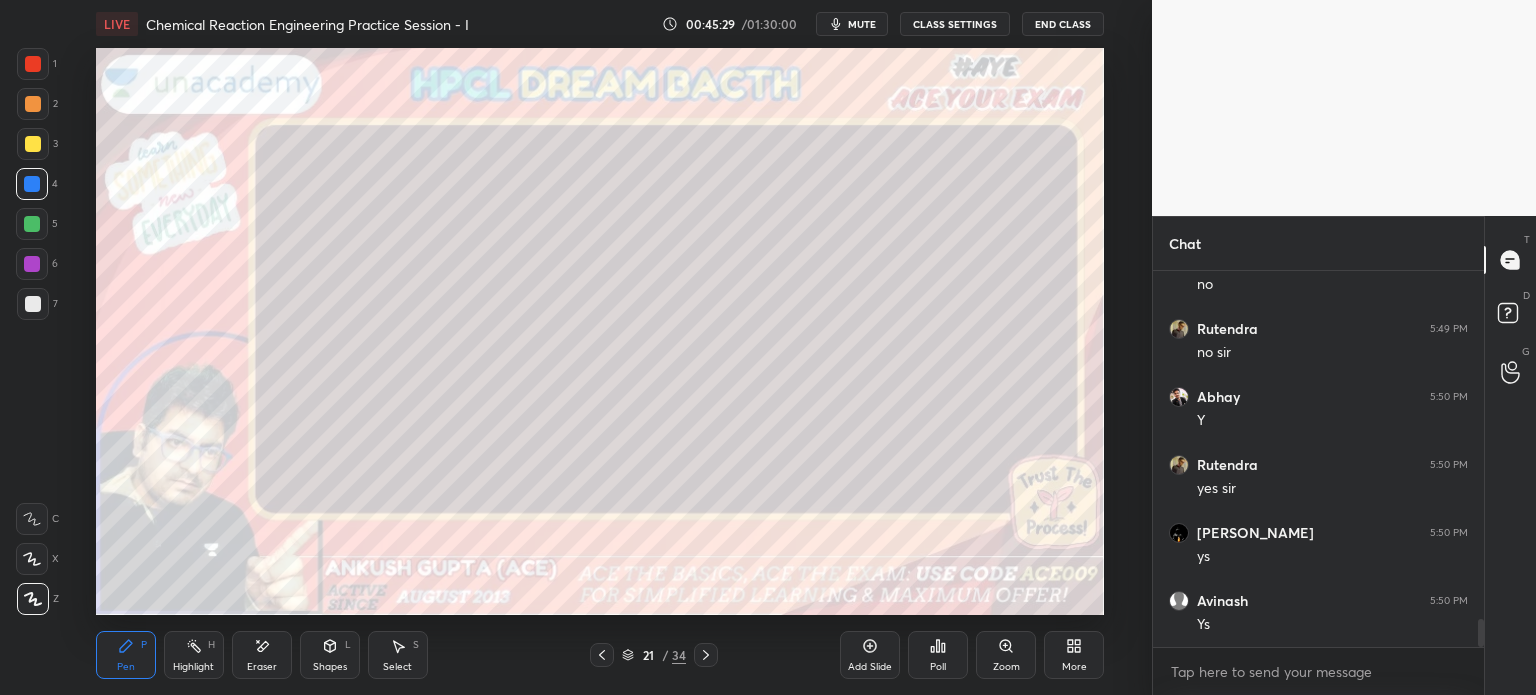 scroll, scrollTop: 4768, scrollLeft: 0, axis: vertical 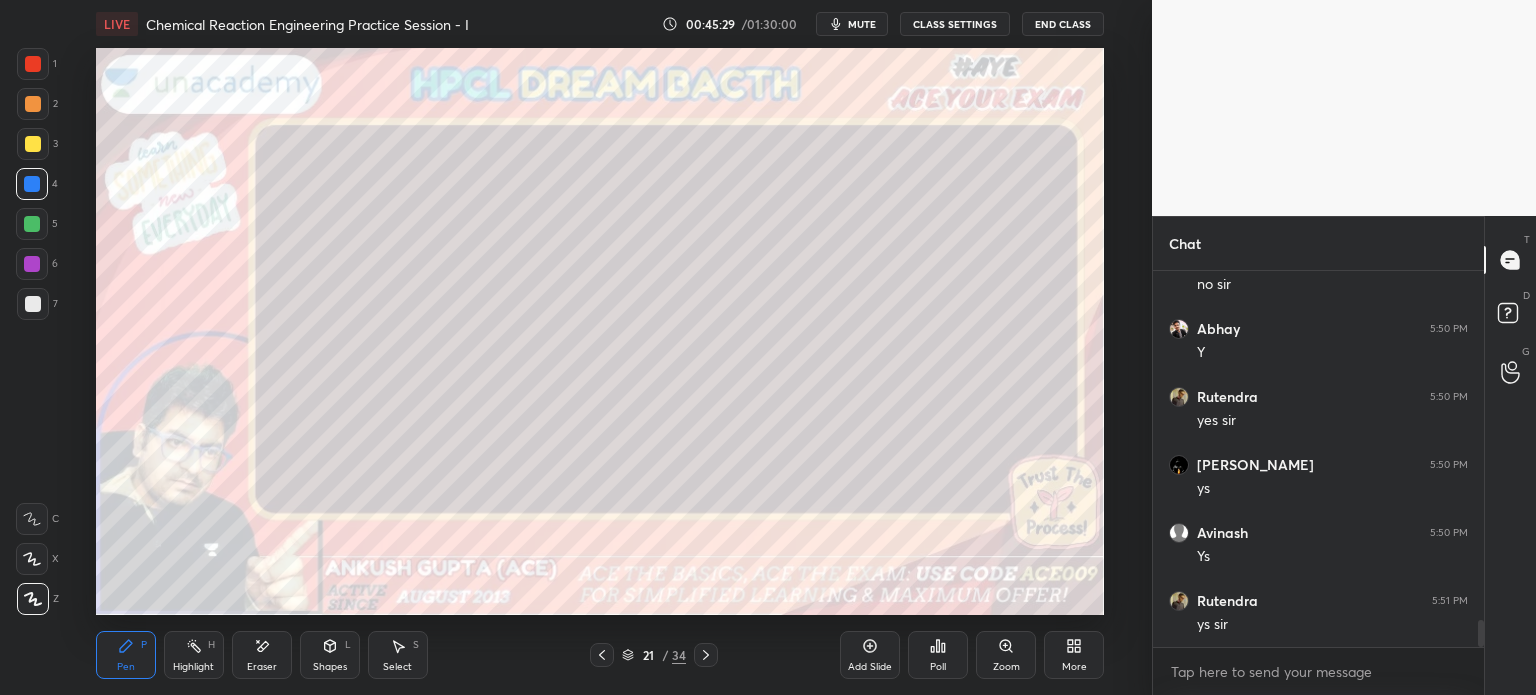 click at bounding box center [33, 304] 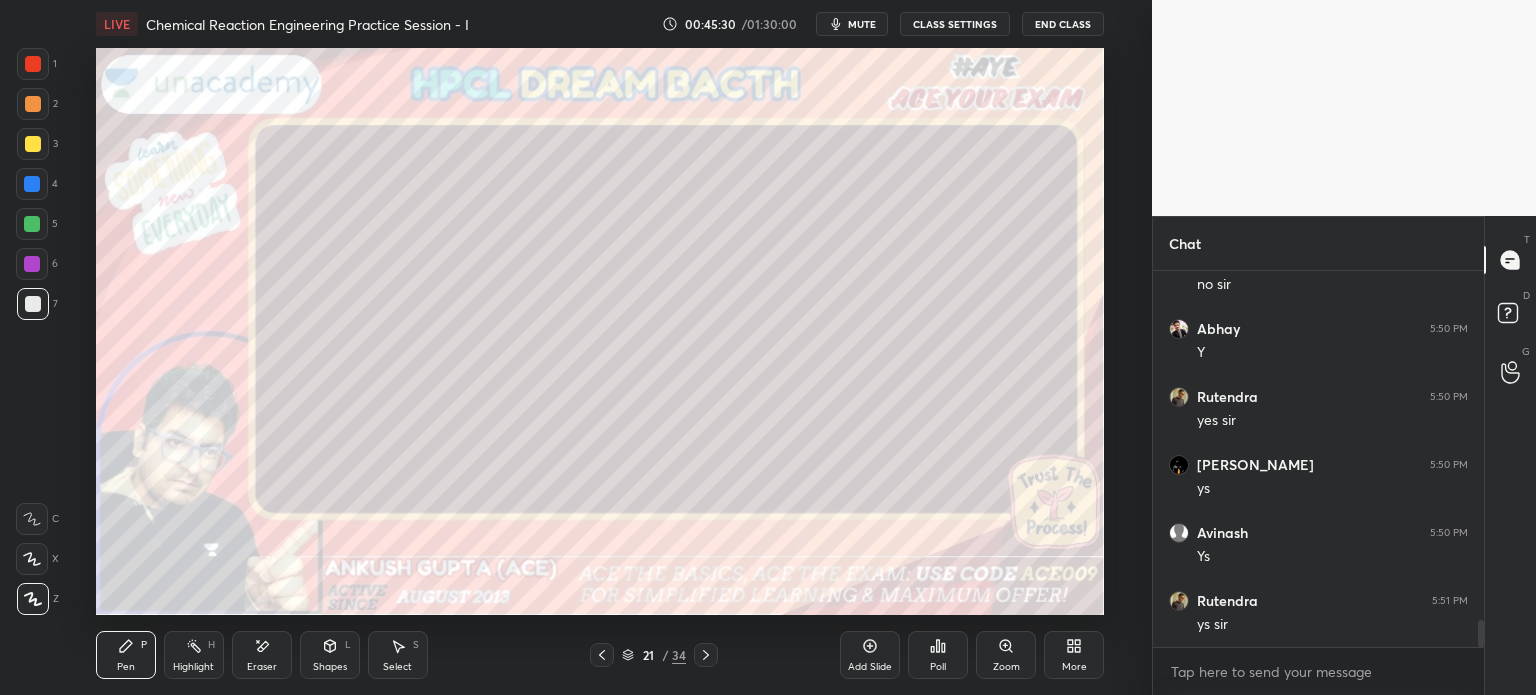 click at bounding box center (602, 655) 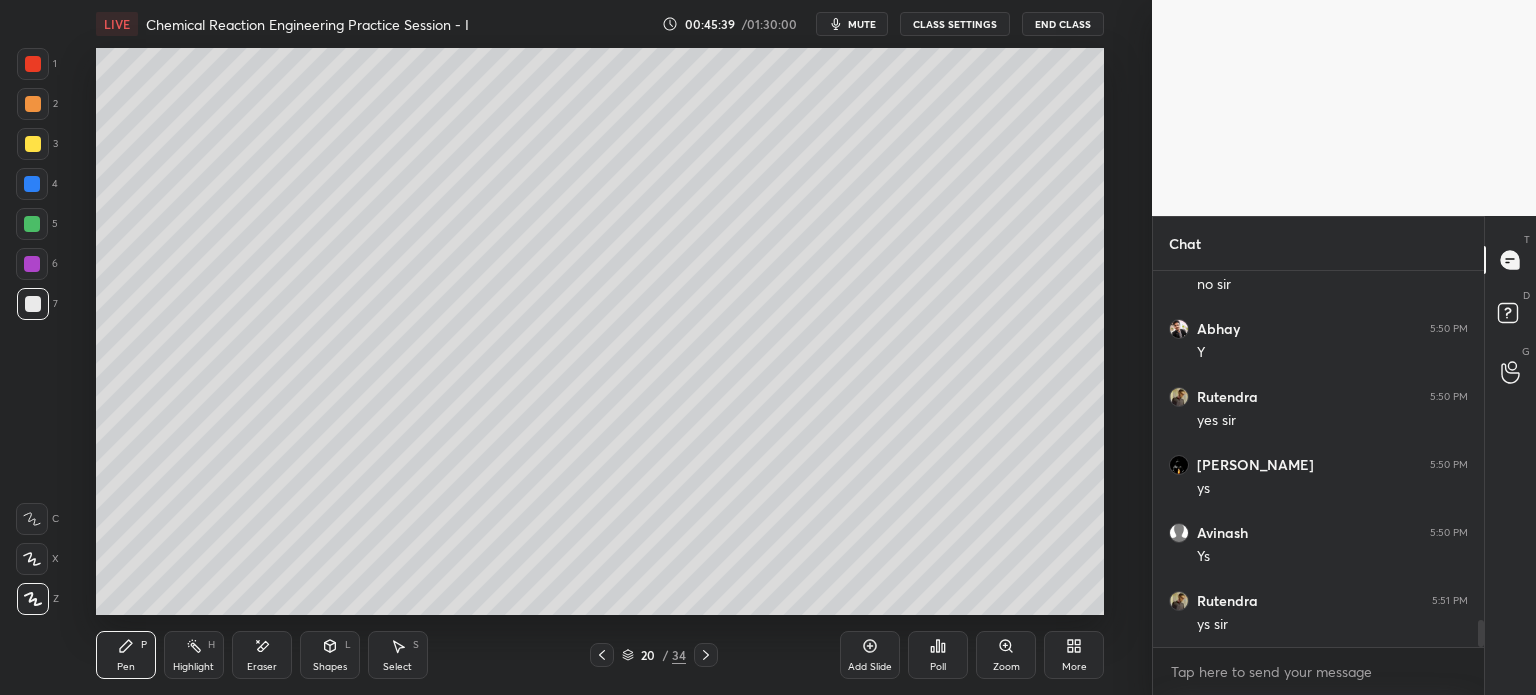 click on "Eraser" at bounding box center [262, 655] 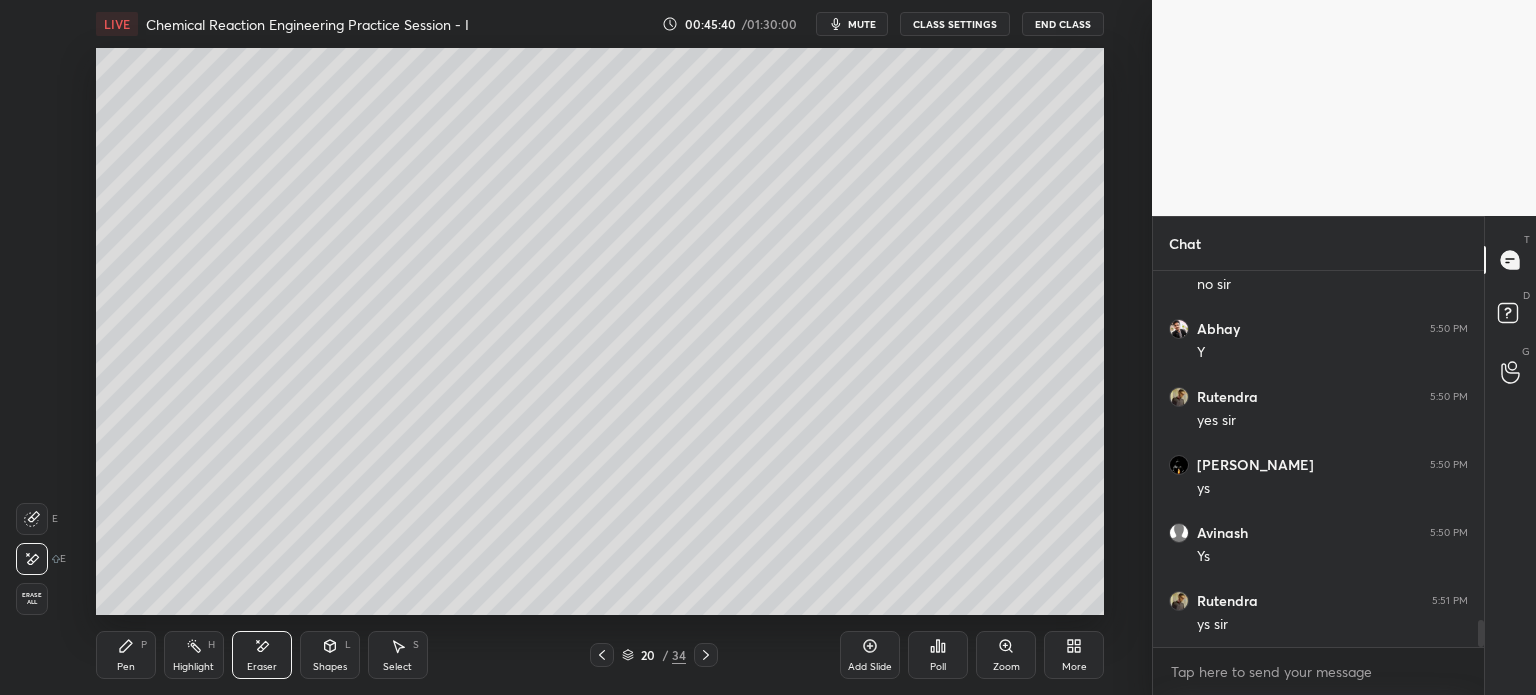click on "Pen P" at bounding box center (126, 655) 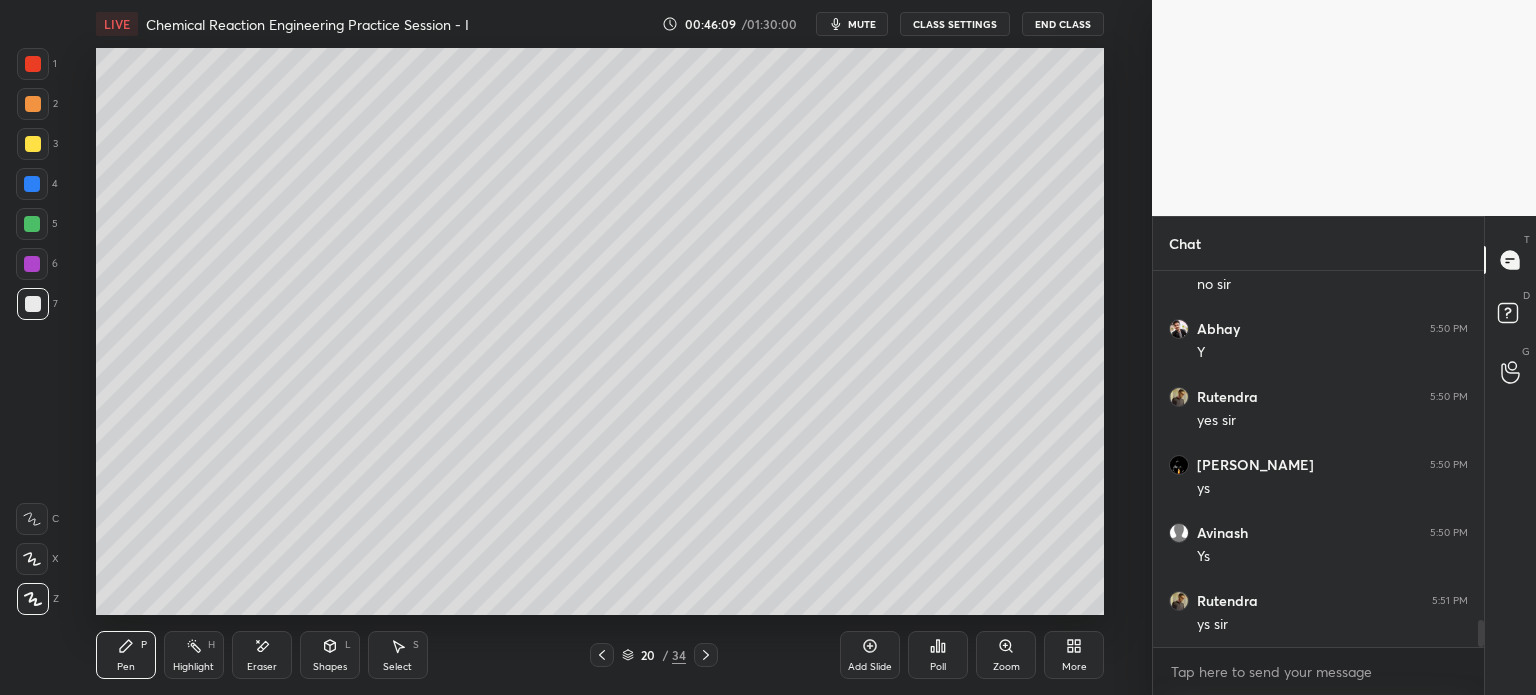 click at bounding box center (32, 224) 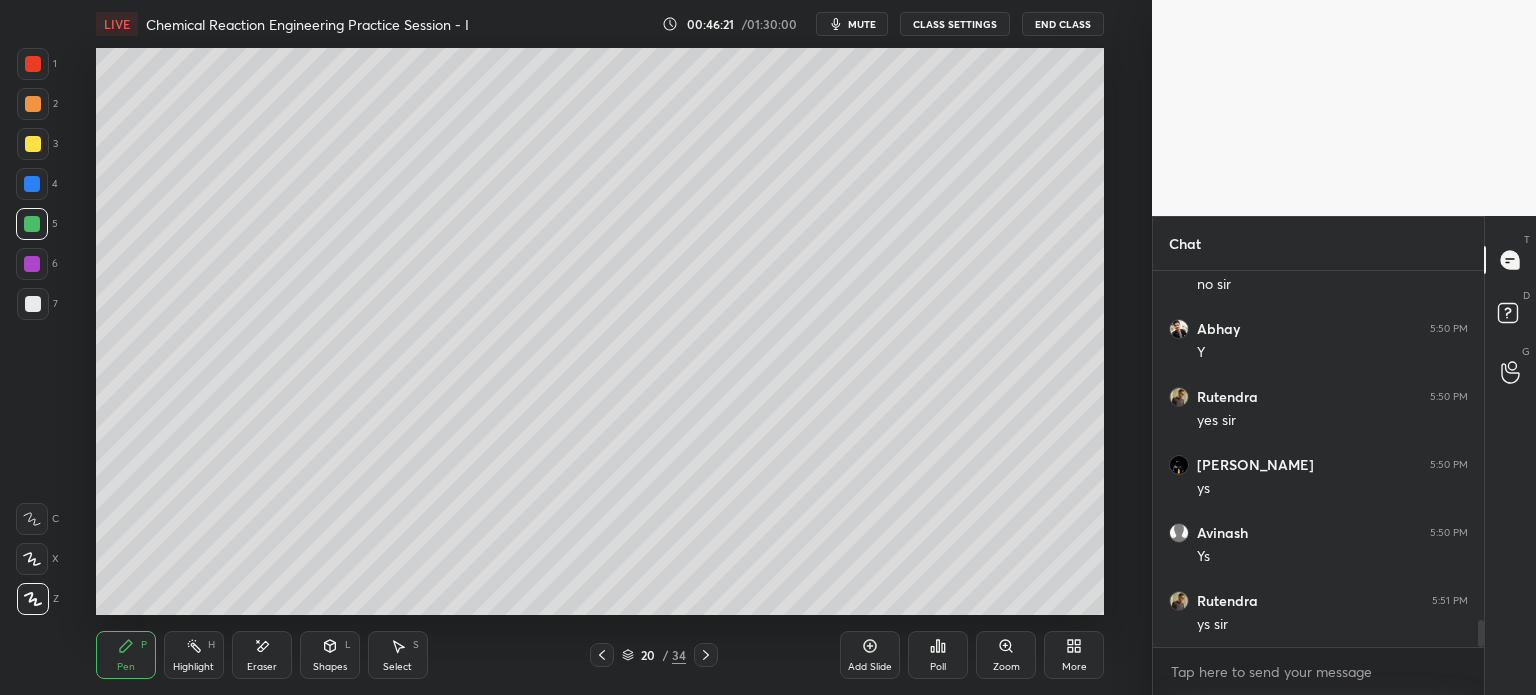 click on "Highlight" at bounding box center (193, 667) 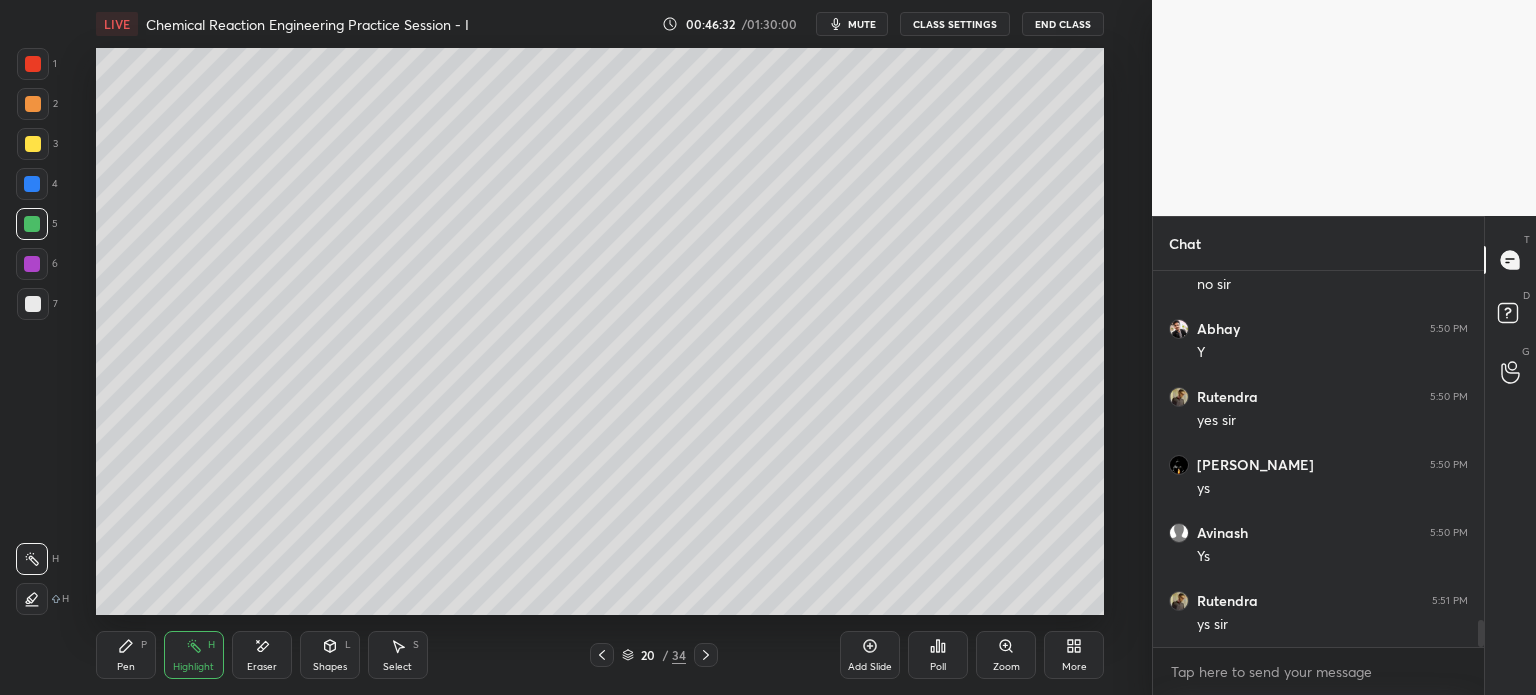click 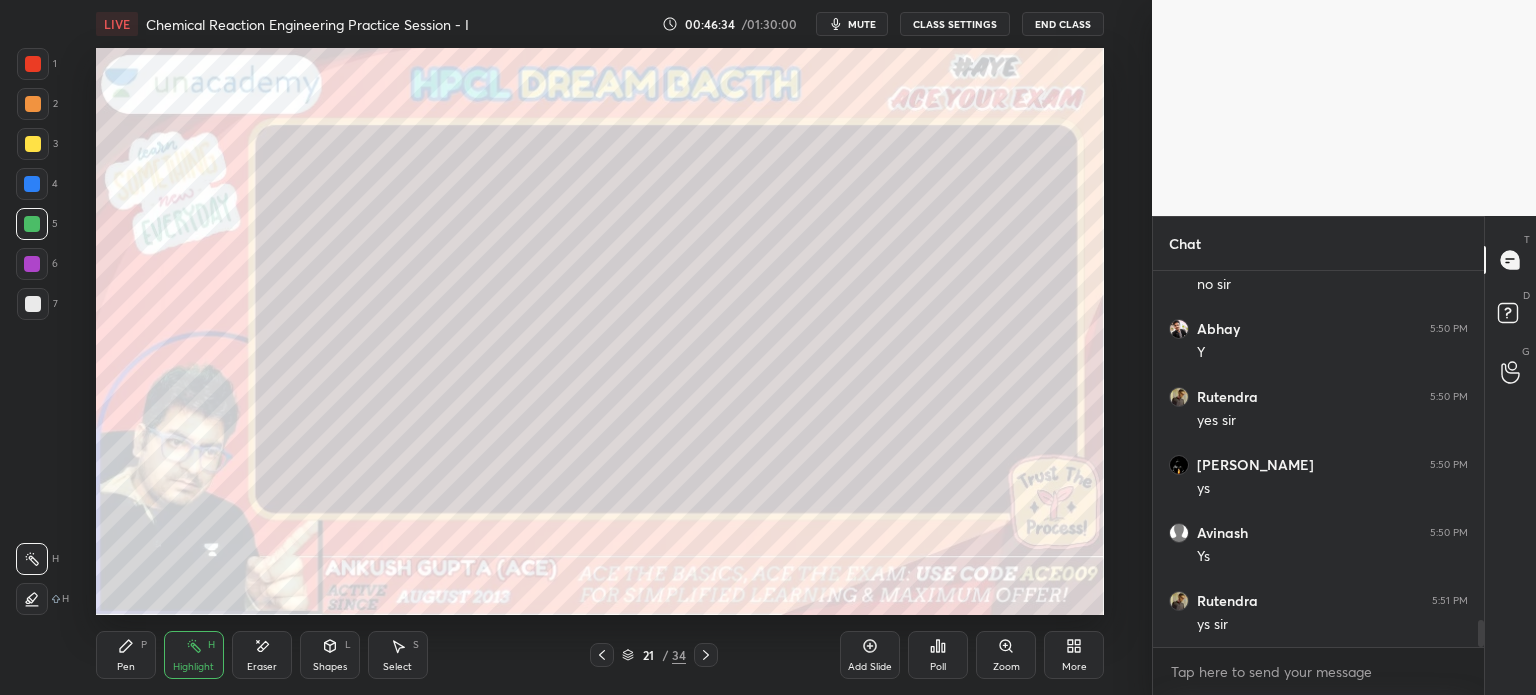 click at bounding box center [33, 144] 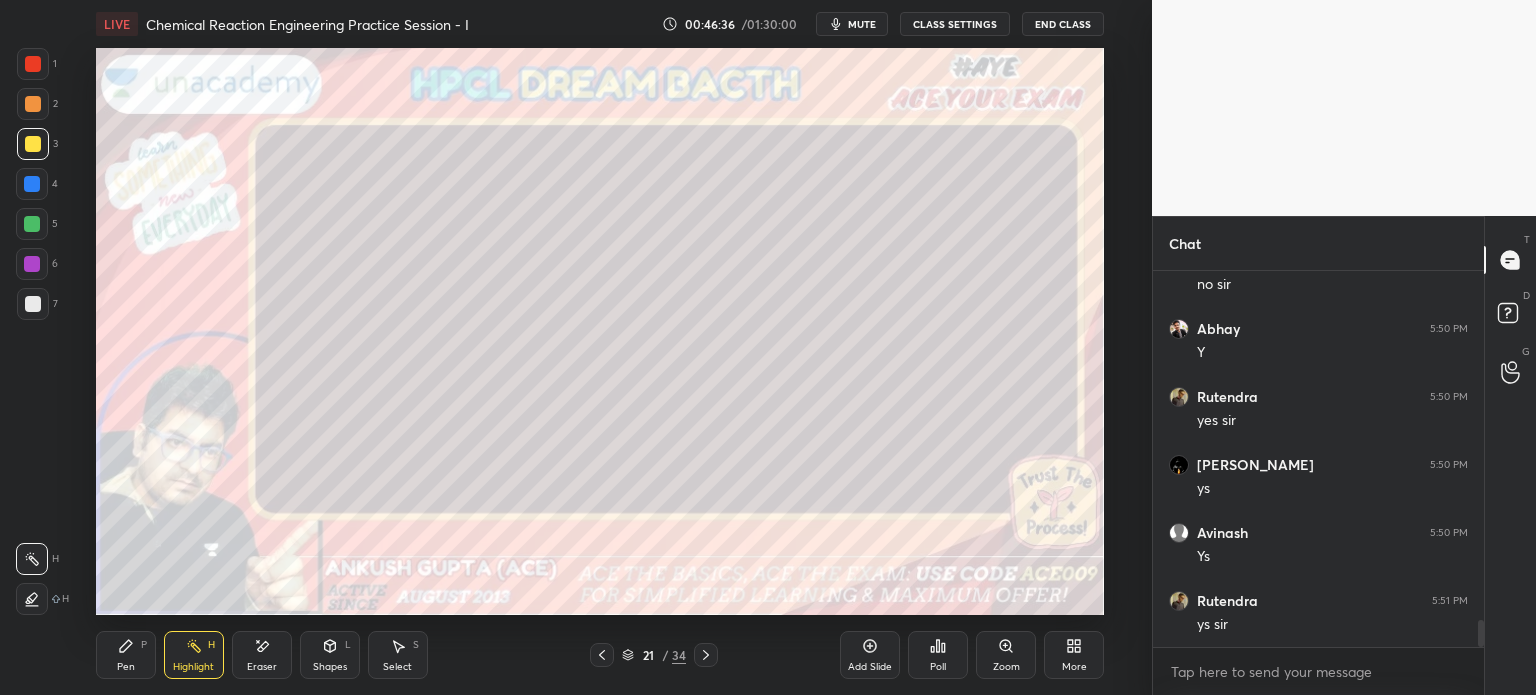 click on "Shapes L" at bounding box center [330, 655] 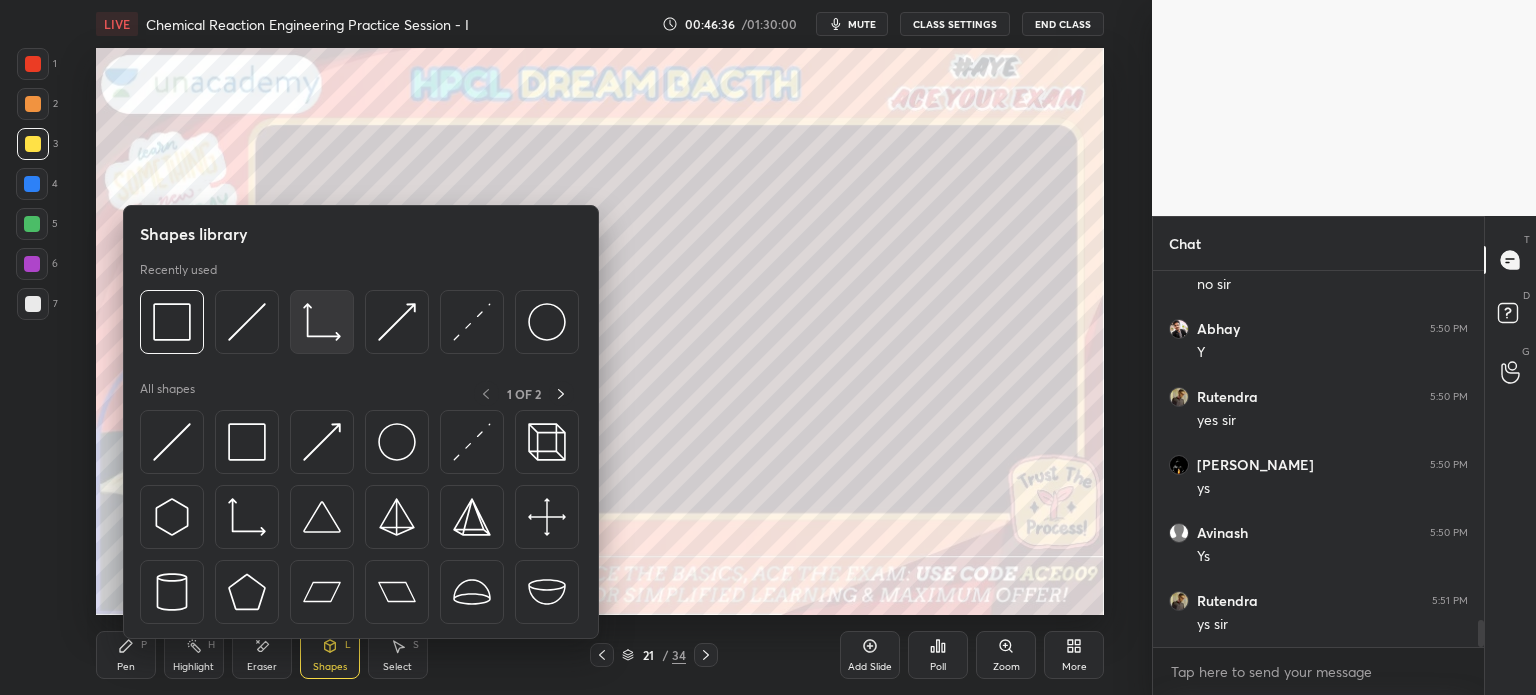click at bounding box center (322, 322) 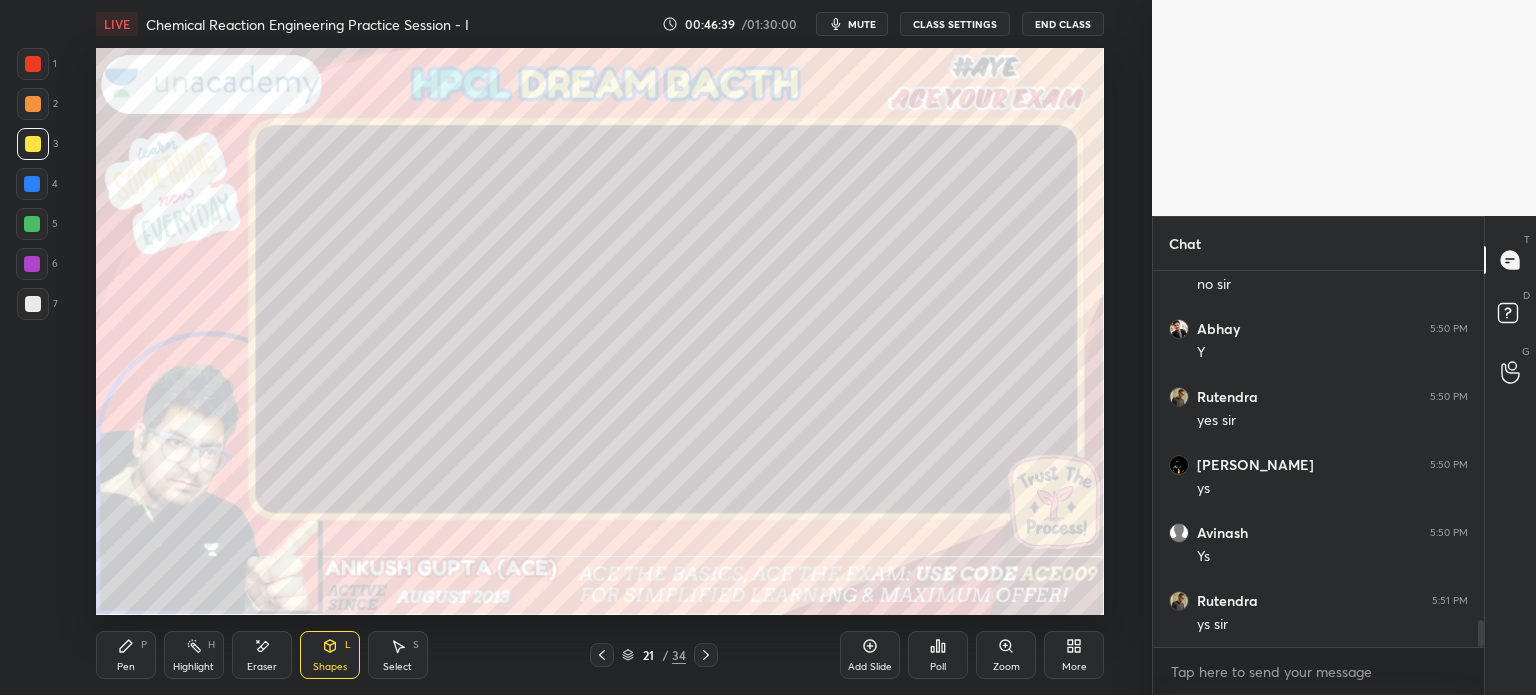 click on "Pen P" at bounding box center (126, 655) 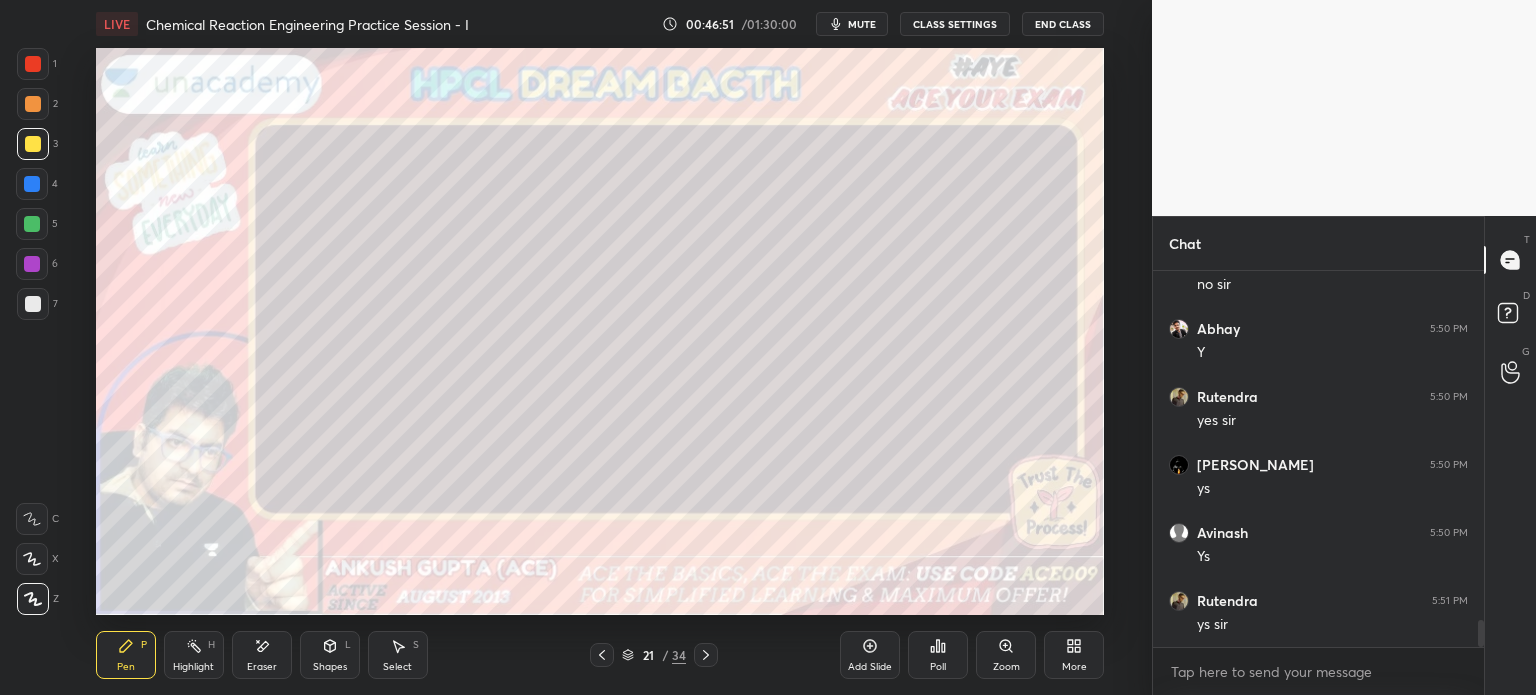 click at bounding box center (33, 304) 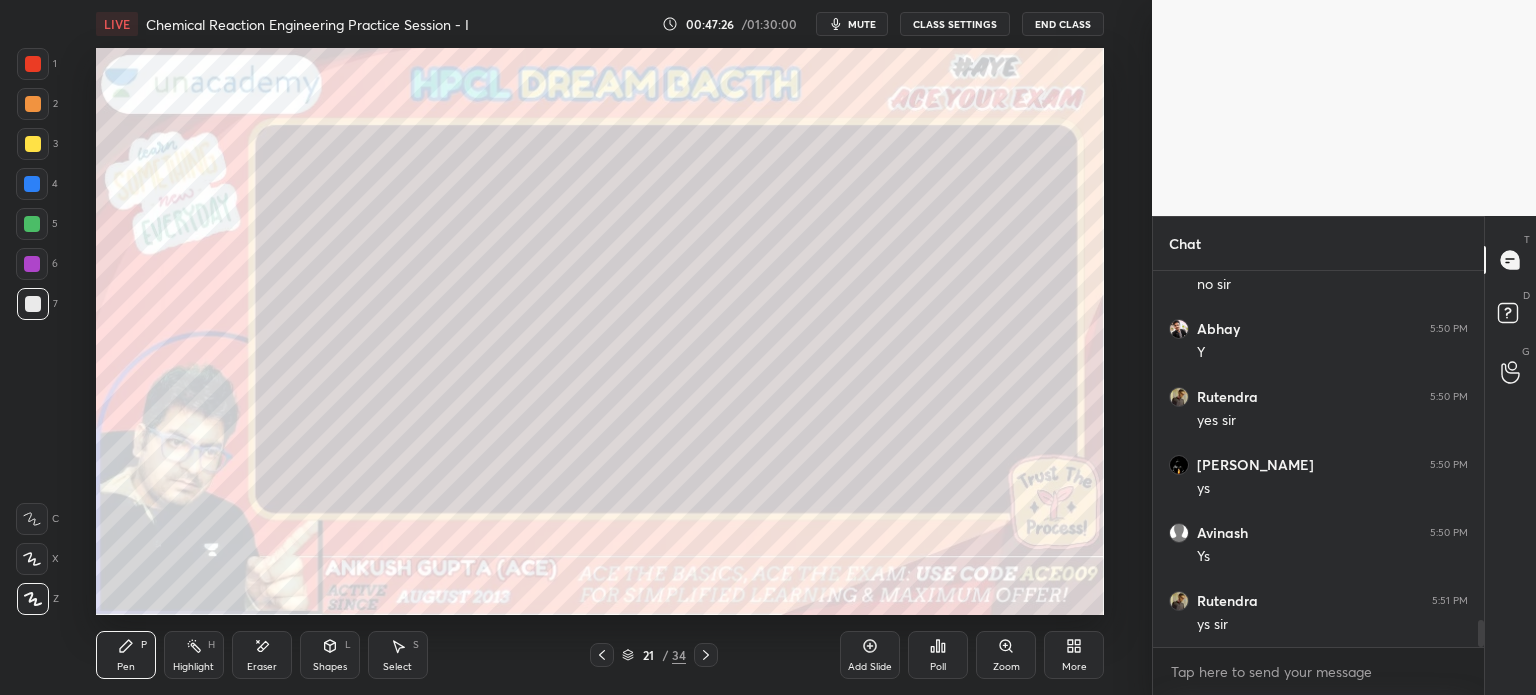 click at bounding box center [32, 184] 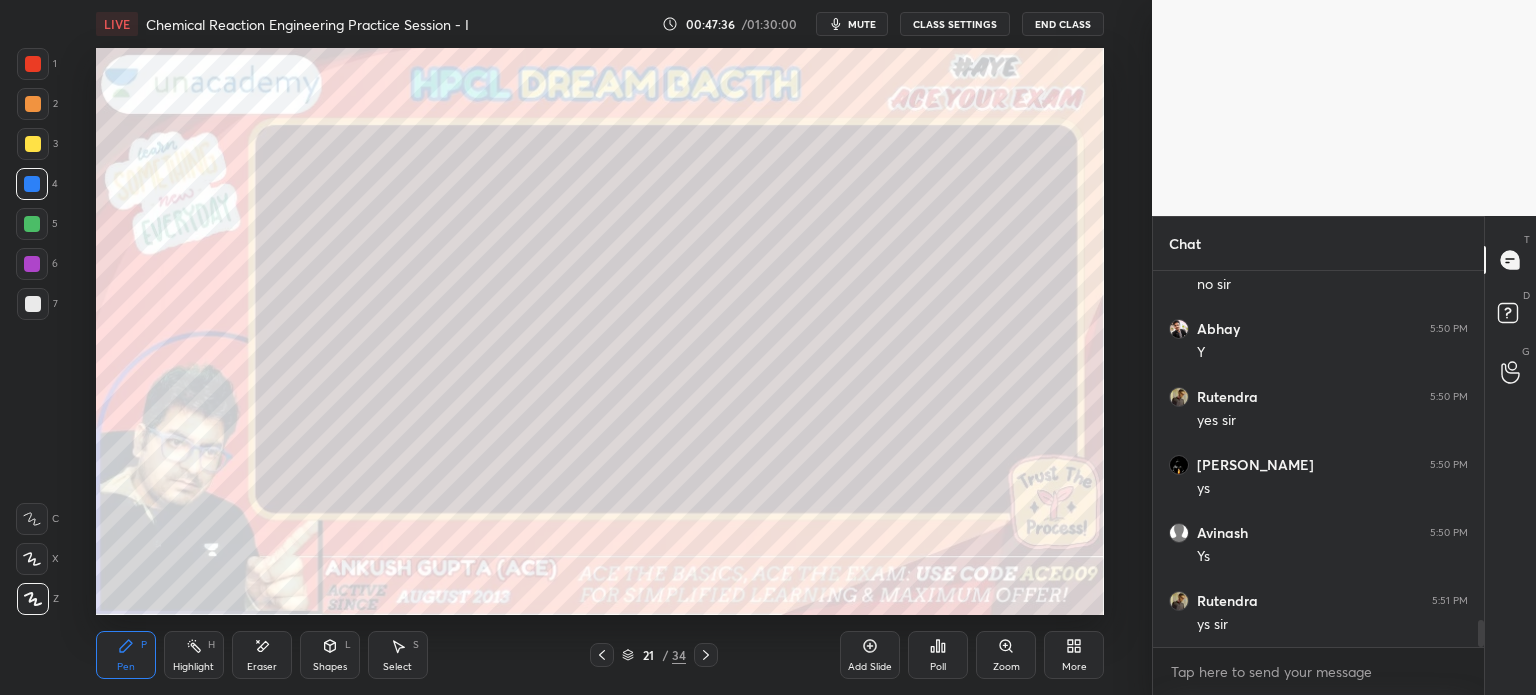 click at bounding box center (32, 224) 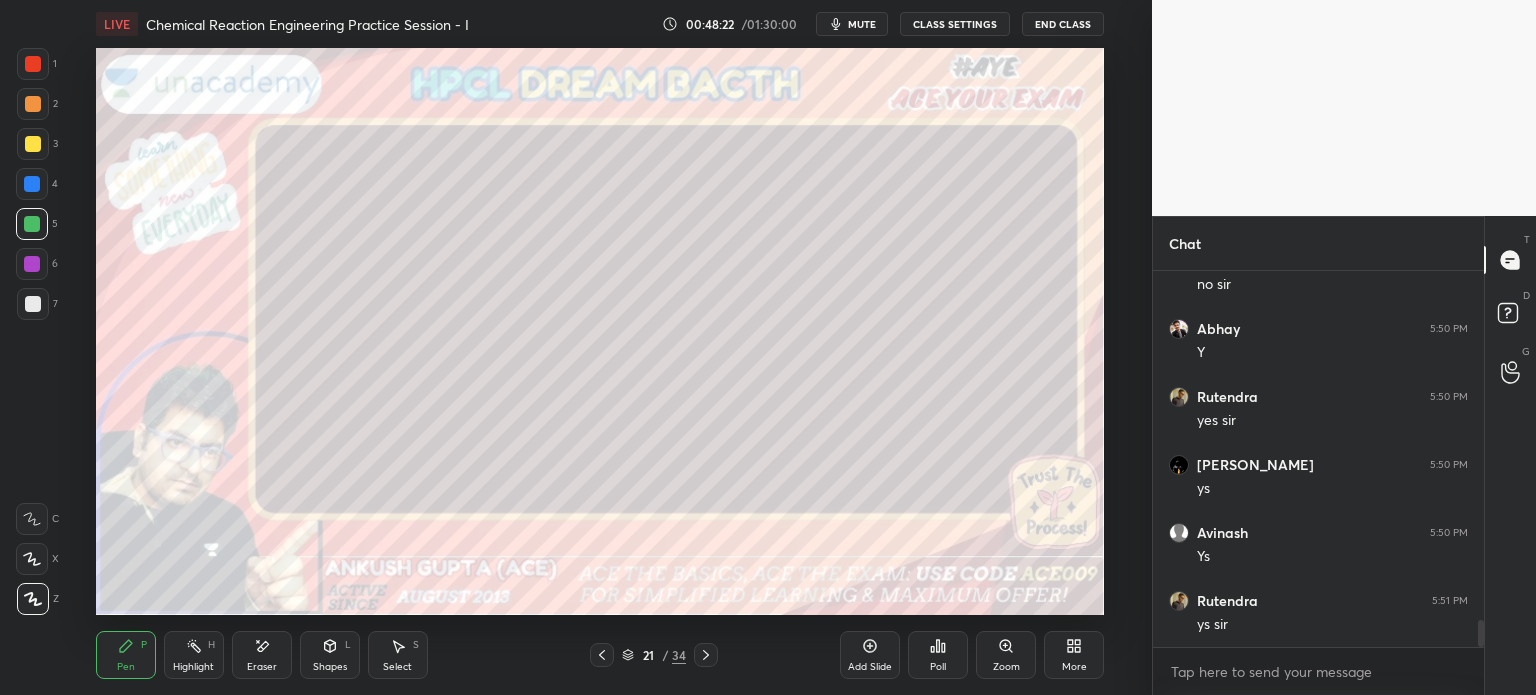 scroll, scrollTop: 4840, scrollLeft: 0, axis: vertical 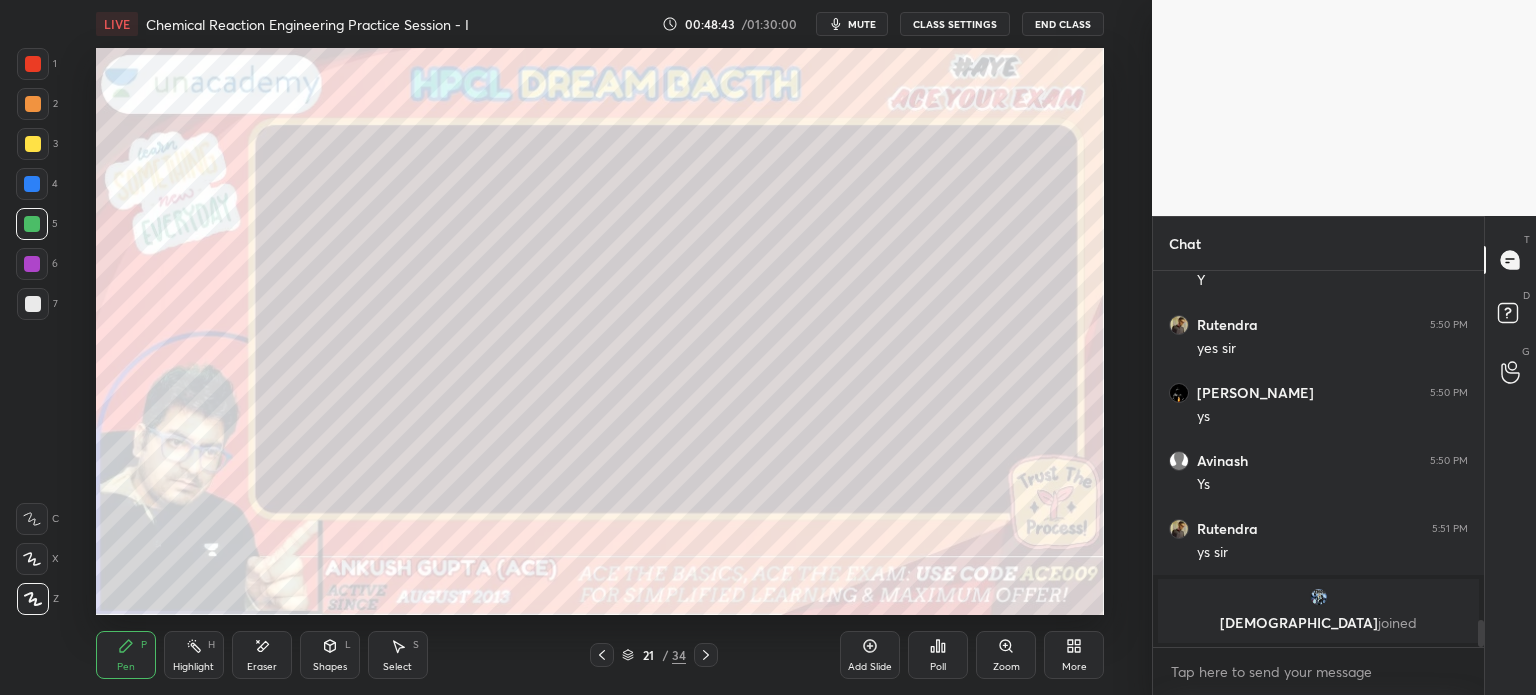click at bounding box center (32, 184) 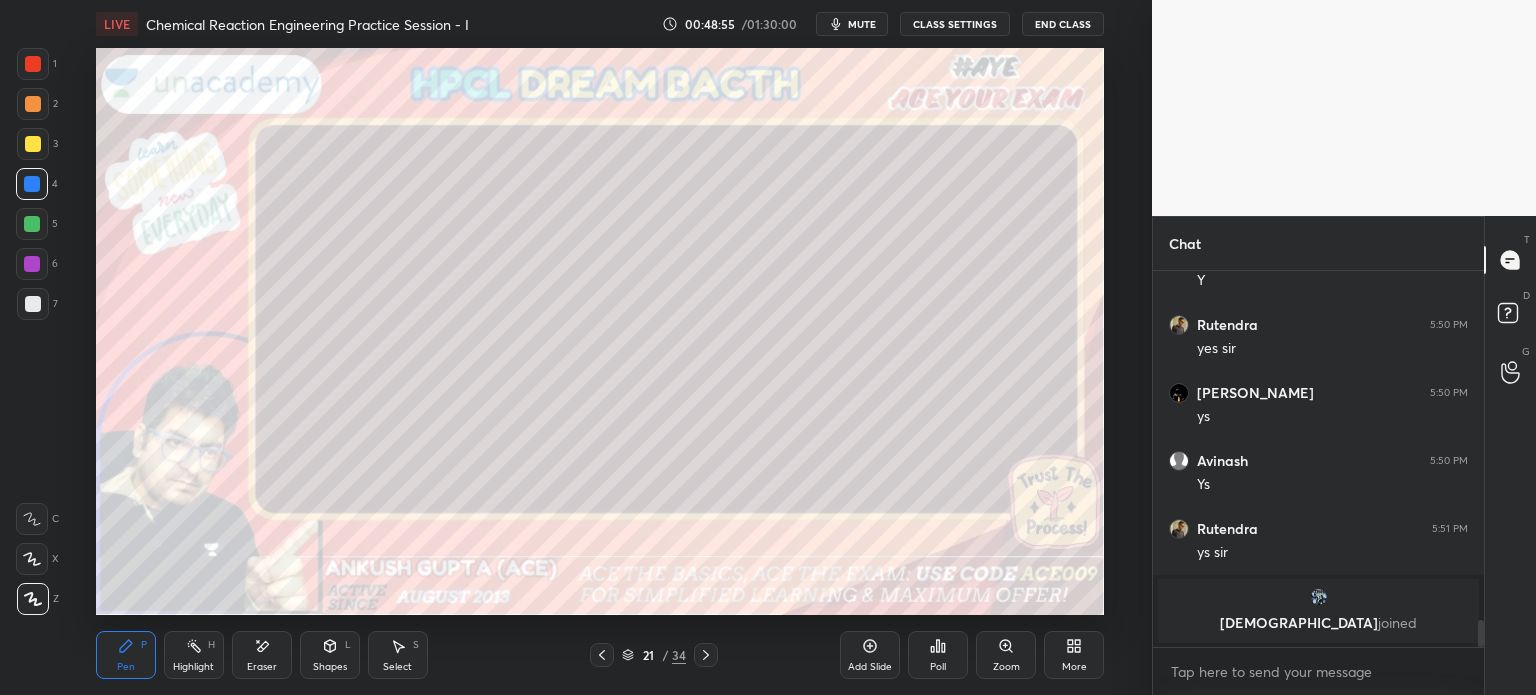 click 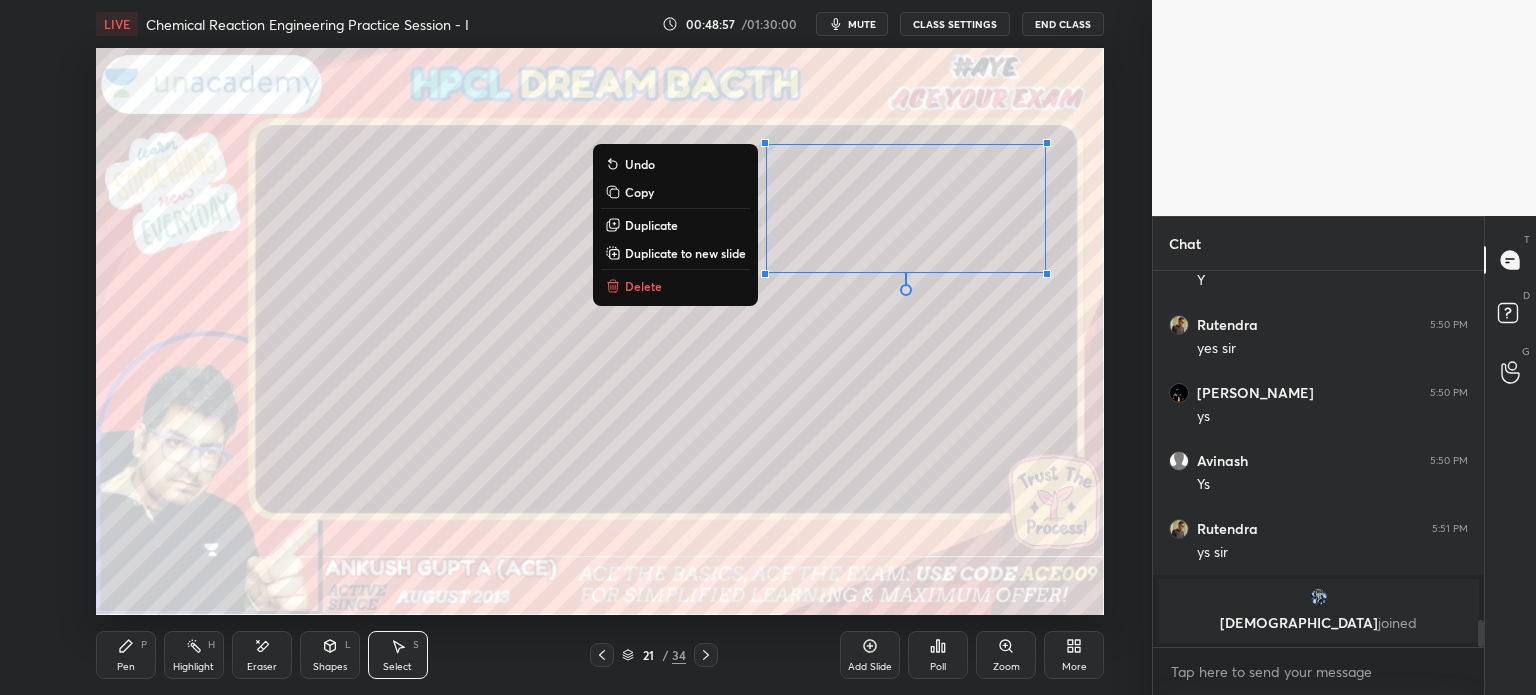 click on "0 ° Undo Copy Duplicate Duplicate to new slide Delete" at bounding box center (600, 331) 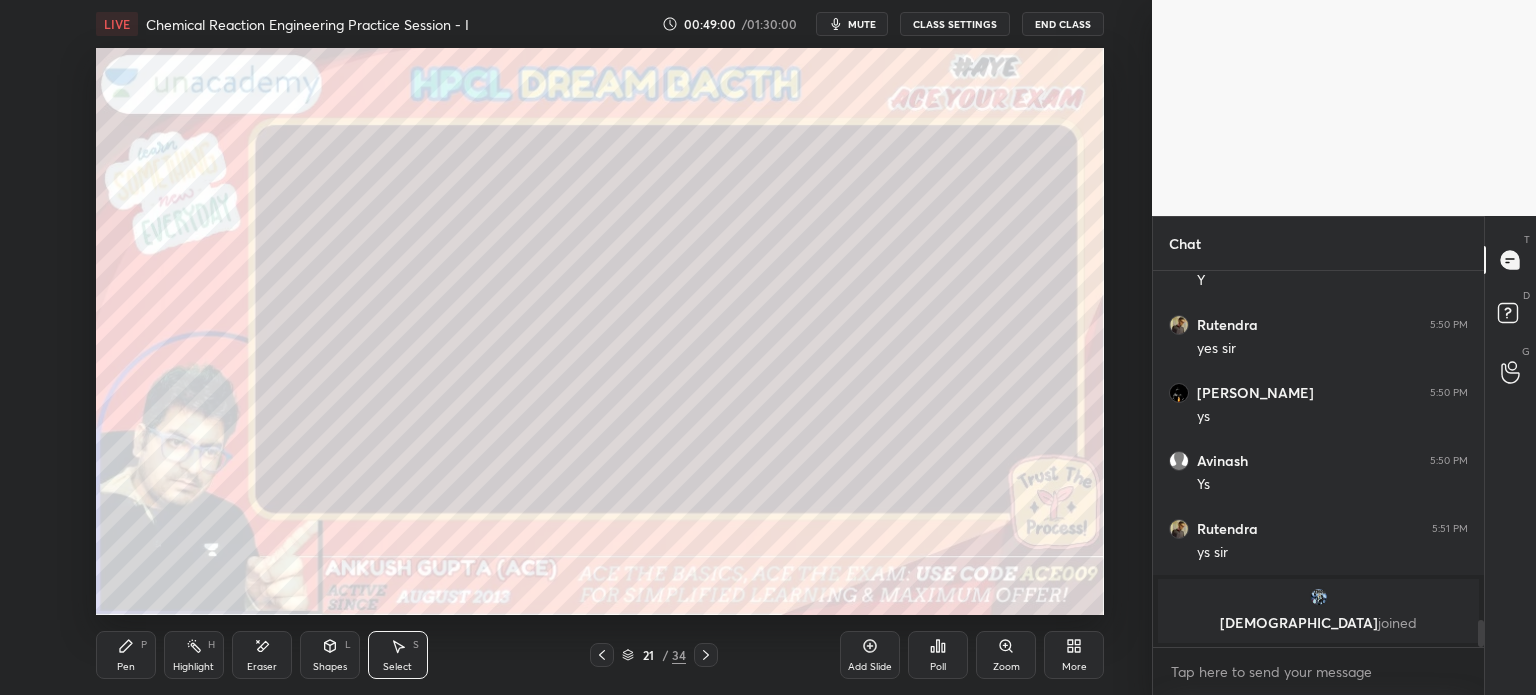 click on "Shapes L" at bounding box center (330, 655) 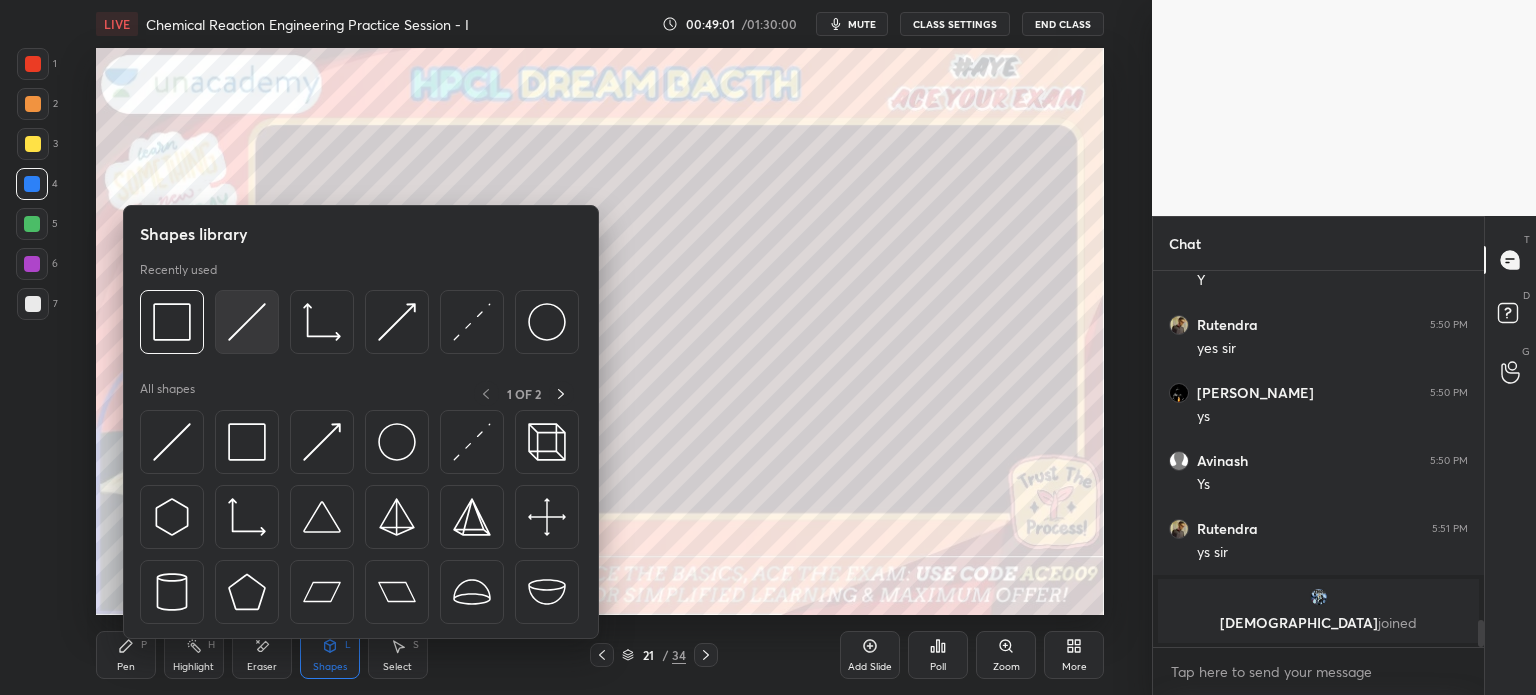 click at bounding box center (247, 322) 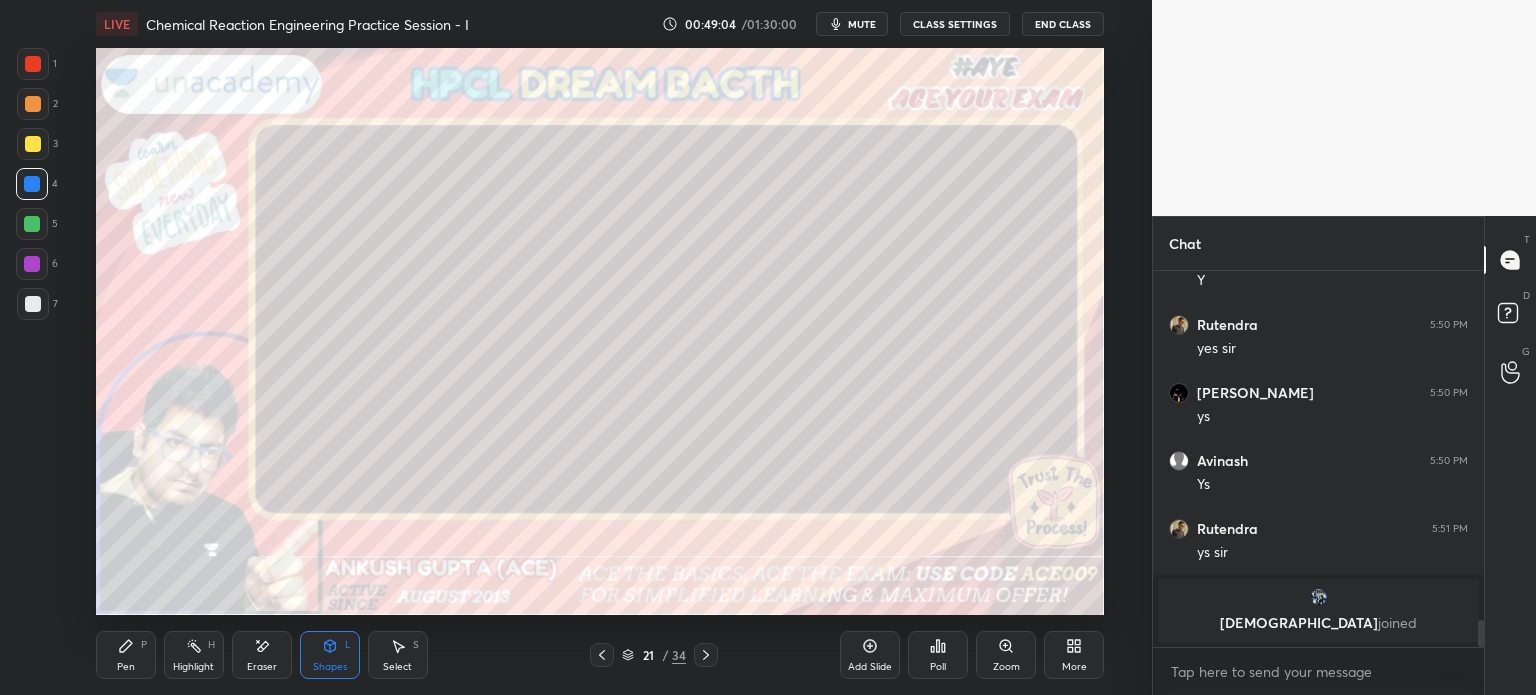 click on "Pen P" at bounding box center (126, 655) 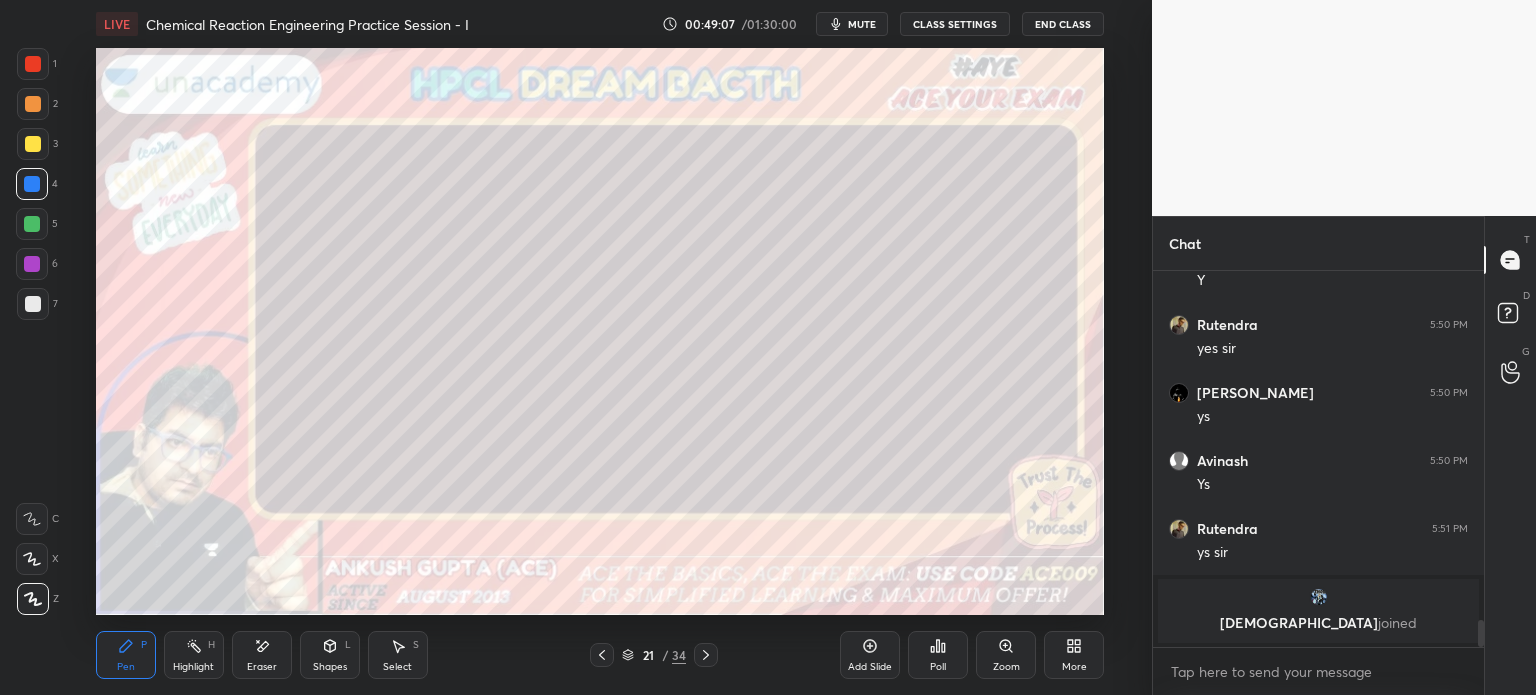click at bounding box center [33, 104] 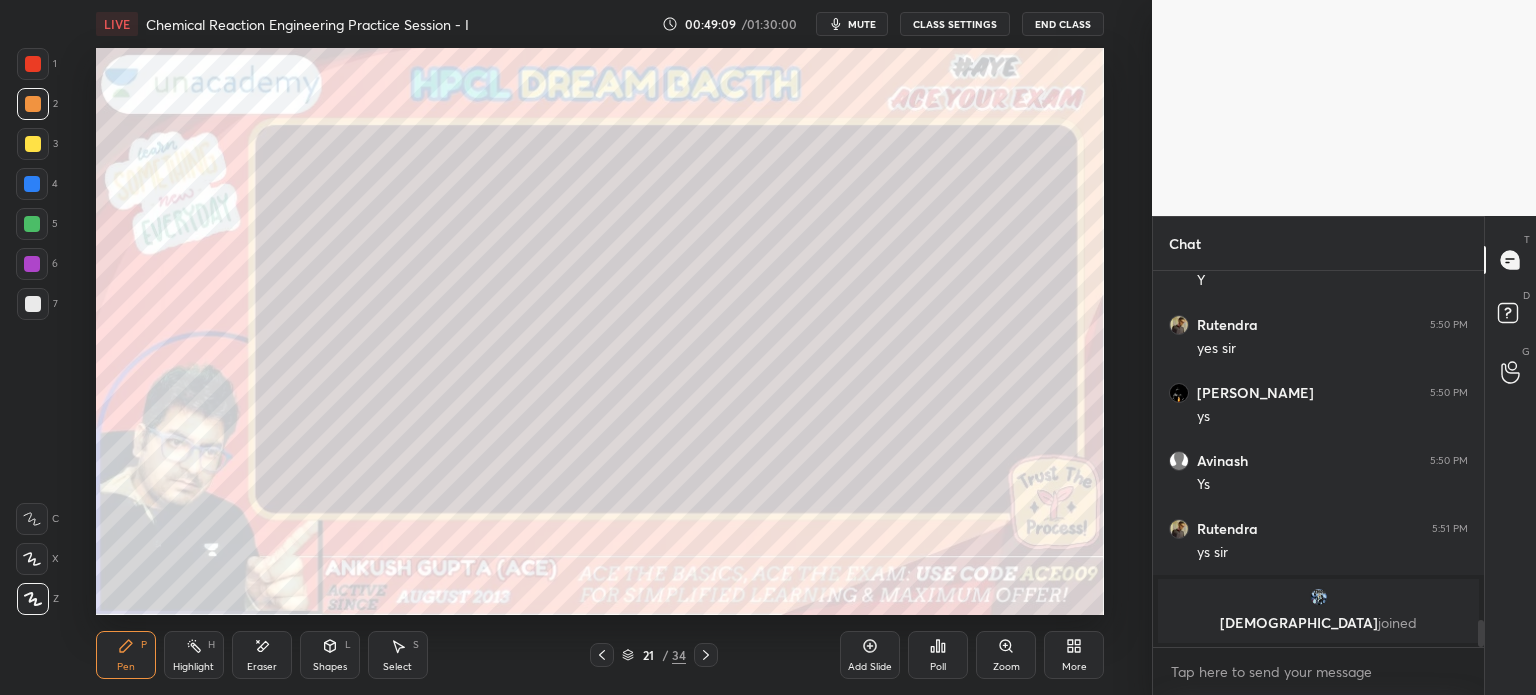 click 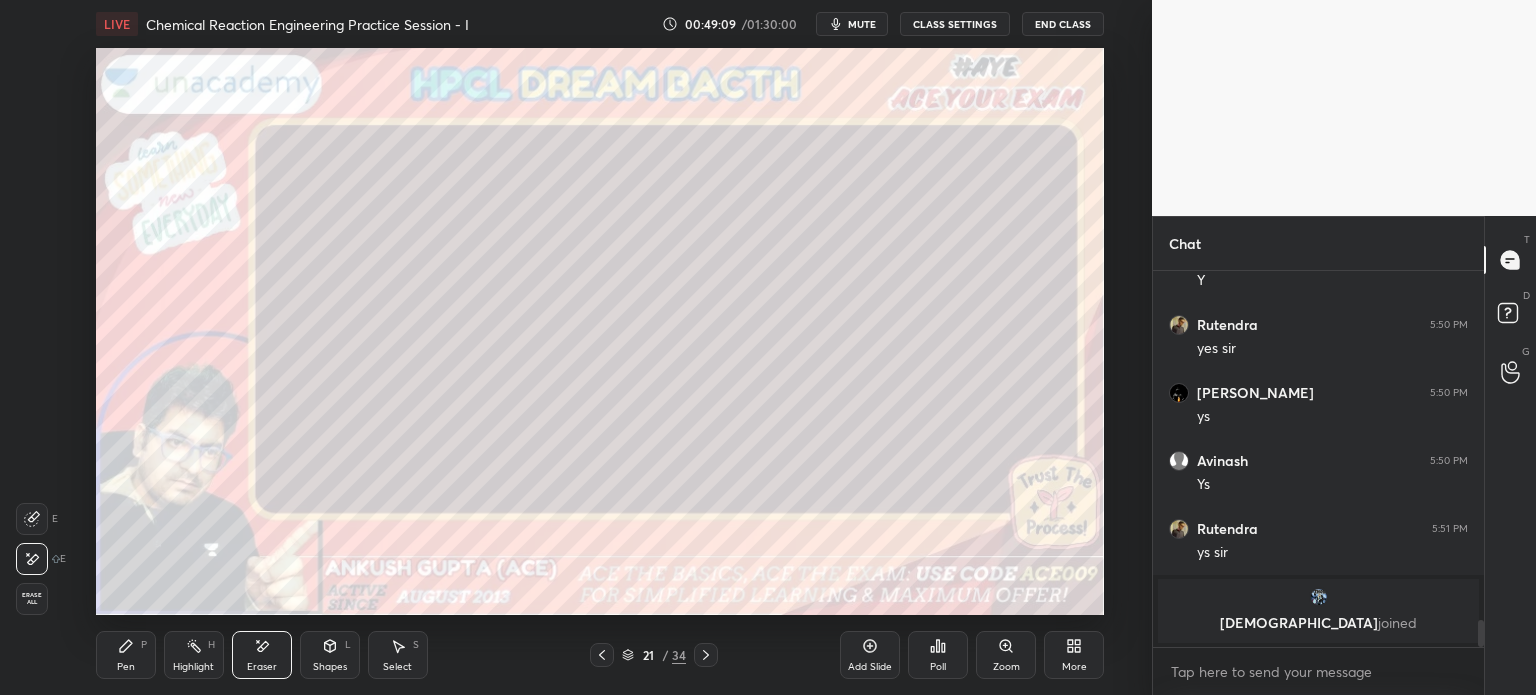 click 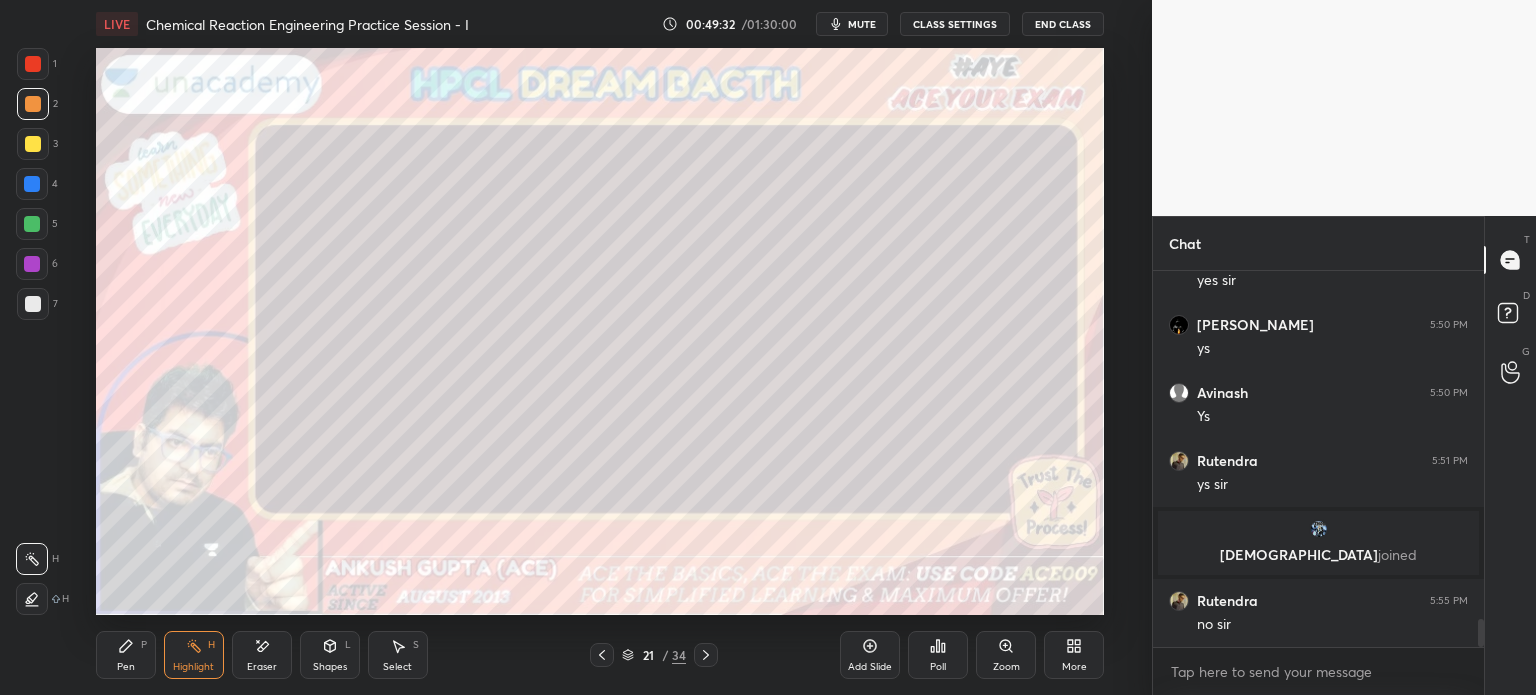 scroll, scrollTop: 4832, scrollLeft: 0, axis: vertical 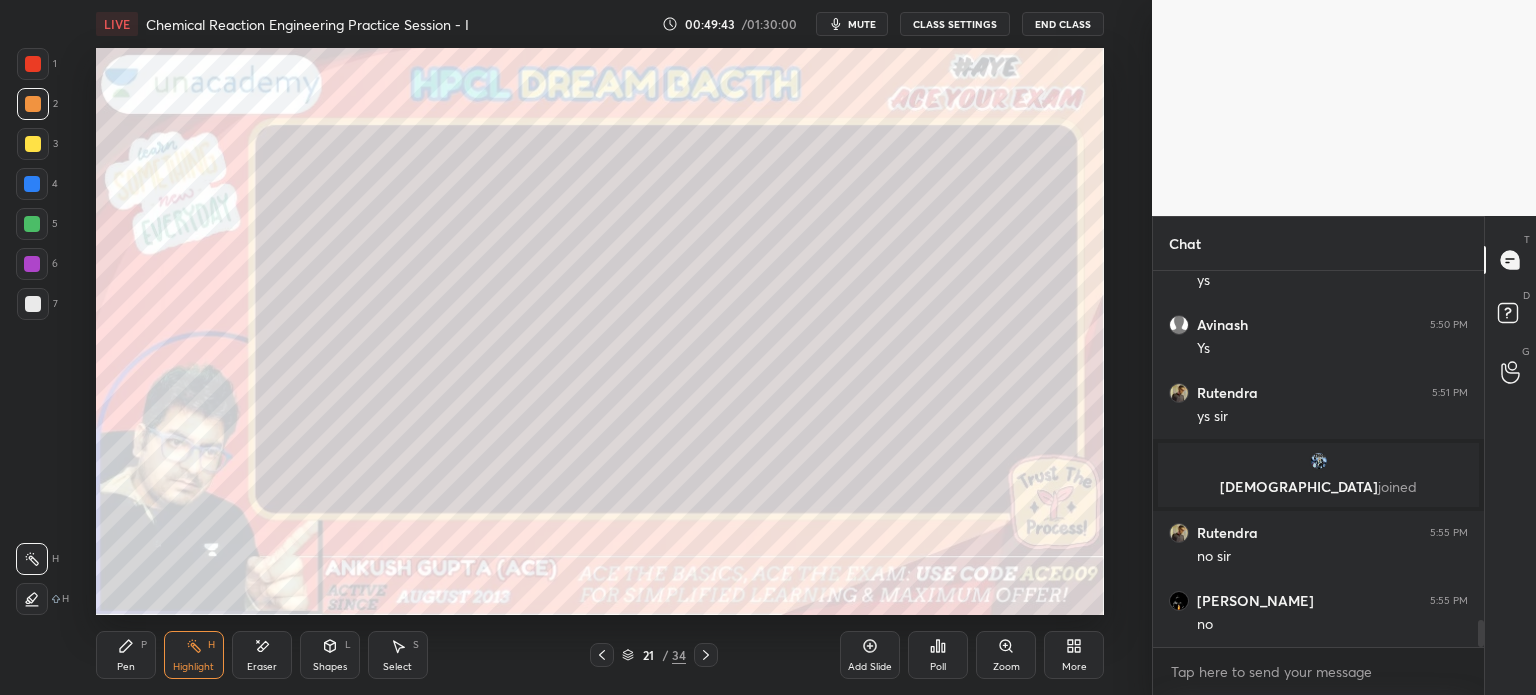 click 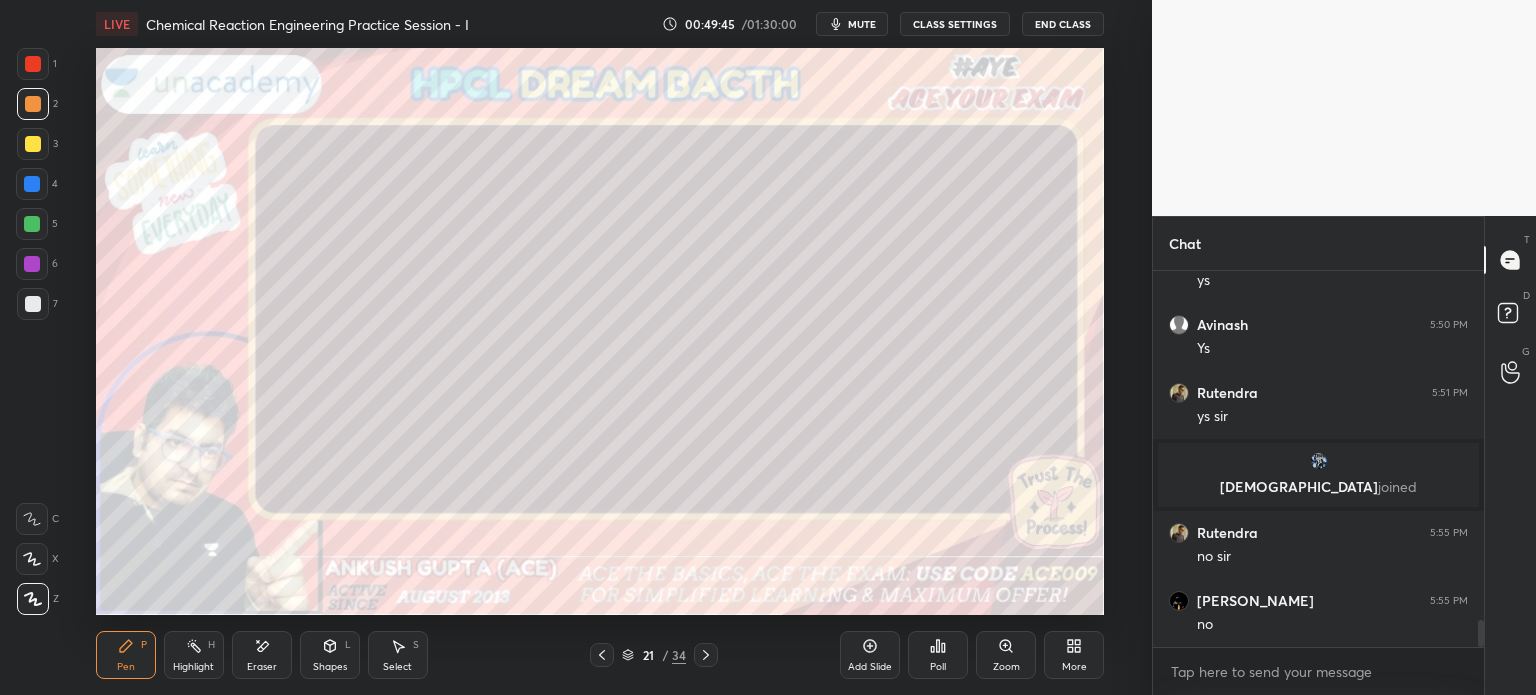 click on "Highlight H" at bounding box center (194, 655) 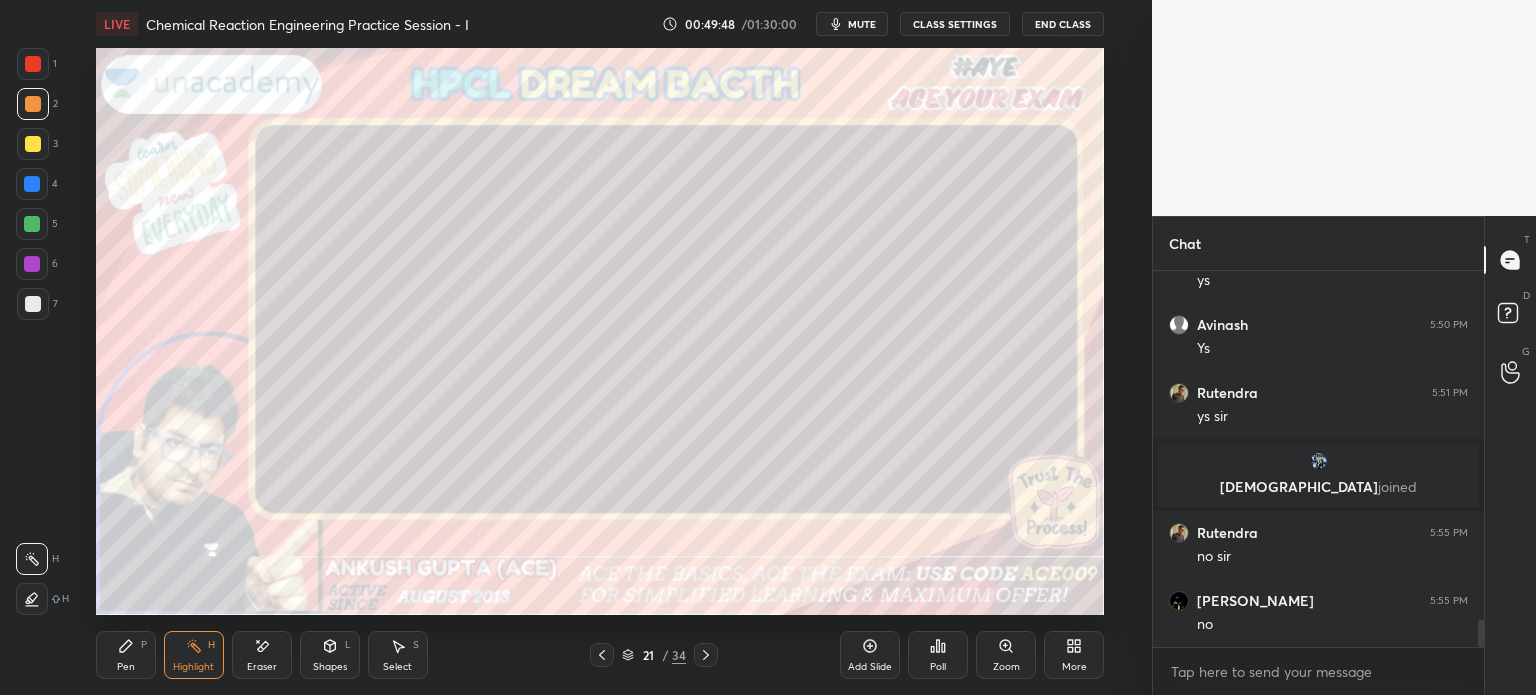 click 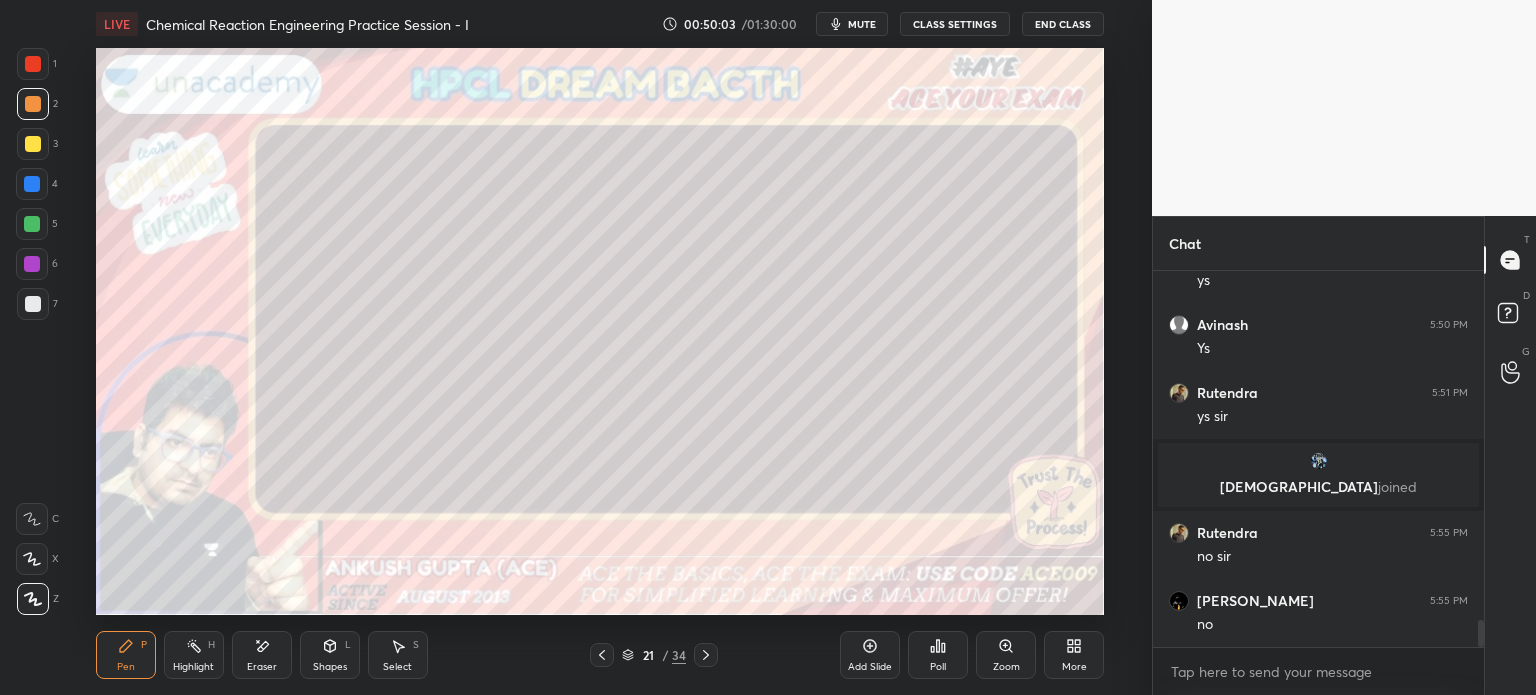 click at bounding box center [706, 655] 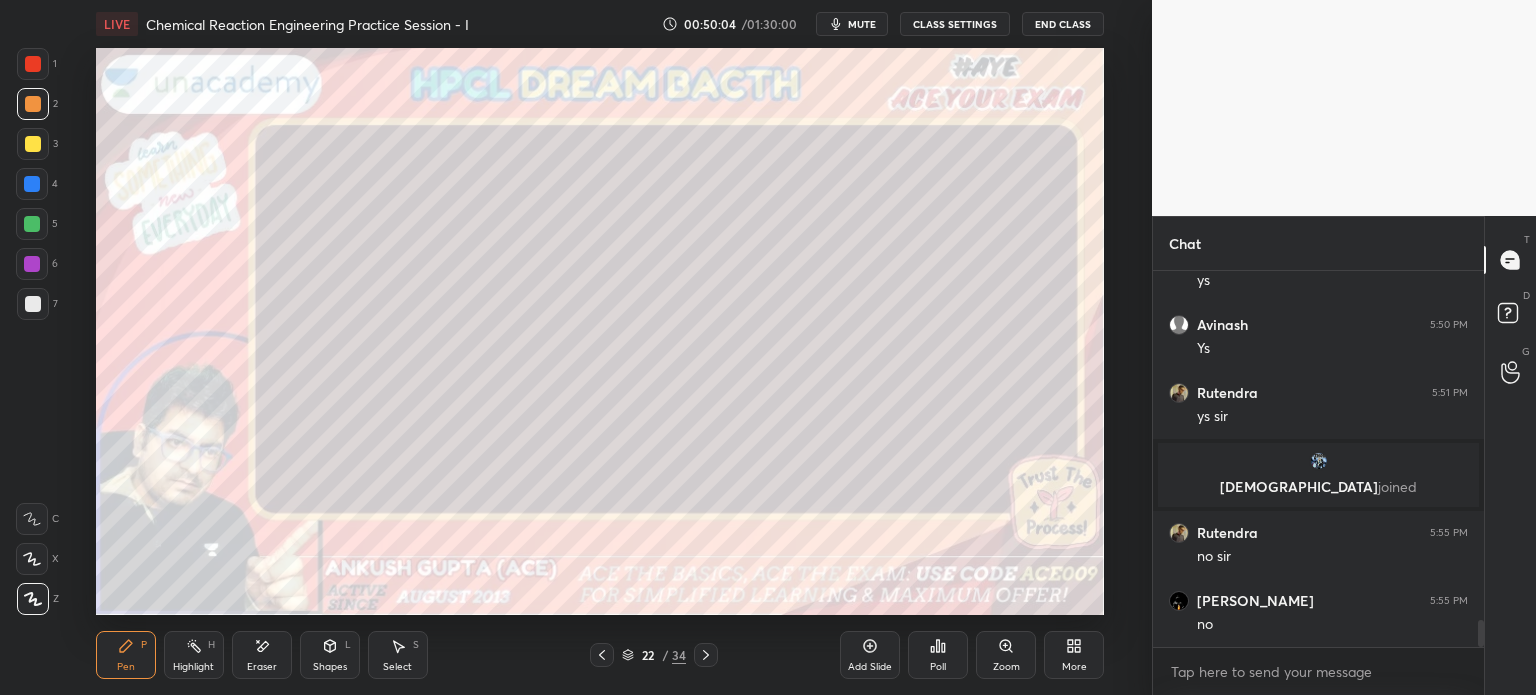 click at bounding box center [602, 655] 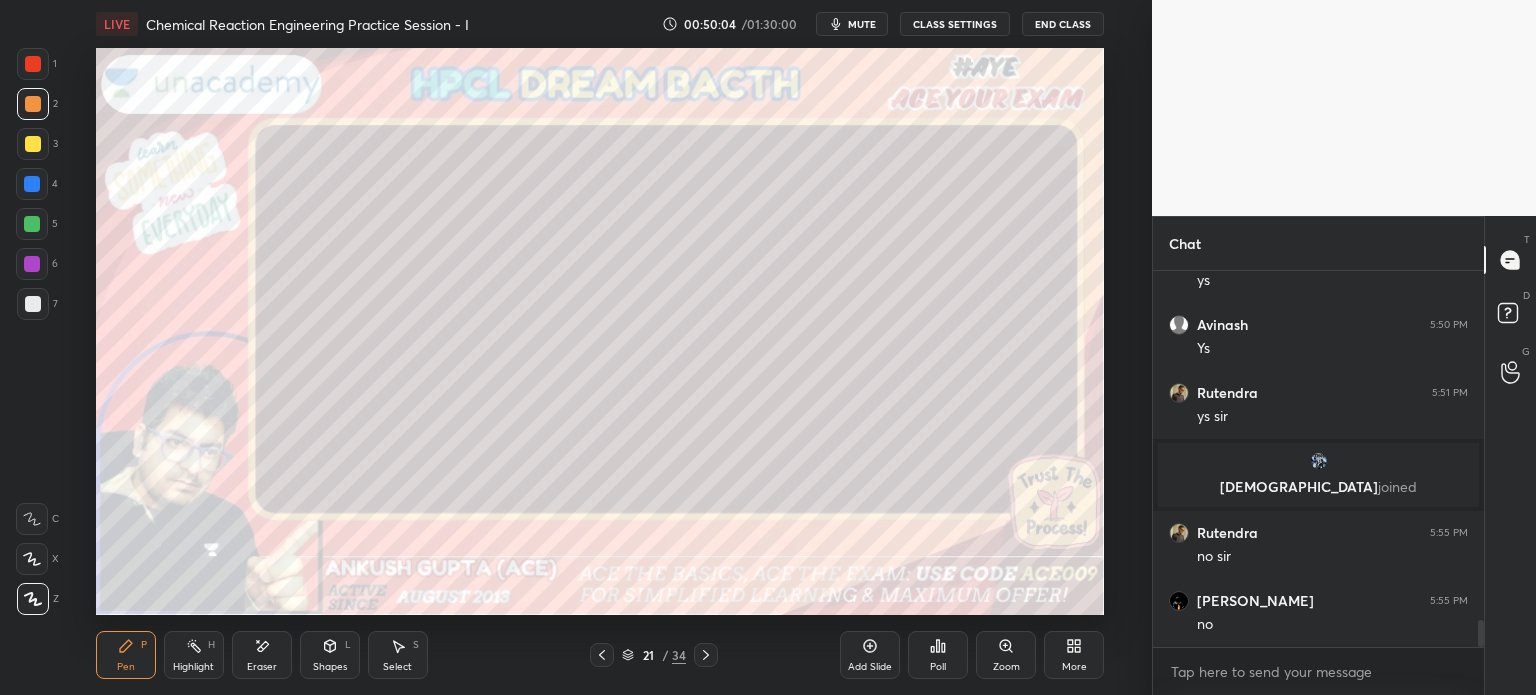 click 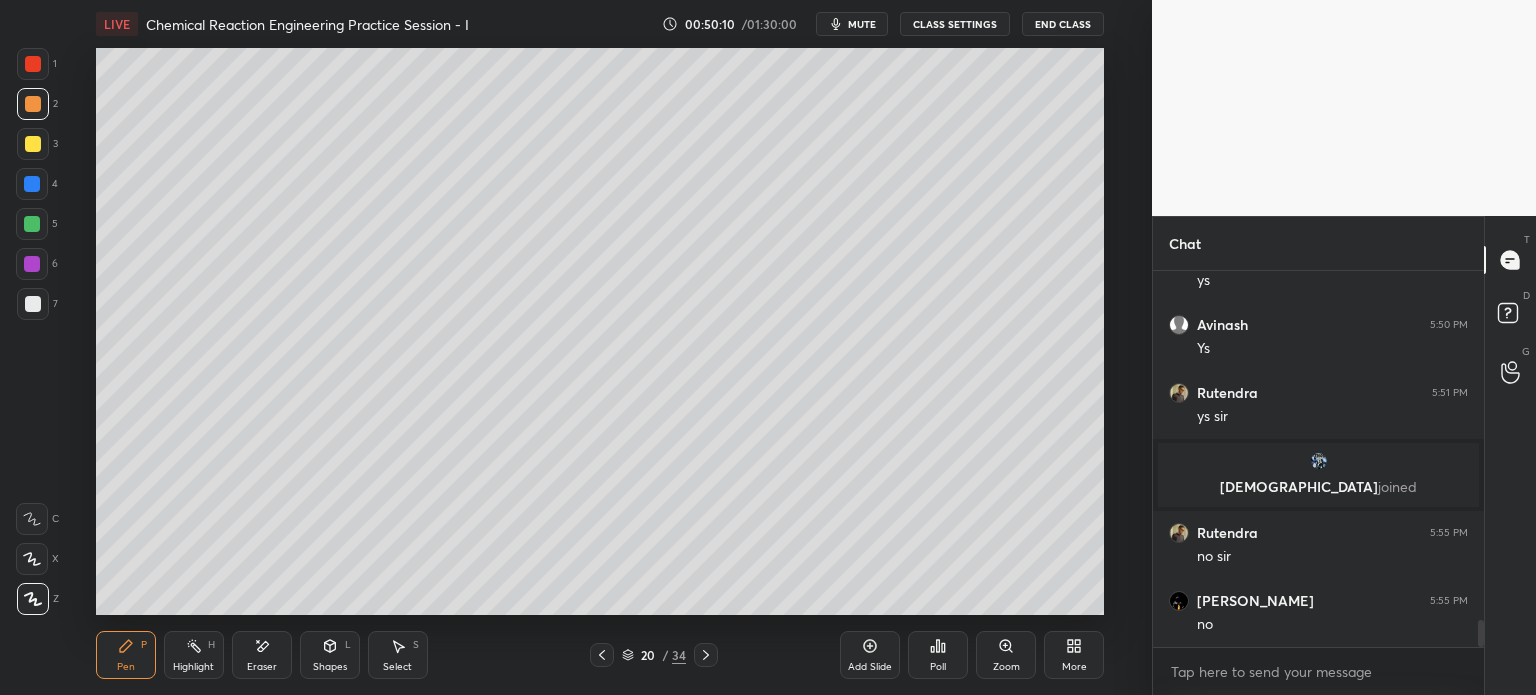 click 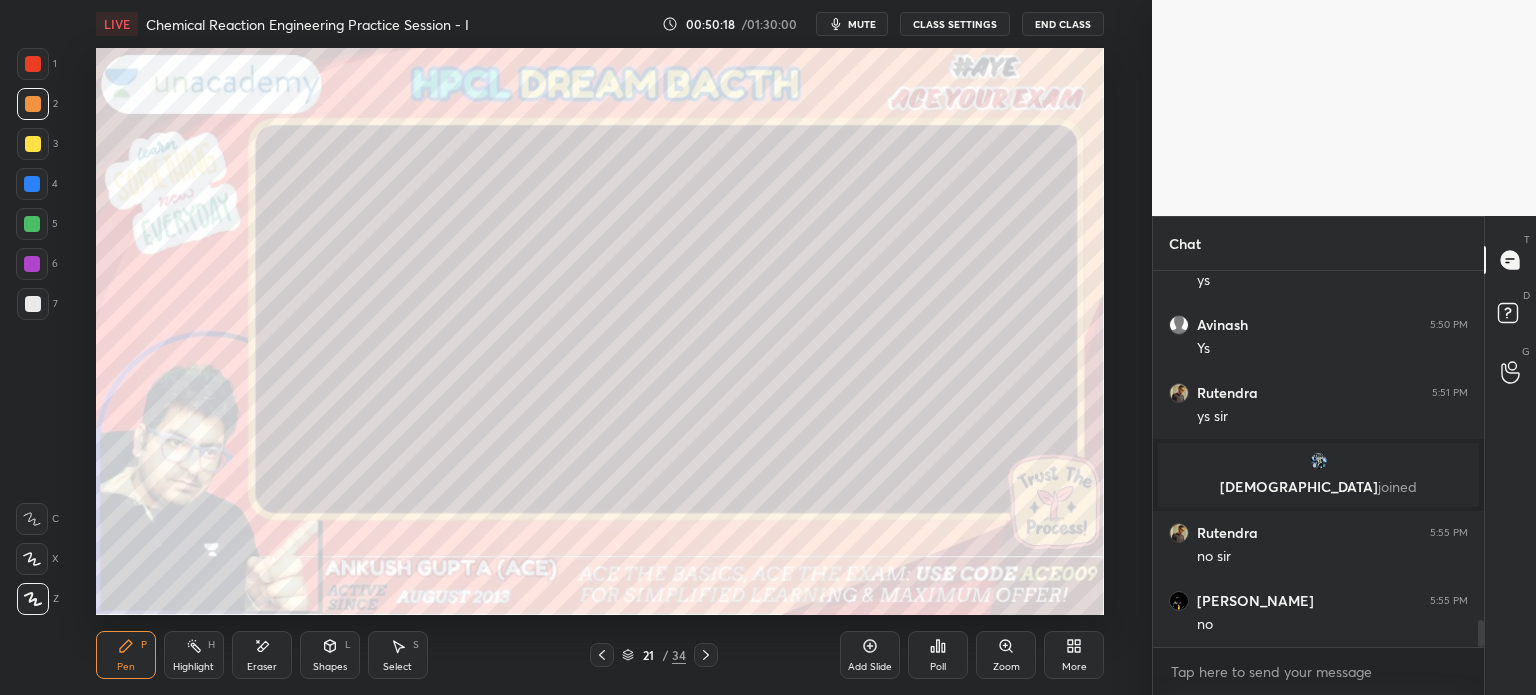 click on "Highlight H" at bounding box center (194, 655) 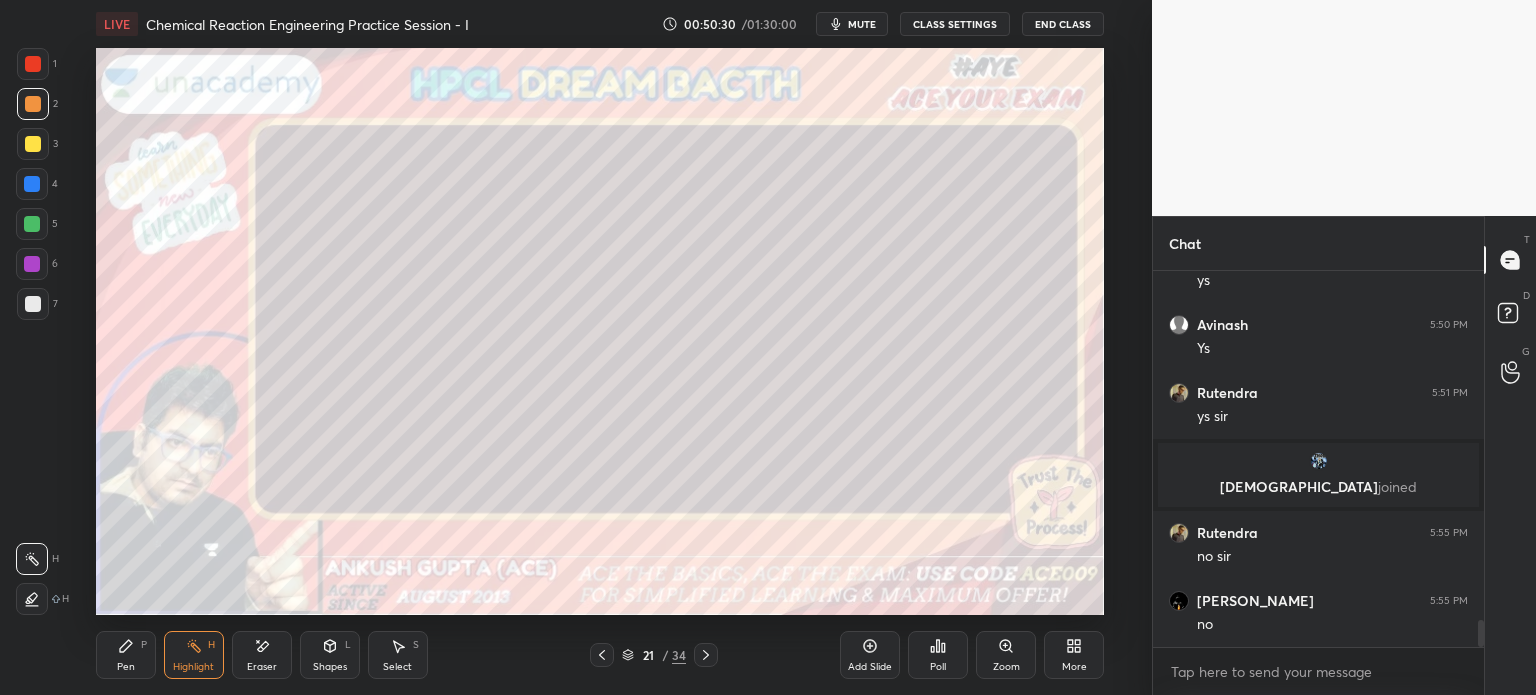 click on "Add Slide" at bounding box center [870, 667] 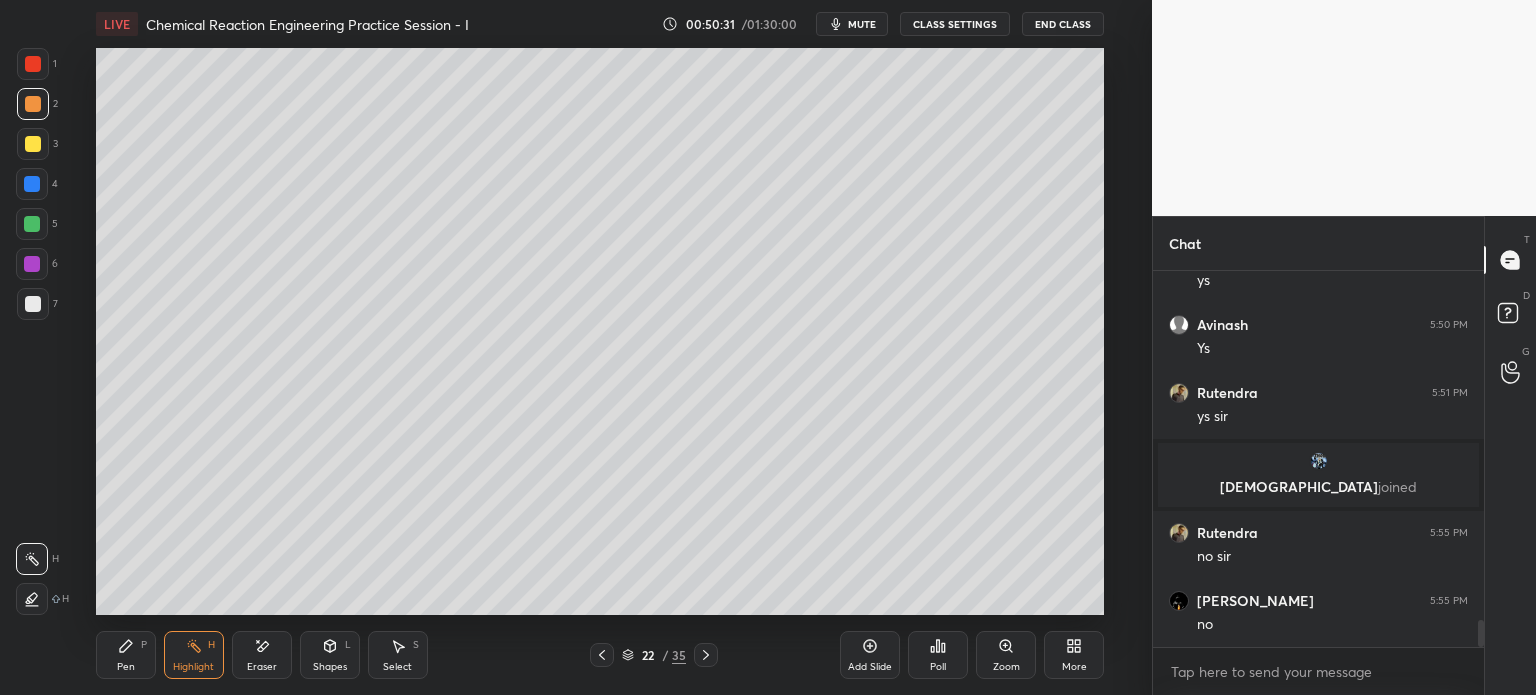click at bounding box center (33, 304) 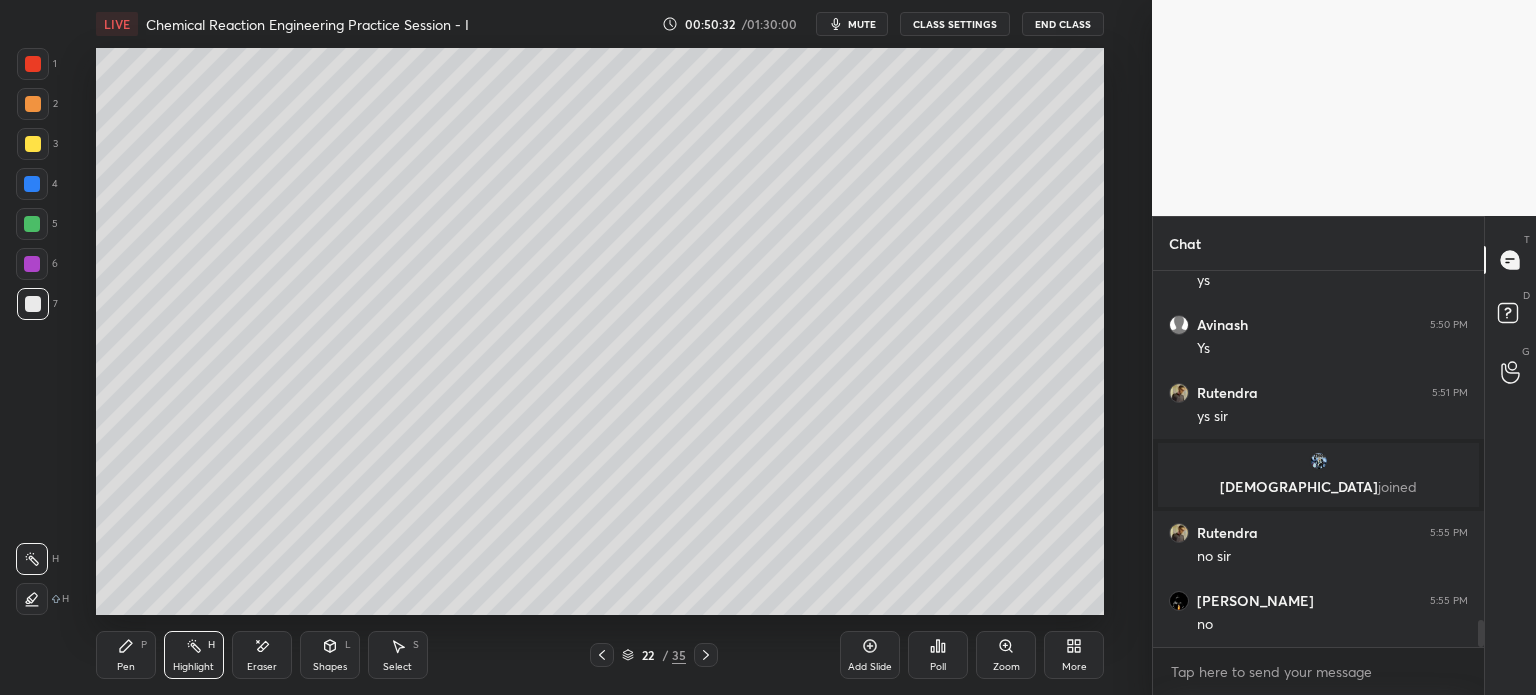 click on "Pen P" at bounding box center [126, 655] 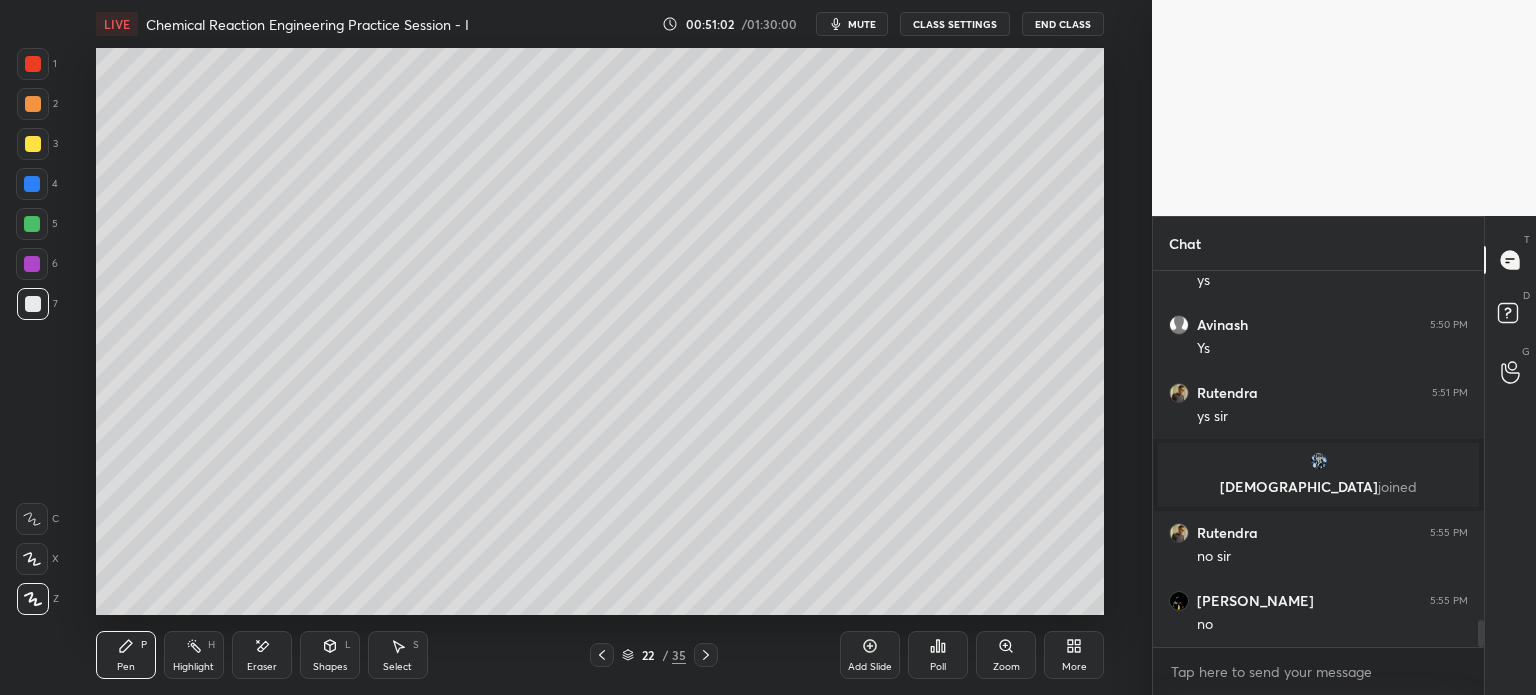 click at bounding box center [33, 144] 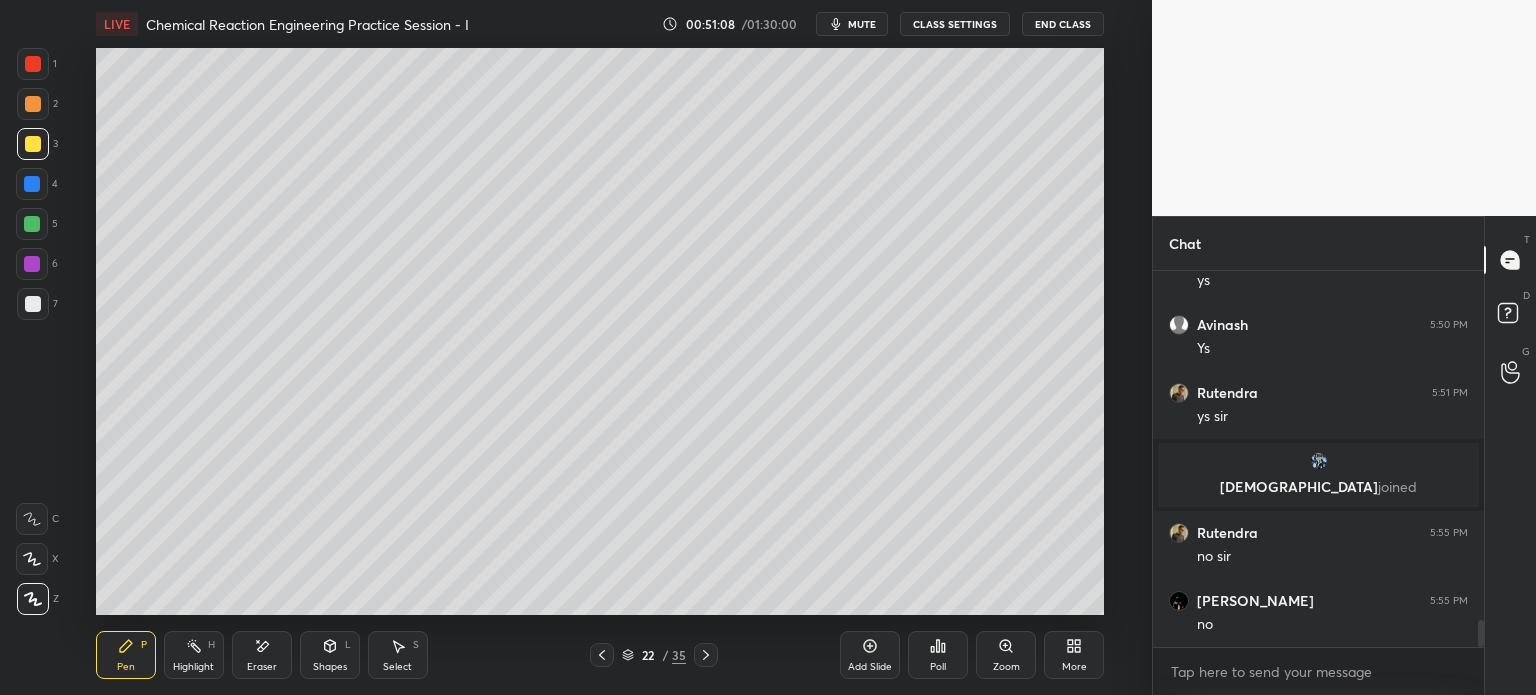 click at bounding box center (602, 655) 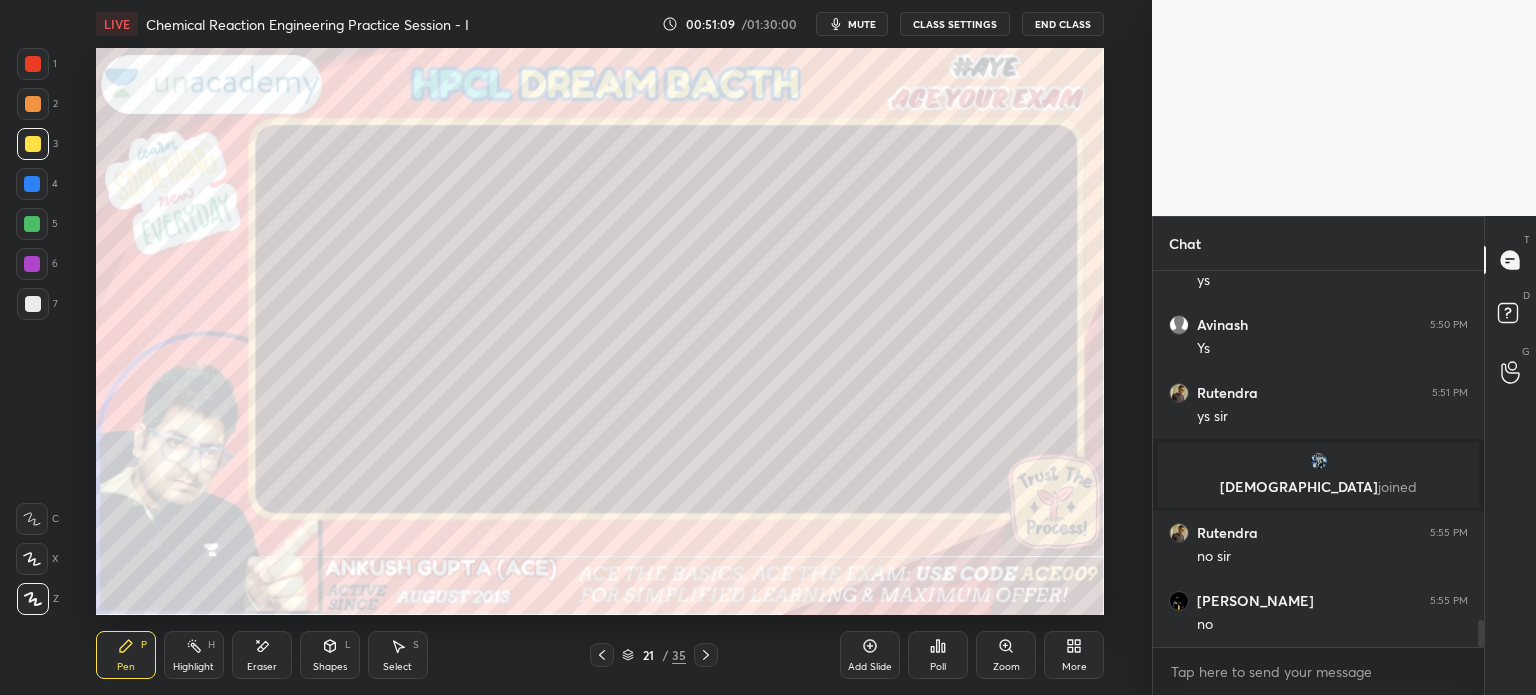 click on "Highlight" at bounding box center [193, 667] 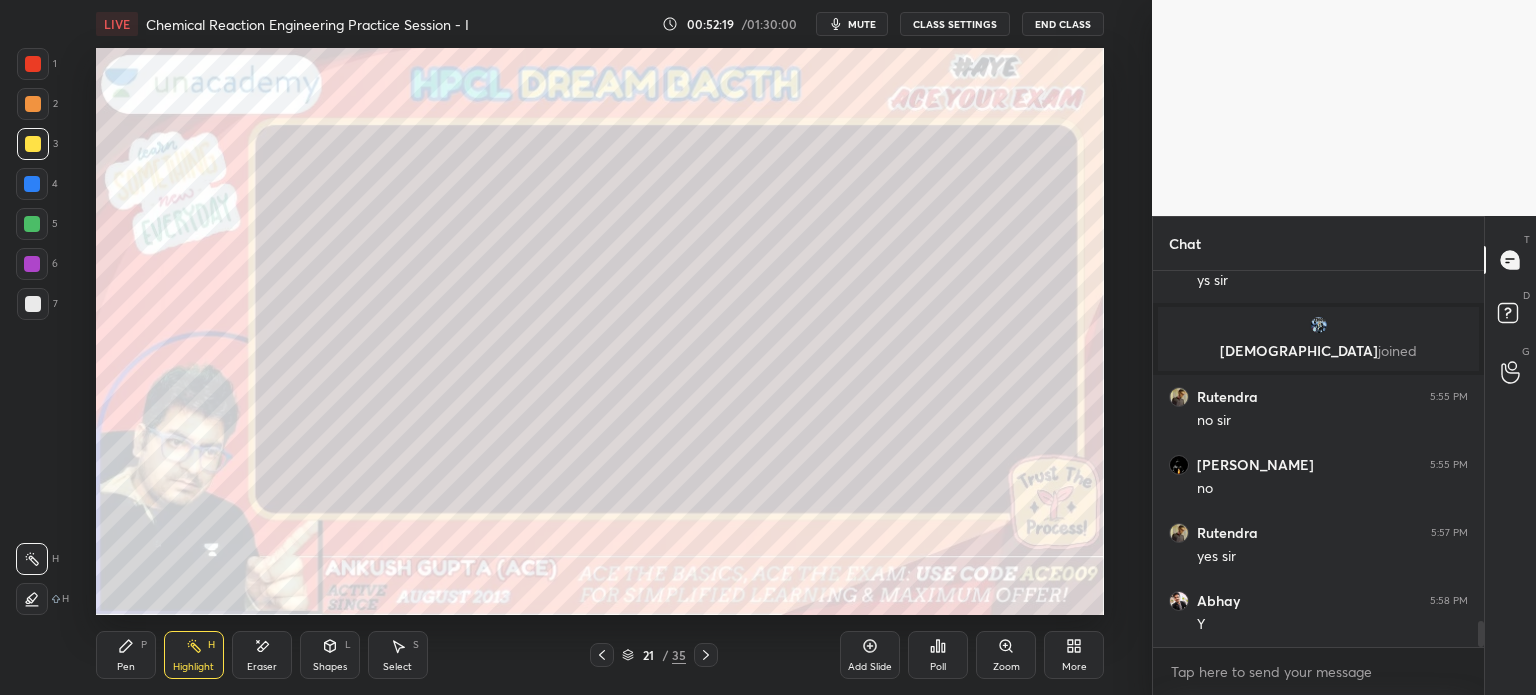 scroll, scrollTop: 5036, scrollLeft: 0, axis: vertical 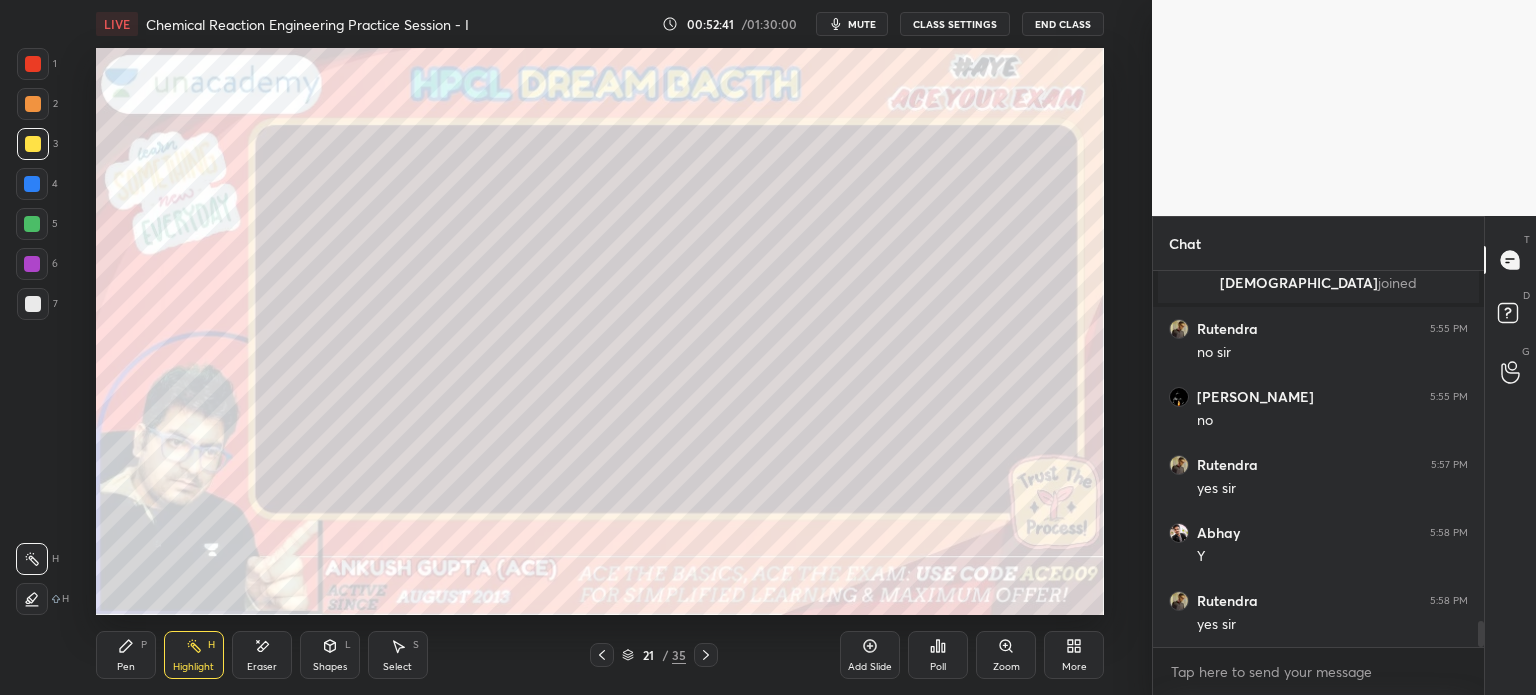 click at bounding box center (33, 144) 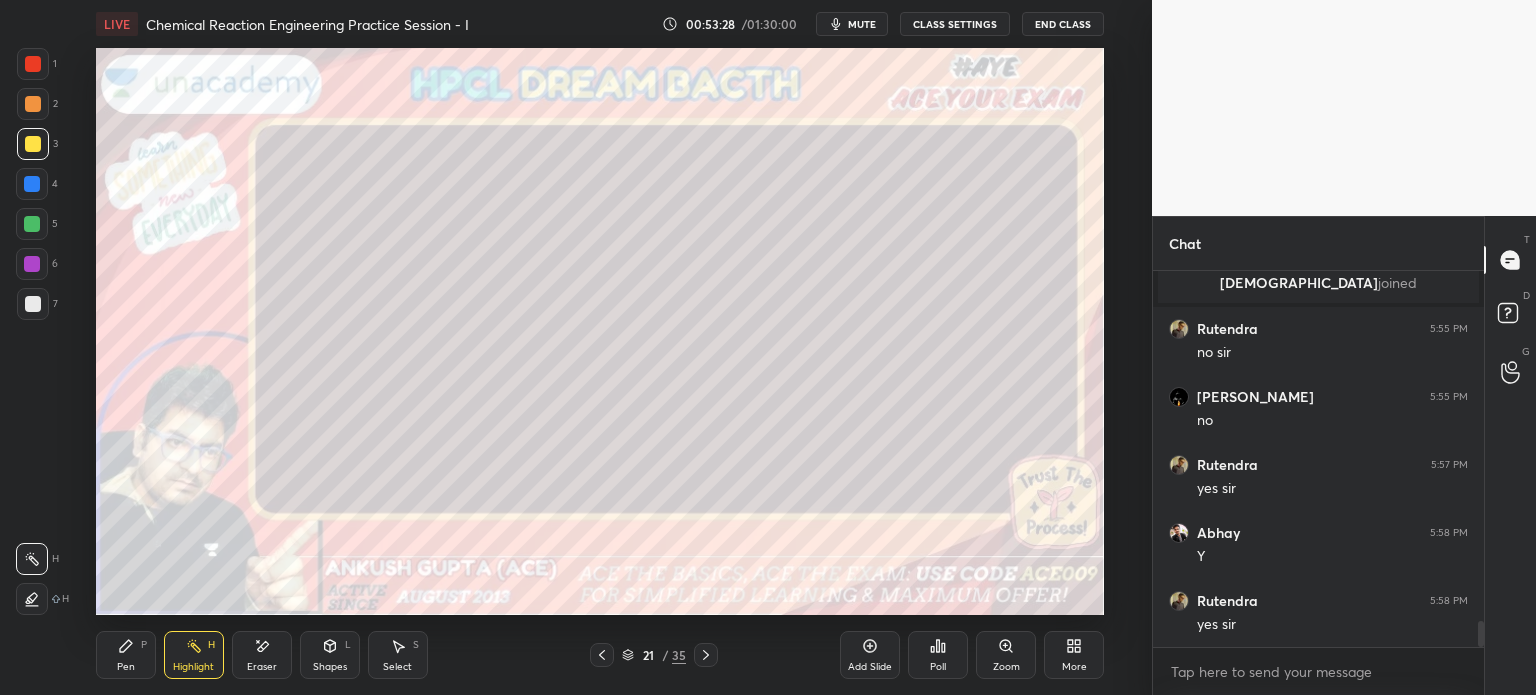 click 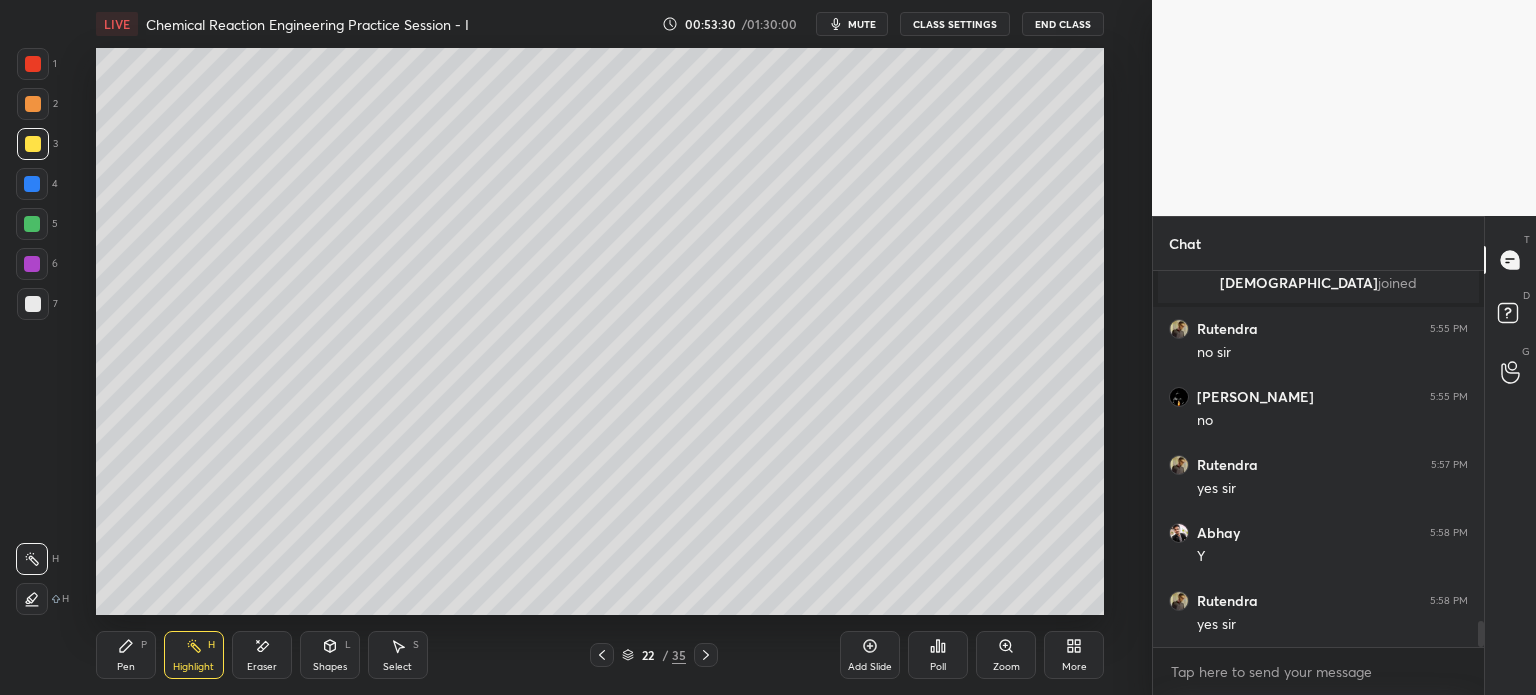 click 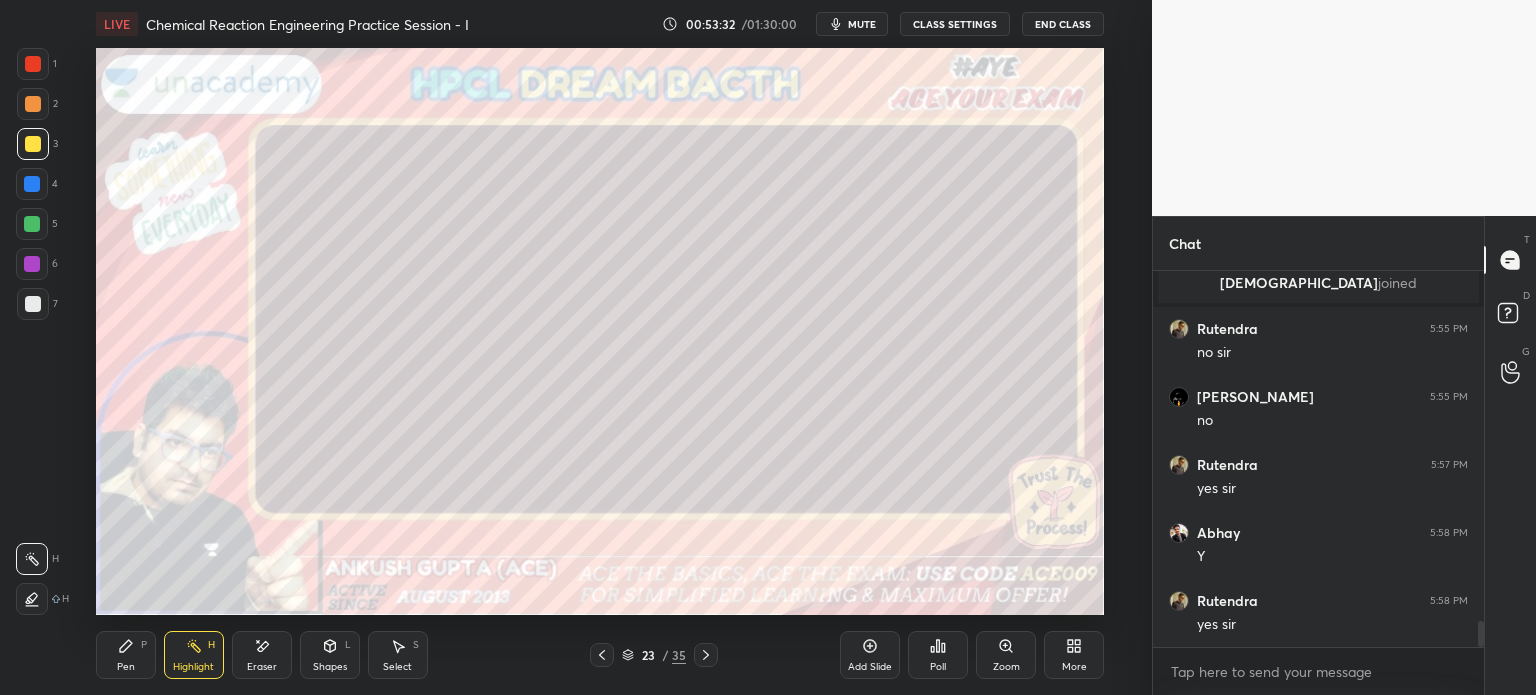 click on "Pen P" at bounding box center (126, 655) 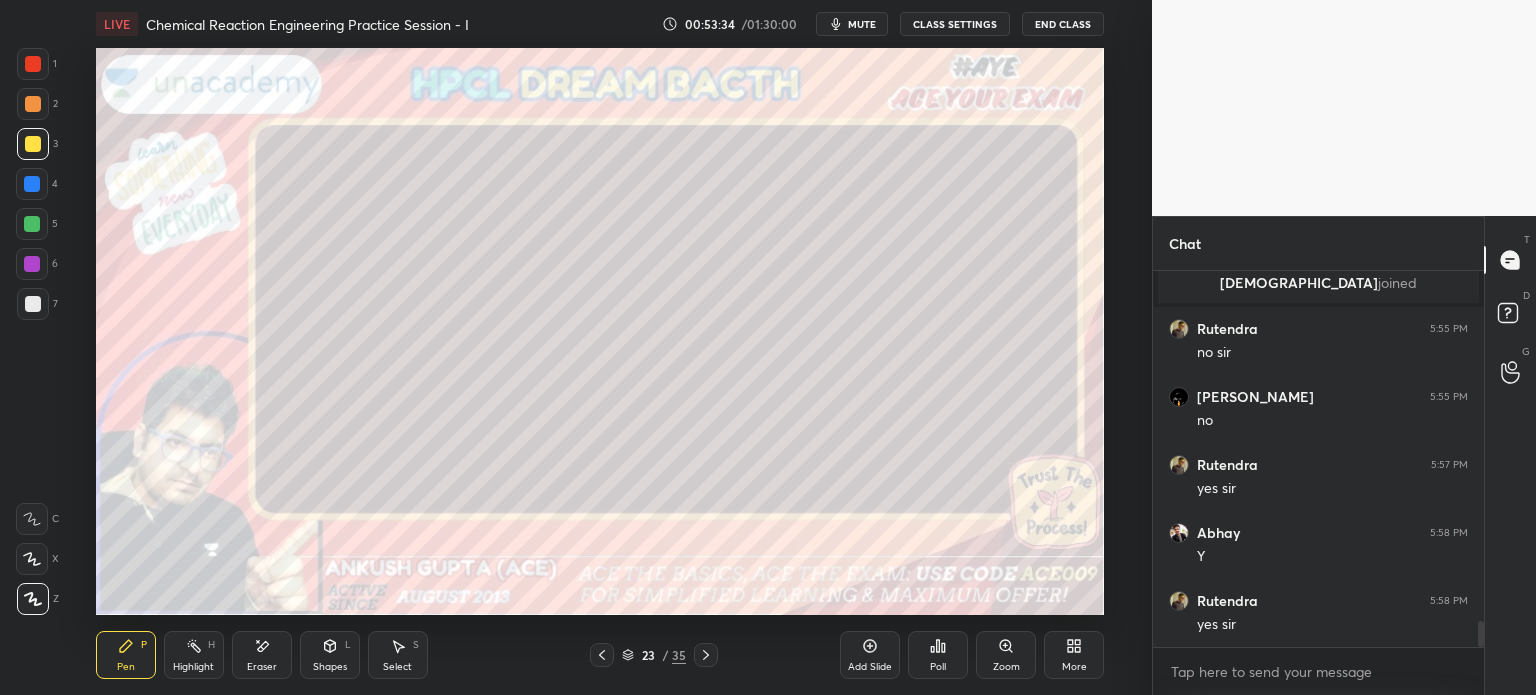 click at bounding box center [32, 184] 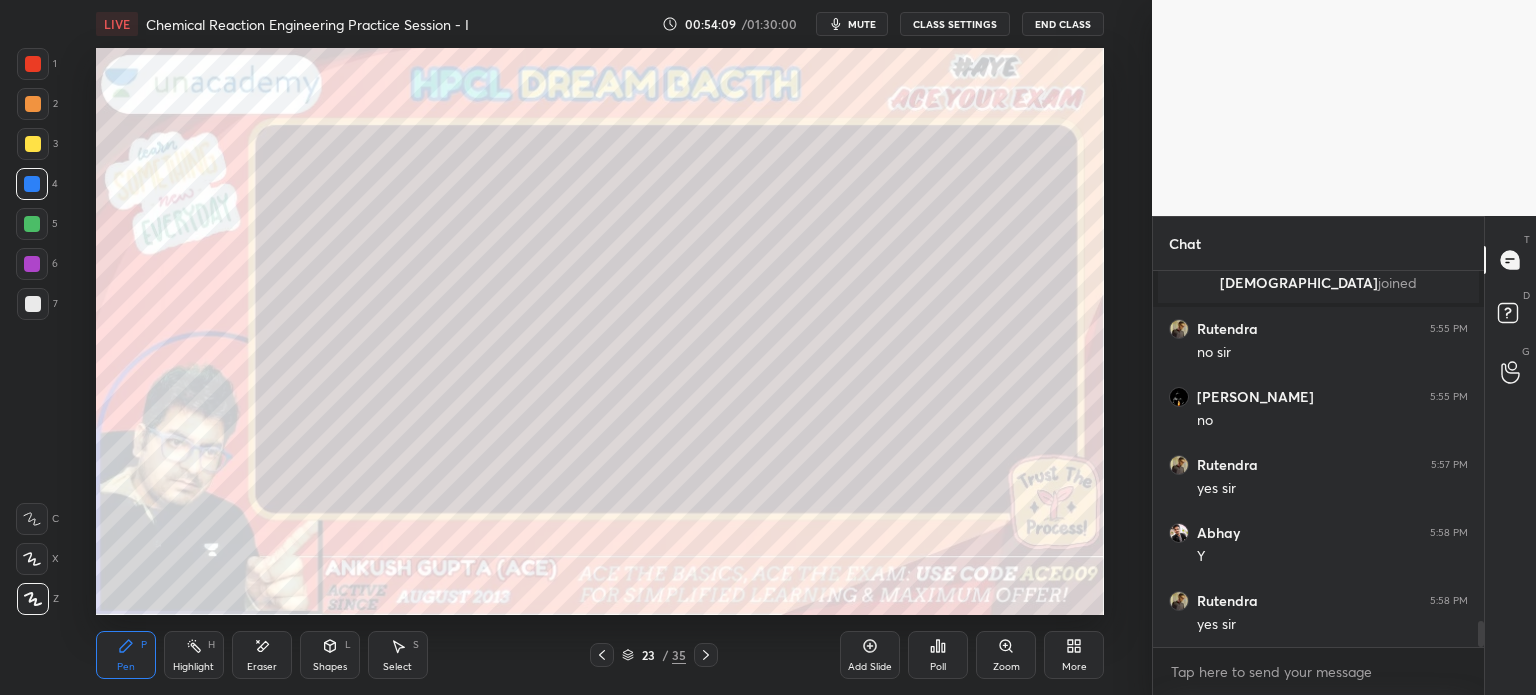 click at bounding box center (33, 144) 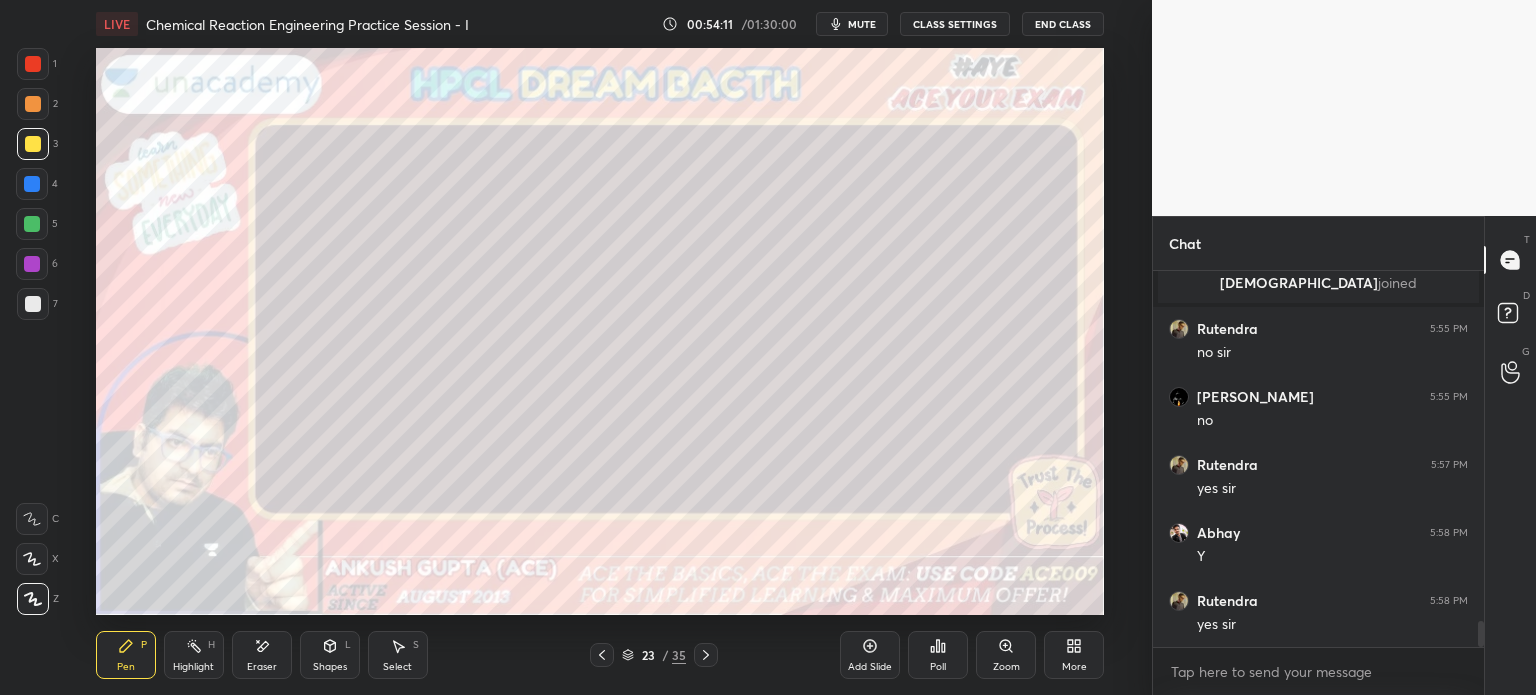 click 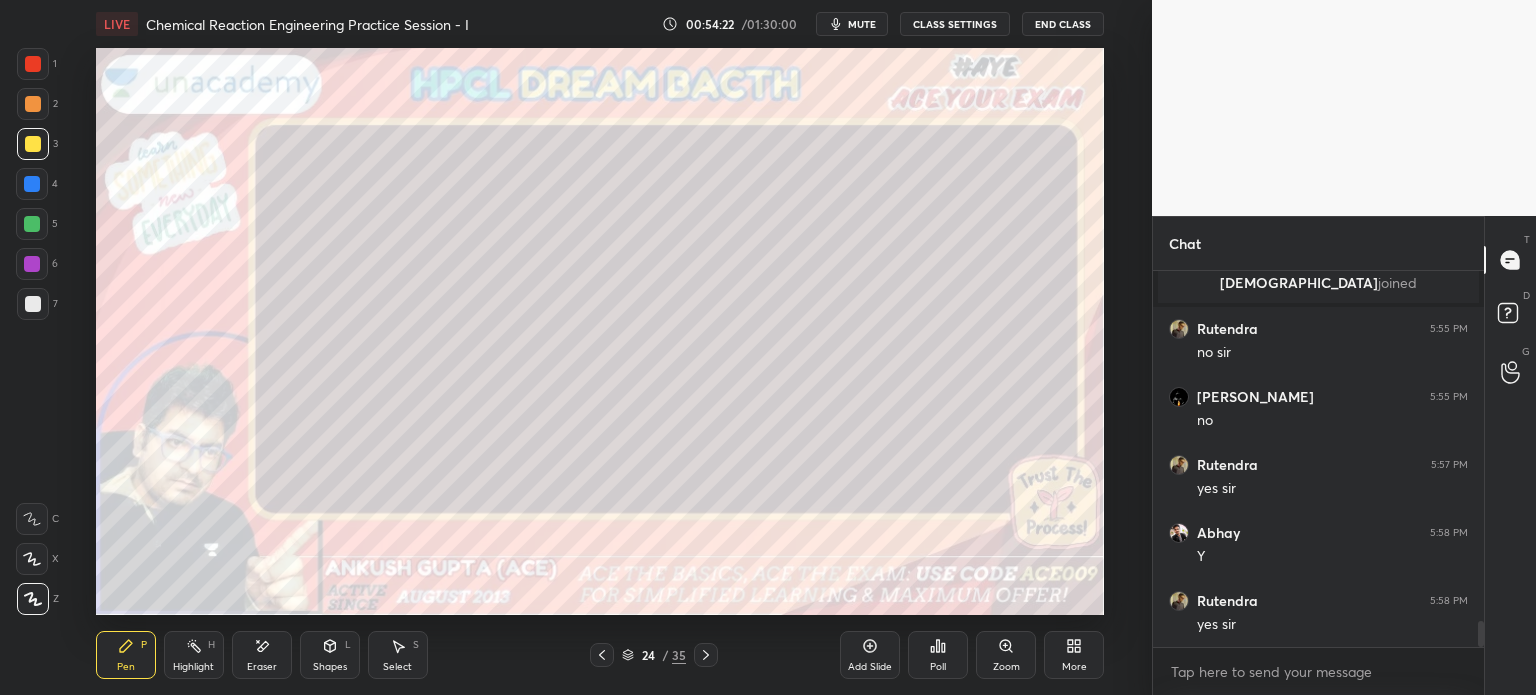 click at bounding box center (32, 184) 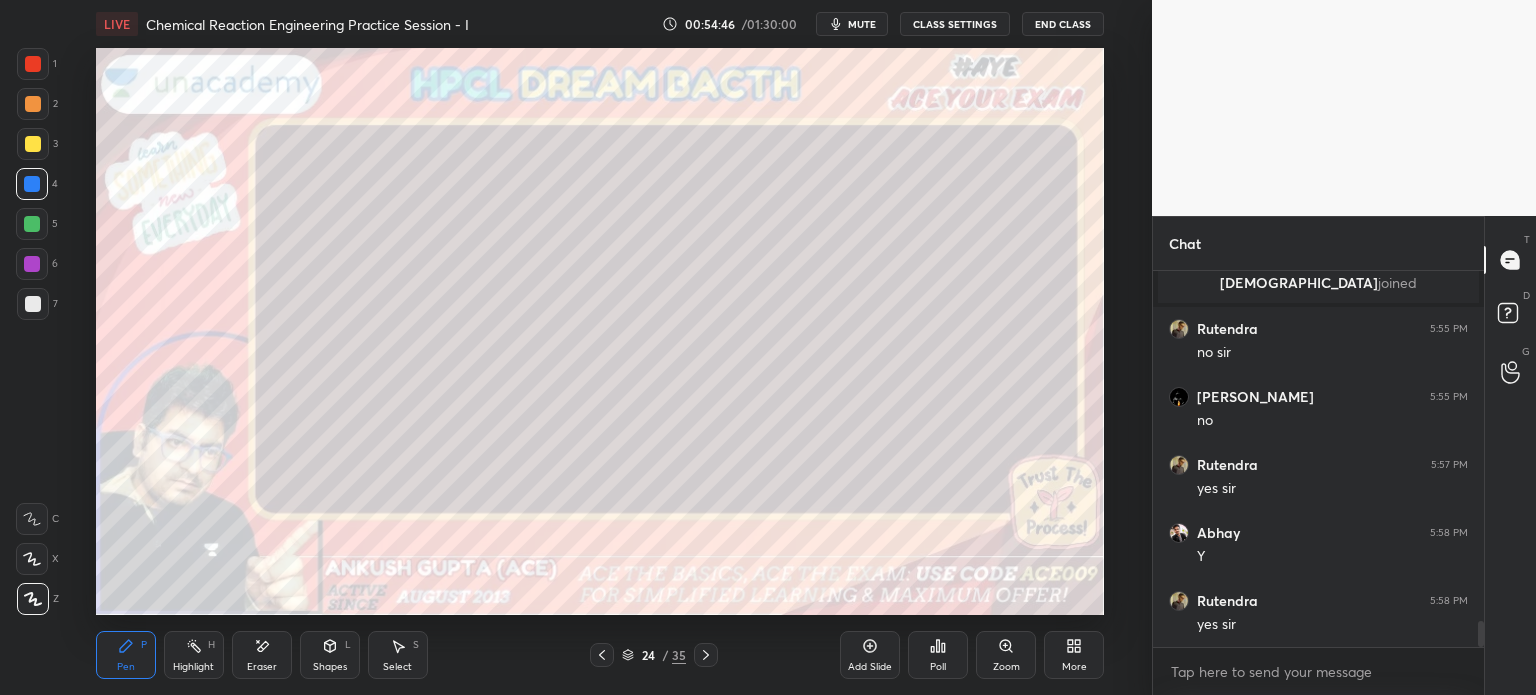 click at bounding box center (32, 224) 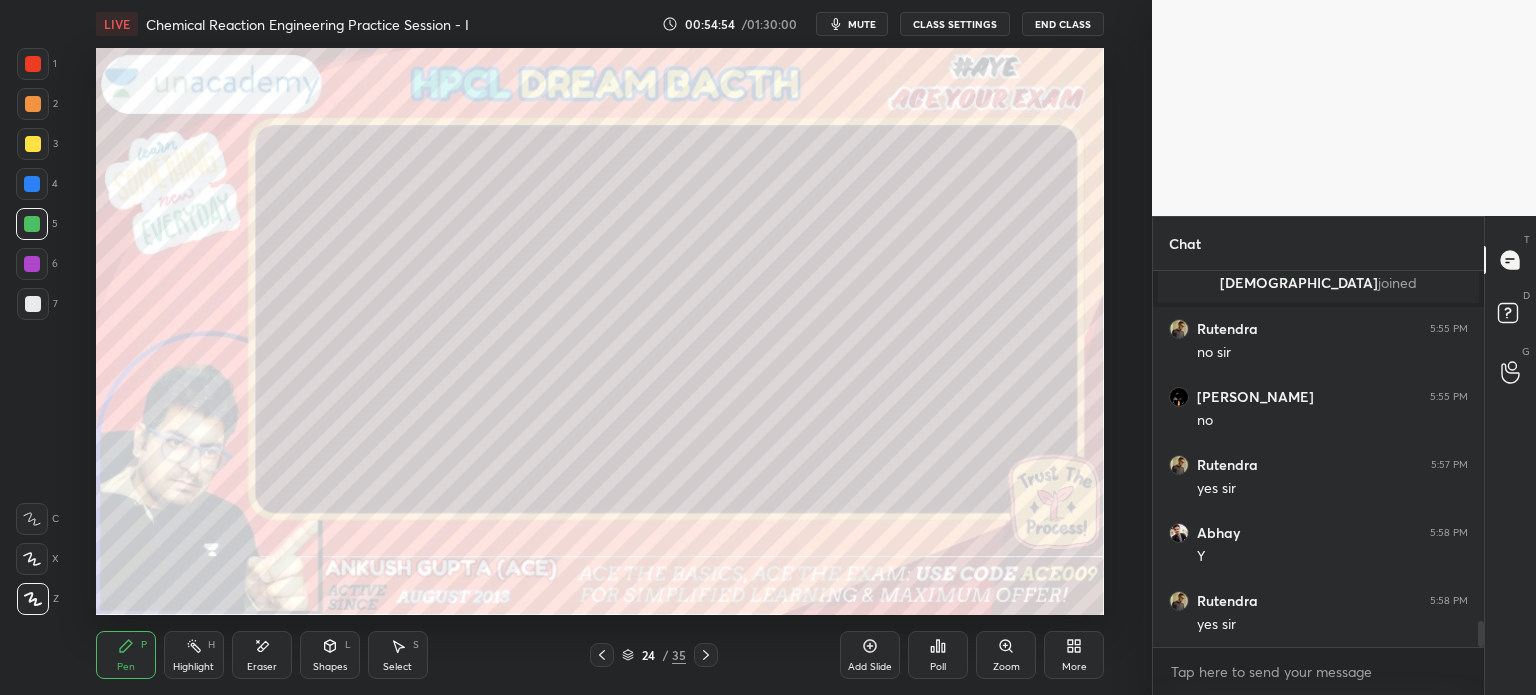 click at bounding box center [32, 264] 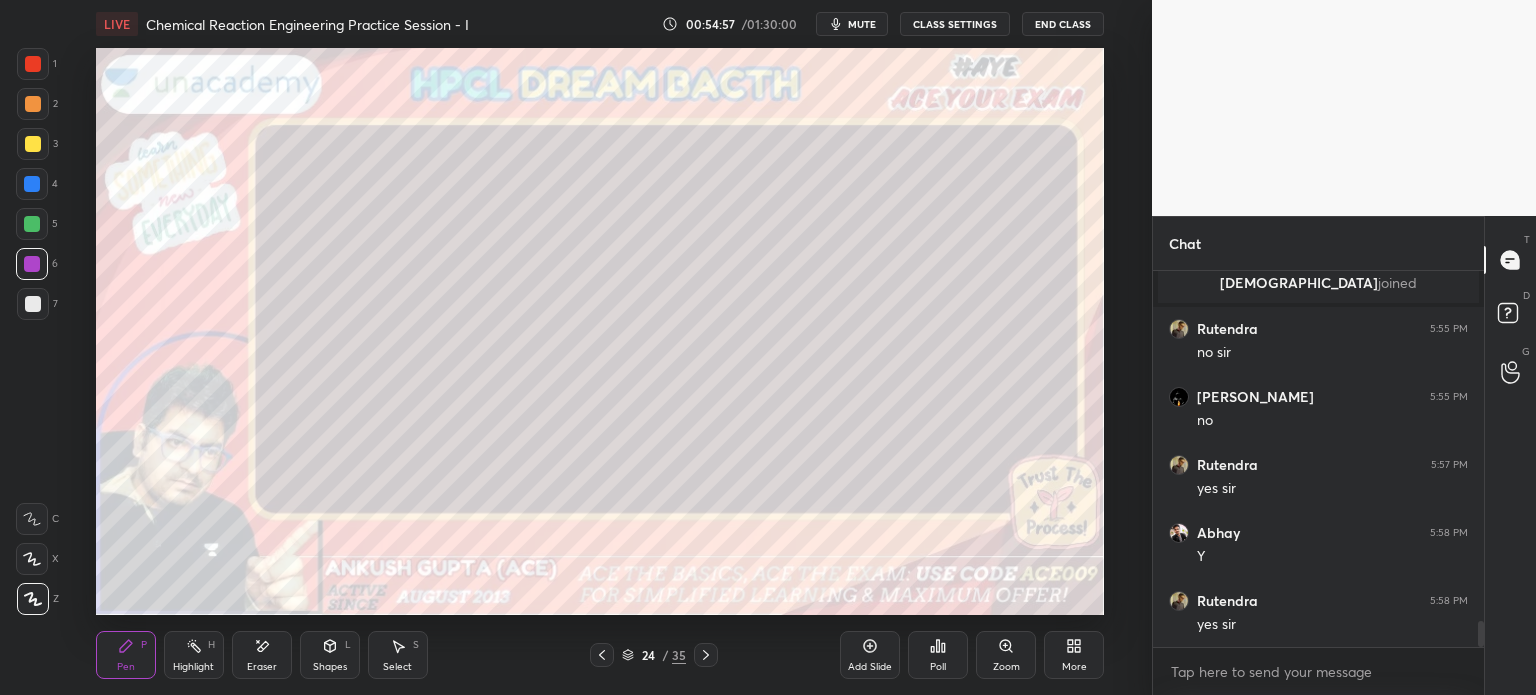 click at bounding box center [33, 304] 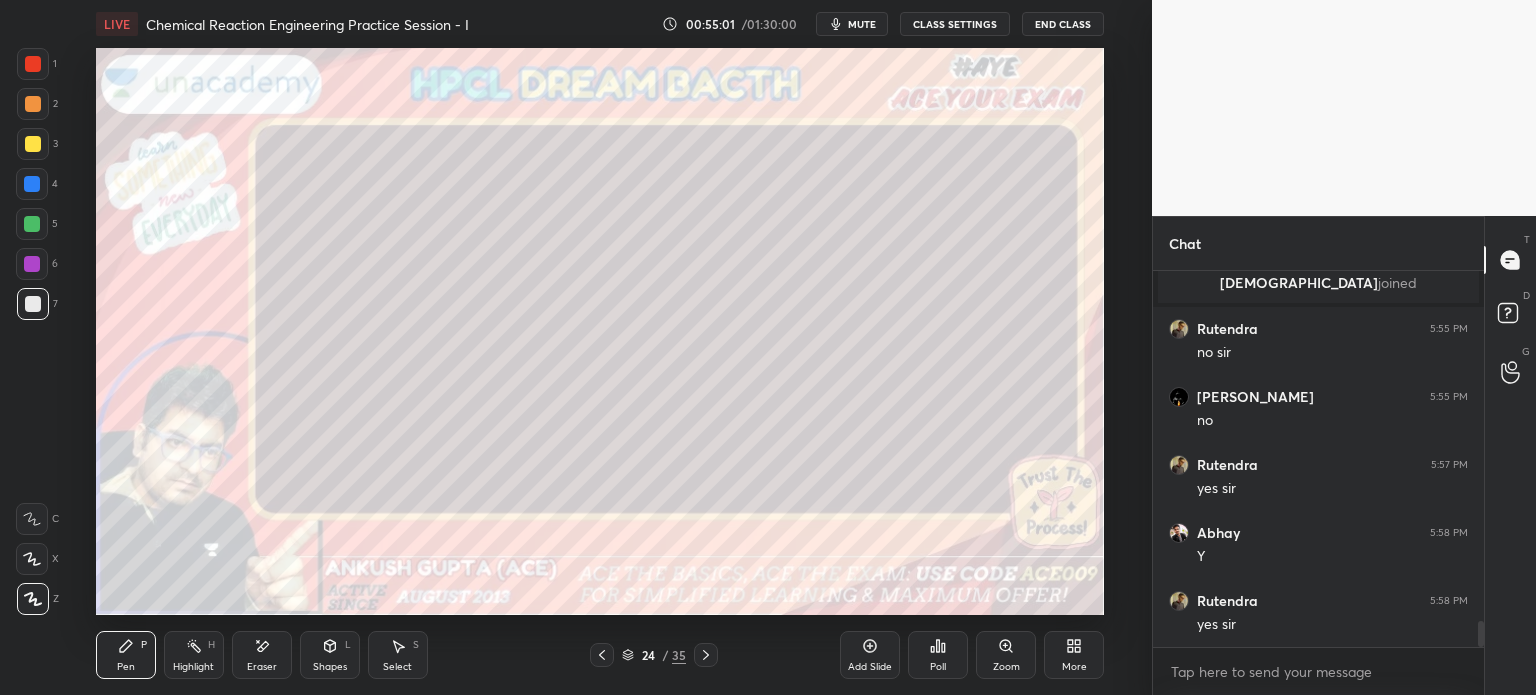 click at bounding box center (33, 64) 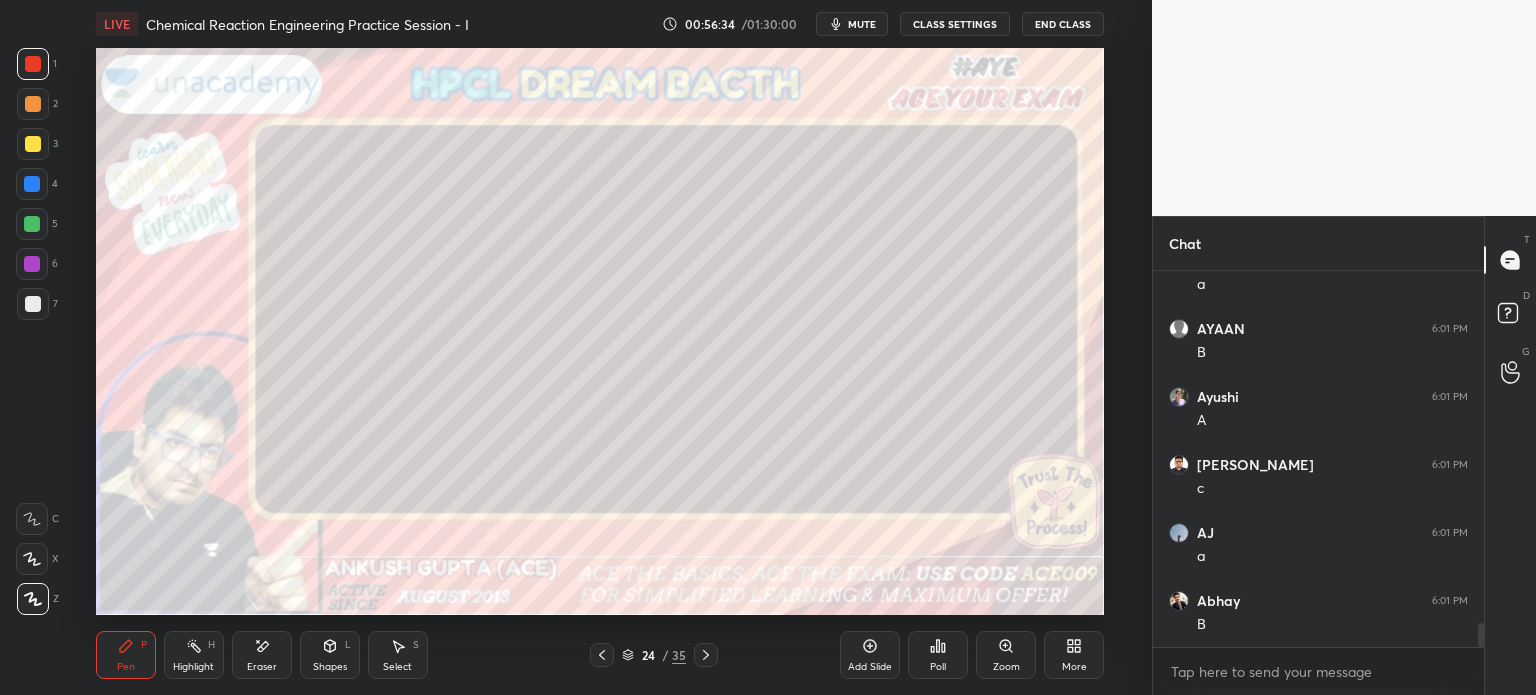 scroll, scrollTop: 5544, scrollLeft: 0, axis: vertical 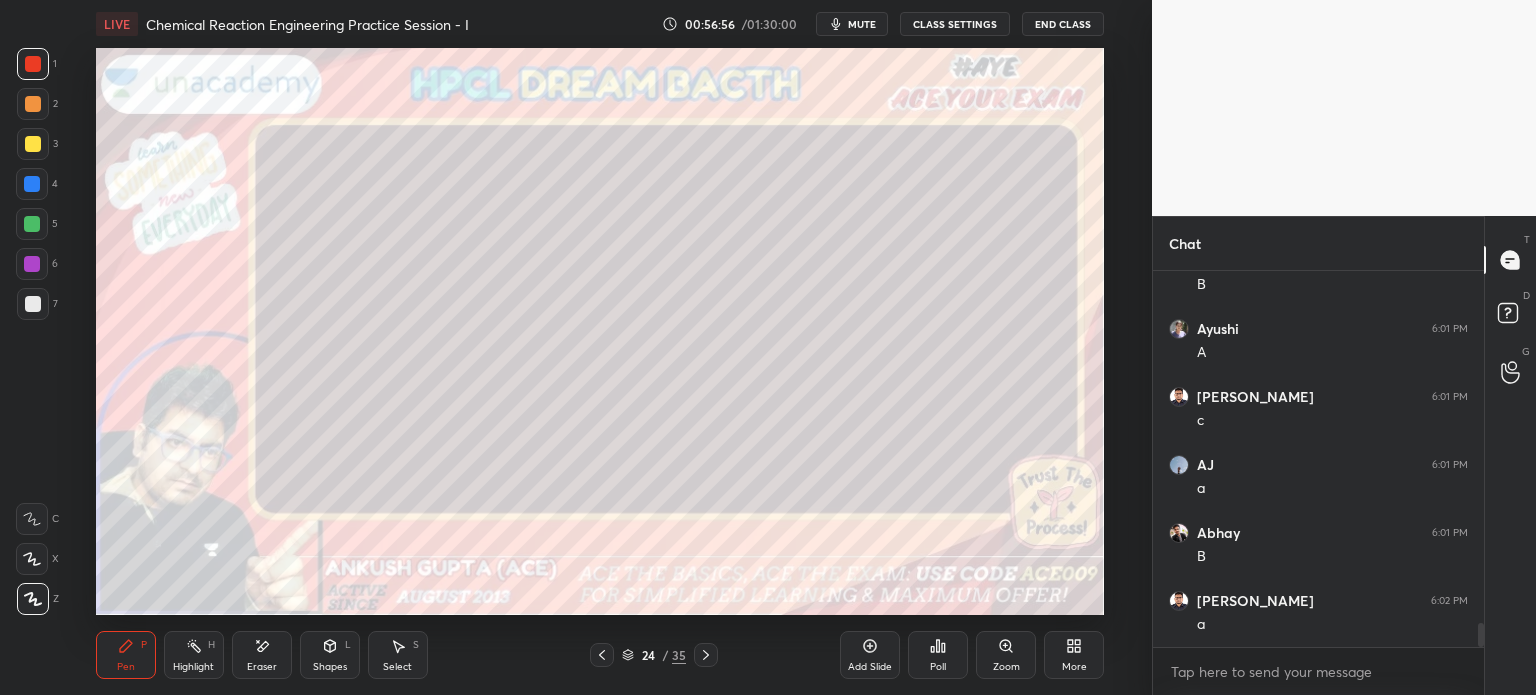 click at bounding box center (33, 64) 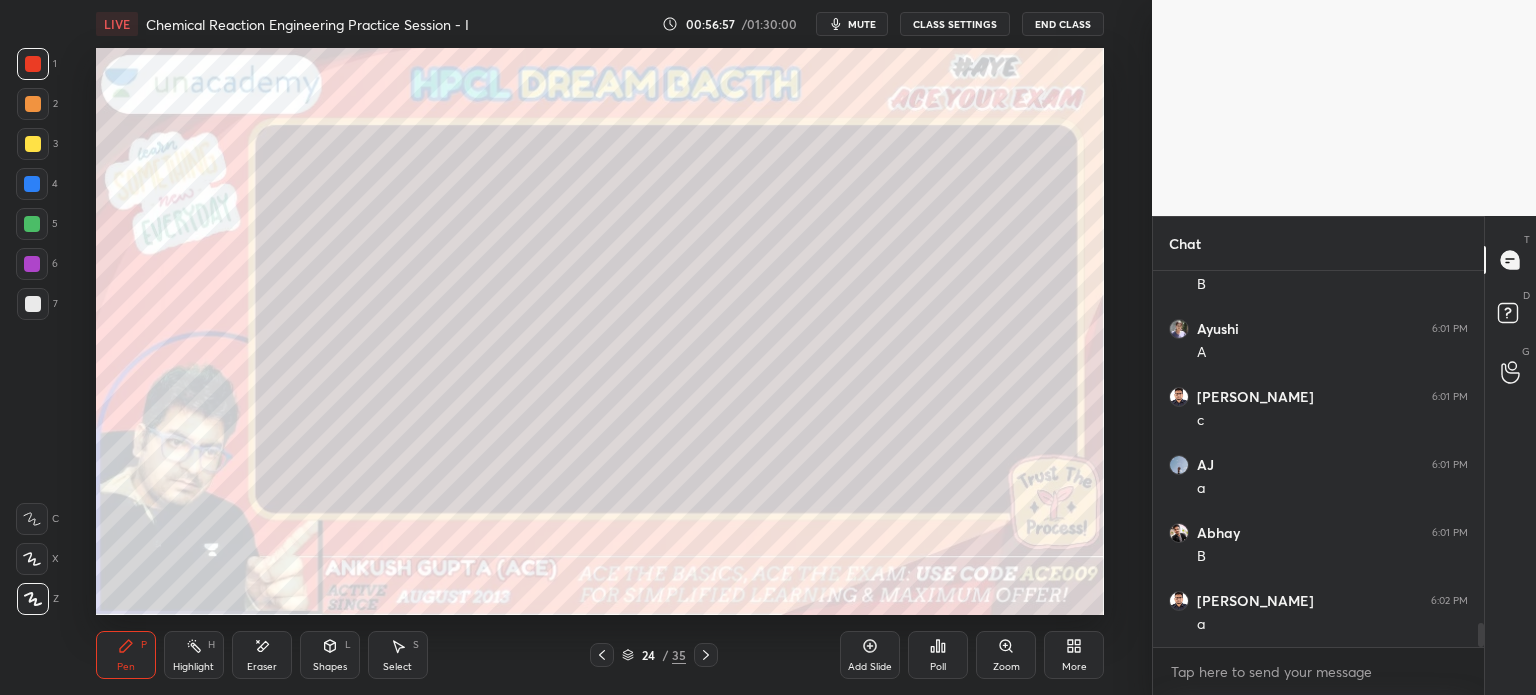 click on "Highlight H" at bounding box center [194, 655] 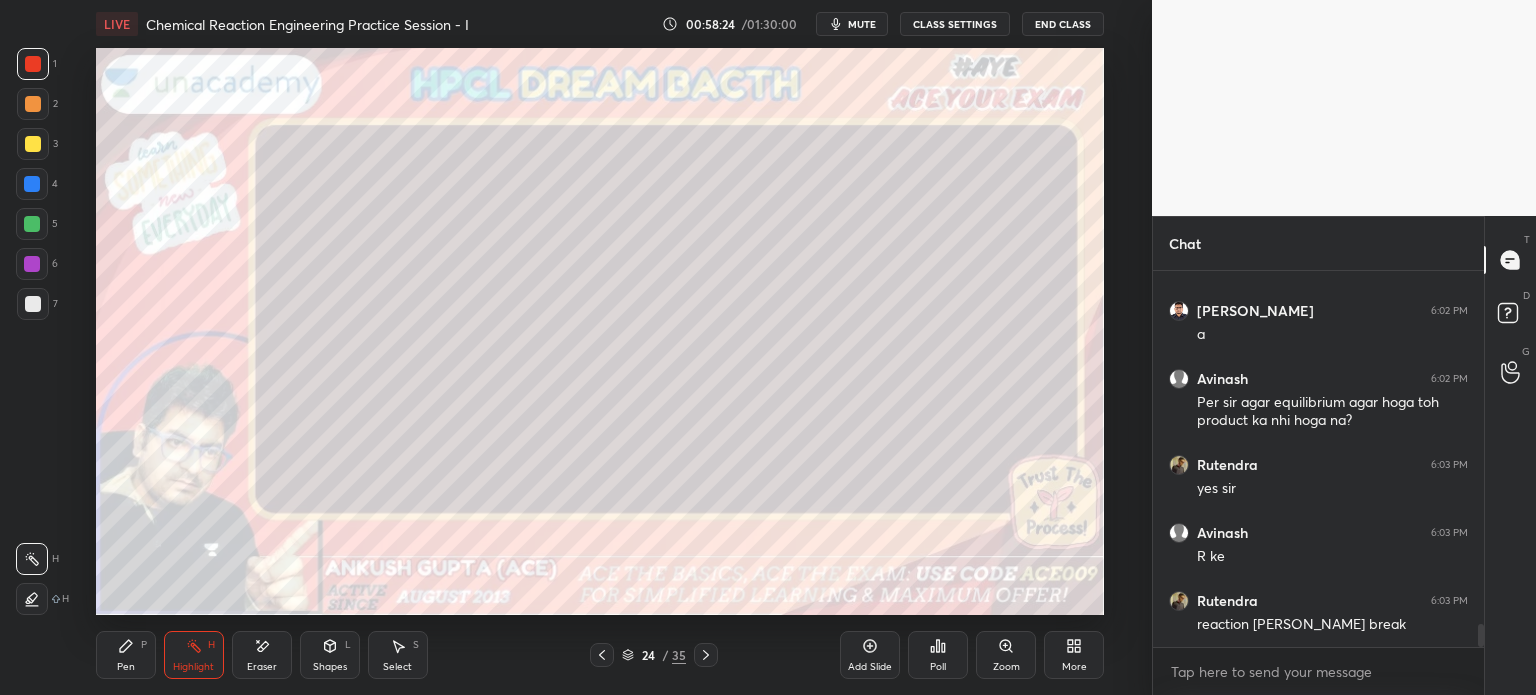 scroll, scrollTop: 5902, scrollLeft: 0, axis: vertical 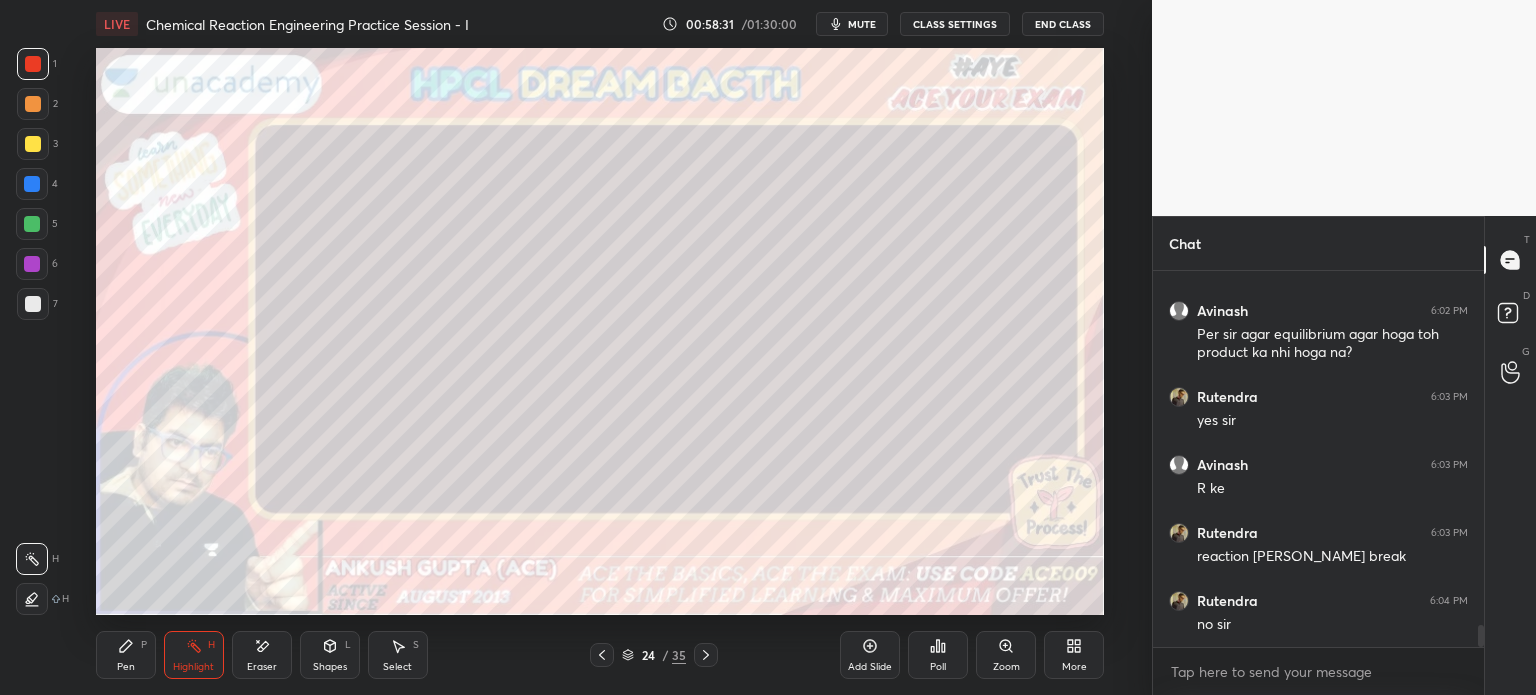 click on "Pen P" at bounding box center (126, 655) 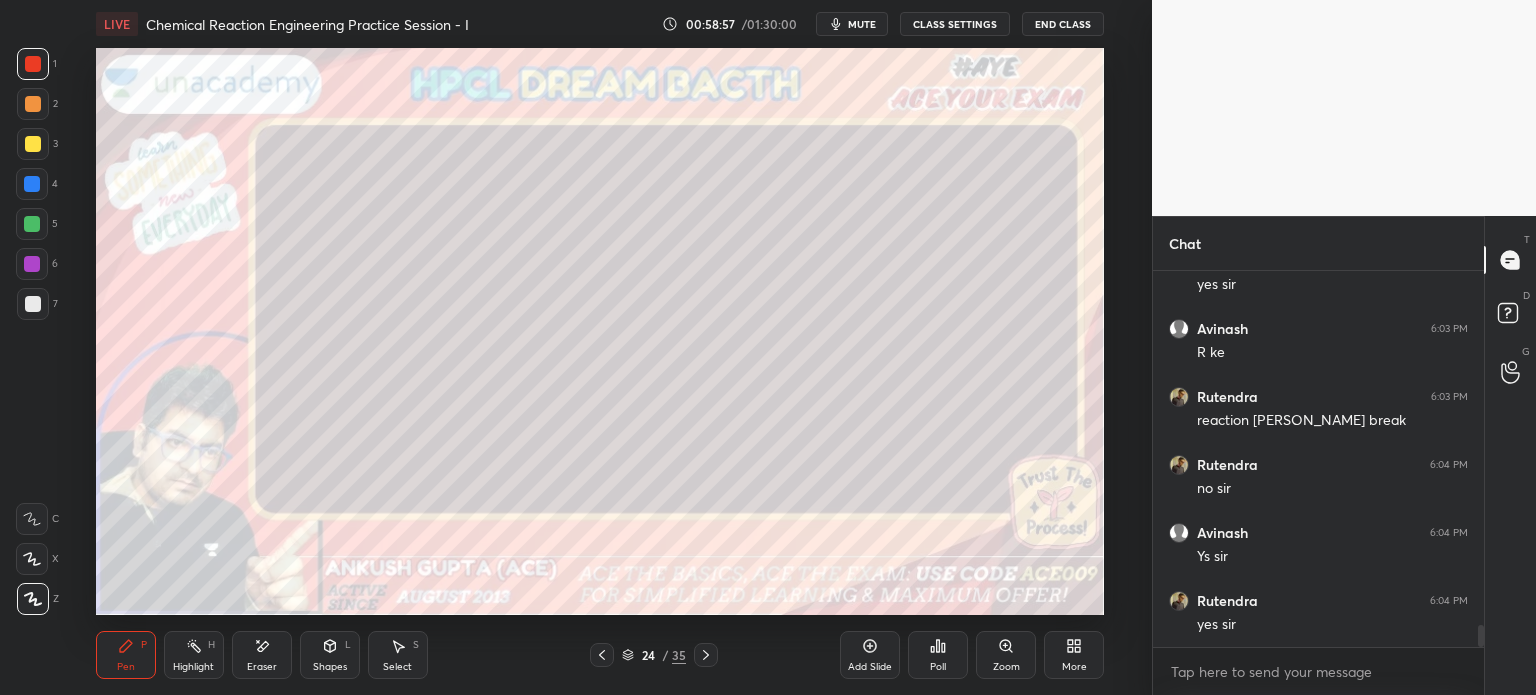 scroll, scrollTop: 6106, scrollLeft: 0, axis: vertical 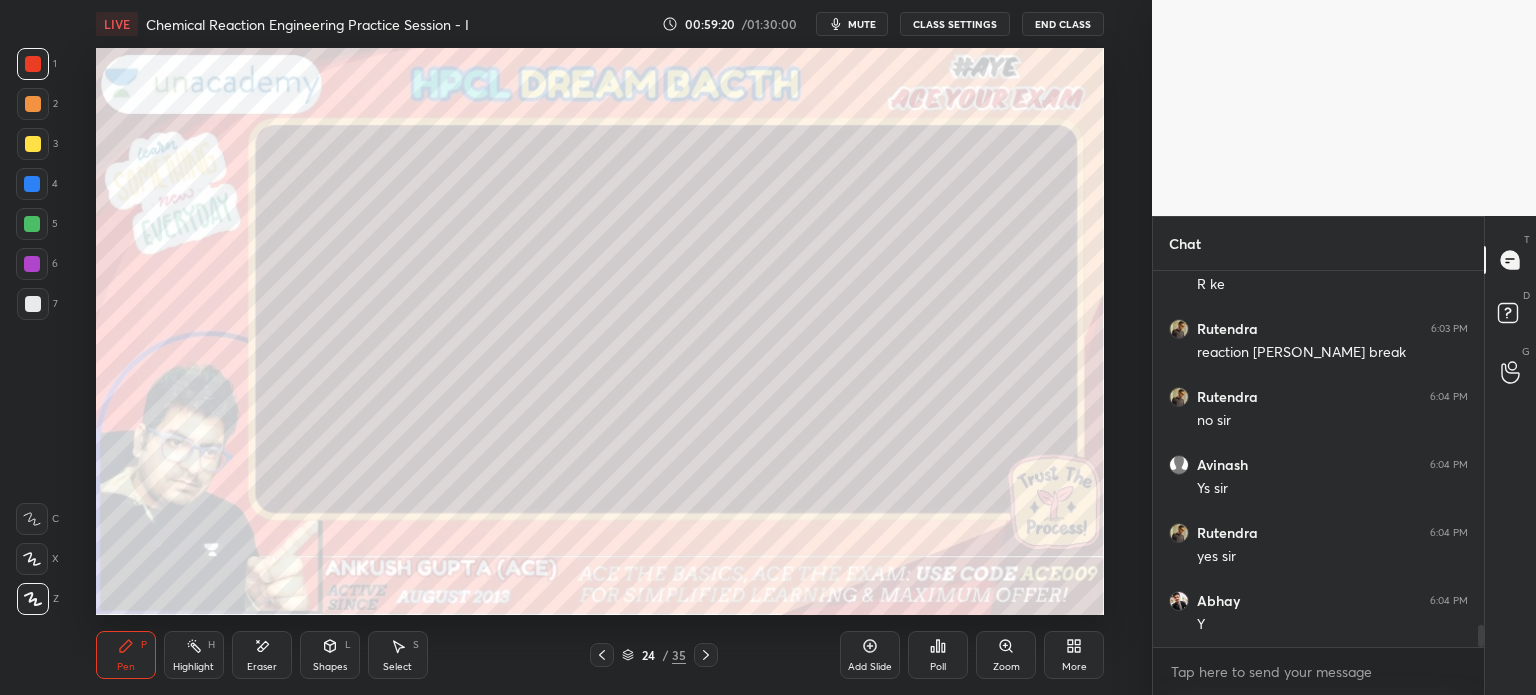 click on "Highlight H" at bounding box center (194, 655) 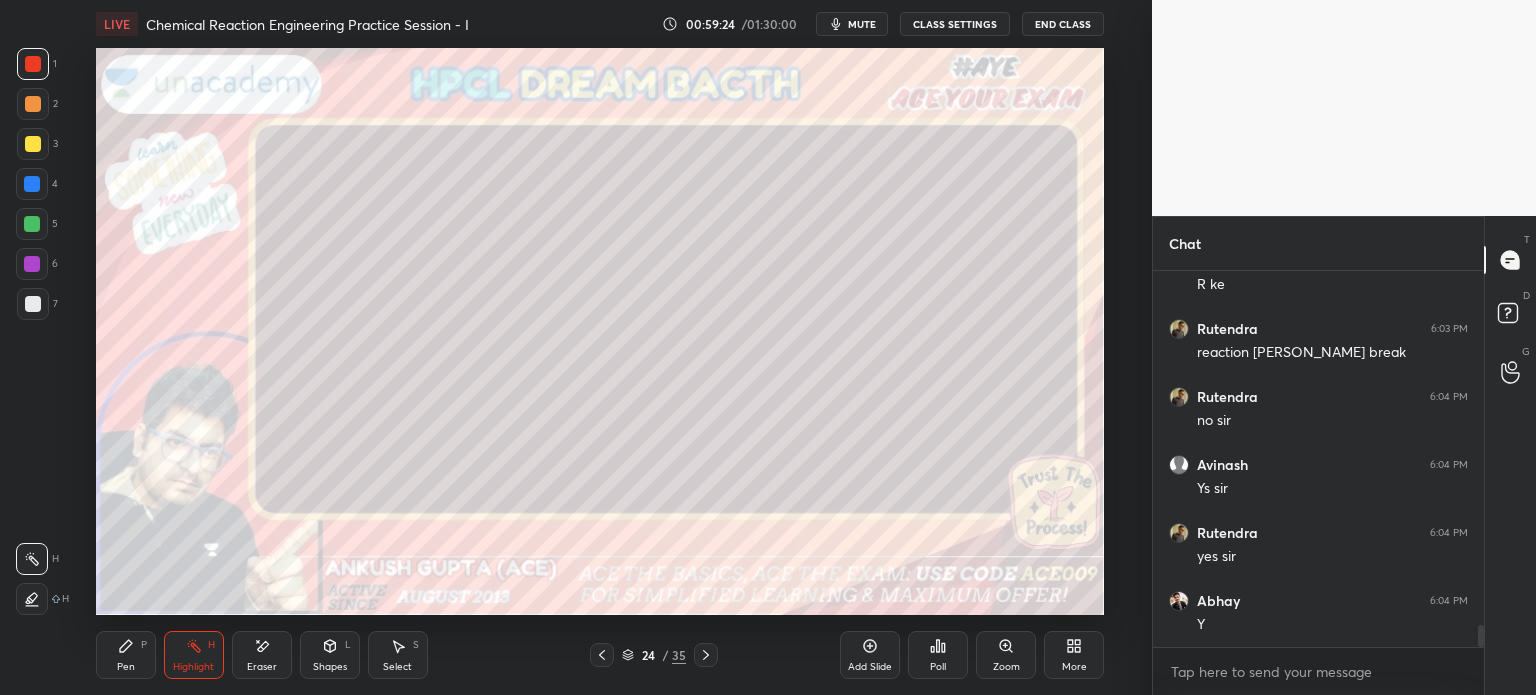 click on "Pen P" at bounding box center [126, 655] 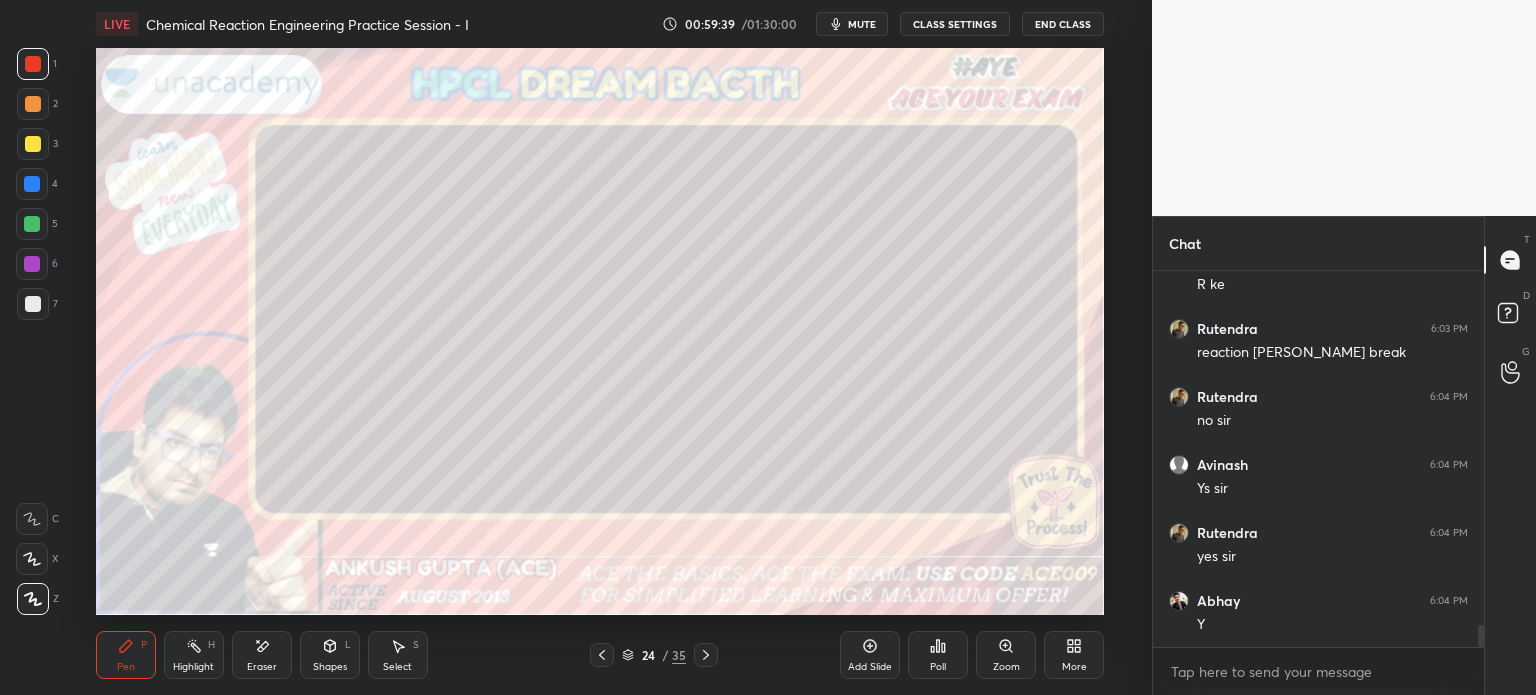 click 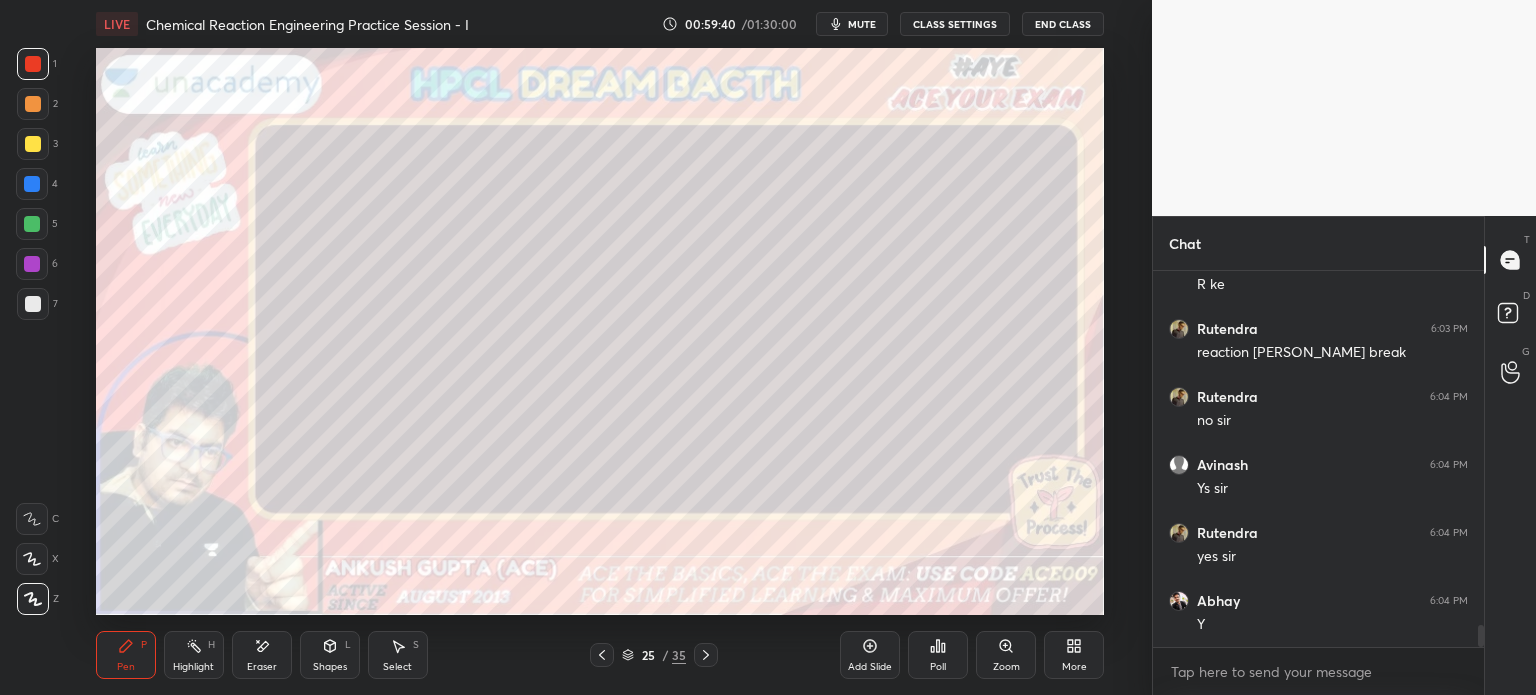 click at bounding box center [33, 144] 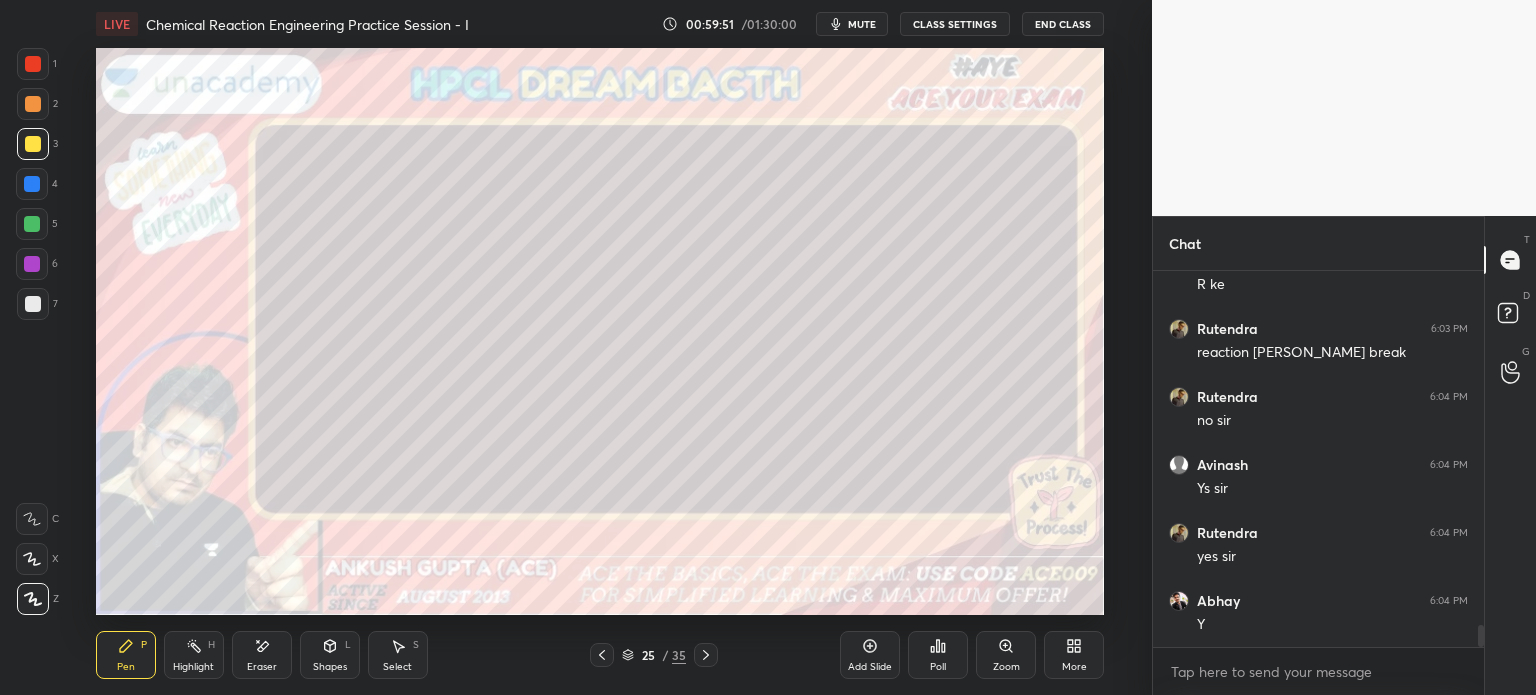 click at bounding box center (33, 304) 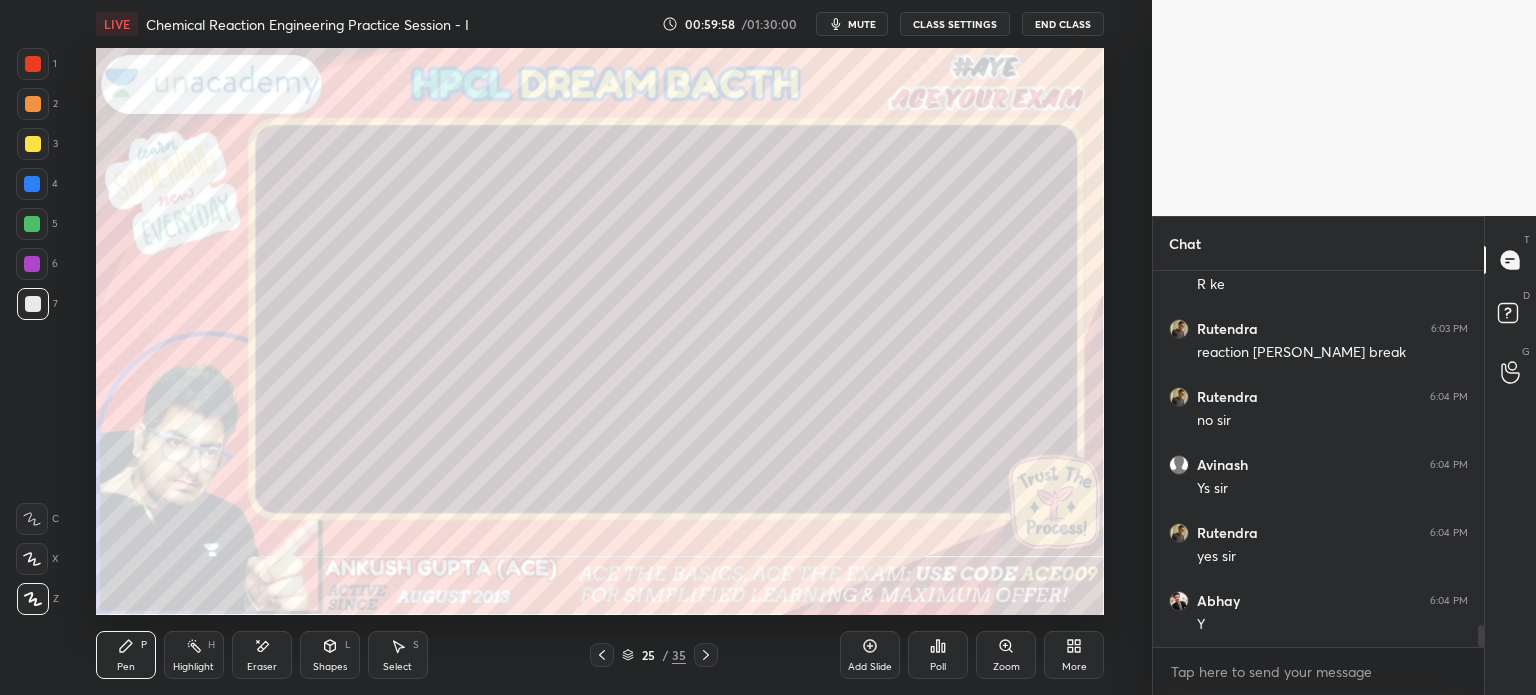click at bounding box center [32, 224] 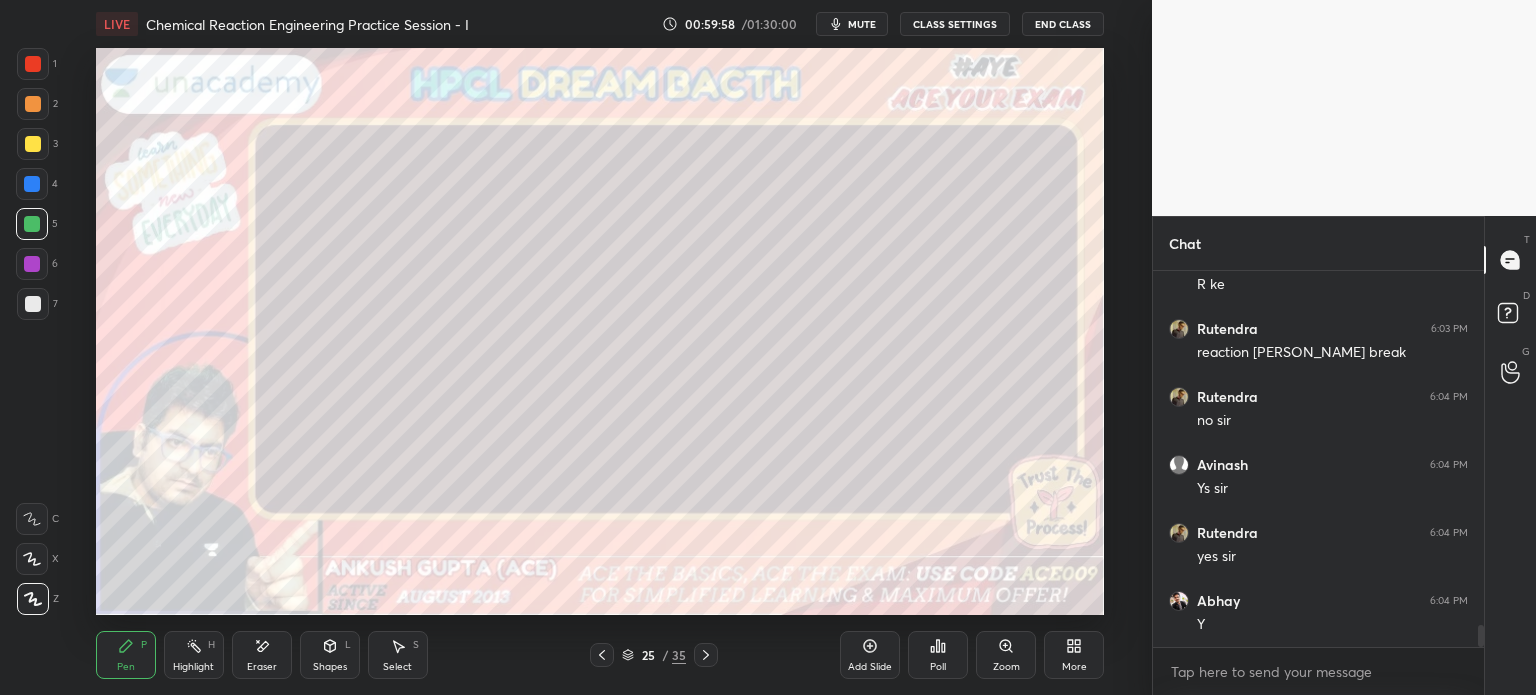 click on "Shapes" at bounding box center [330, 667] 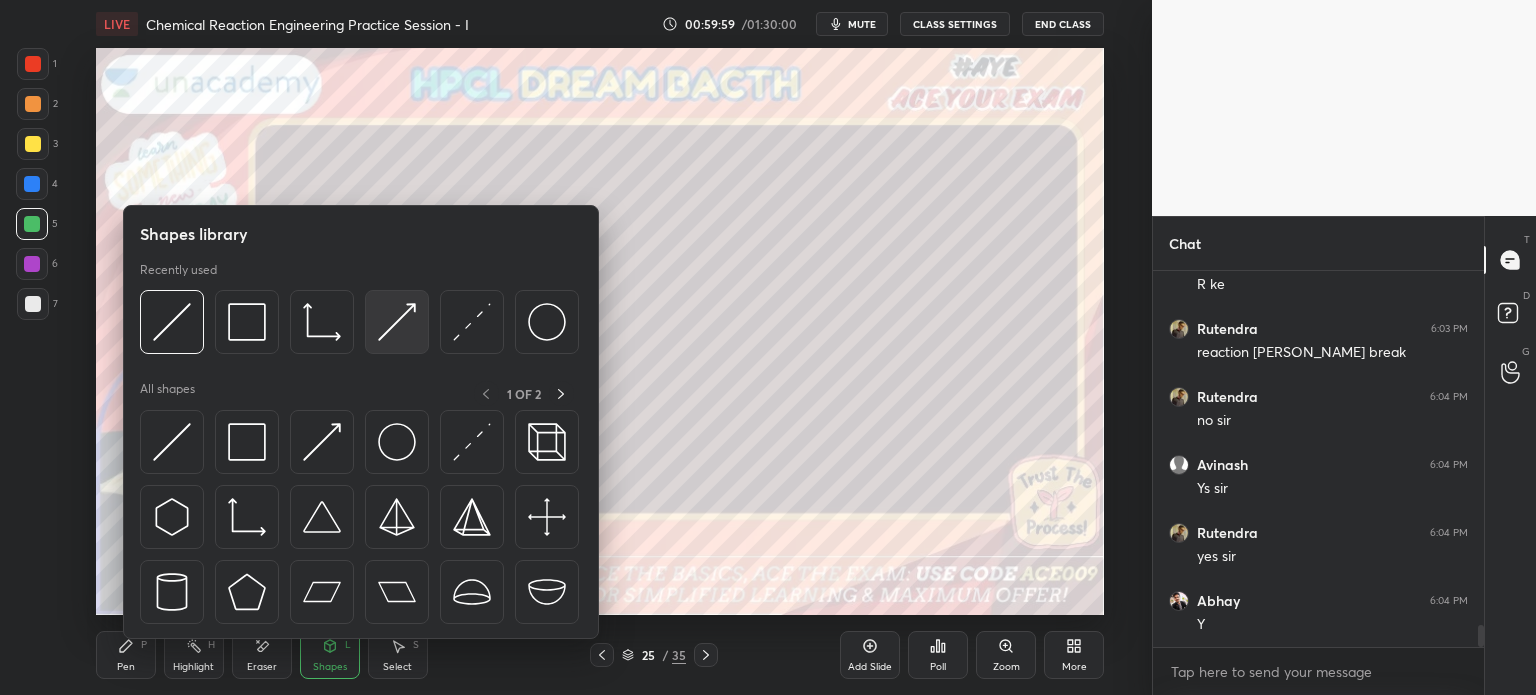 click at bounding box center [397, 322] 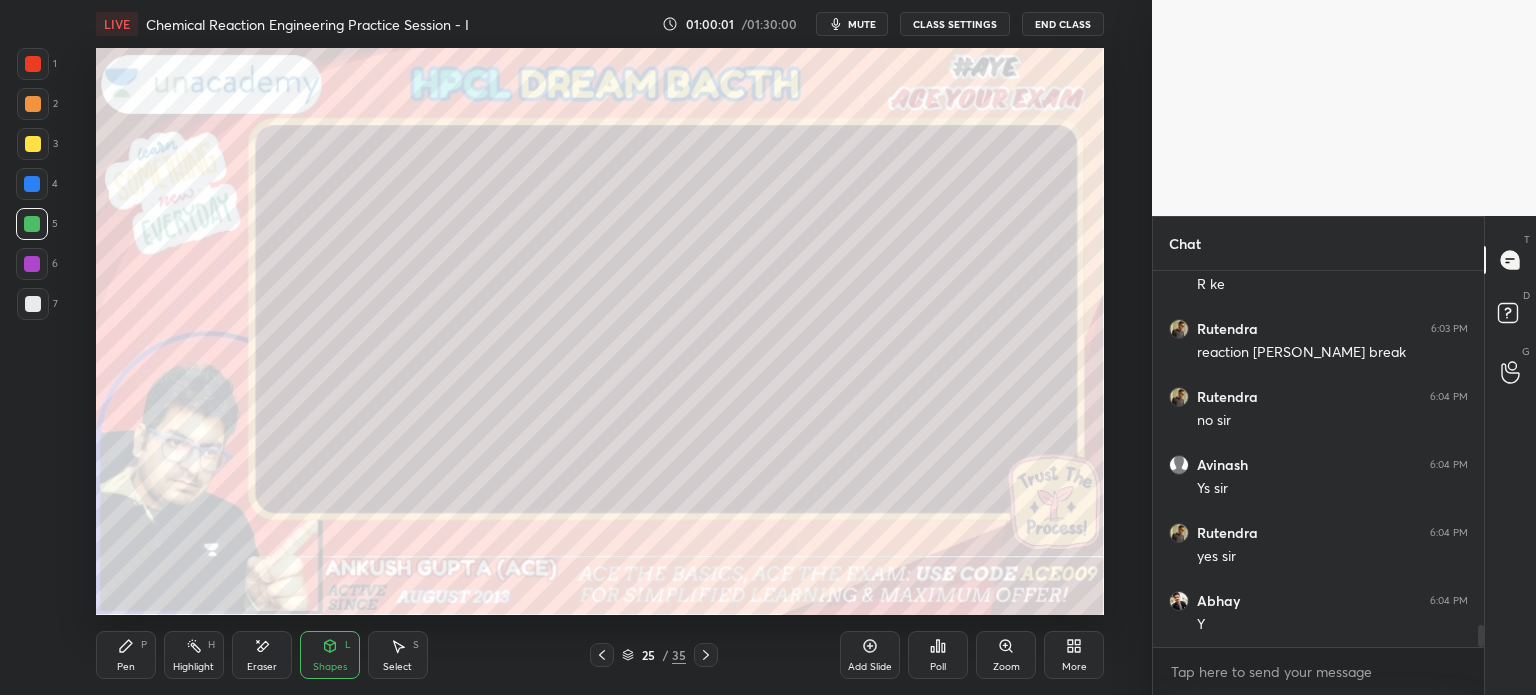 click on "Pen P" at bounding box center (126, 655) 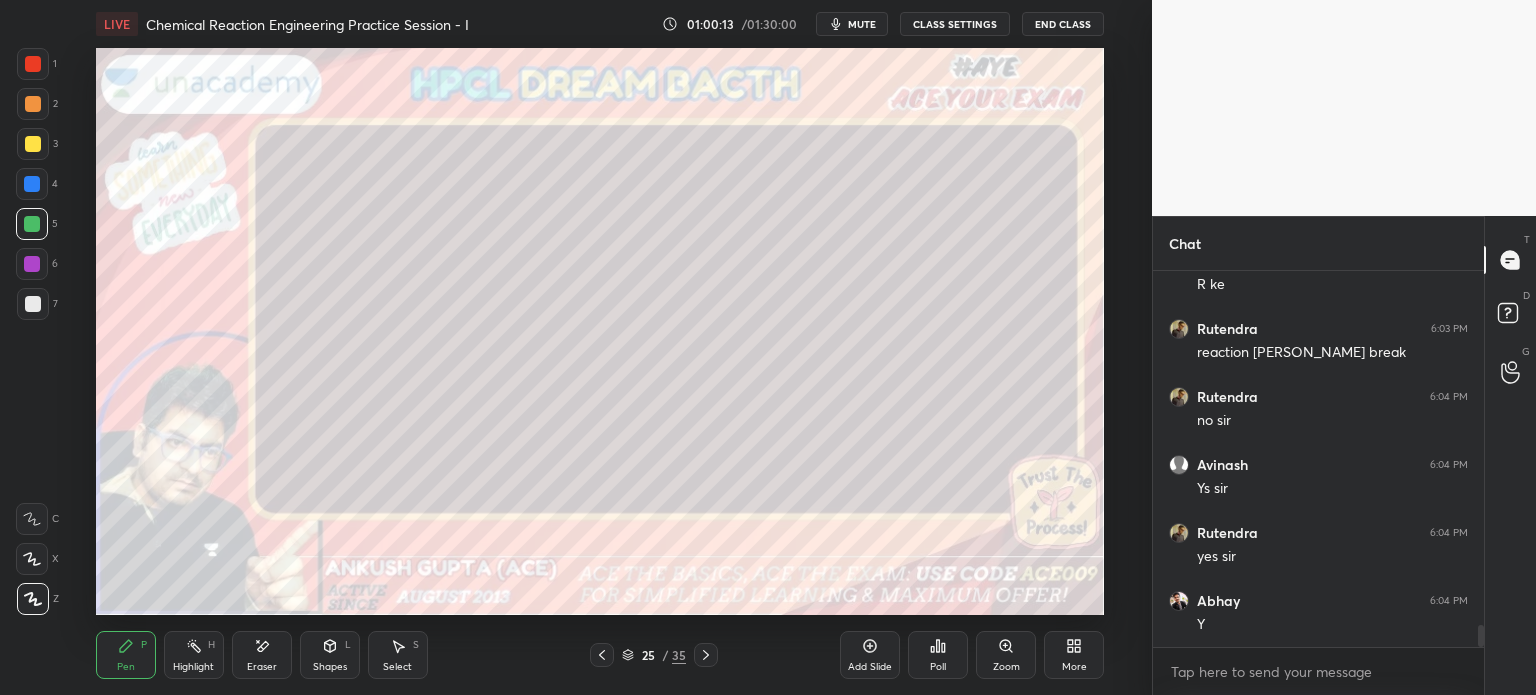 click at bounding box center [32, 184] 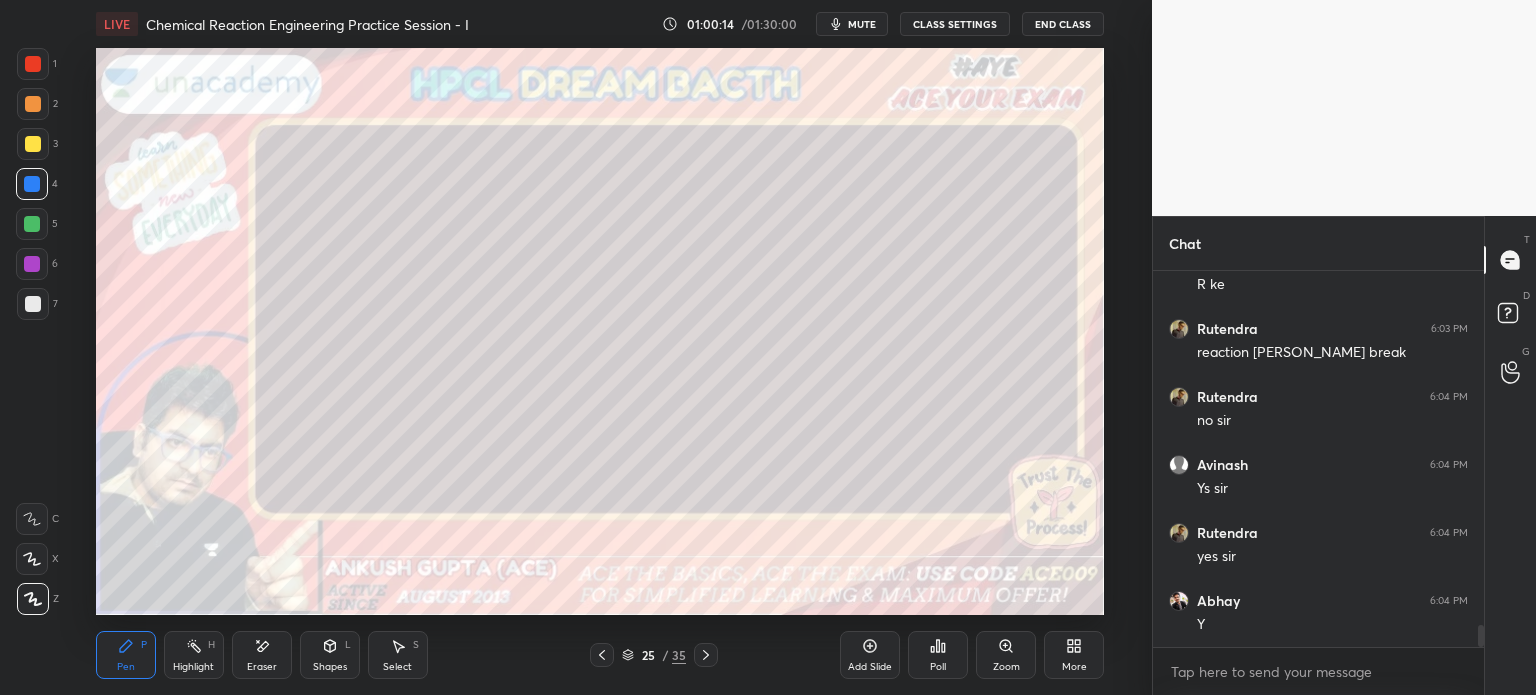 click on "Shapes L" at bounding box center [330, 655] 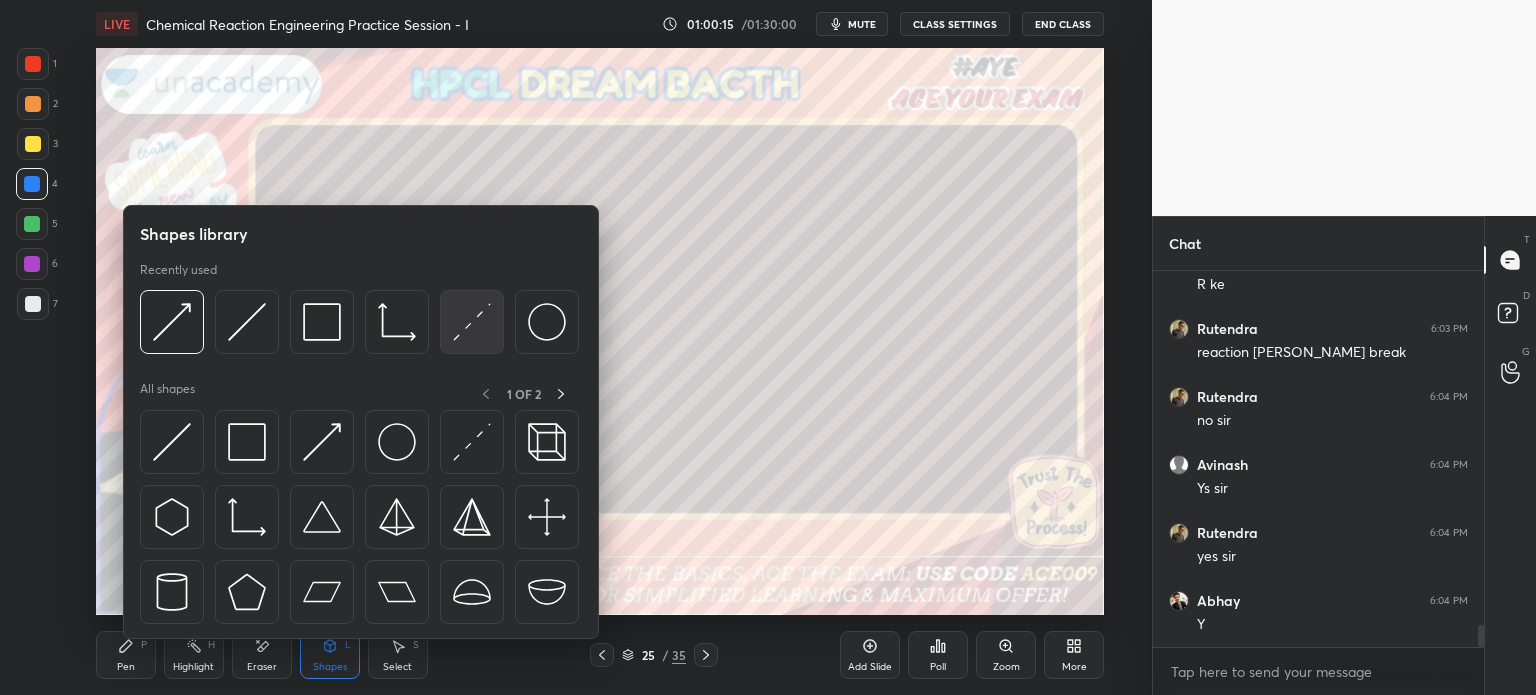 click at bounding box center [472, 322] 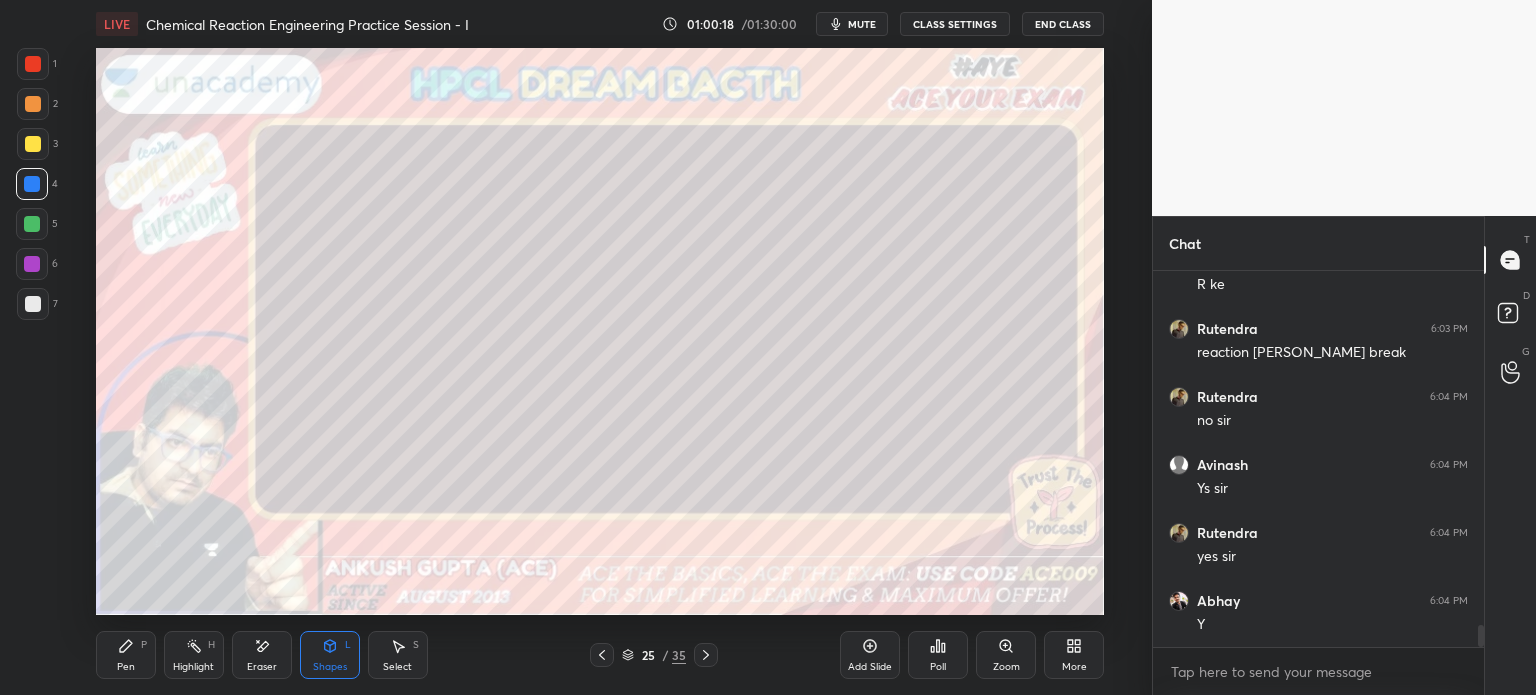click at bounding box center [33, 64] 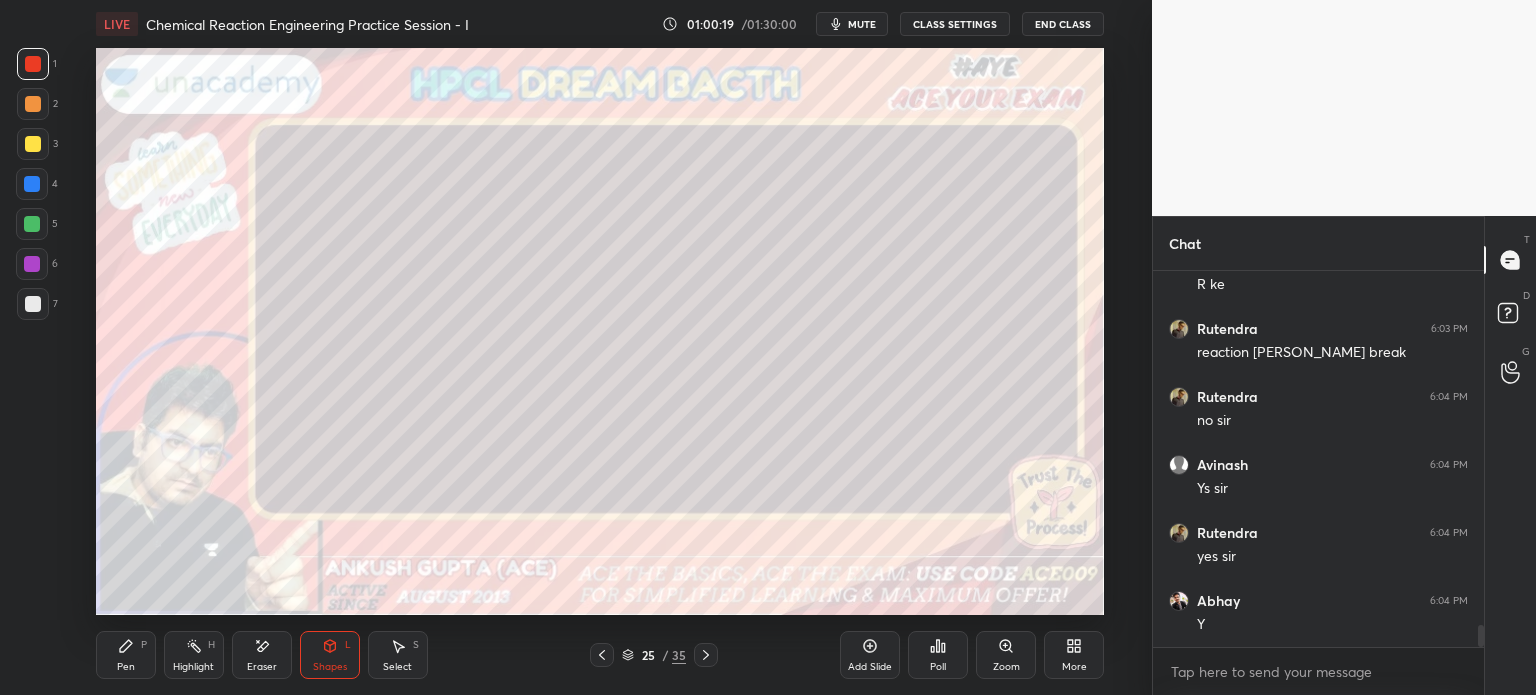 click on "Shapes L" at bounding box center (330, 655) 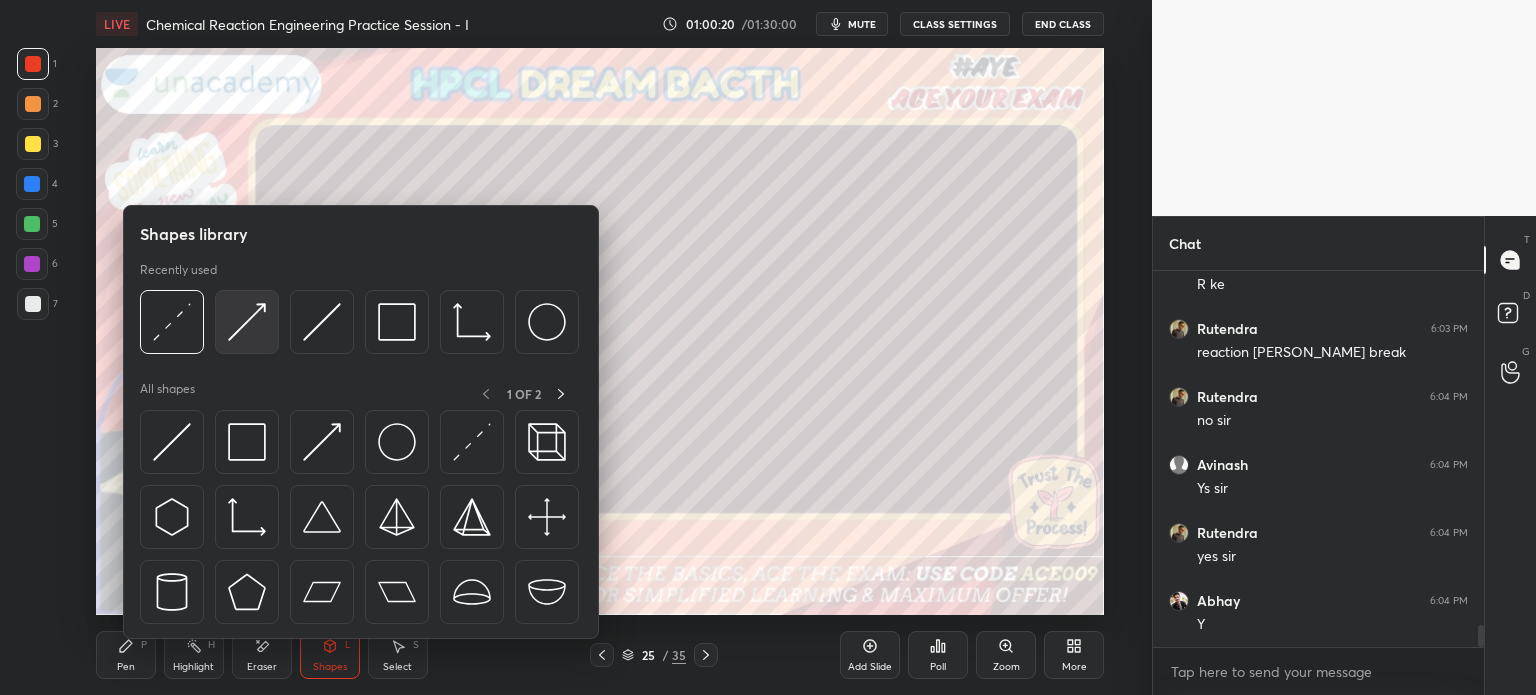 click at bounding box center (247, 322) 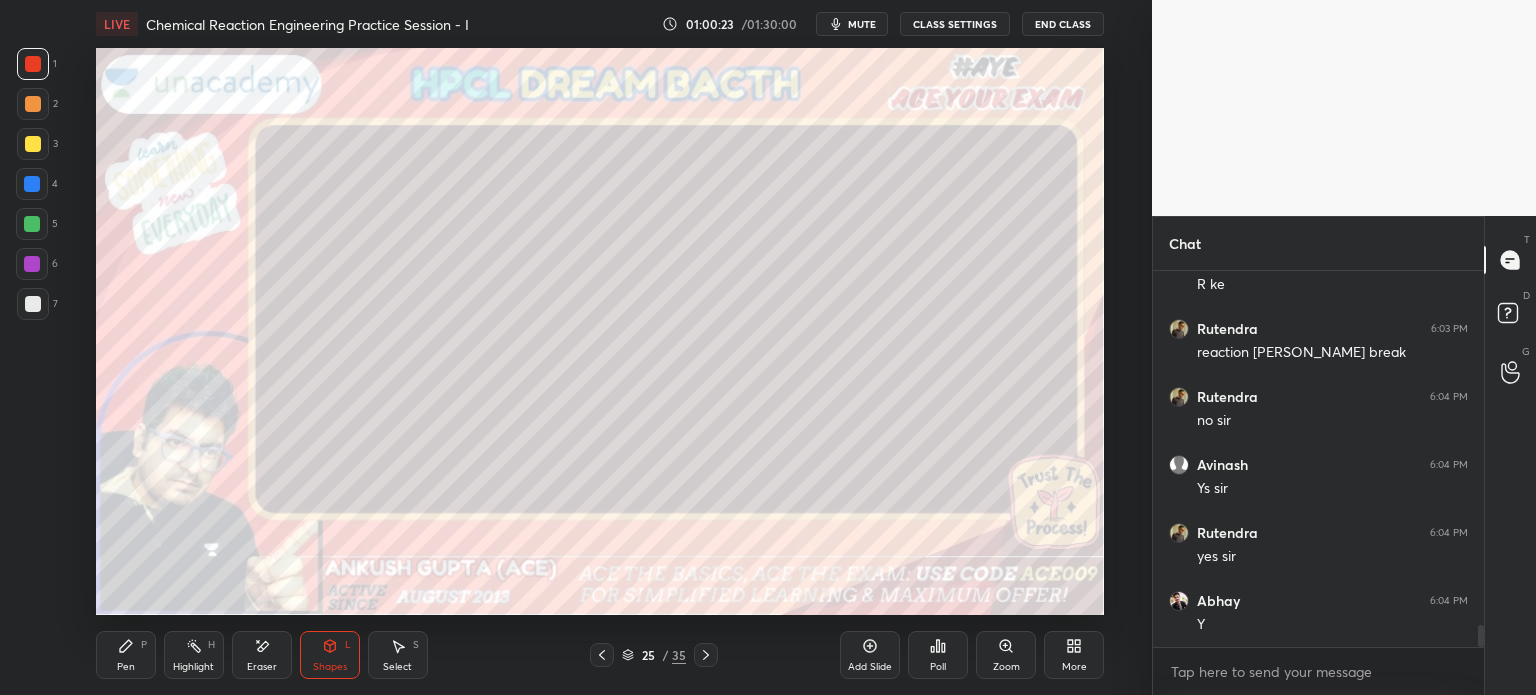 click 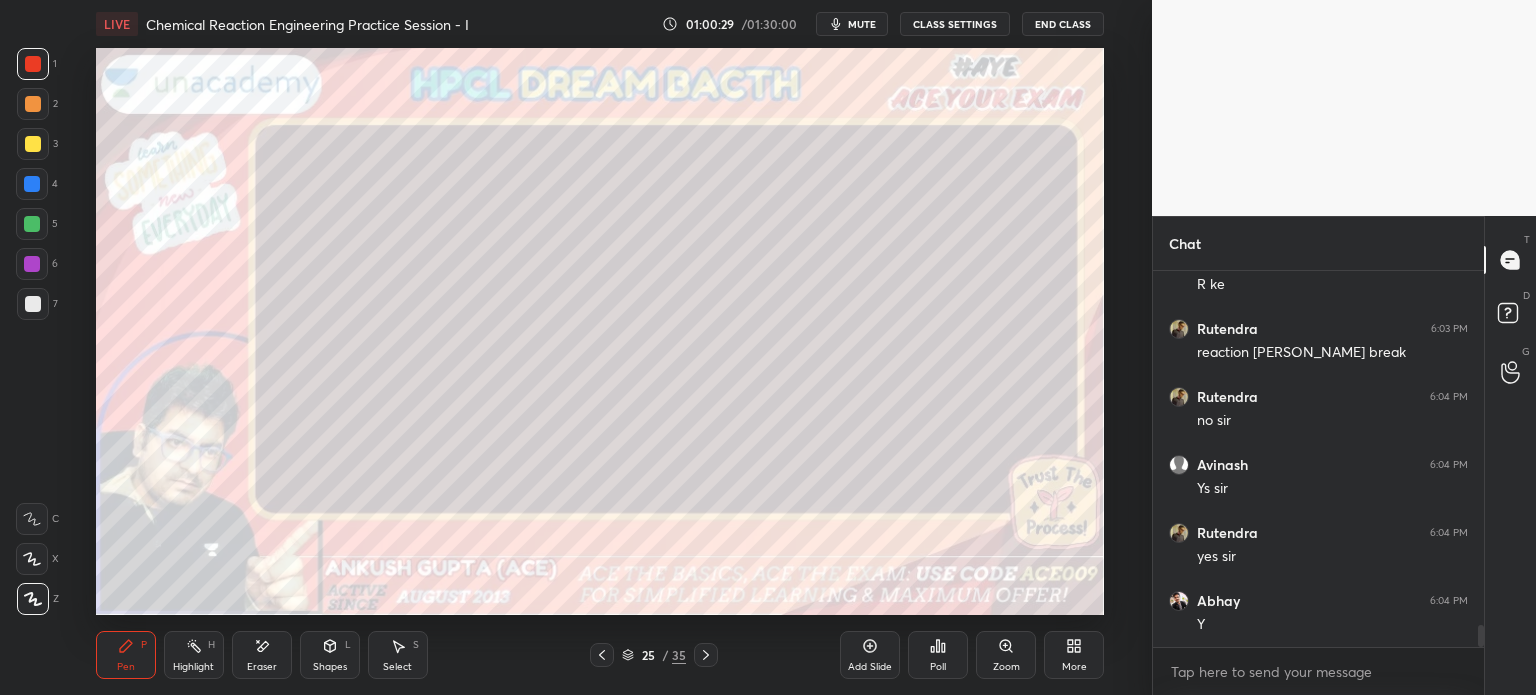 click at bounding box center [33, 304] 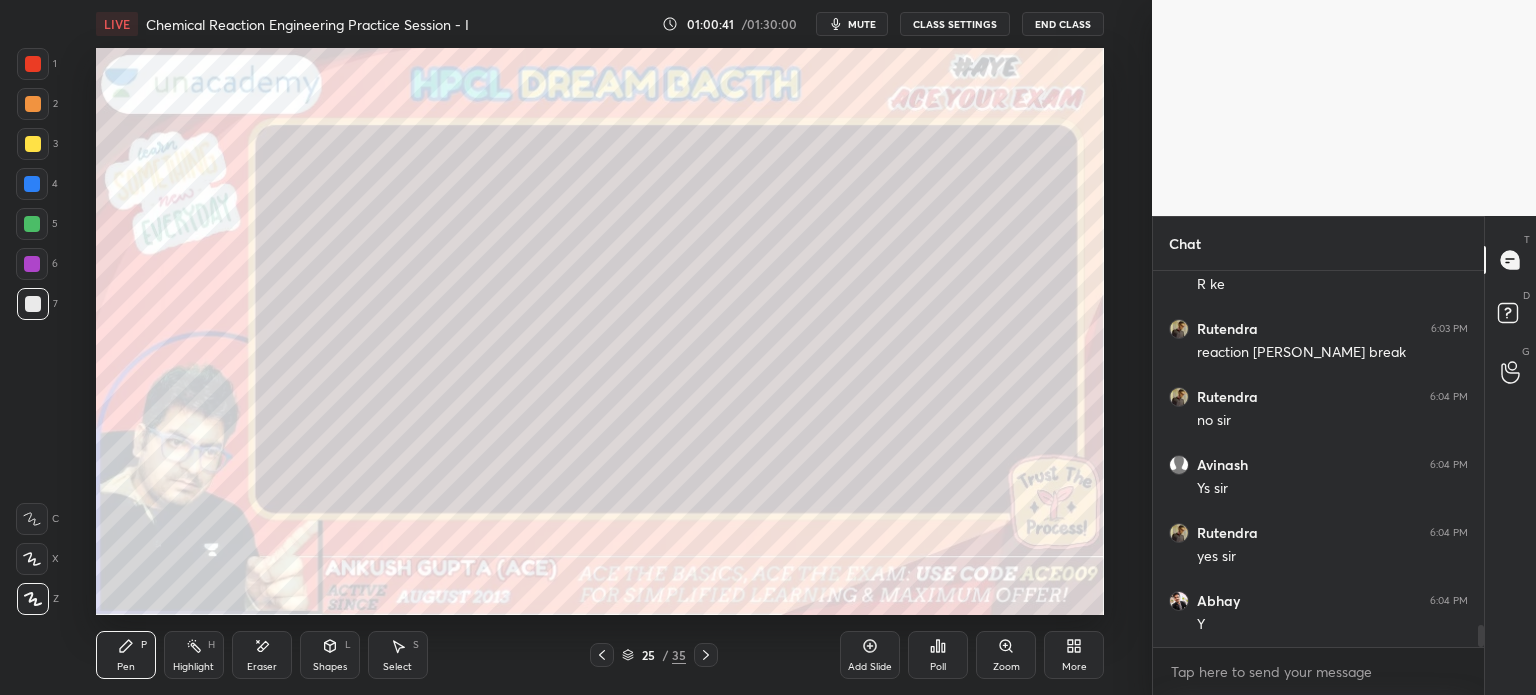click 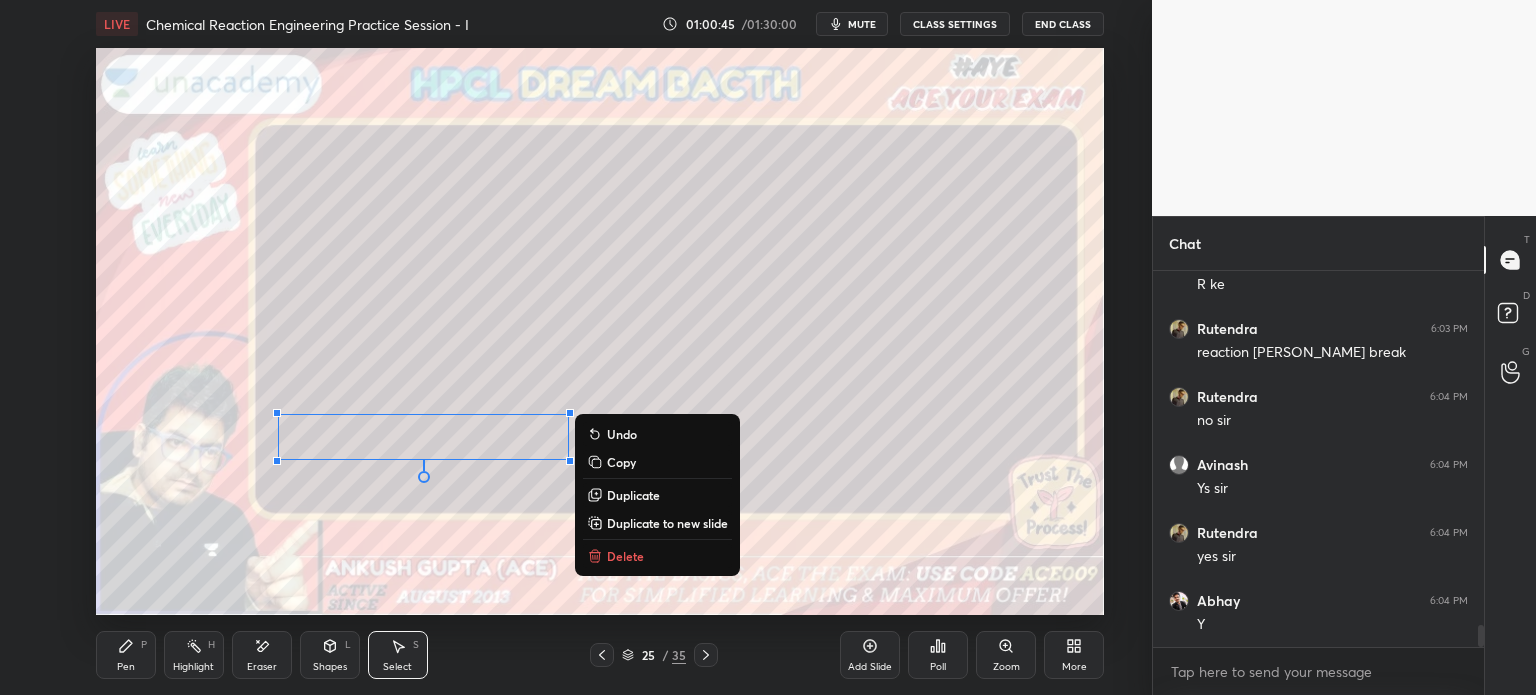 click on "0 ° Undo Copy Duplicate Duplicate to new slide Delete" at bounding box center [600, 331] 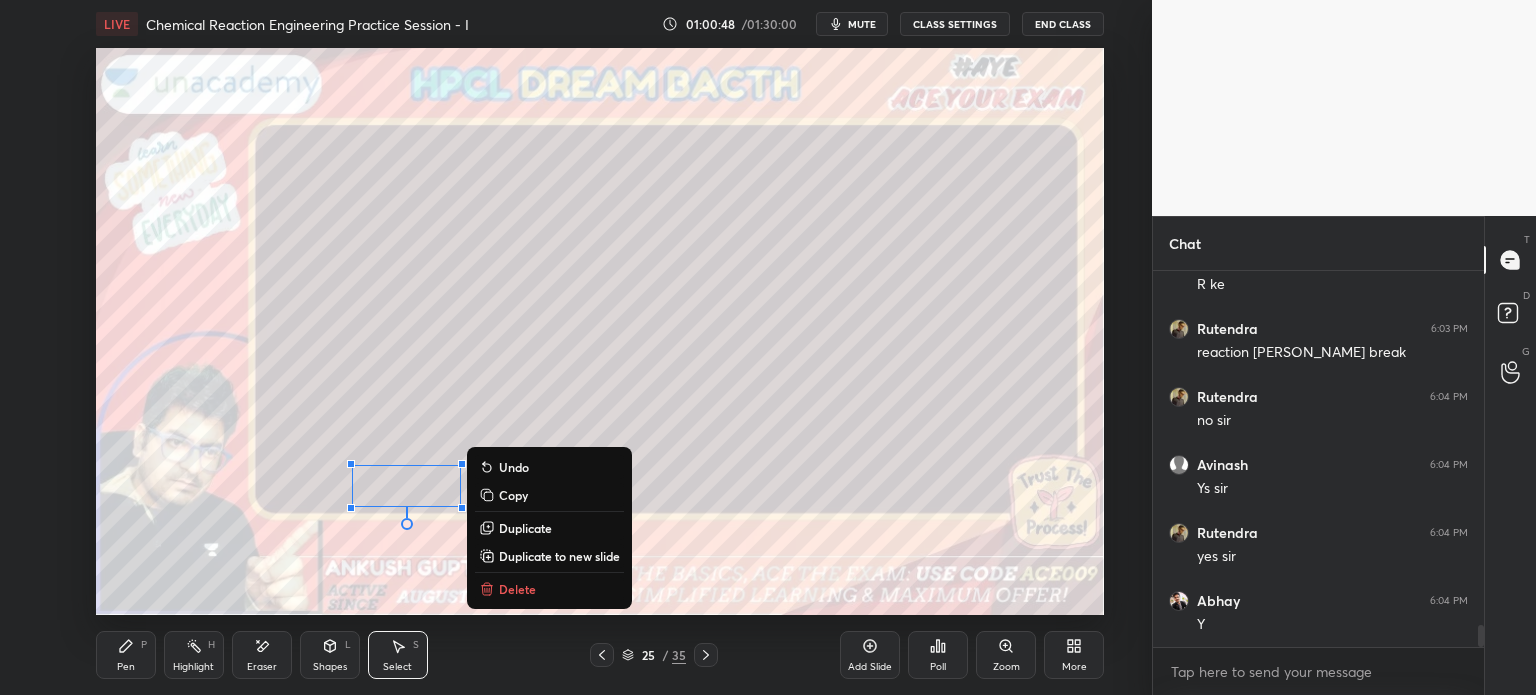 click 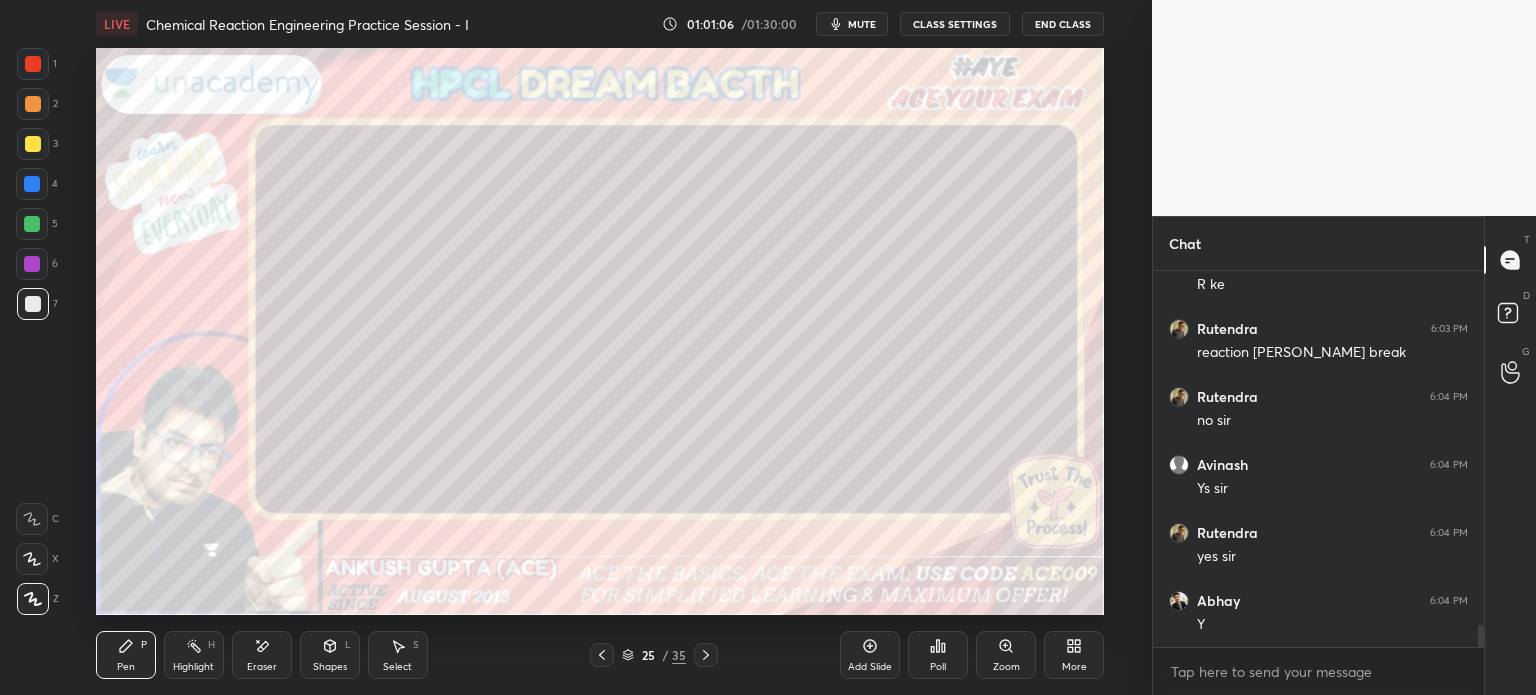 click on "Shapes L" at bounding box center [330, 655] 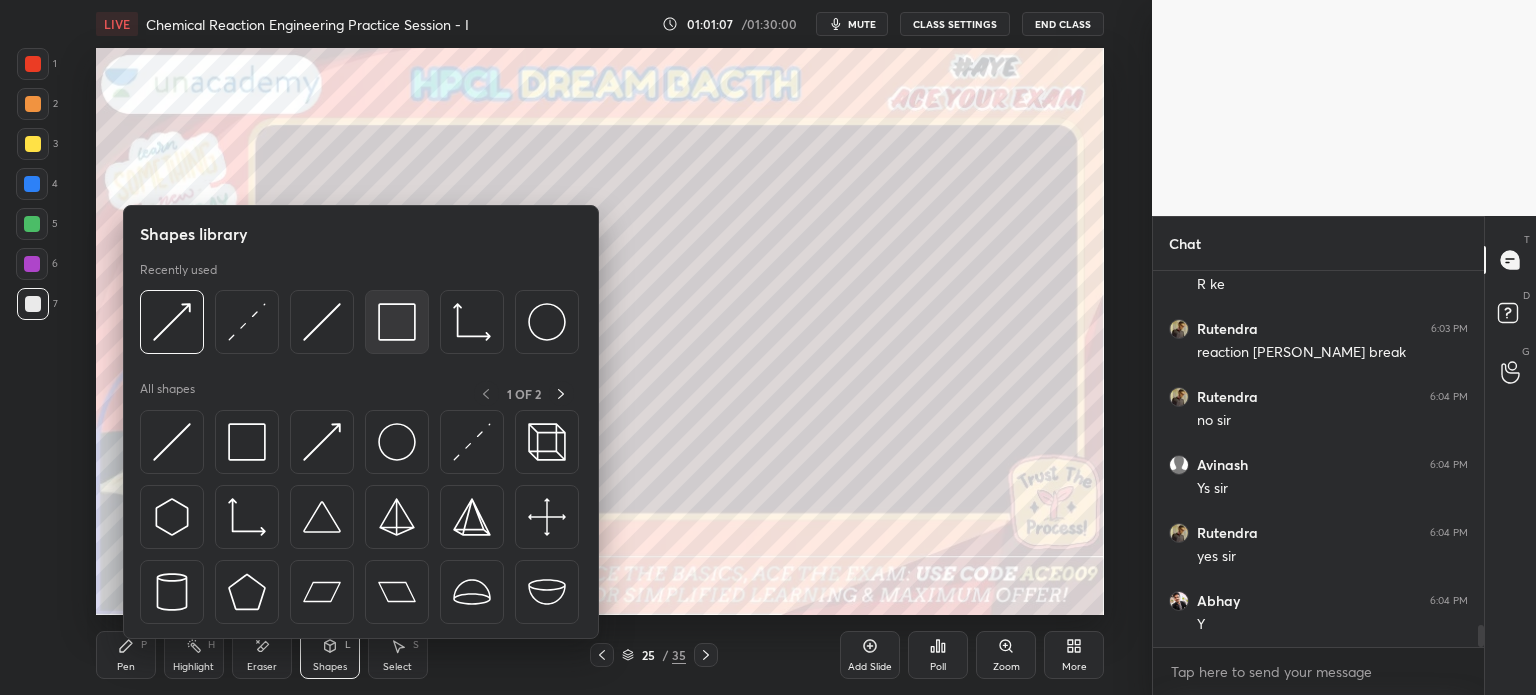 click at bounding box center [397, 322] 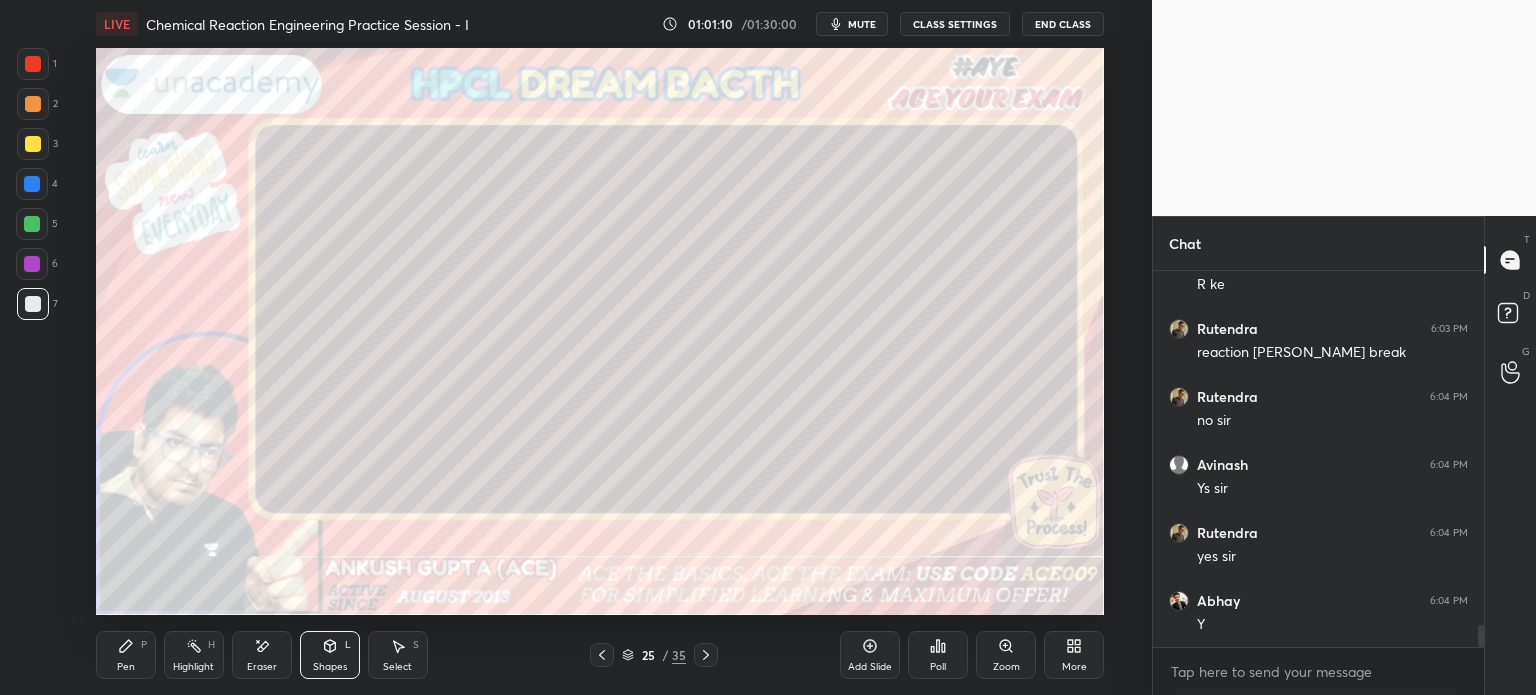 click on "Pen P" at bounding box center [126, 655] 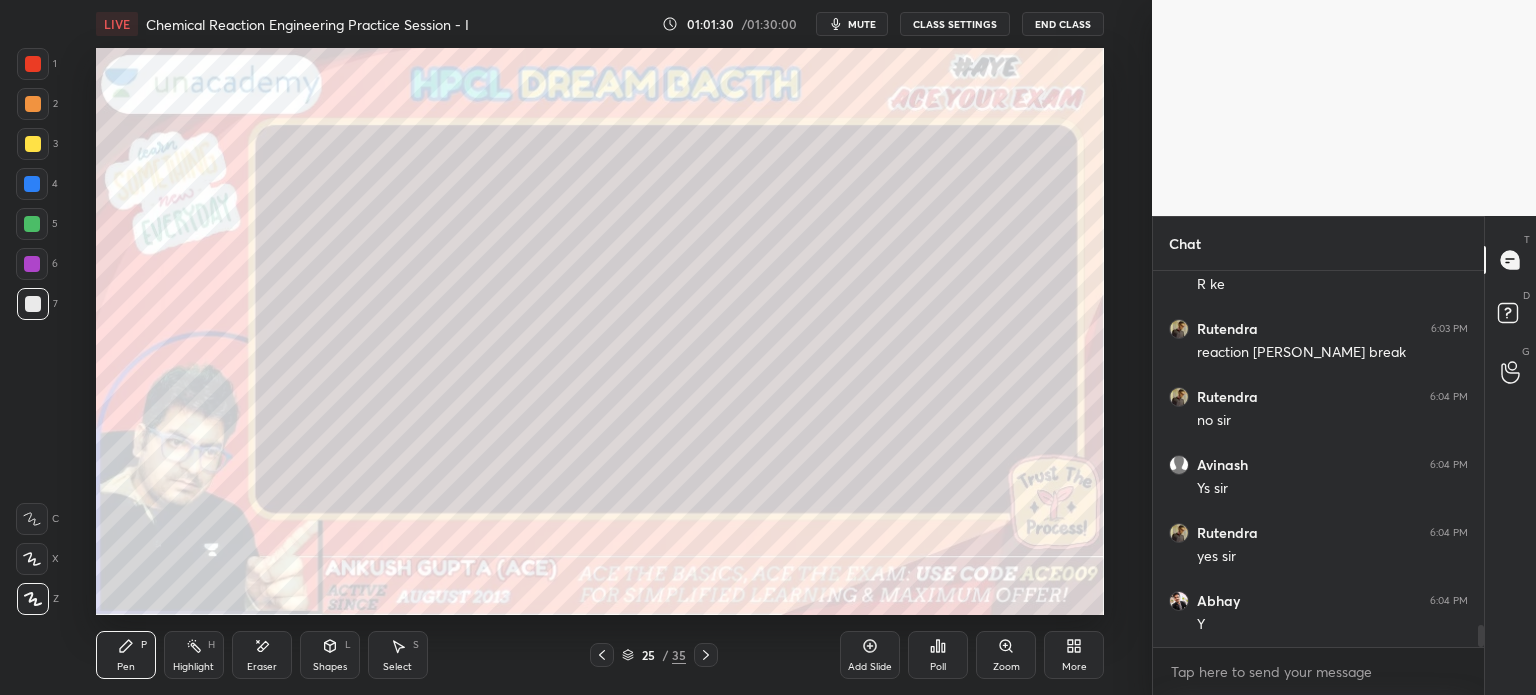 scroll, scrollTop: 6174, scrollLeft: 0, axis: vertical 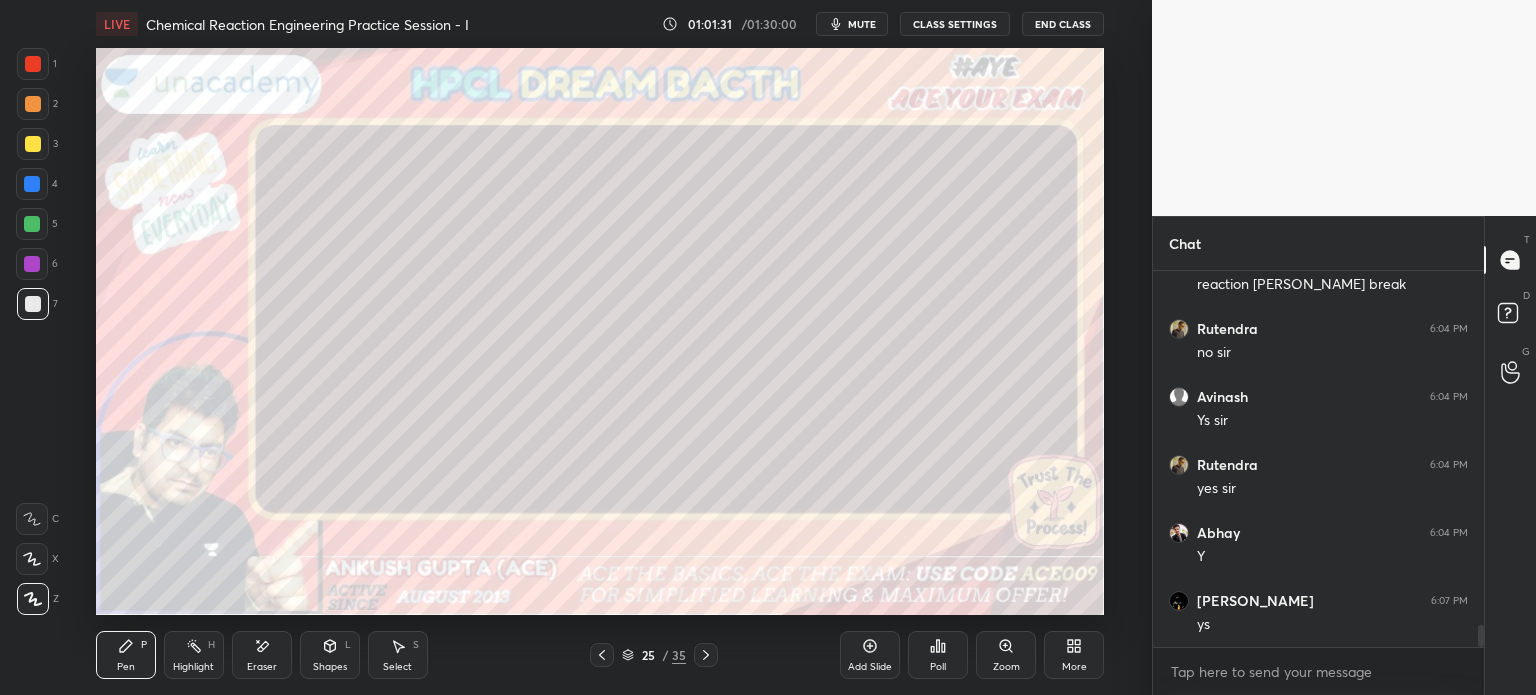 click on "mute" at bounding box center [852, 24] 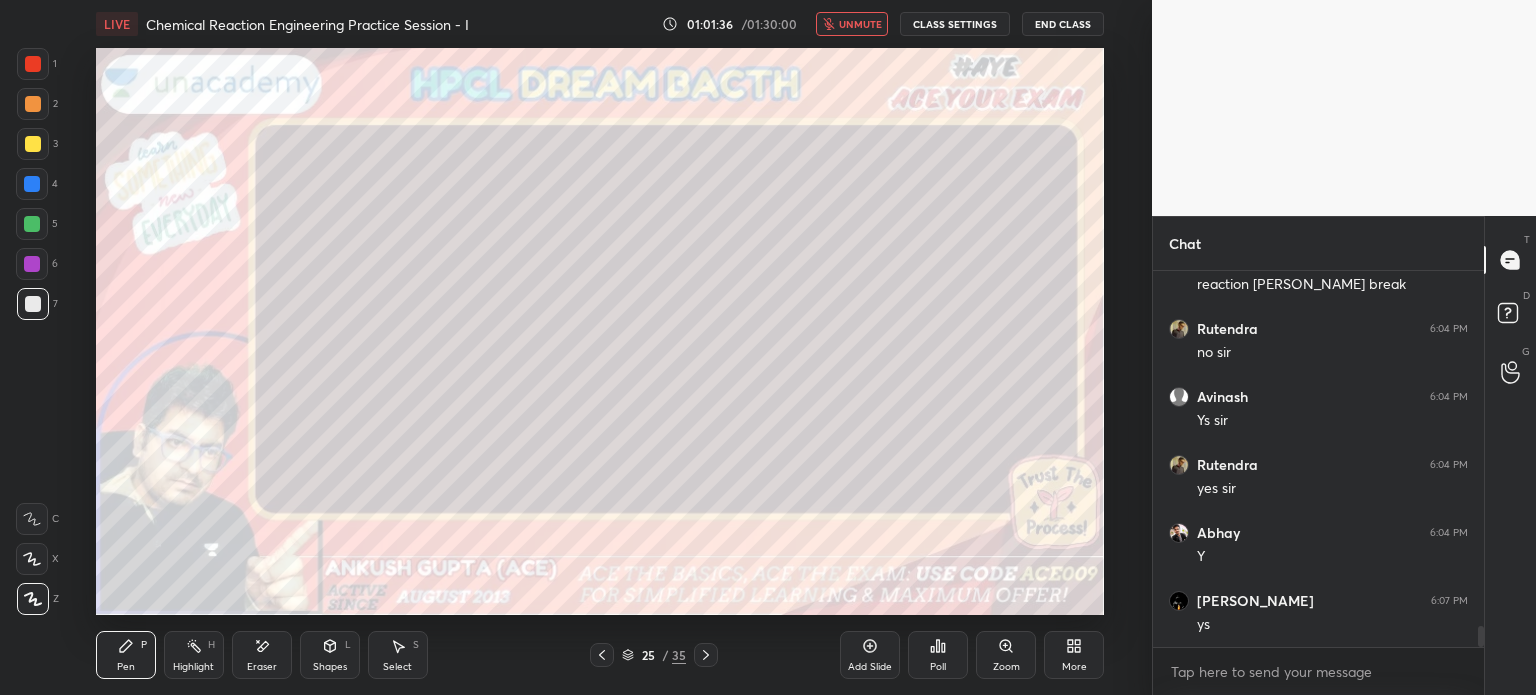 scroll, scrollTop: 6242, scrollLeft: 0, axis: vertical 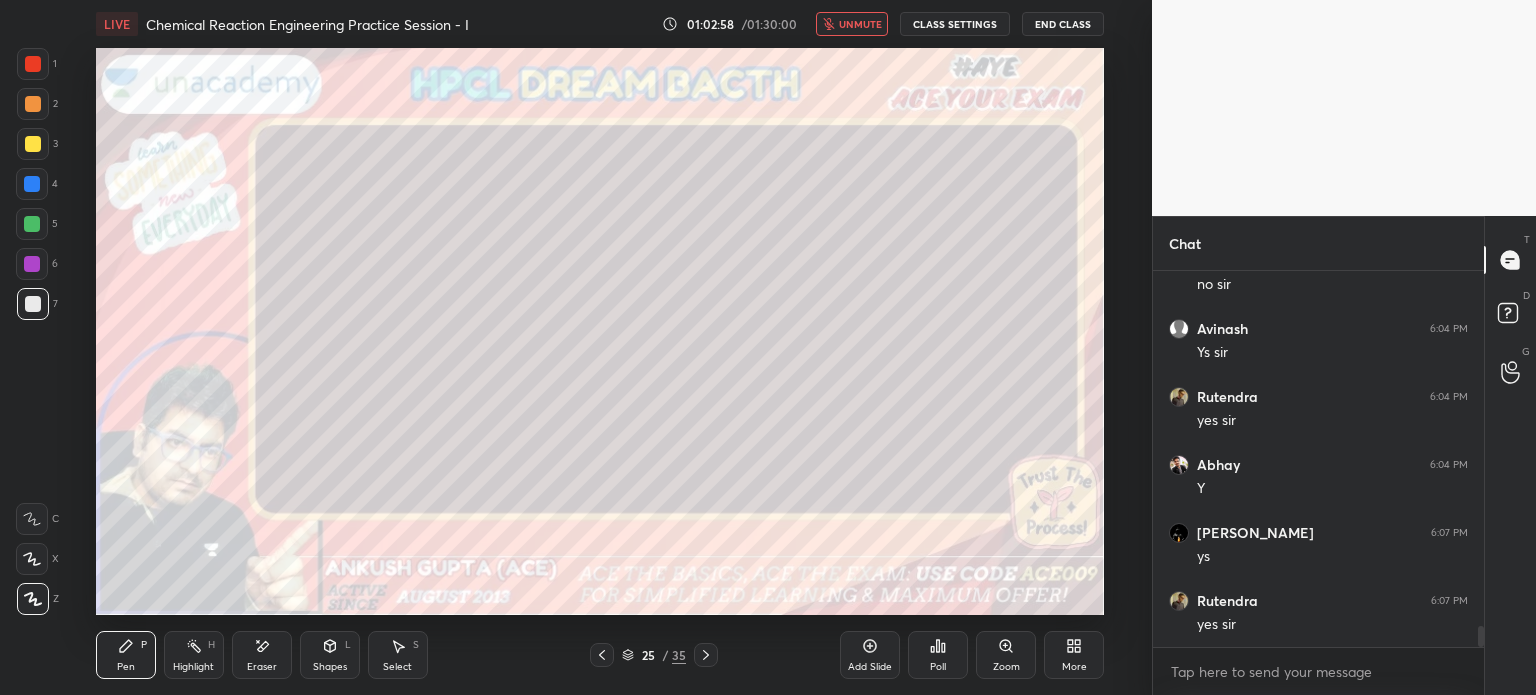 click on "unmute" at bounding box center [860, 24] 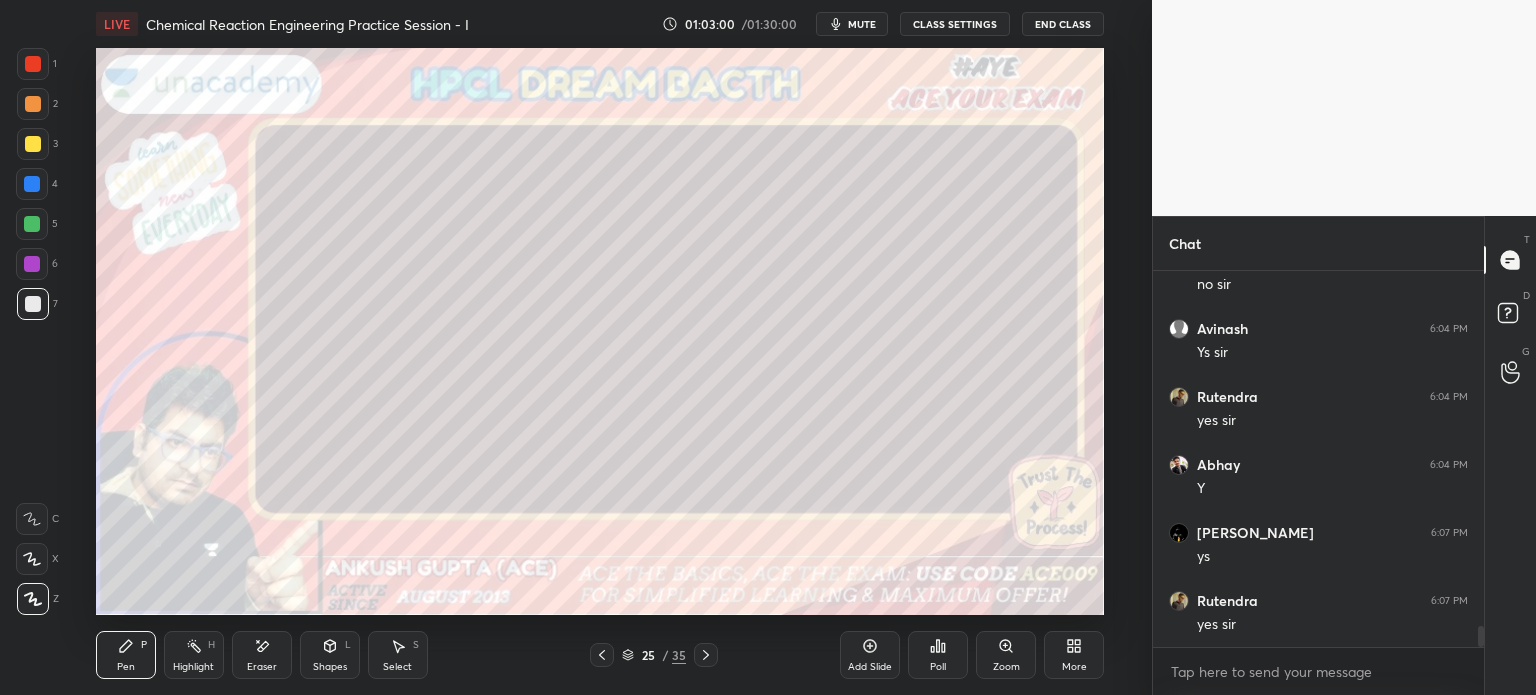 click at bounding box center (33, 64) 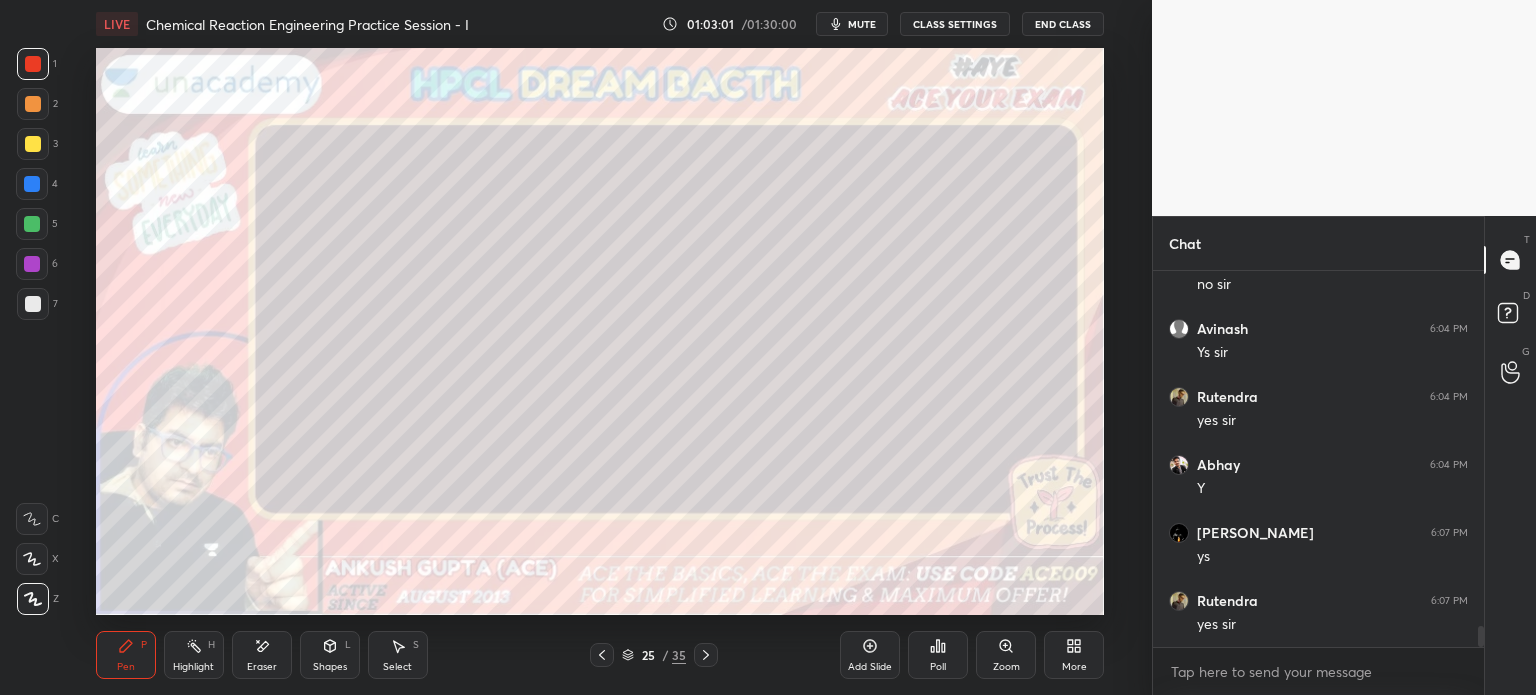 click at bounding box center [33, 304] 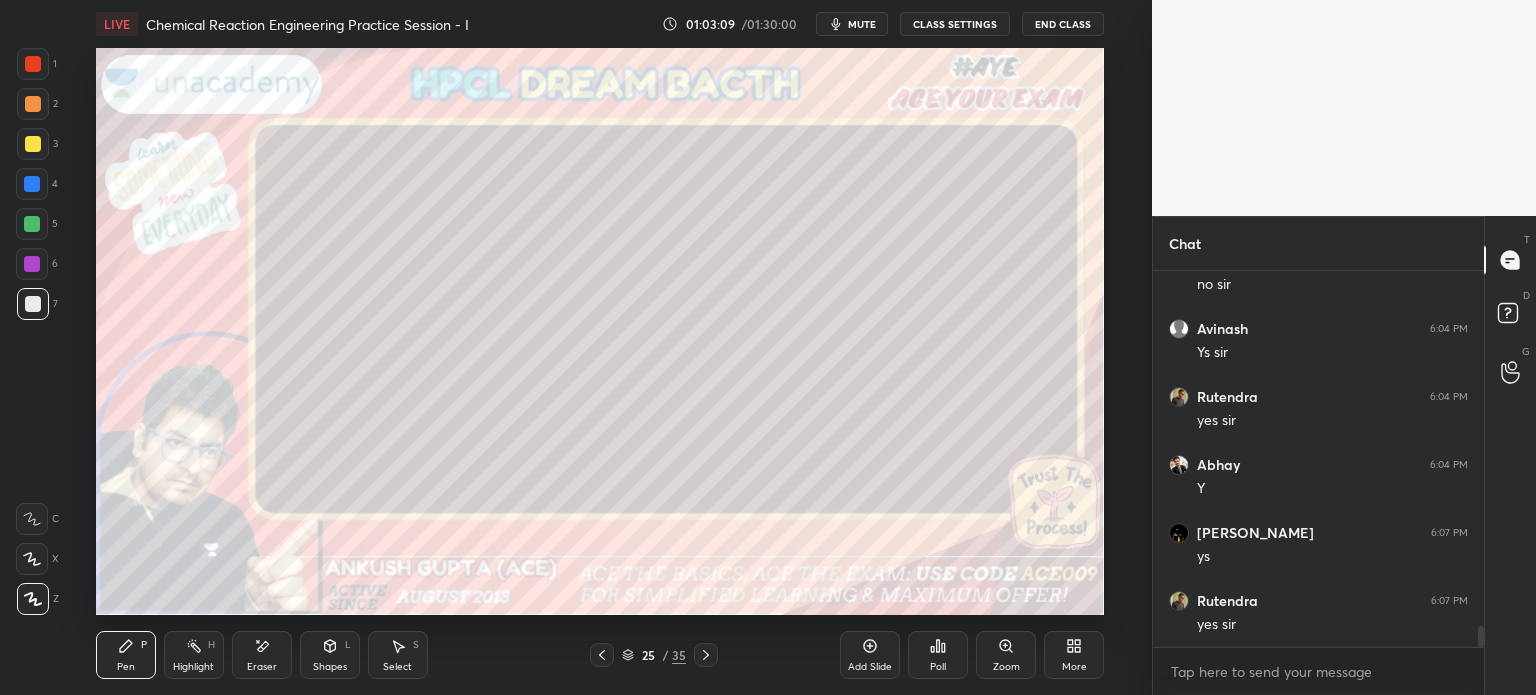 click 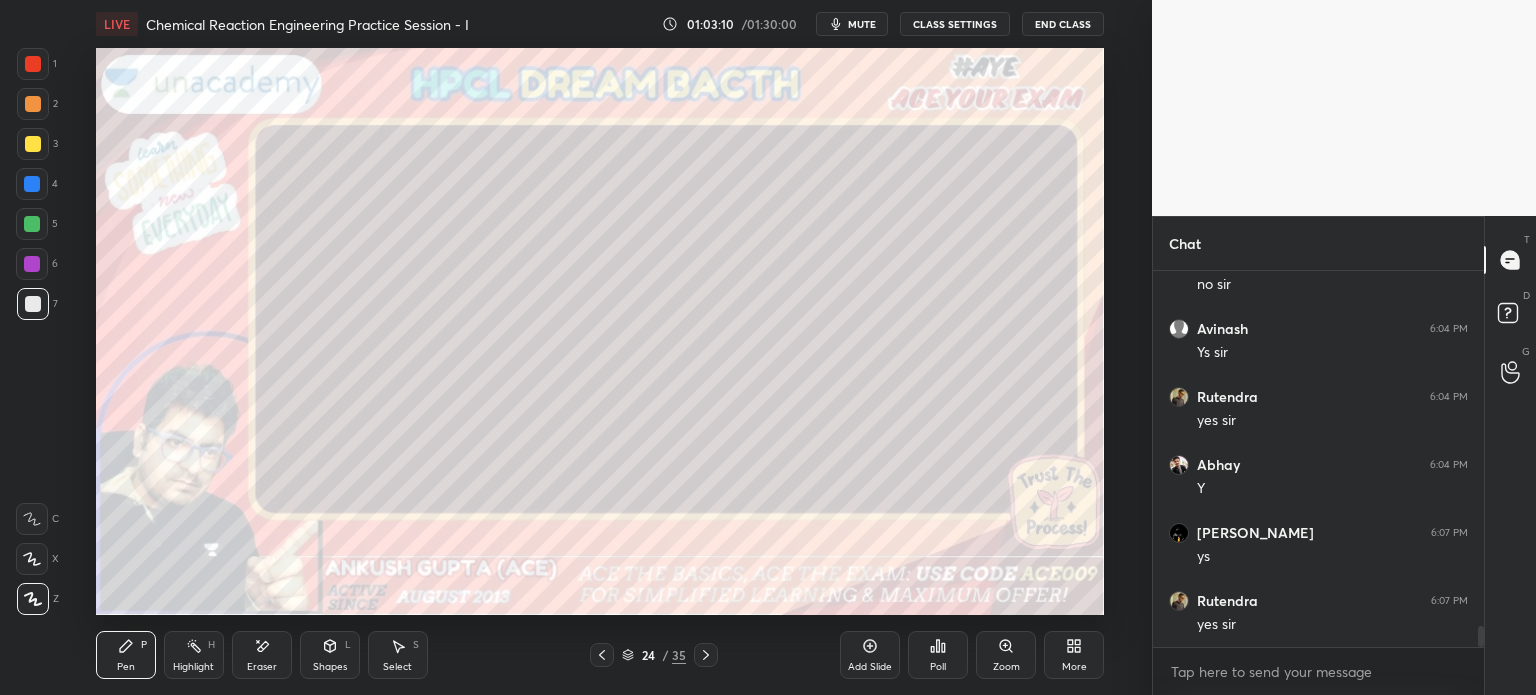 click 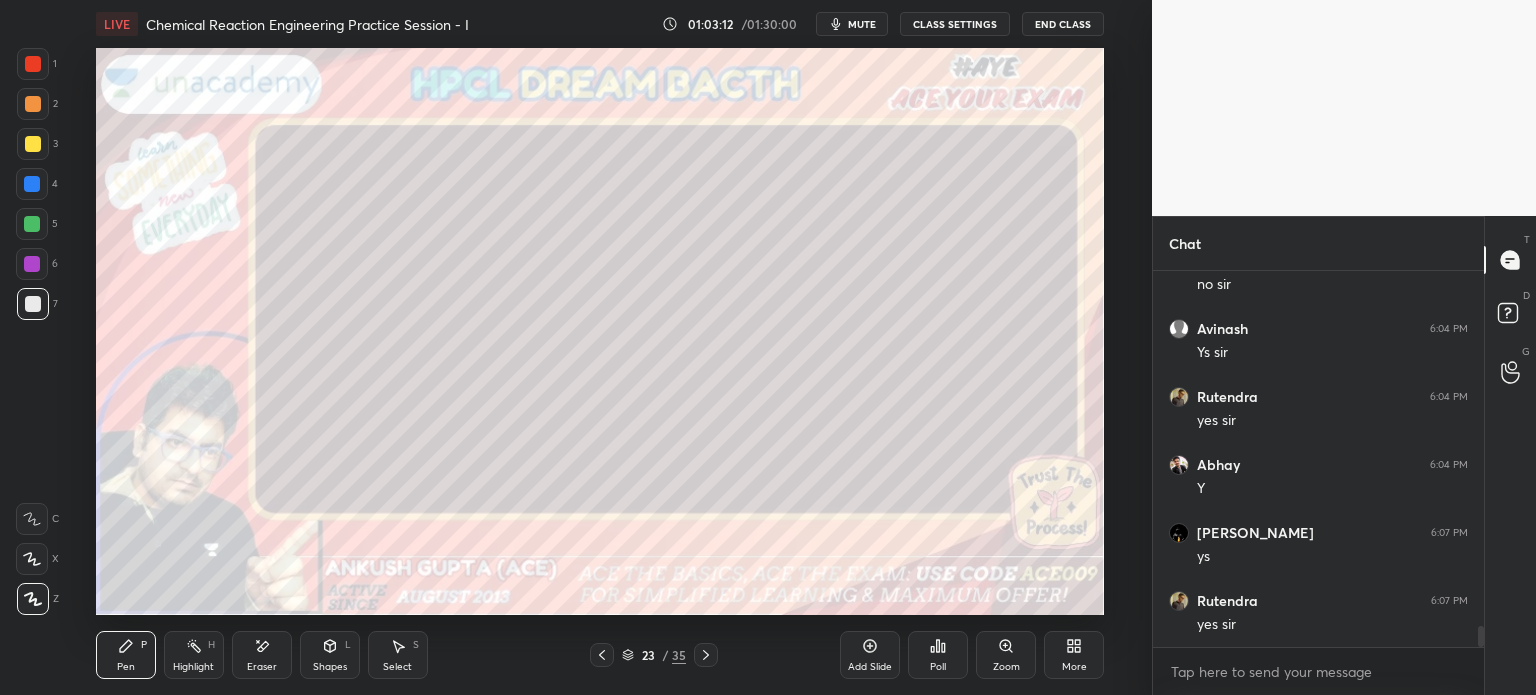 click 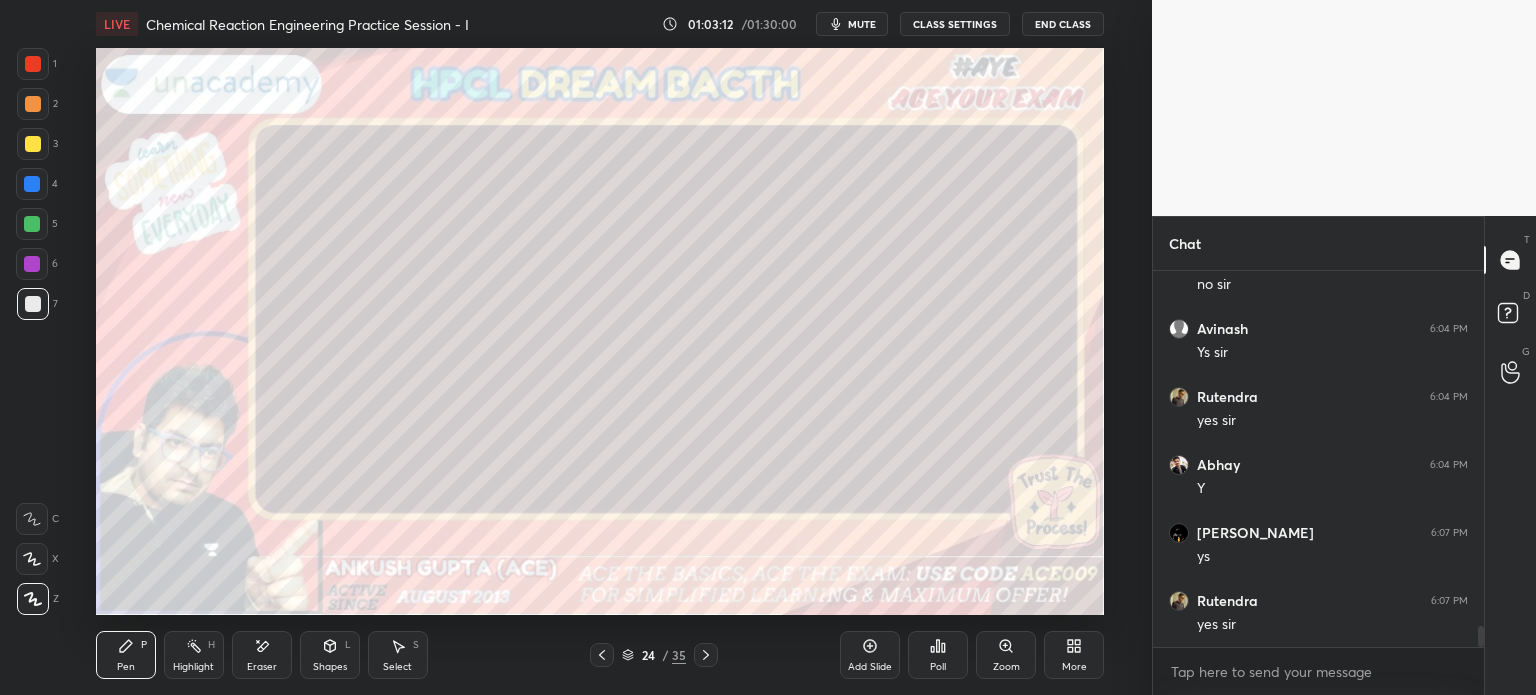 click 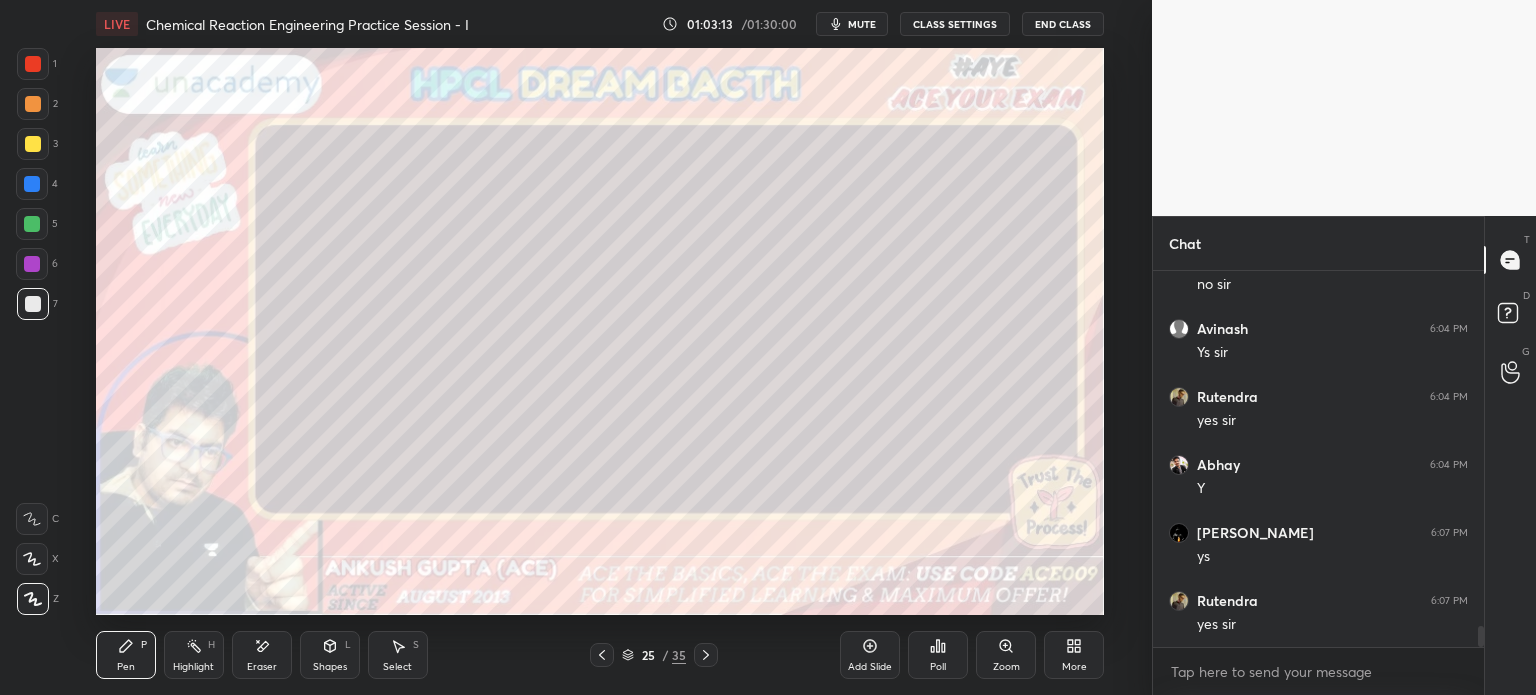 scroll, scrollTop: 6310, scrollLeft: 0, axis: vertical 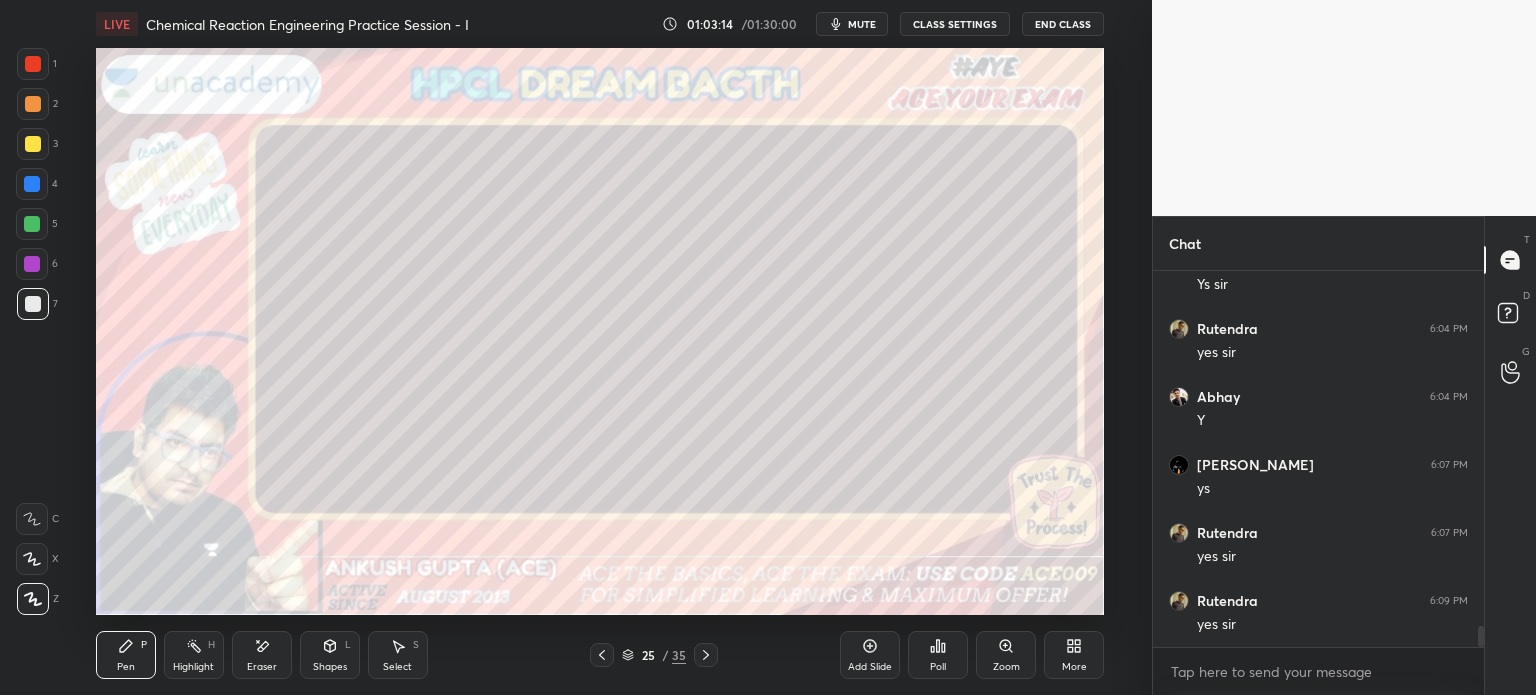click at bounding box center [706, 655] 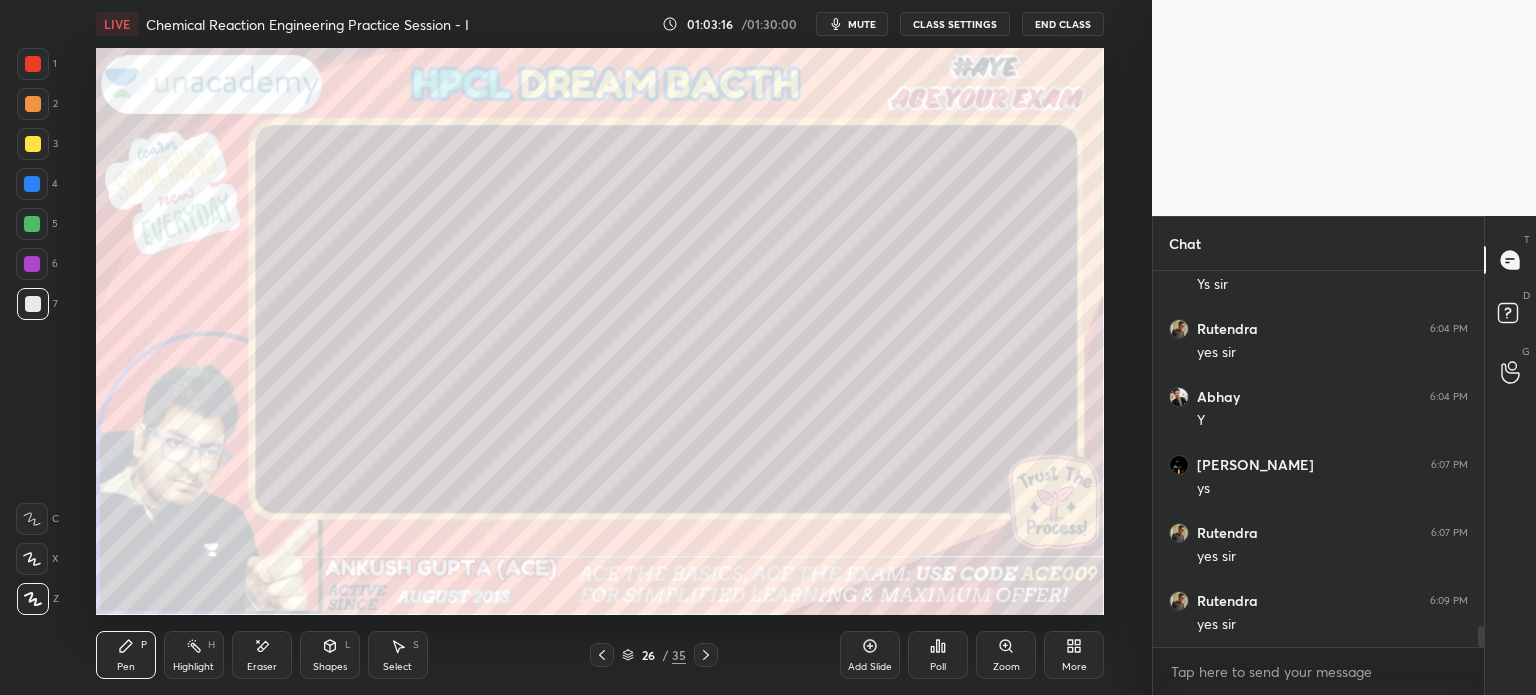 click at bounding box center [33, 144] 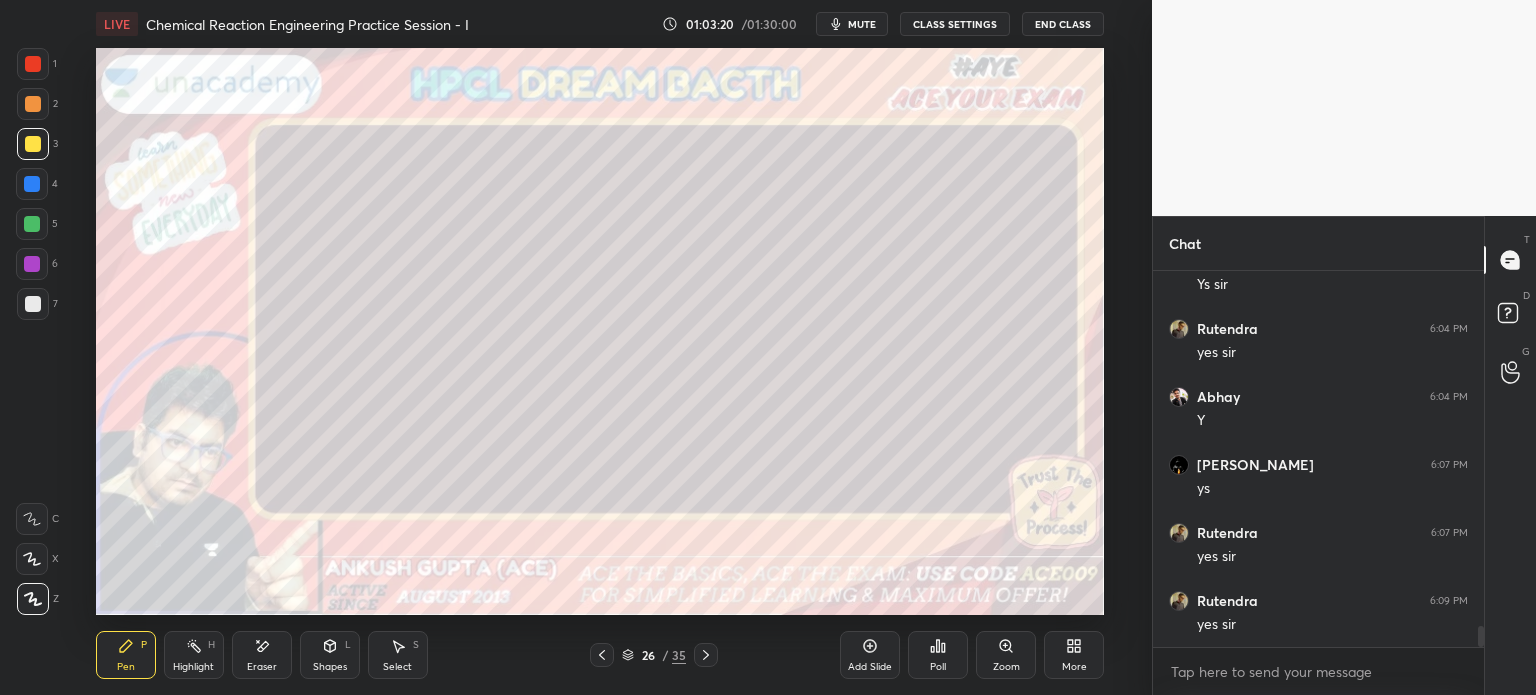 click 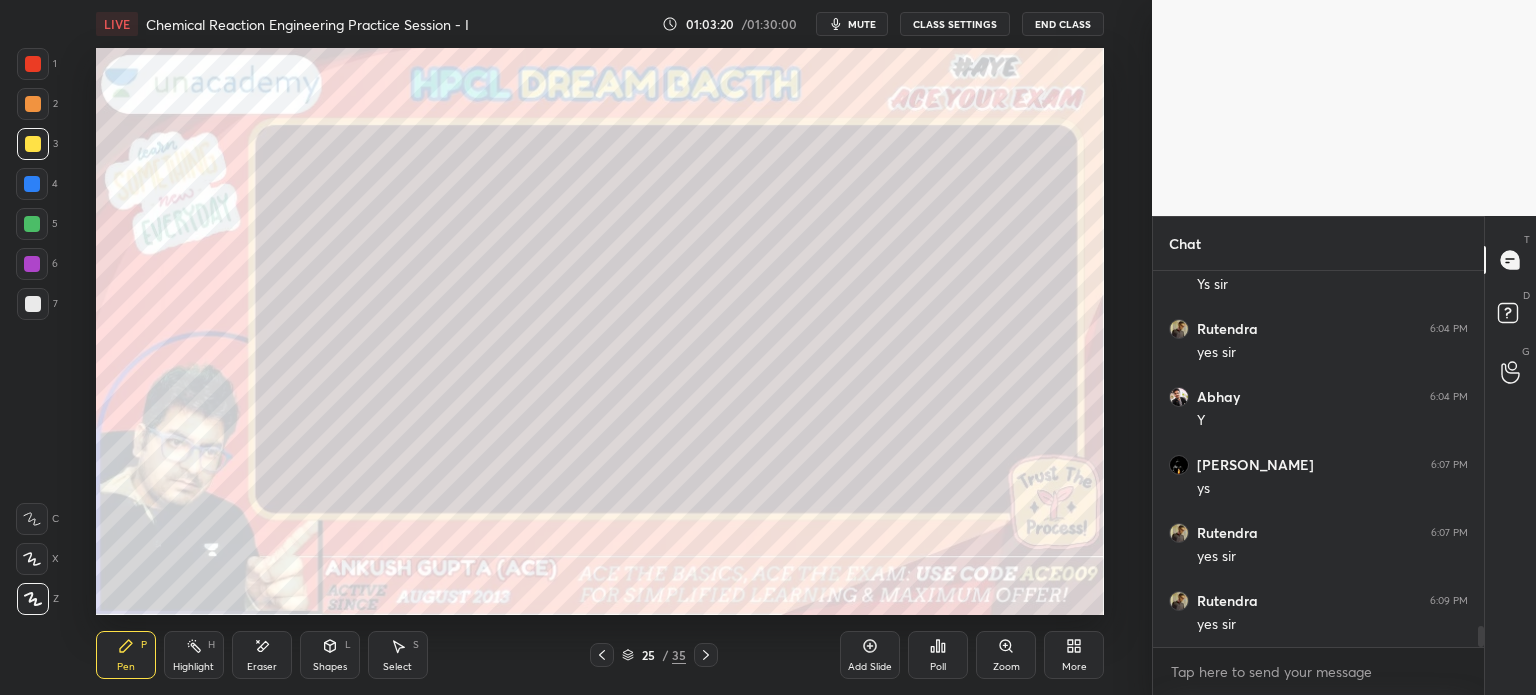 click 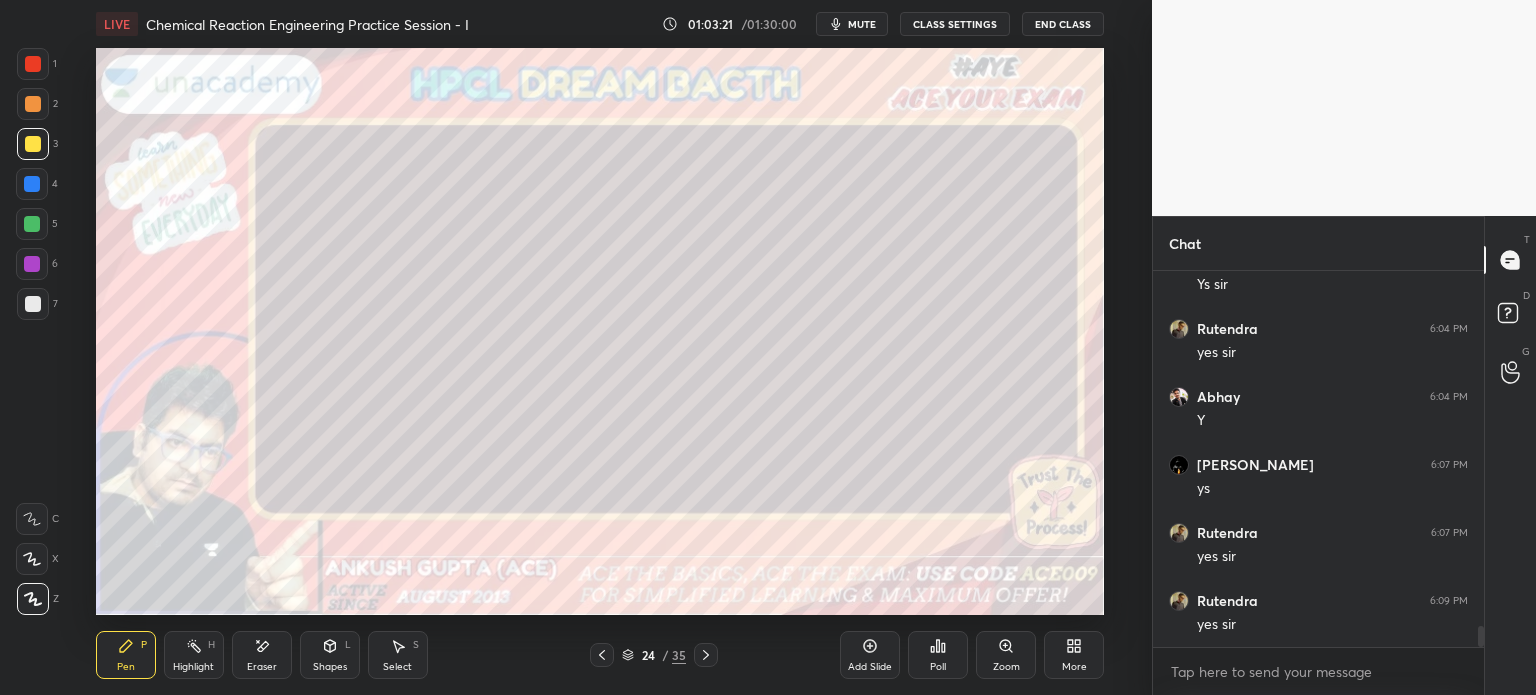 click 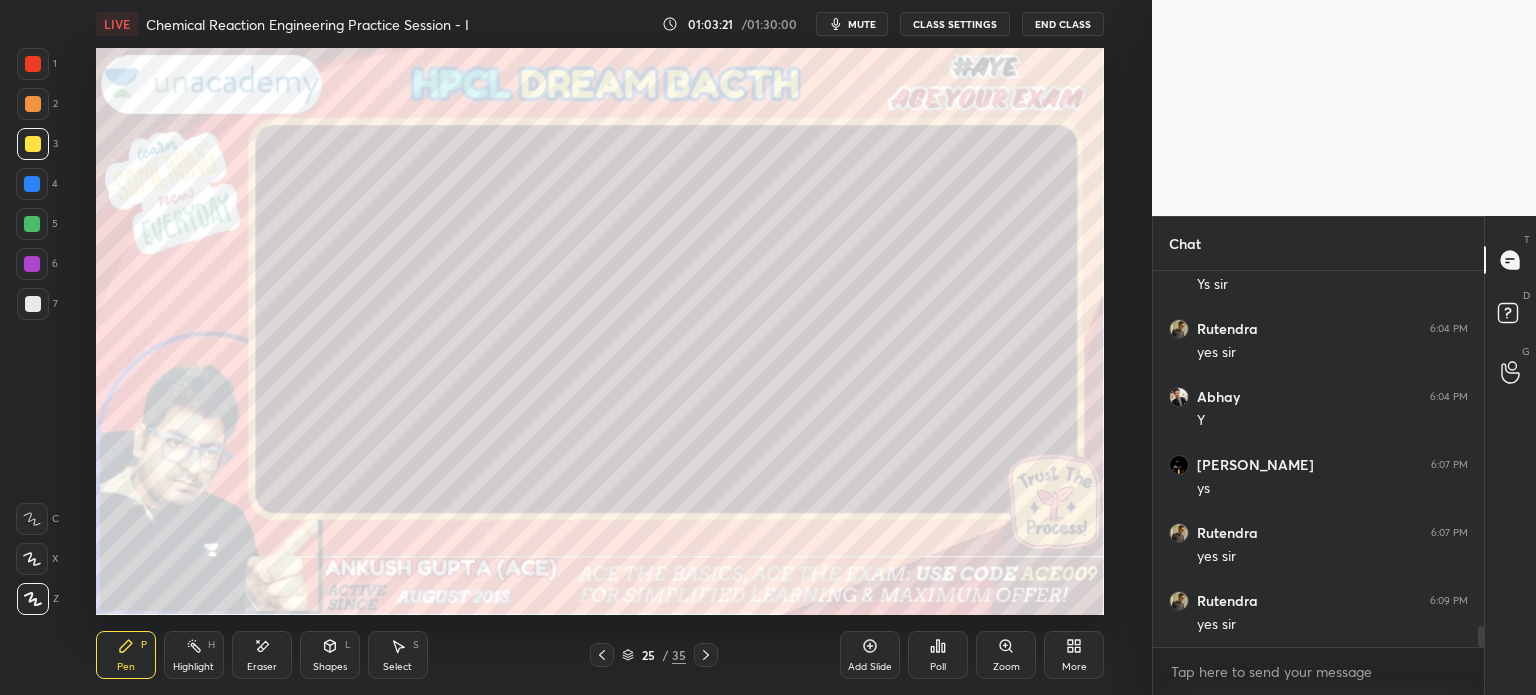 click 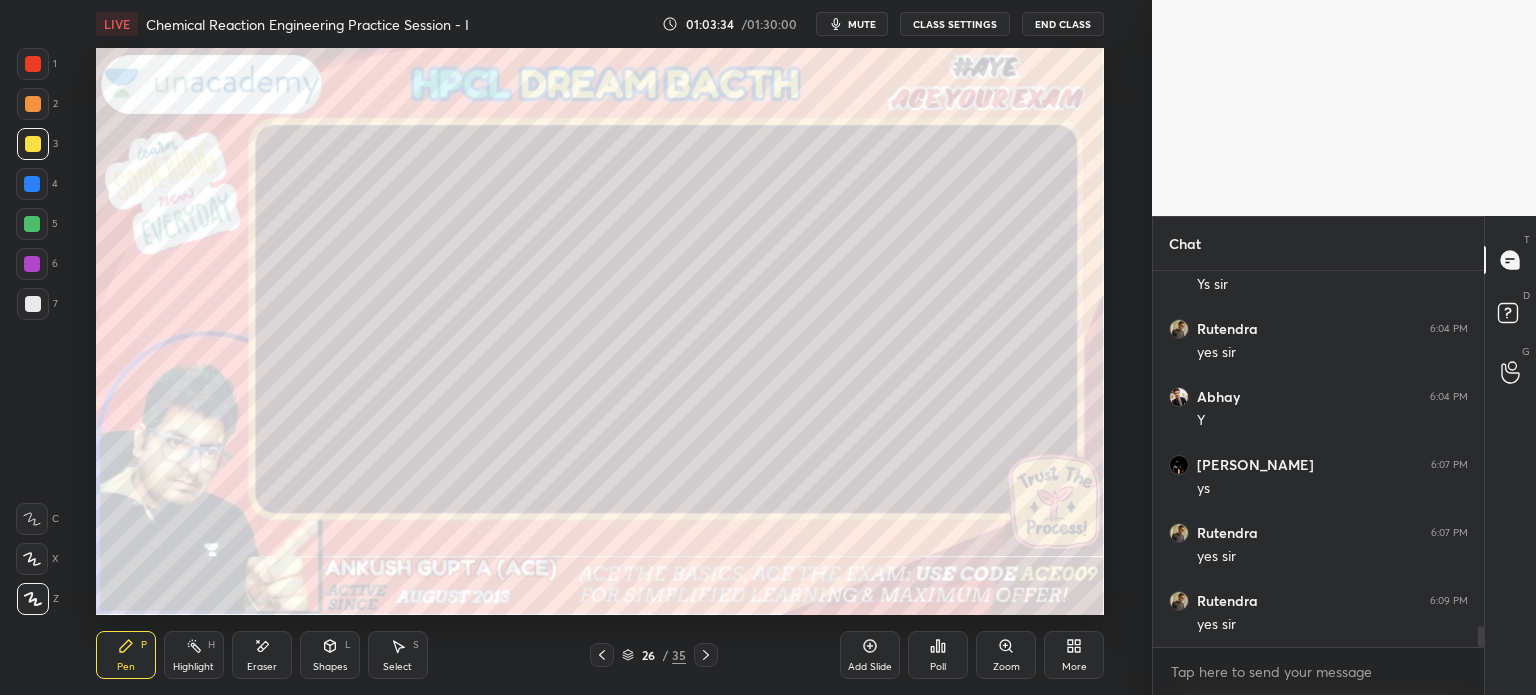 click at bounding box center (32, 184) 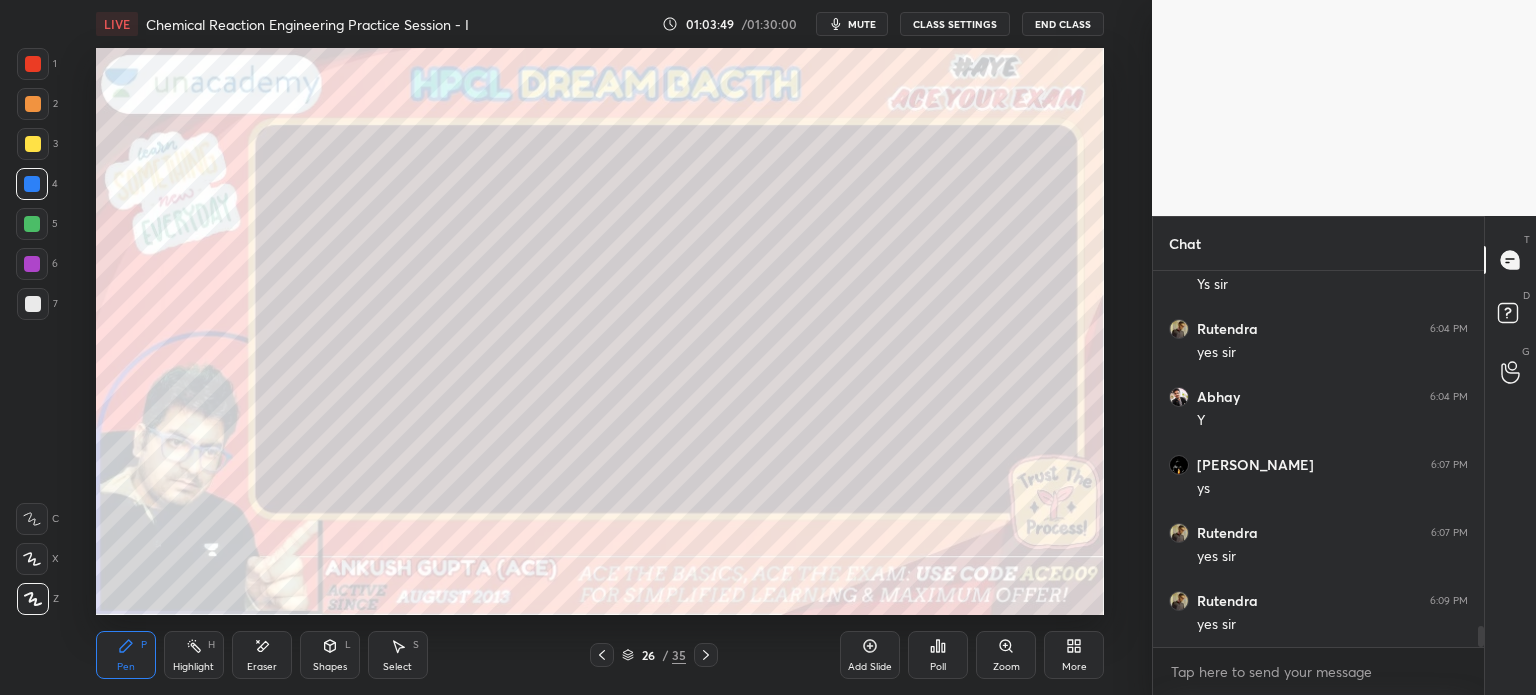 click on "Shapes" at bounding box center (330, 667) 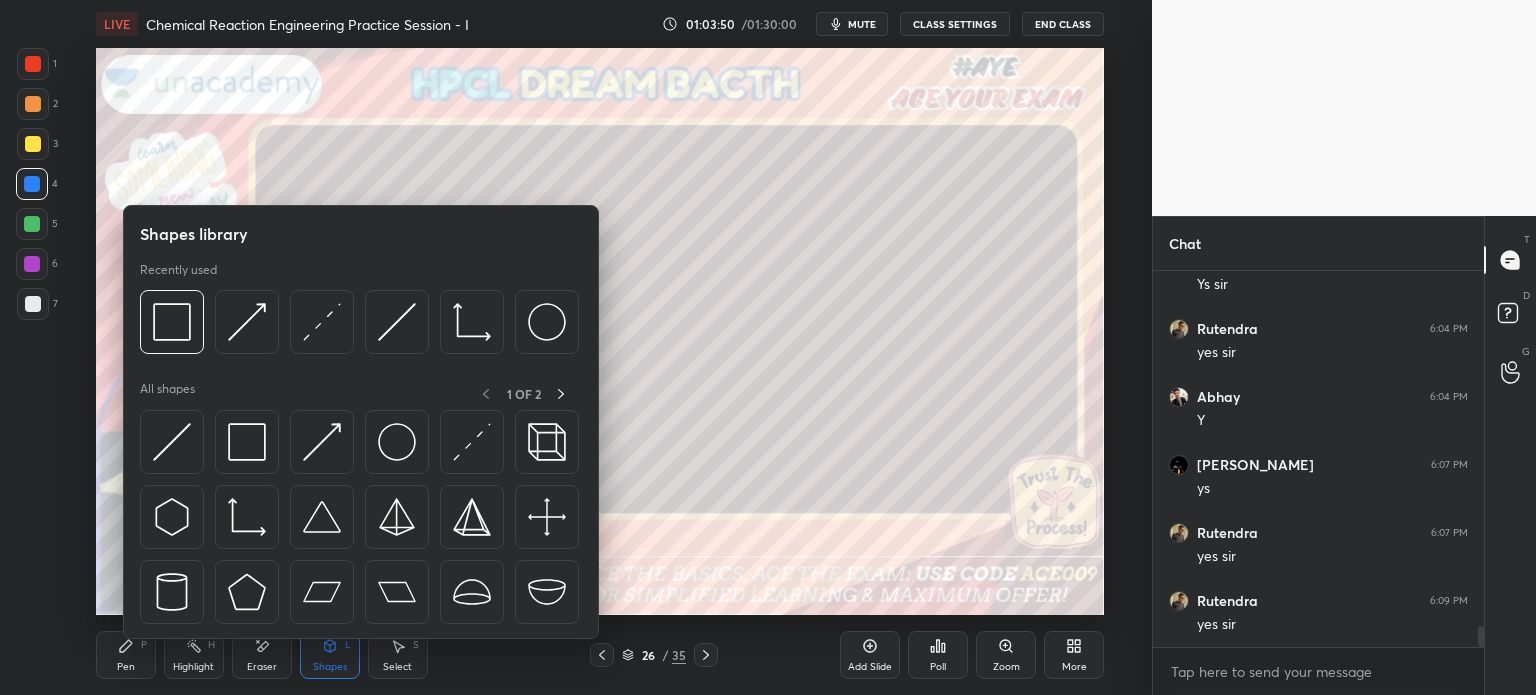 click on "Shapes" at bounding box center [330, 667] 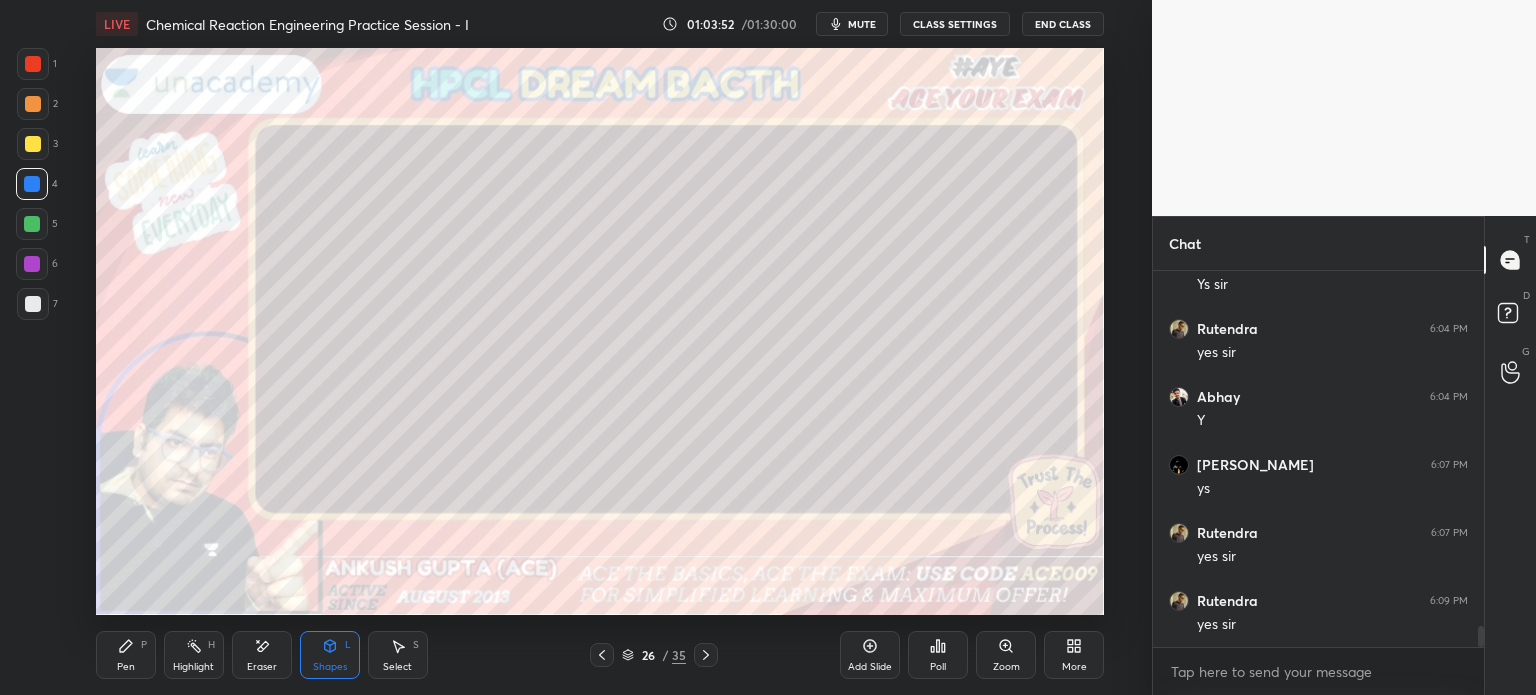 click on "Pen P" at bounding box center (126, 655) 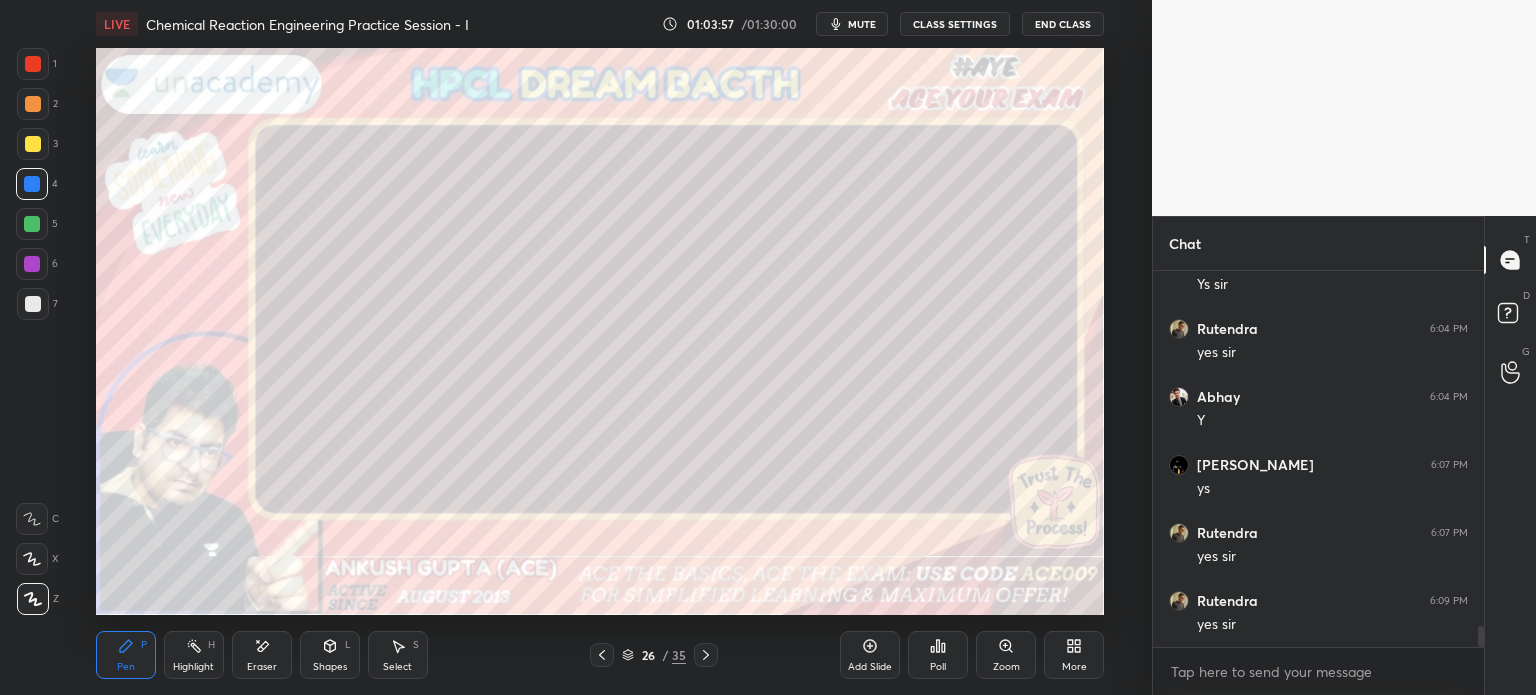 click on "Highlight H" at bounding box center [194, 655] 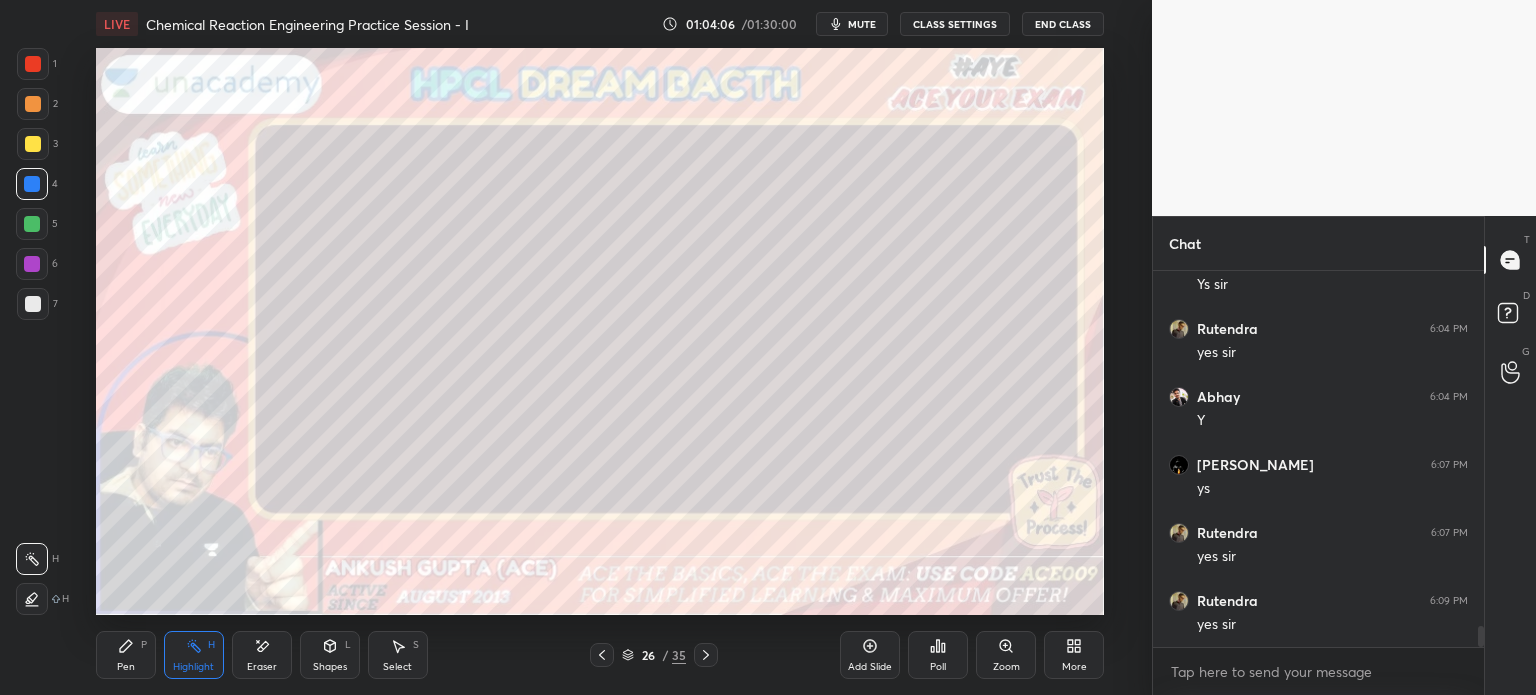 click 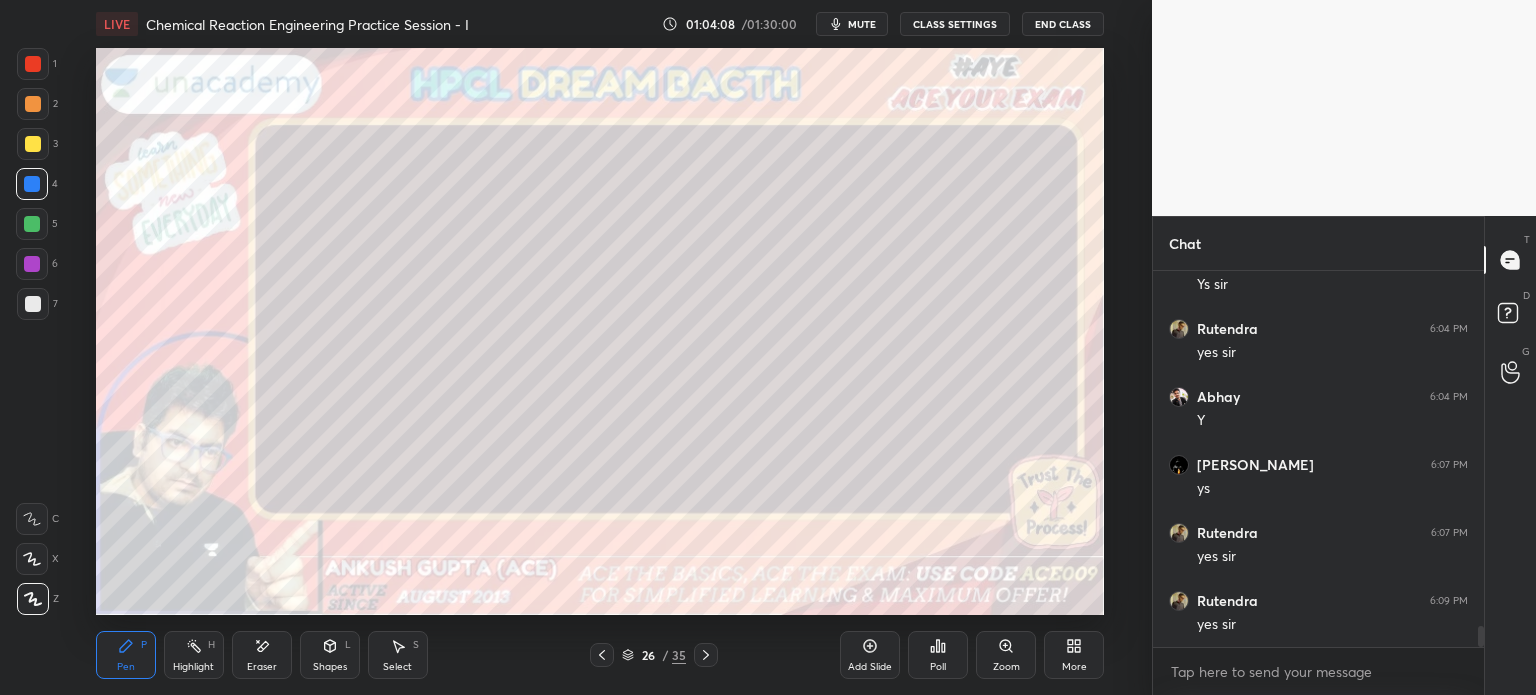 click on "Highlight" at bounding box center [193, 667] 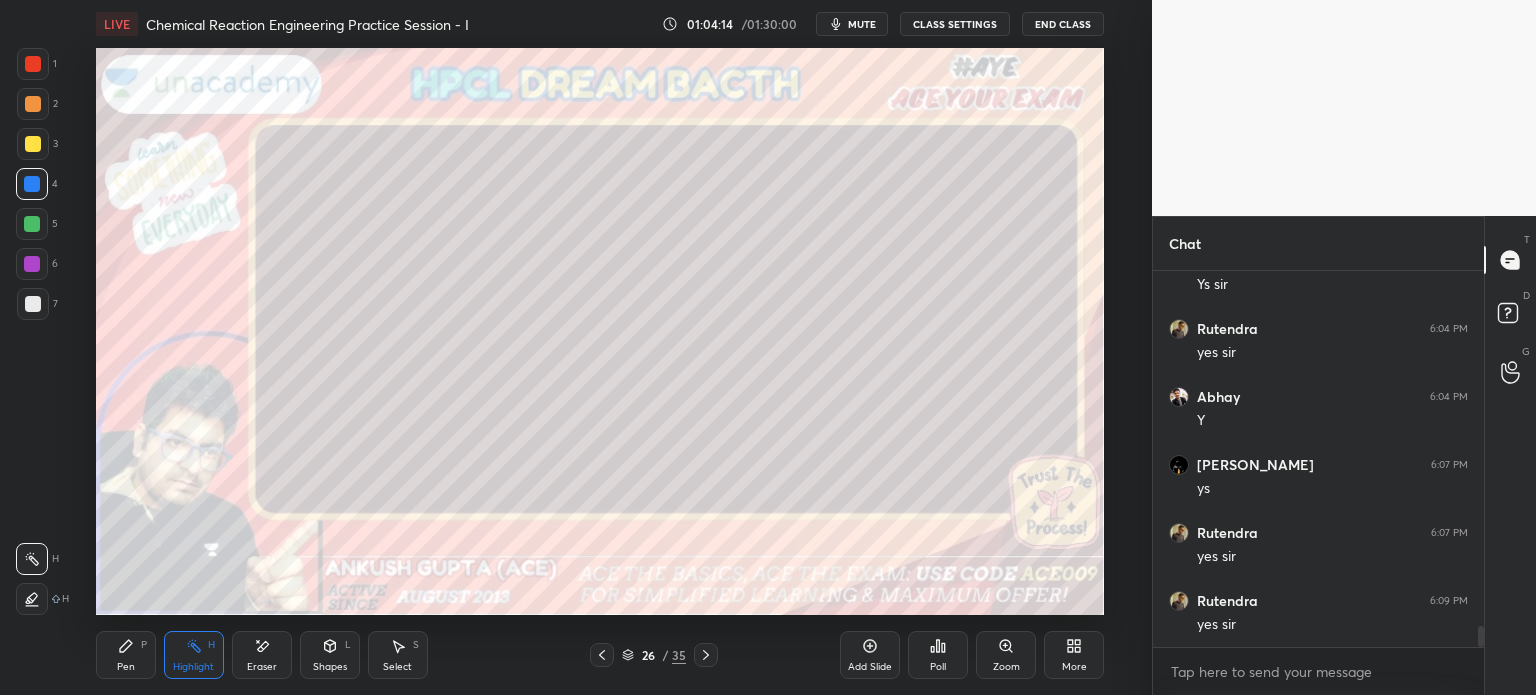 click on "Pen P" at bounding box center (126, 655) 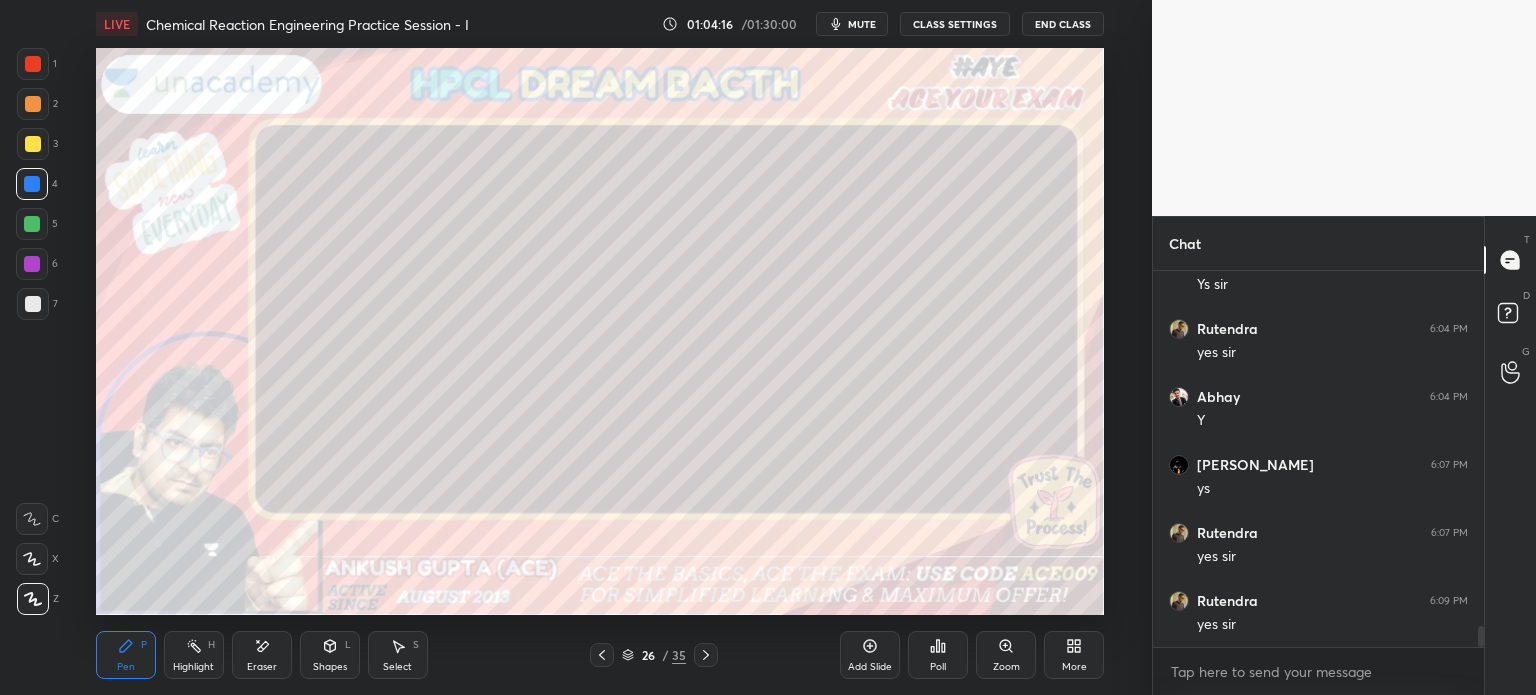click at bounding box center [32, 224] 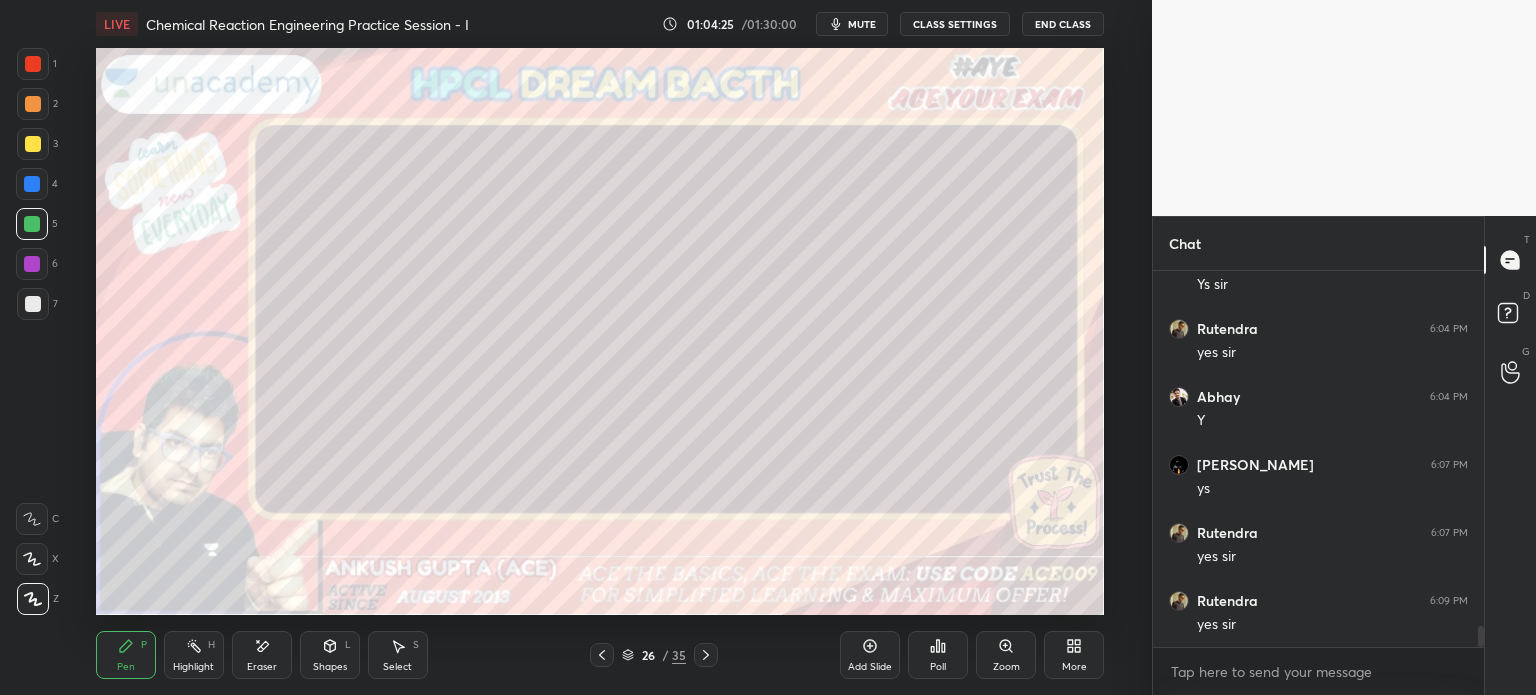 click on "Shapes" at bounding box center (330, 667) 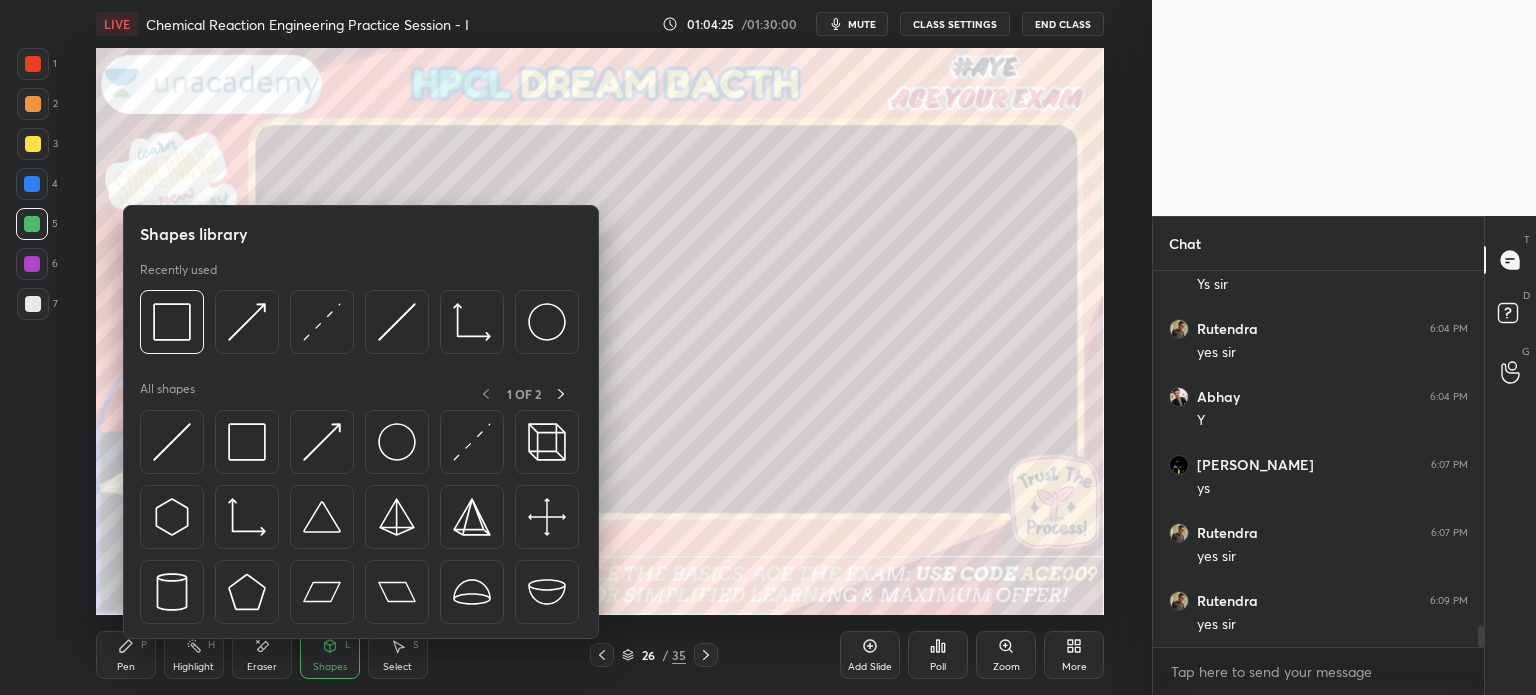 click on "Shapes" at bounding box center [330, 667] 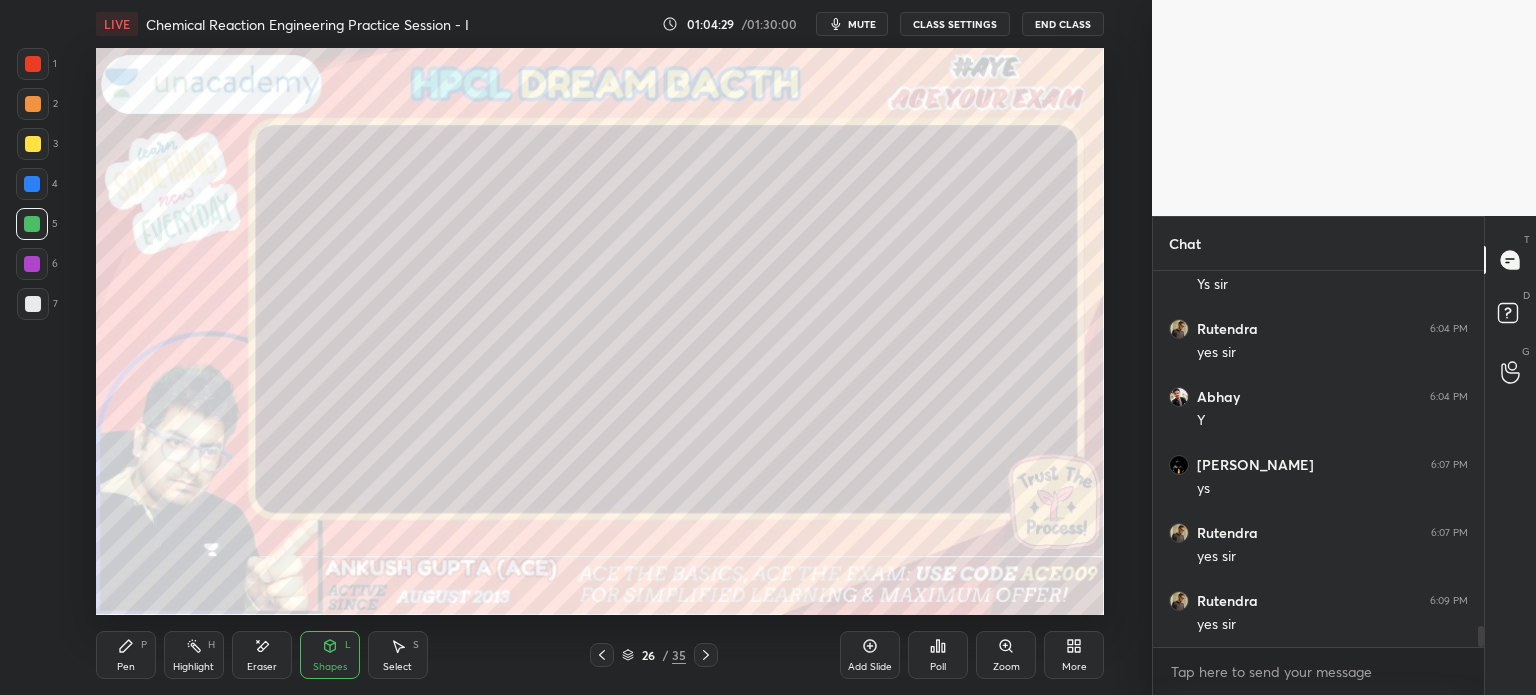 click 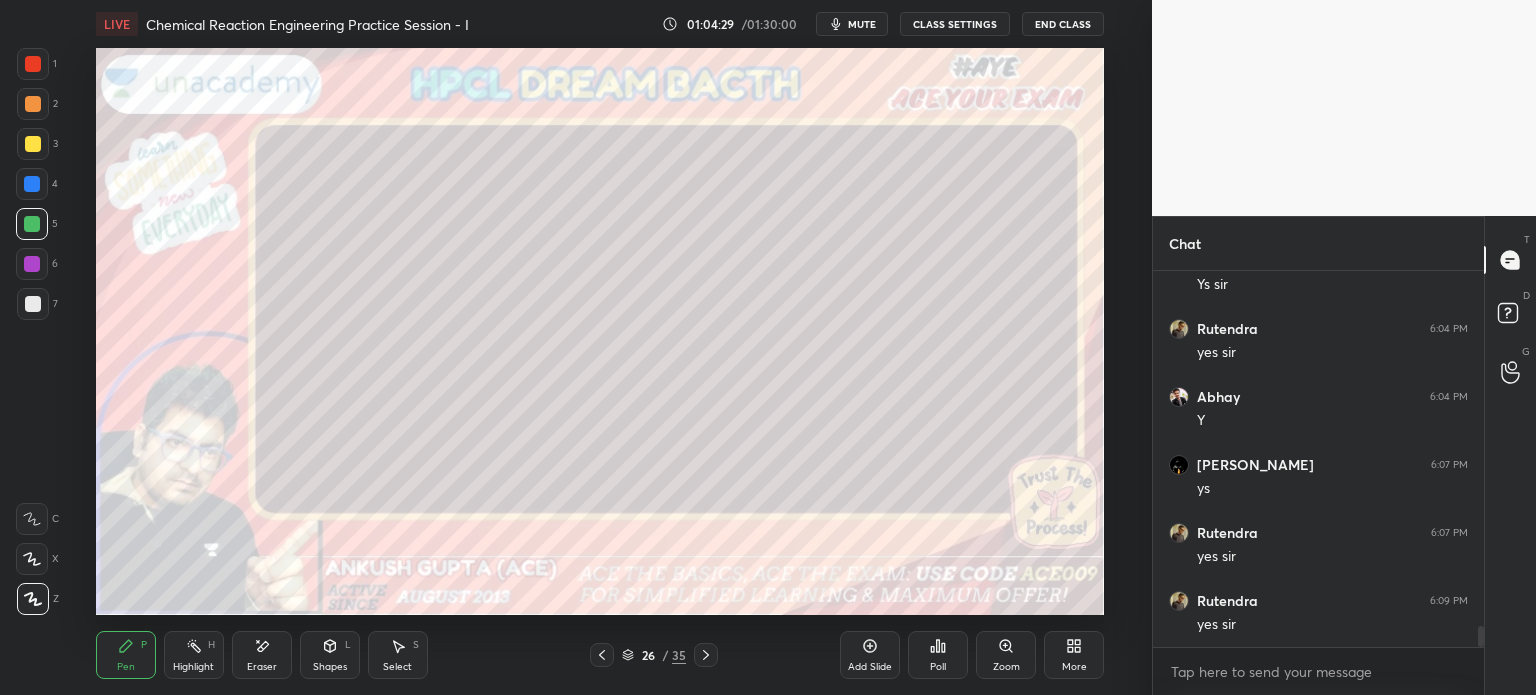 click on "Select S" at bounding box center [398, 655] 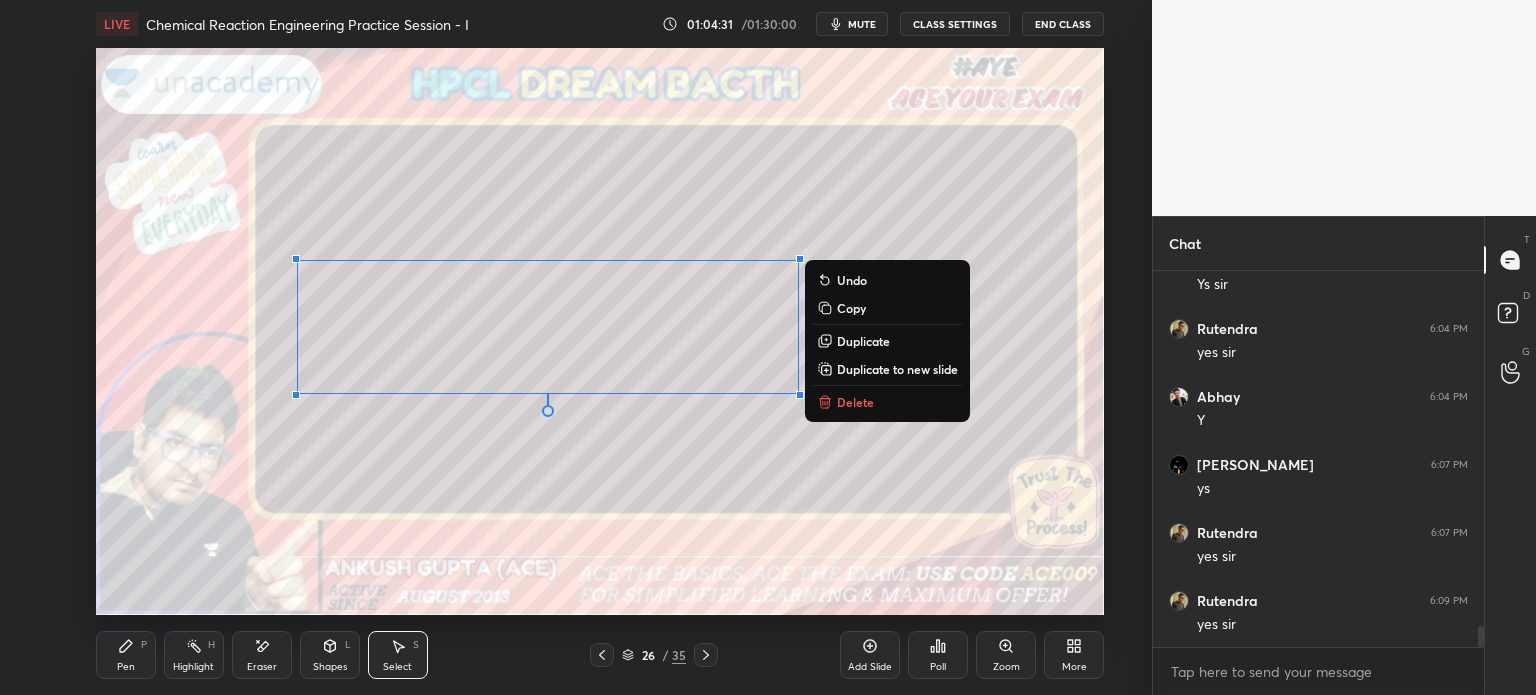 click on "0 ° Undo Copy Duplicate Duplicate to new slide Delete" at bounding box center (600, 331) 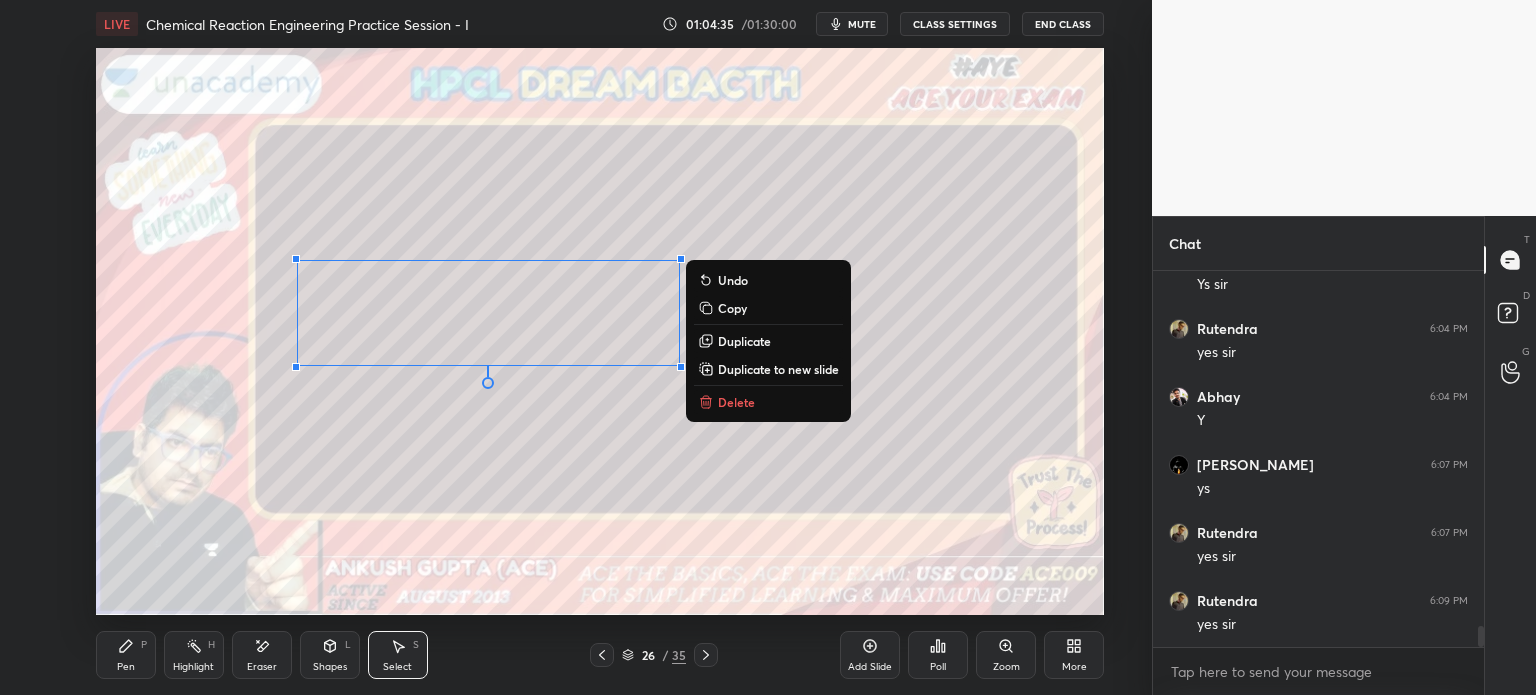 click 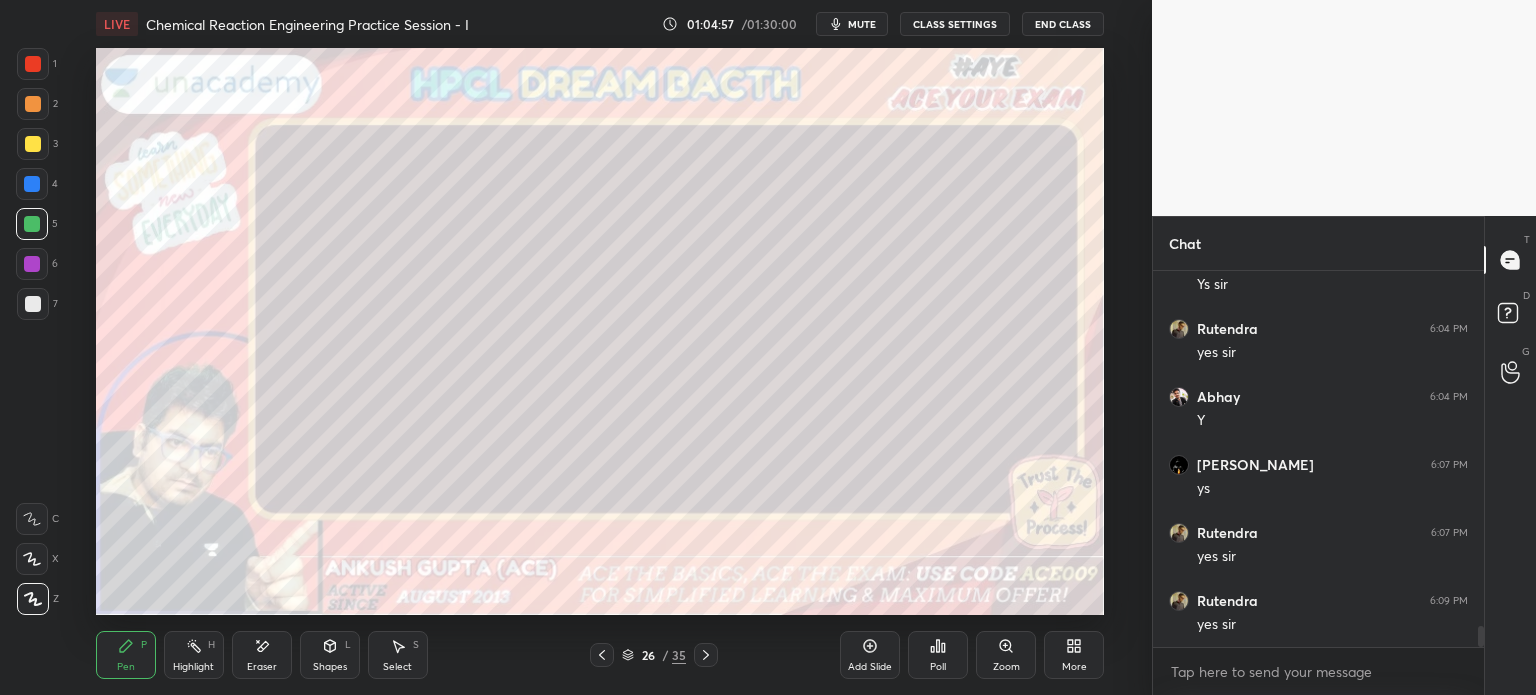 click at bounding box center (32, 184) 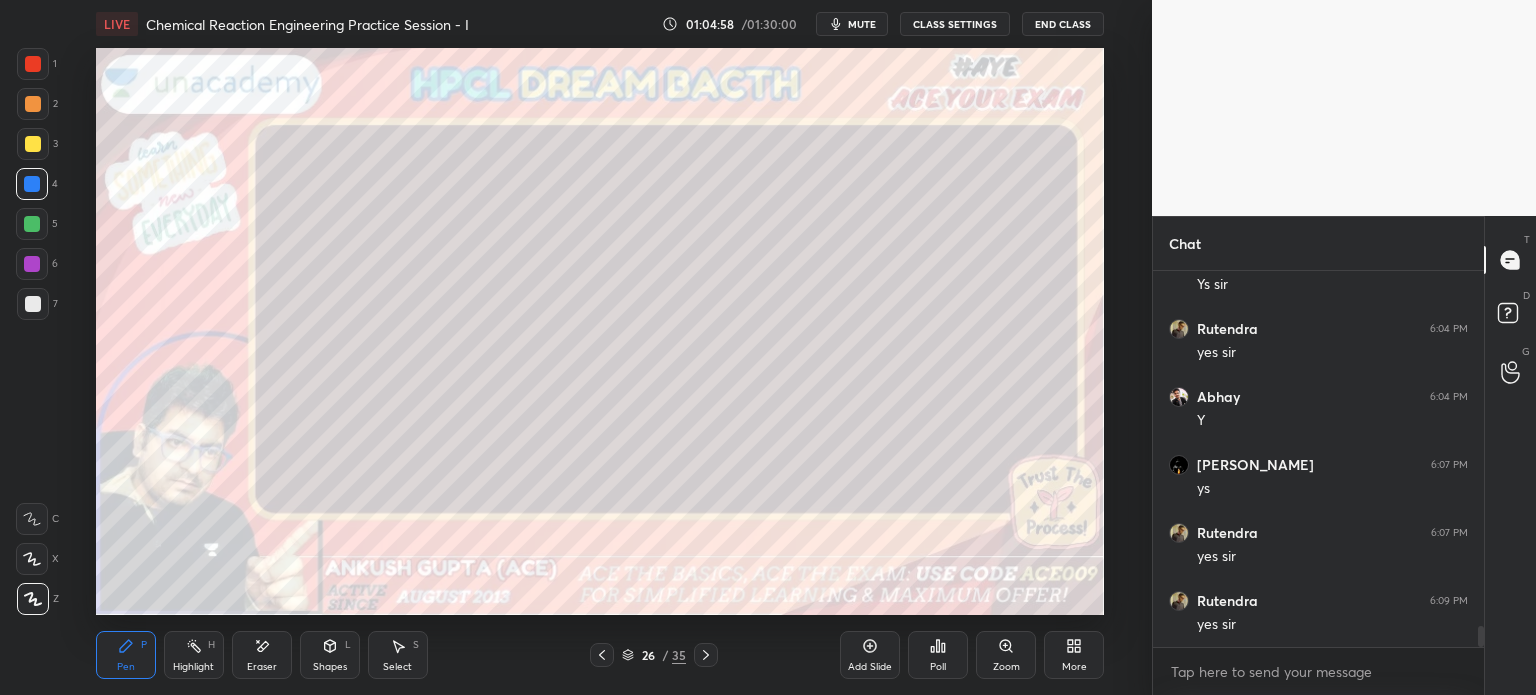 click at bounding box center [32, 224] 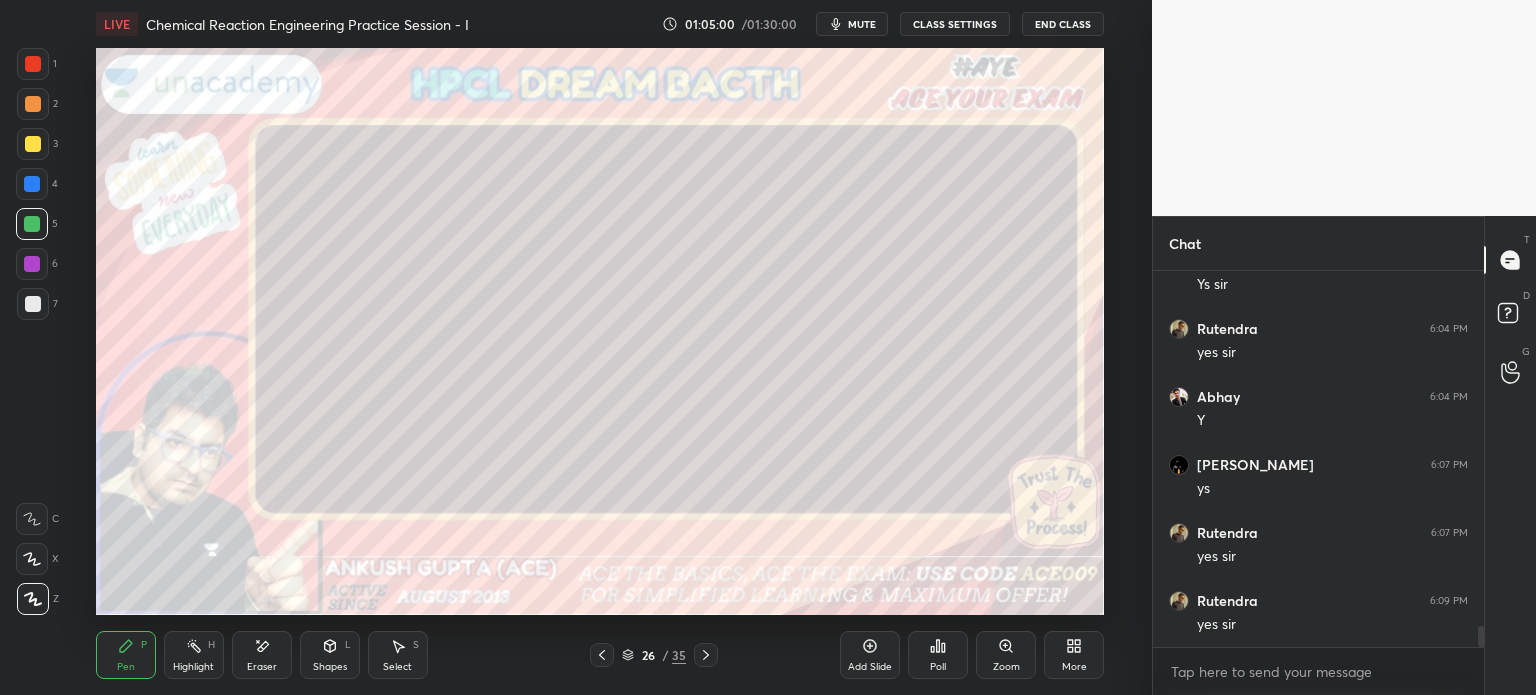click at bounding box center (33, 64) 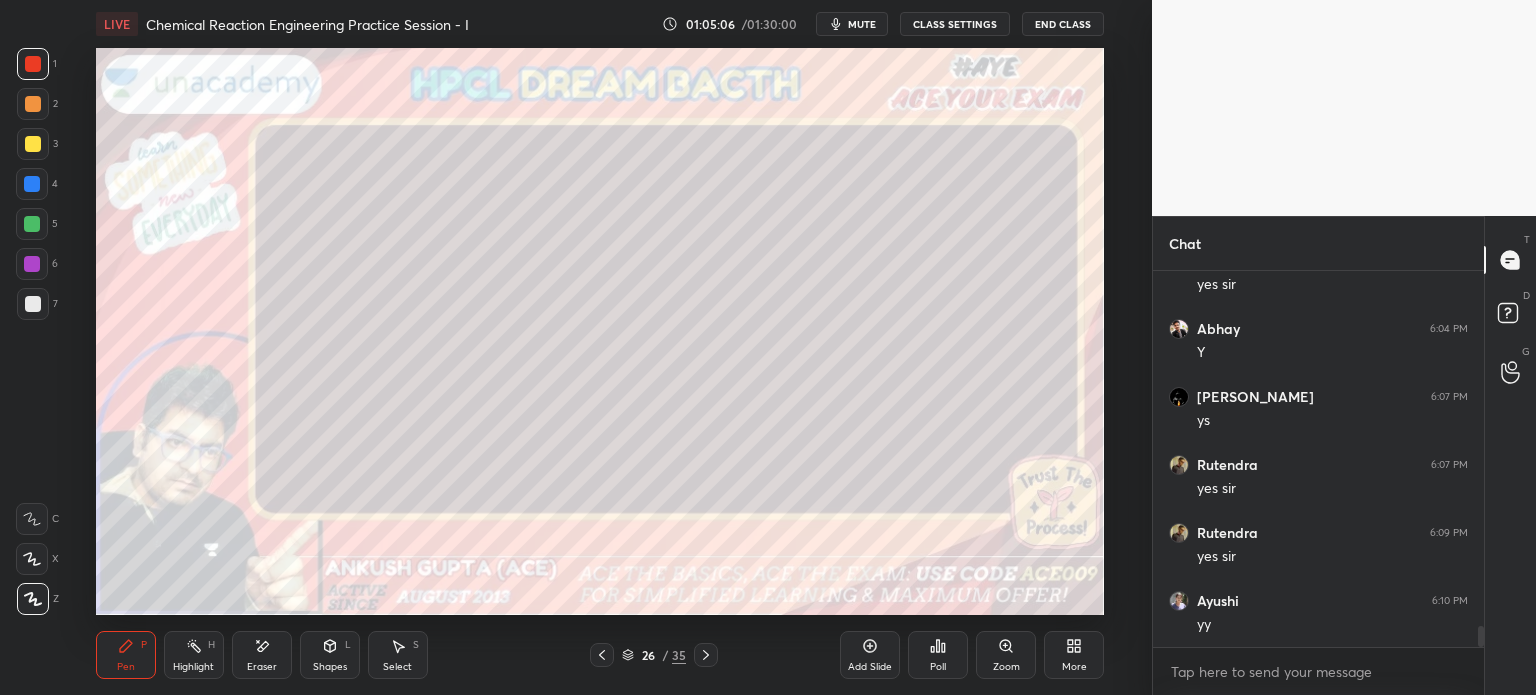 scroll, scrollTop: 6446, scrollLeft: 0, axis: vertical 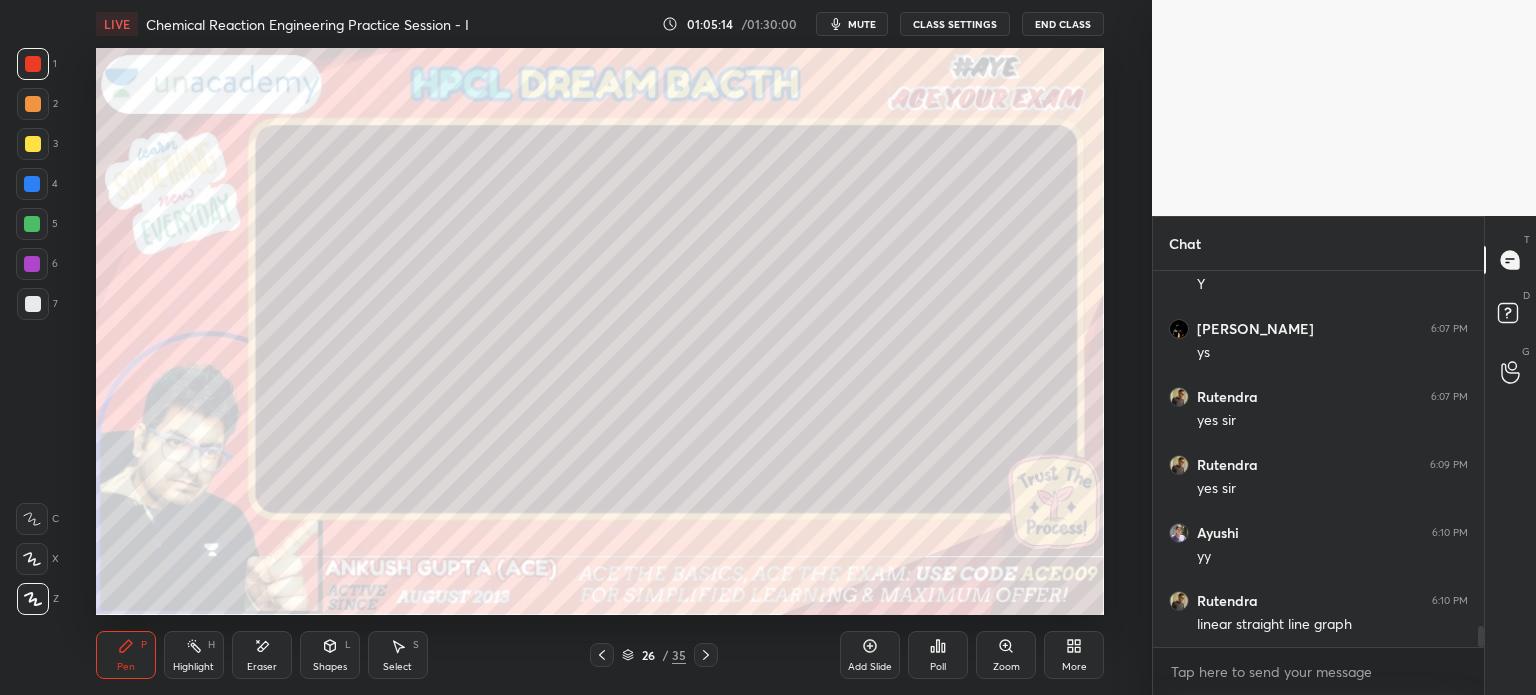 click at bounding box center (32, 184) 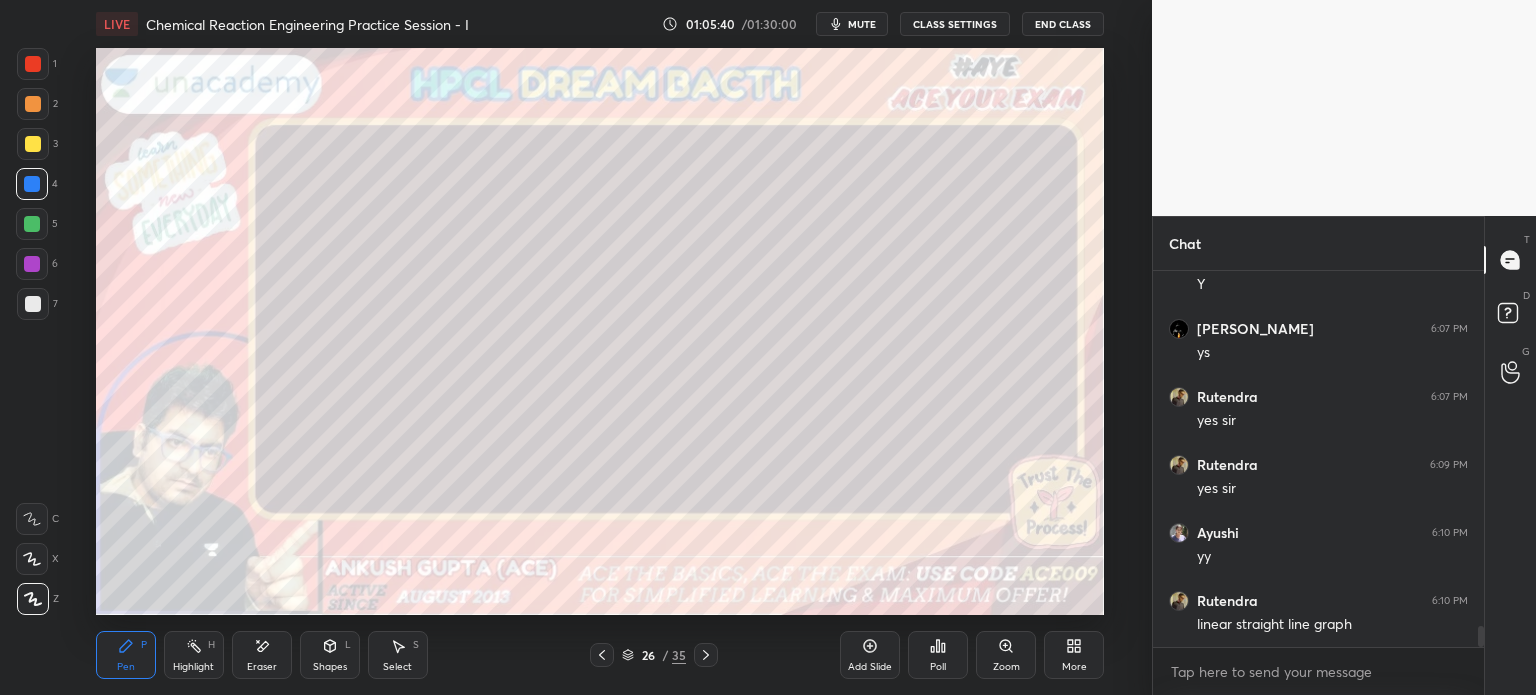 click at bounding box center (32, 224) 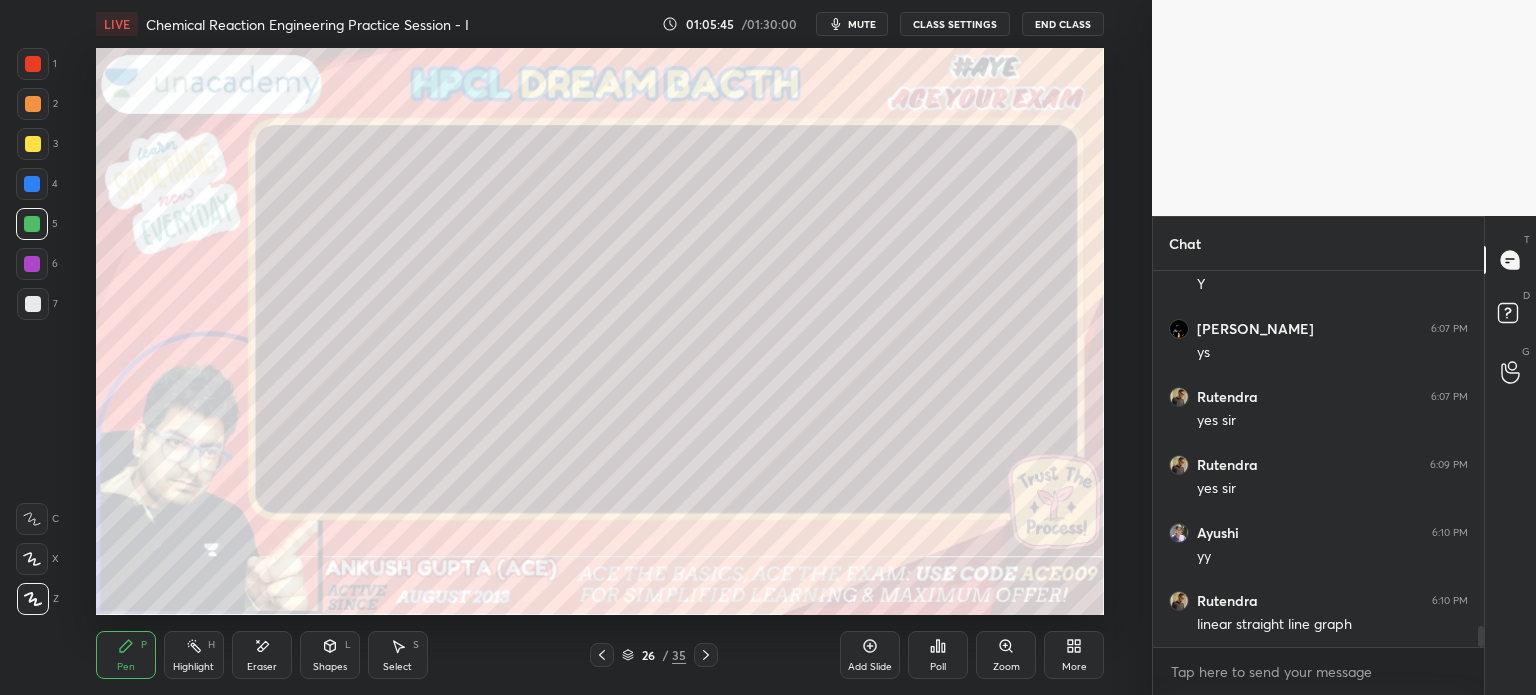 click 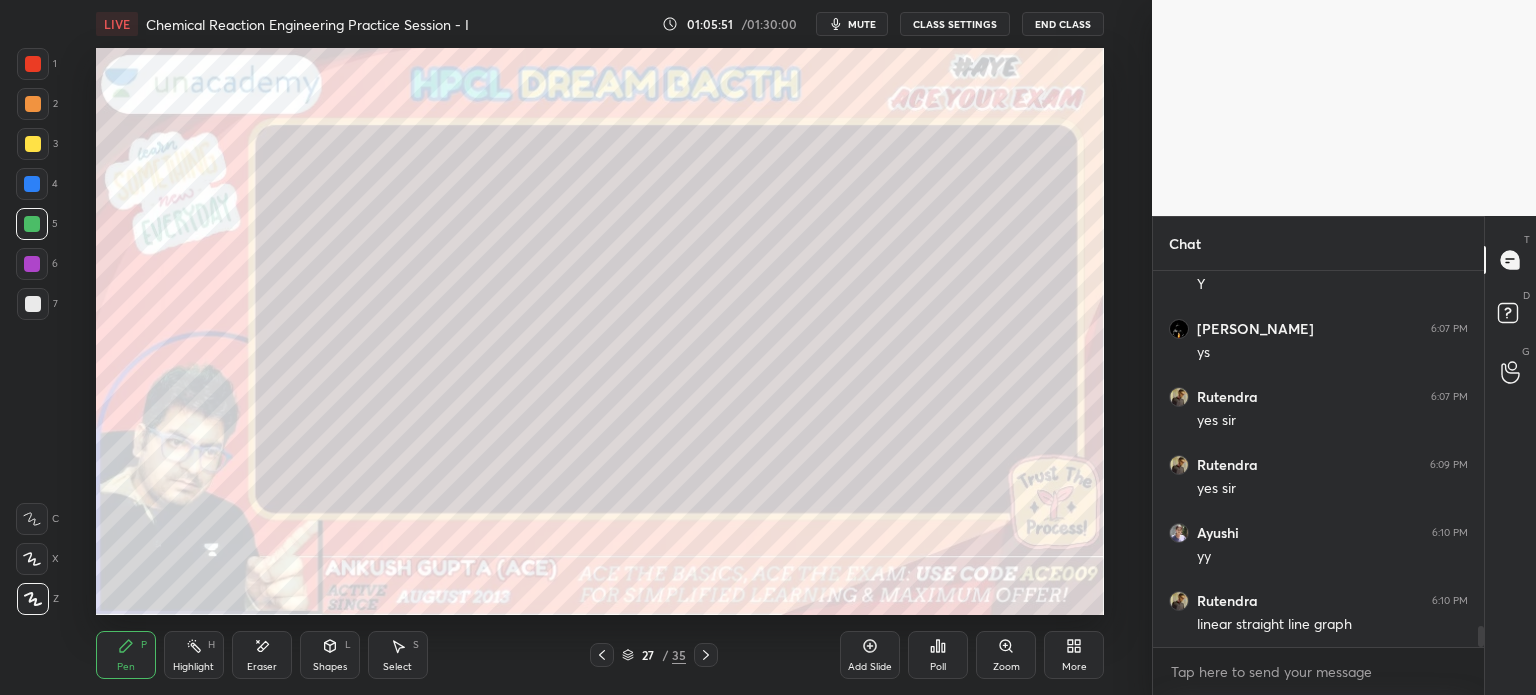 click on "Select S" at bounding box center (398, 655) 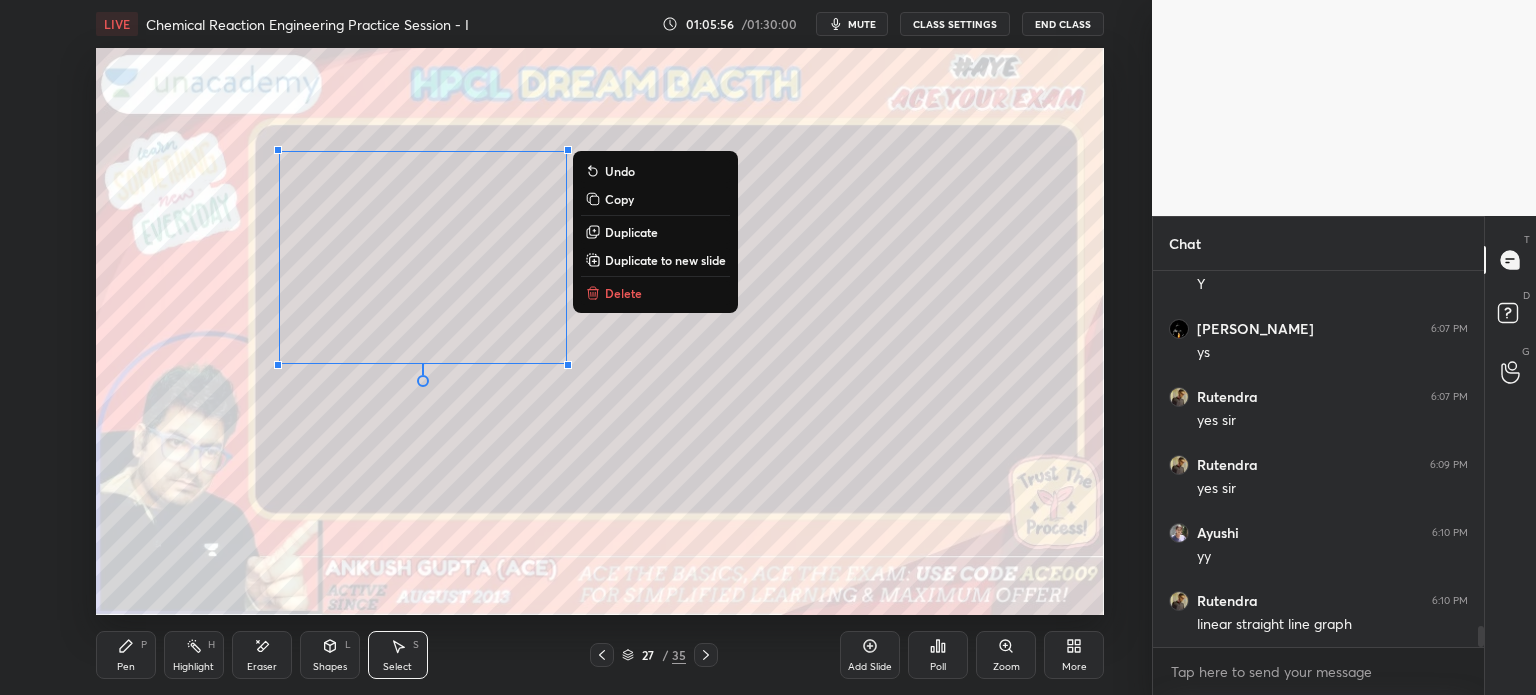 click on "Duplicate" at bounding box center [631, 232] 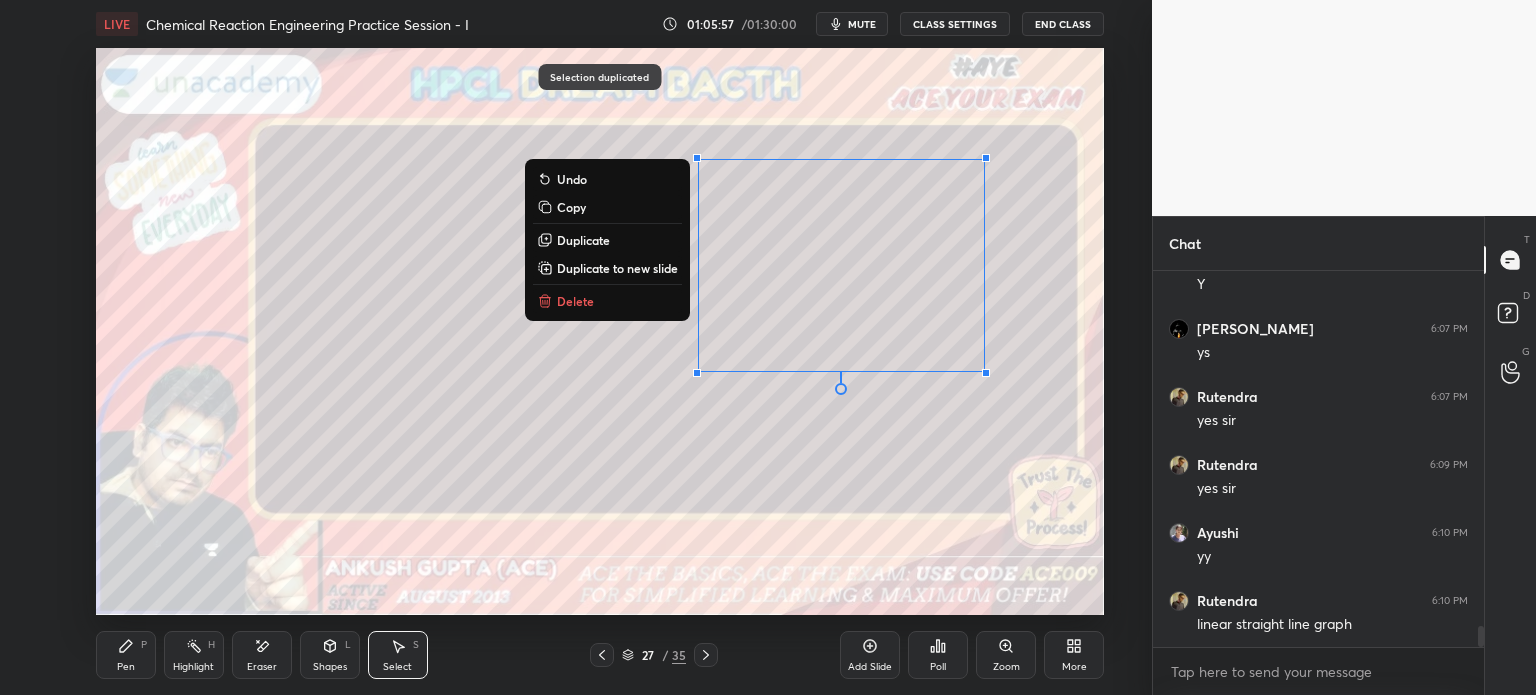 click on "Pen P" at bounding box center [126, 655] 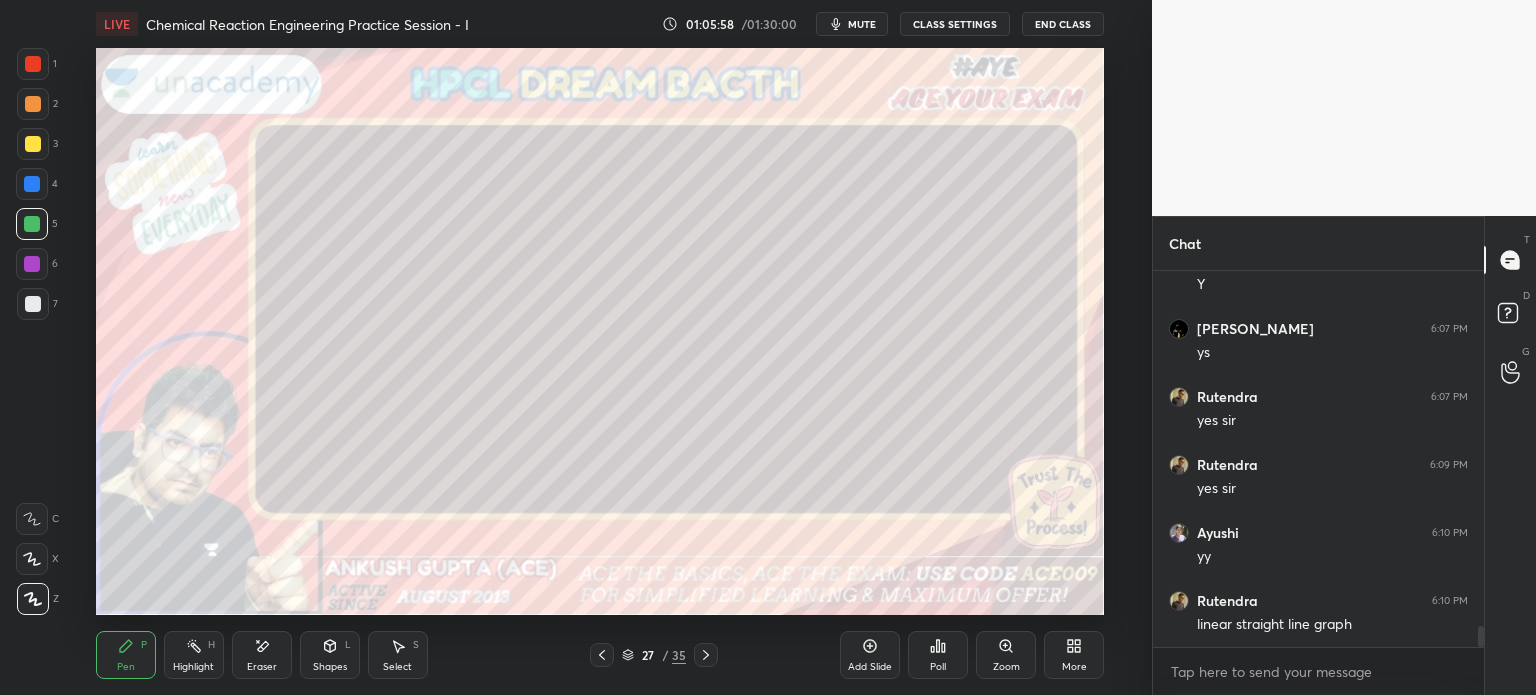 click at bounding box center (33, 304) 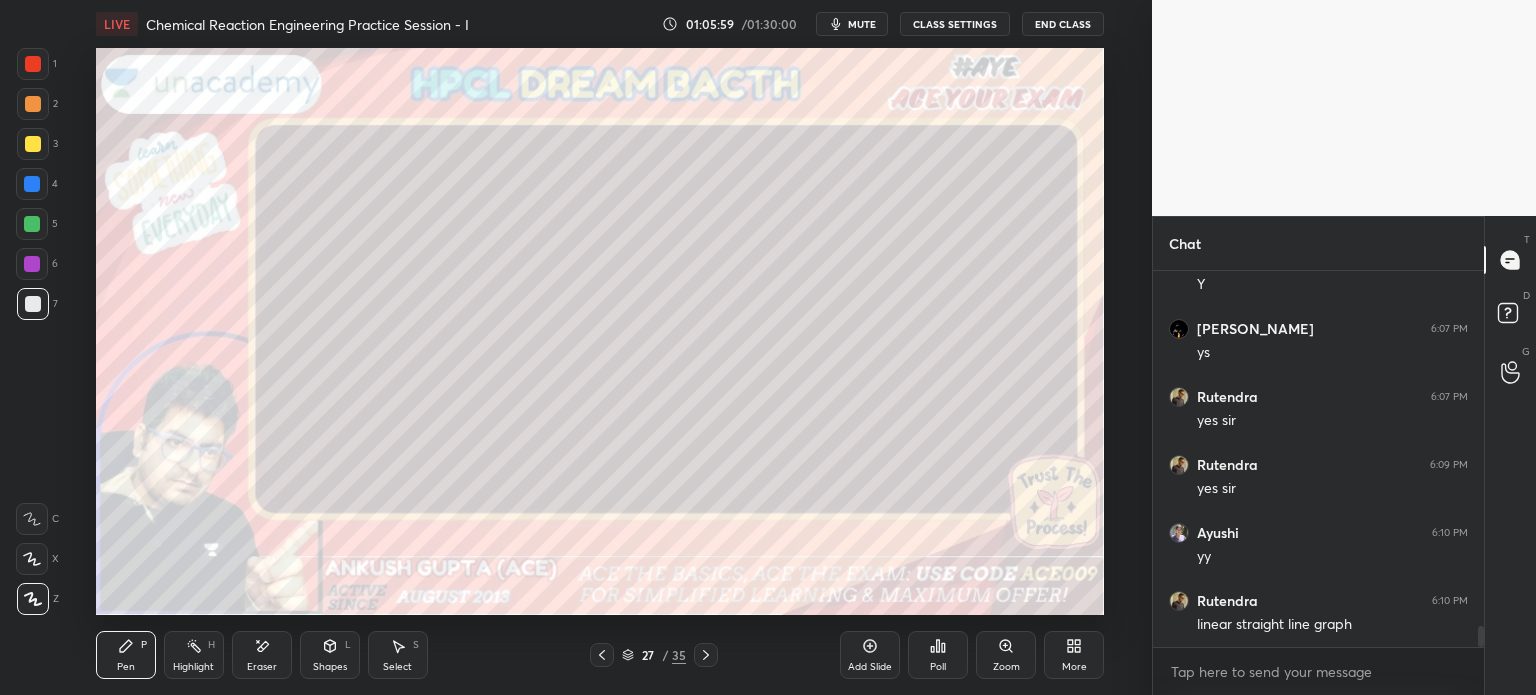 click 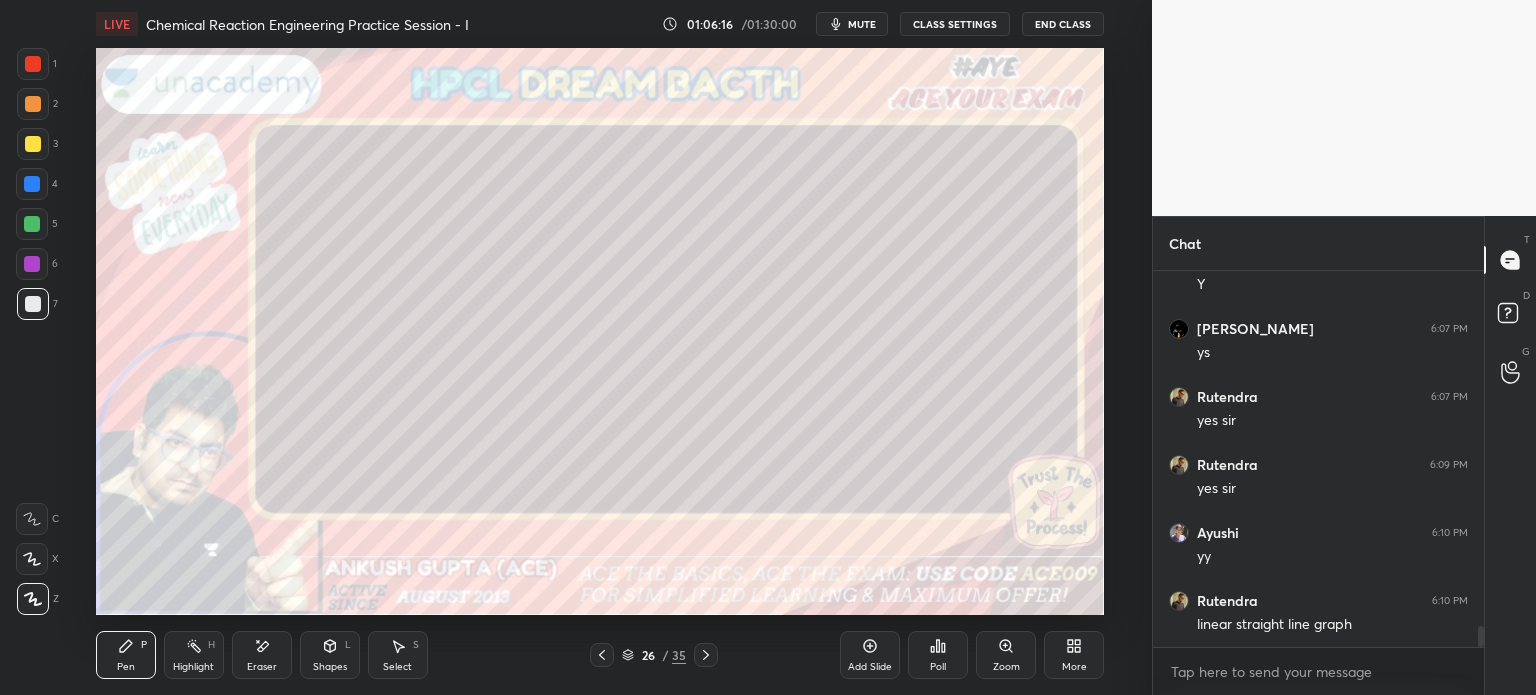 click 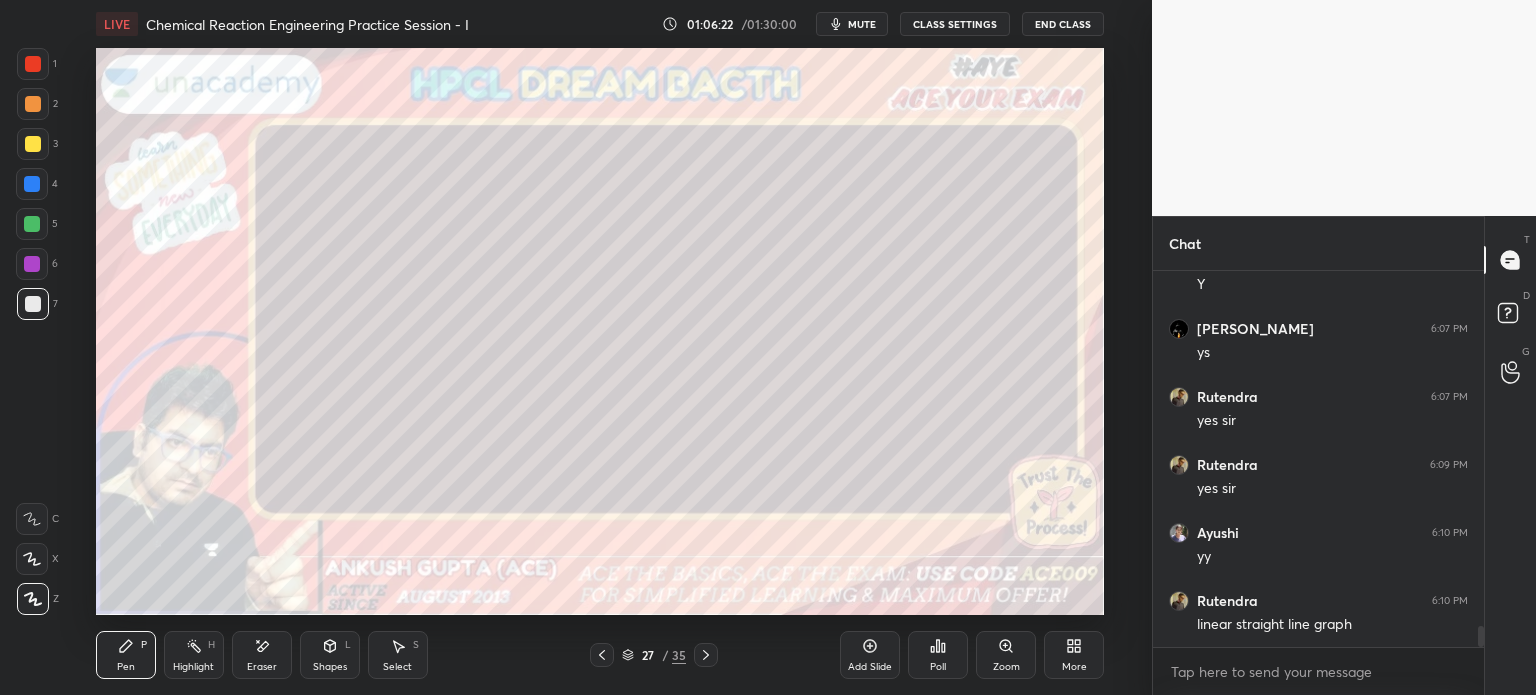 click 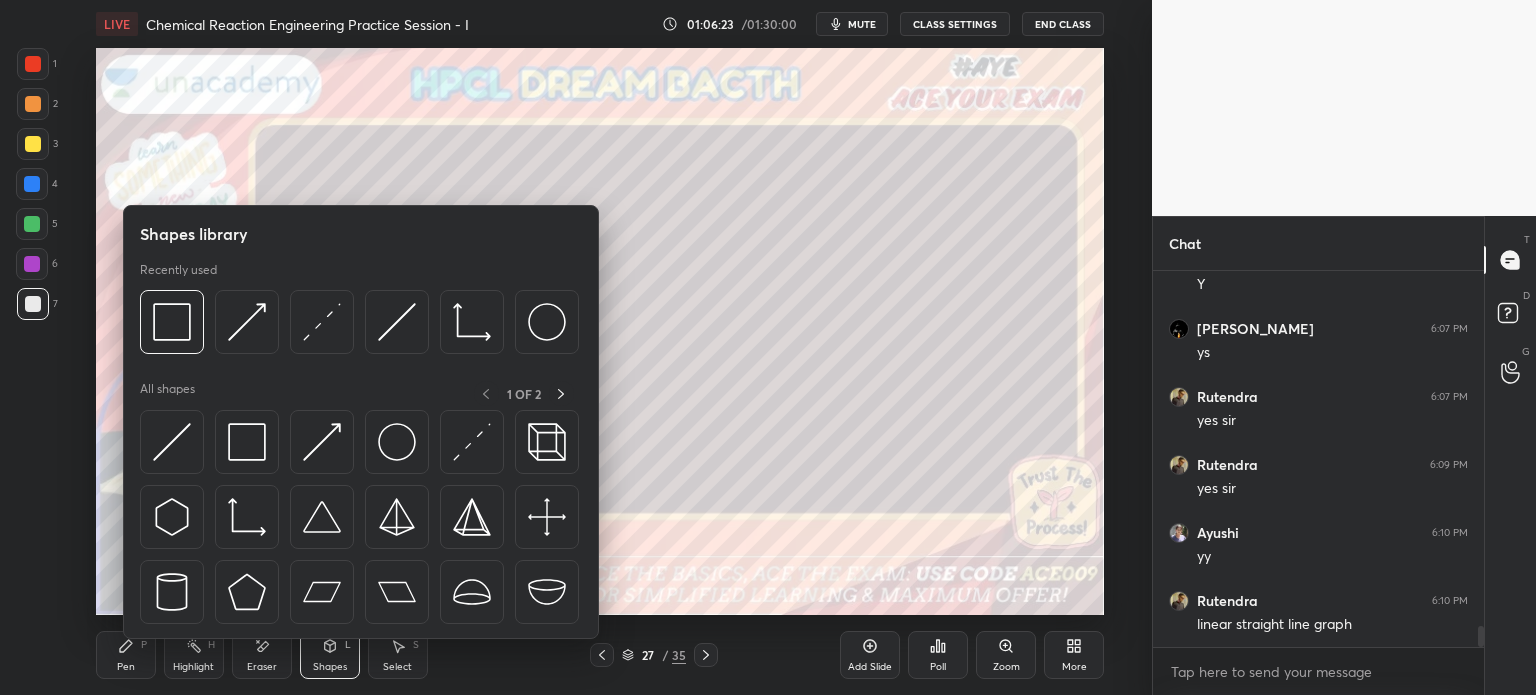 click at bounding box center [397, 322] 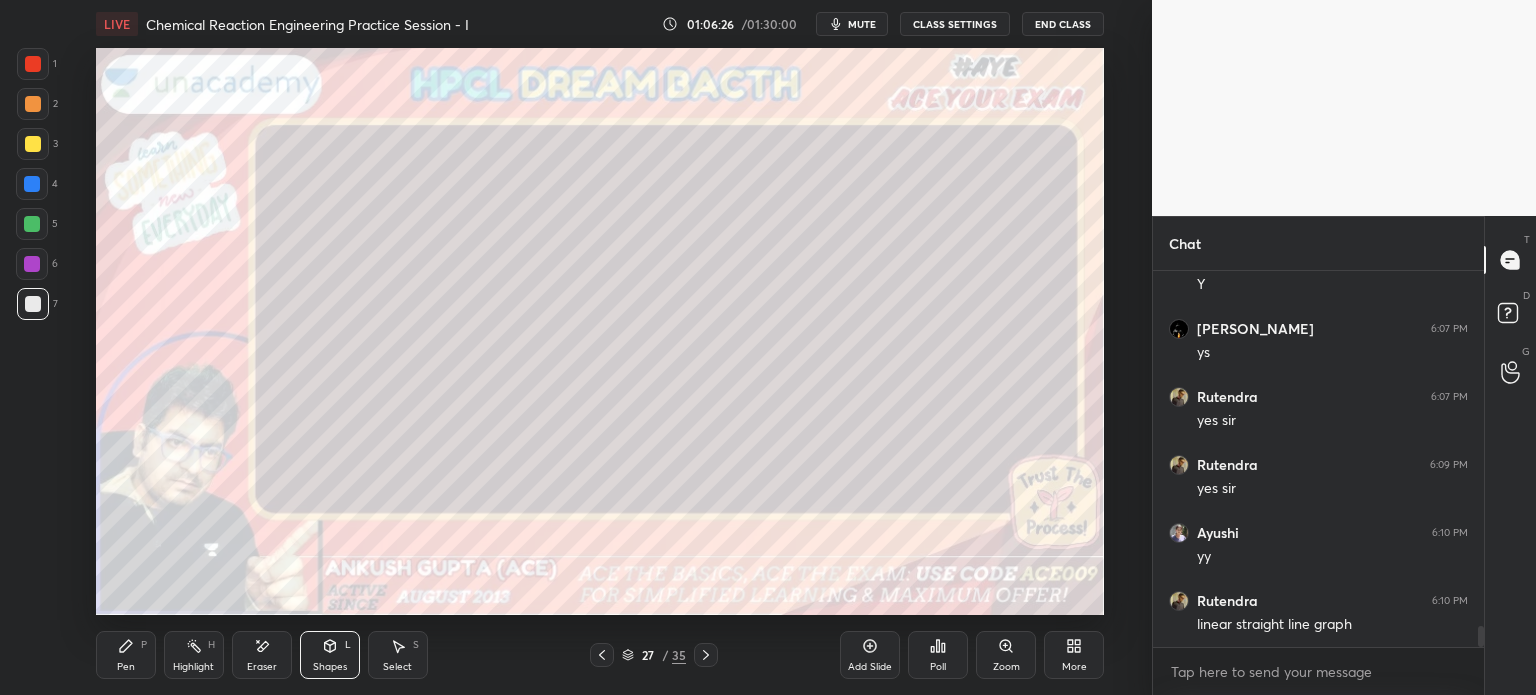 click on "Pen" at bounding box center (126, 667) 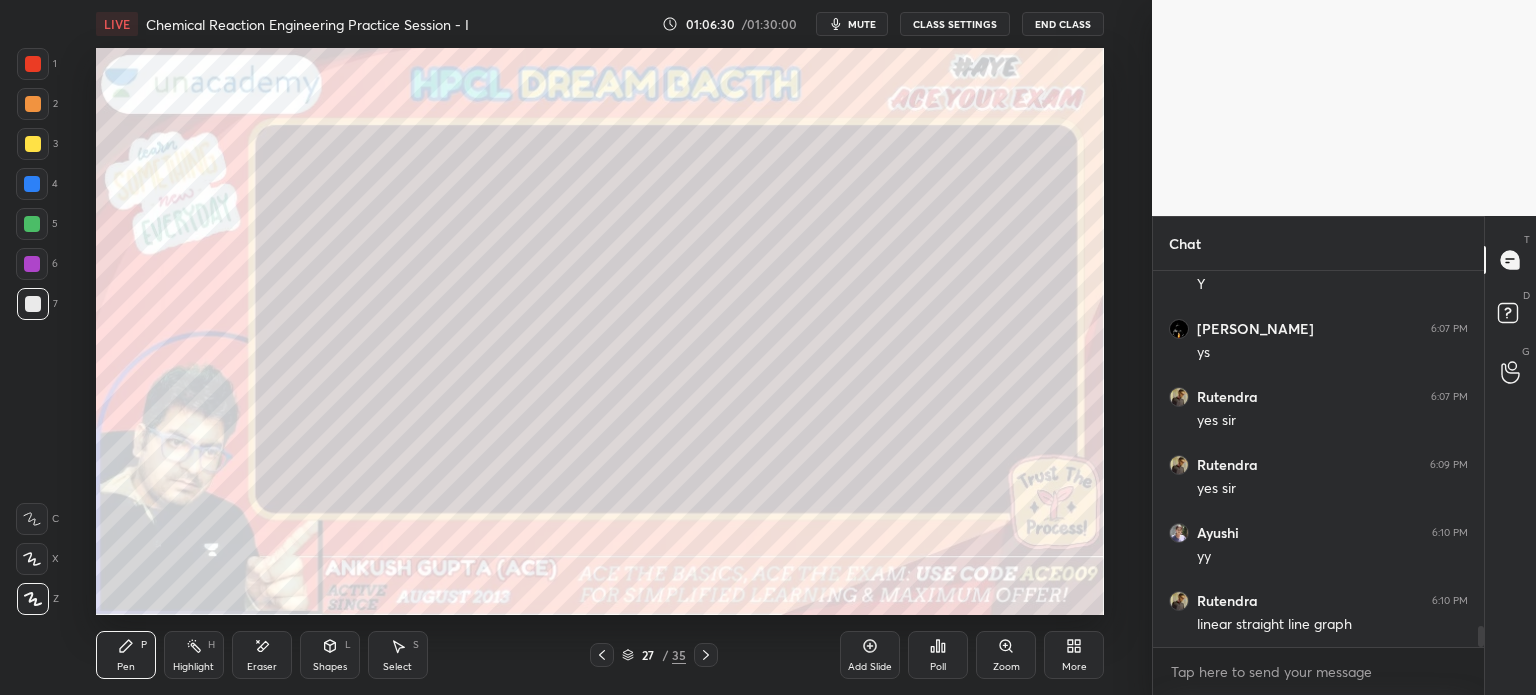 click on "Shapes L" at bounding box center [330, 655] 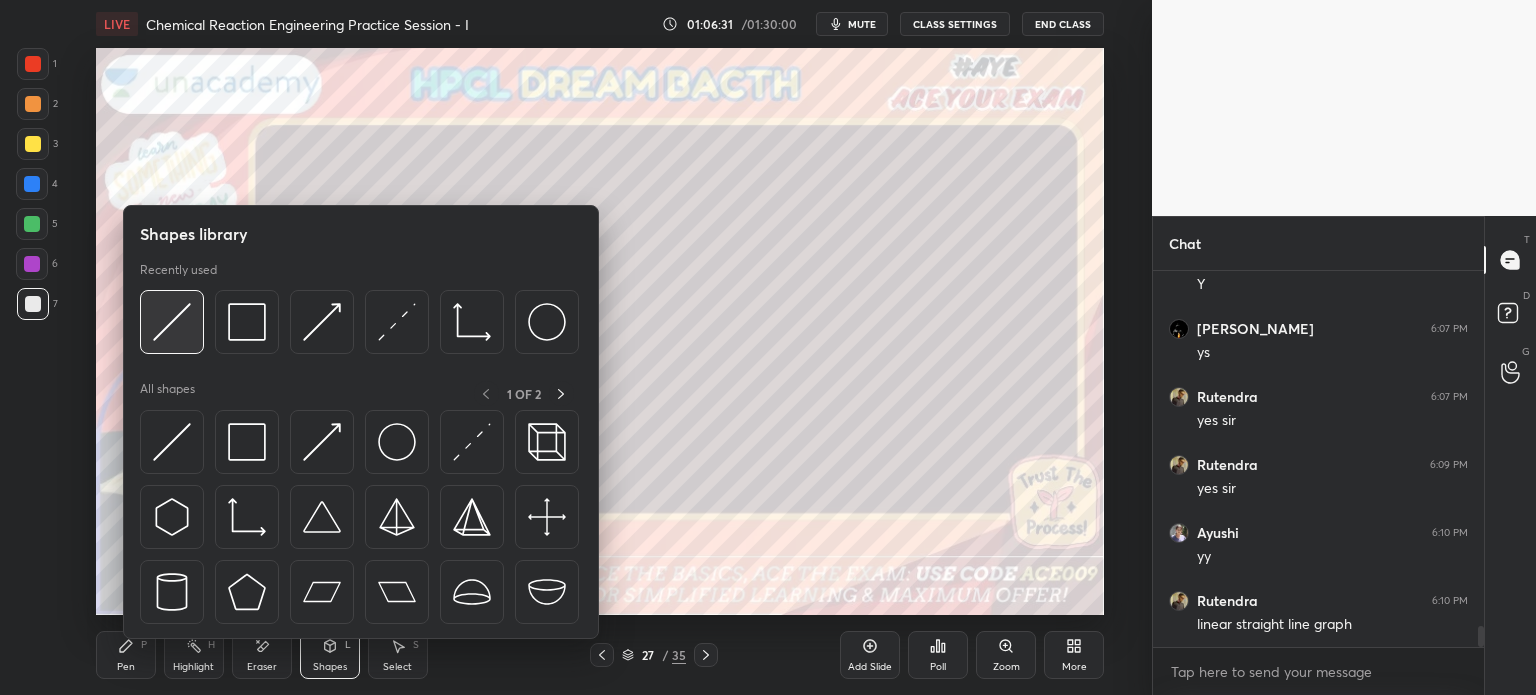 click at bounding box center (172, 322) 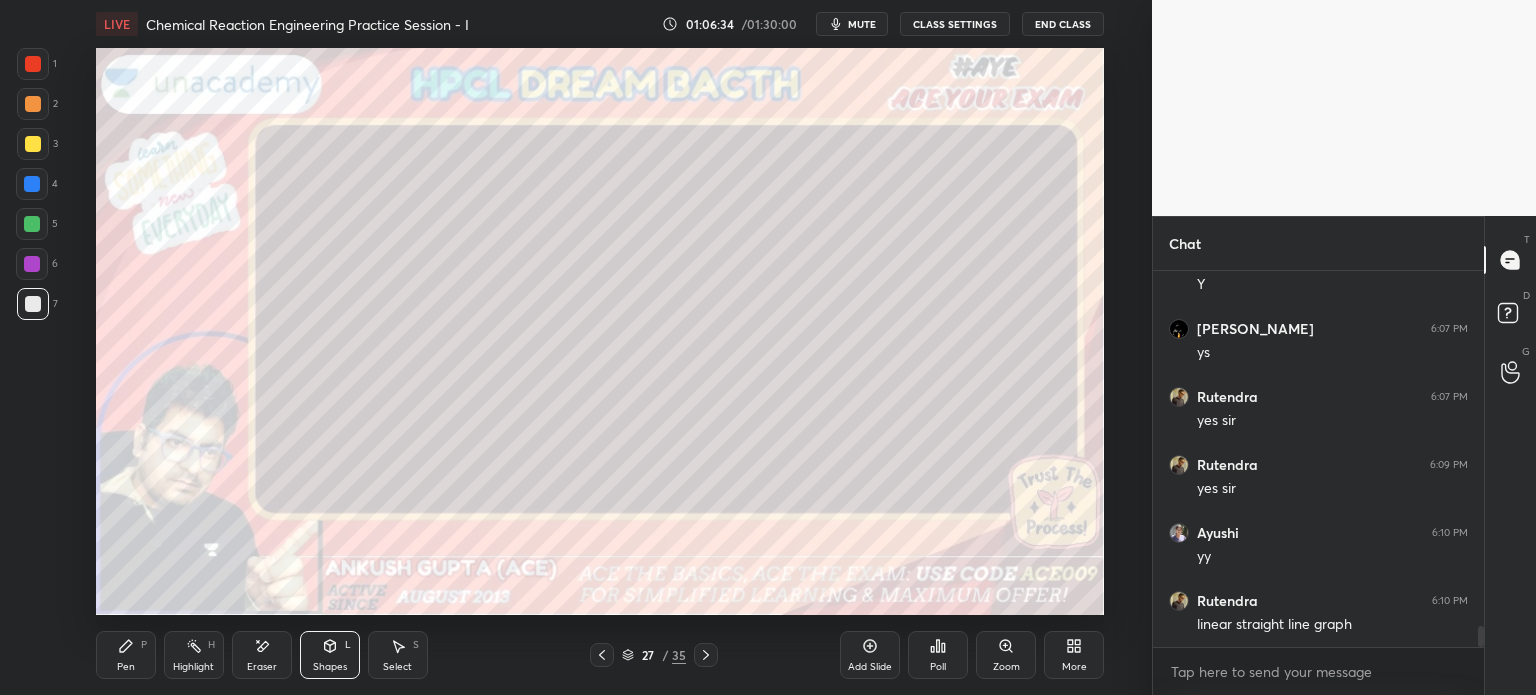 click 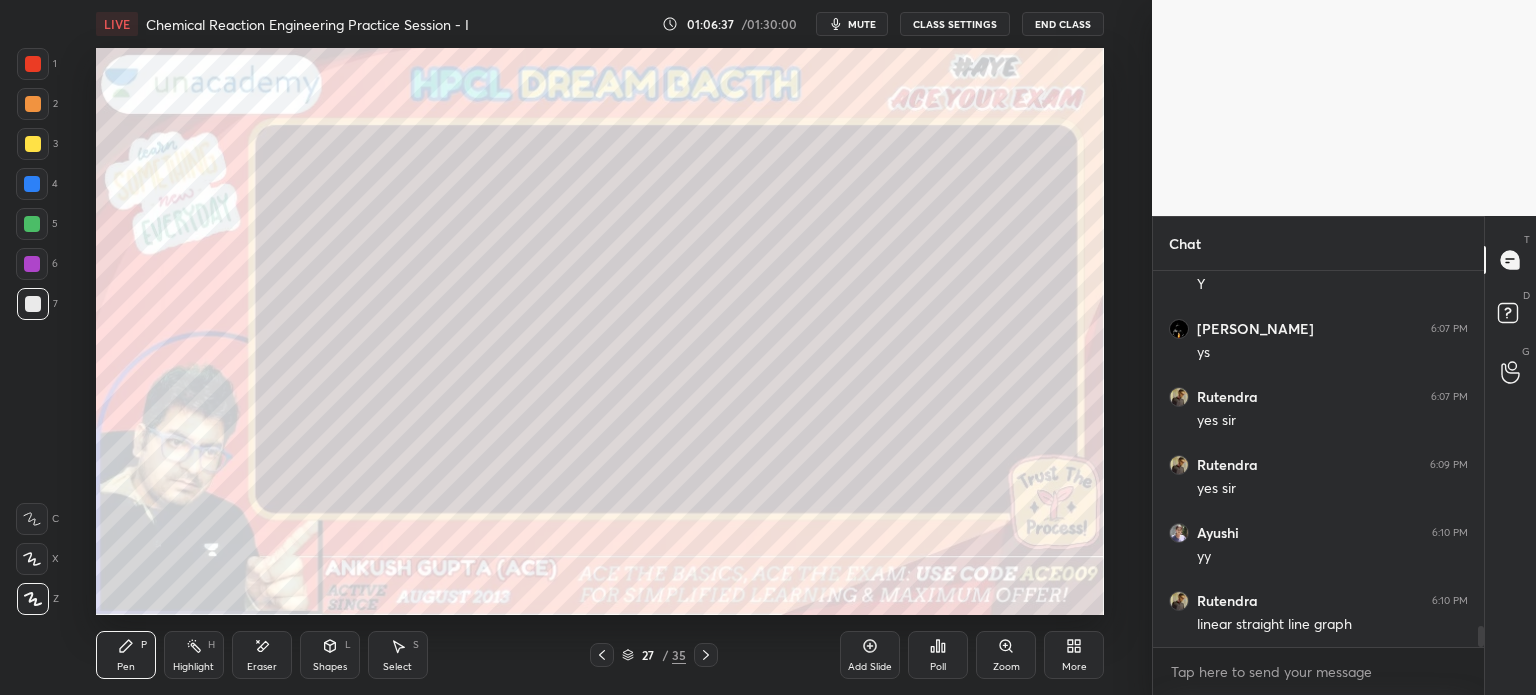 click at bounding box center [32, 184] 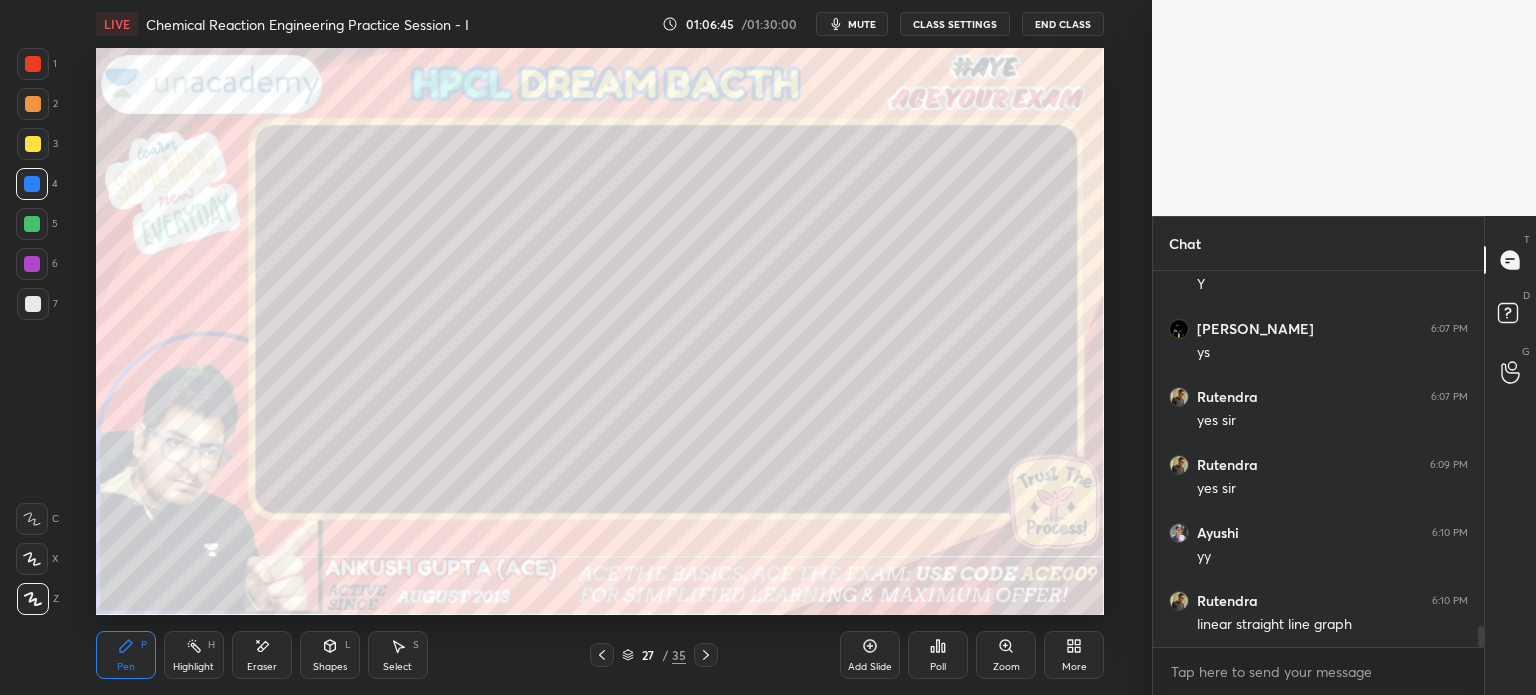 click on "Highlight H" at bounding box center (194, 655) 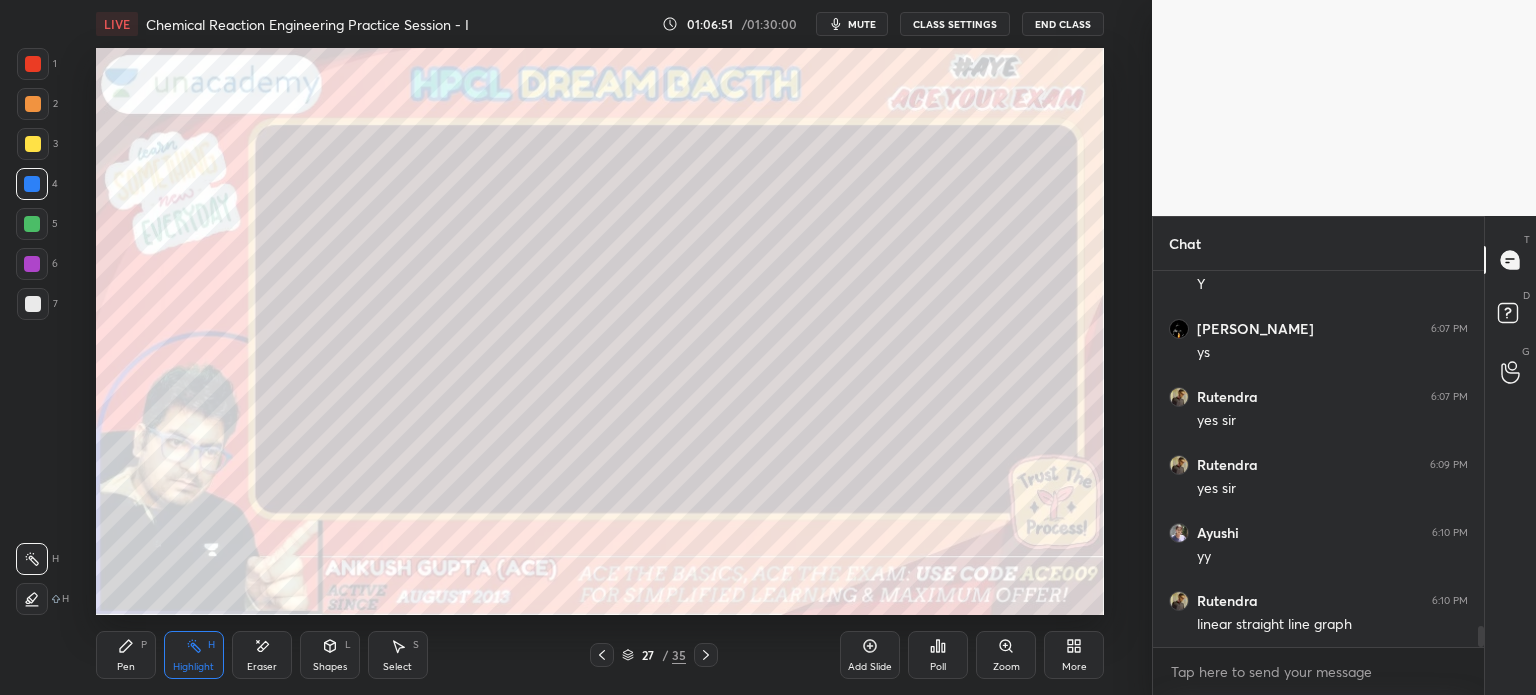 click on "Pen P" at bounding box center (126, 655) 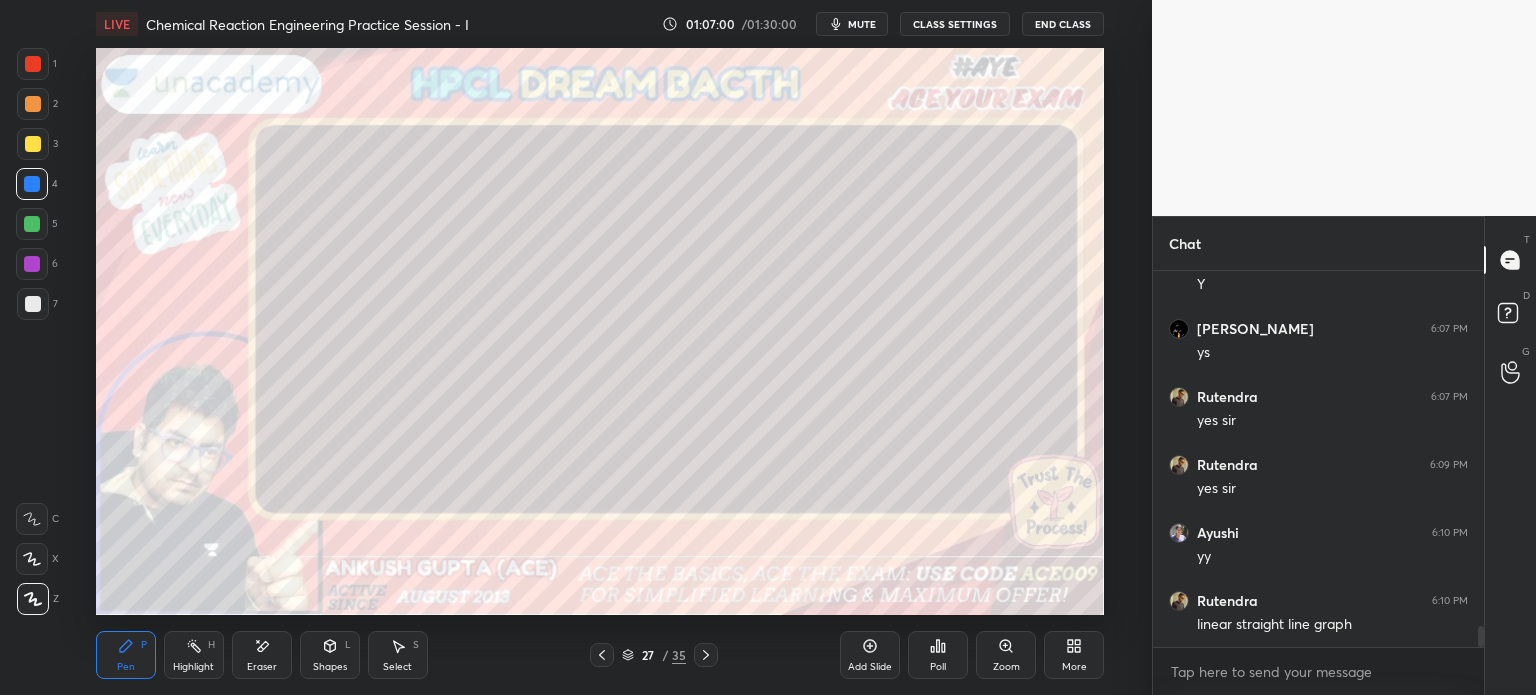 click on "Highlight" at bounding box center [193, 667] 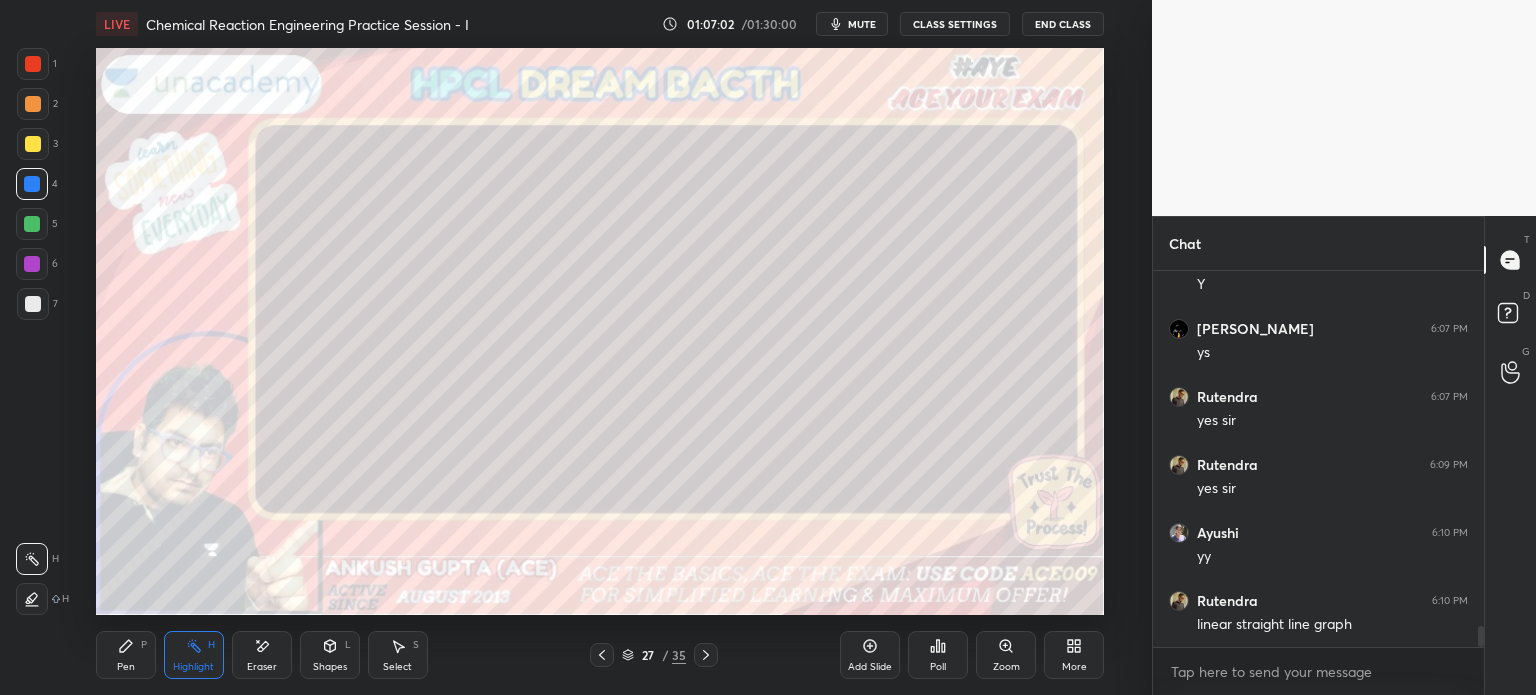 click 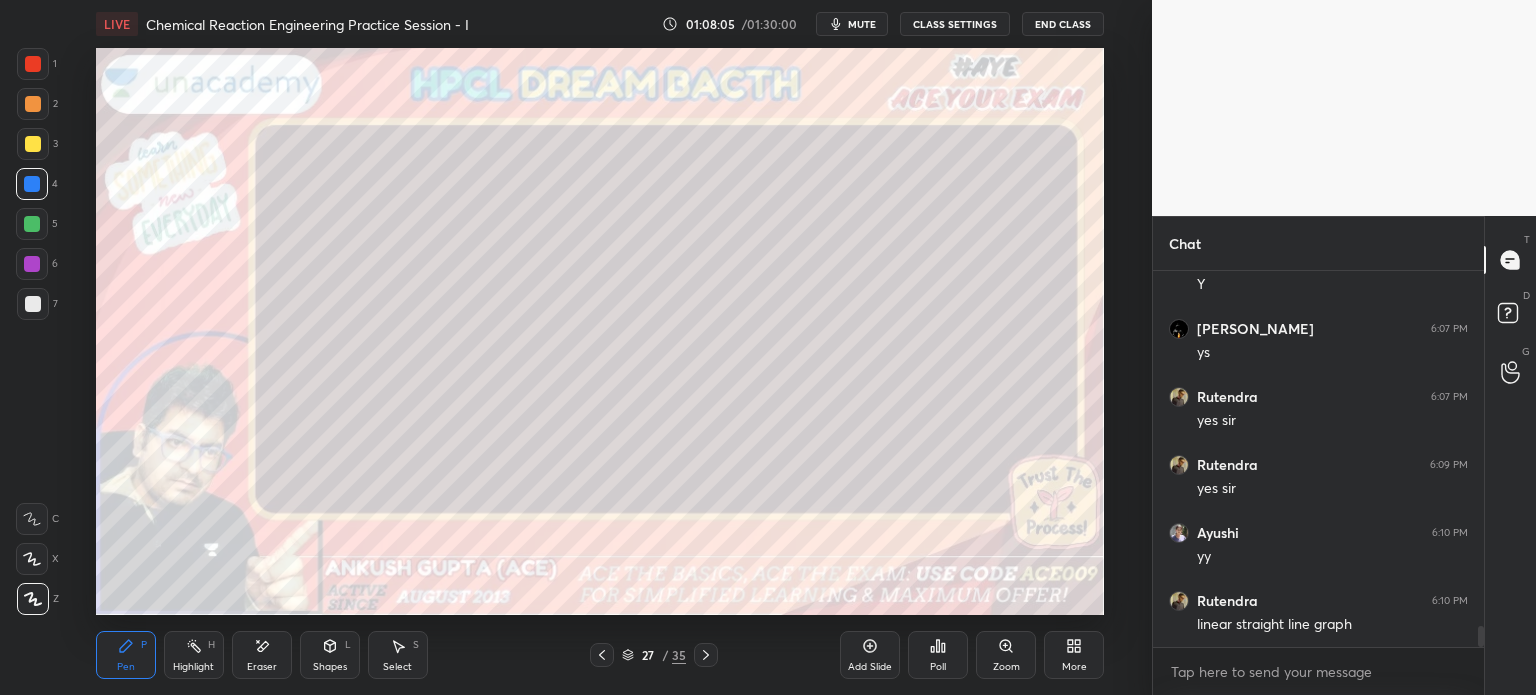 click at bounding box center [33, 144] 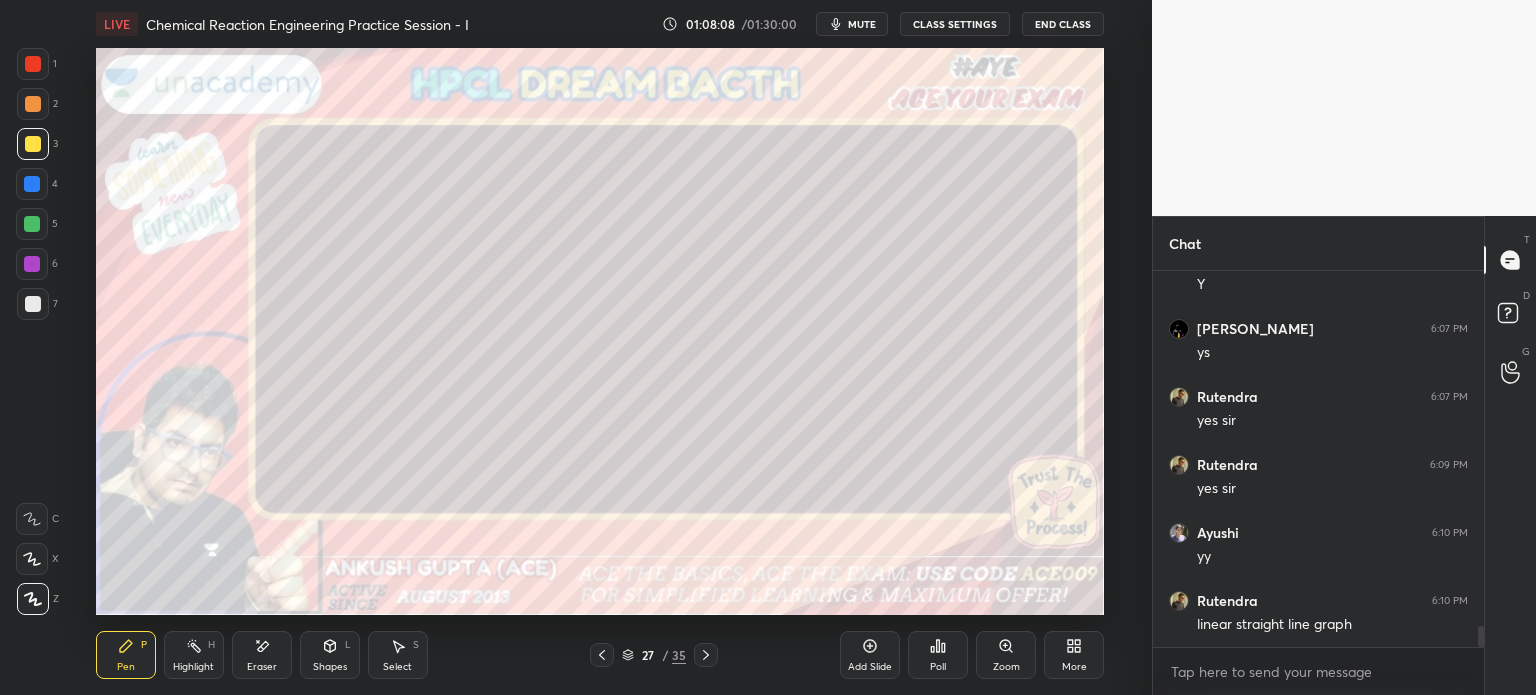 click 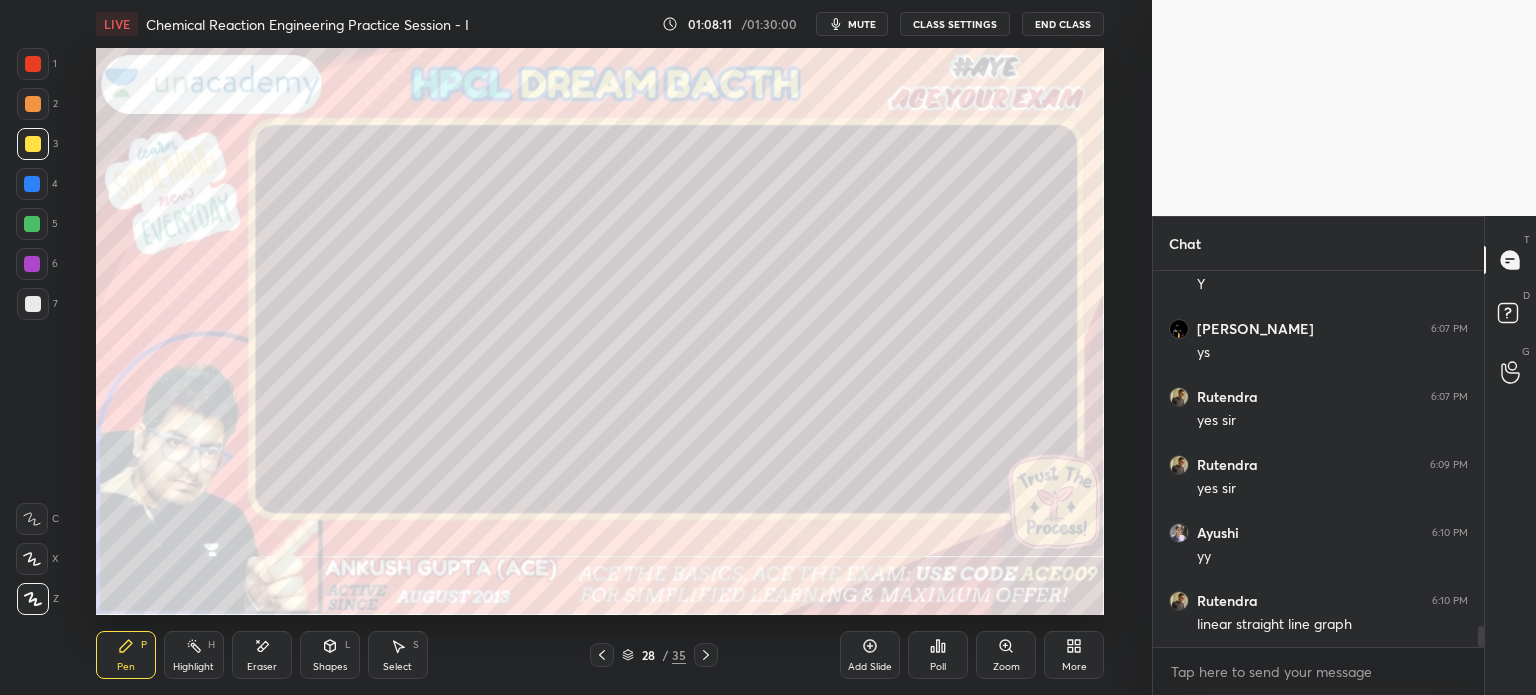 scroll, scrollTop: 6514, scrollLeft: 0, axis: vertical 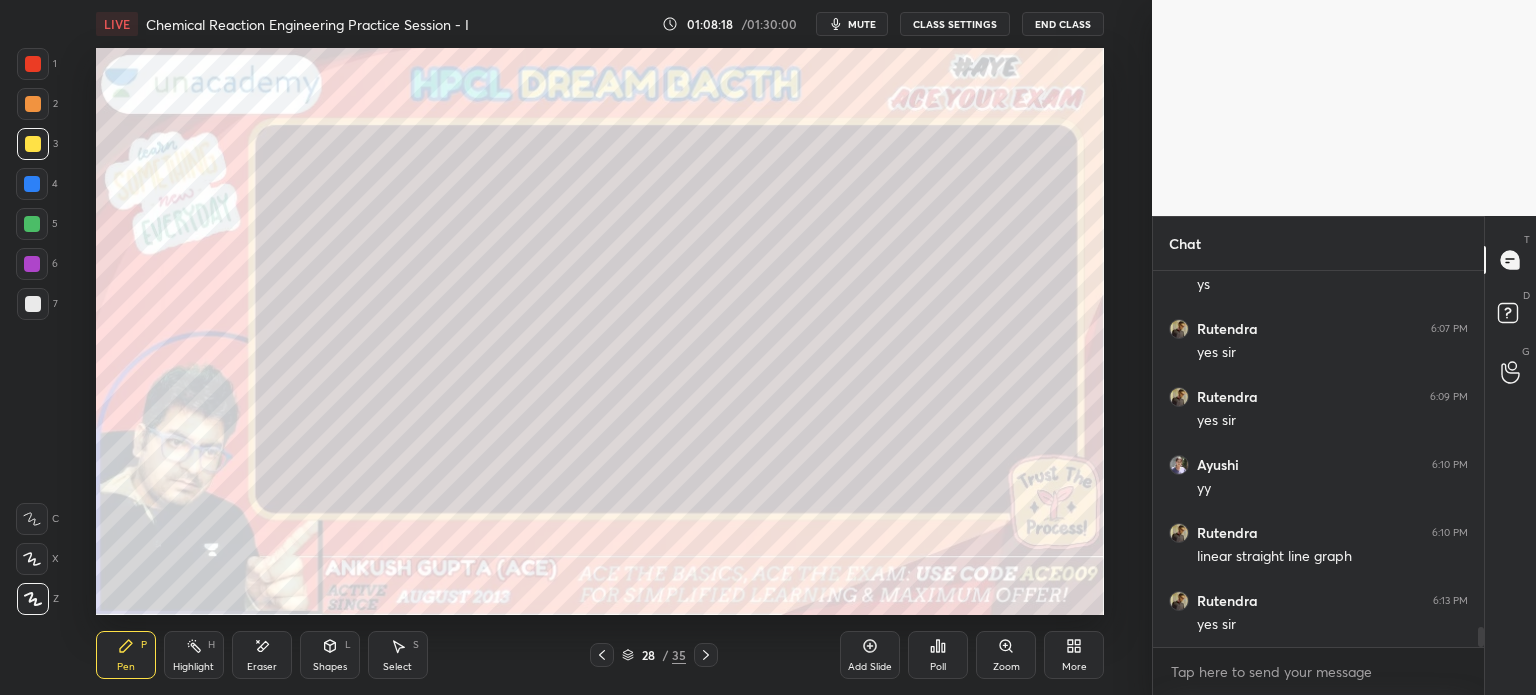 click at bounding box center [32, 184] 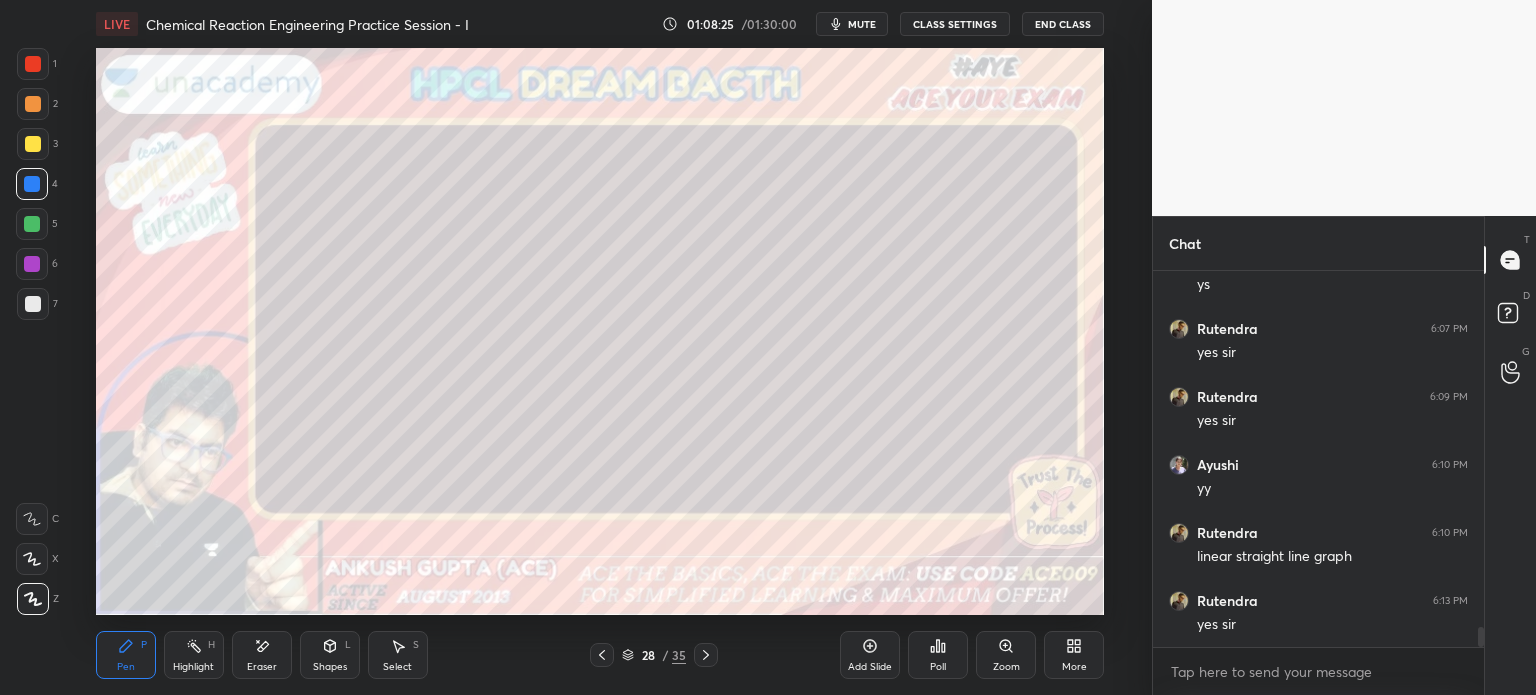 click at bounding box center (33, 304) 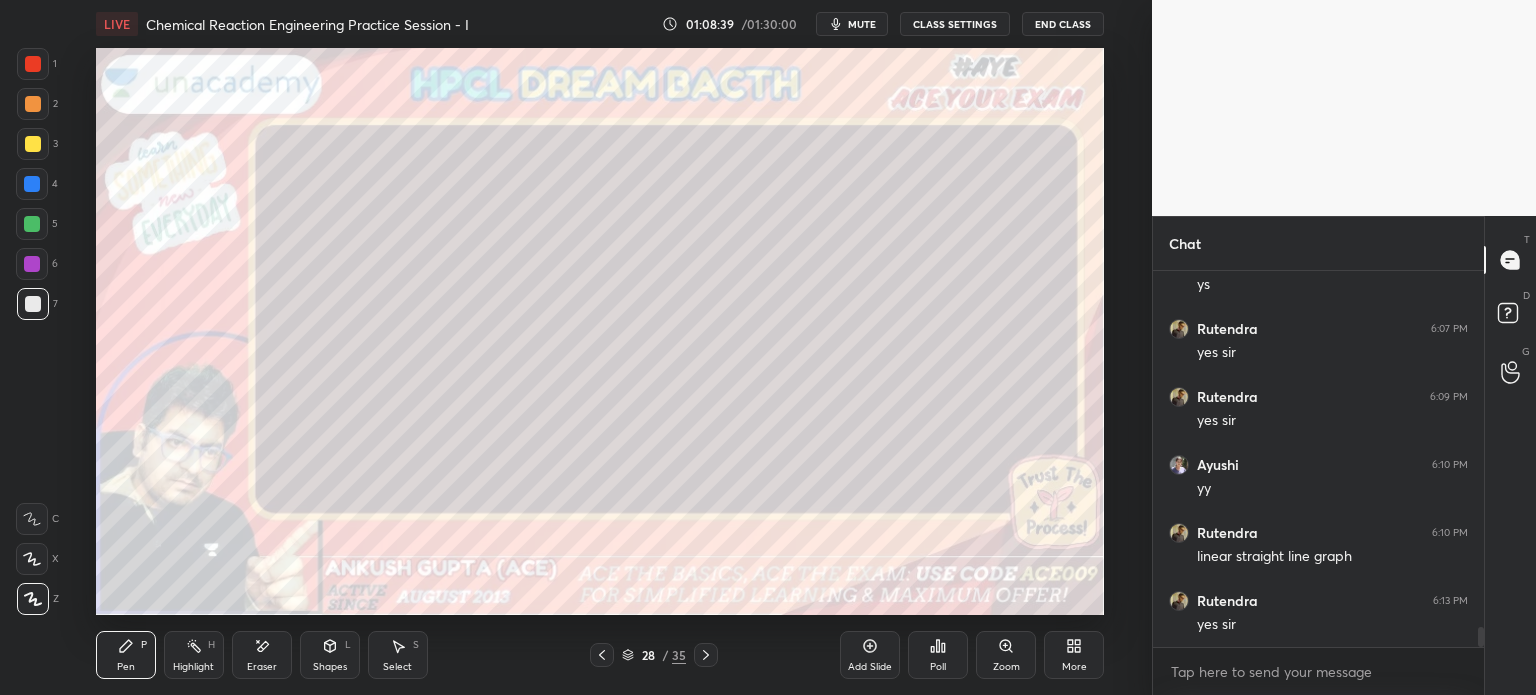 click at bounding box center [32, 224] 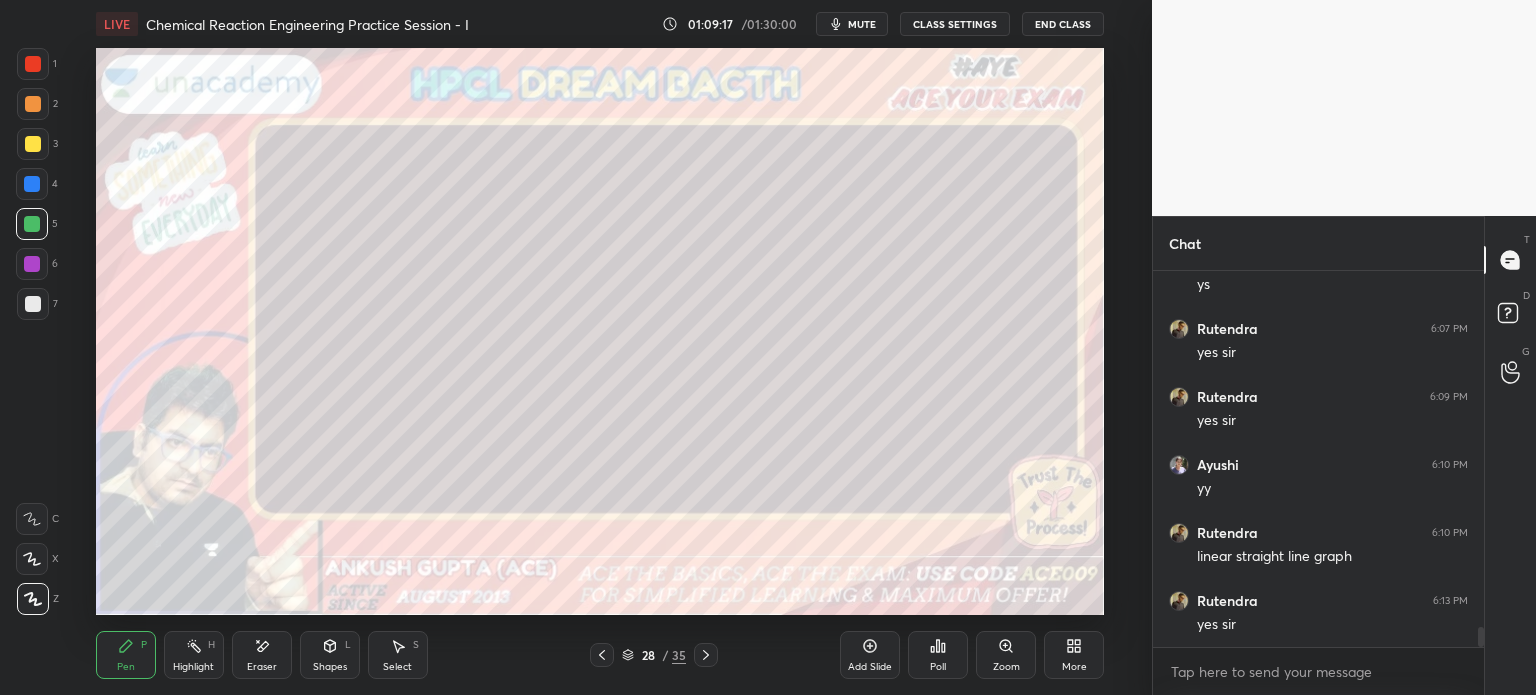 click 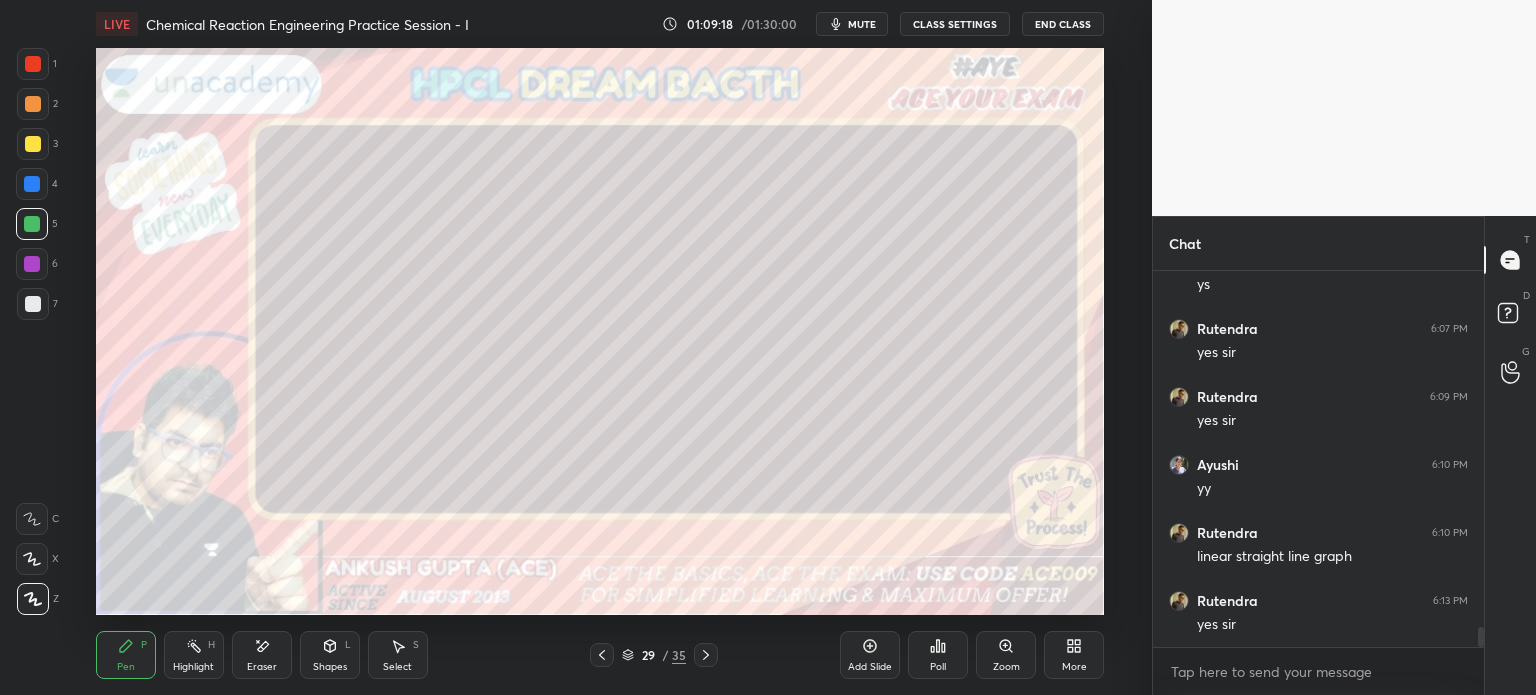 click at bounding box center [33, 144] 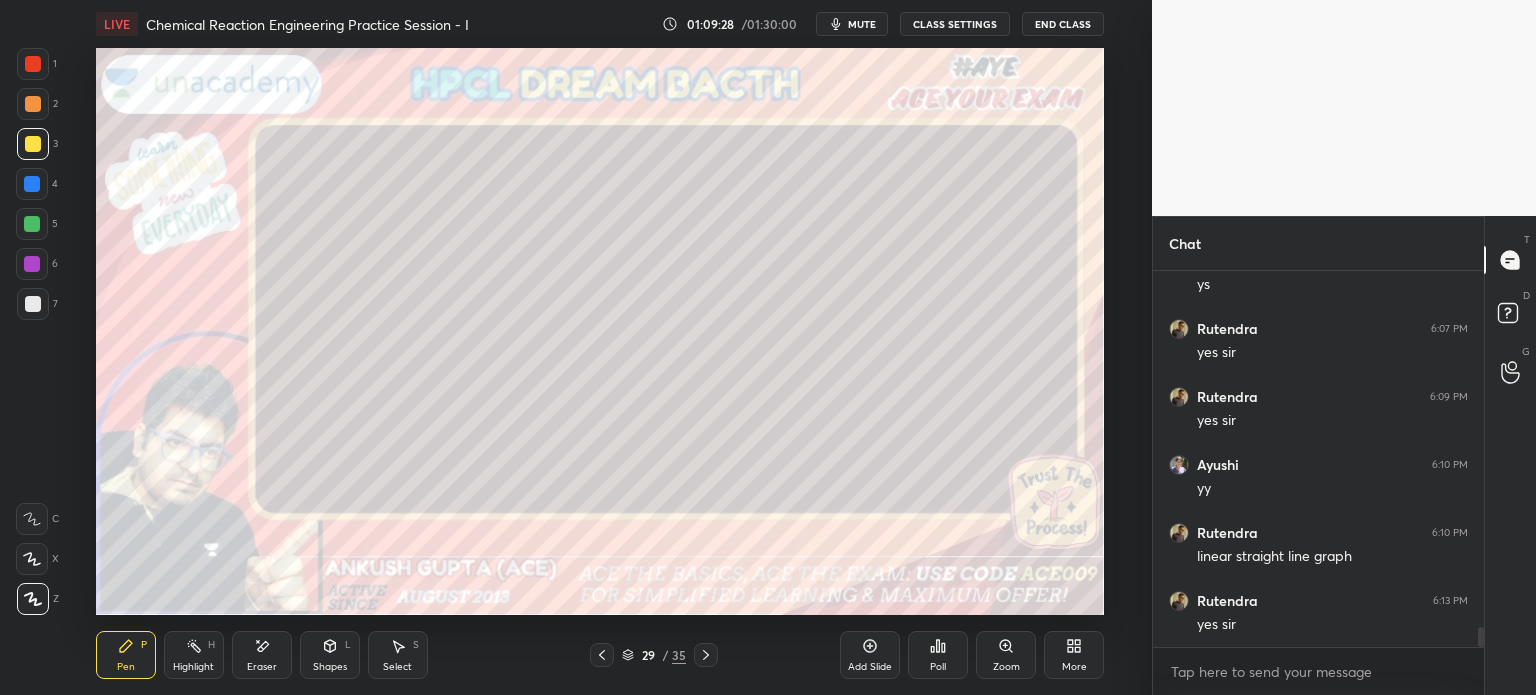 click at bounding box center [32, 184] 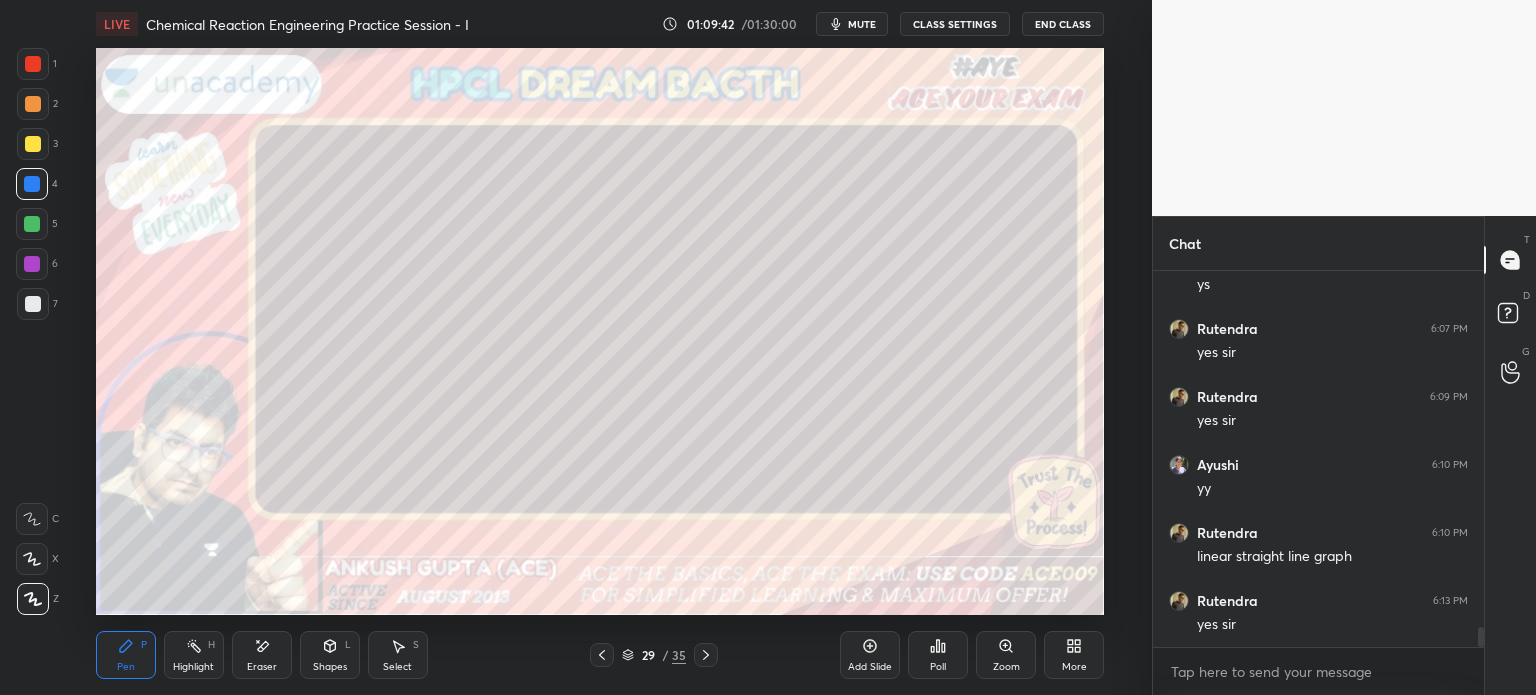click 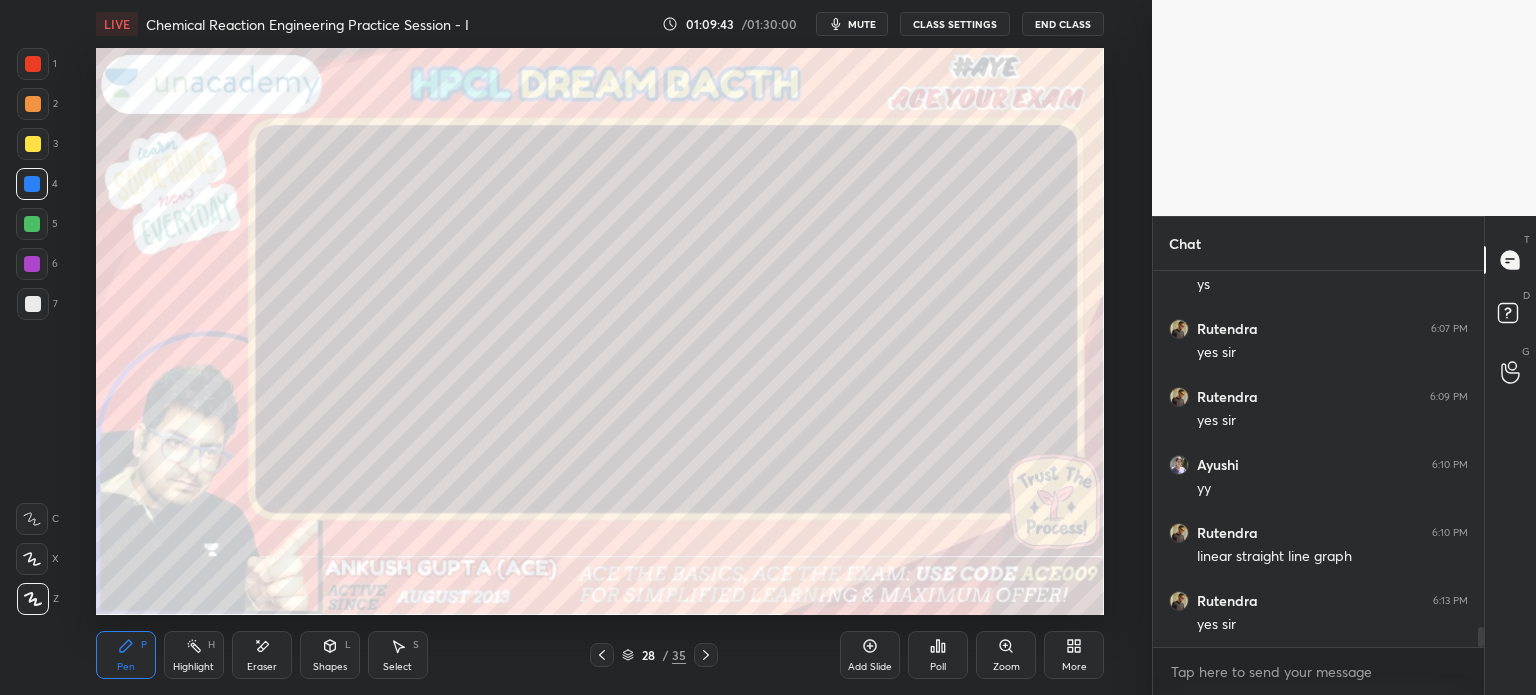 click on "Select S" at bounding box center [398, 655] 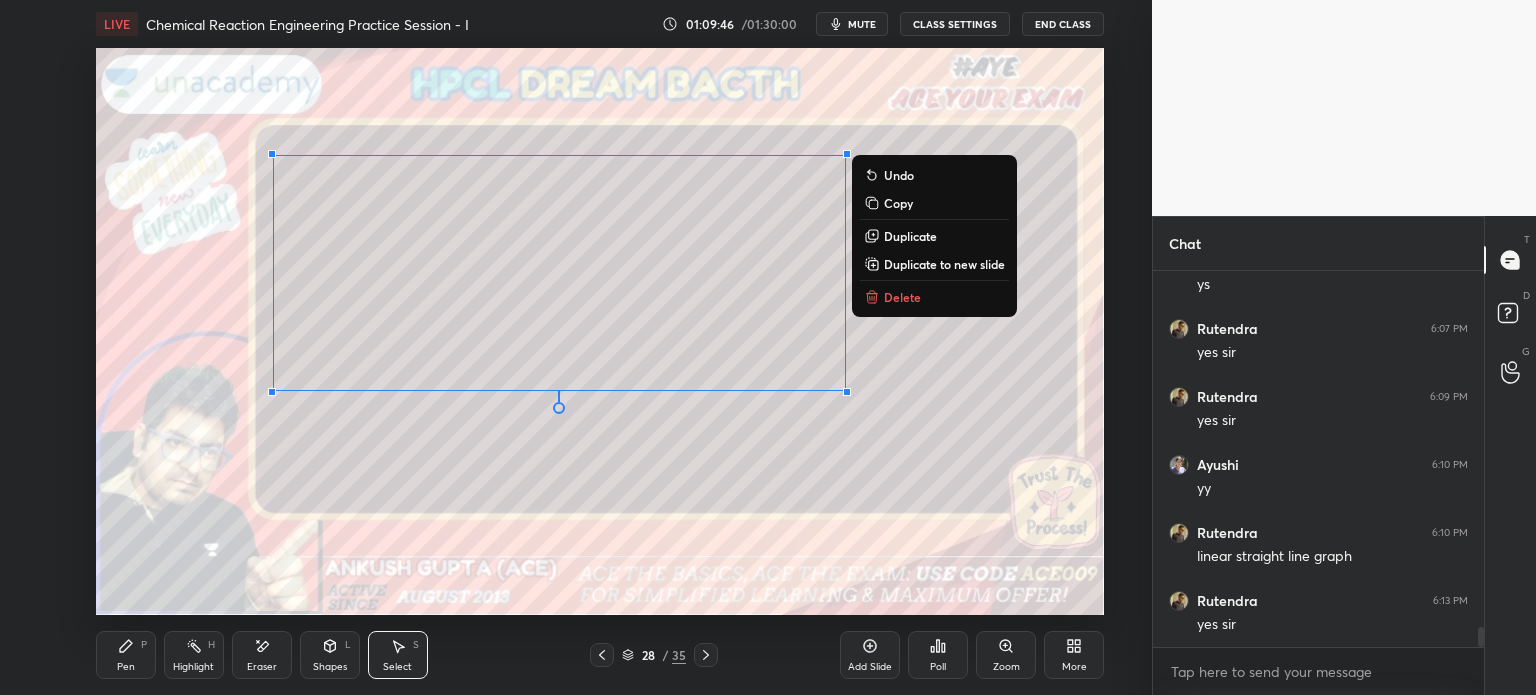 click on "Pen P" at bounding box center [126, 655] 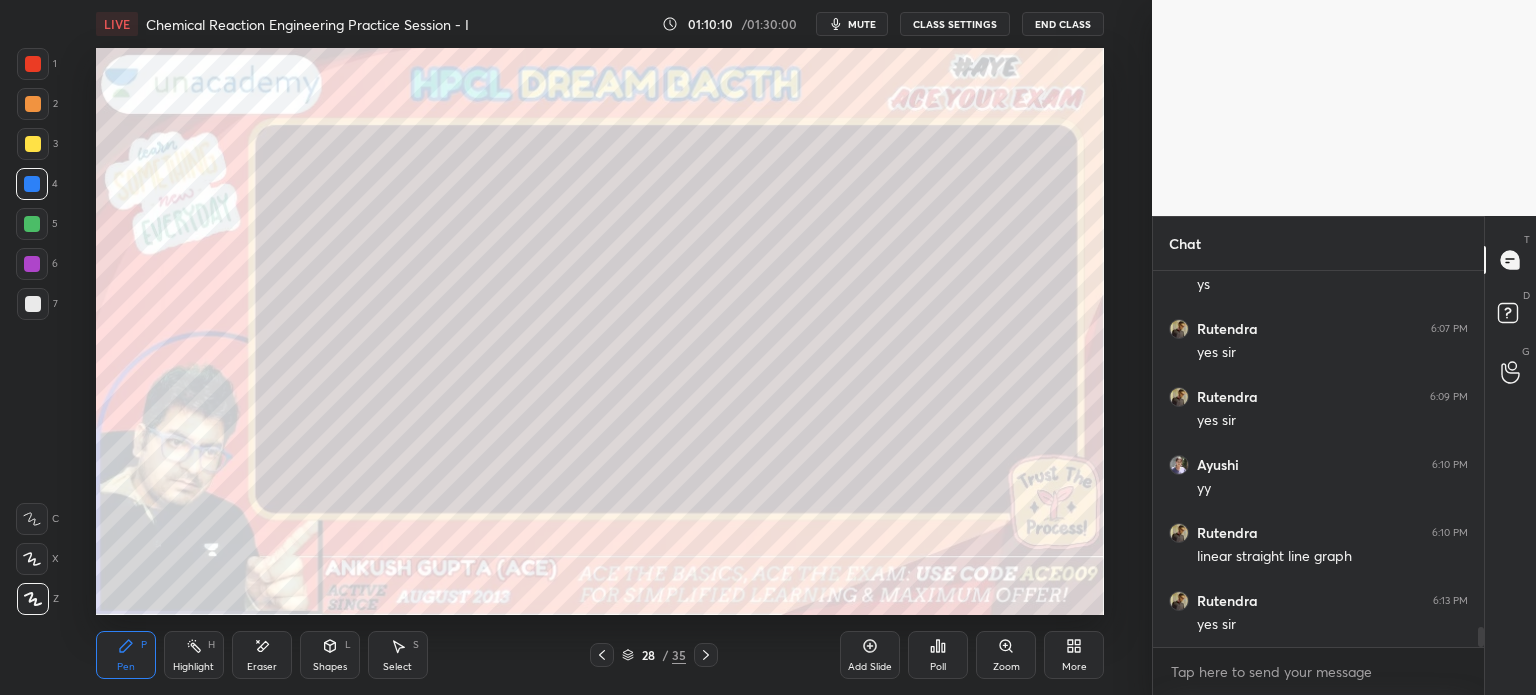 click 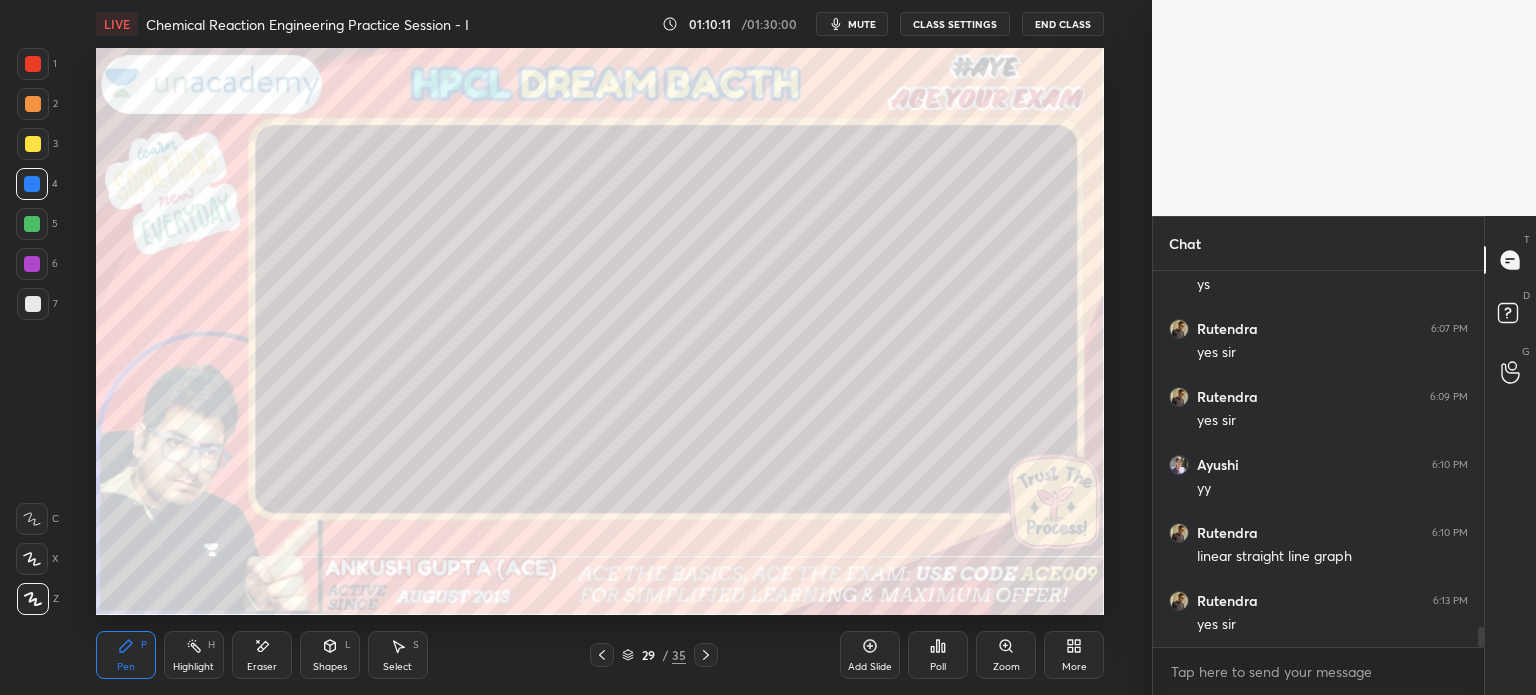 click at bounding box center (32, 224) 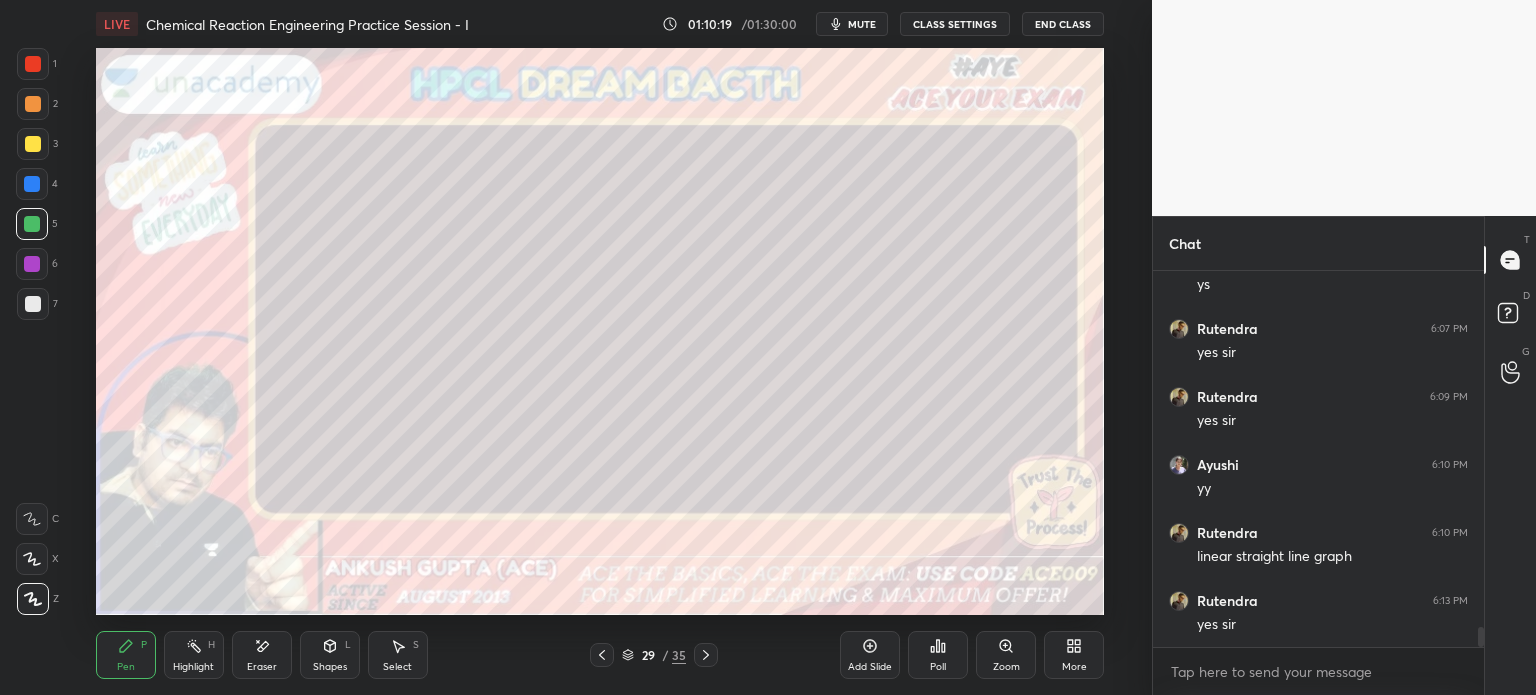 click on "Shapes L" at bounding box center [330, 655] 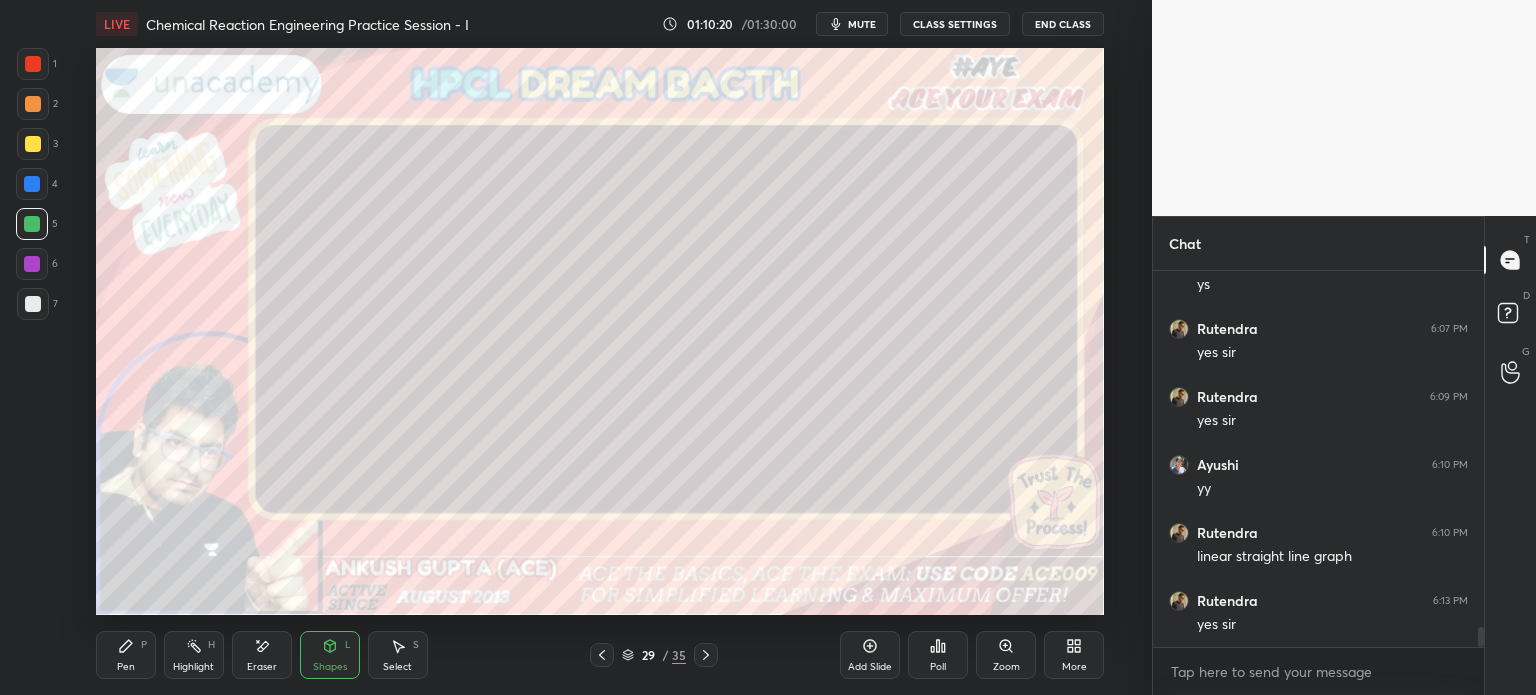 click 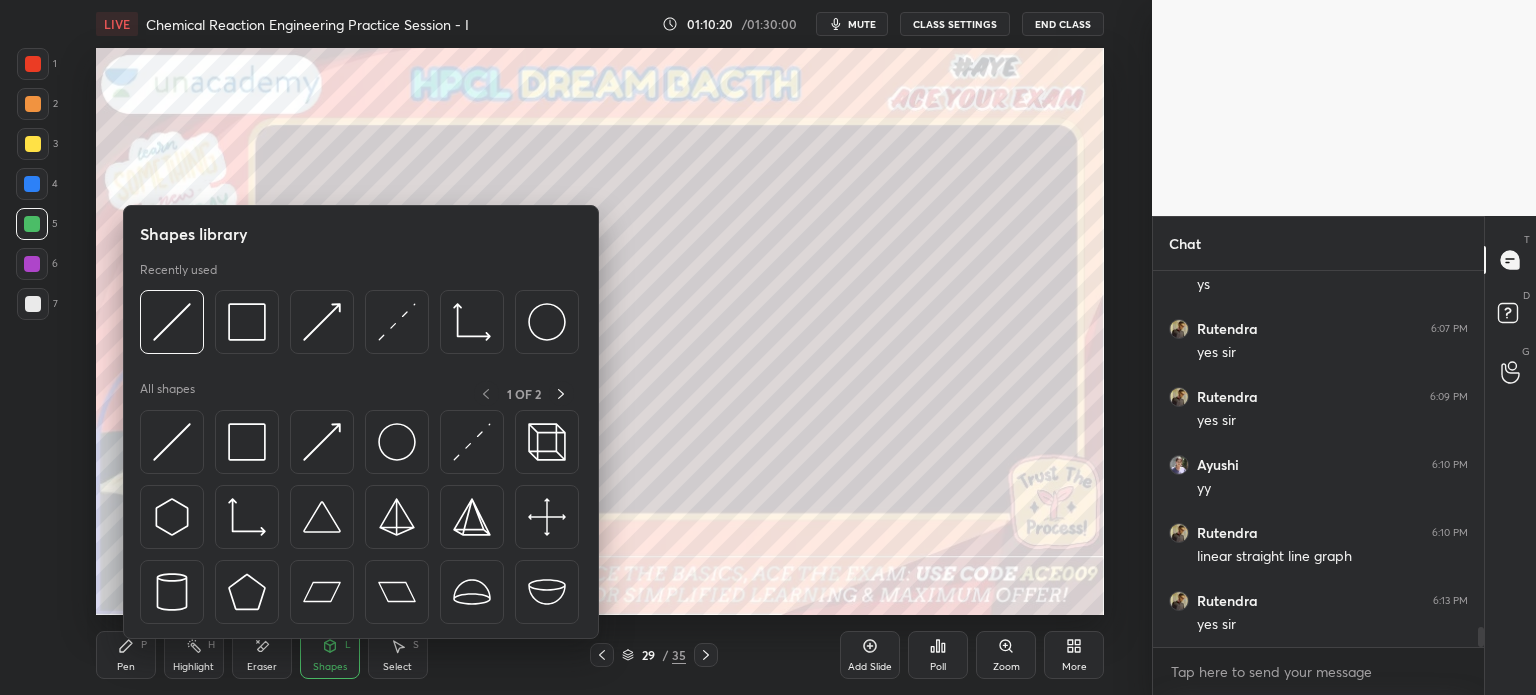 click at bounding box center (247, 322) 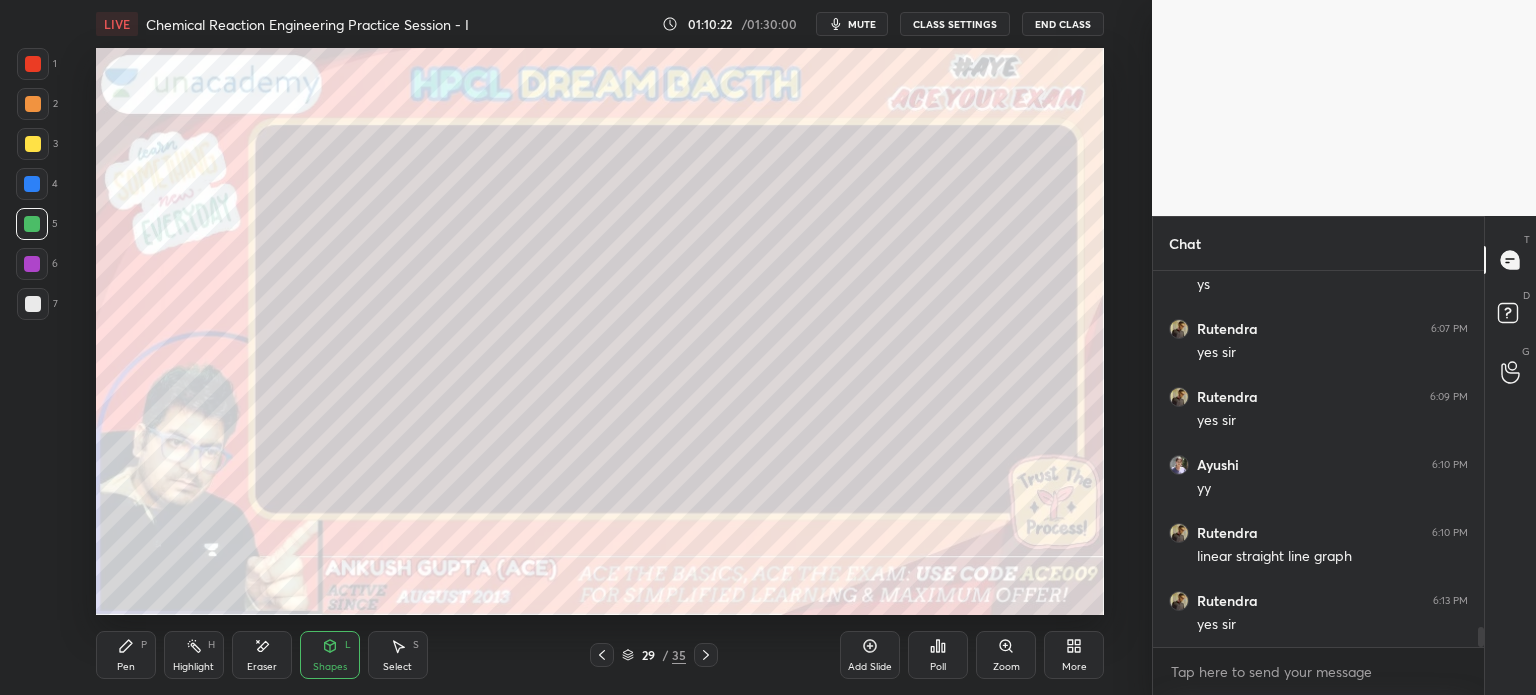 click at bounding box center [33, 304] 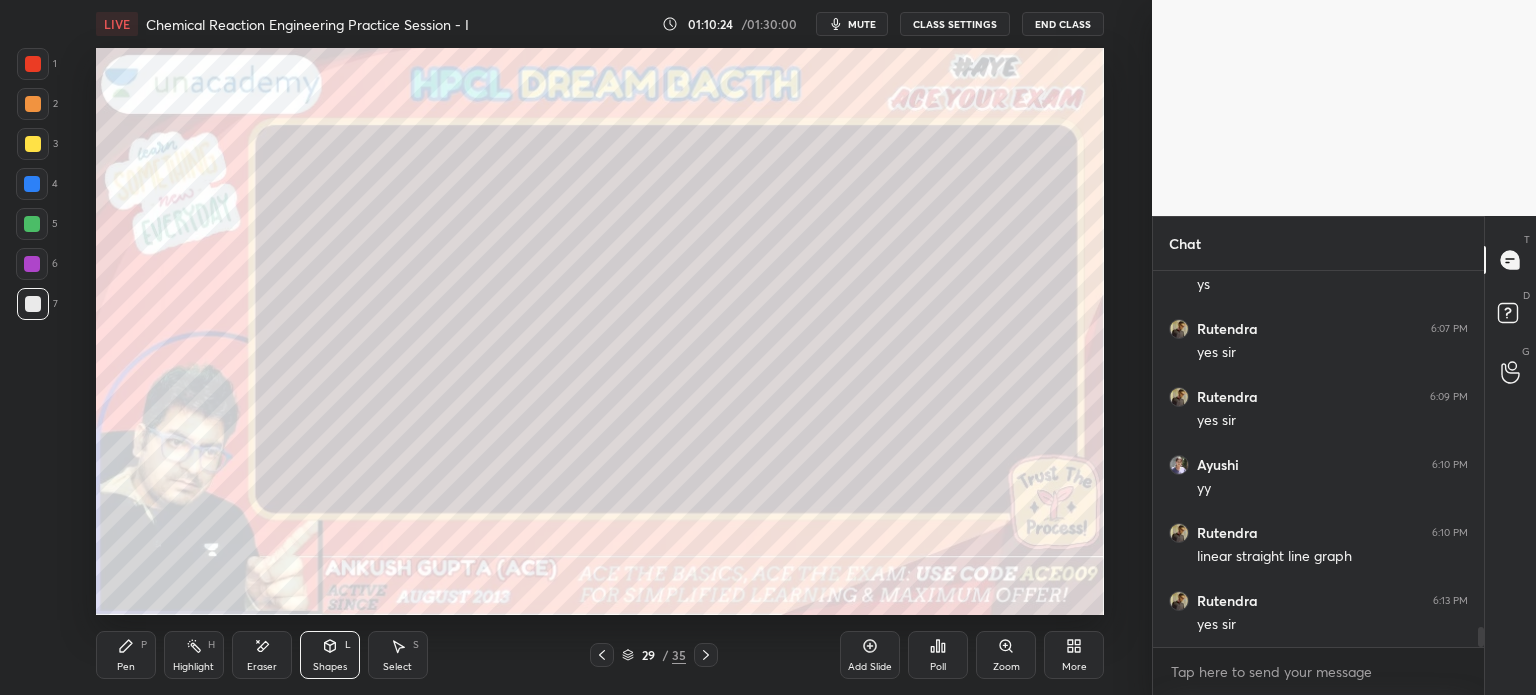 click on "Pen P" at bounding box center [126, 655] 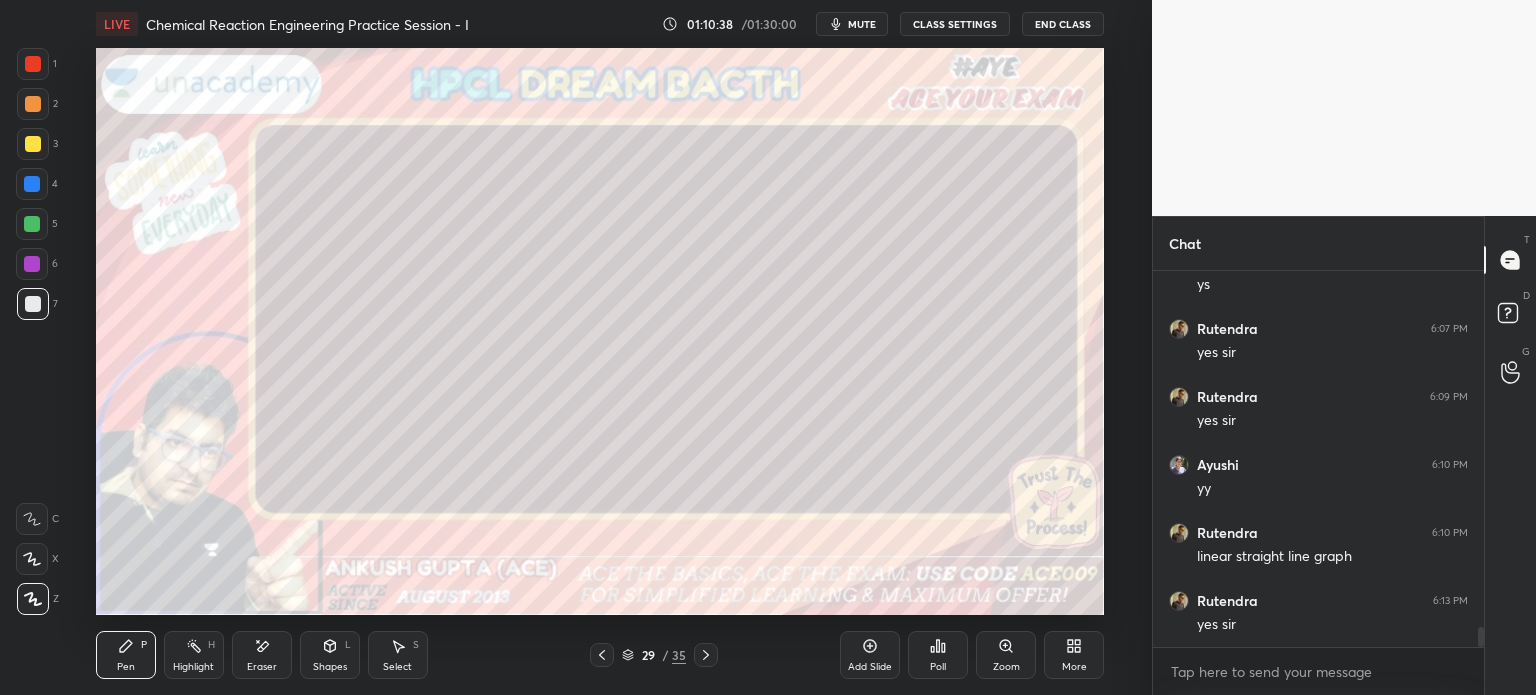 click on "Select" at bounding box center [397, 667] 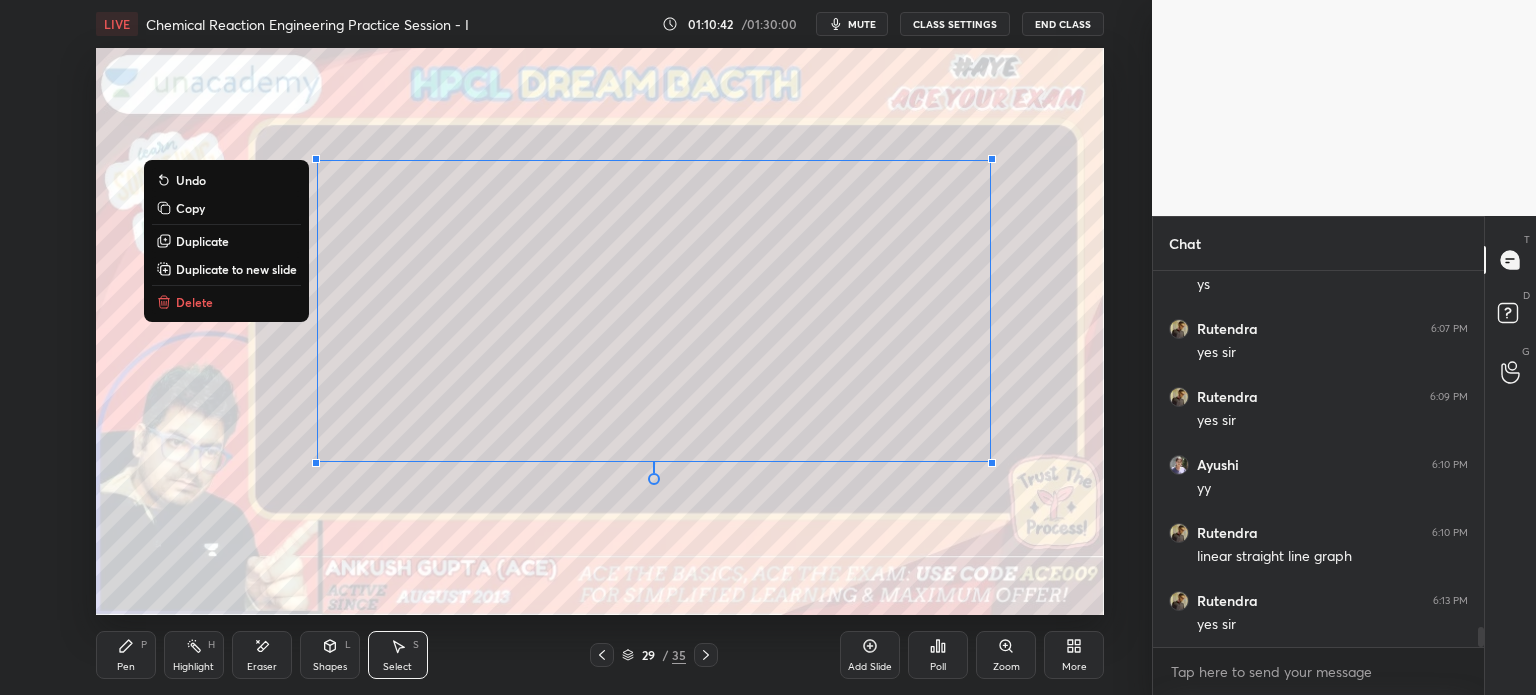click 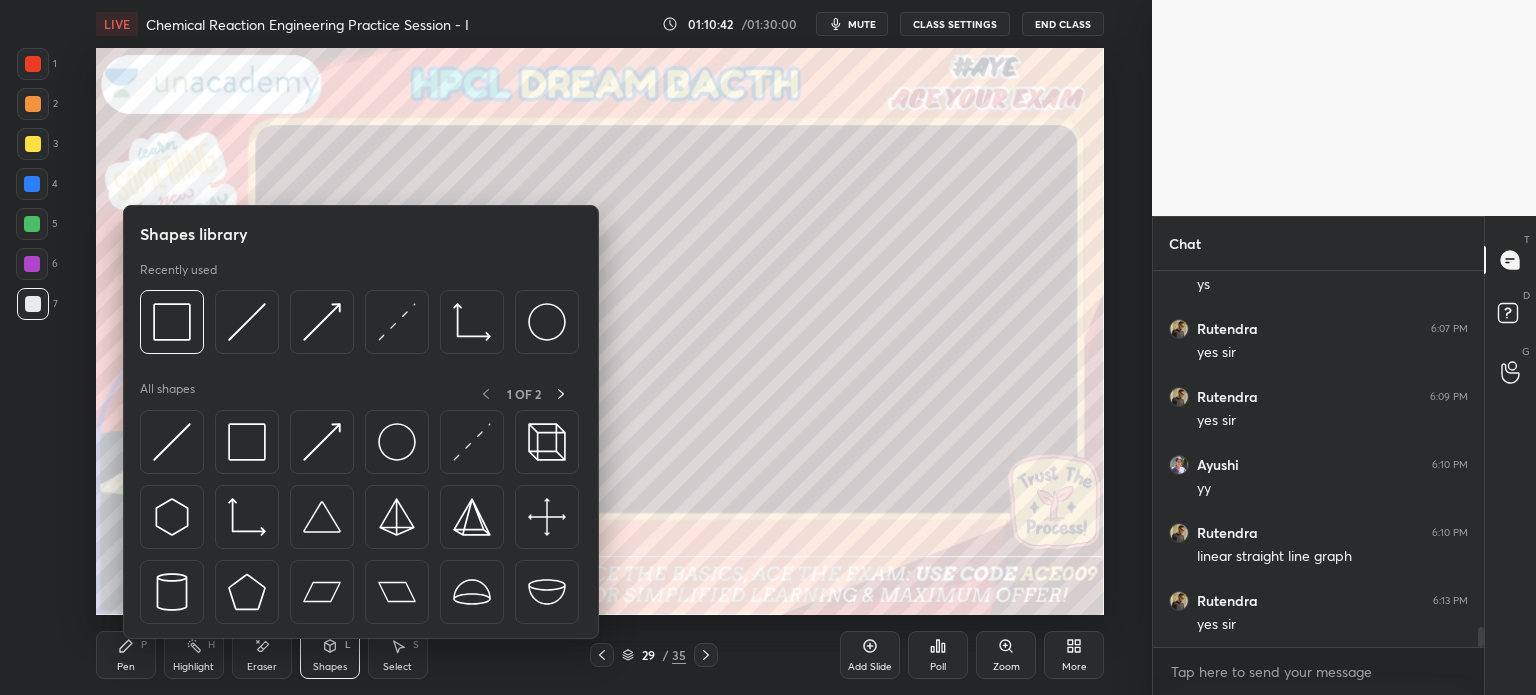 click on "Shapes L" at bounding box center [330, 655] 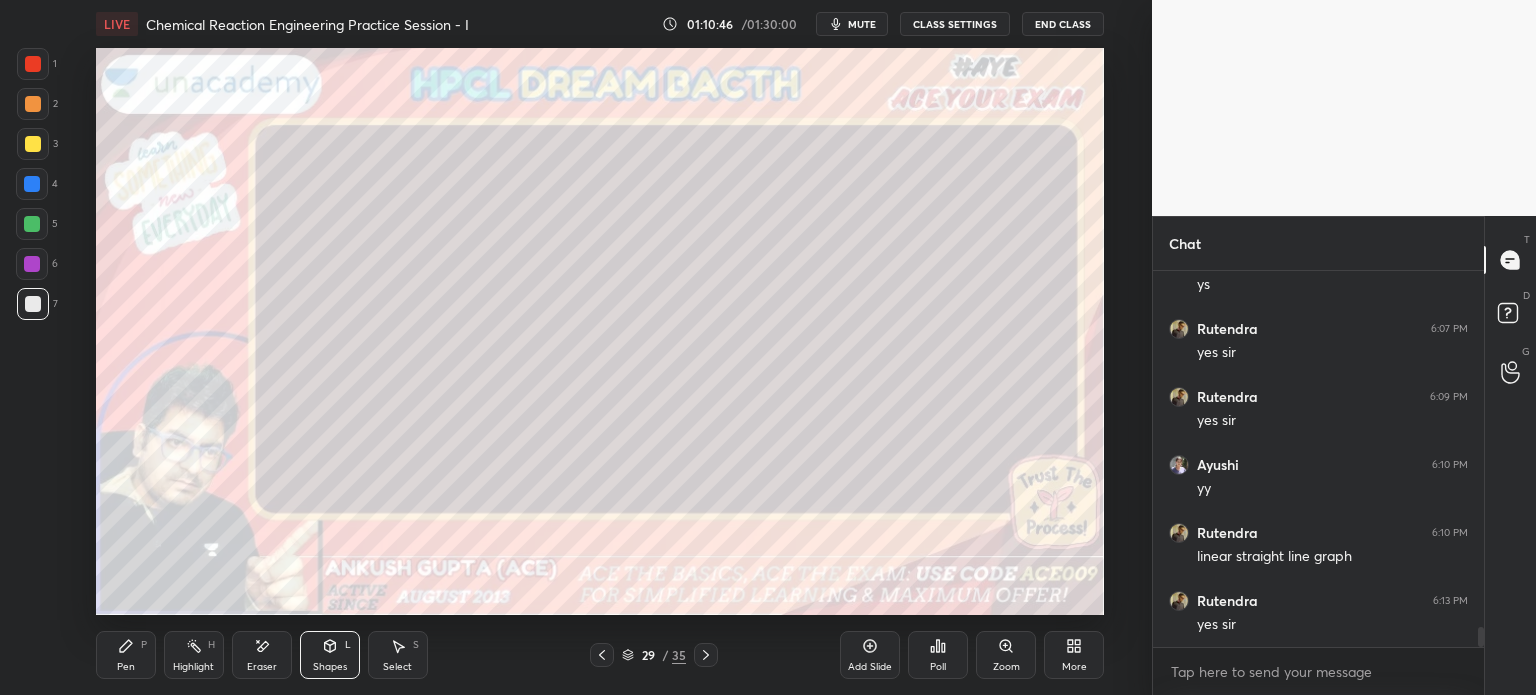 click on "Pen P" at bounding box center (126, 655) 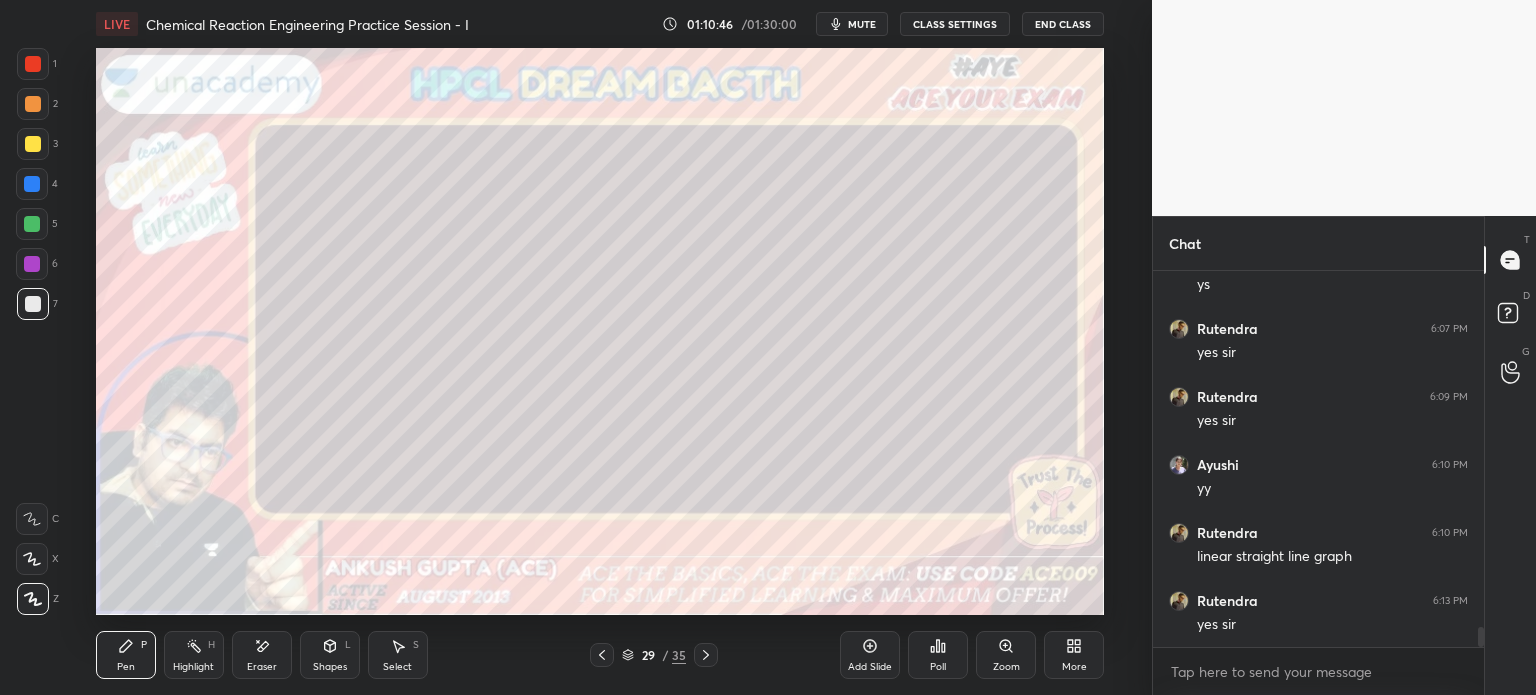 scroll, scrollTop: 6582, scrollLeft: 0, axis: vertical 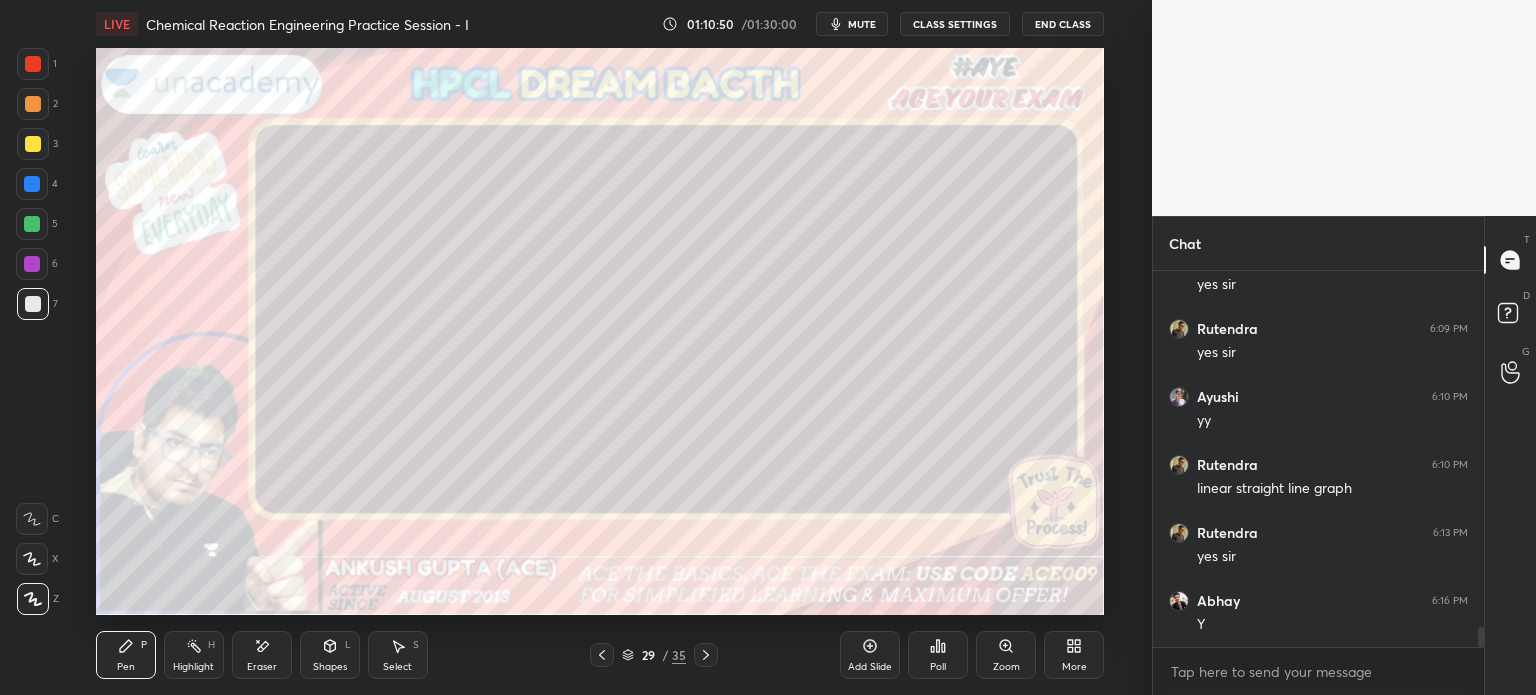 click on "More" at bounding box center (1074, 655) 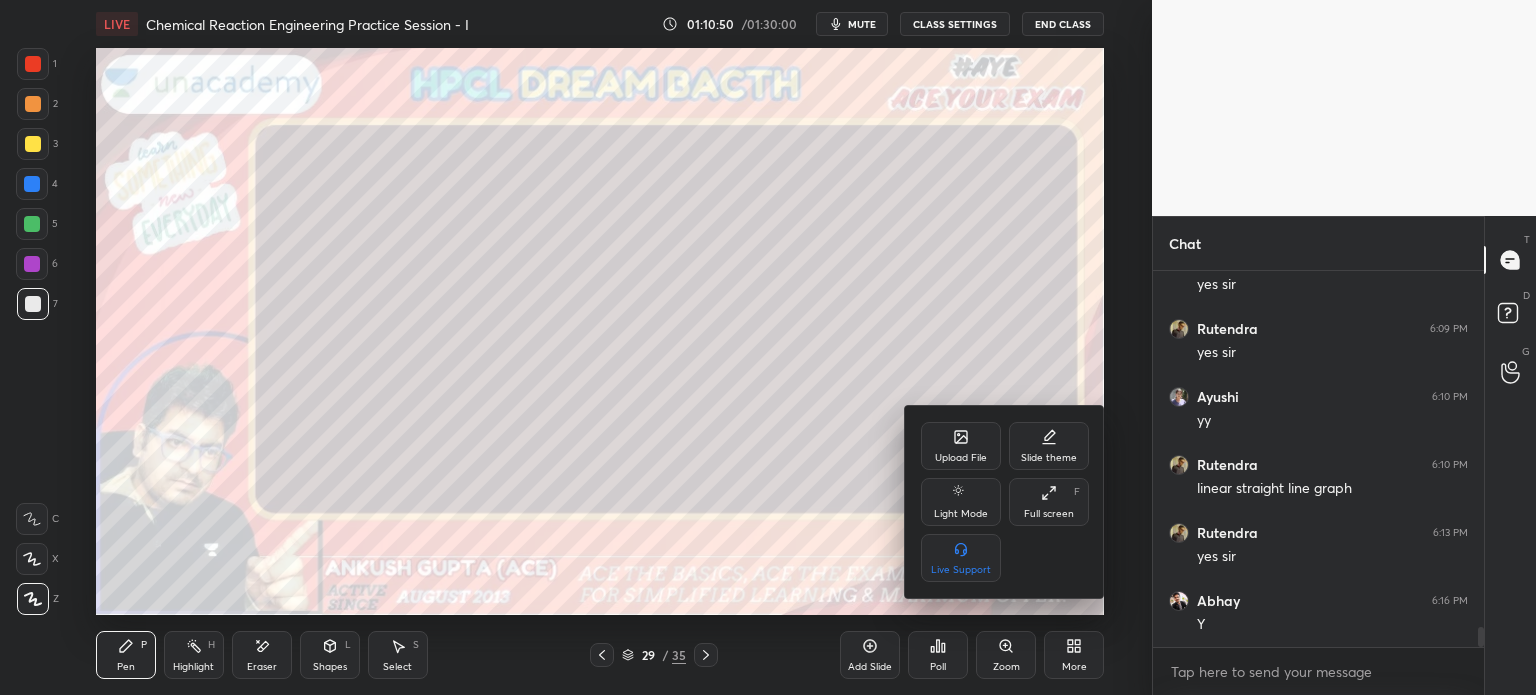 scroll, scrollTop: 6650, scrollLeft: 0, axis: vertical 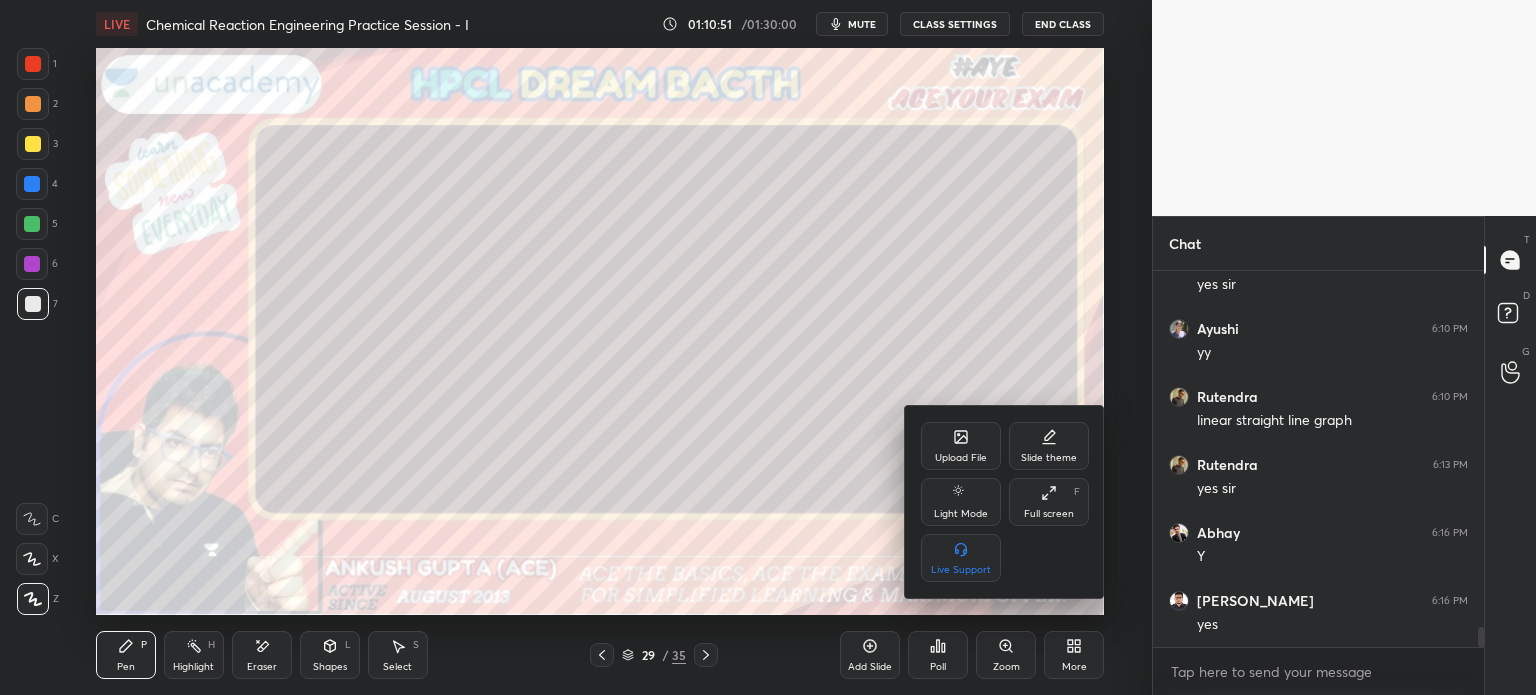 click on "Upload File" at bounding box center [961, 446] 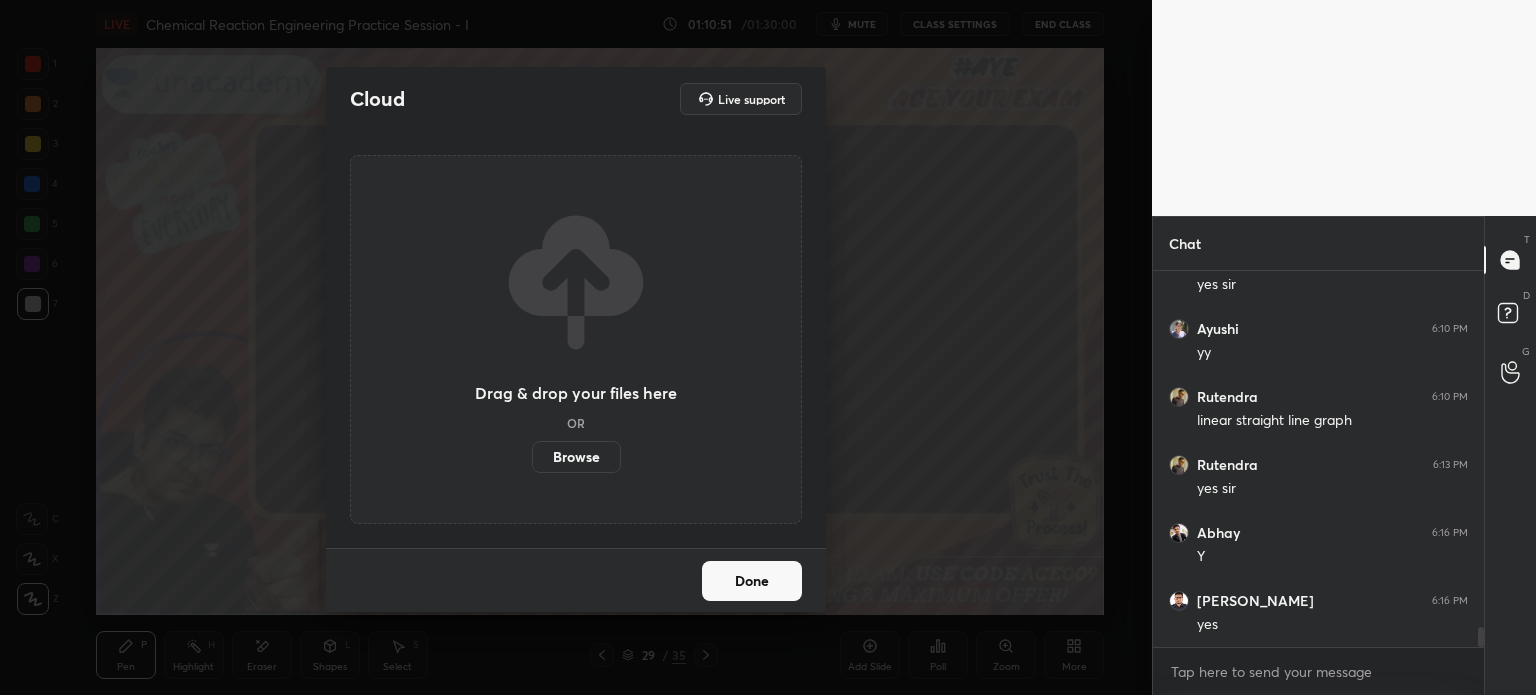 click on "Browse" at bounding box center [576, 457] 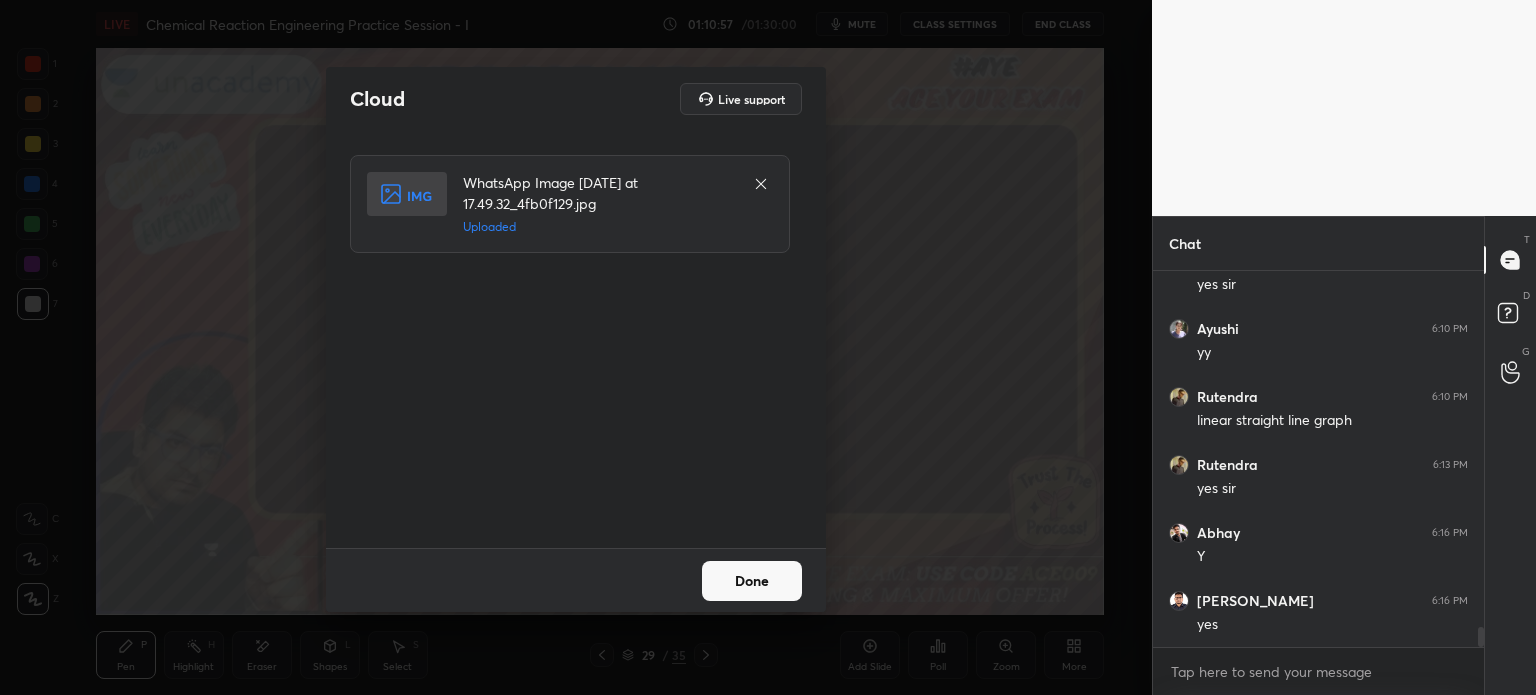 click on "Done" at bounding box center (752, 581) 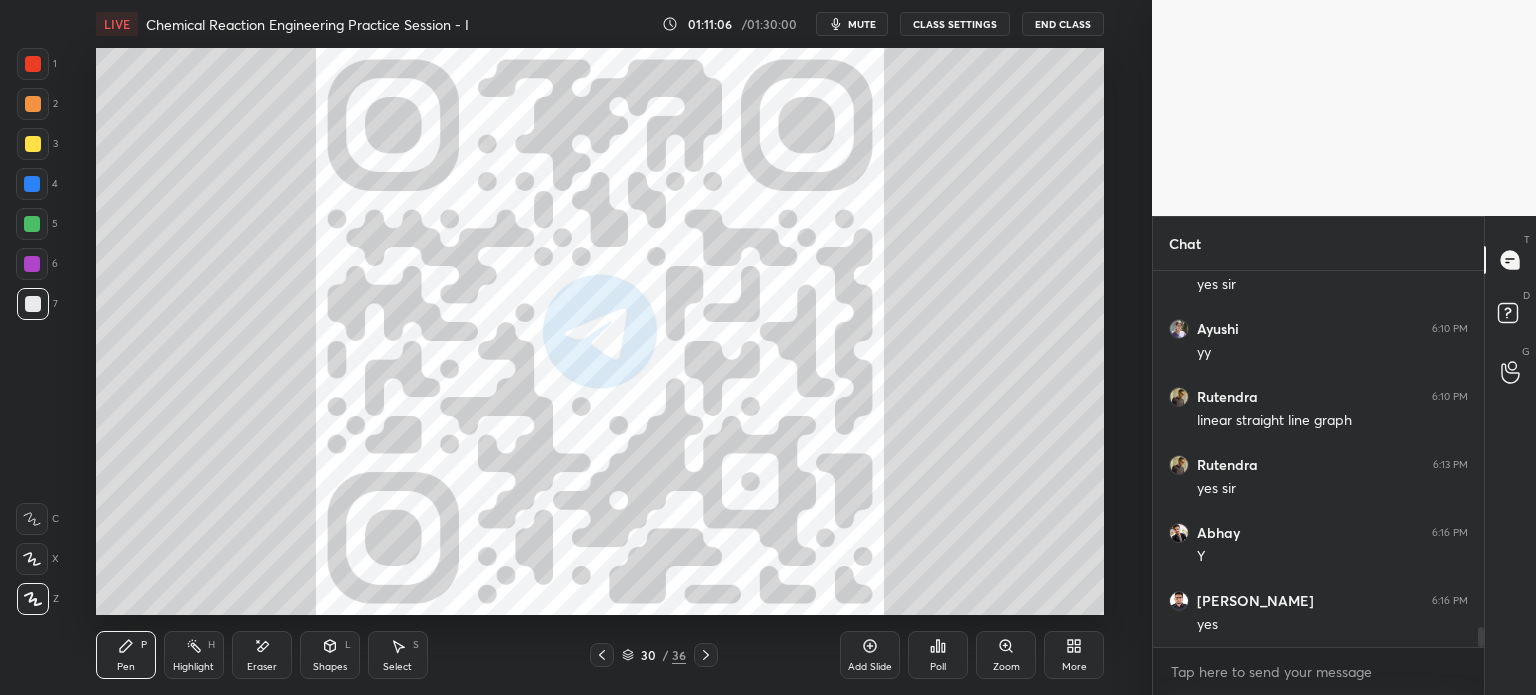 click 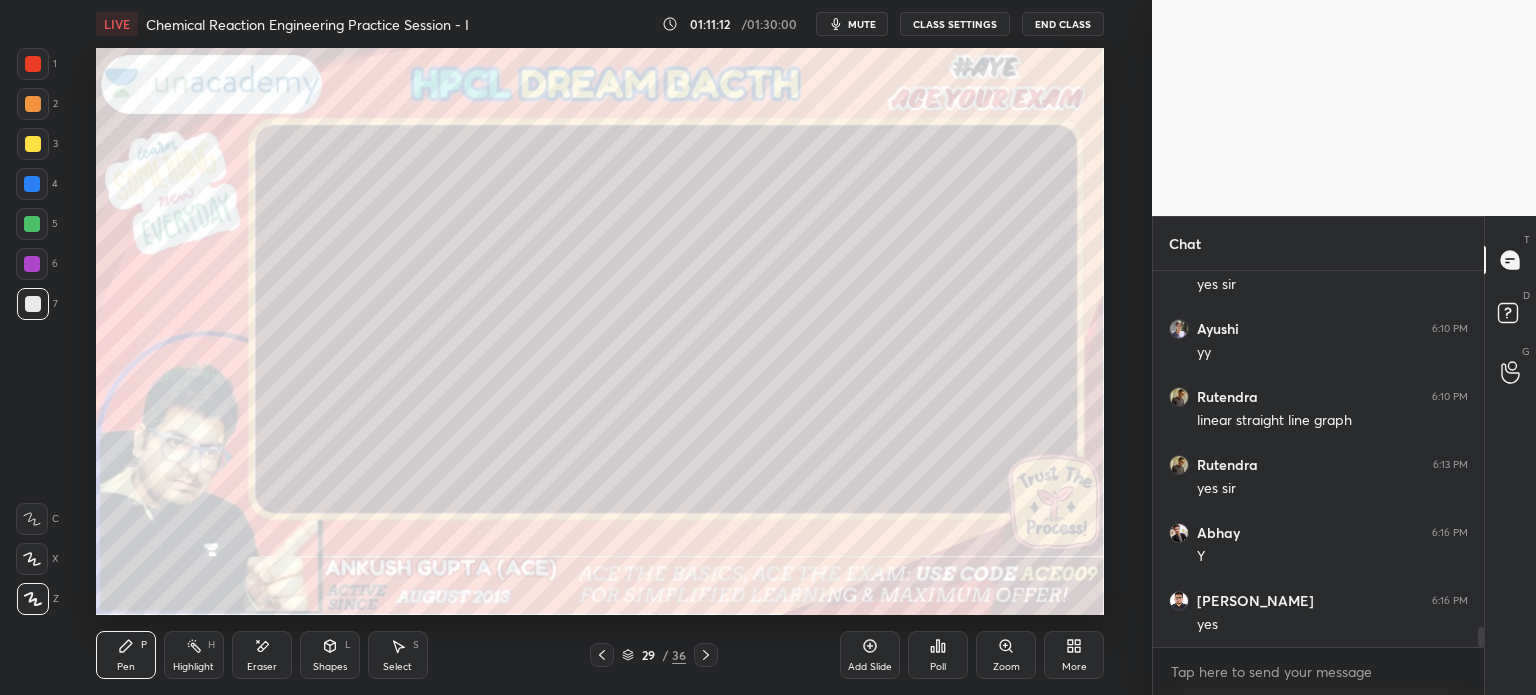 click at bounding box center (32, 224) 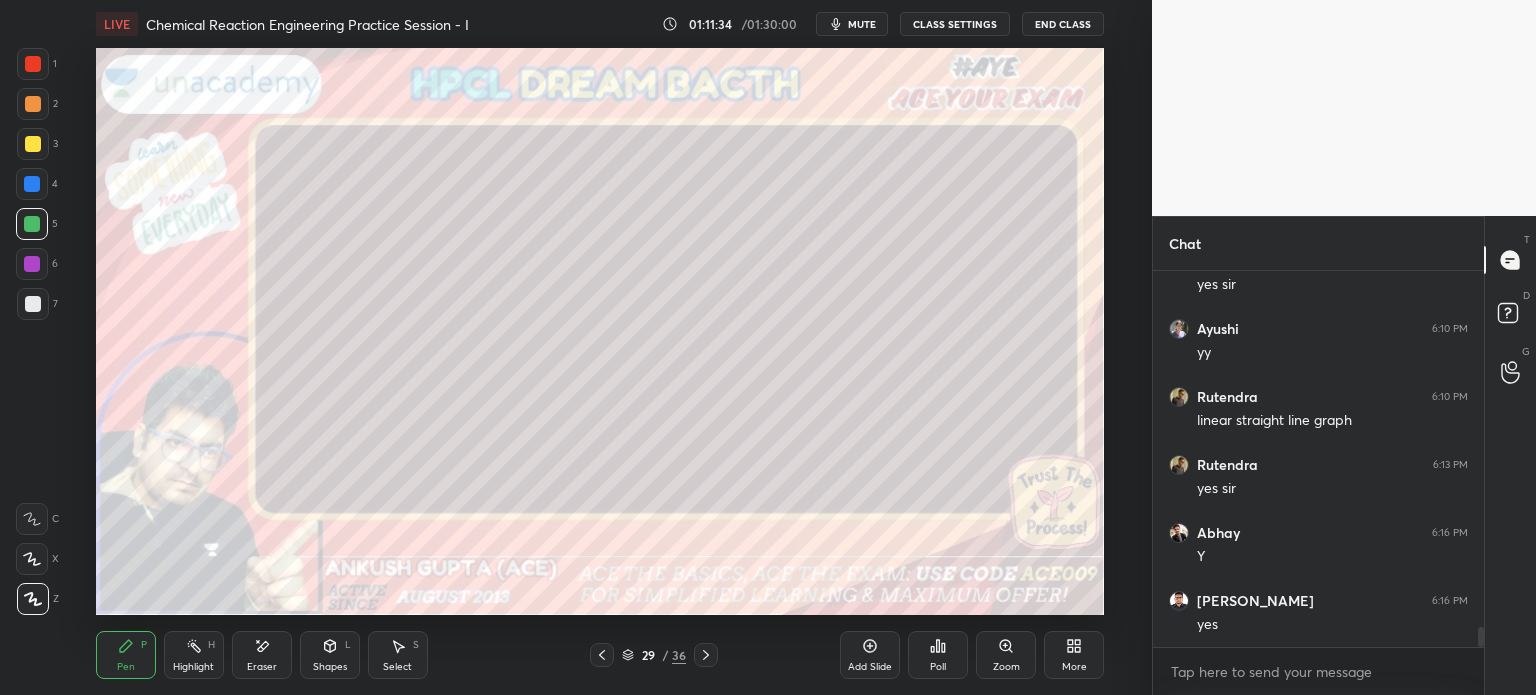 click on "Select S" at bounding box center [398, 655] 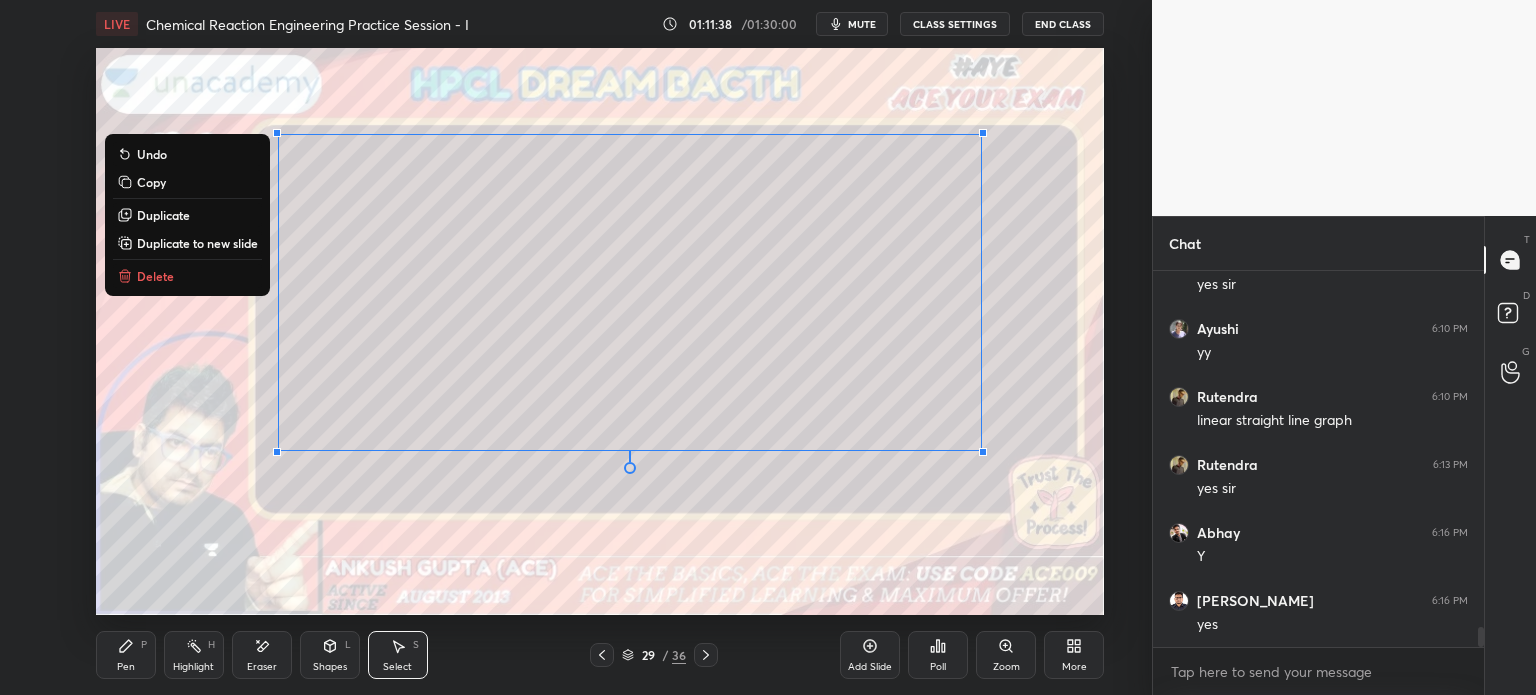 click on "Pen" at bounding box center (126, 667) 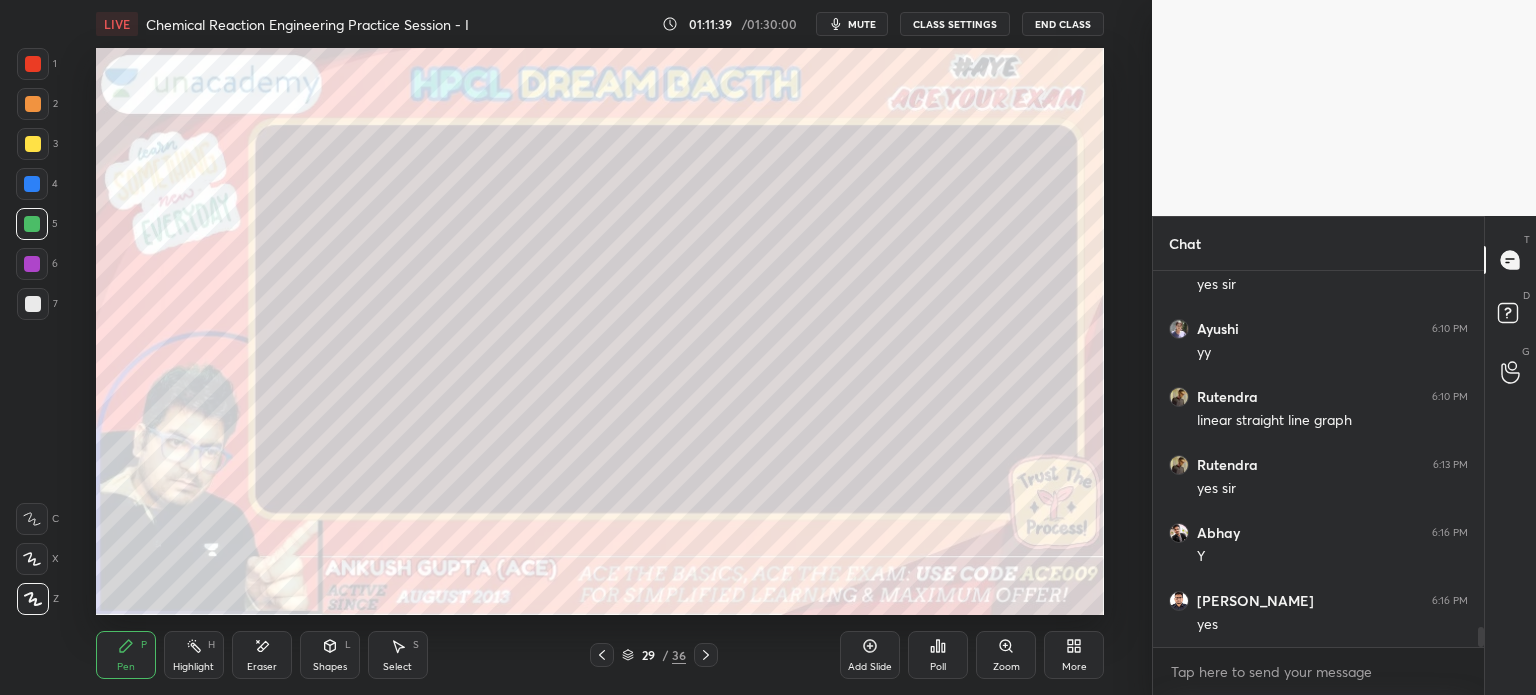click 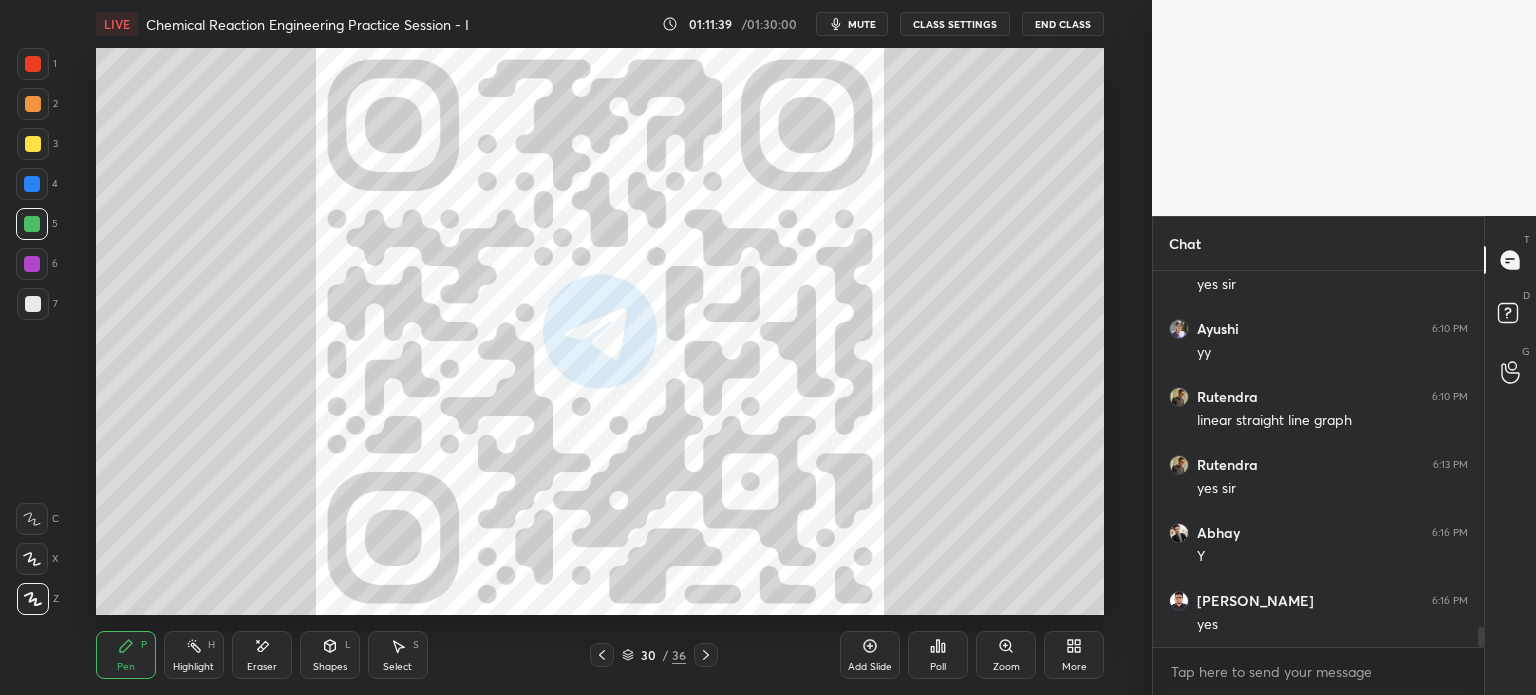 click at bounding box center [706, 655] 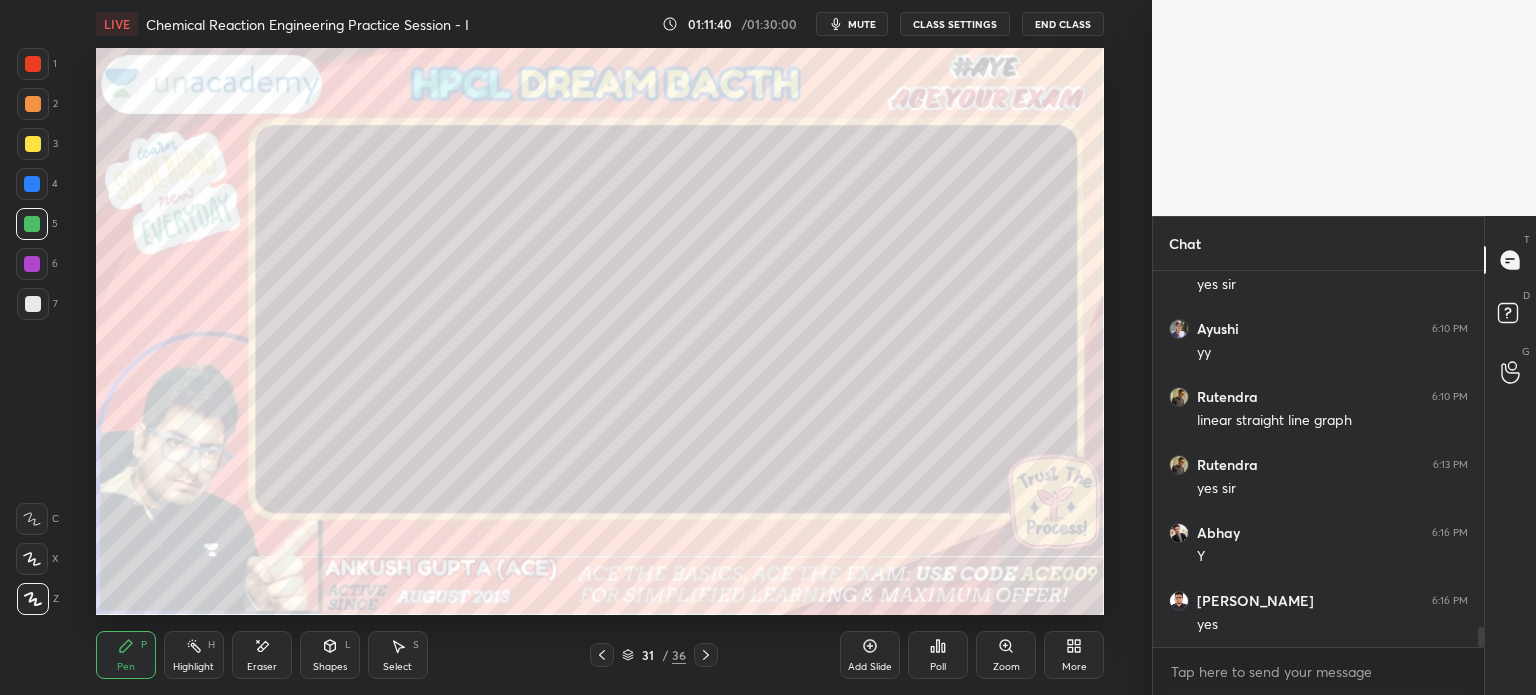 click at bounding box center [33, 144] 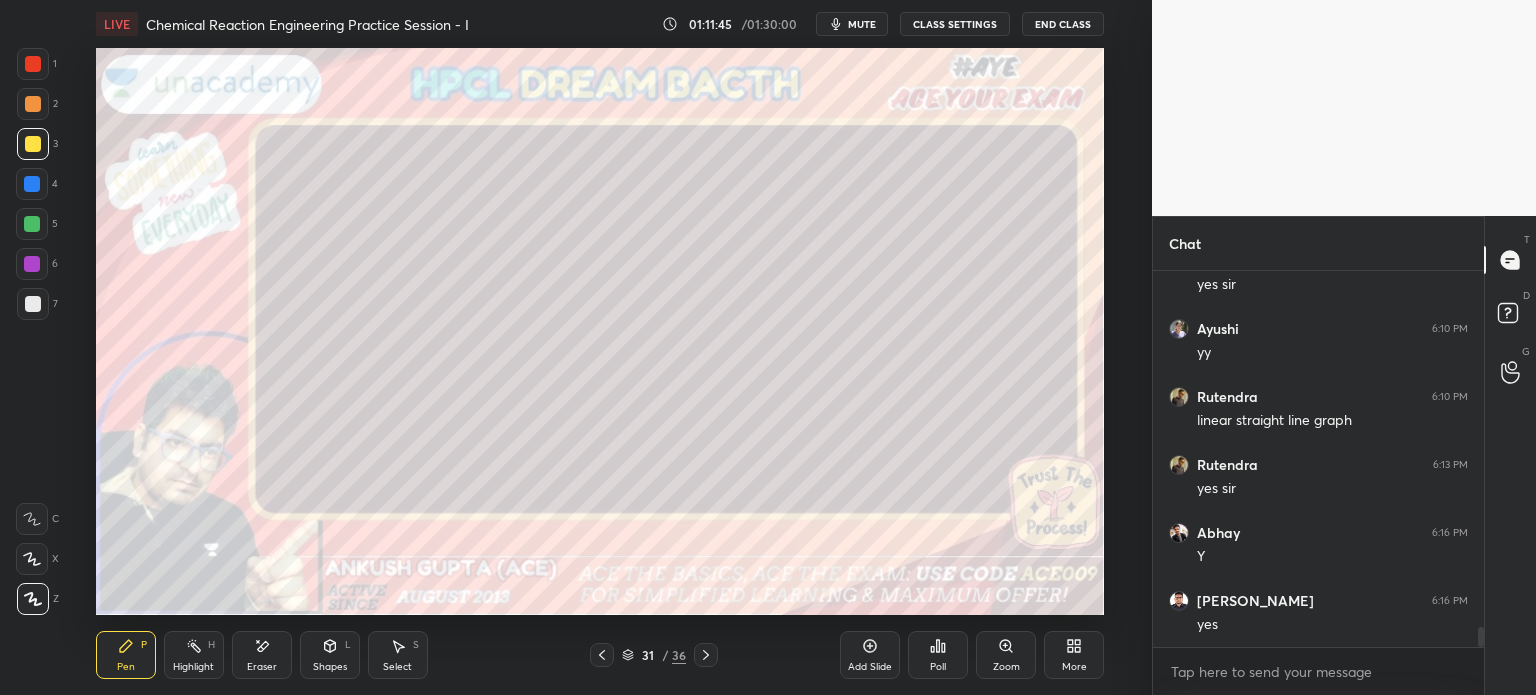 click on "Shapes" at bounding box center (330, 667) 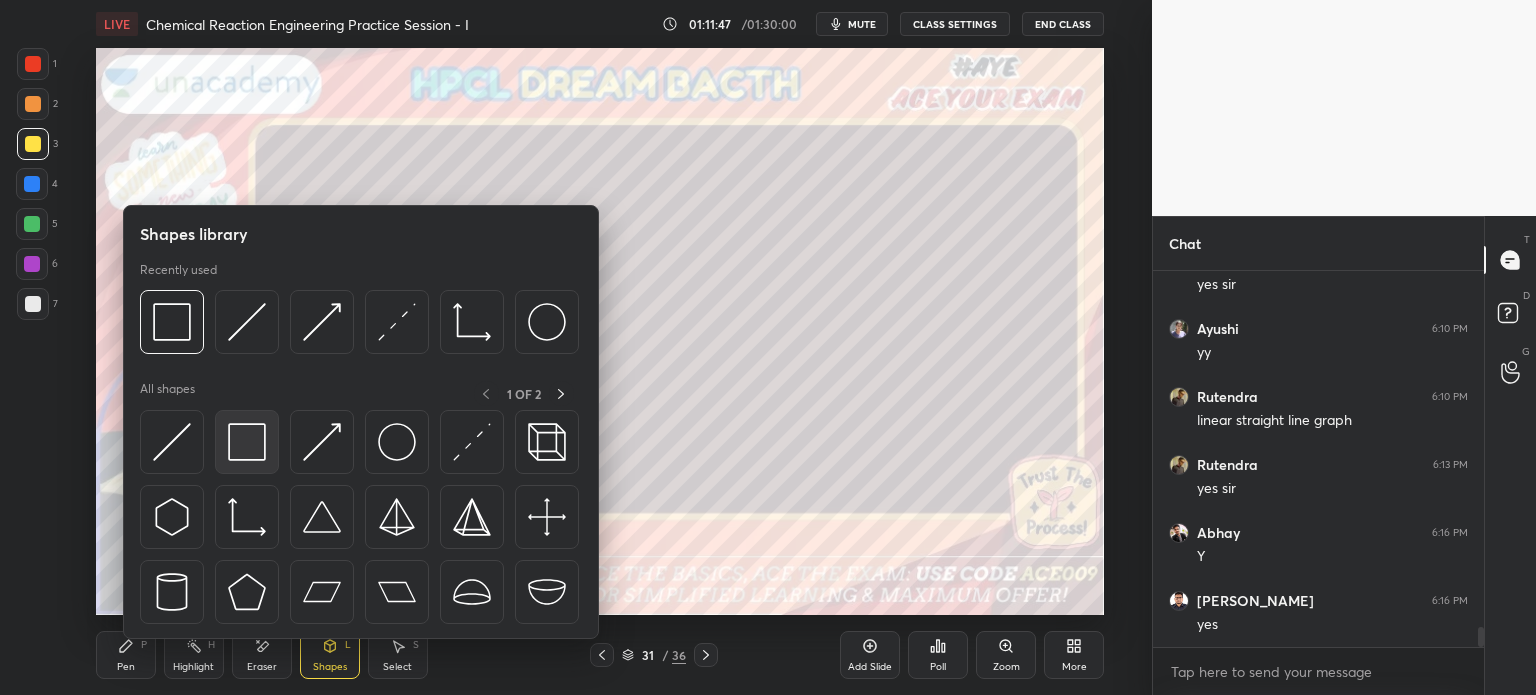 click at bounding box center [247, 442] 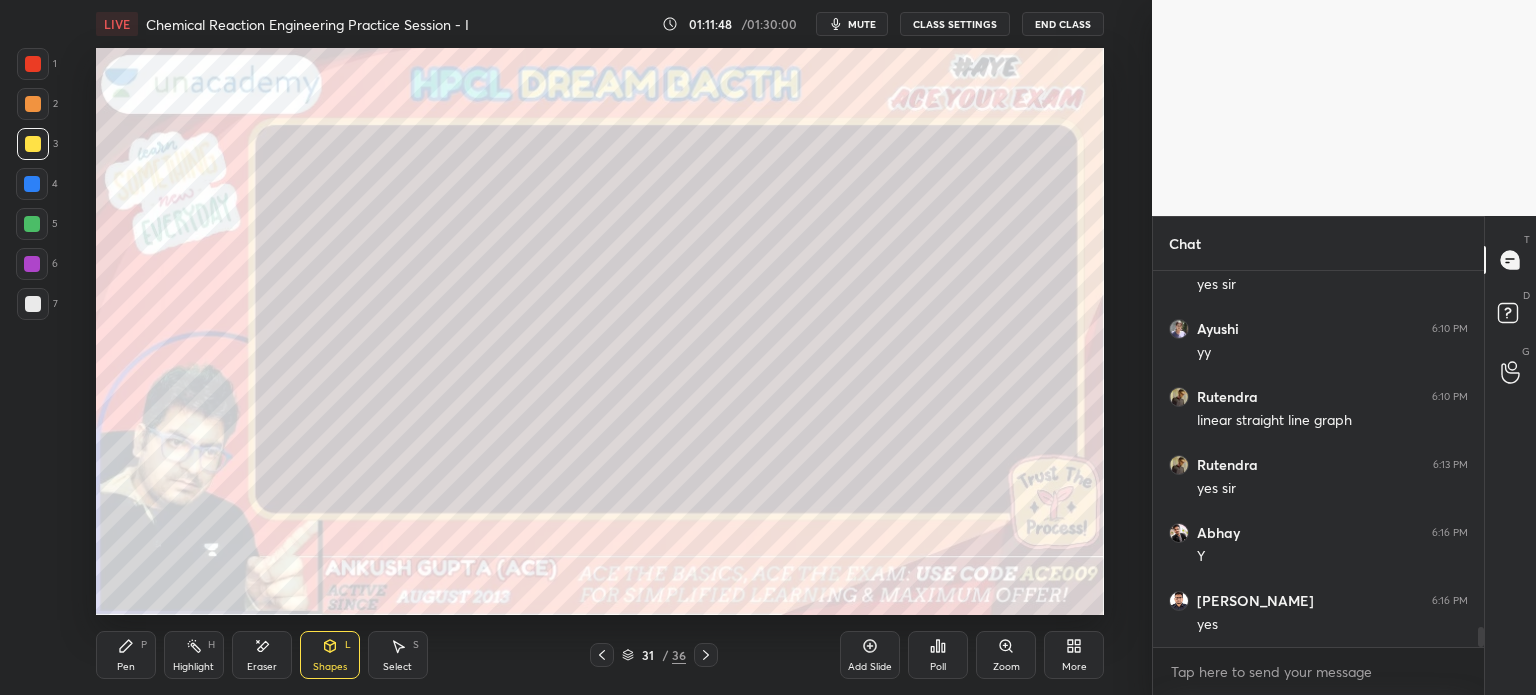 click at bounding box center [33, 304] 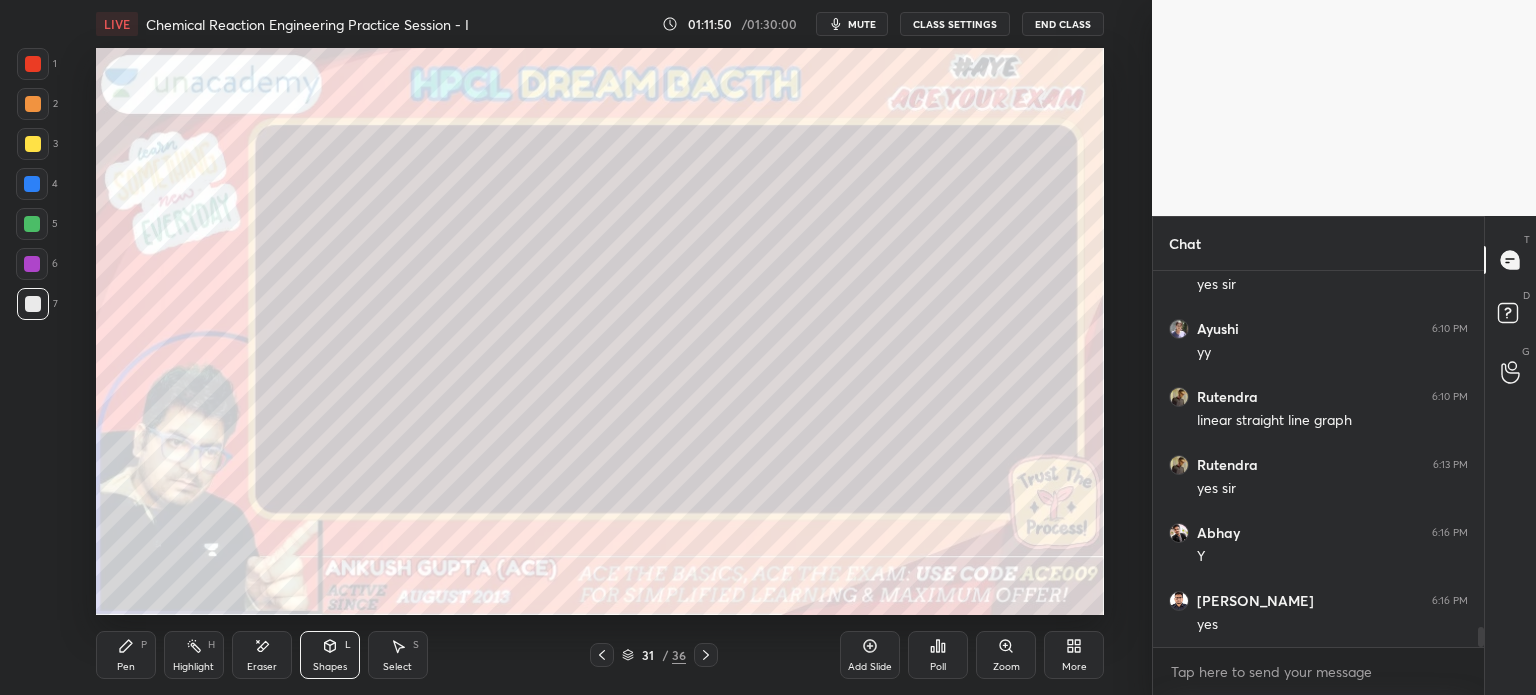 click 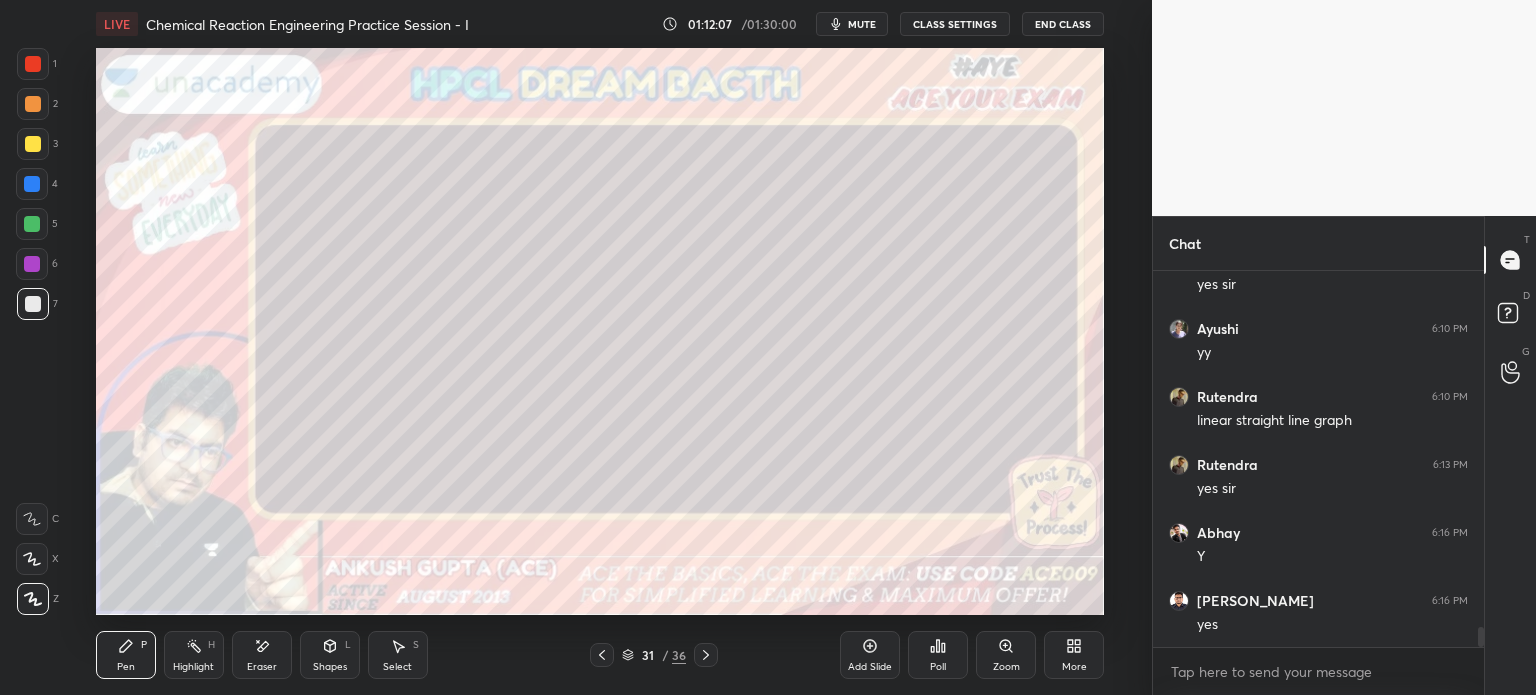click at bounding box center [33, 144] 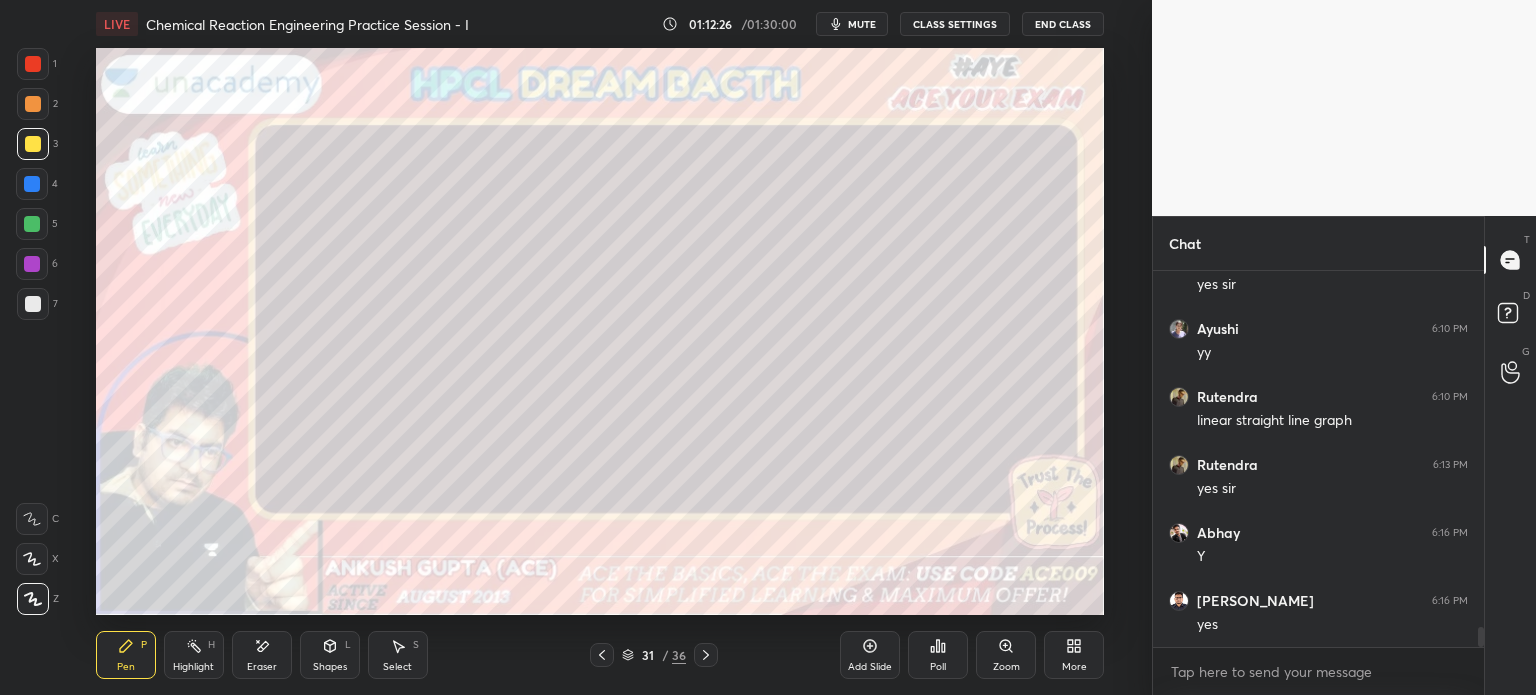 click at bounding box center [33, 304] 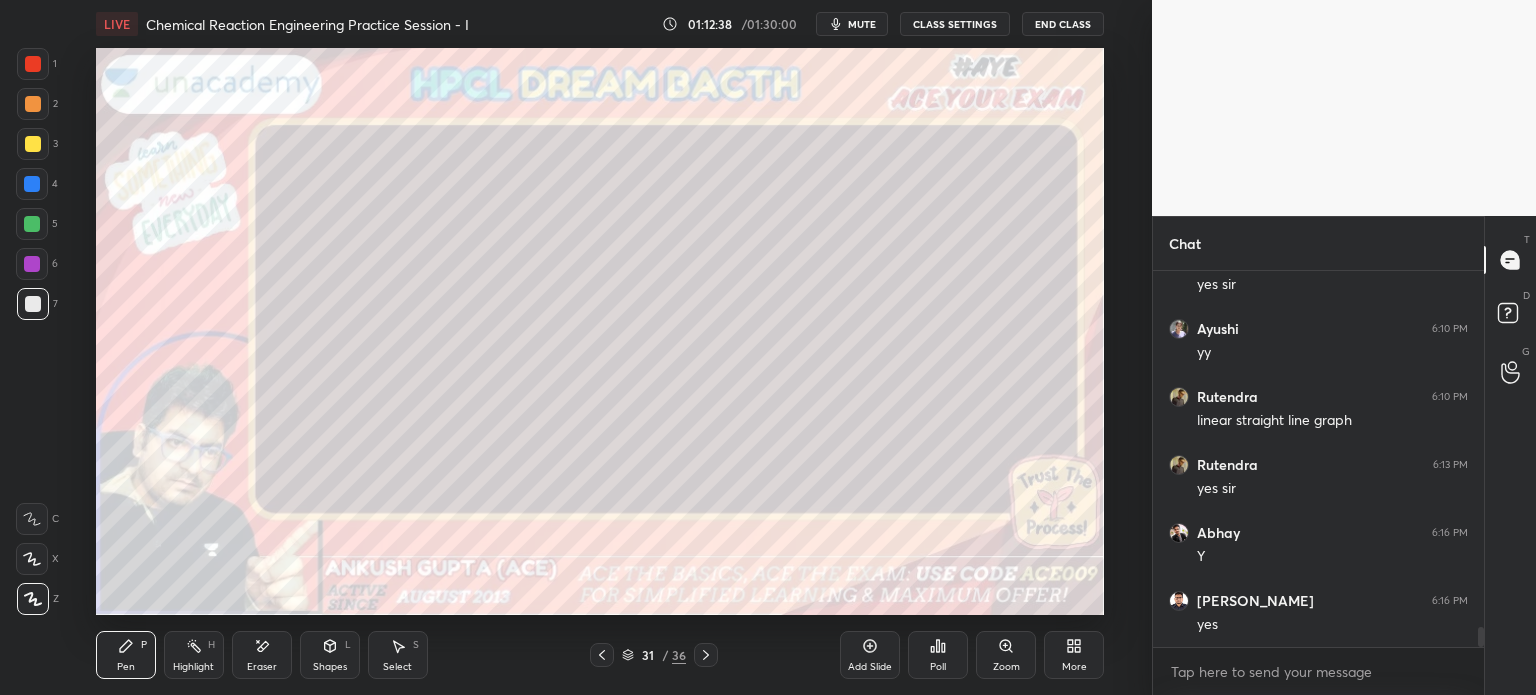 click on "Select S" at bounding box center (398, 655) 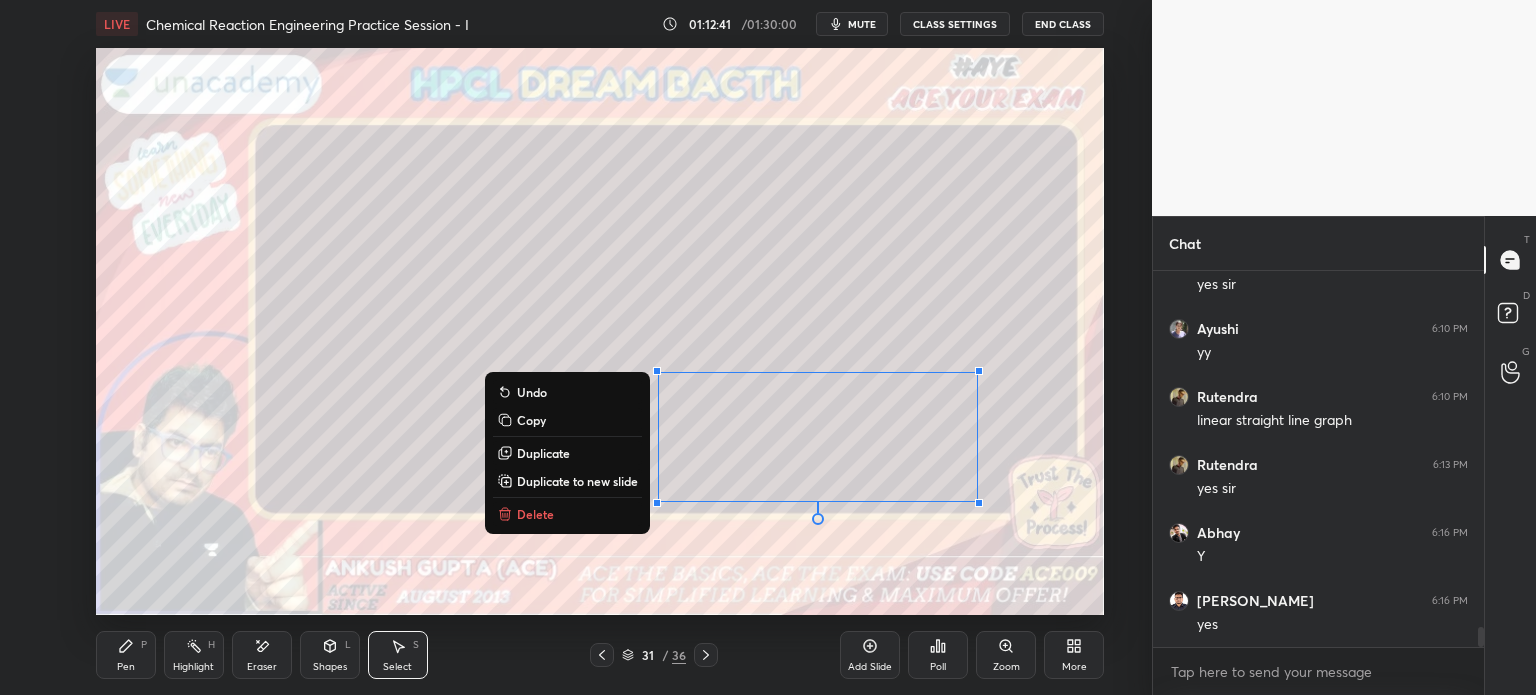 click 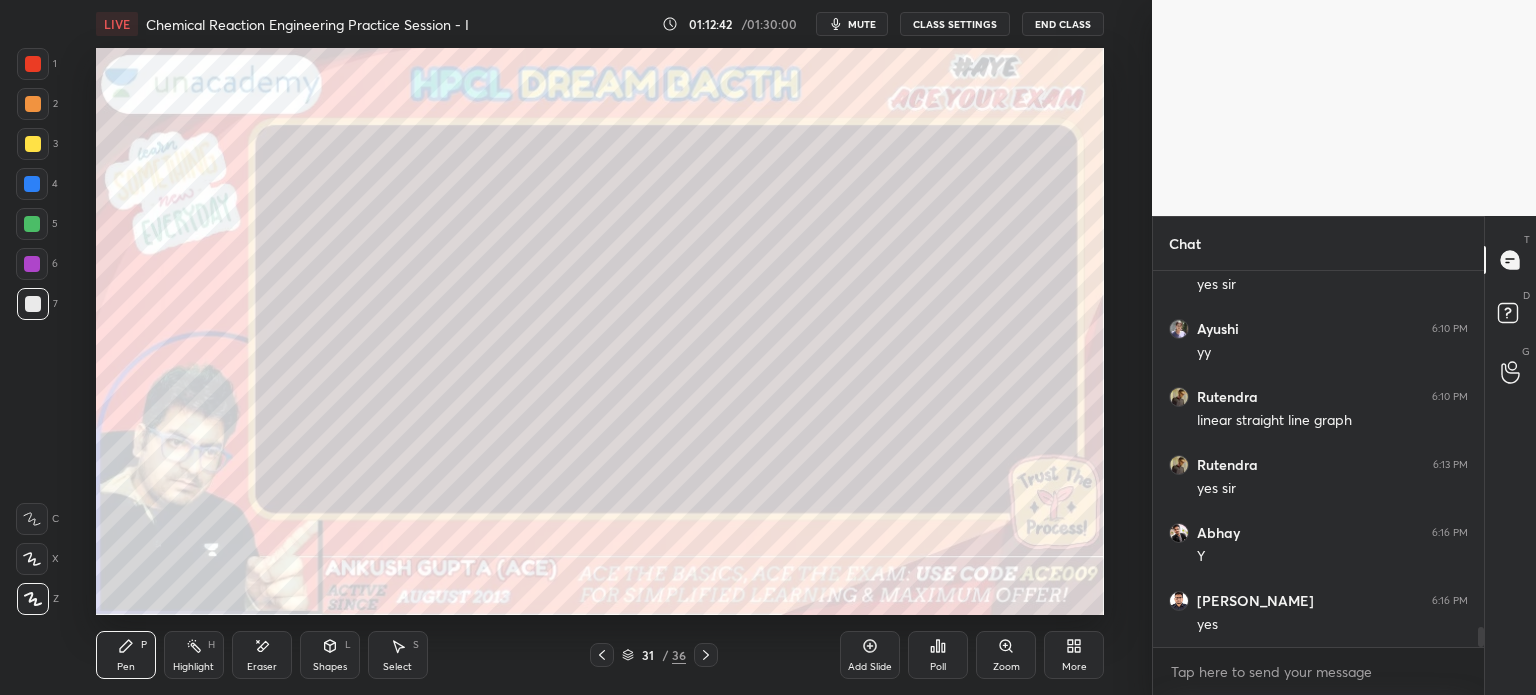 click at bounding box center (32, 184) 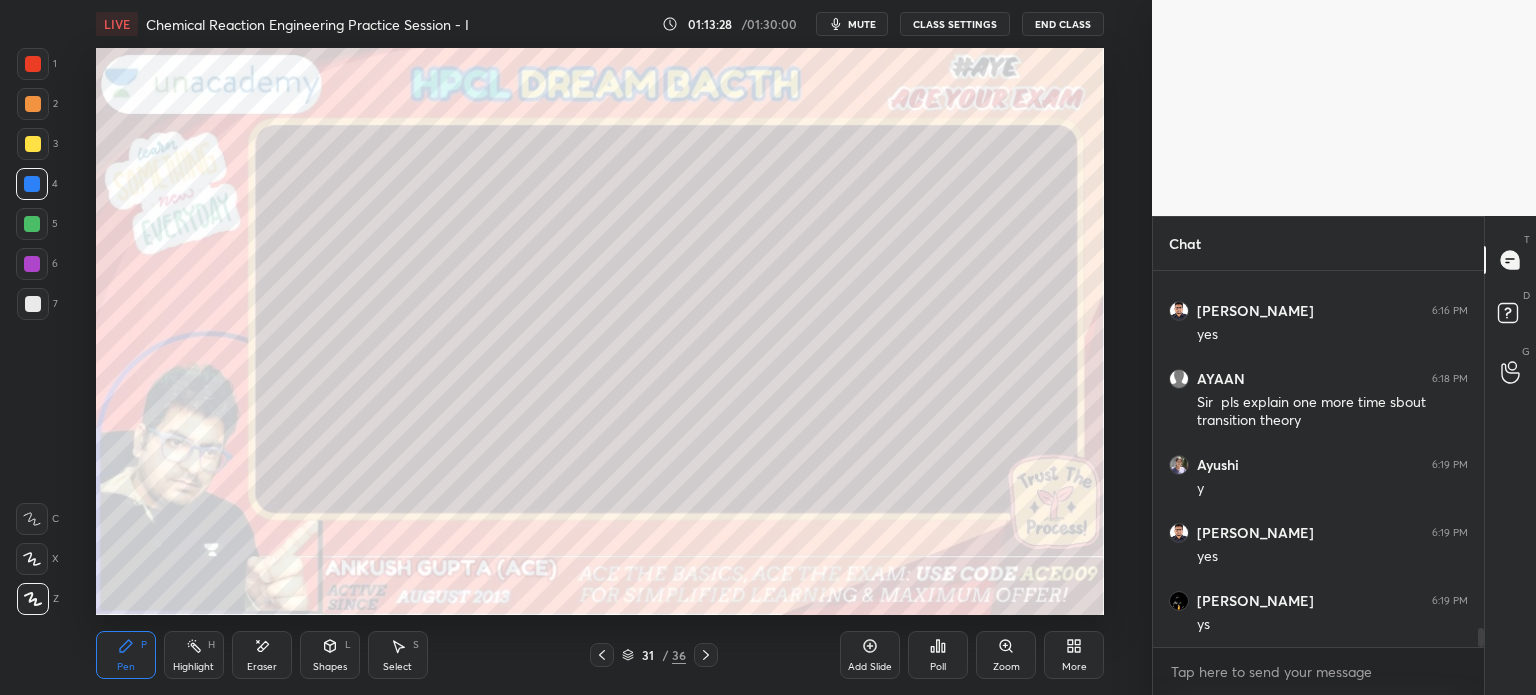 scroll, scrollTop: 7008, scrollLeft: 0, axis: vertical 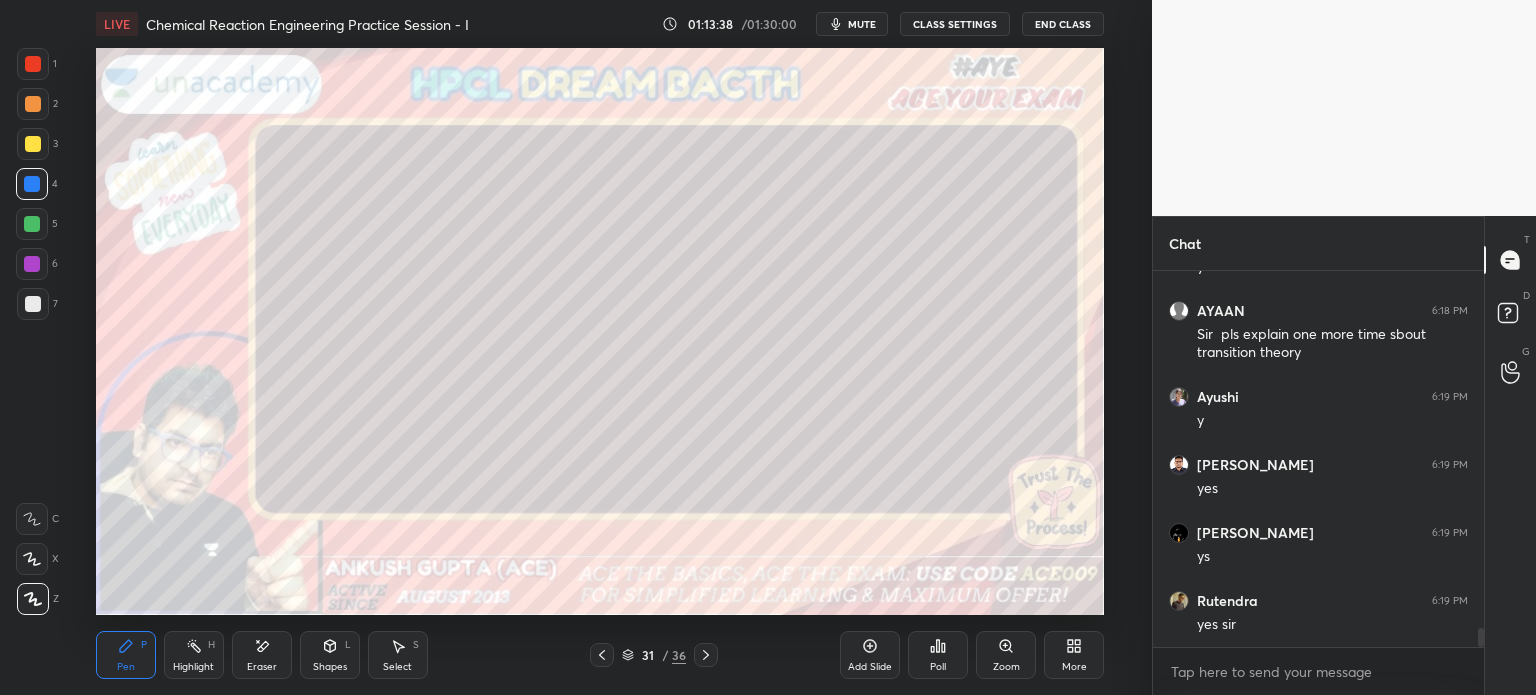 click at bounding box center (33, 64) 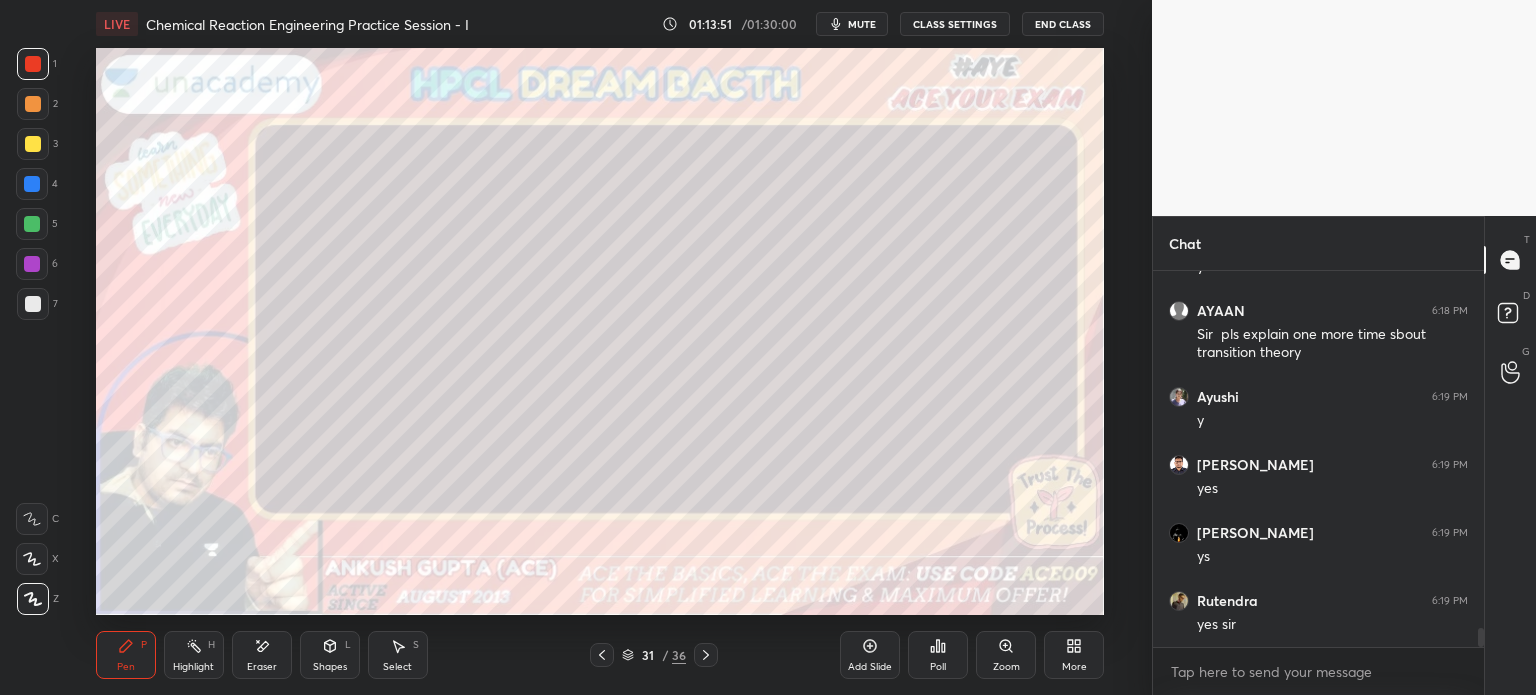 click on "Eraser" at bounding box center [262, 655] 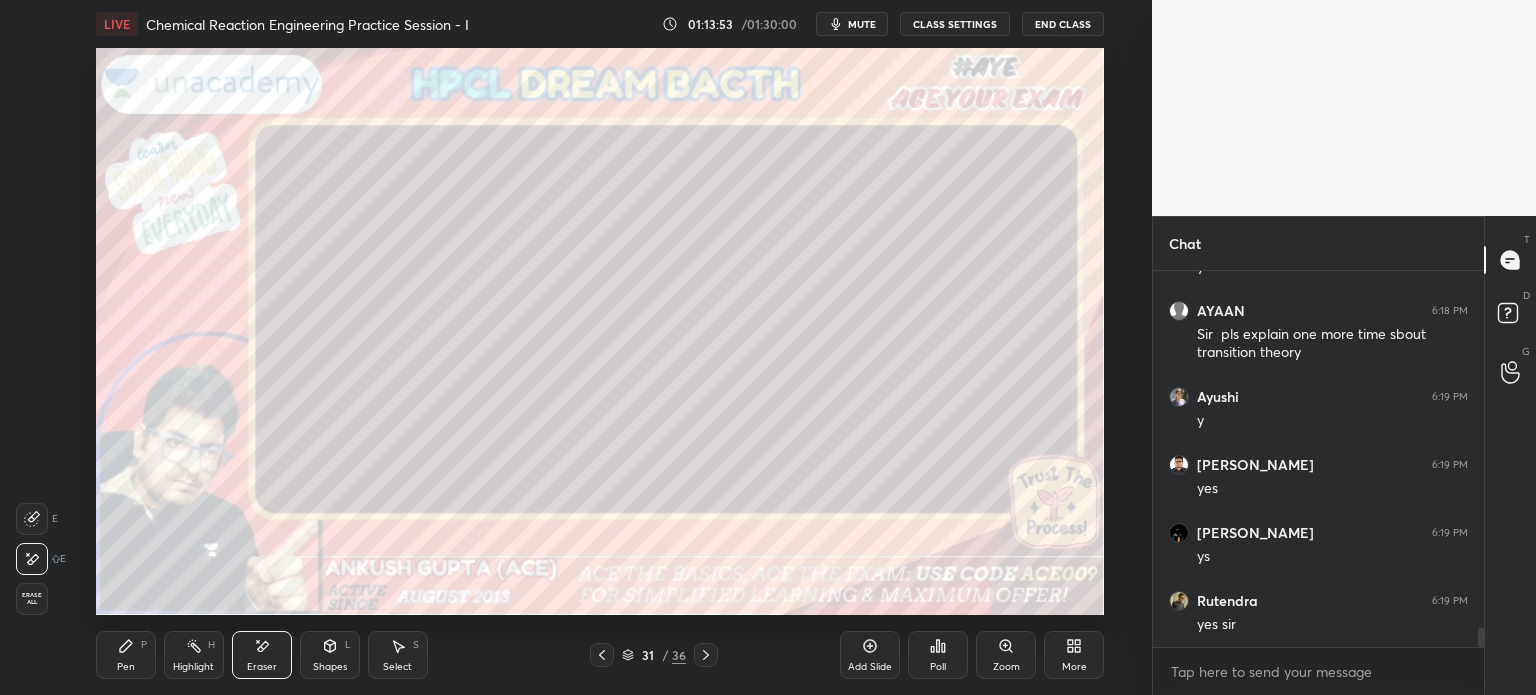 click on "LIVE Chemical Reaction Engineering Practice Session - I 01:13:53 /  01:30:00 mute CLASS SETTINGS End Class Setting up your live class Poll for   secs No correct answer Start poll Back Chemical Reaction Engineering Practice Session - I • L3 of TARGET HPCL 2025 | CRE | Thermodynamics | PC | Transport Phenomenon | AI & ML [PERSON_NAME] Pen P Highlight H Eraser Shapes L Select S 31 / 36 Add Slide Poll Zoom More" at bounding box center (600, 347) 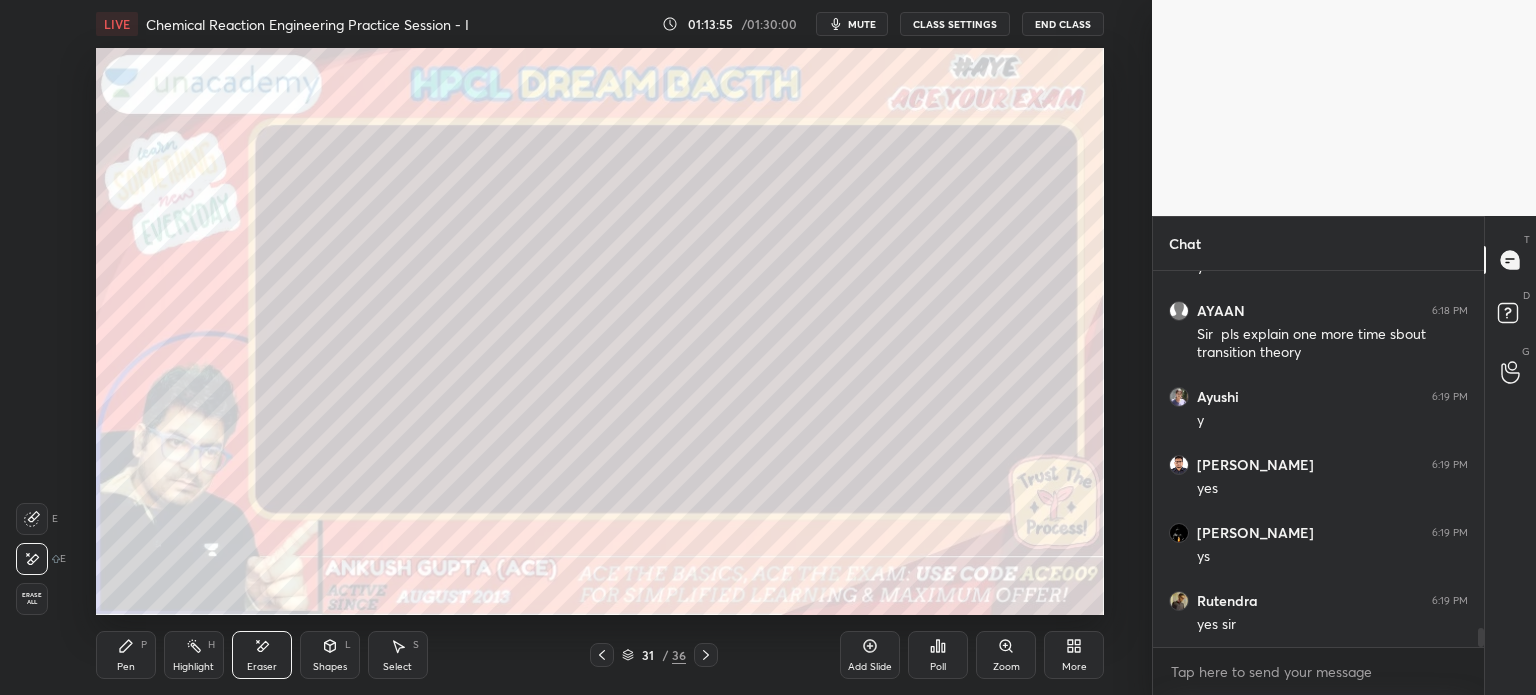 click on "Pen P Highlight H Eraser Shapes L Select S 31 / 36 Add Slide Poll Zoom More" at bounding box center [600, 655] 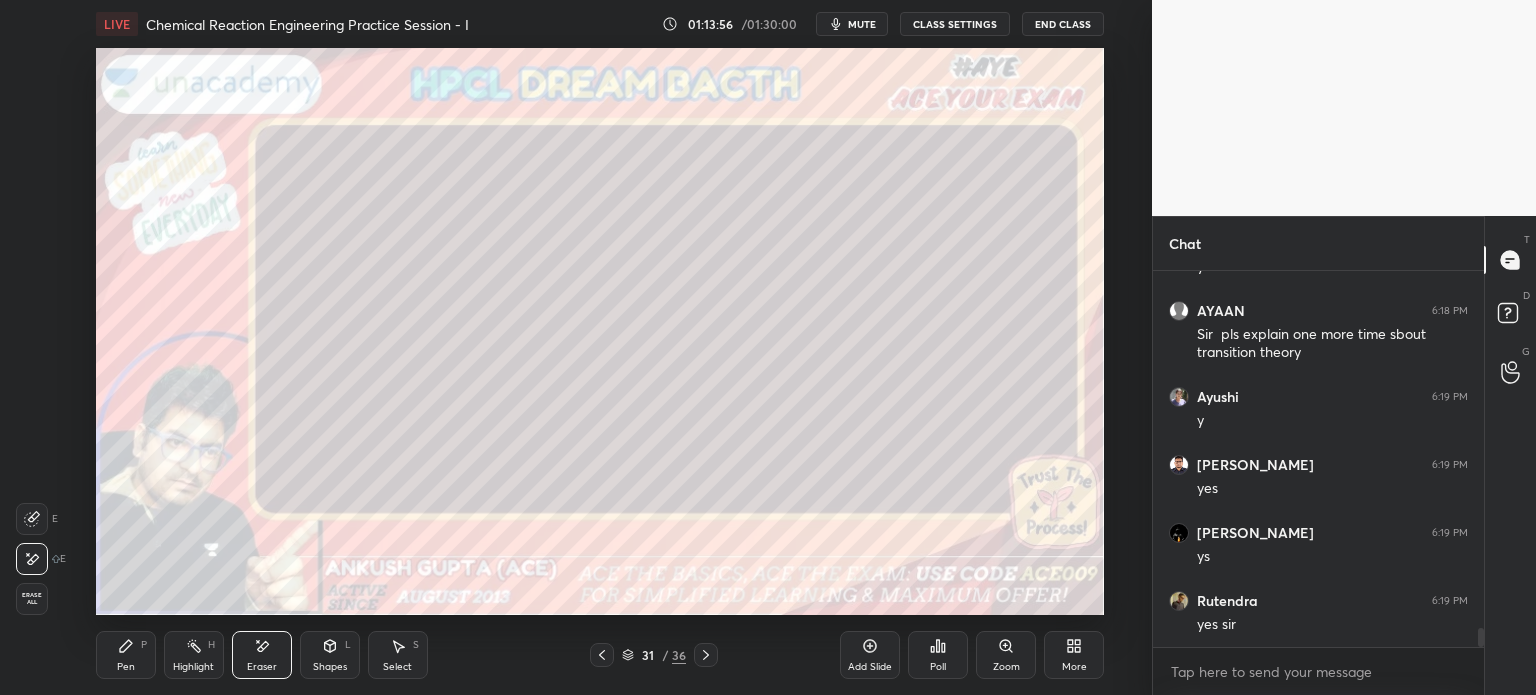 click on "Pen P" at bounding box center [126, 655] 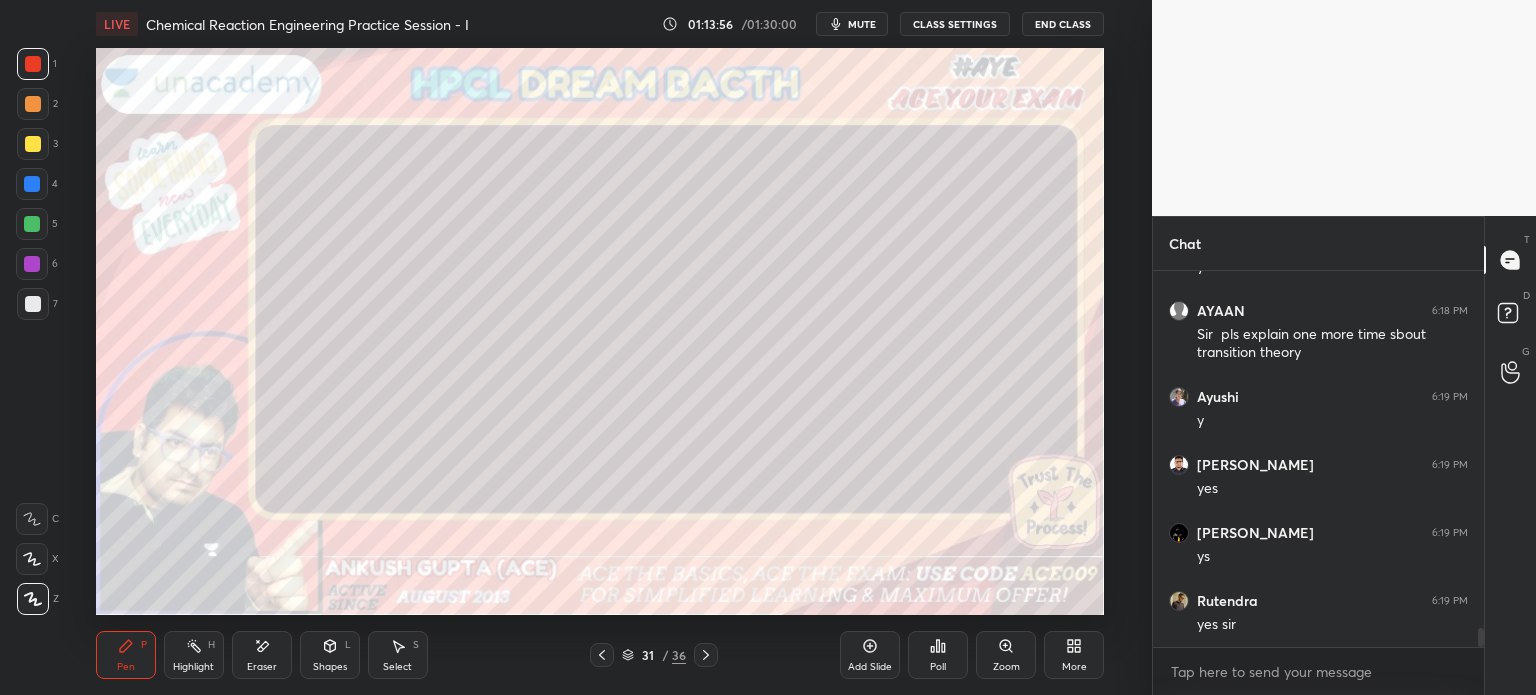 click 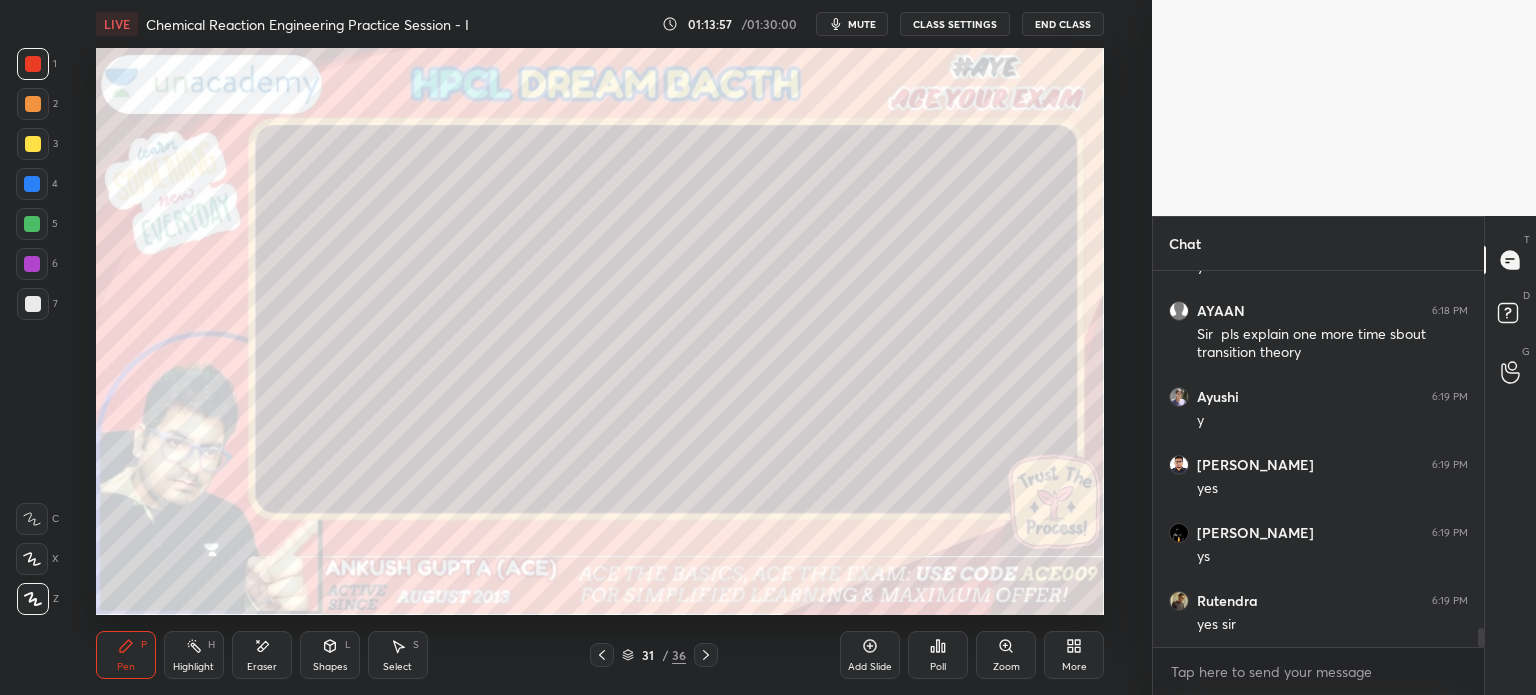 click at bounding box center (32, 224) 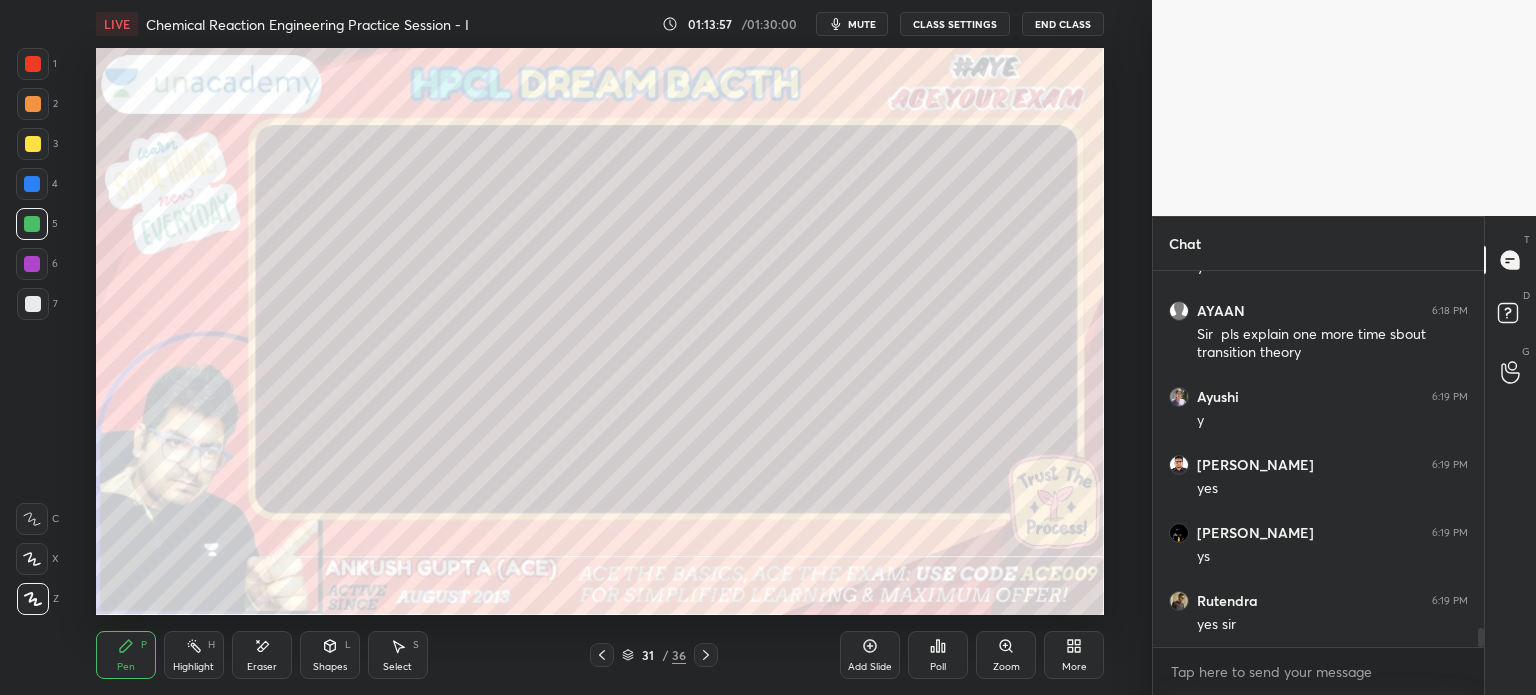scroll, scrollTop: 7076, scrollLeft: 0, axis: vertical 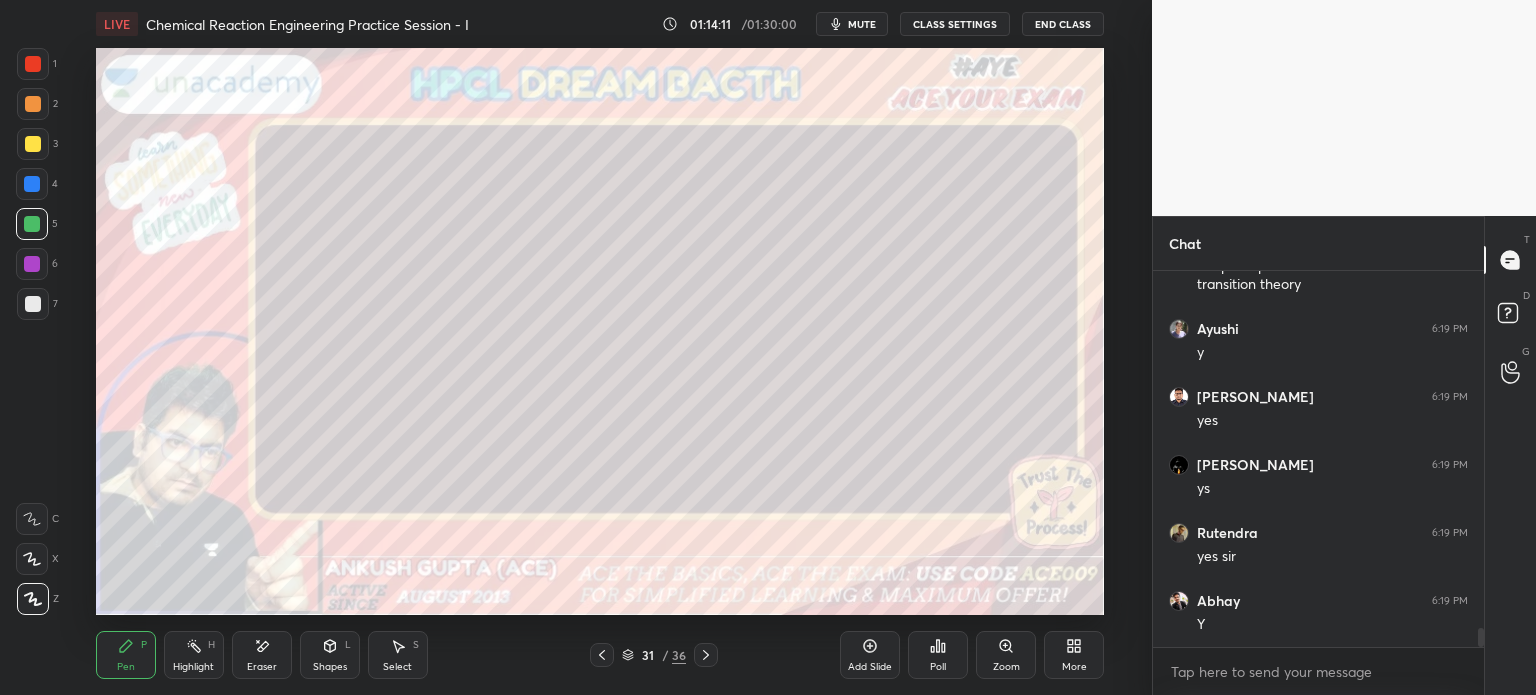 click 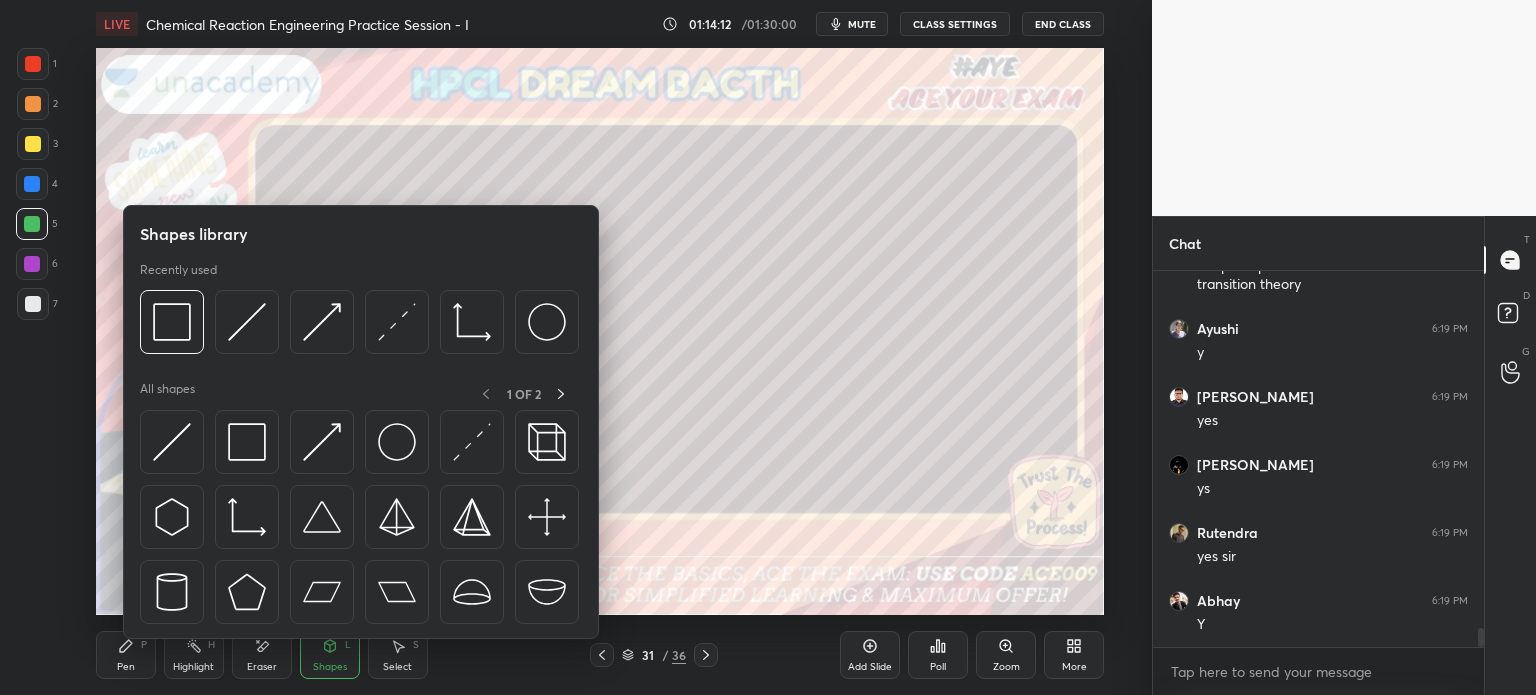 click on "Shapes L" at bounding box center (330, 655) 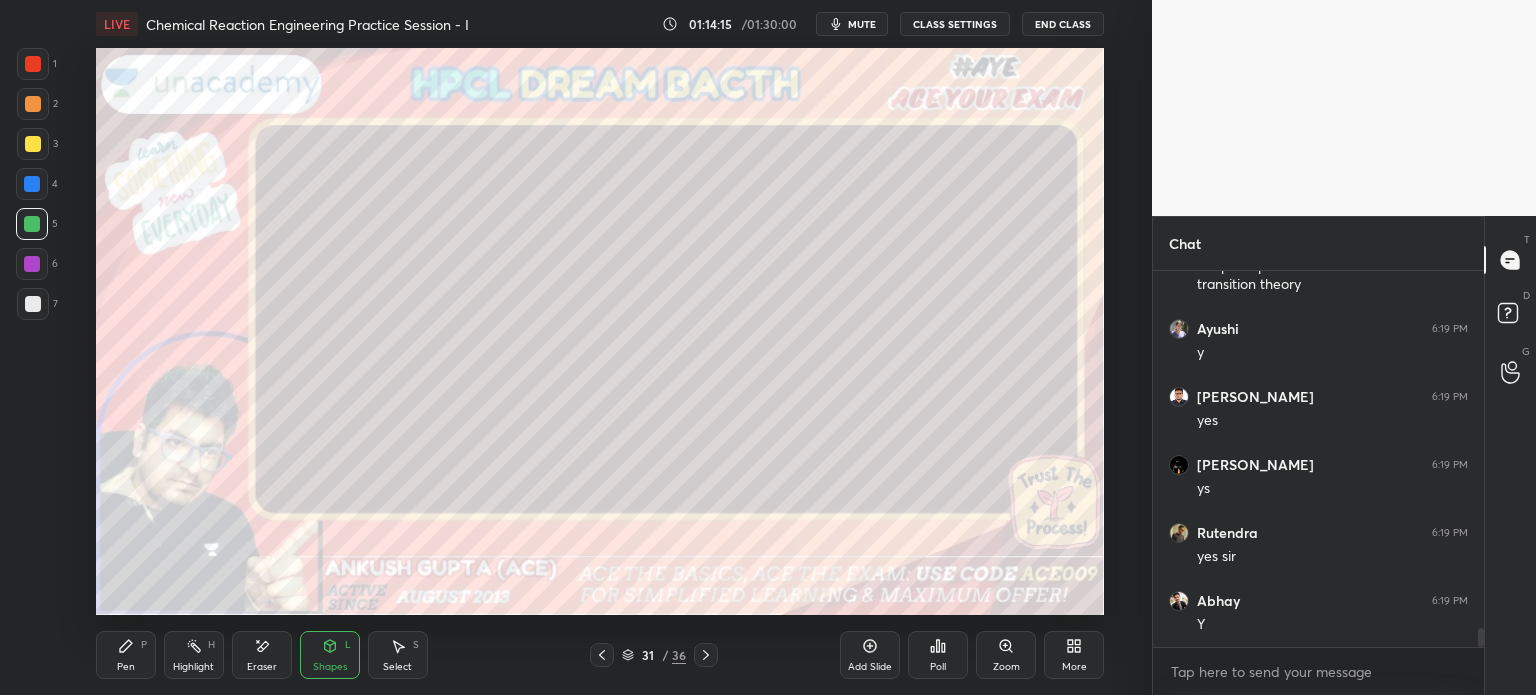 click on "Pen P" at bounding box center (126, 655) 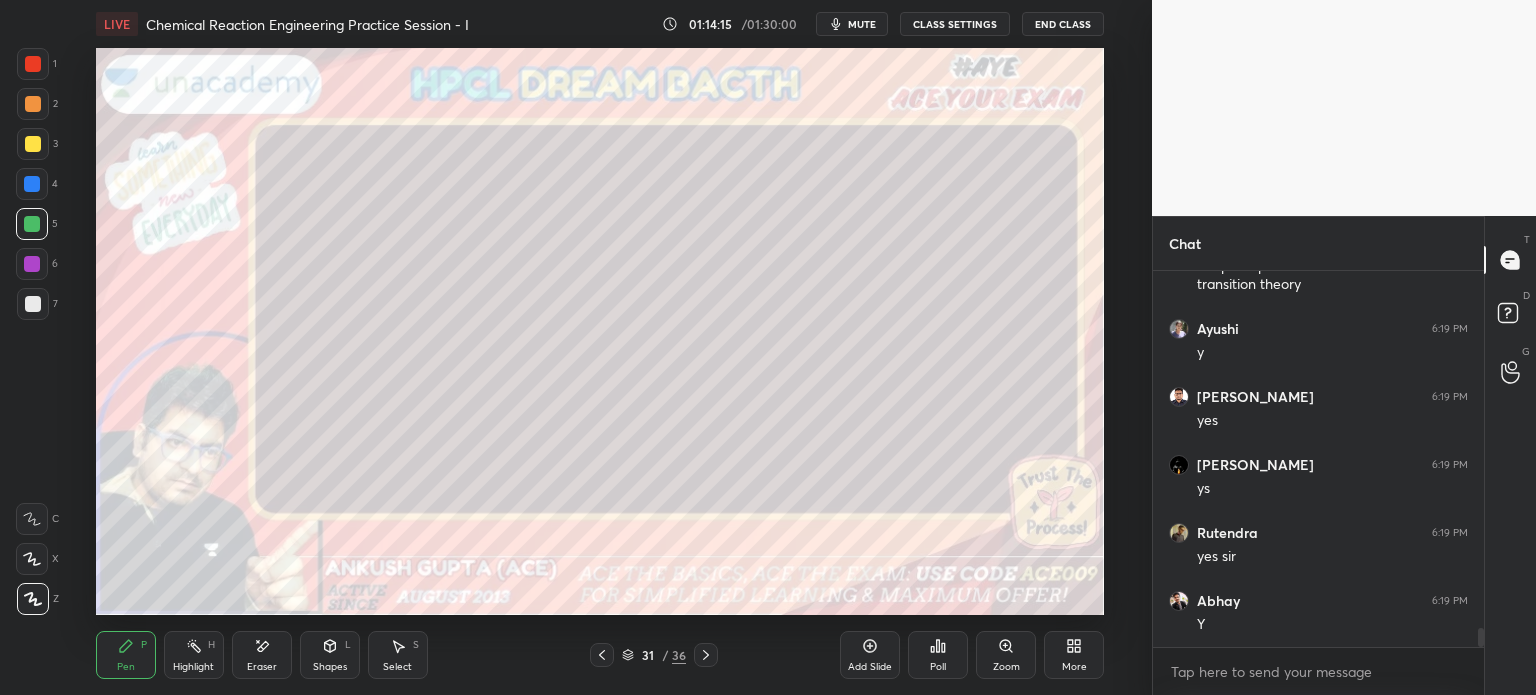 click at bounding box center (33, 304) 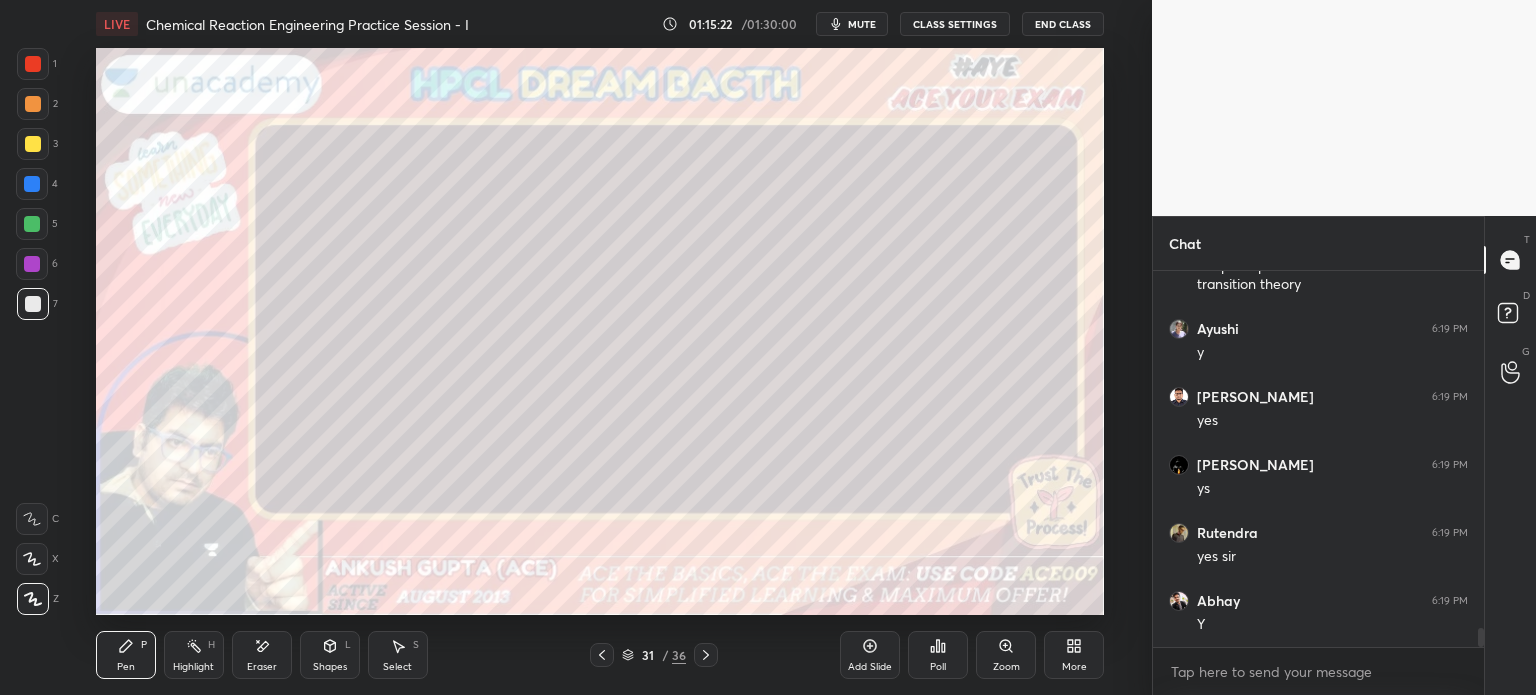 click 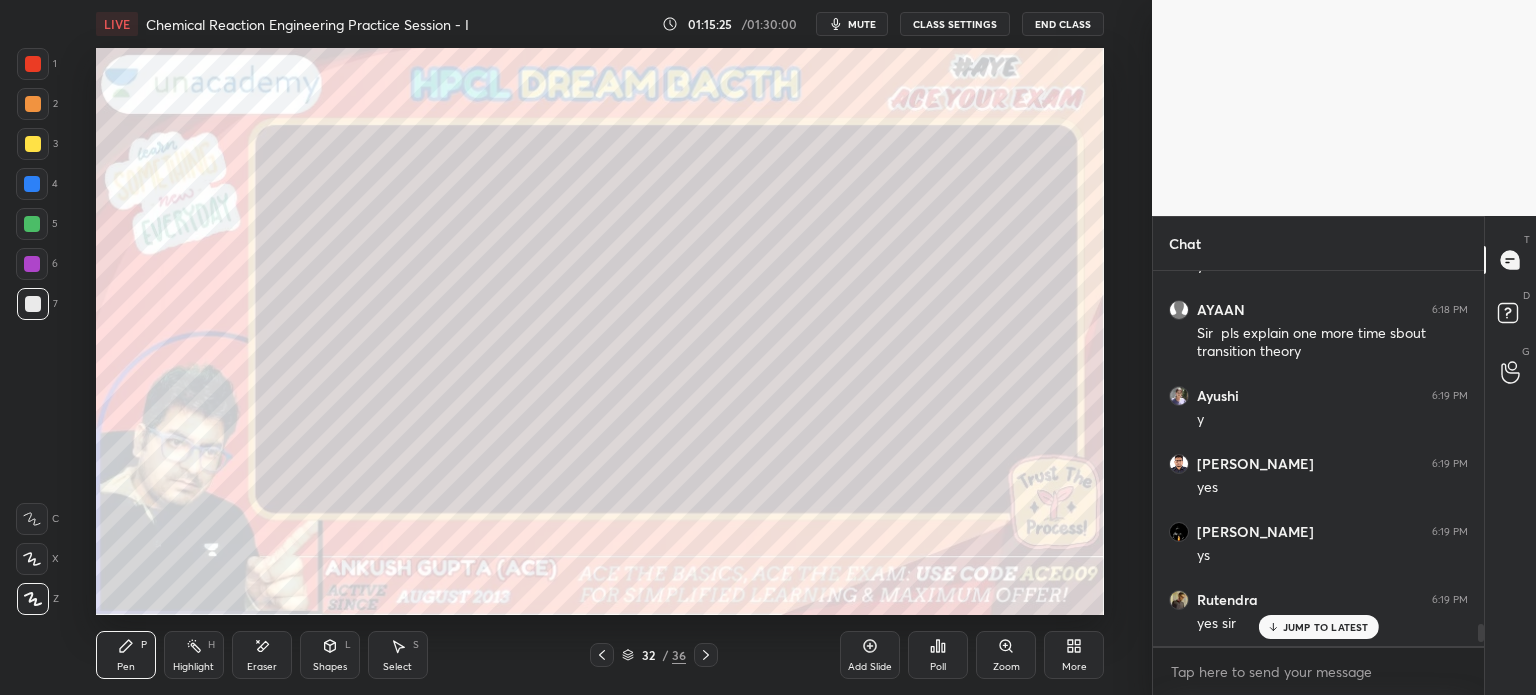 scroll, scrollTop: 6976, scrollLeft: 0, axis: vertical 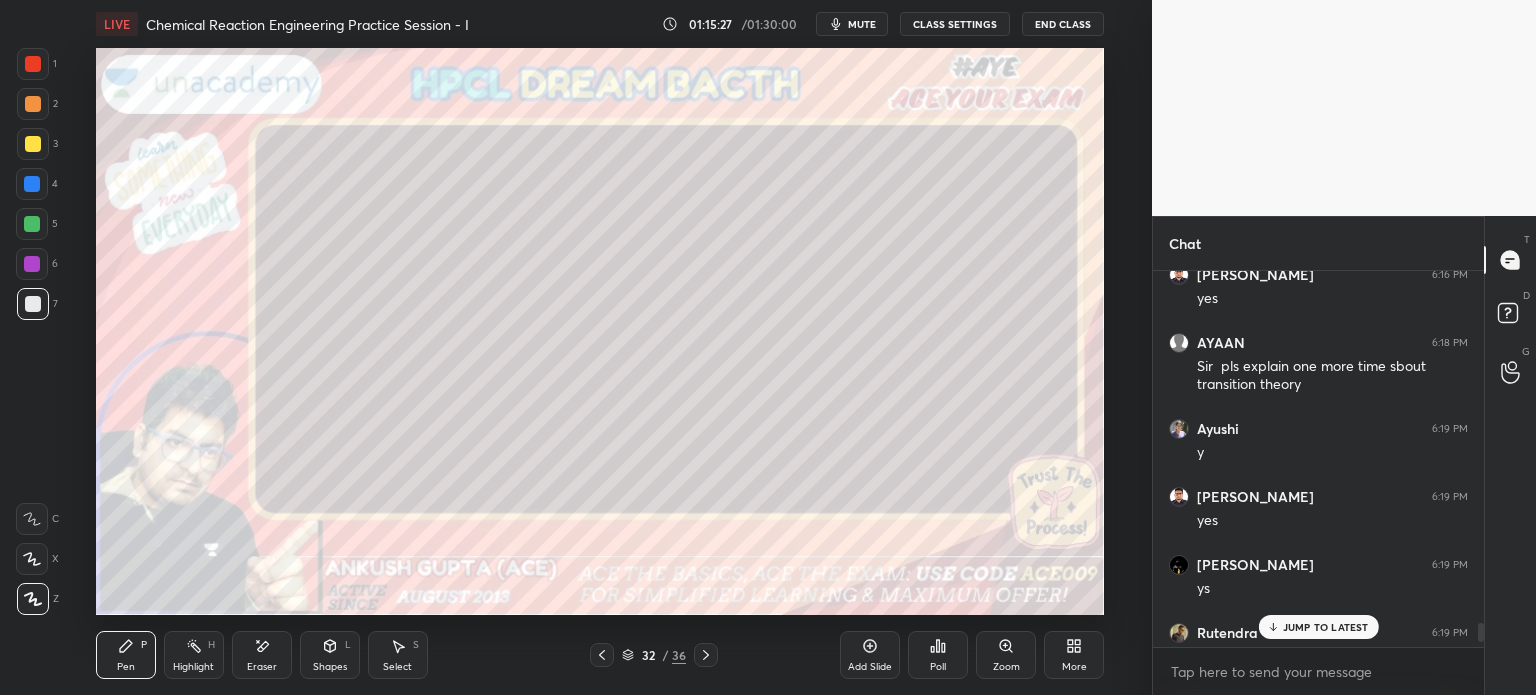click 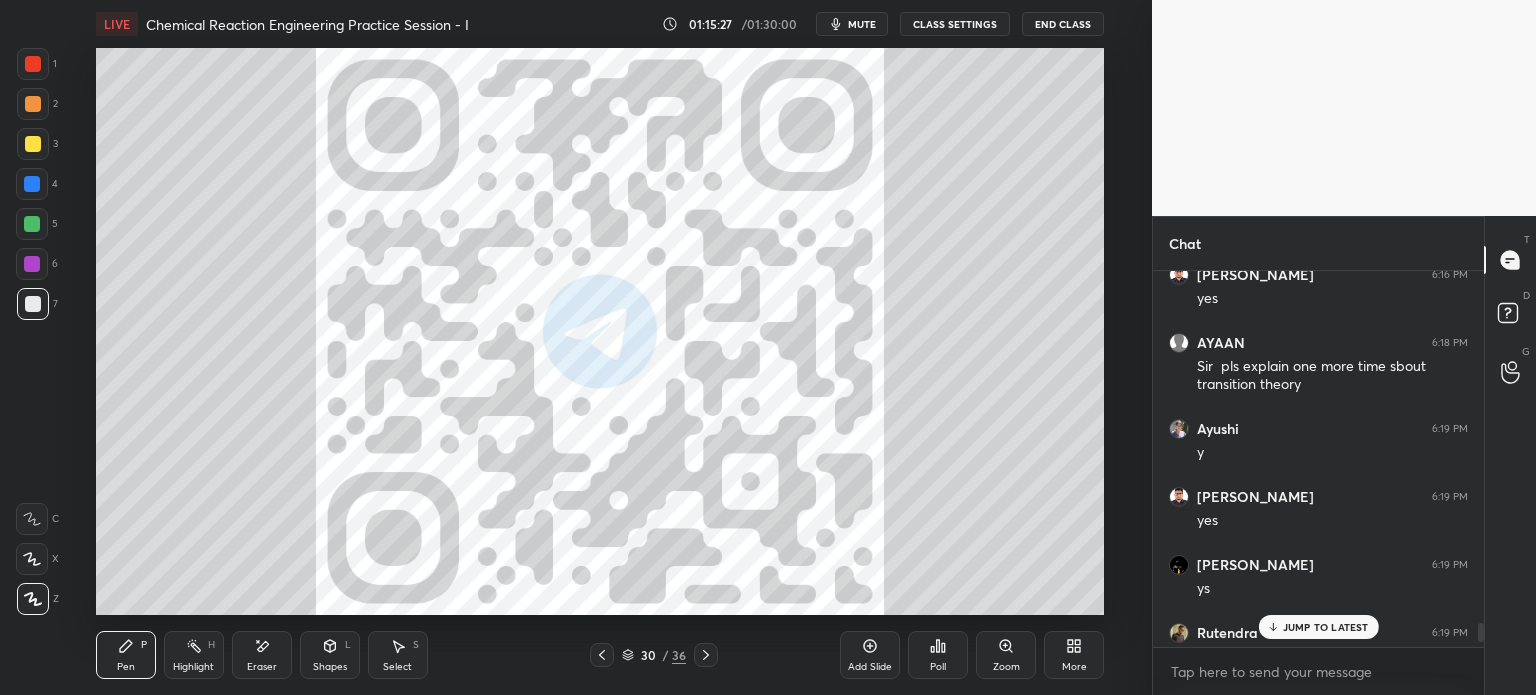 click 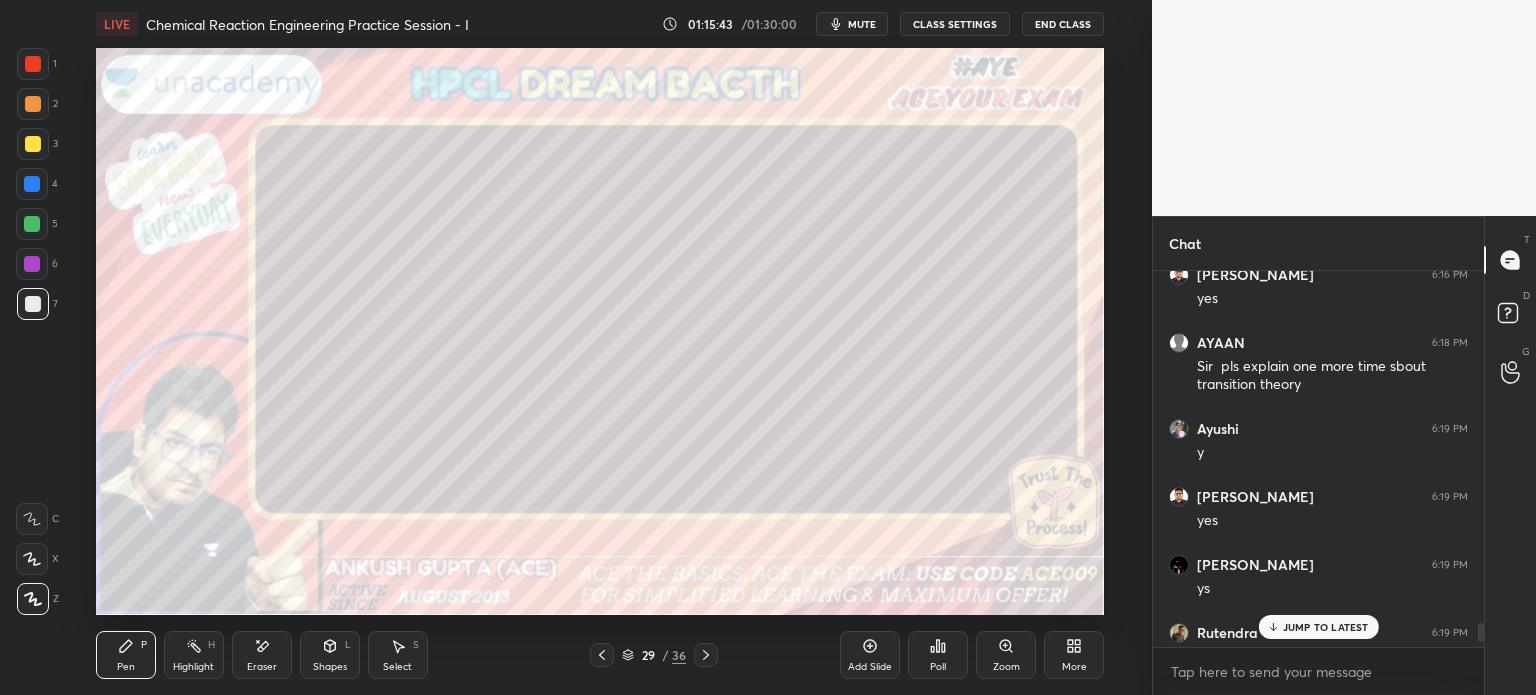 click on "JUMP TO LATEST" at bounding box center (1326, 627) 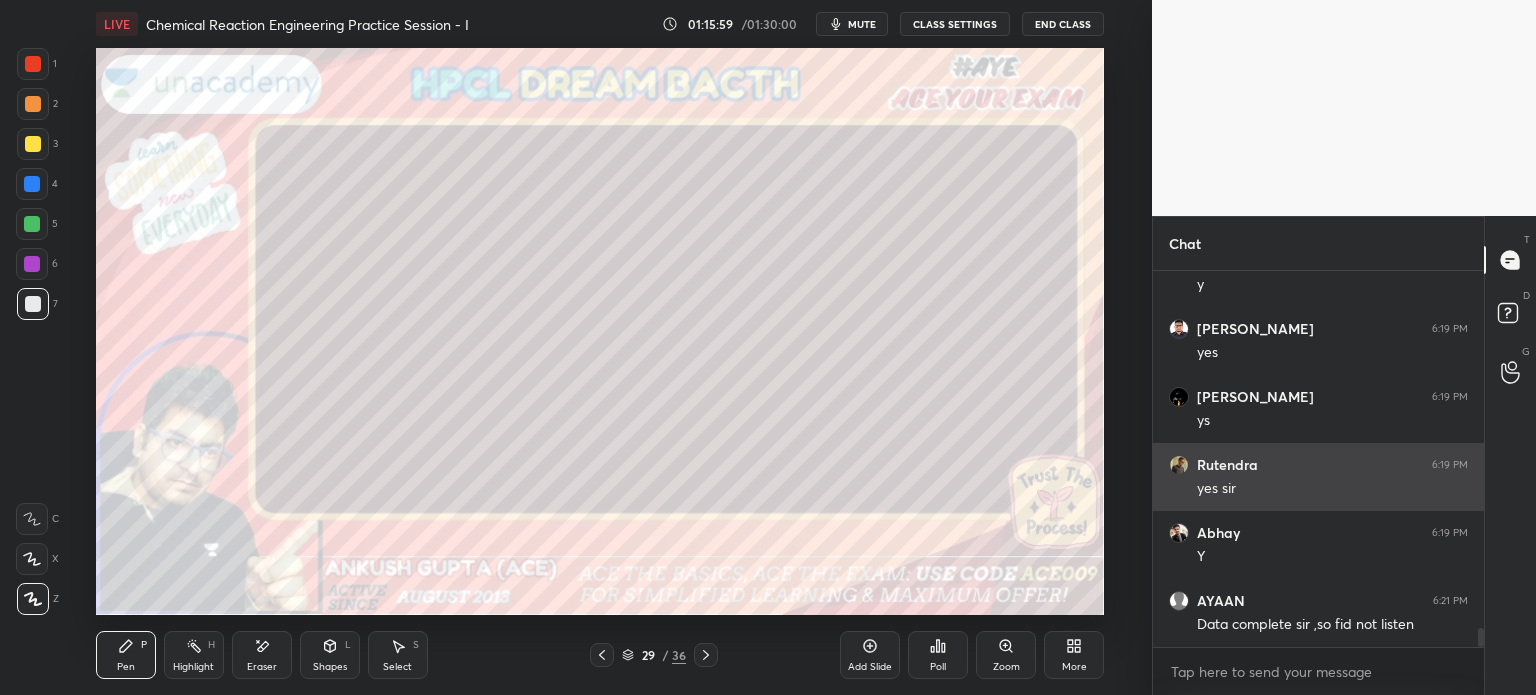 scroll, scrollTop: 7164, scrollLeft: 0, axis: vertical 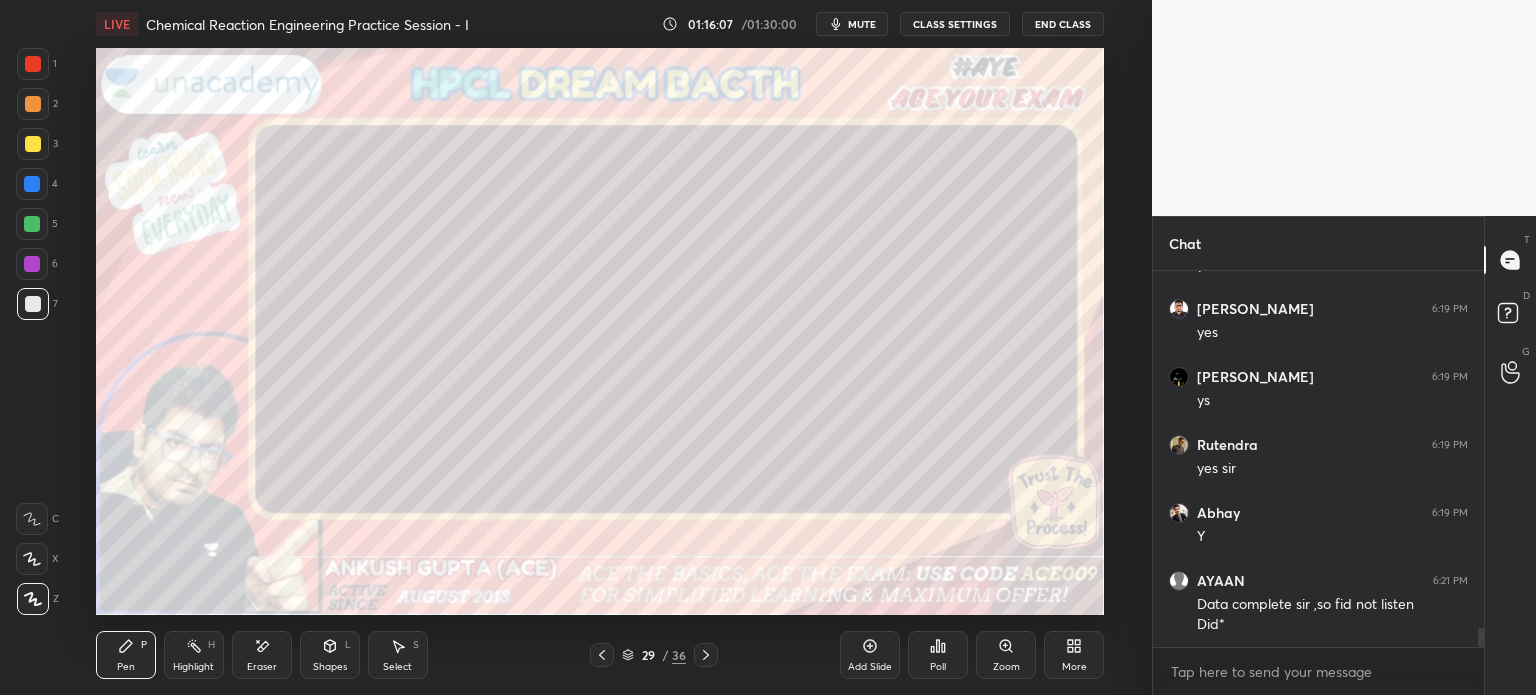 click 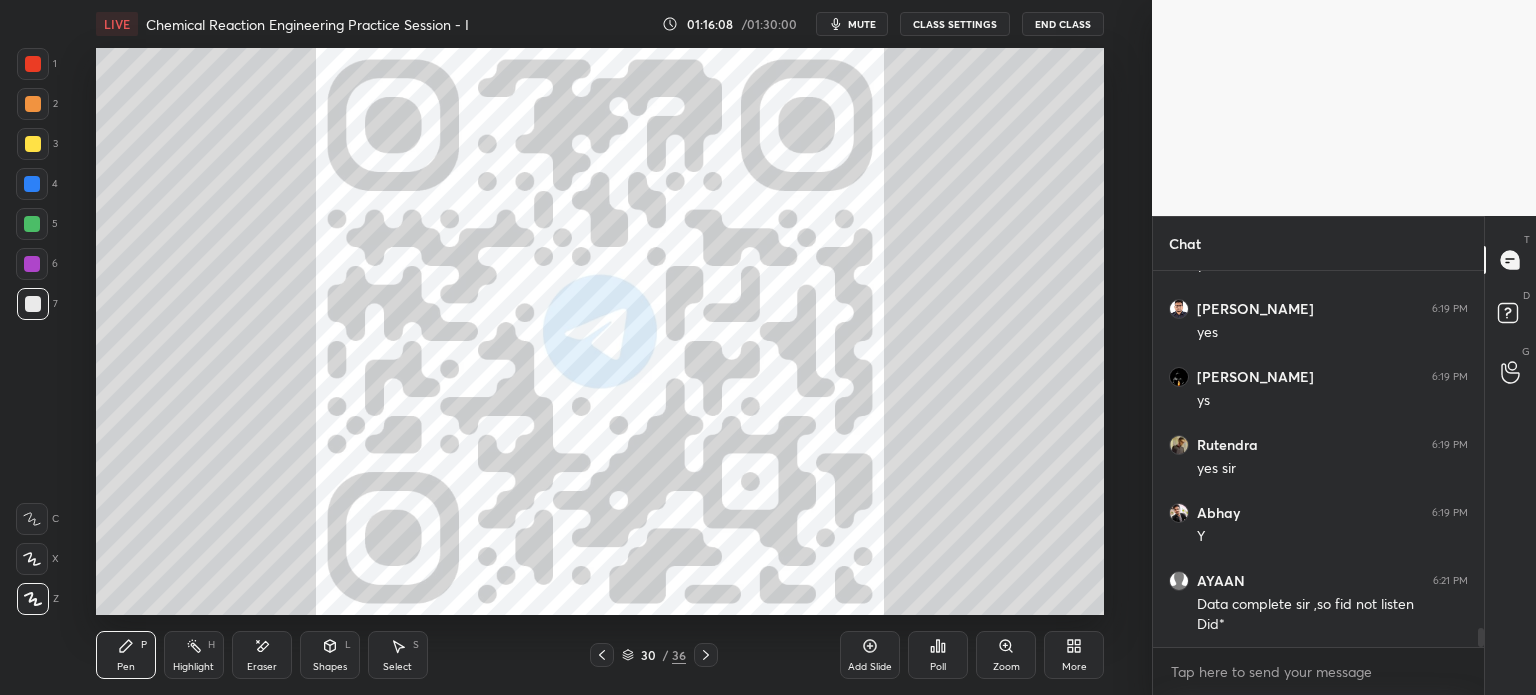 click 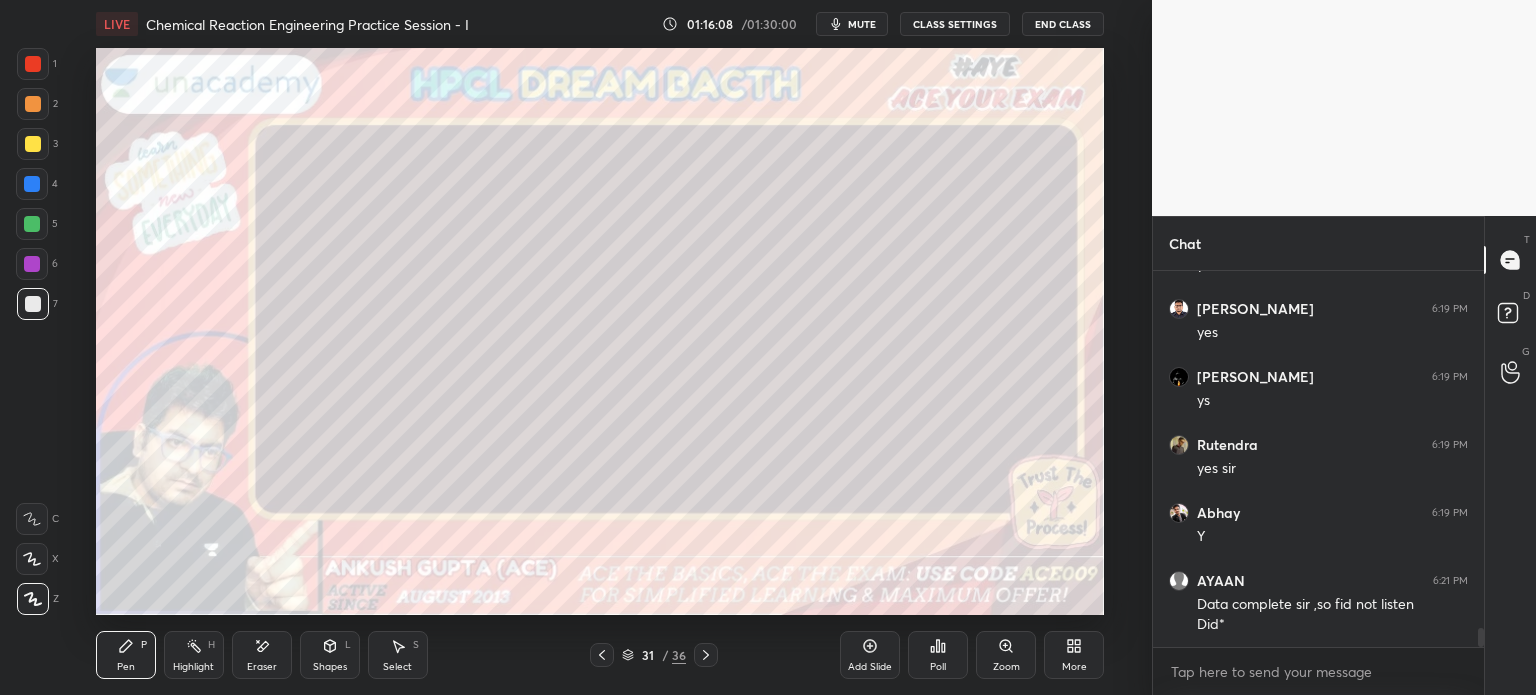 click 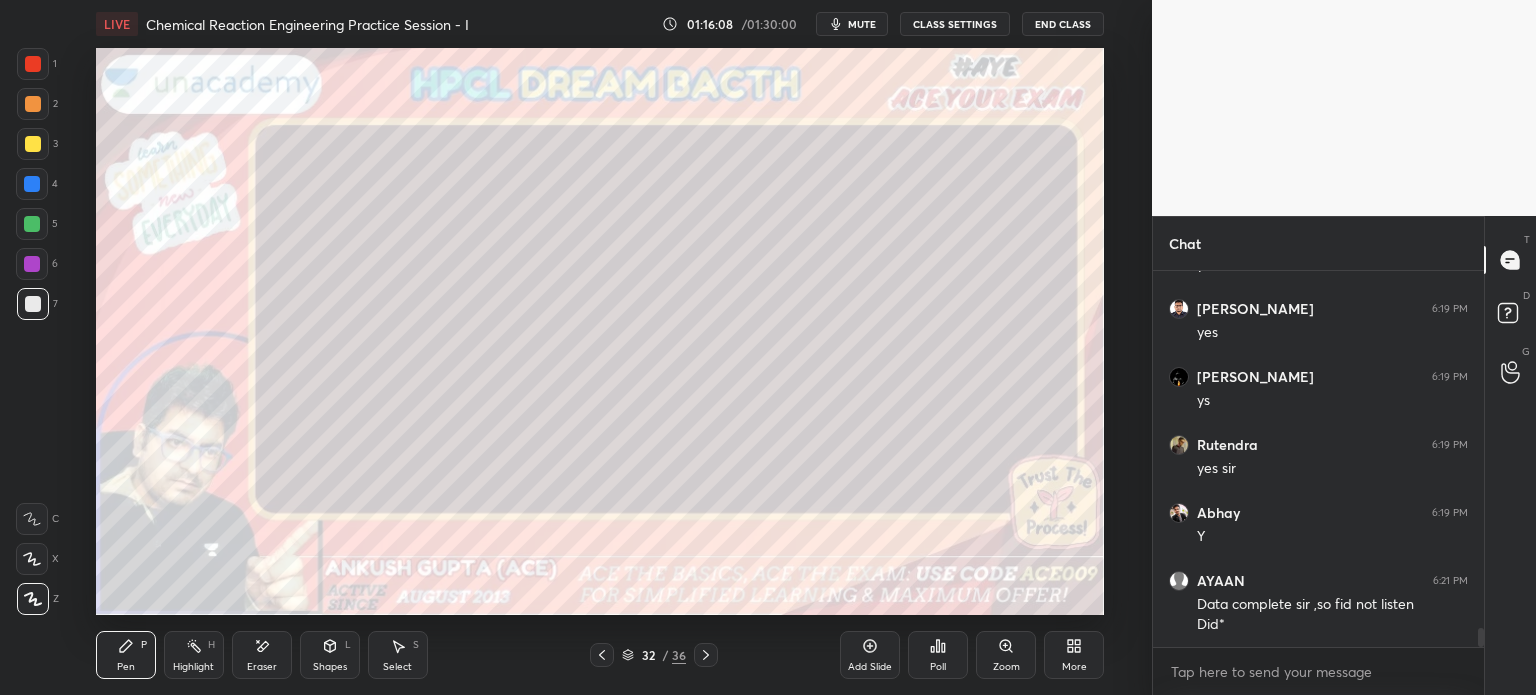 click 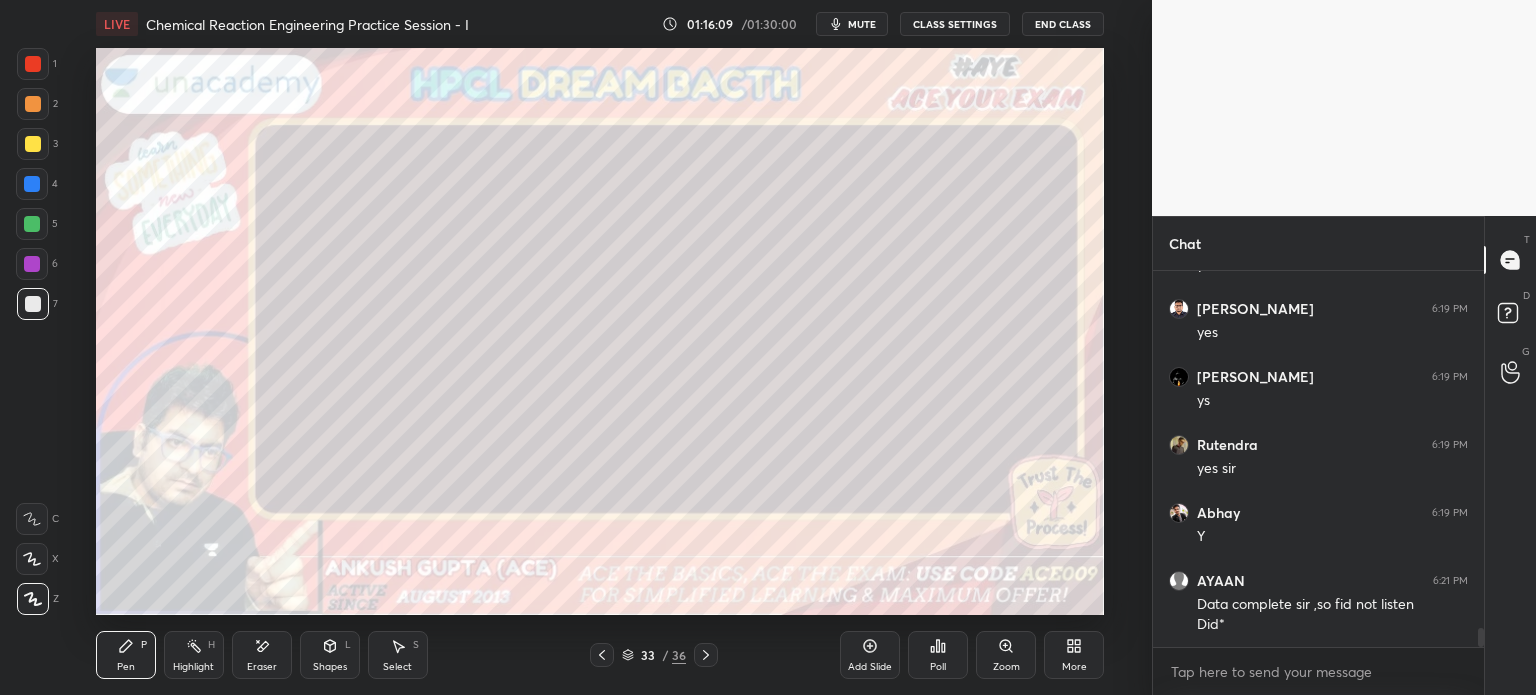 click 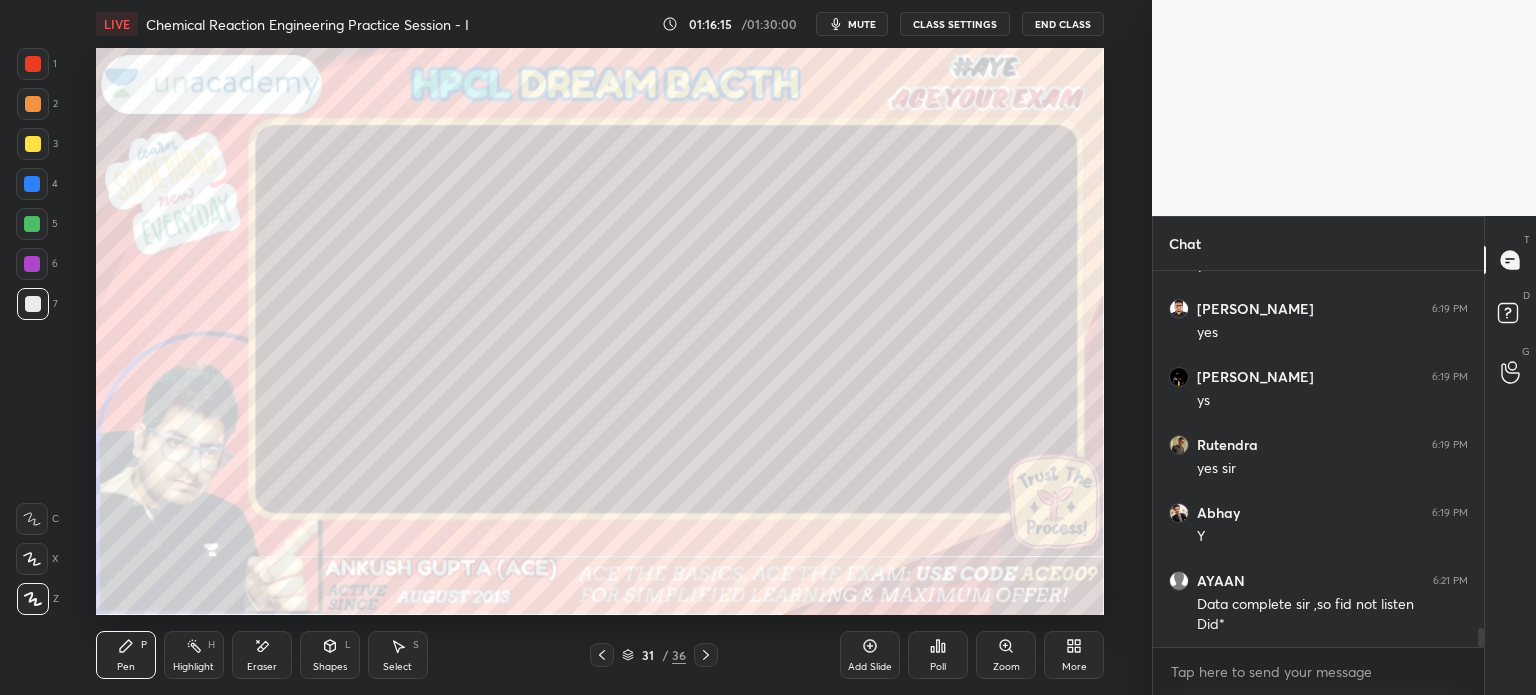 click 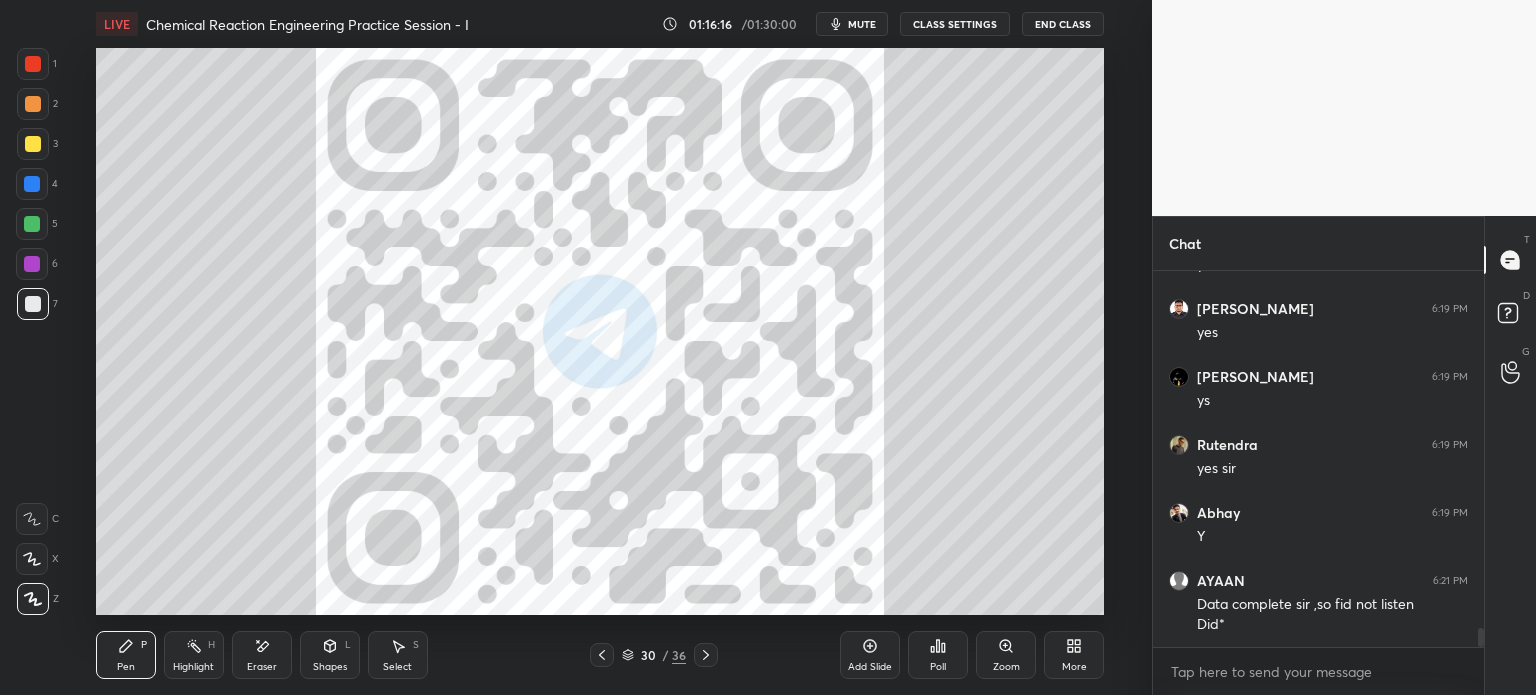 click 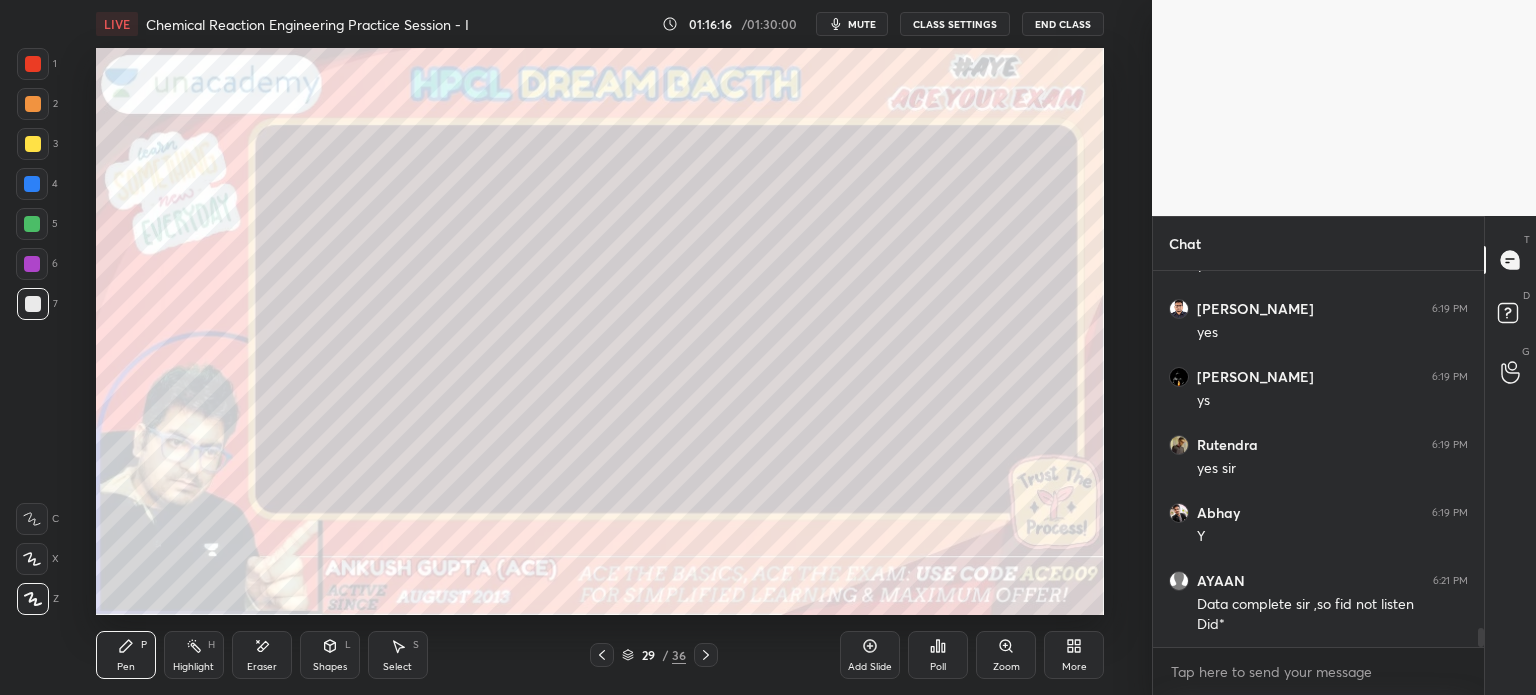 click 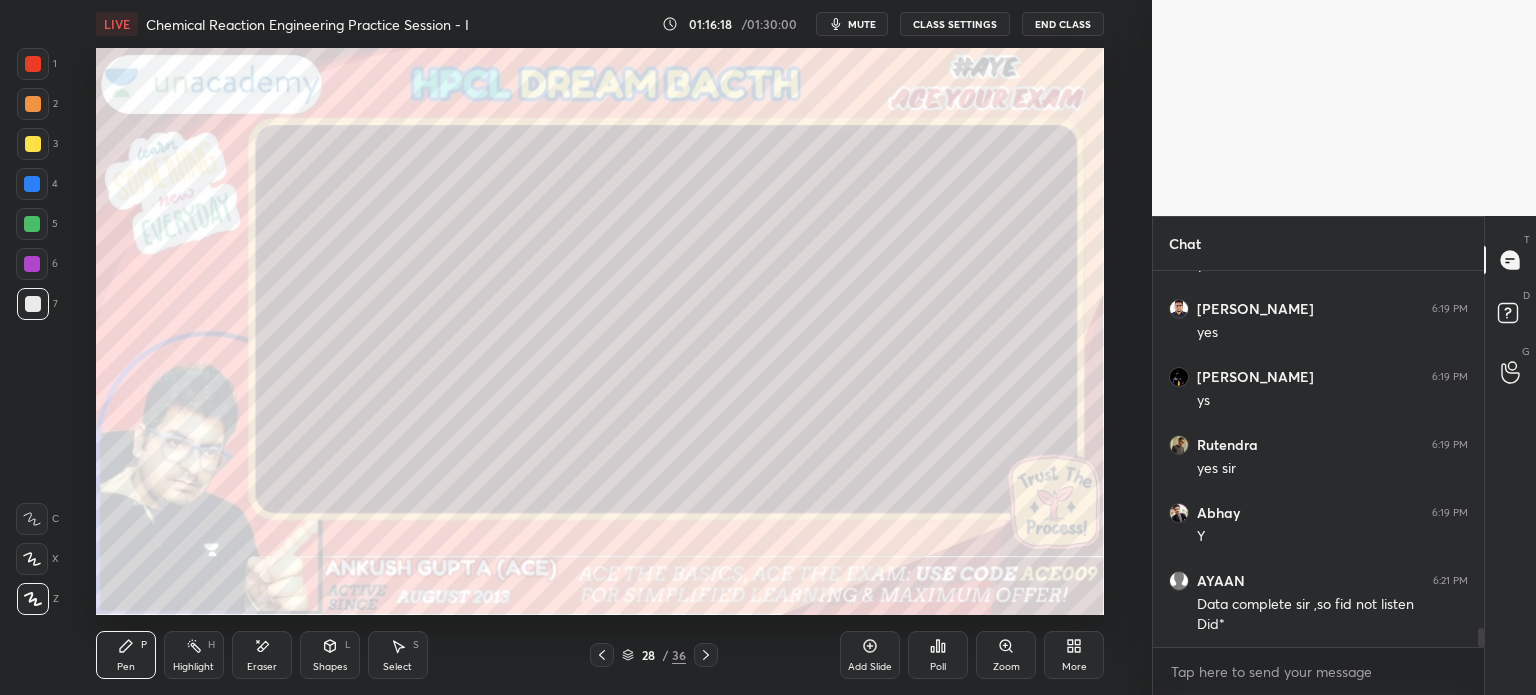 click 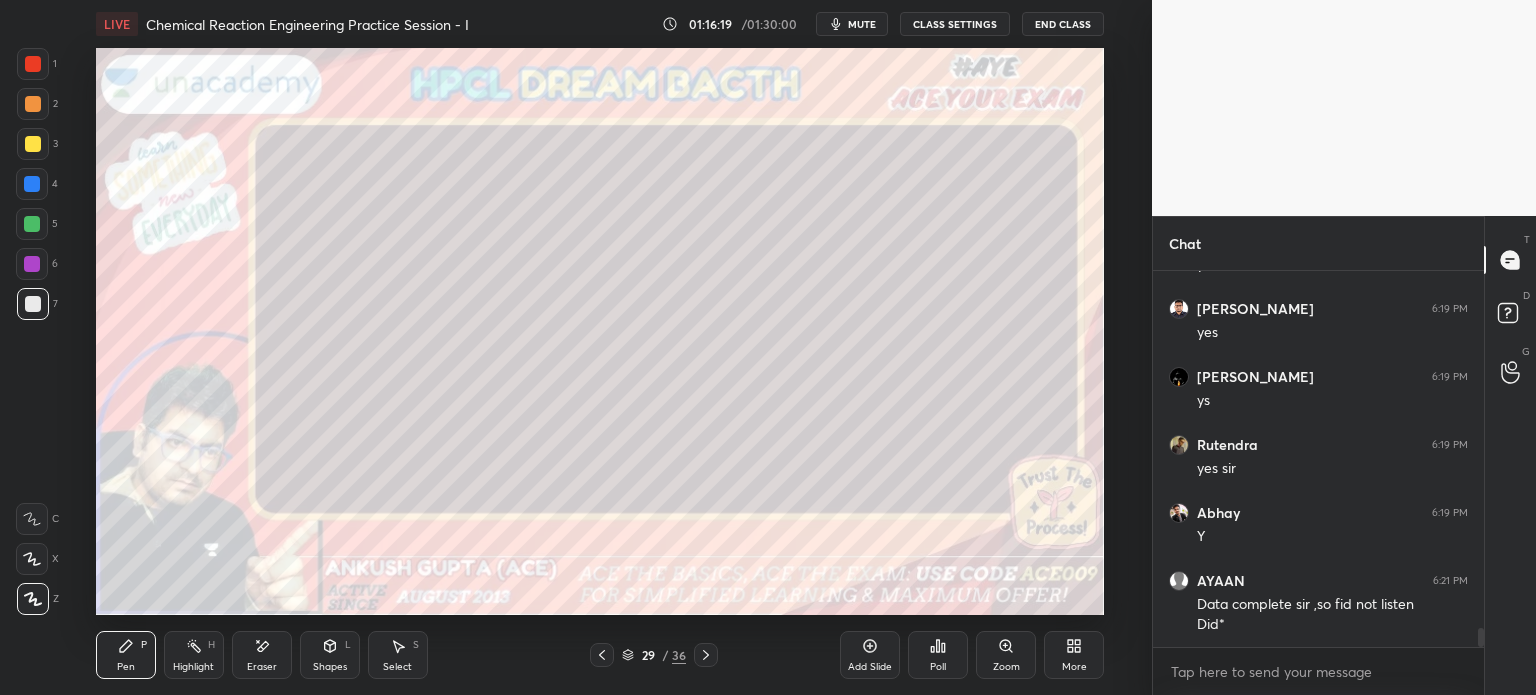 click 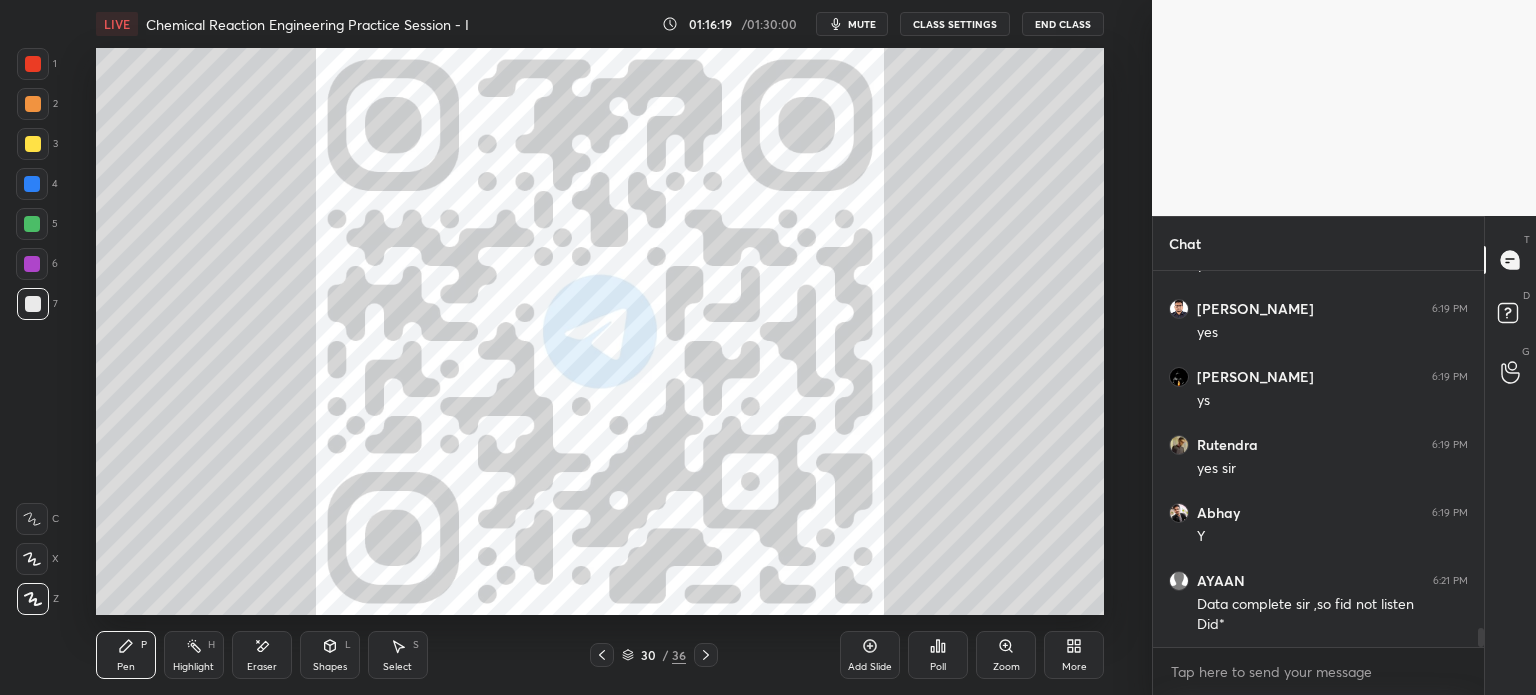 click 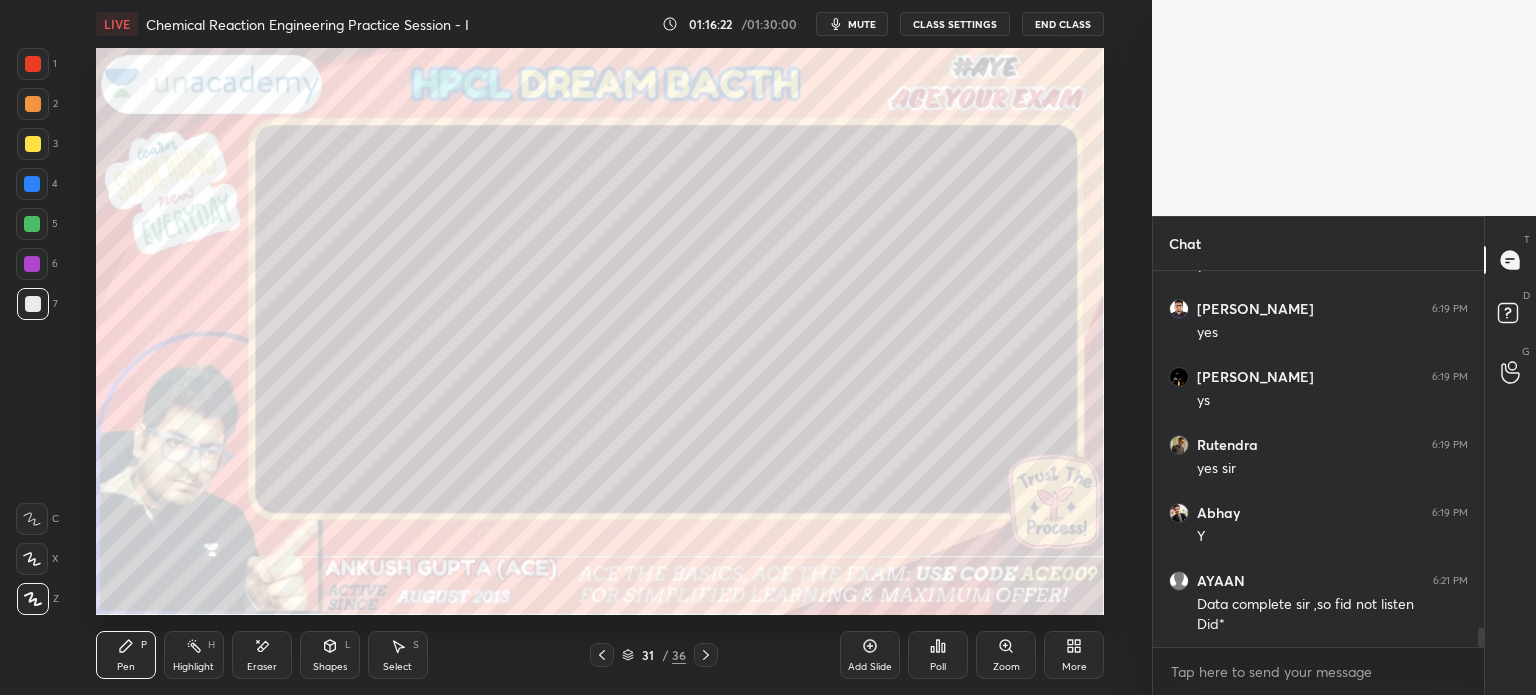 click 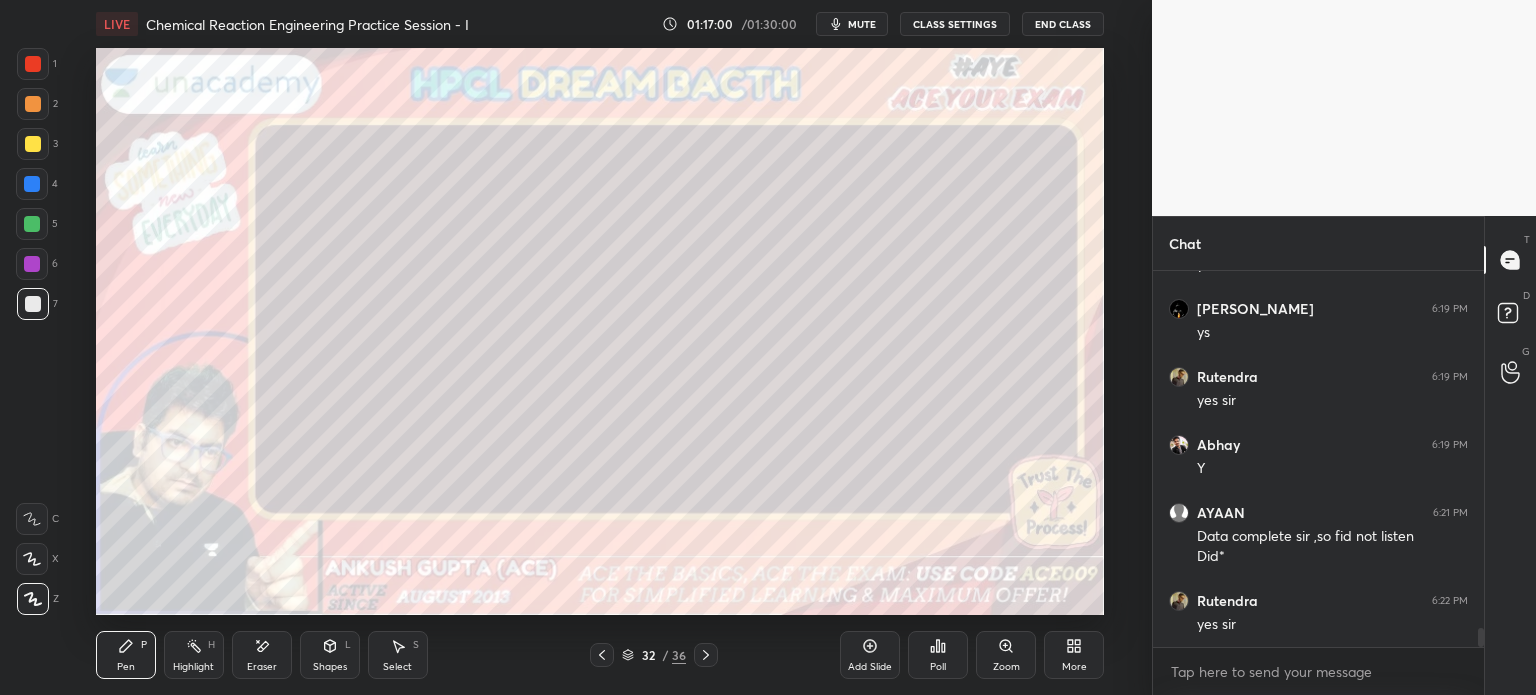 scroll, scrollTop: 7300, scrollLeft: 0, axis: vertical 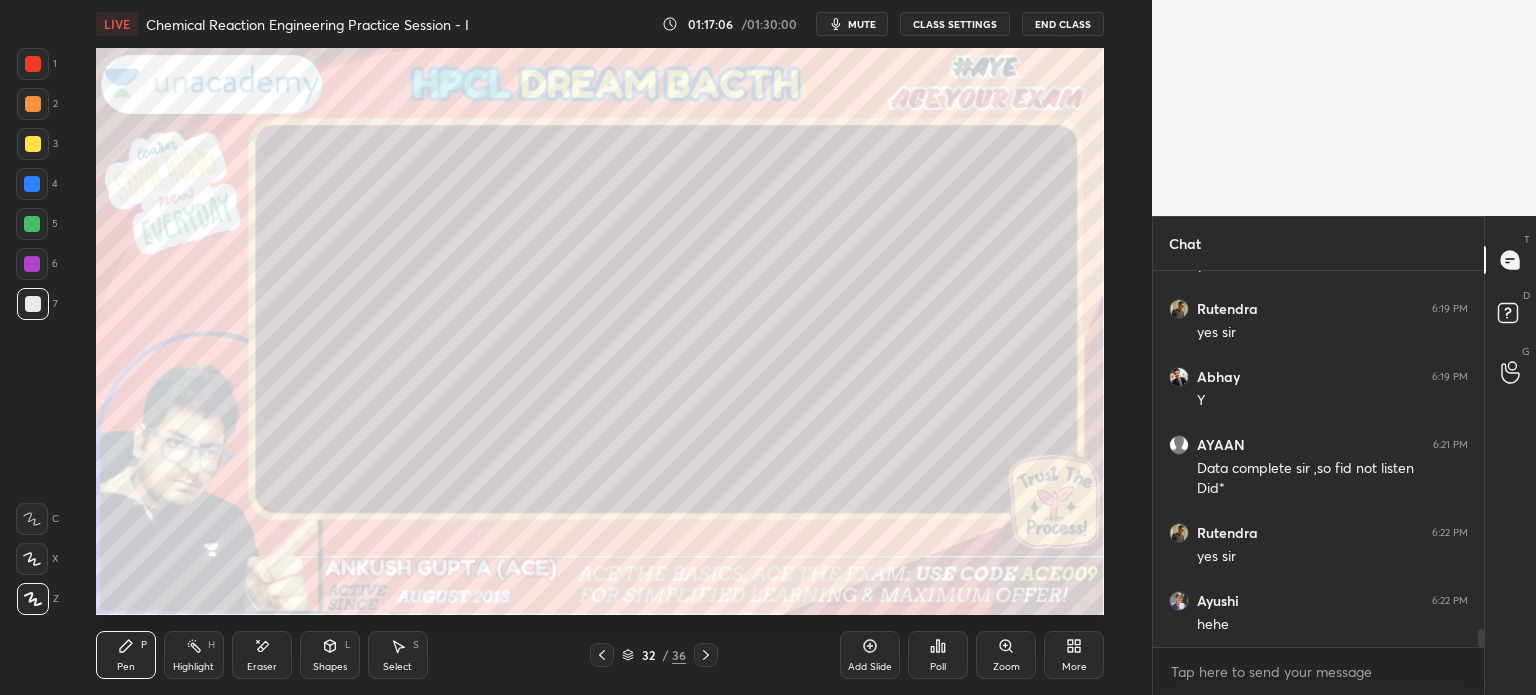 click at bounding box center [33, 144] 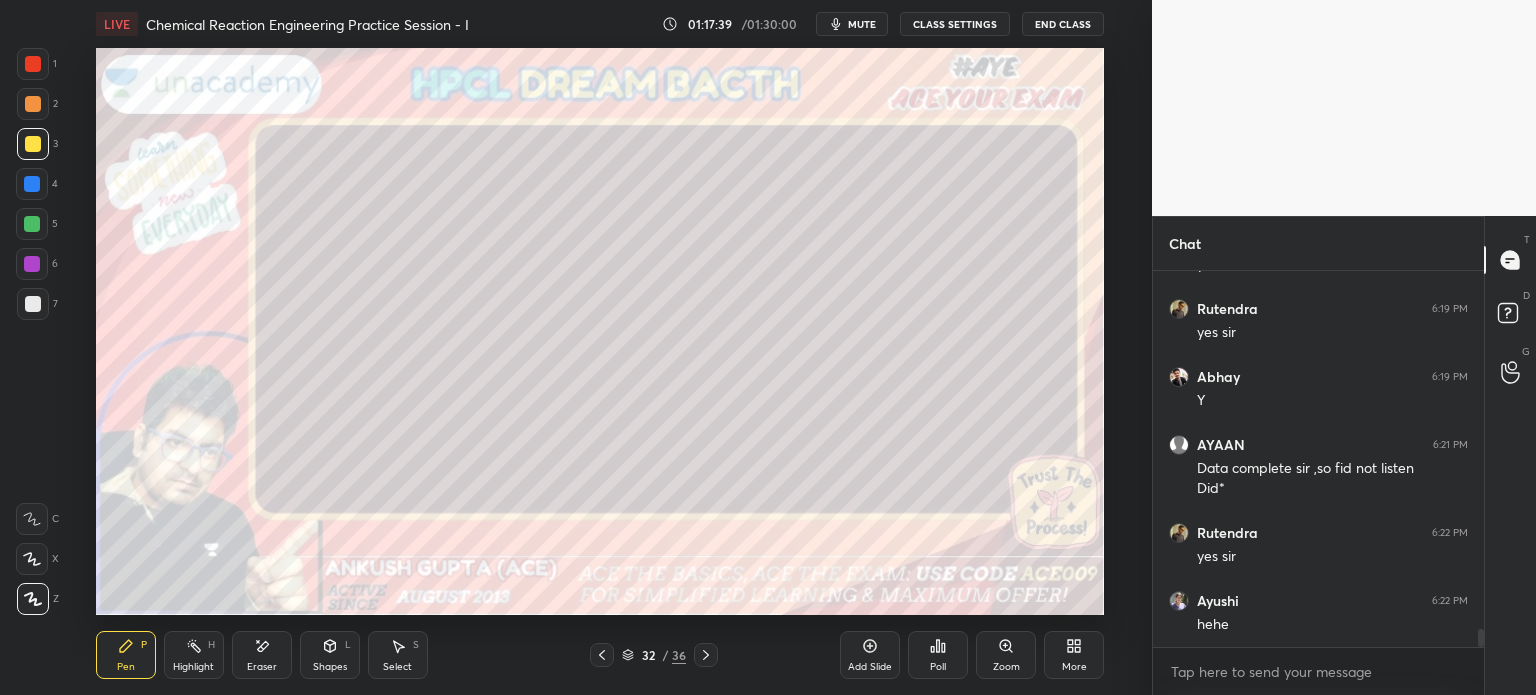 scroll, scrollTop: 7368, scrollLeft: 0, axis: vertical 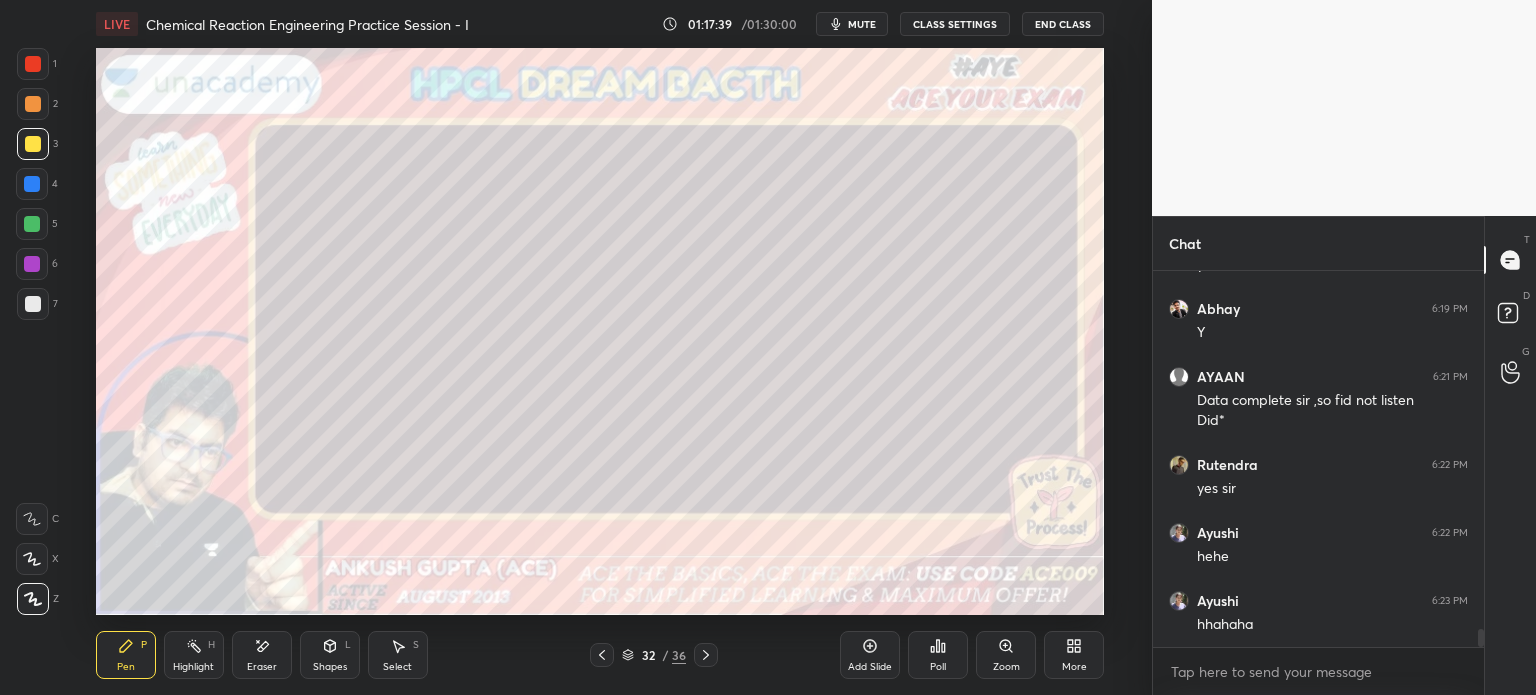 click at bounding box center (33, 304) 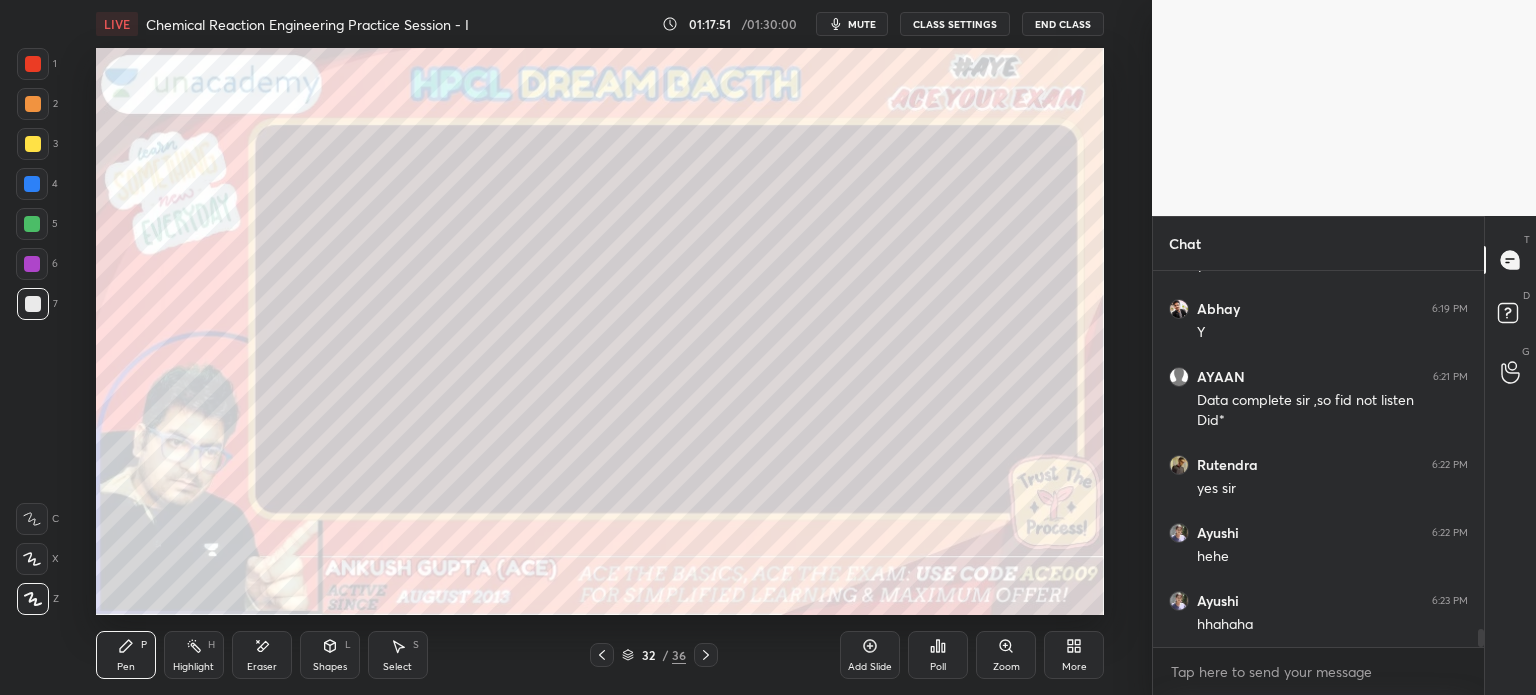 click at bounding box center [32, 184] 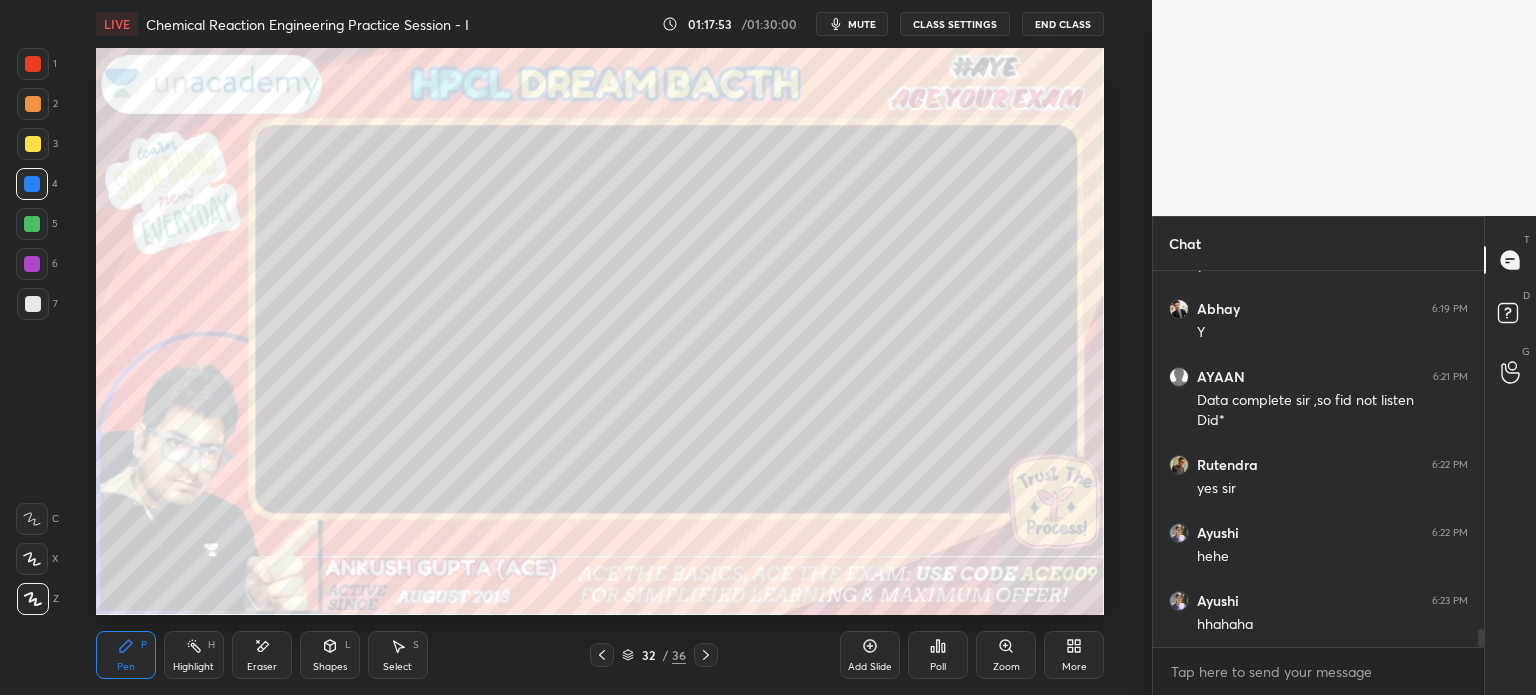 click at bounding box center [33, 304] 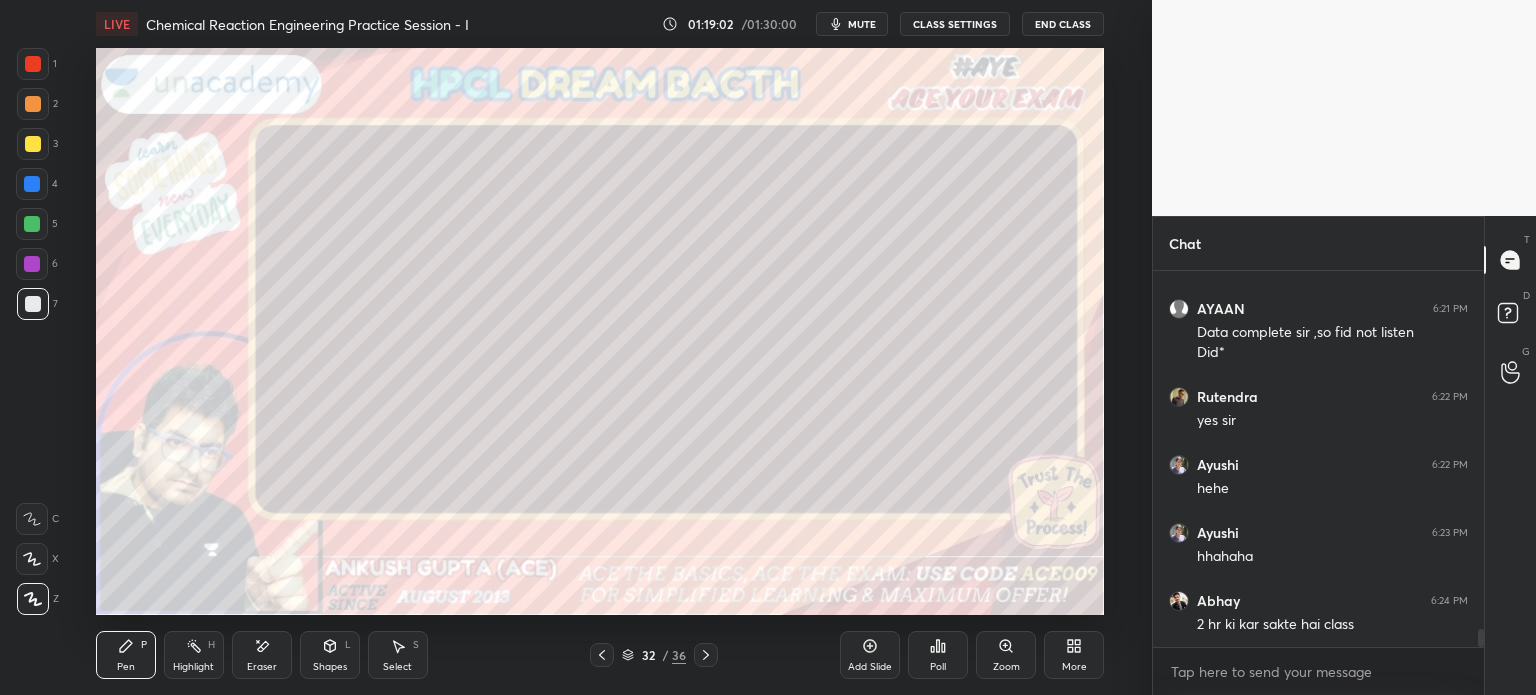 scroll, scrollTop: 7504, scrollLeft: 0, axis: vertical 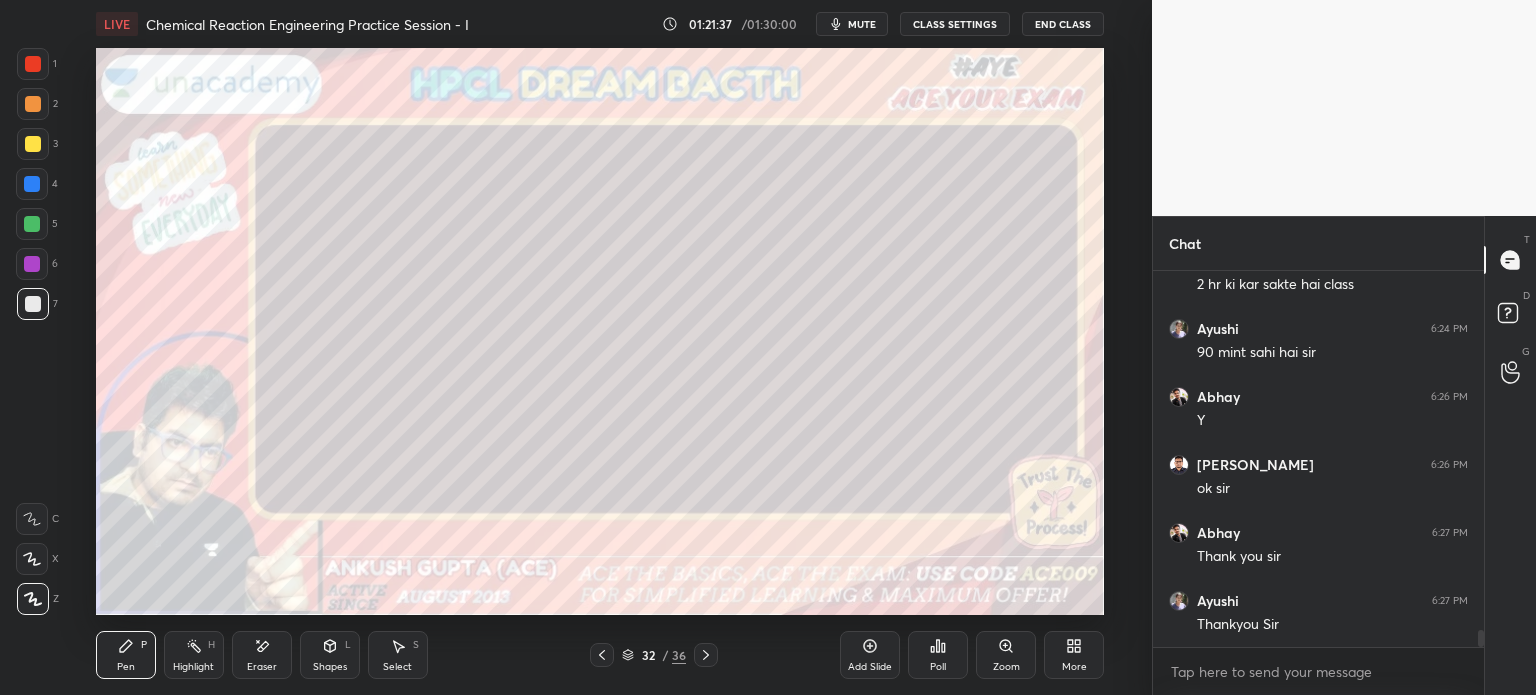 click at bounding box center (33, 144) 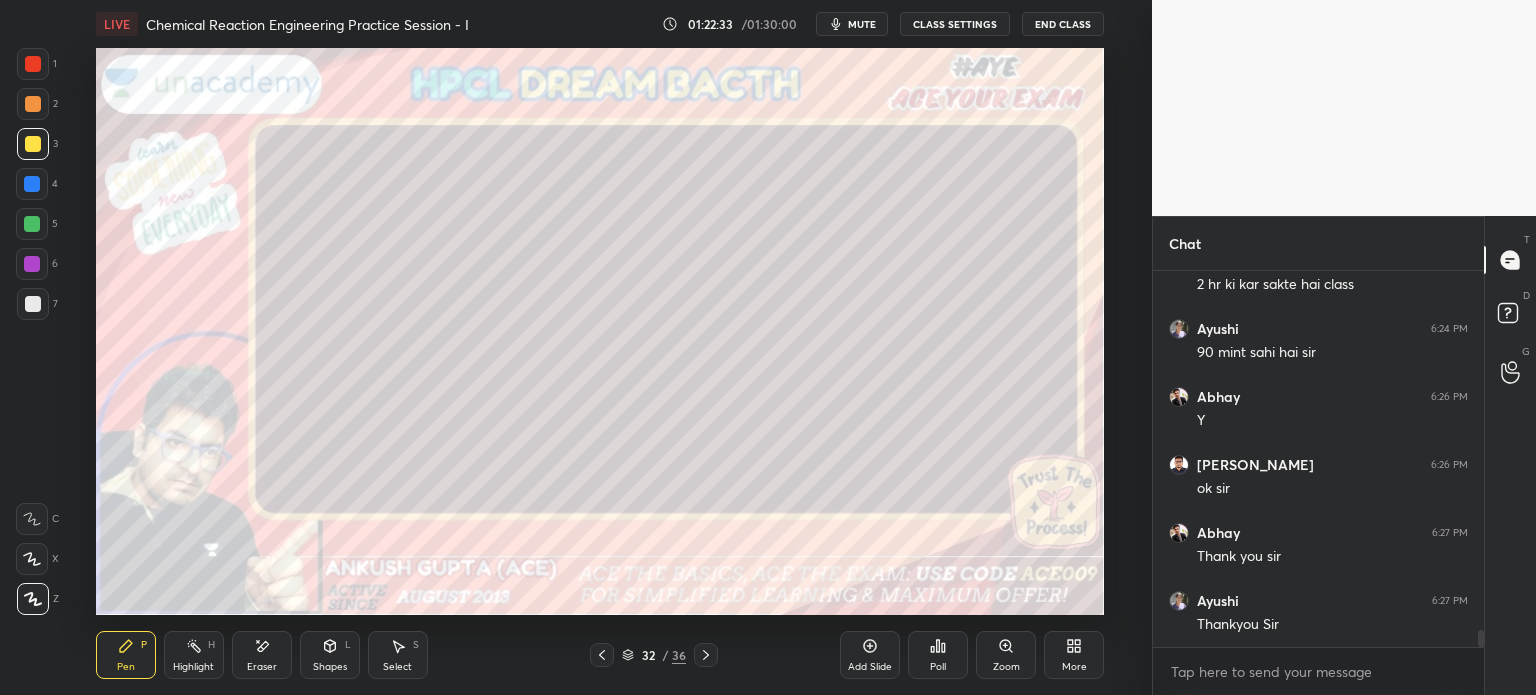 click on "End Class" at bounding box center (1063, 24) 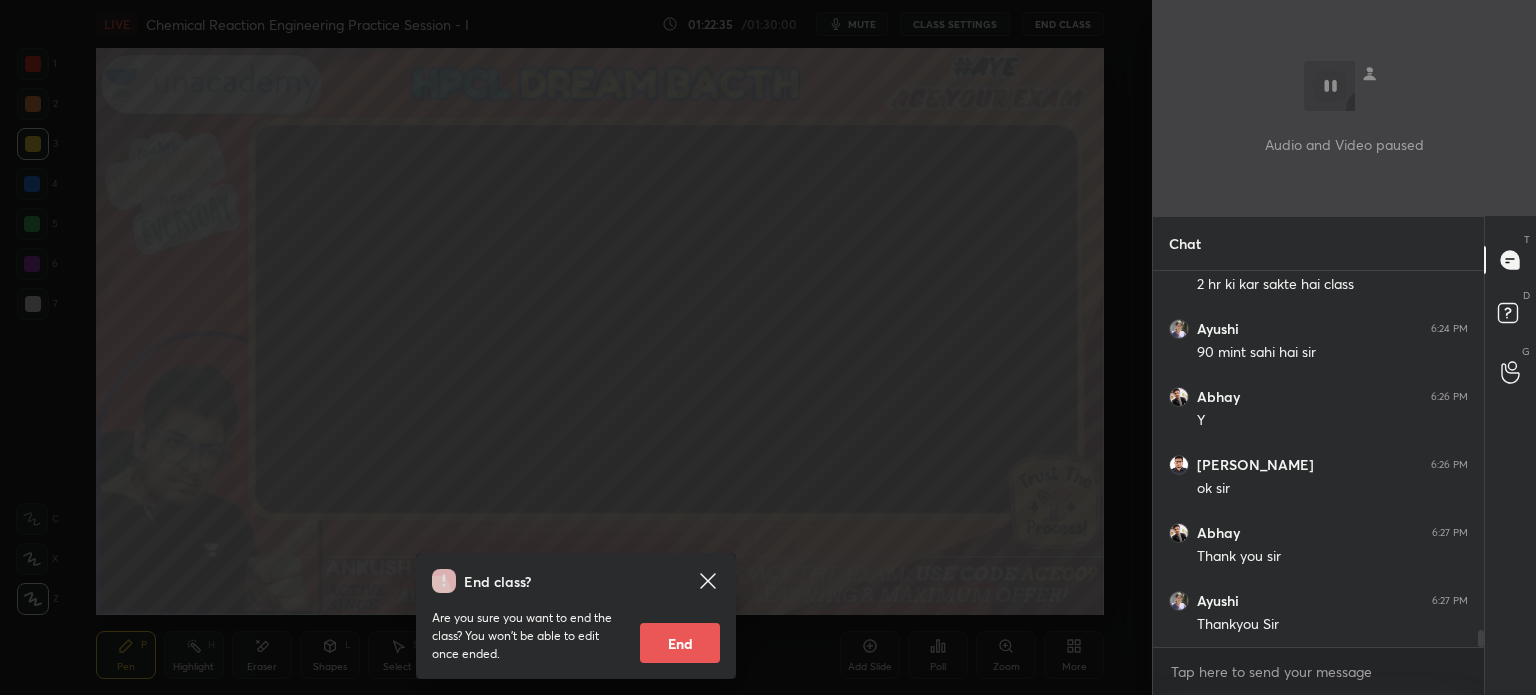click on "End" at bounding box center [680, 643] 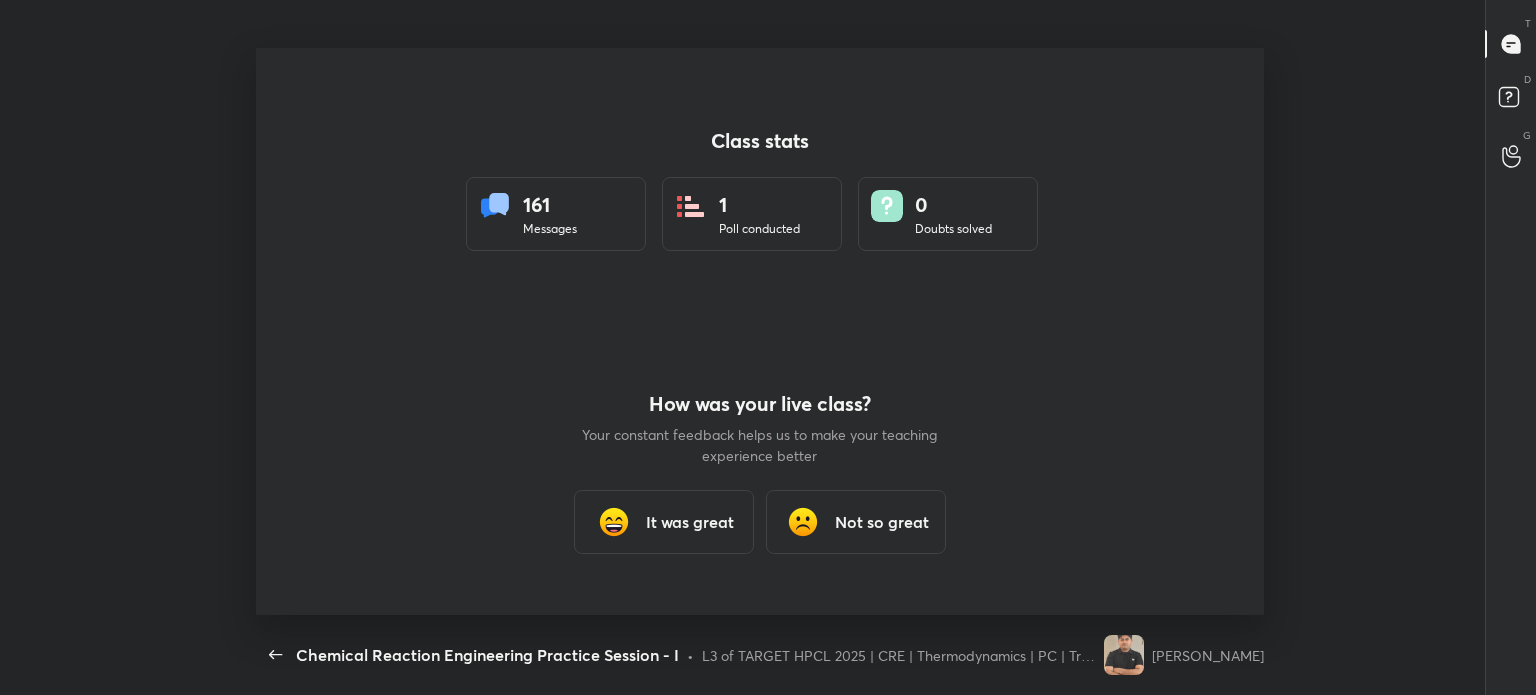 scroll, scrollTop: 99432, scrollLeft: 98644, axis: both 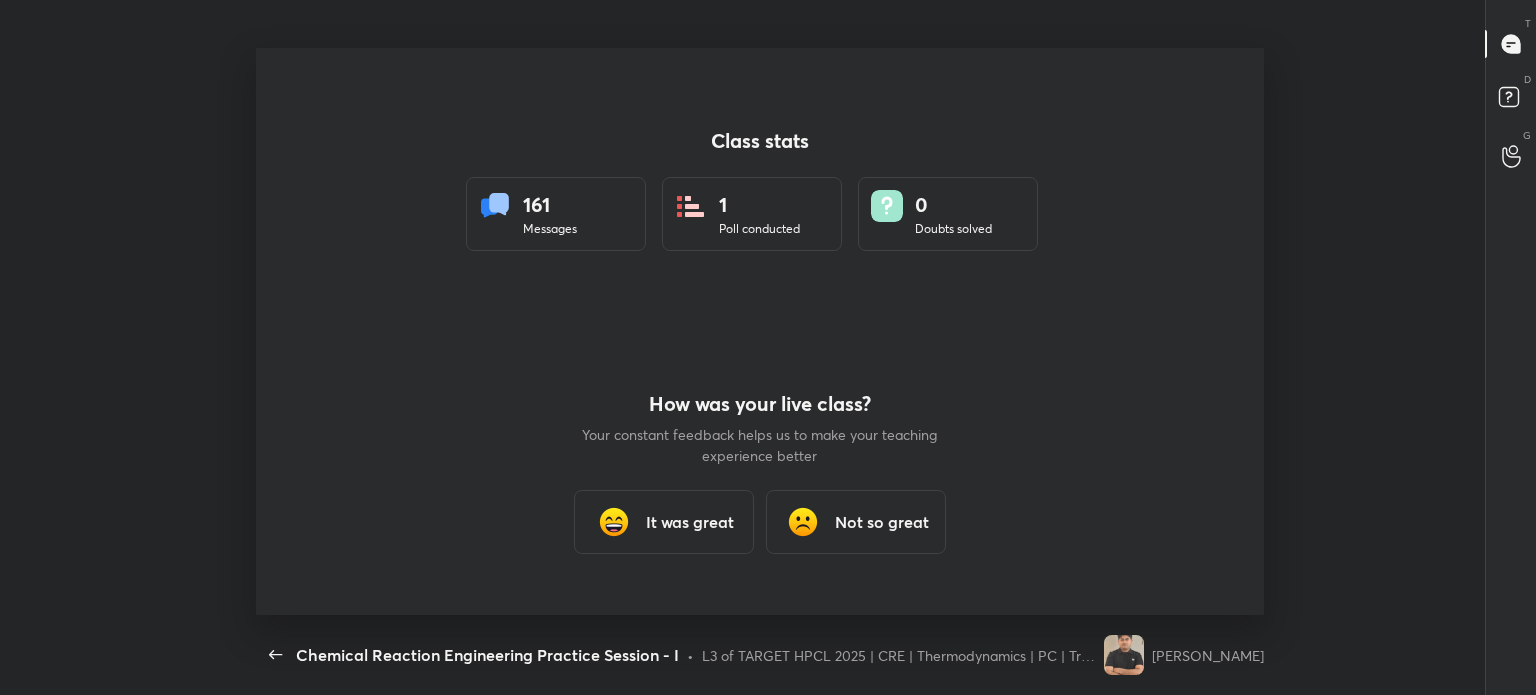 click on "It was great" at bounding box center [690, 522] 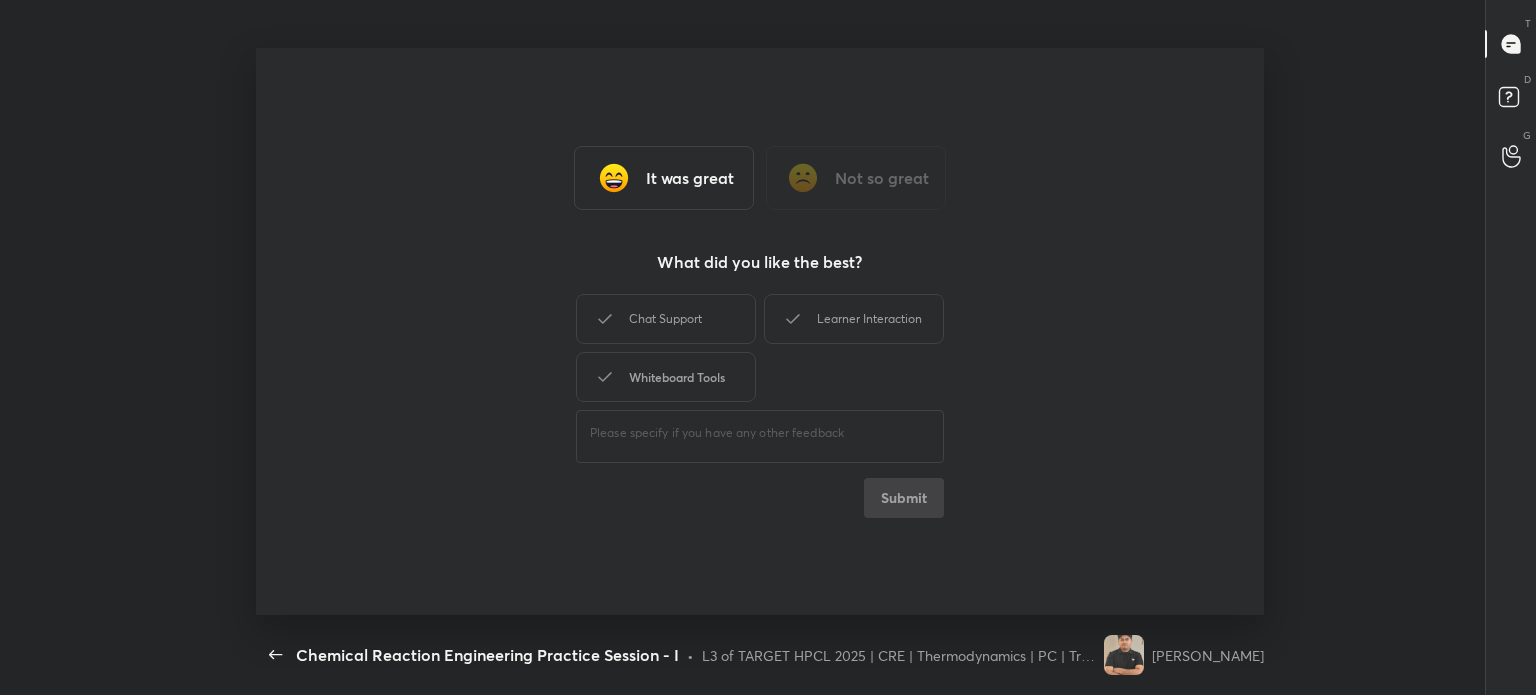 click on "Whiteboard Tools" at bounding box center [666, 377] 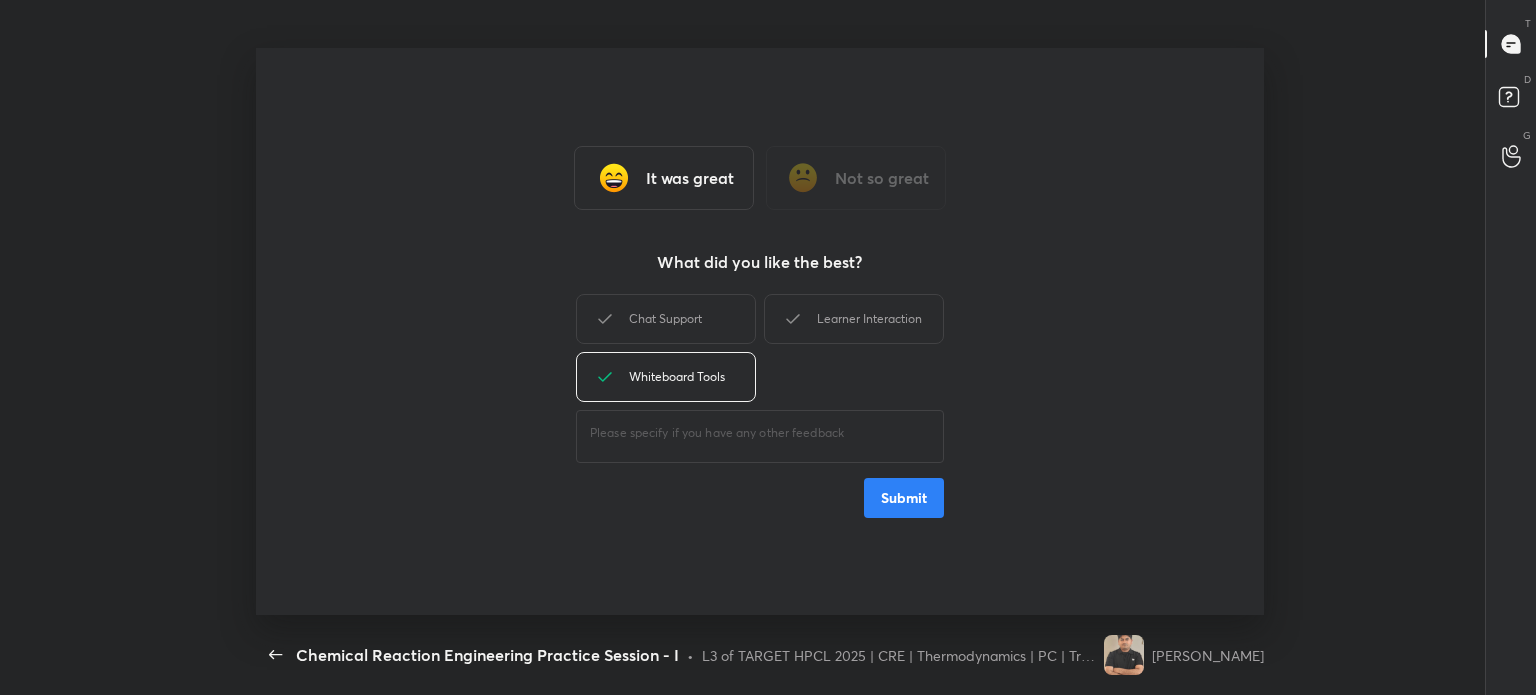 click on "It was great Not so great What did you like the best? Chat Support Learner Interaction Whiteboard Tools ​ Submit" at bounding box center [760, 331] 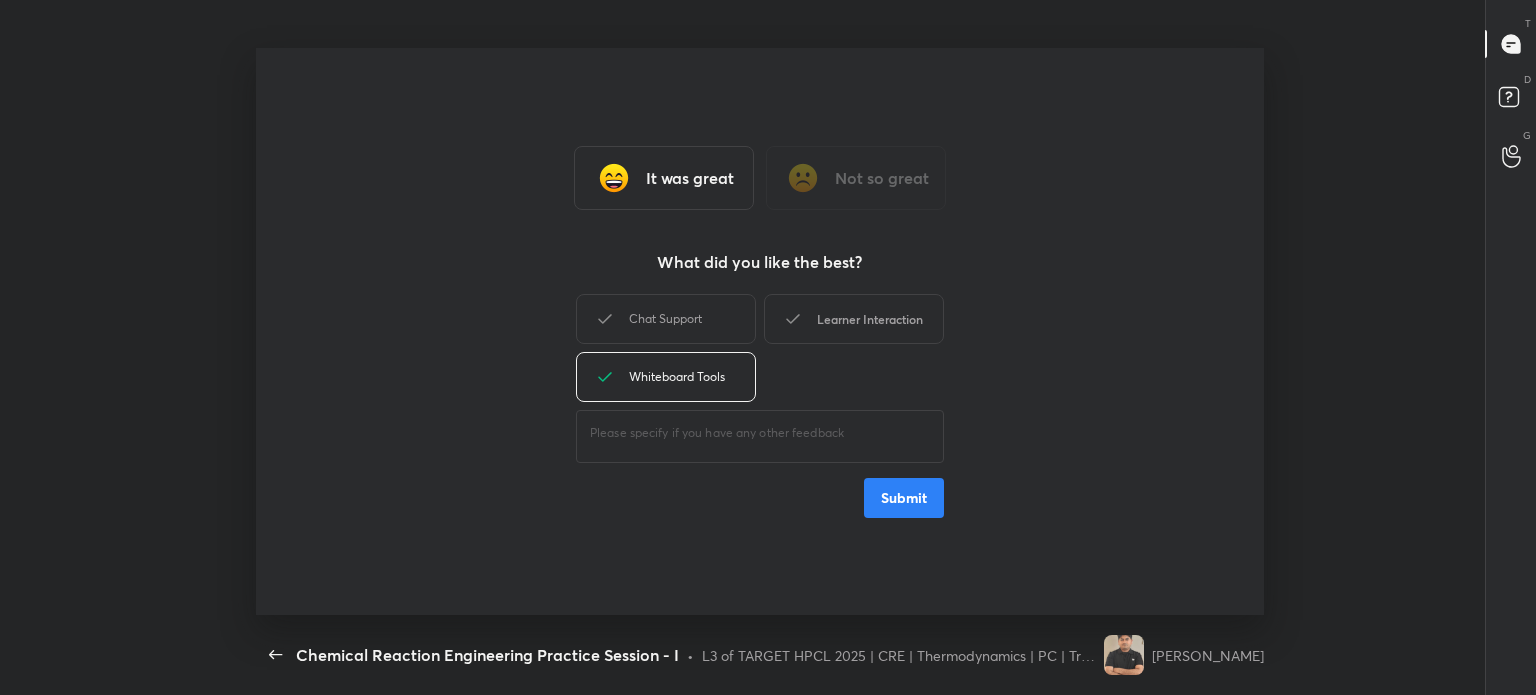 click on "Chat Support" at bounding box center (666, 319) 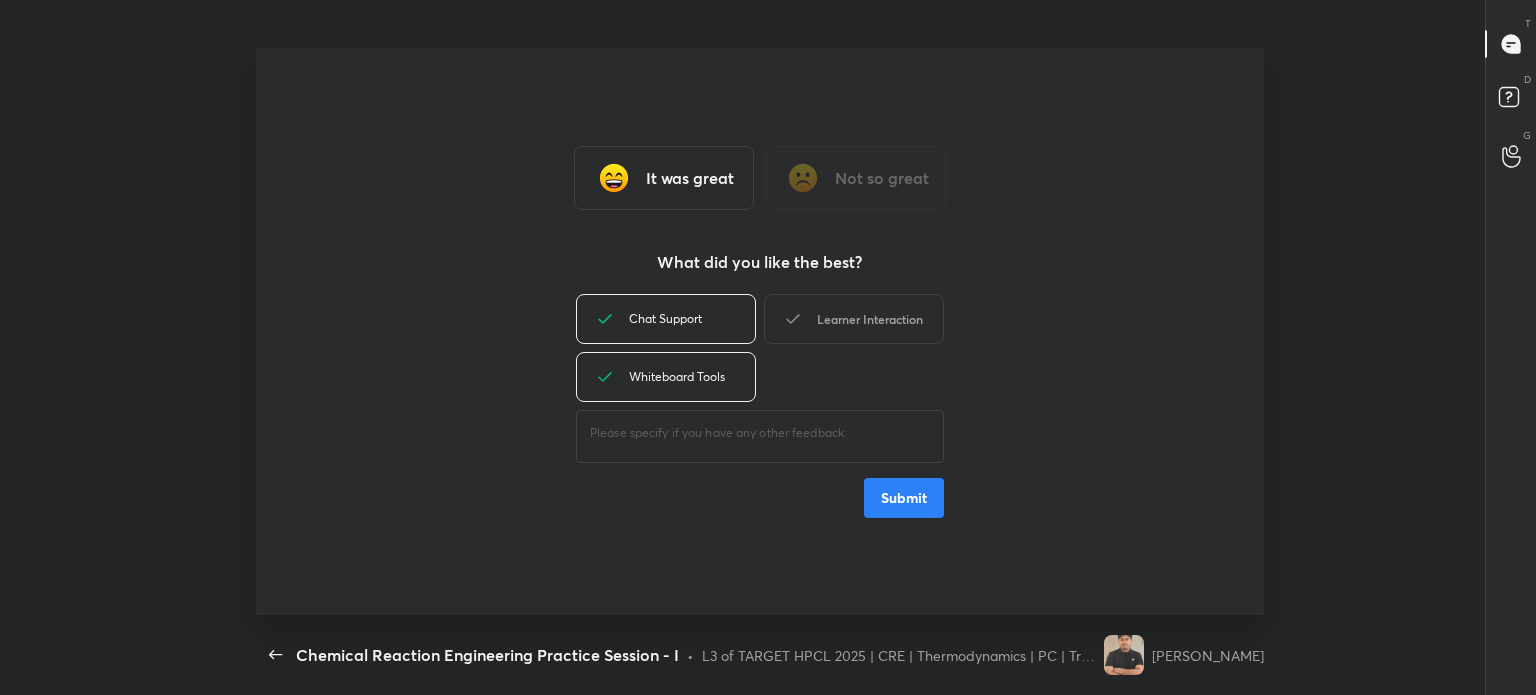 click on "Learner Interaction" at bounding box center (854, 319) 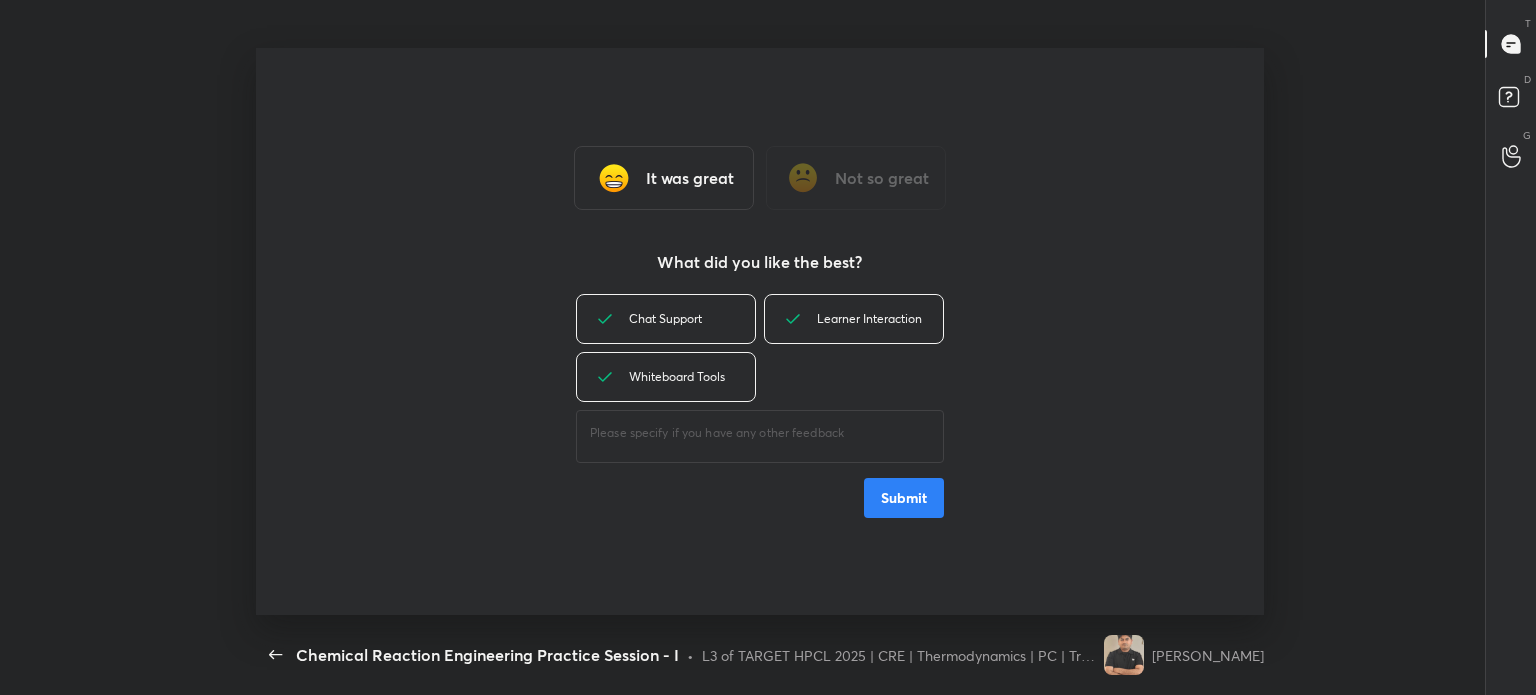 click on "Submit" at bounding box center [904, 498] 